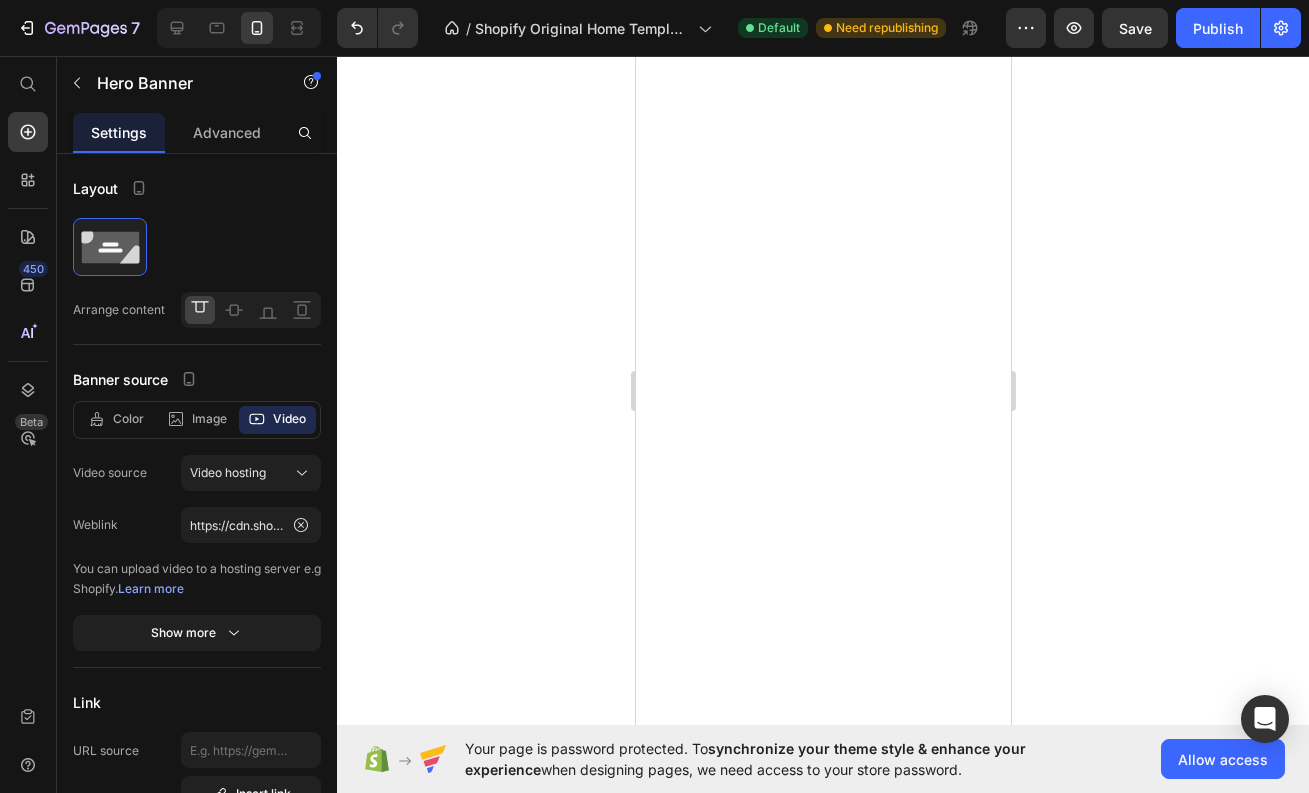 scroll, scrollTop: 0, scrollLeft: 0, axis: both 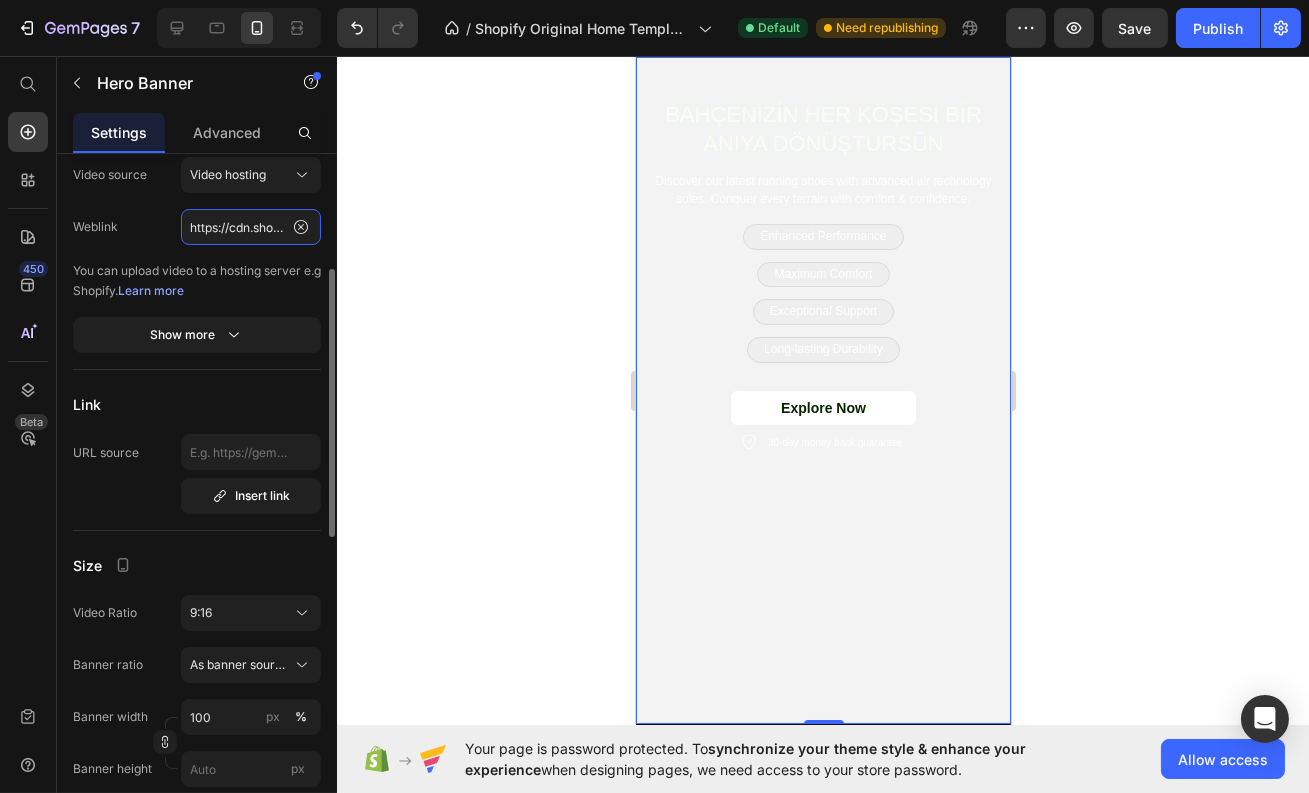 click on "https://cdn.shopify.com/videos/c/o/v/dc5ed16a19c04e2b990f8473dbb6d197.mp4" 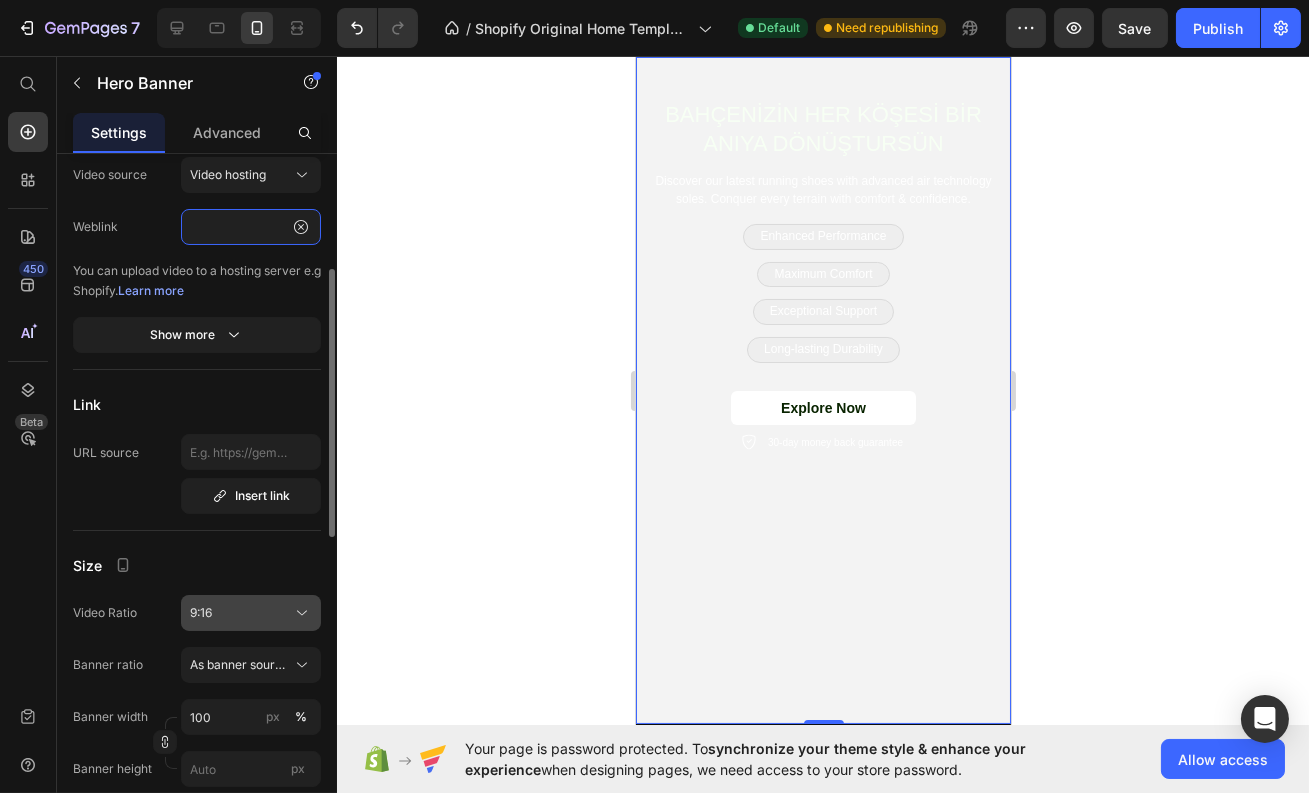type on "https://cdn.shopify.com/videos/c/o/v/326f4722804f43168e464b750e0d51ac.mp4" 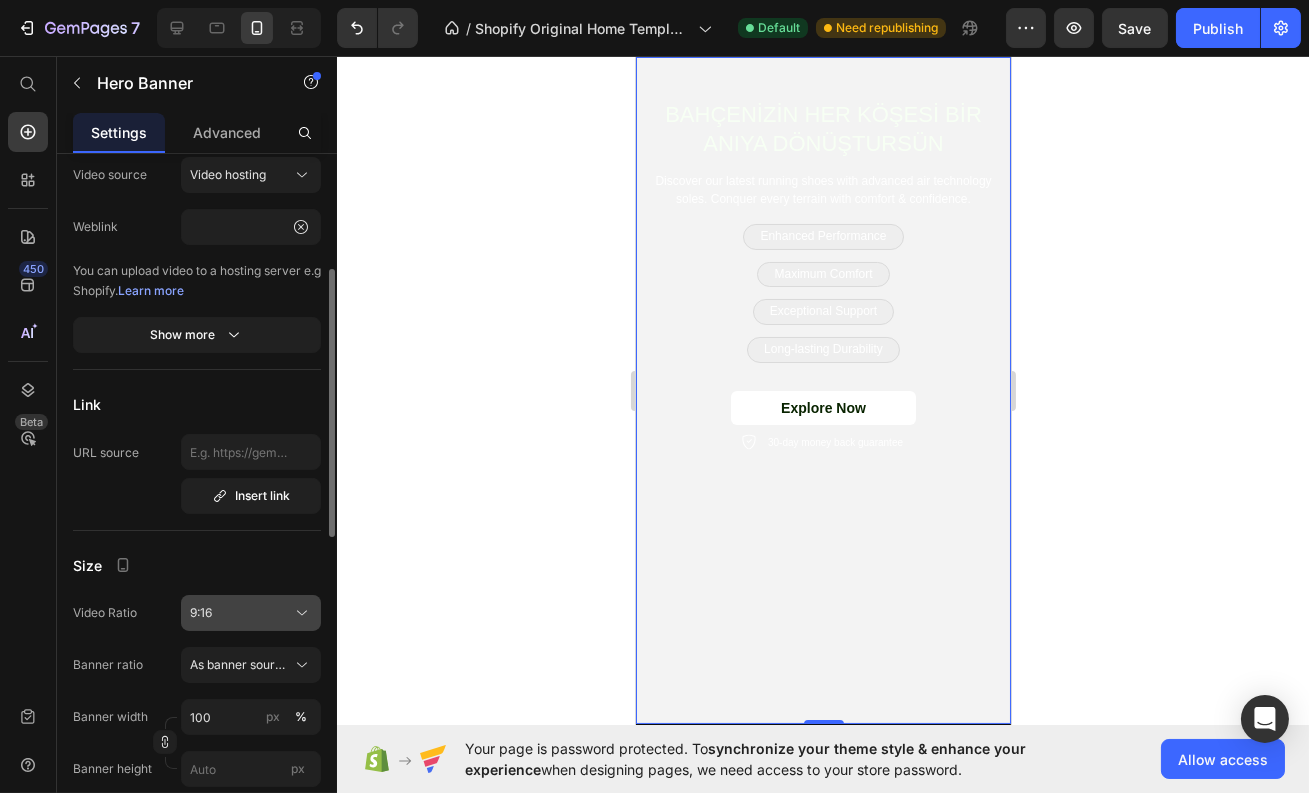 click on "9:16" 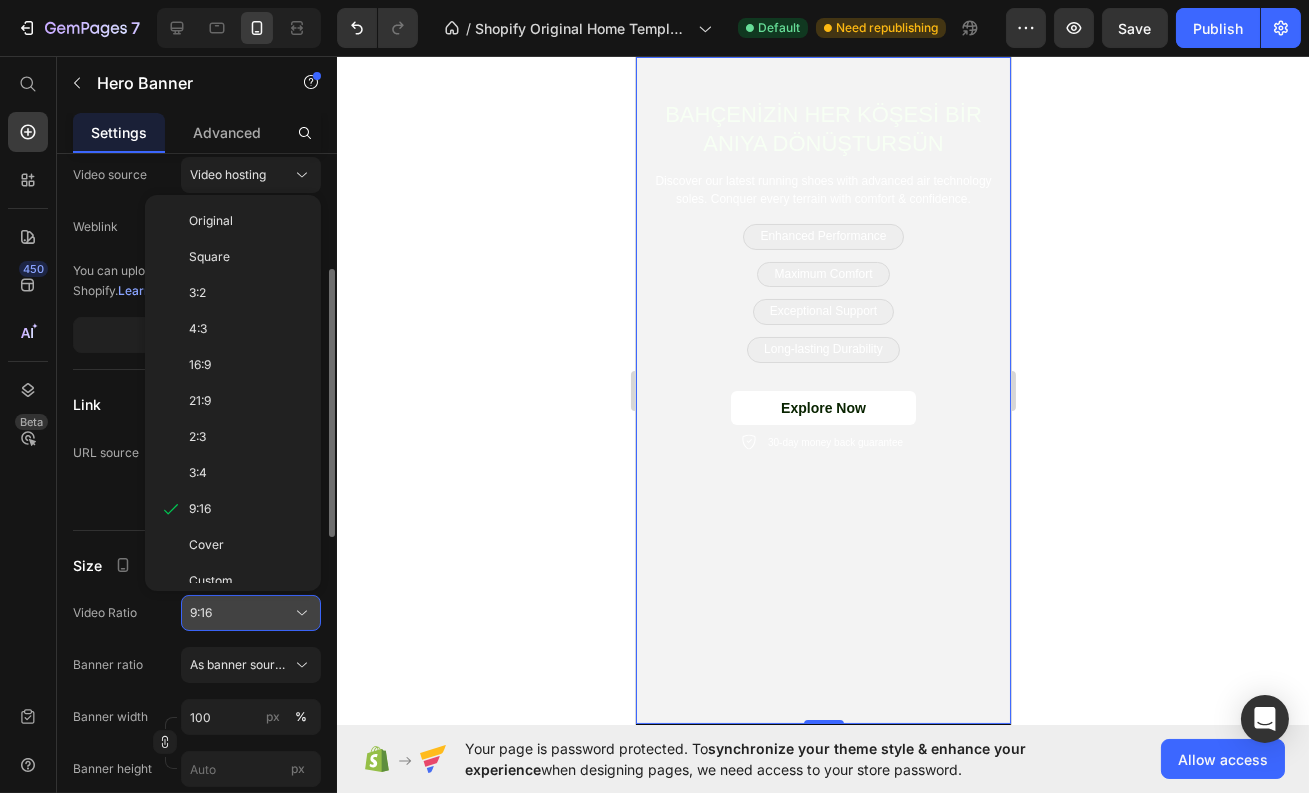 scroll, scrollTop: 0, scrollLeft: 0, axis: both 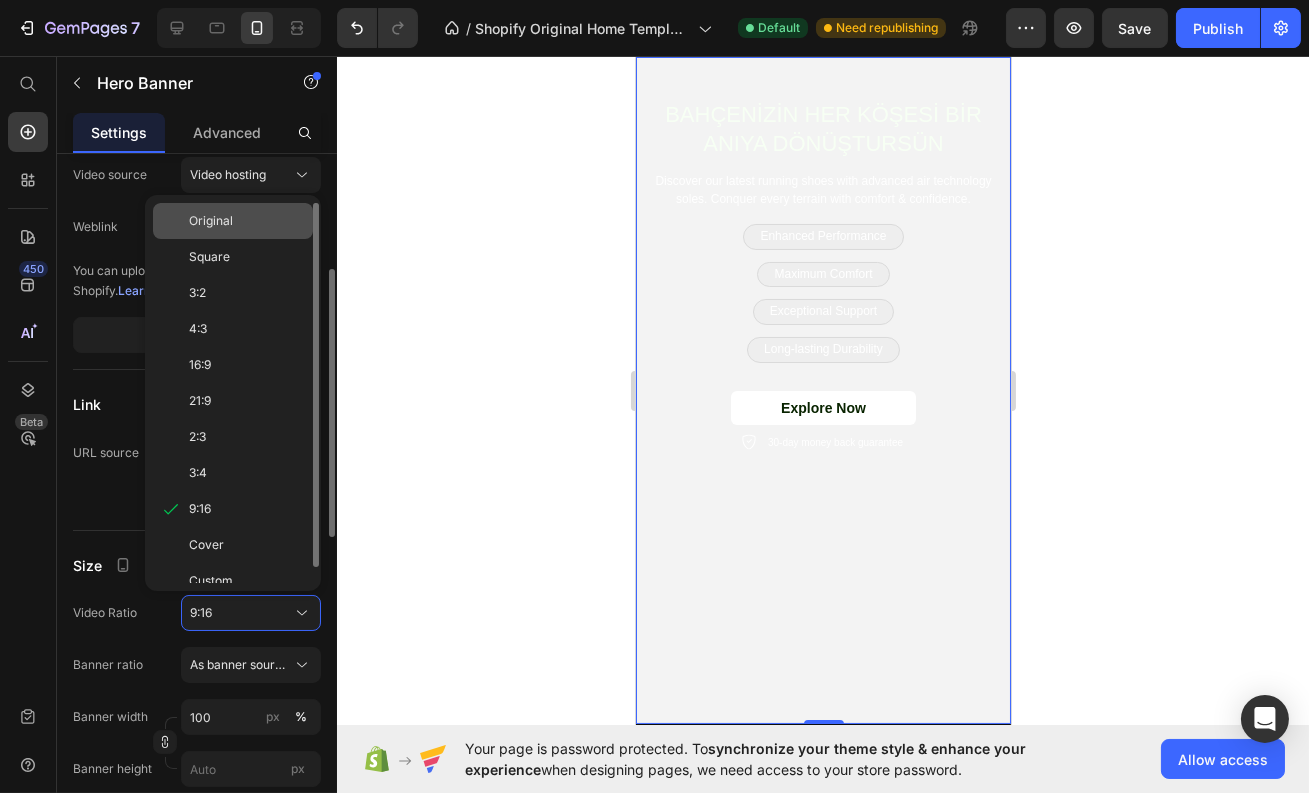 click on "Original" at bounding box center [211, 221] 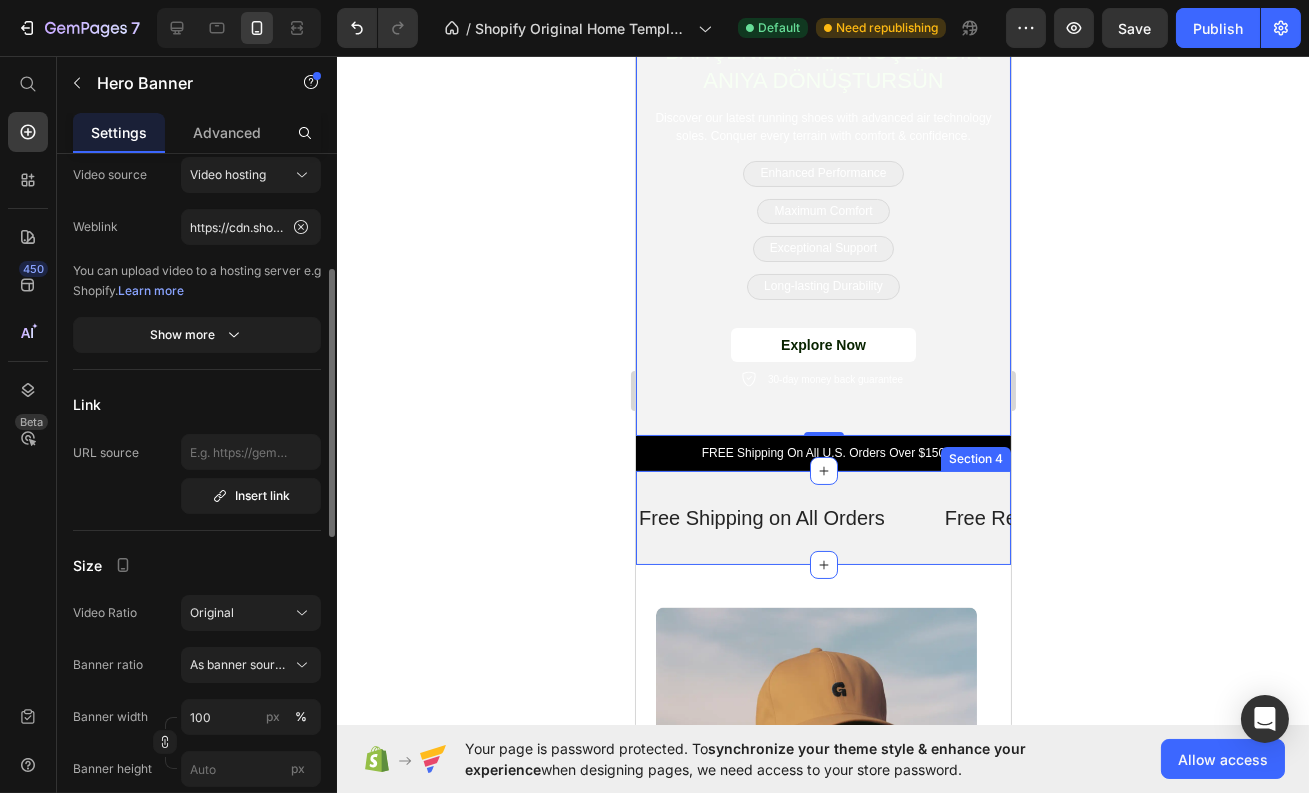 scroll, scrollTop: 506, scrollLeft: 0, axis: vertical 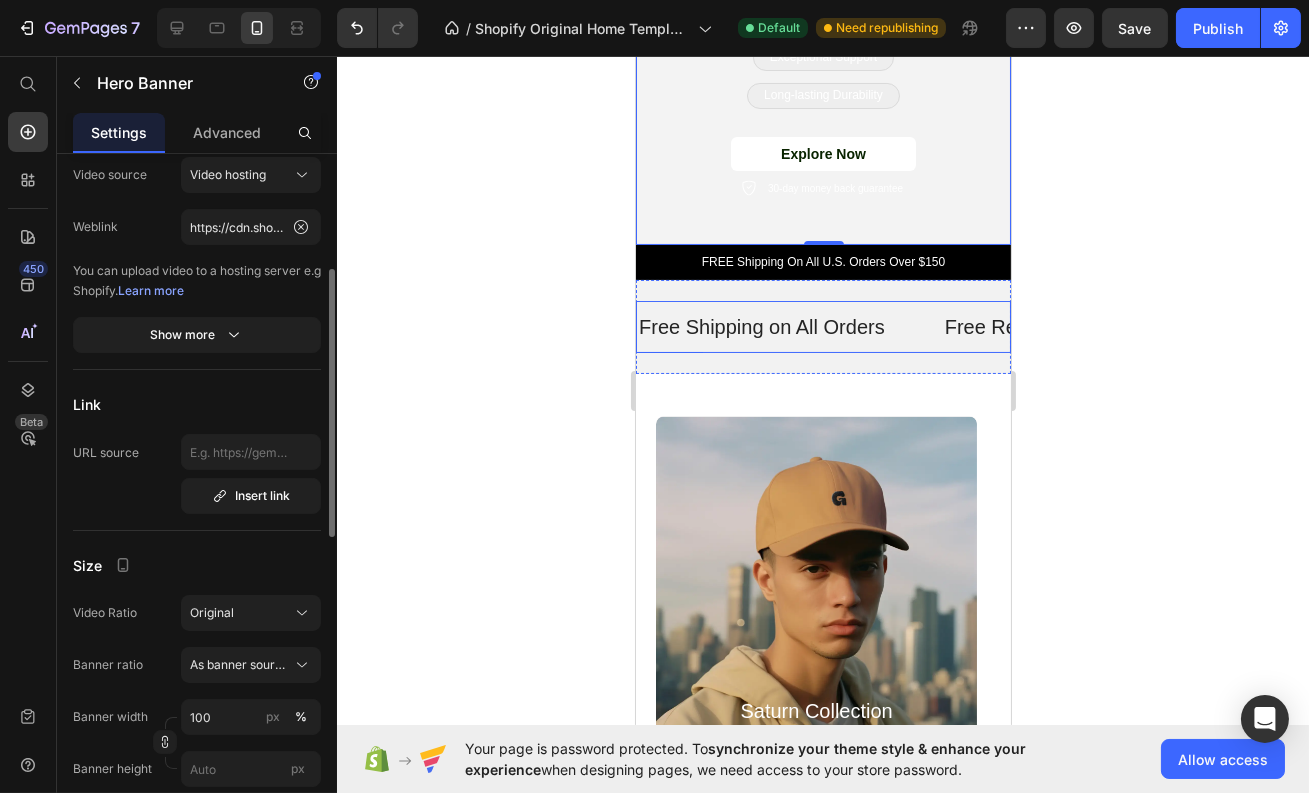 drag, startPoint x: 905, startPoint y: 316, endPoint x: 888, endPoint y: 308, distance: 18.788294 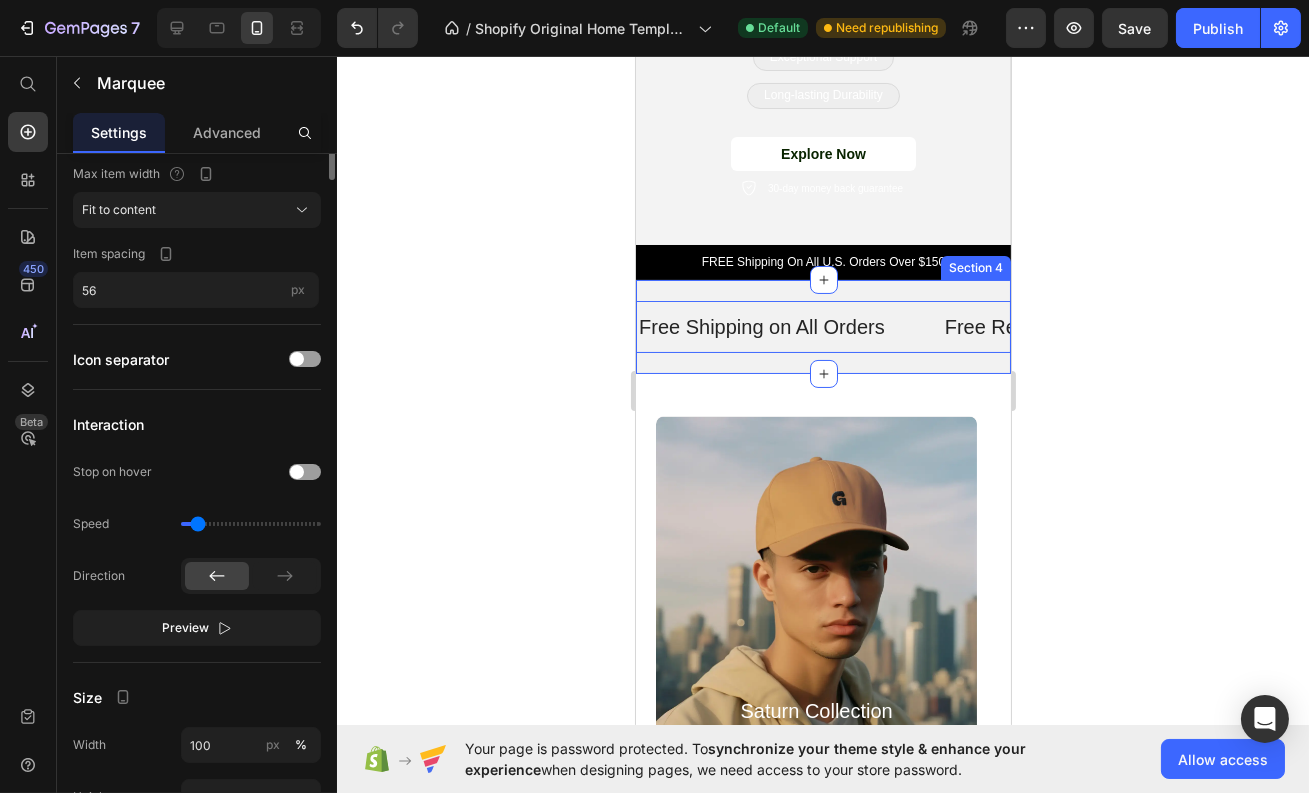 scroll, scrollTop: 0, scrollLeft: 0, axis: both 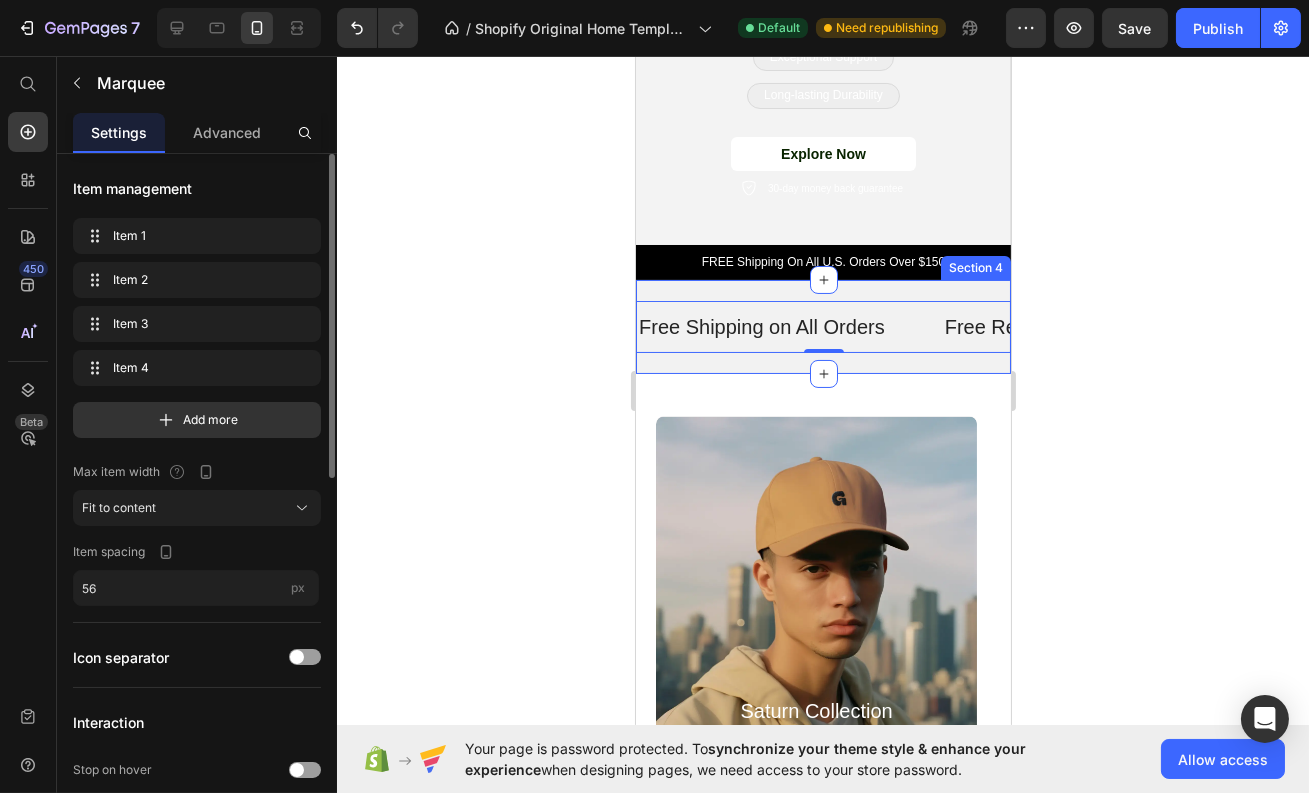 click on "Free Shipping on All Orders Text Free Returns for 30 Days Text Limited-Time Flash Sales  Text Available both online & offline  Text Free Shipping on All Orders Text Free Returns for 30 Days Text Limited-Time Flash Sales  Text Available both online & offline  Text Marquee   0 Section 4" at bounding box center (822, 327) 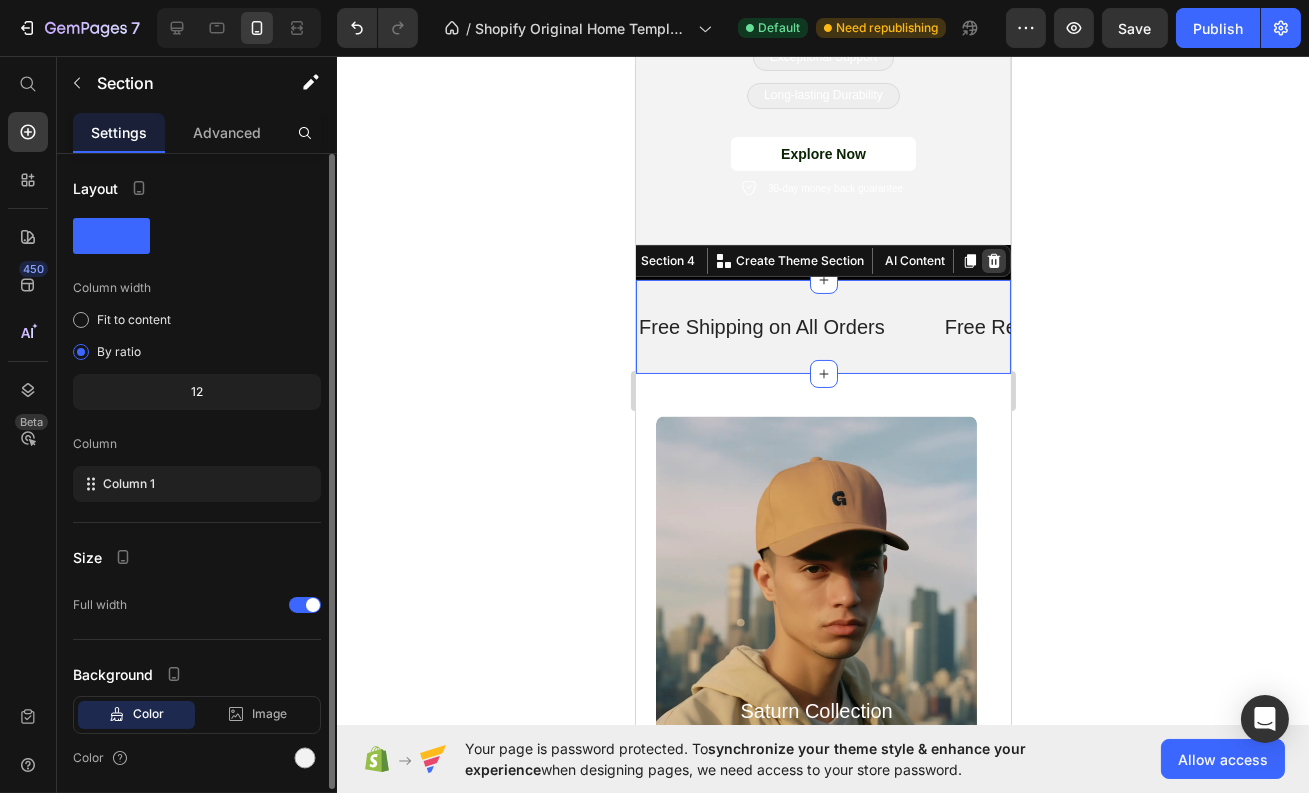 click 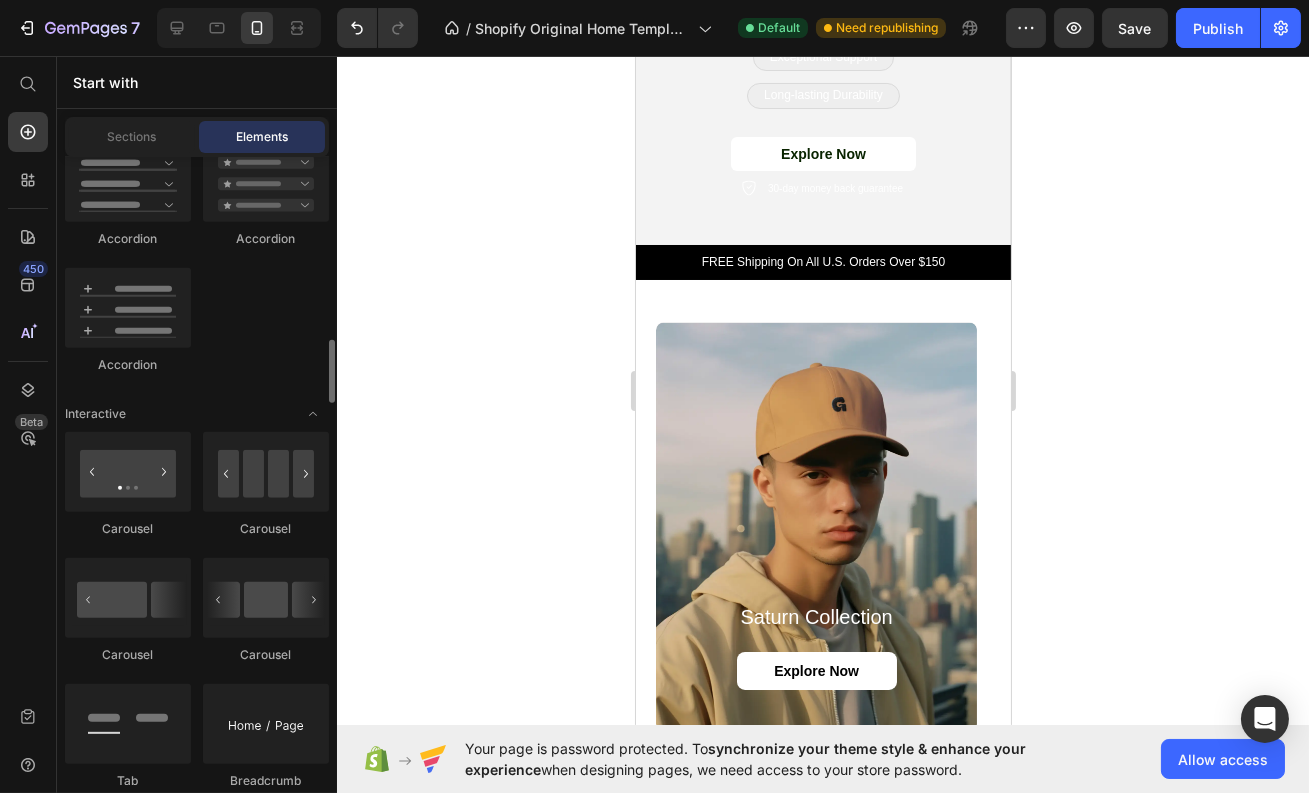 scroll, scrollTop: 1878, scrollLeft: 0, axis: vertical 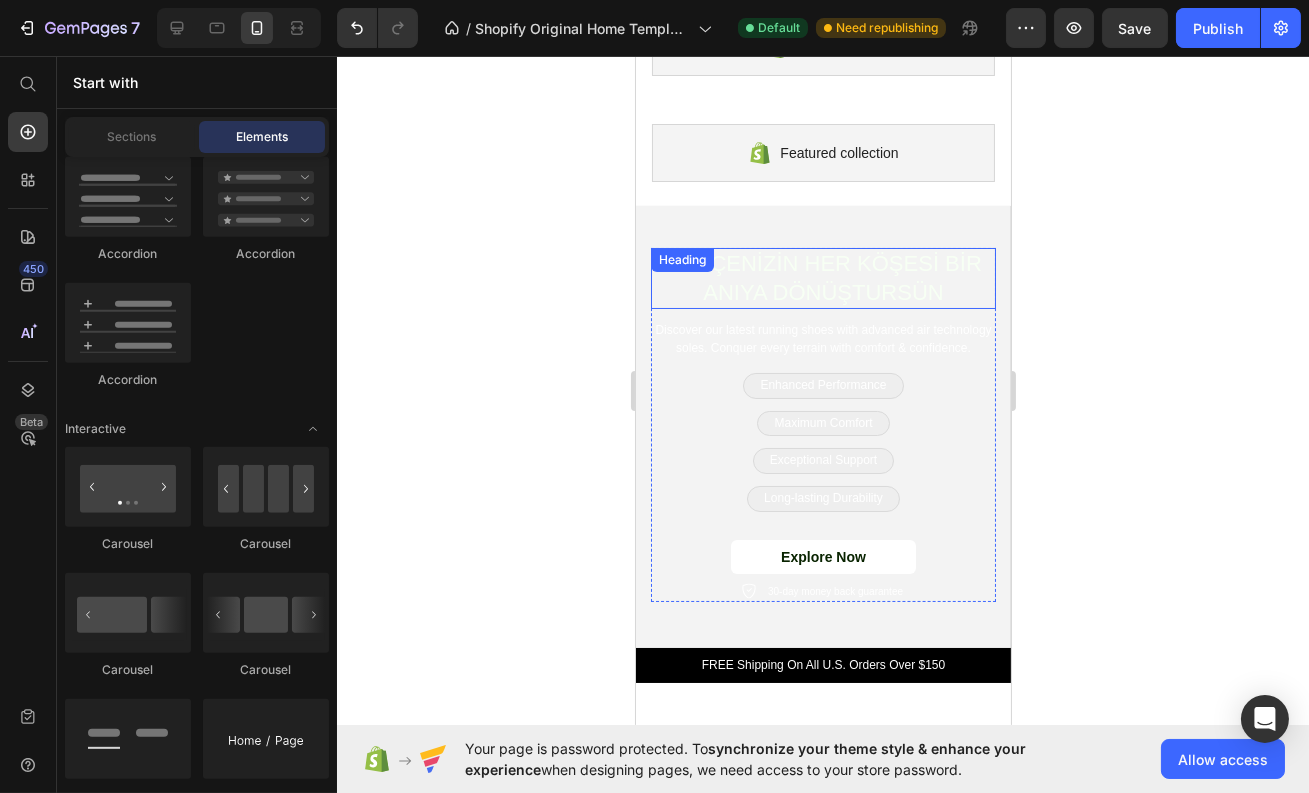 click on "BAHÇENİZİN HER KÖŞESİ BİR ANIYA DÖNÜŞTURSÜN" at bounding box center (822, 278) 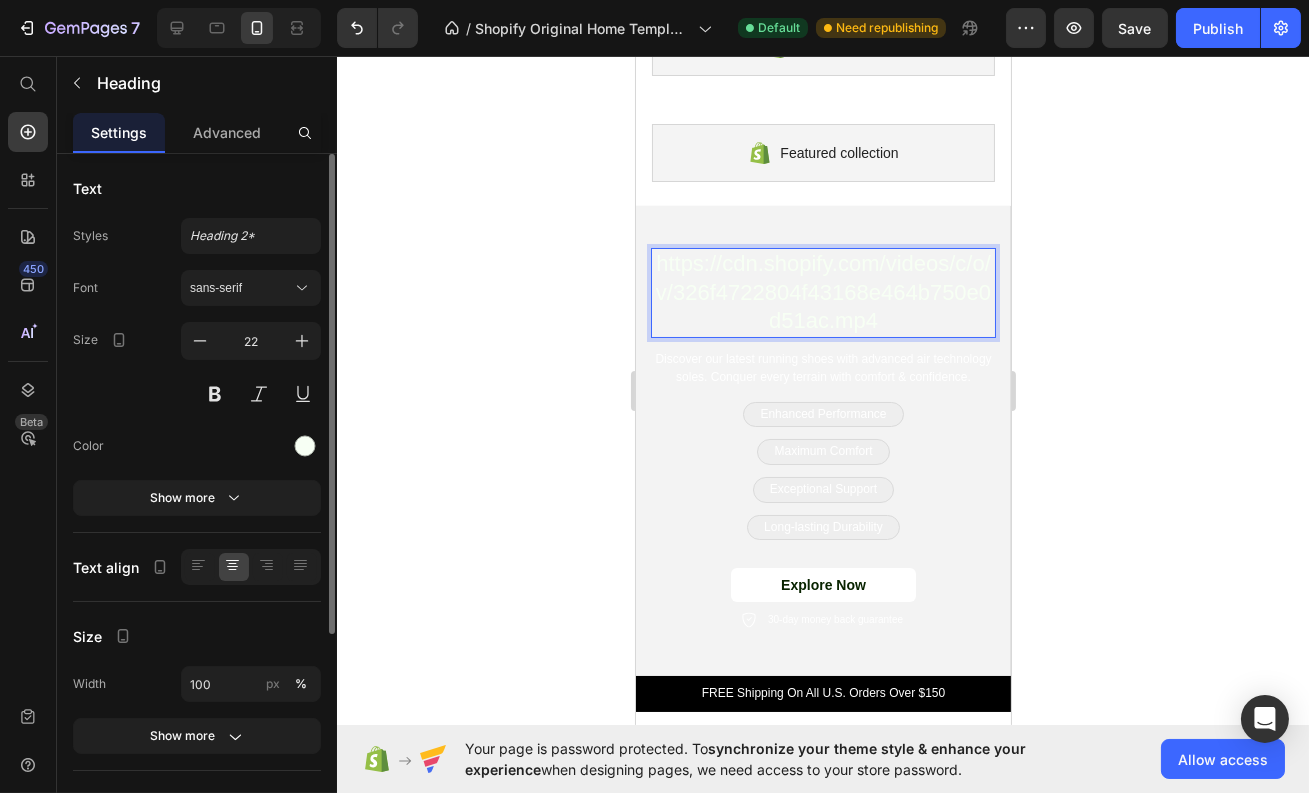 click on "https://cdn.shopify.com/videos/c/o/v/326f4722804f43168e464b750e0d51ac.mp4" at bounding box center (822, 293) 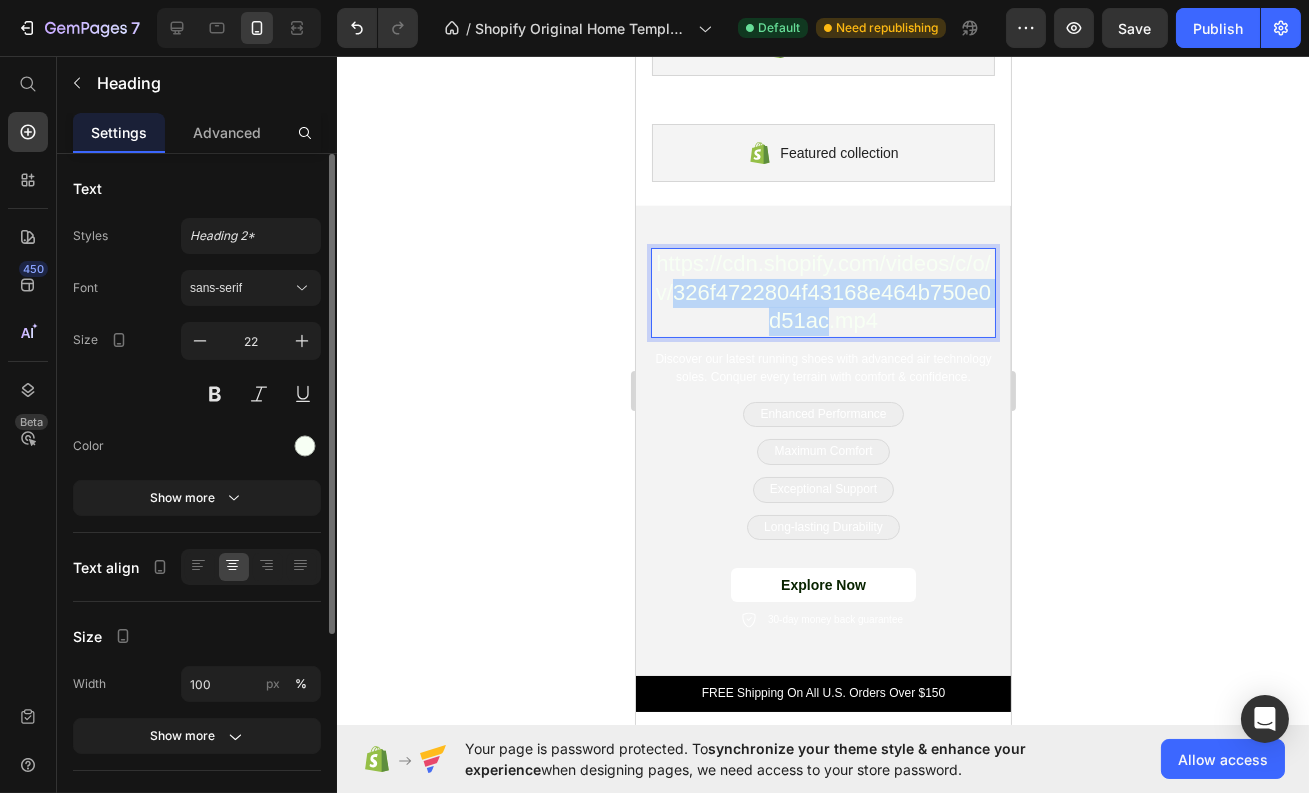 click on "https://cdn.shopify.com/videos/c/o/v/326f4722804f43168e464b750e0d51ac.mp4" at bounding box center [822, 293] 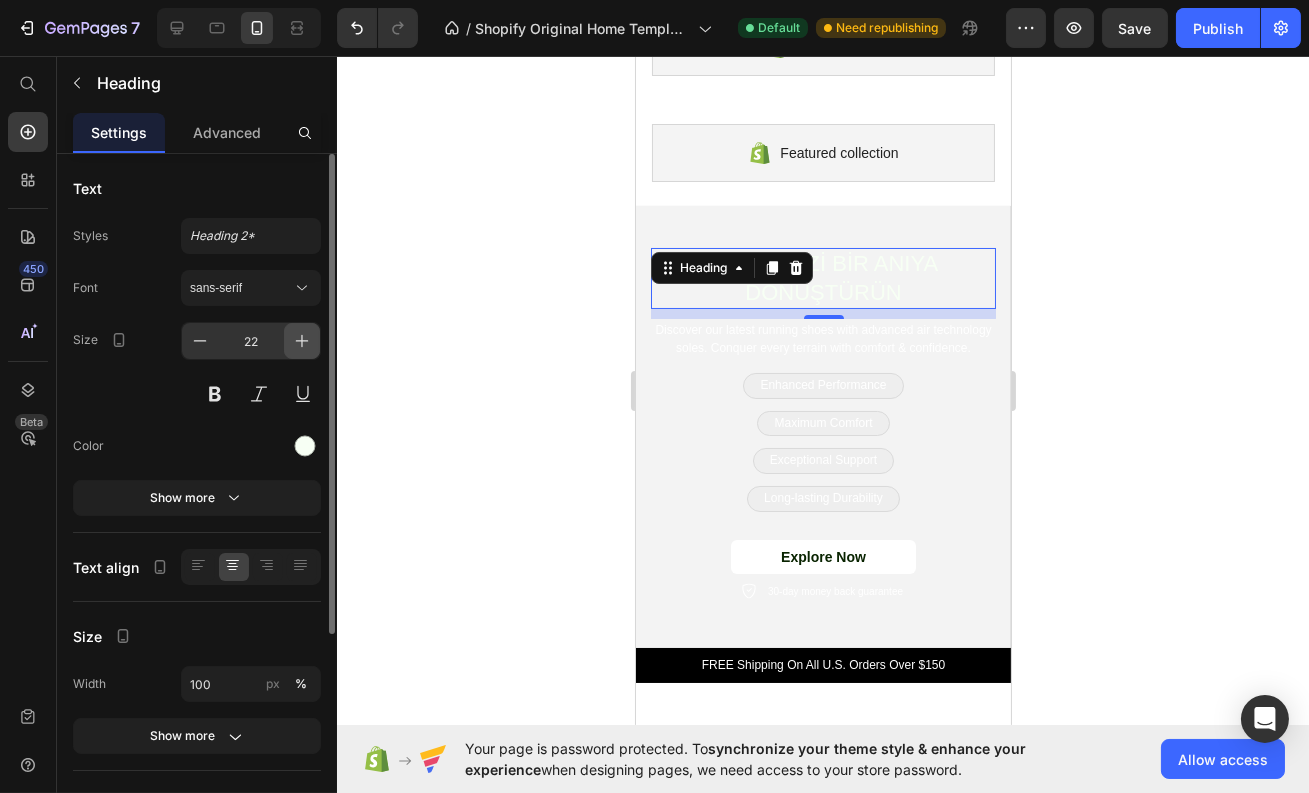 click 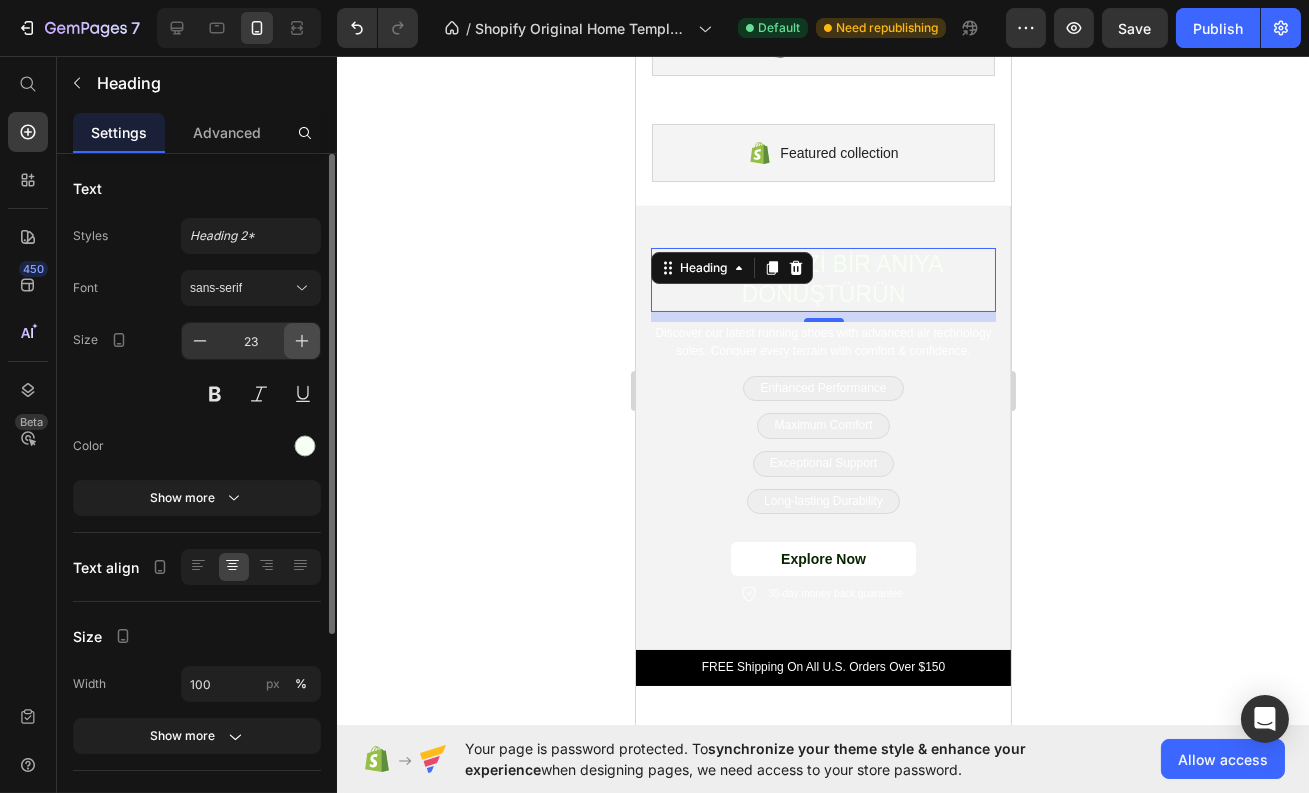 click 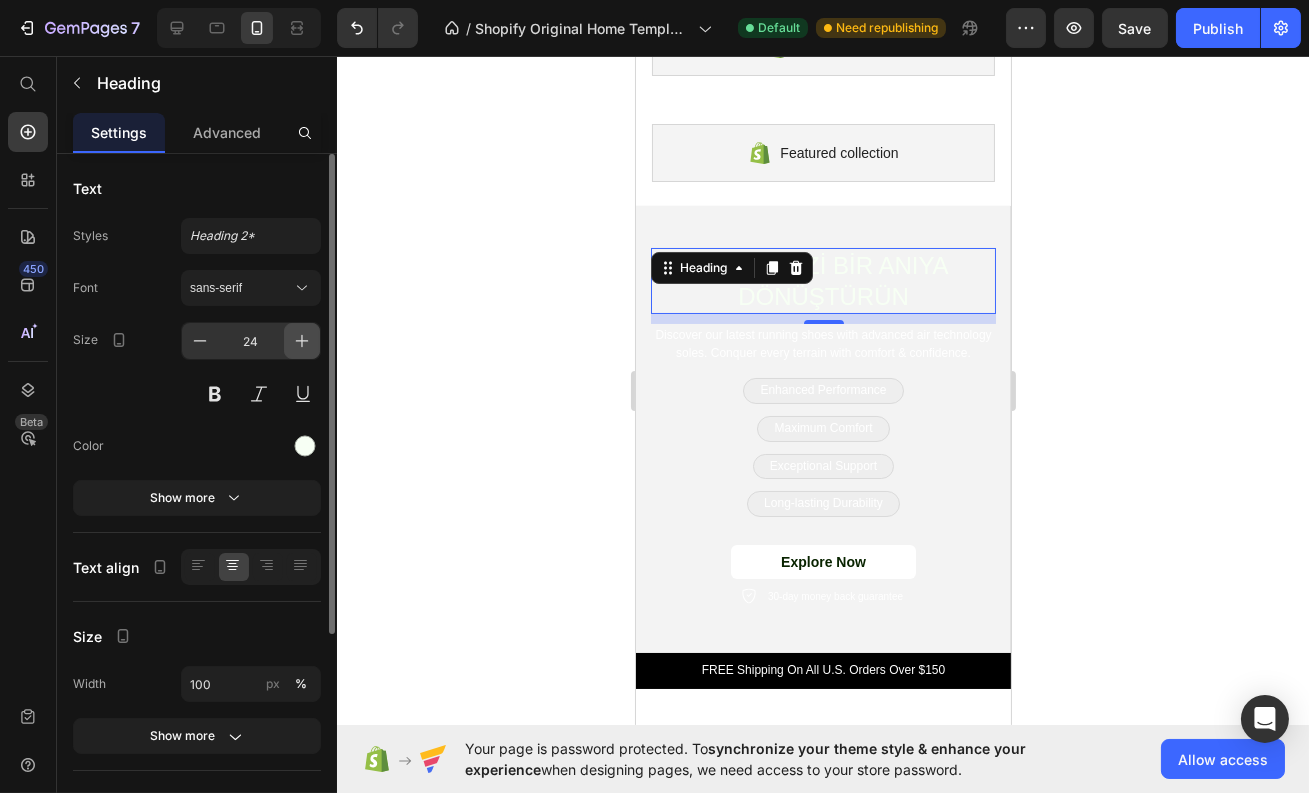 click 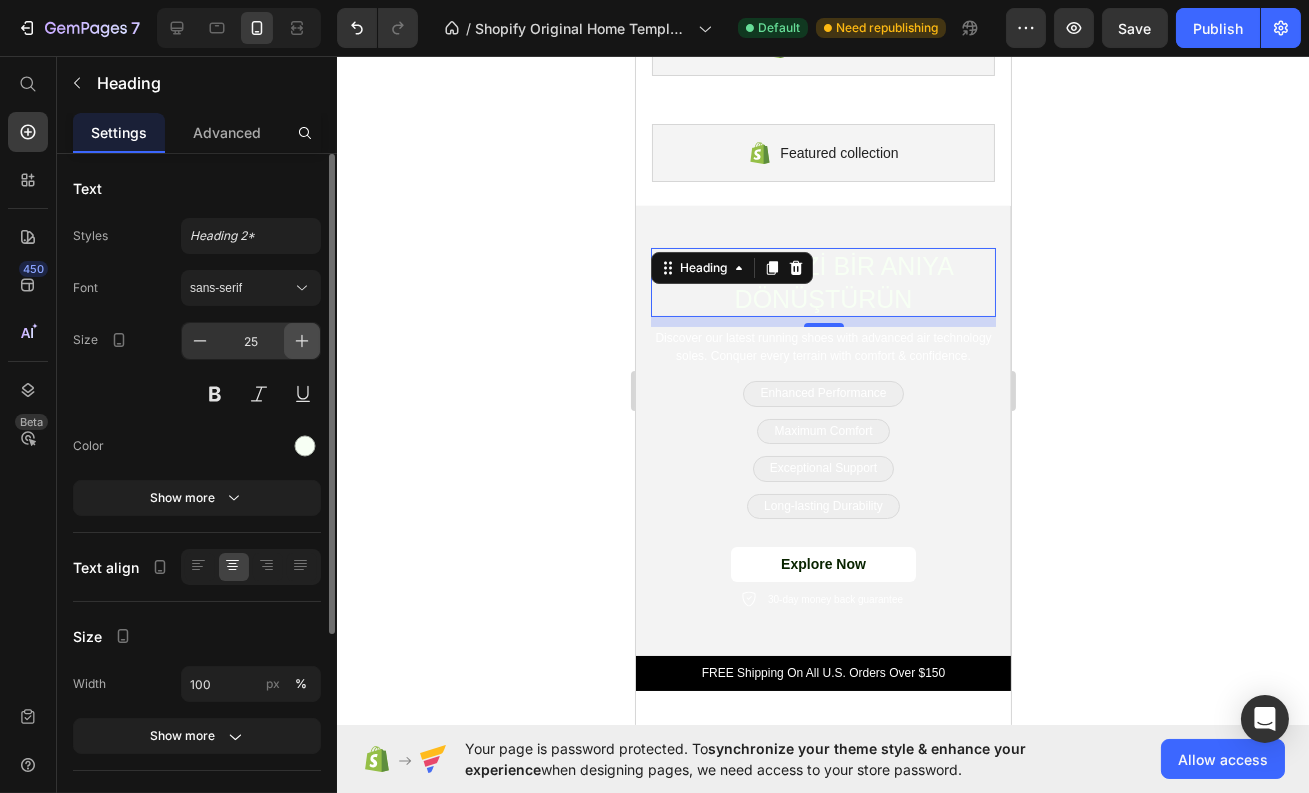 click 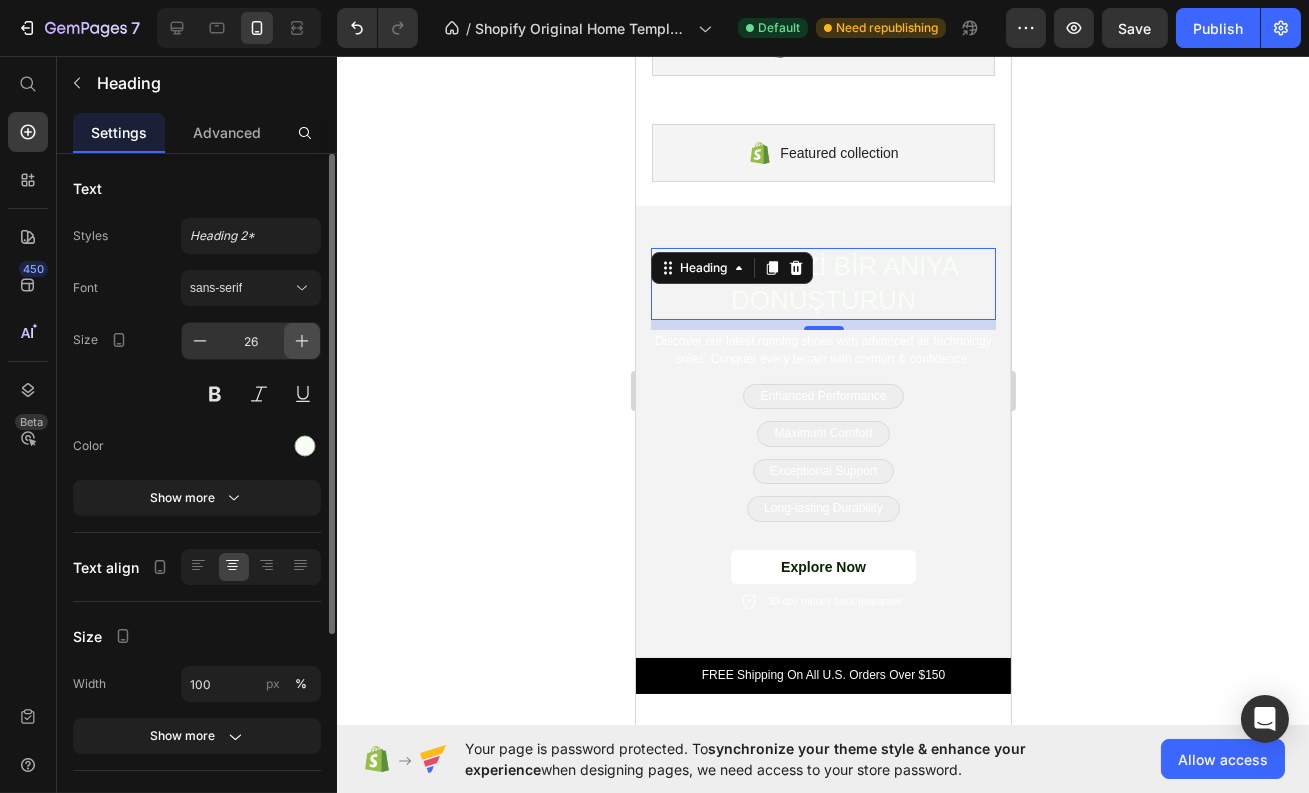 click 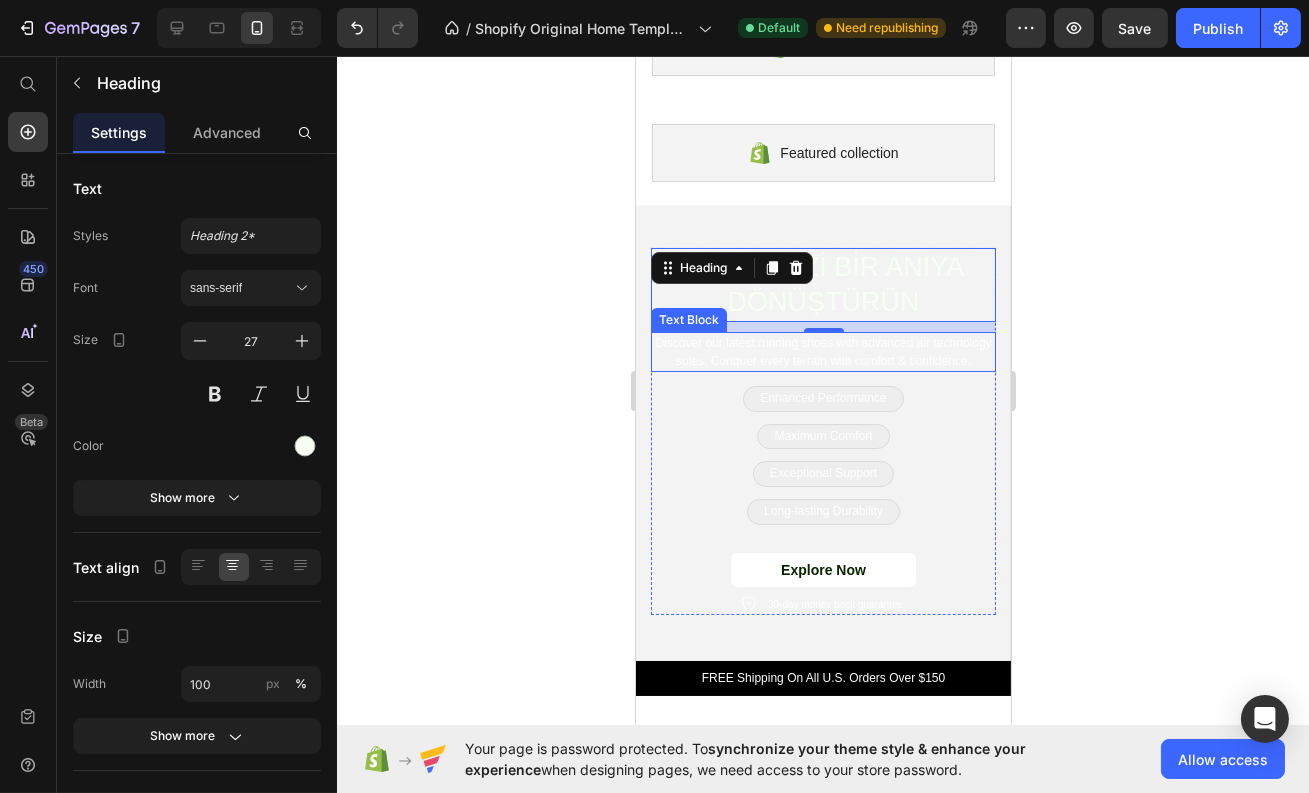 click on "Discover our latest running shoes with advanced air technology soles. Conquer every terrain with comfort & confidence." at bounding box center (822, 352) 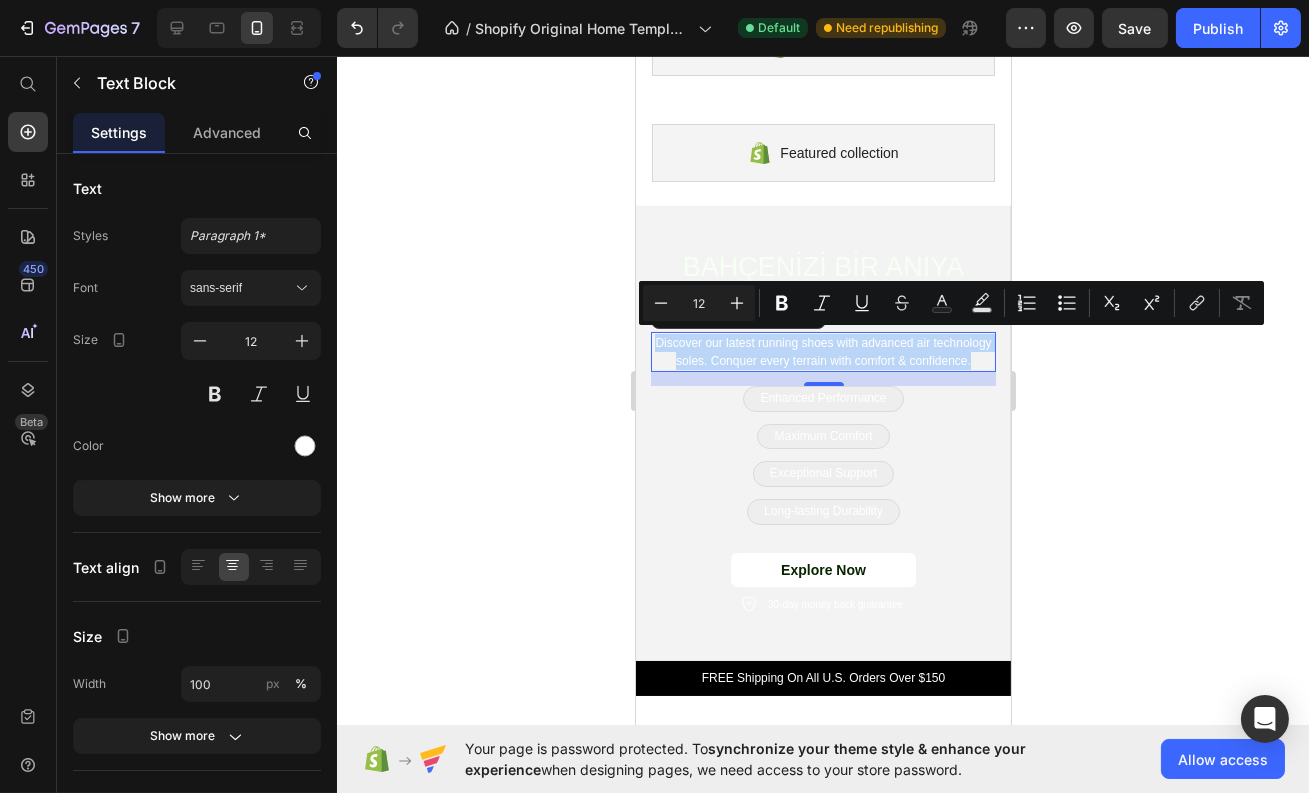 click on "Discover our latest running shoes with advanced air technology soles. Conquer every terrain with comfort & confidence." at bounding box center [822, 352] 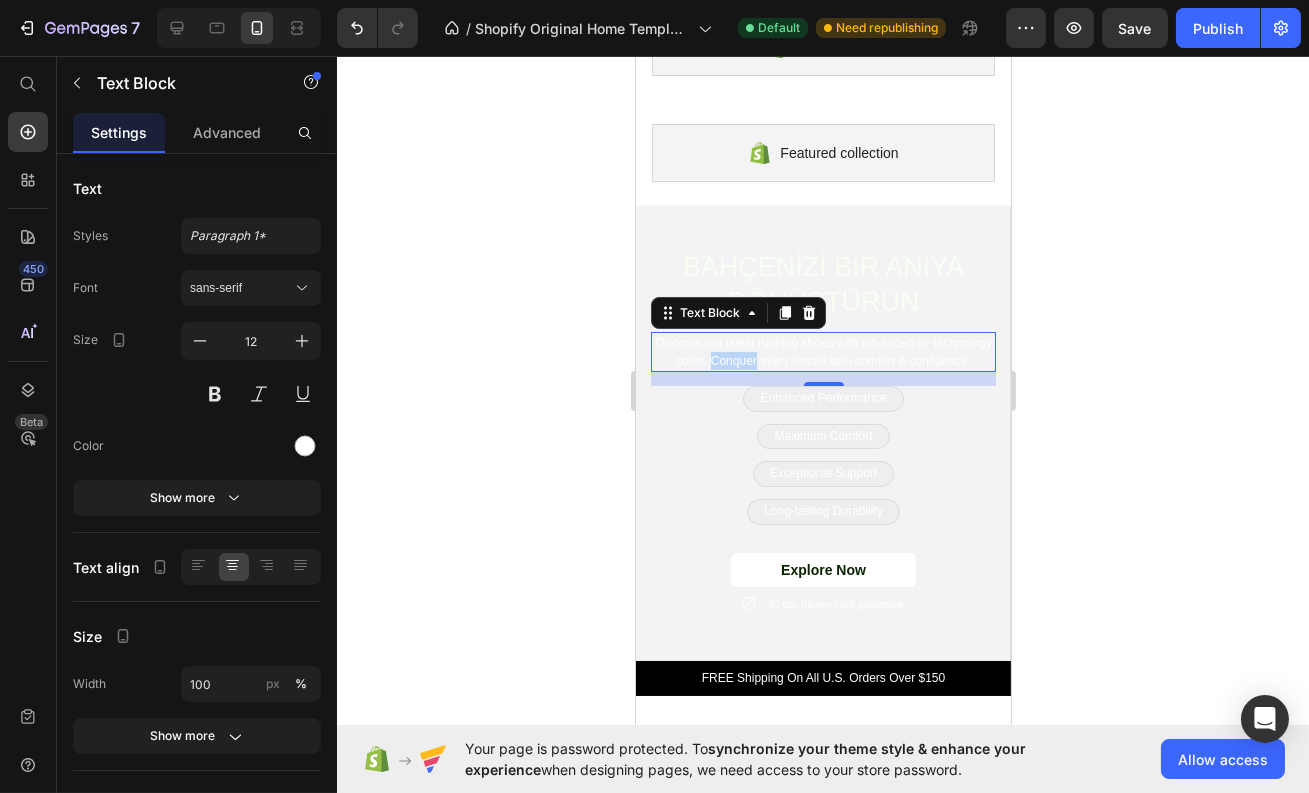 click on "Discover our latest running shoes with advanced air technology soles. Conquer every terrain with comfort & confidence." at bounding box center (822, 352) 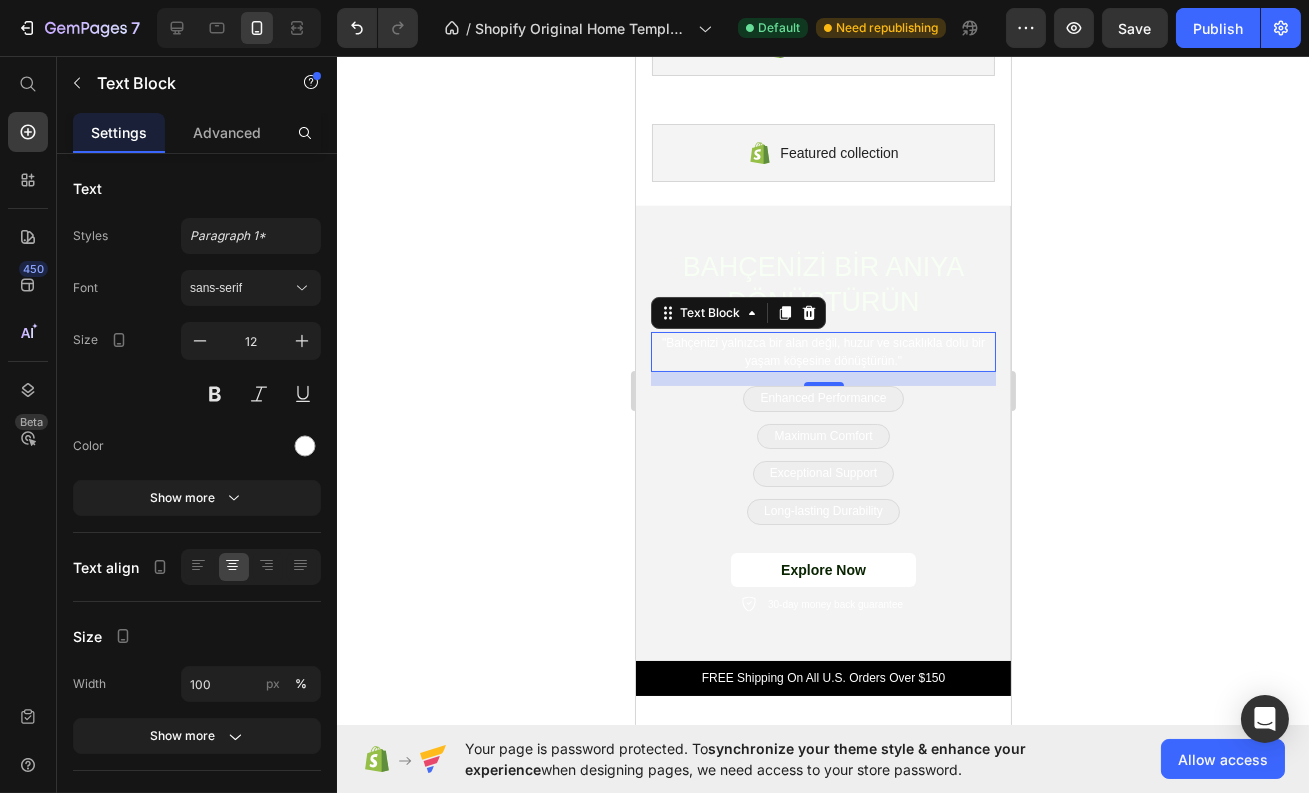 click on ""Bahçenizi yalnızca bir alan değil, huzur ve sıcaklıkla dolu bir yaşam köşesine dönüştürün." at bounding box center (822, 352) 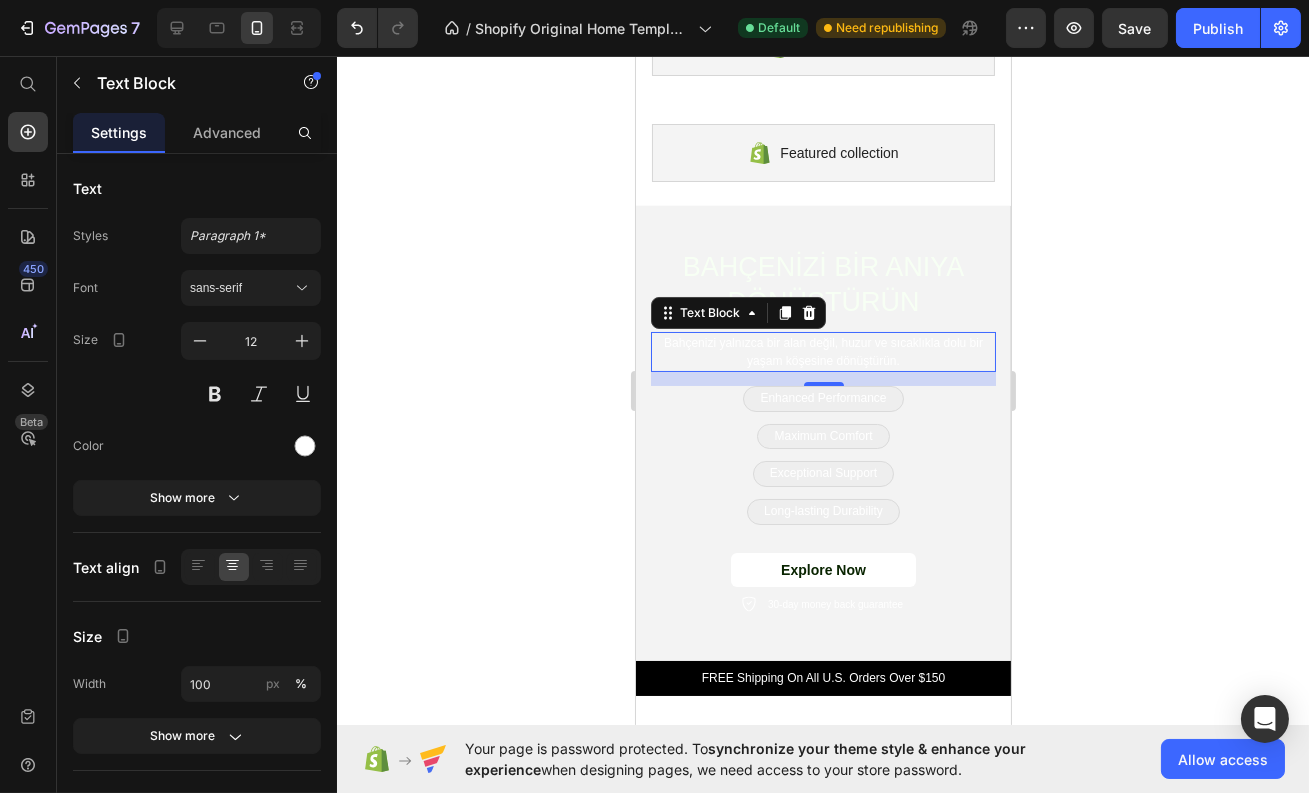 click 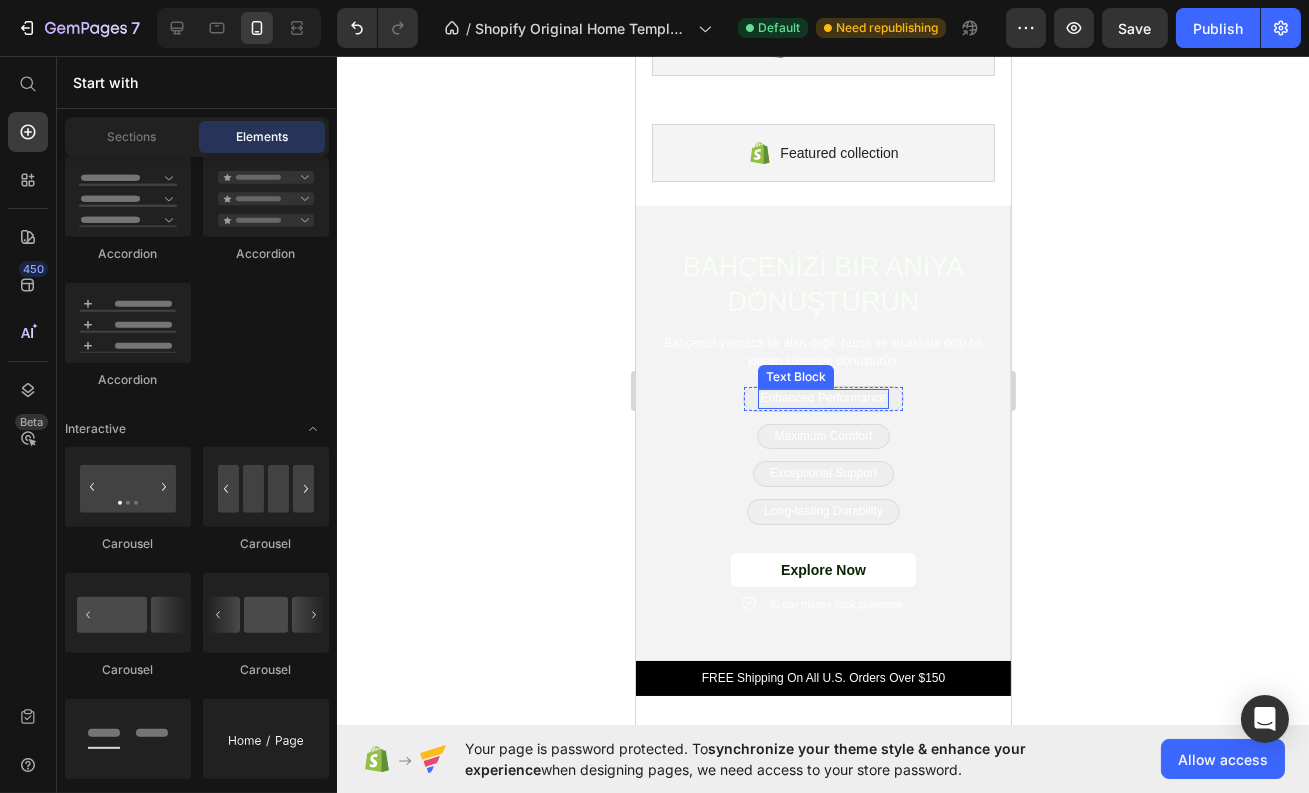 click on "Enhanced Performance" at bounding box center (822, 399) 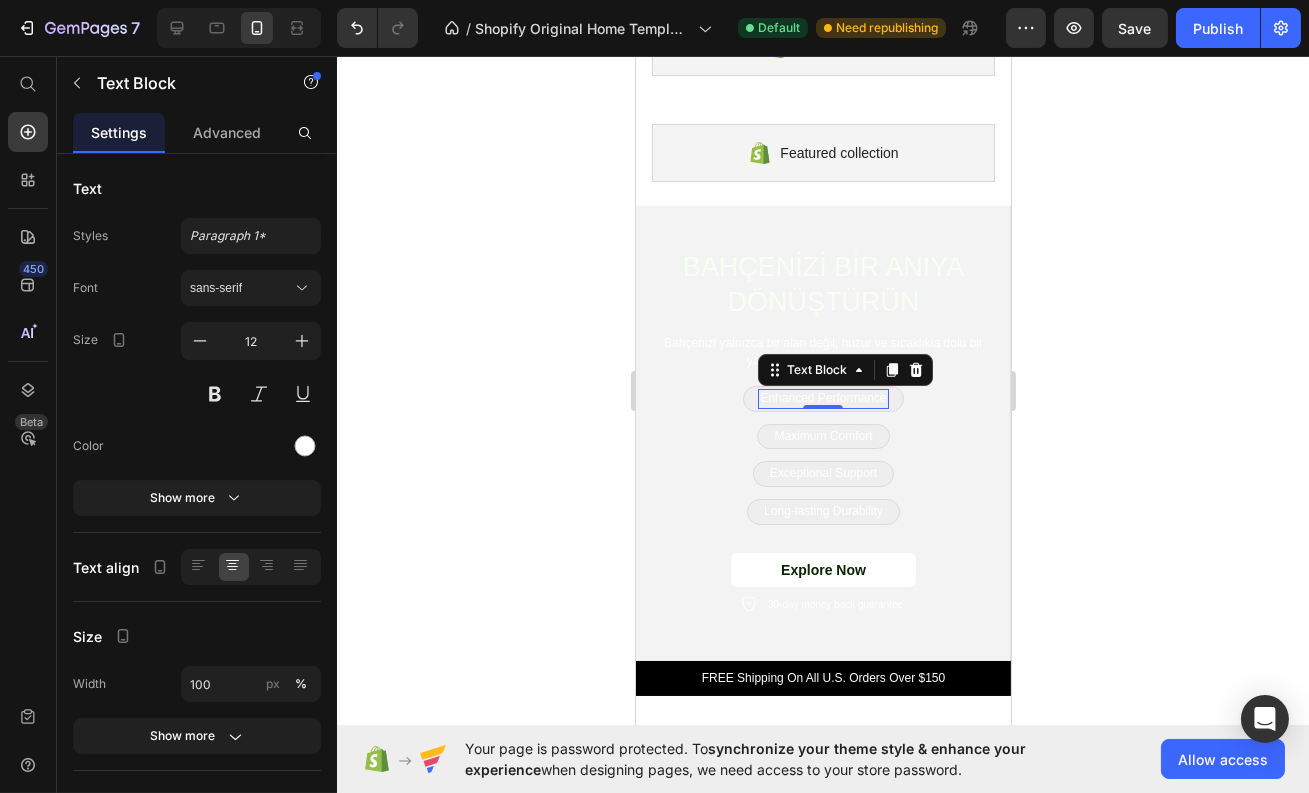 click on "Enhanced Performance" at bounding box center (822, 399) 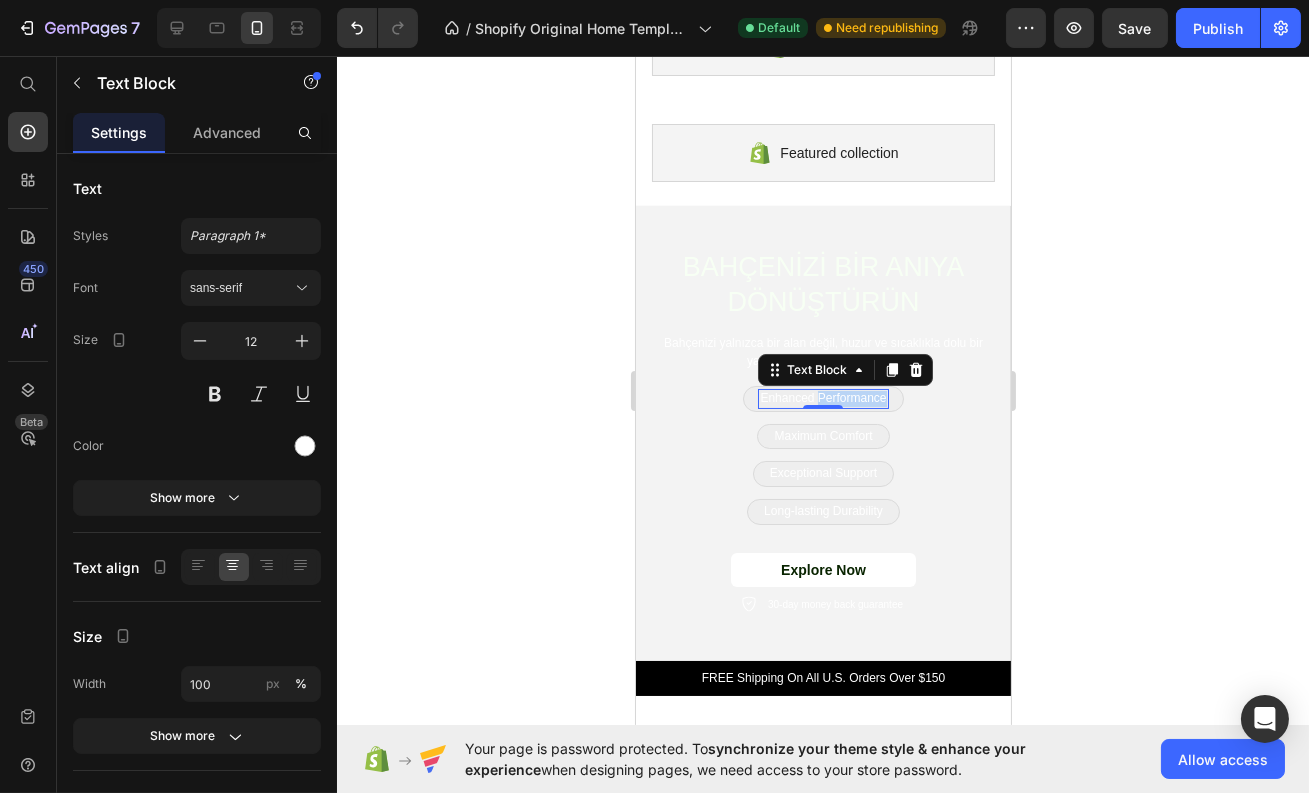 click on "Enhanced Performance" at bounding box center [822, 399] 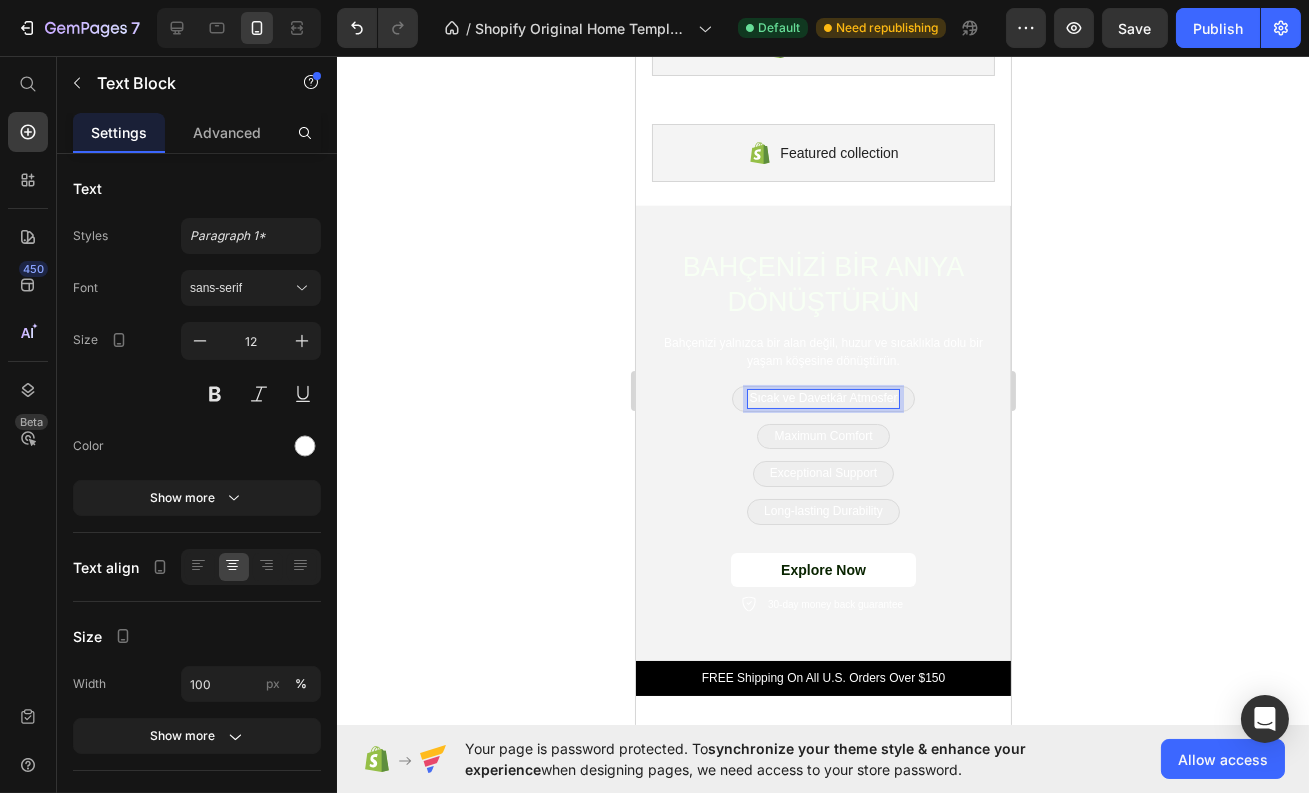 click on "Sıcak ve Davetkâr Atmosfer" at bounding box center (822, 399) 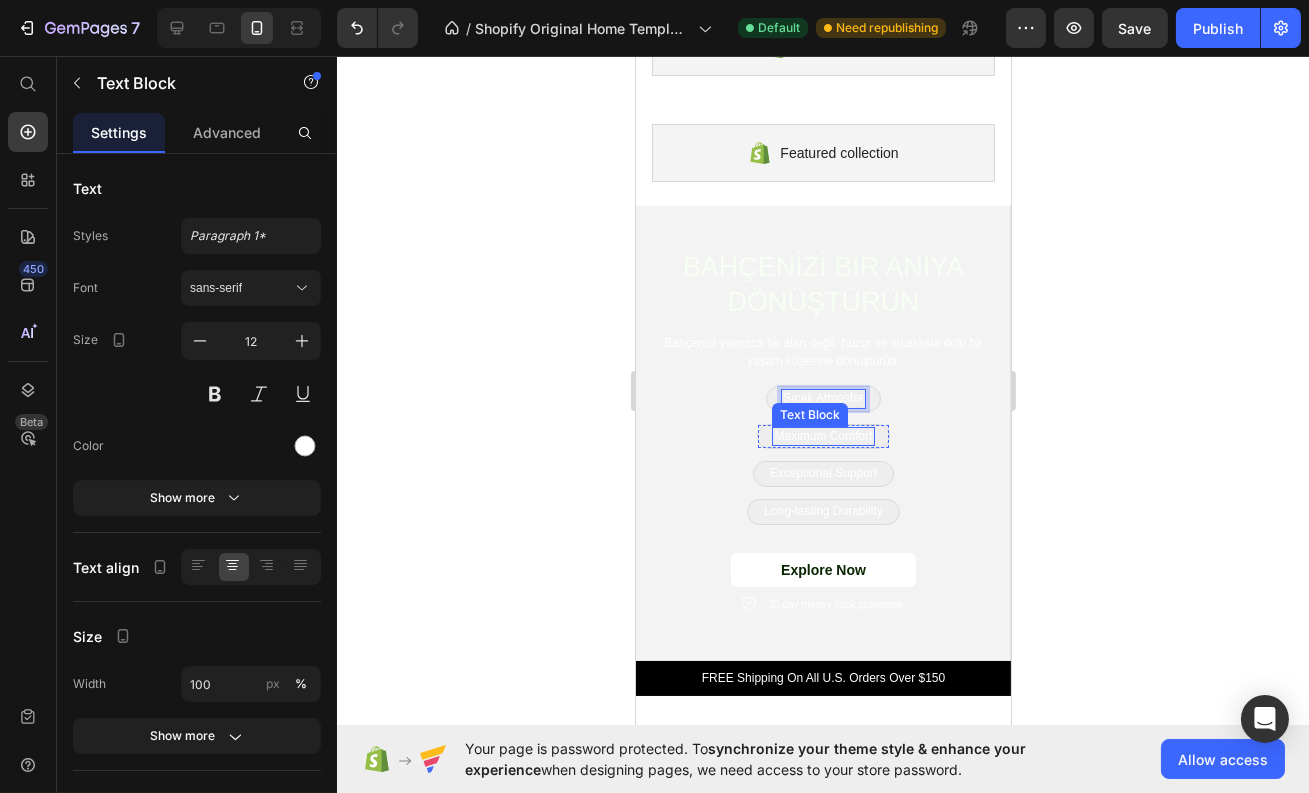 click on "Maximum Comfort" at bounding box center [822, 437] 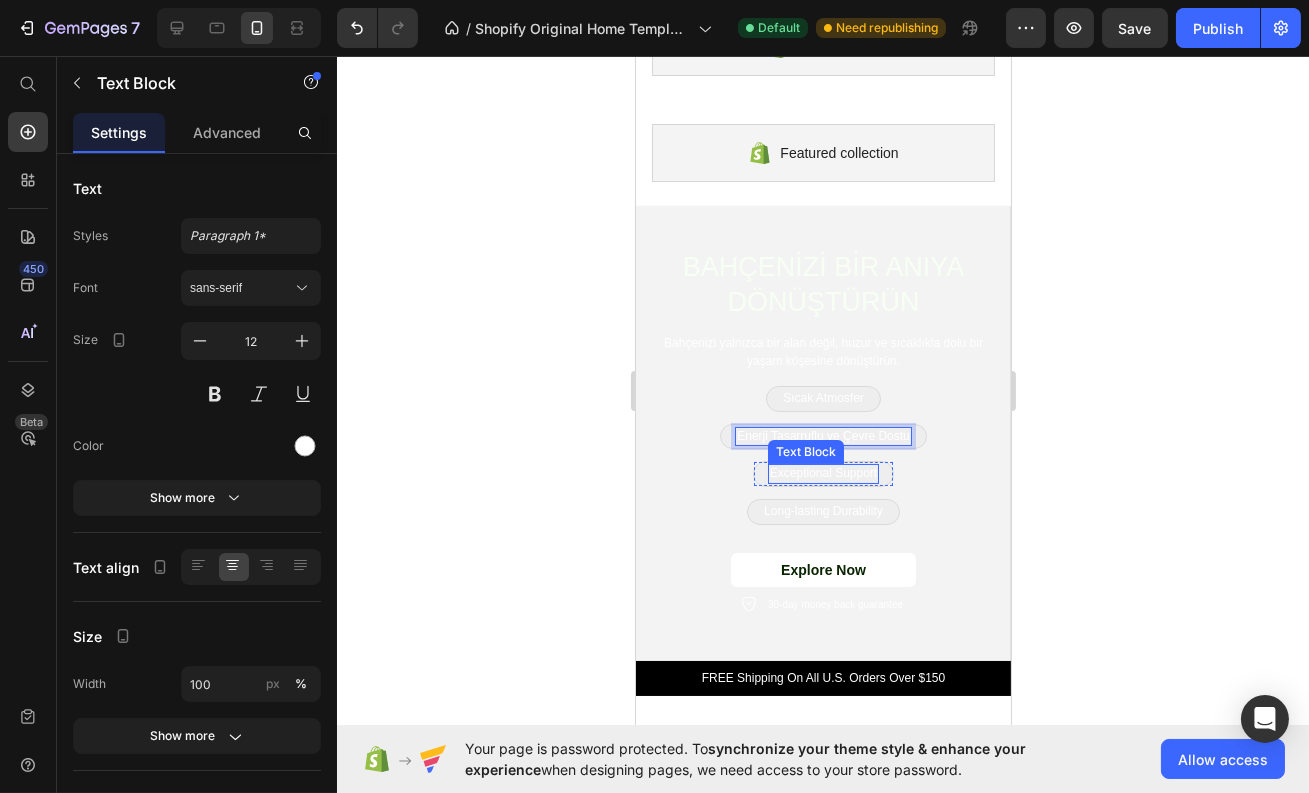 click on "Exceptional Support" at bounding box center (822, 474) 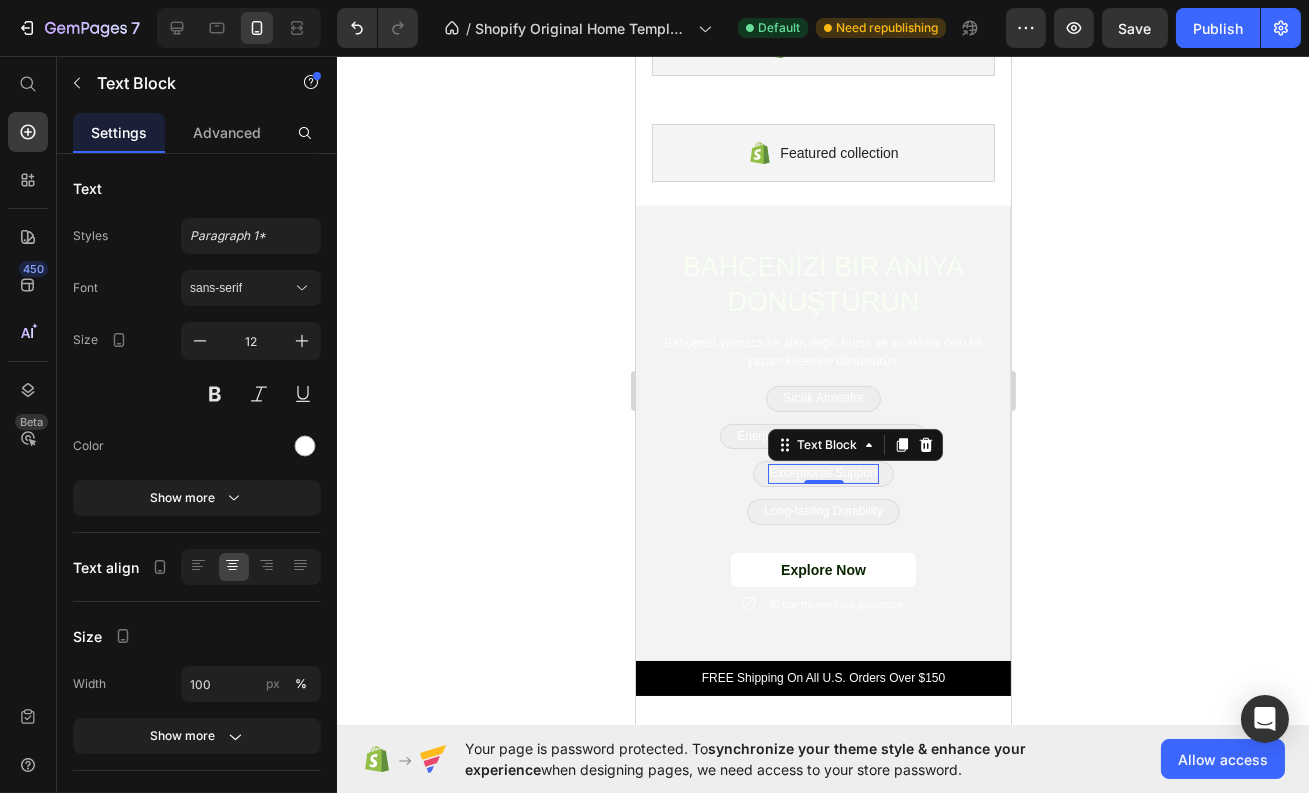 click on "Exceptional Support" at bounding box center (822, 474) 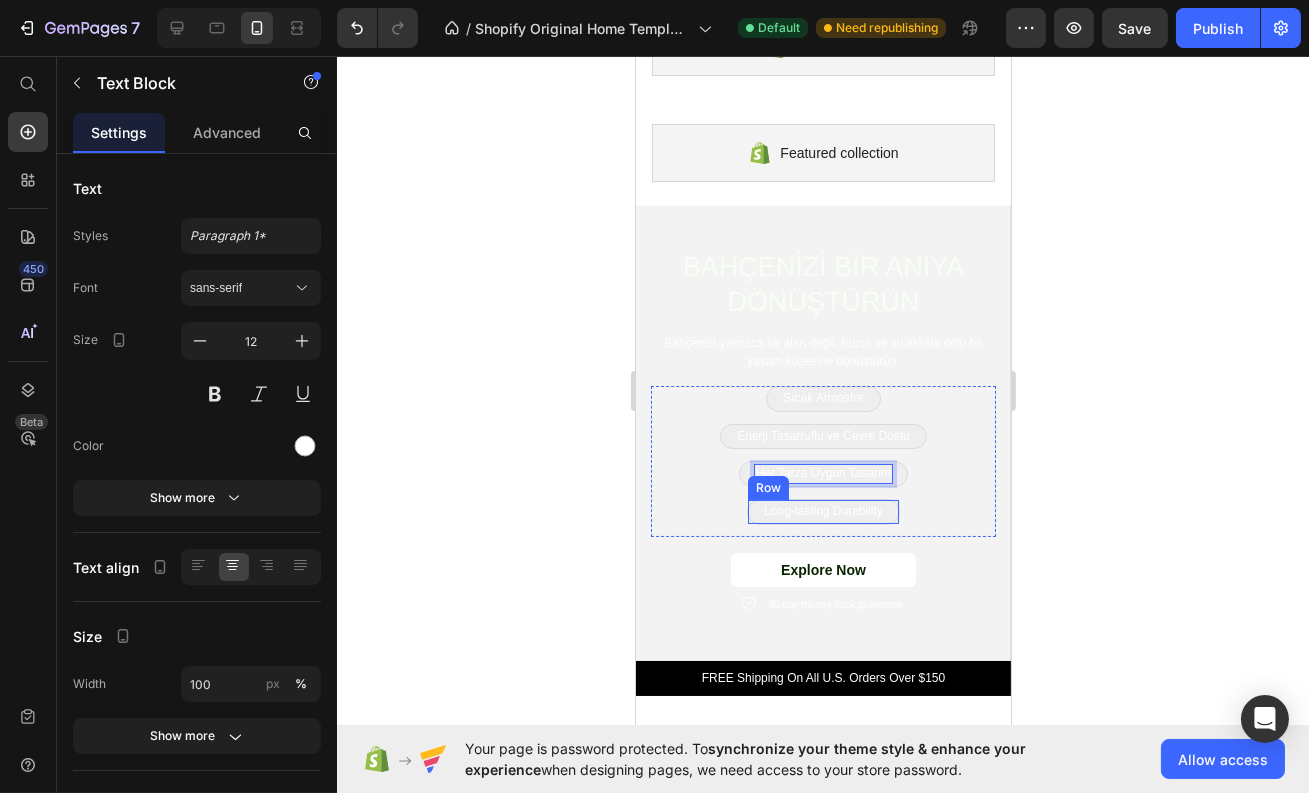 drag, startPoint x: 817, startPoint y: 467, endPoint x: 818, endPoint y: 501, distance: 34.0147 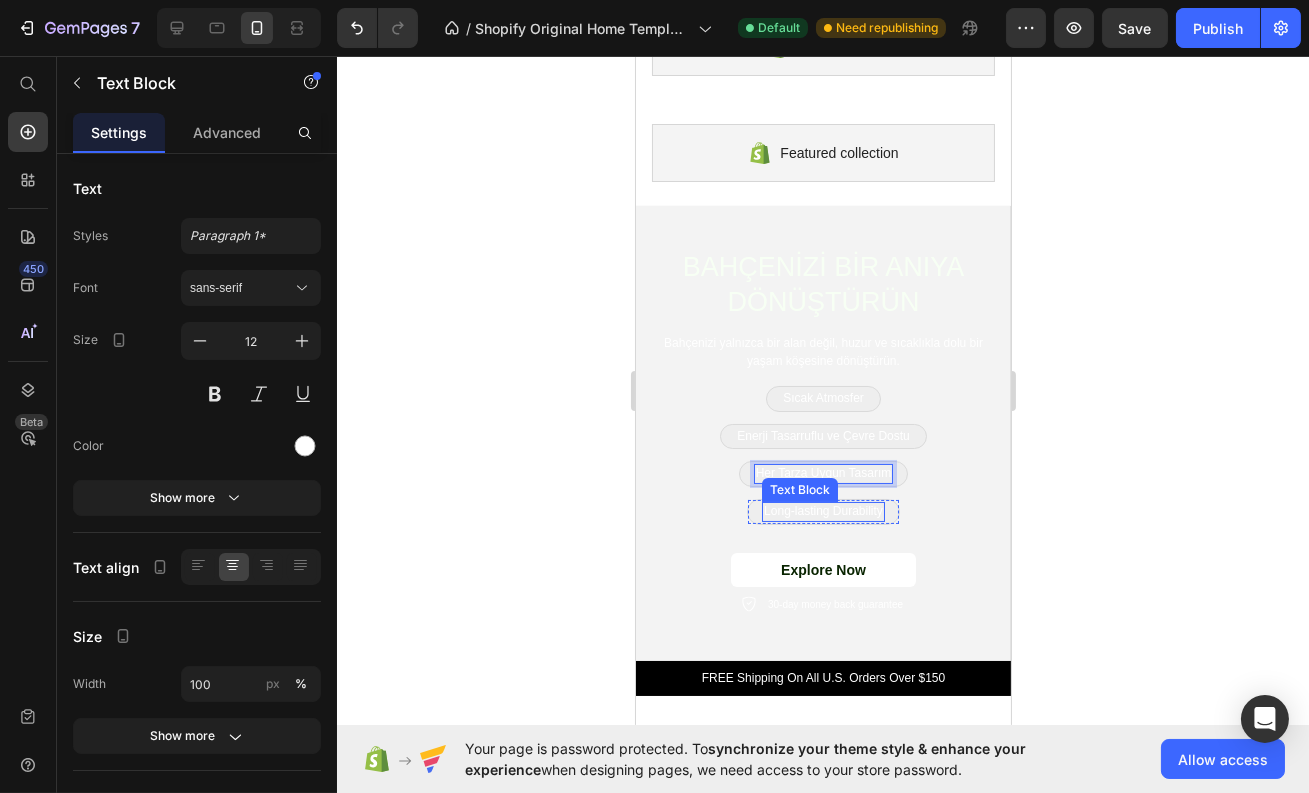 click on "Long-lasting Durability" at bounding box center (822, 512) 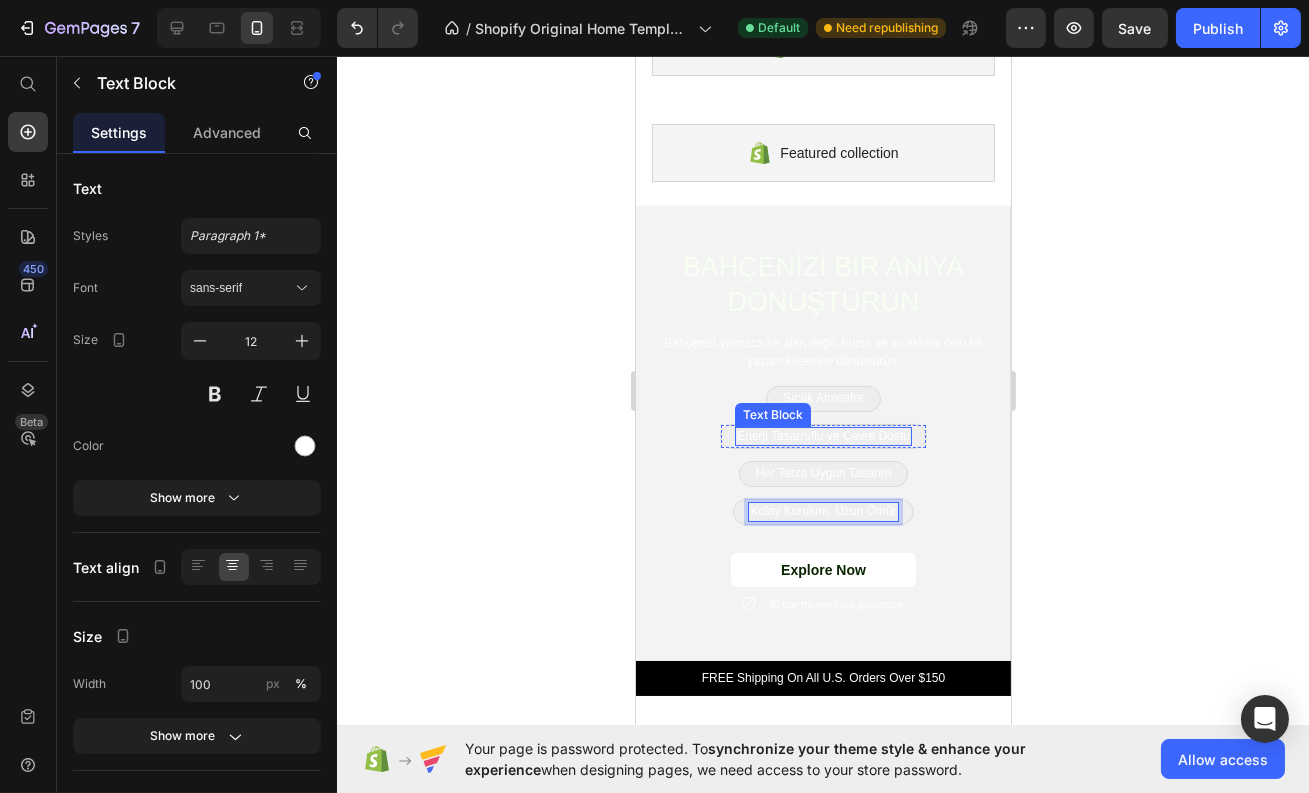 click on "Enerji Tasarruflu ve Çevre Dostu" at bounding box center [822, 437] 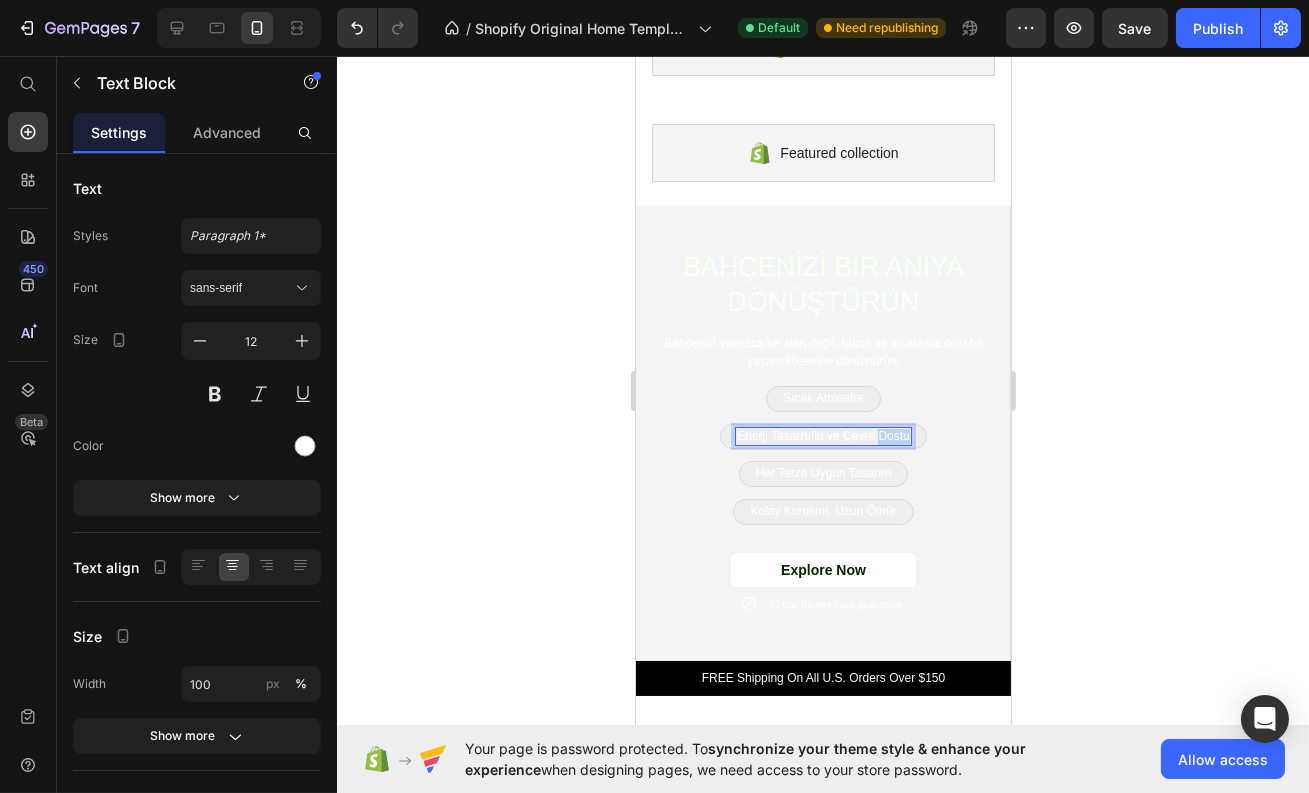click on "Enerji Tasarruflu ve Çevre Dostu" at bounding box center (822, 437) 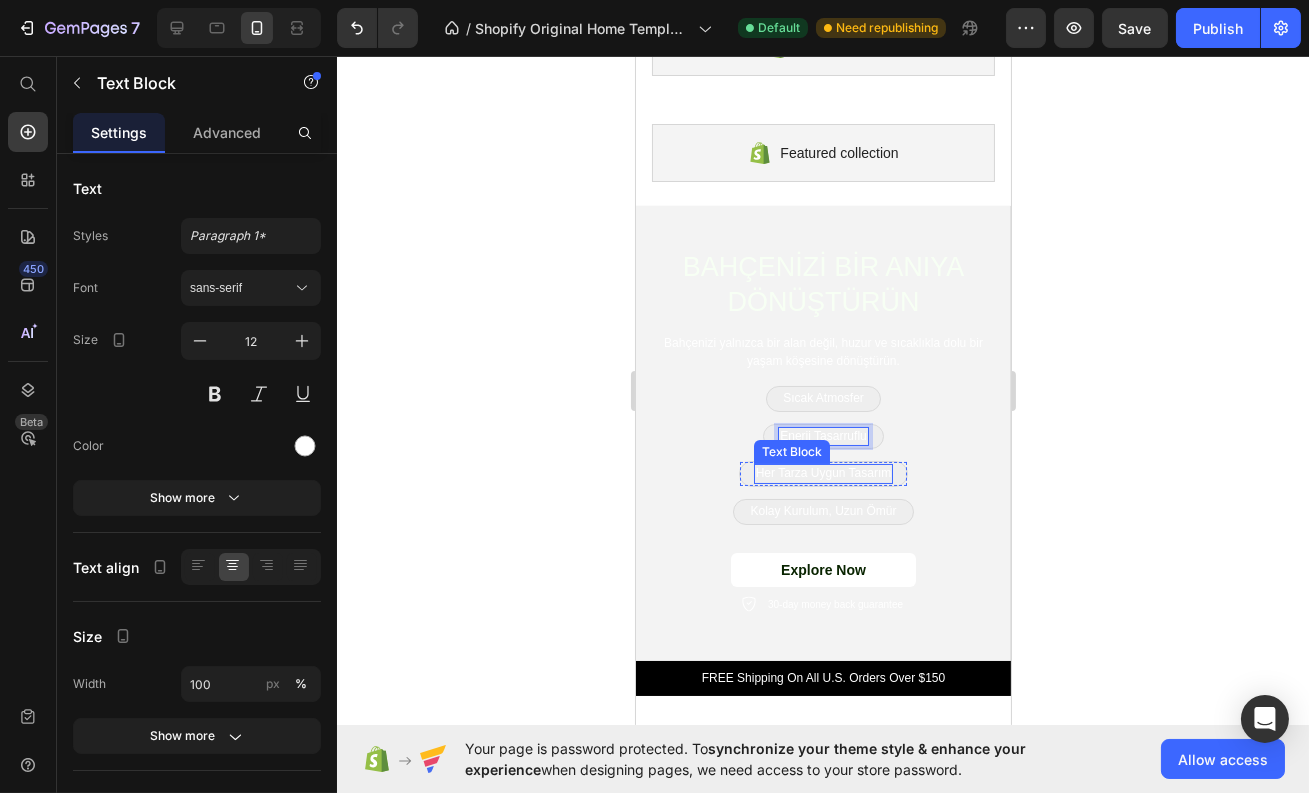 click on "Her Tarza Uygun Tasarım" at bounding box center [823, 474] 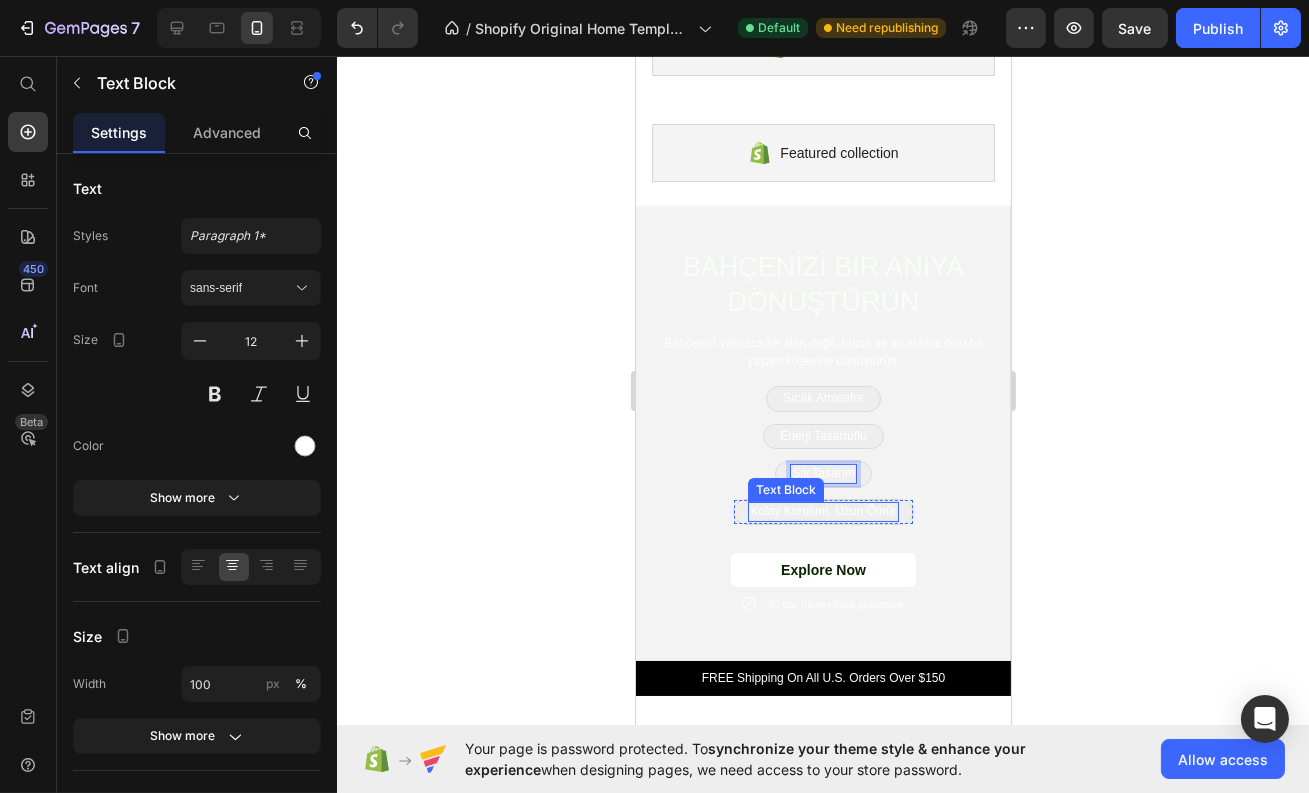 click on "Kolay Kurulum, Uzun Ömür" at bounding box center (822, 512) 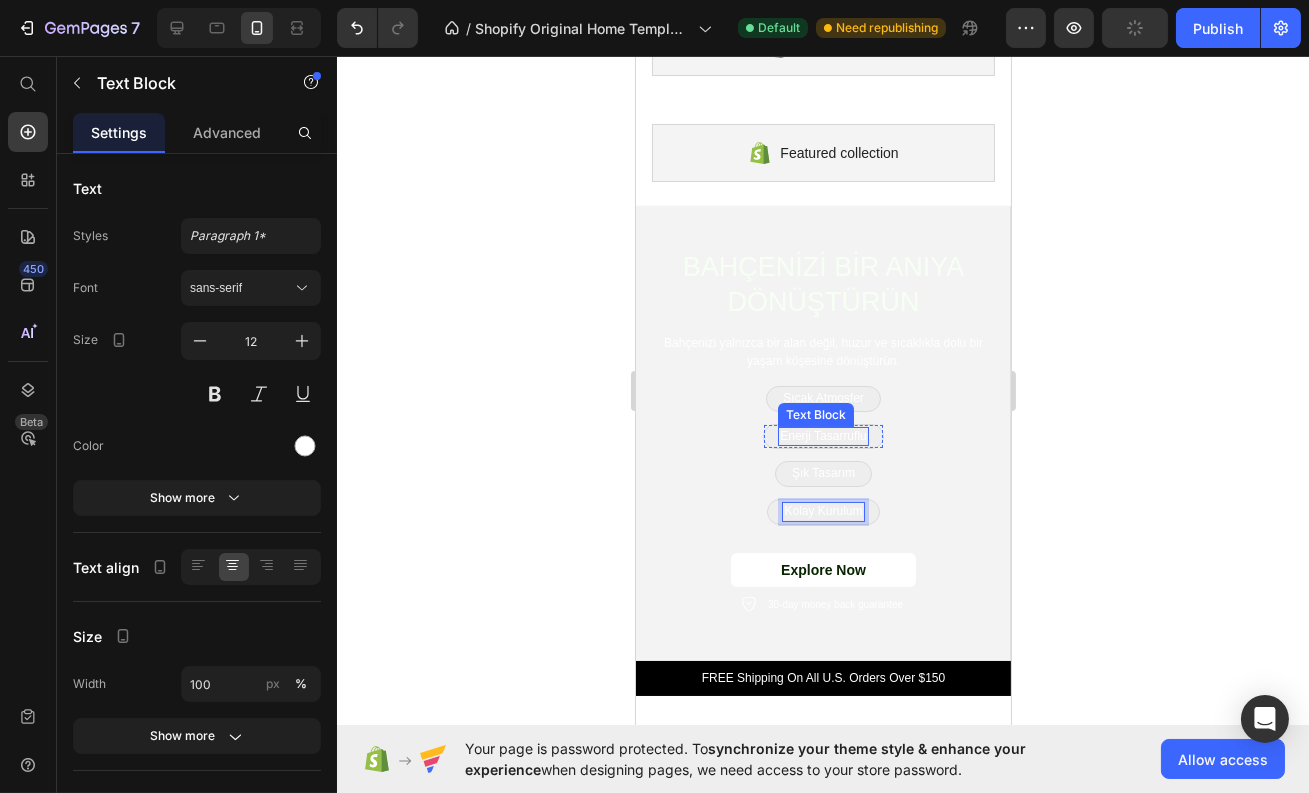 click on "Enerji Tasarruflu" at bounding box center [822, 437] 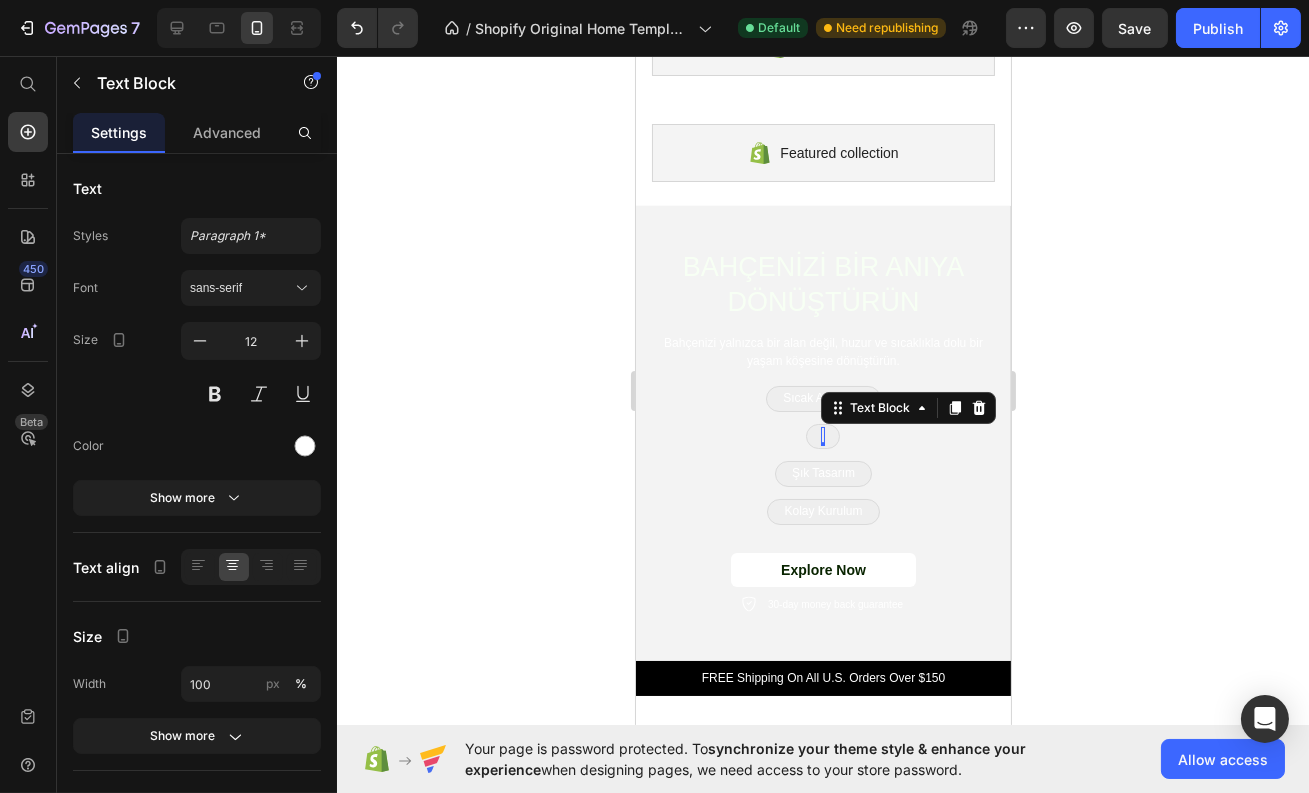 click 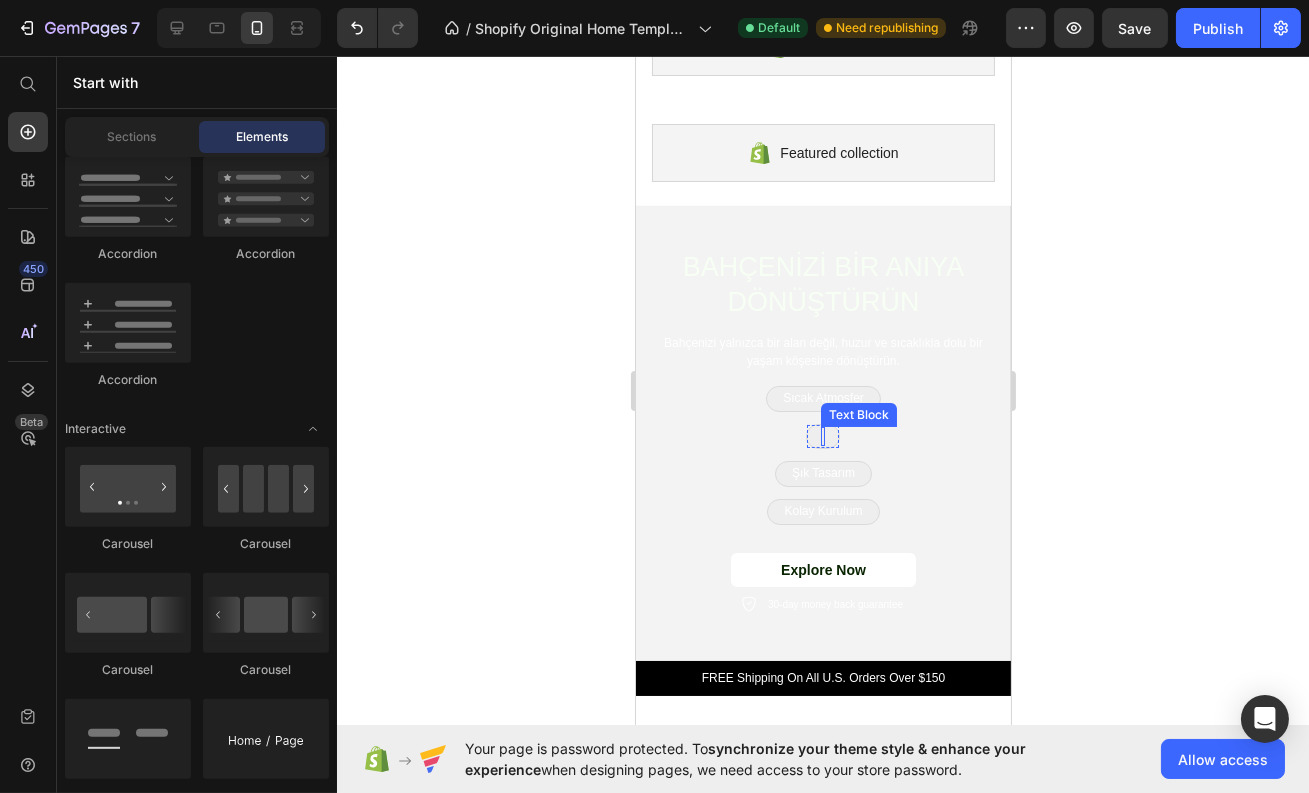 click at bounding box center (822, 437) 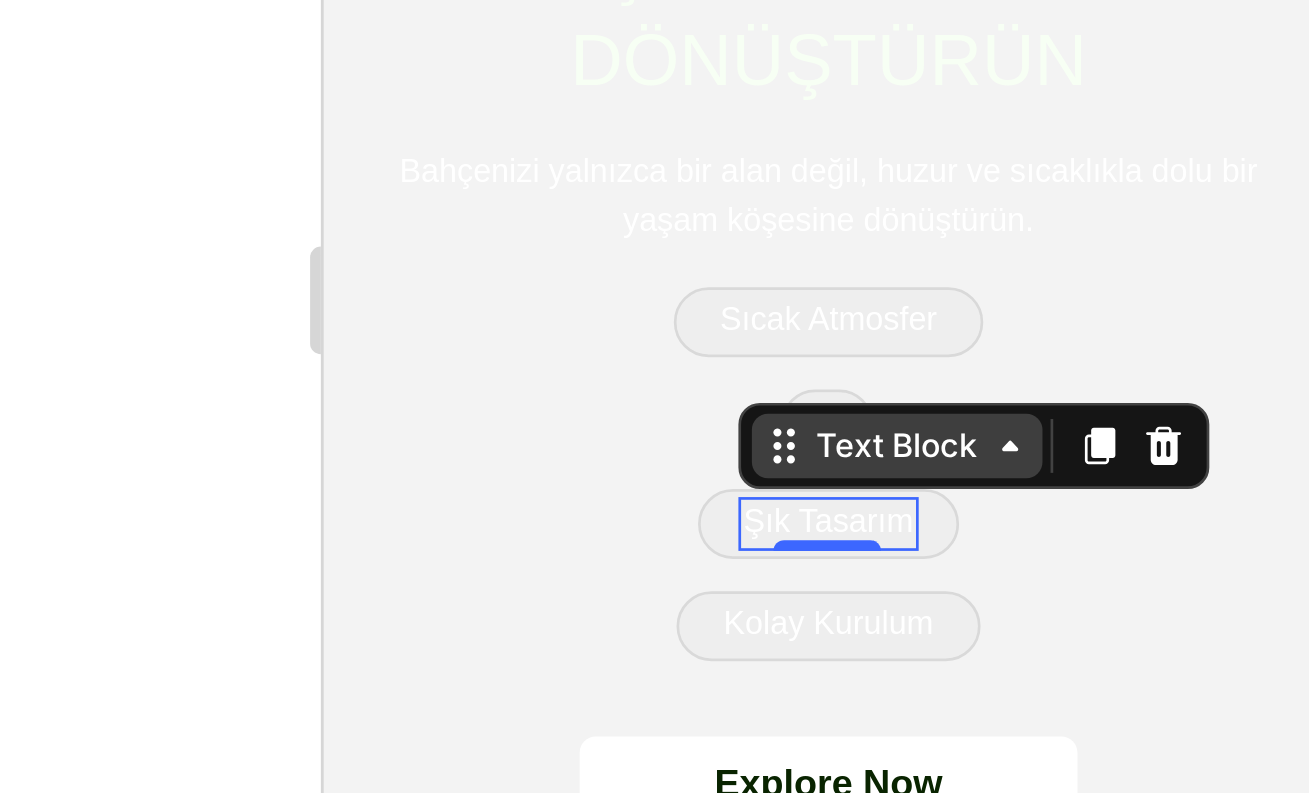 click on "Text Block" at bounding box center [535, -212] 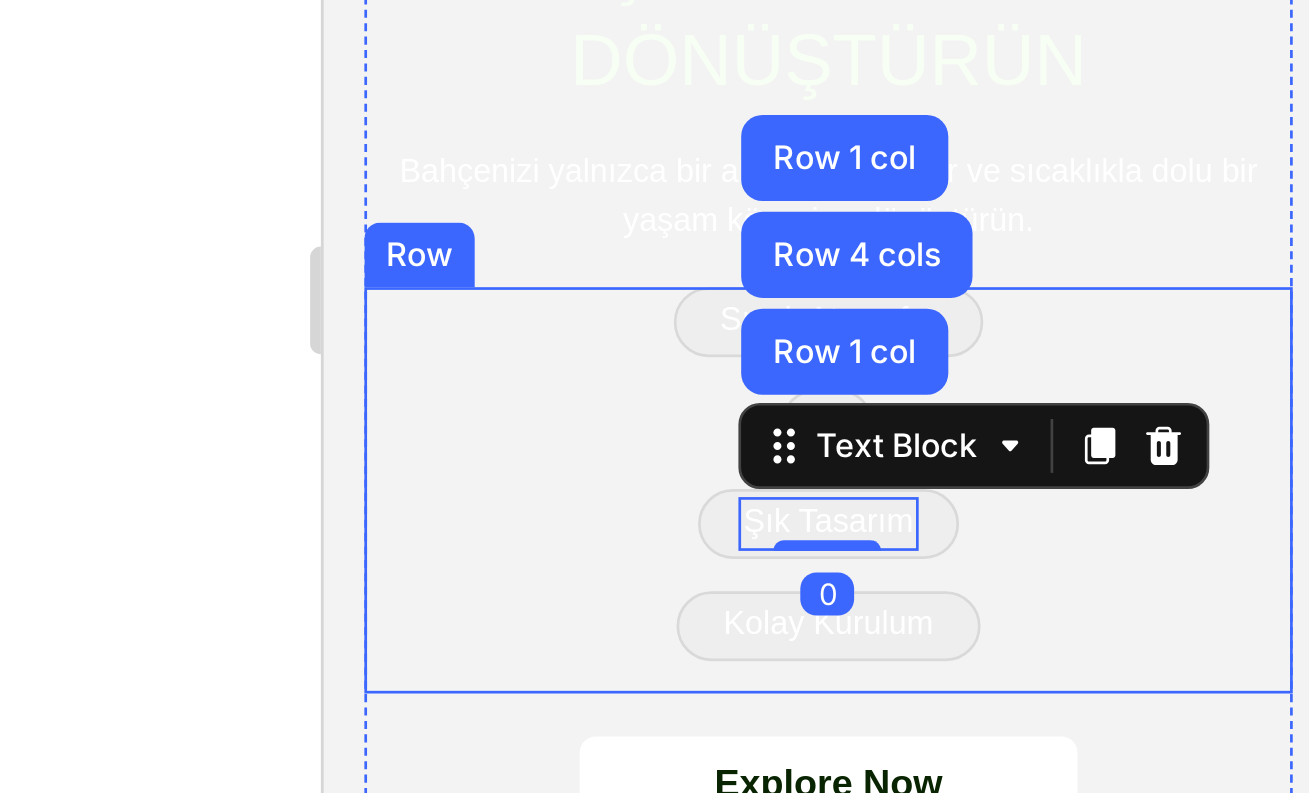 click on "Text Block Row" at bounding box center [509, -214] 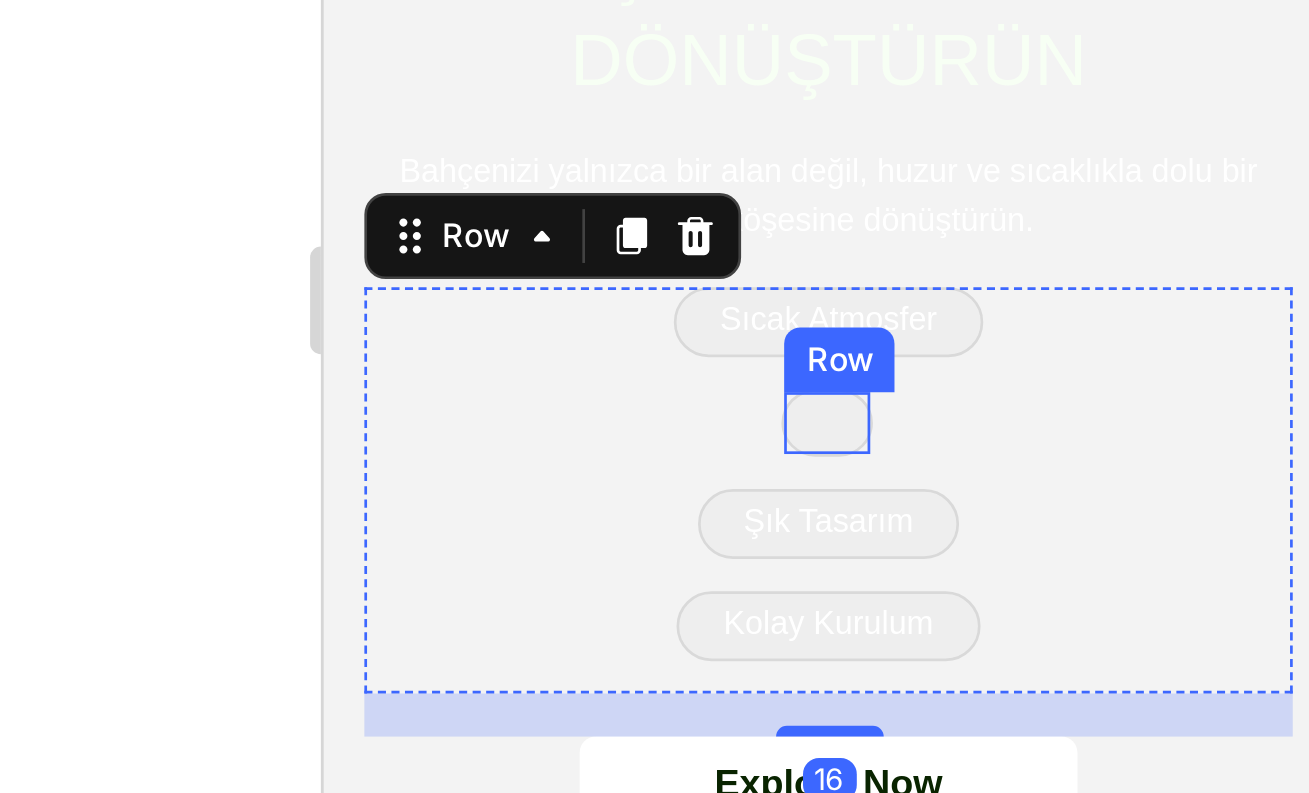 click on "Text Block Row" at bounding box center (509, -220) 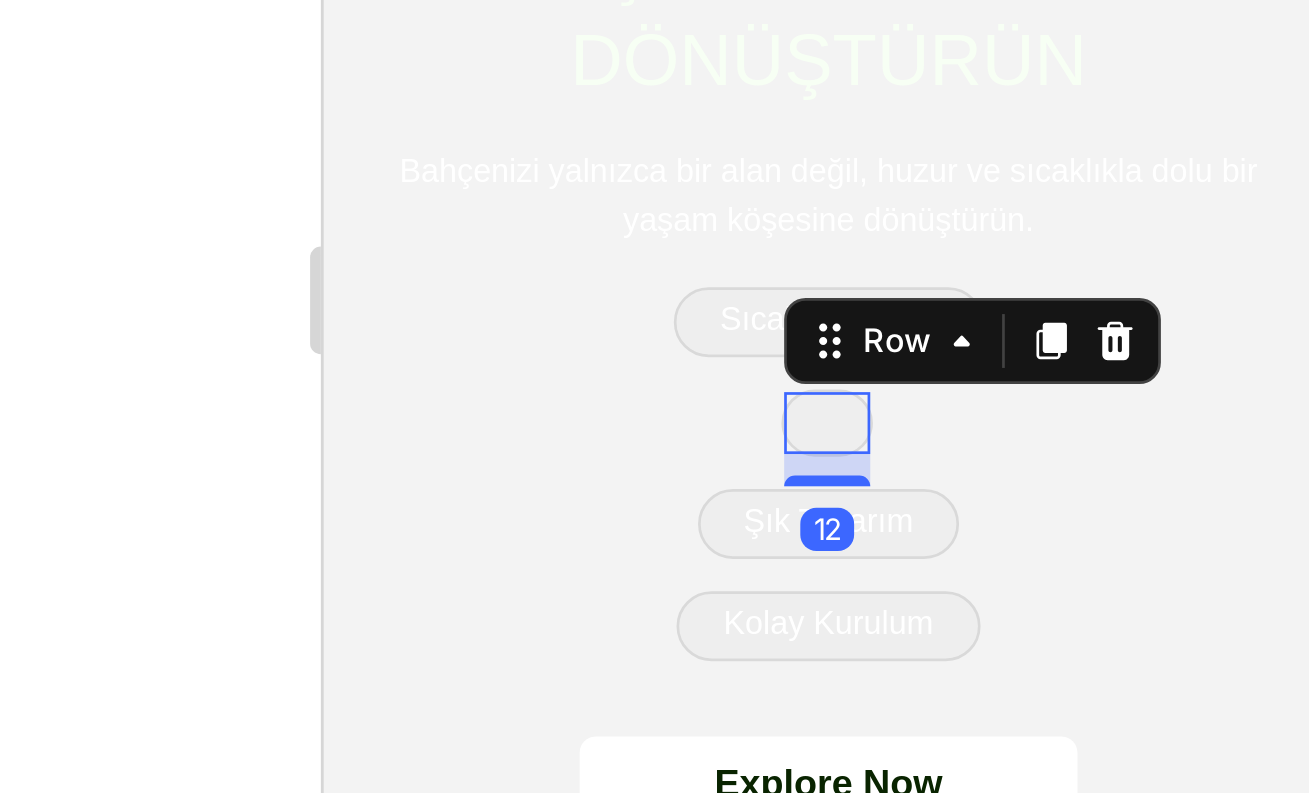 click on "Text Block Row   12" at bounding box center [509, -220] 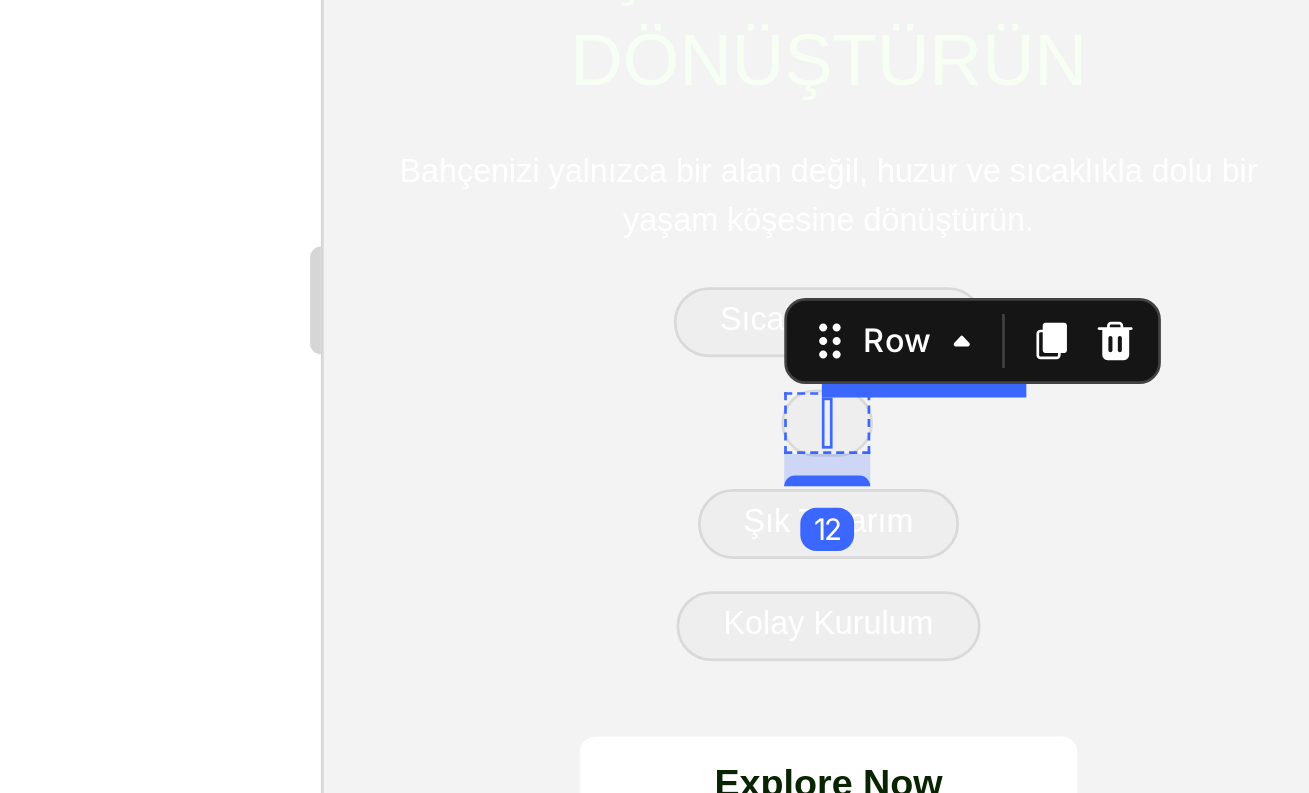 click at bounding box center (509, -220) 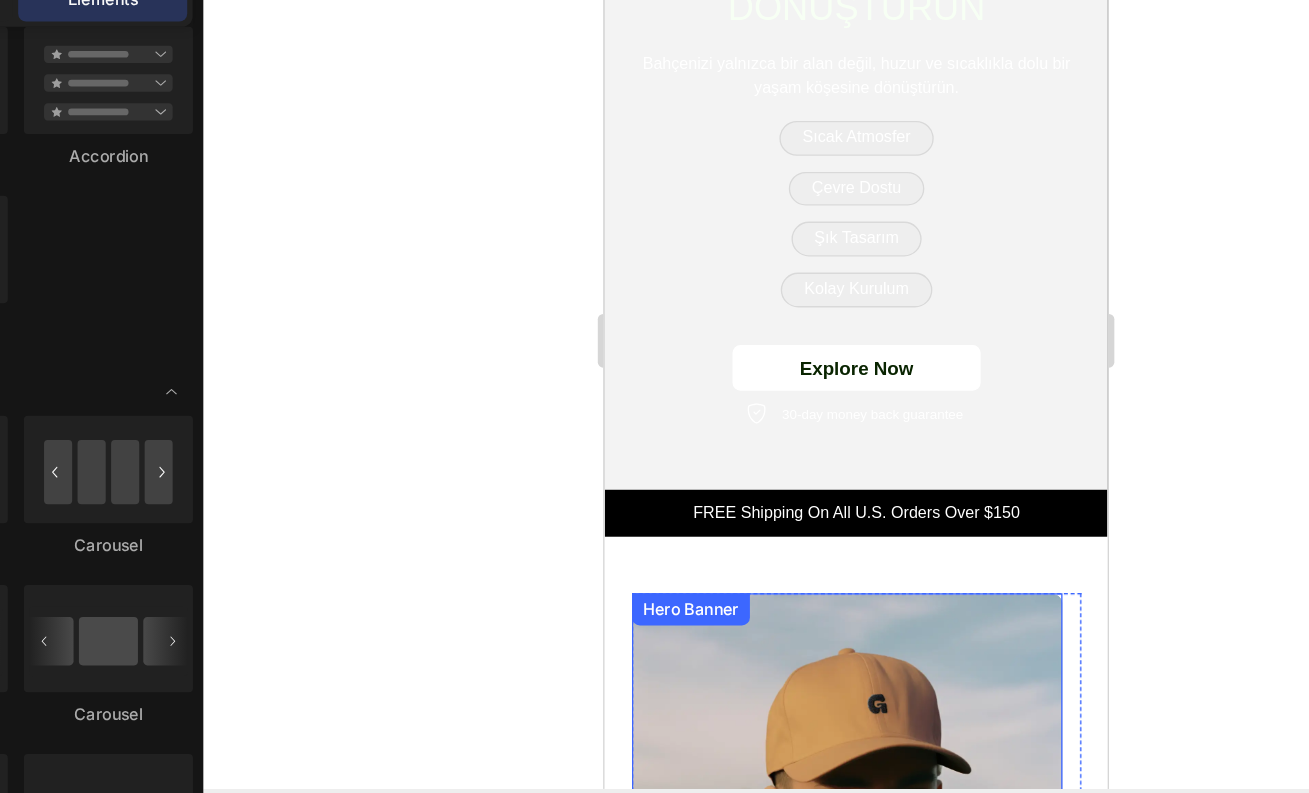 scroll, scrollTop: 174, scrollLeft: 0, axis: vertical 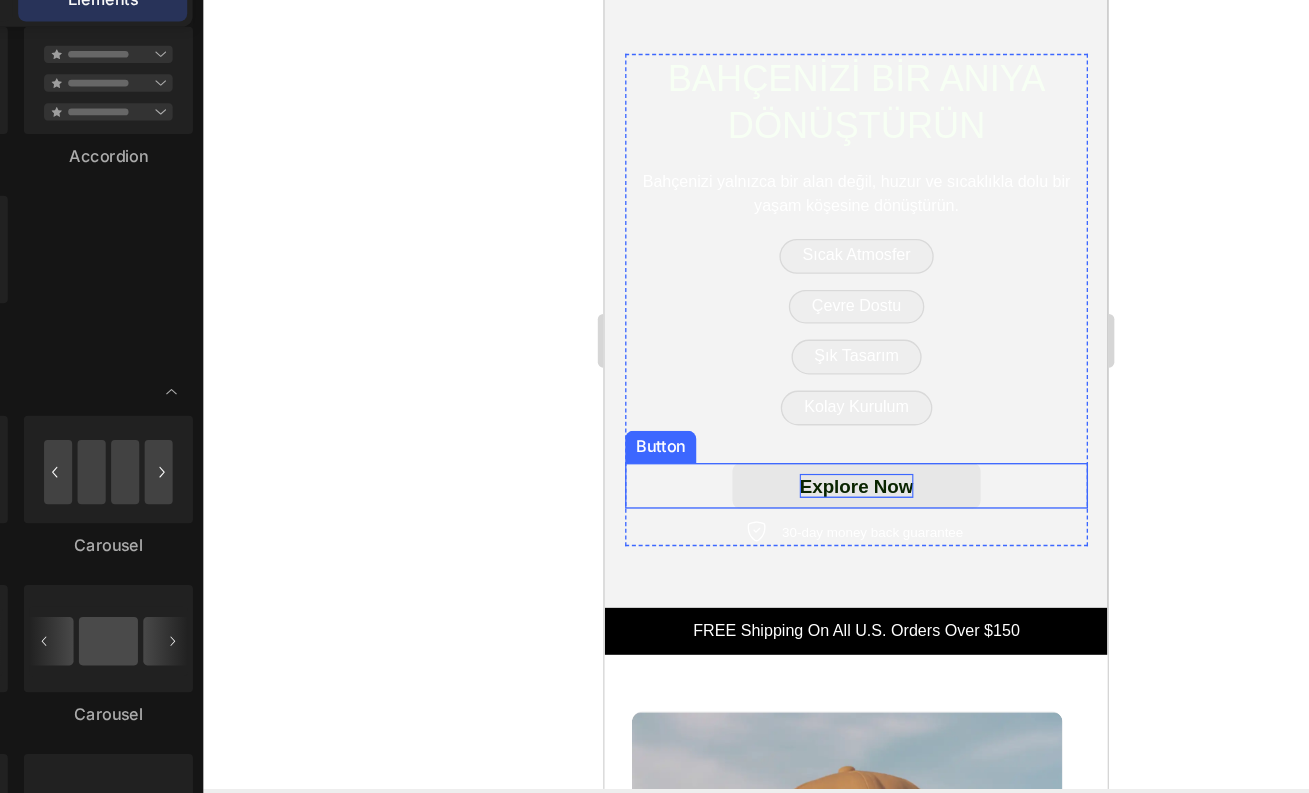 click on "Explore Now" at bounding box center (790, 335) 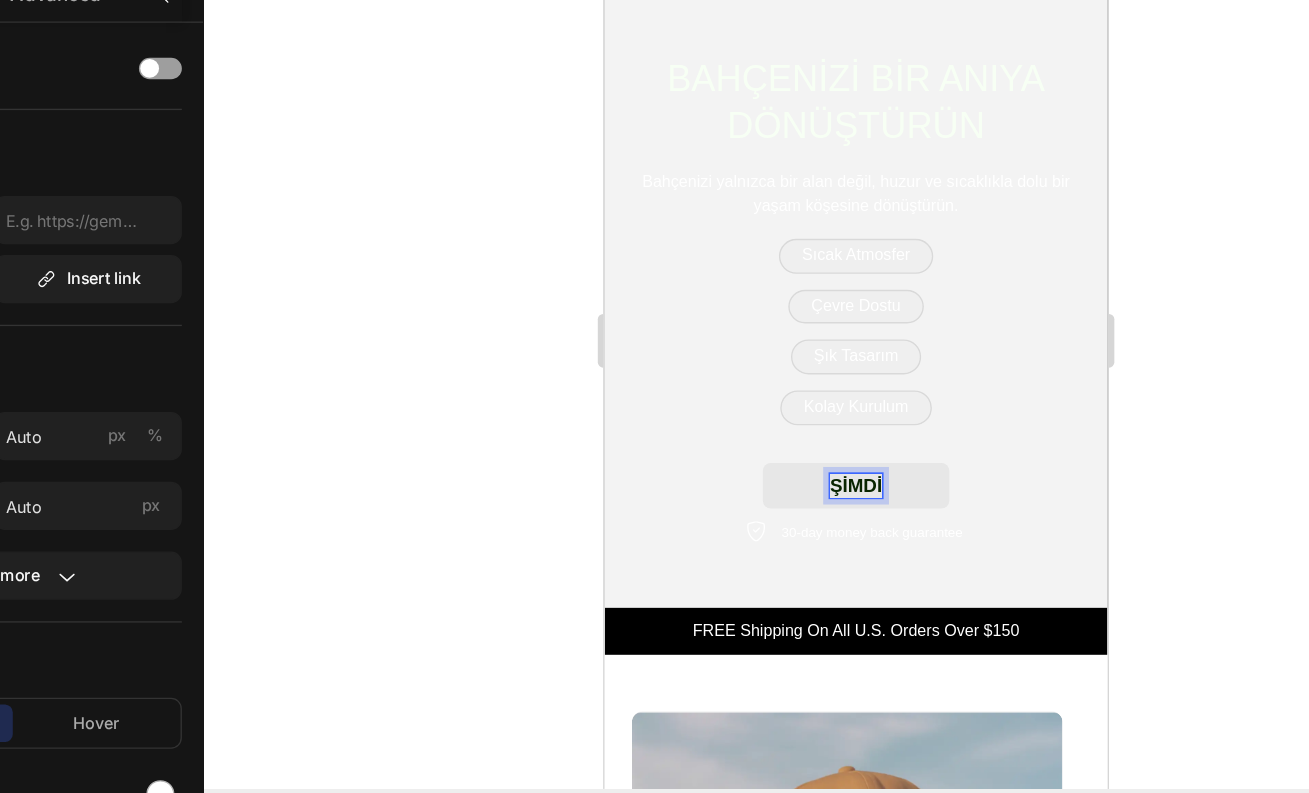 click on "ŞİMDİ" at bounding box center (790, 335) 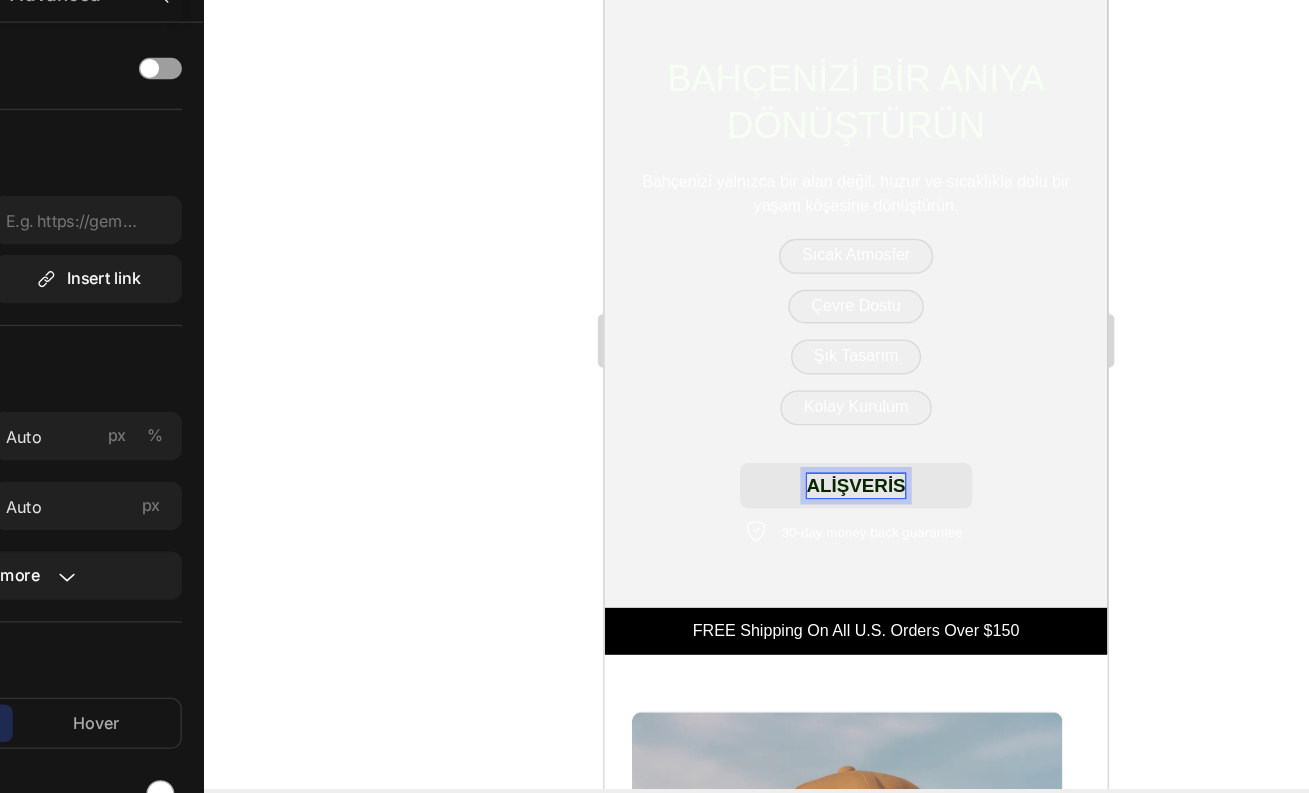 click on "ALİŞVERİS" at bounding box center (791, 335) 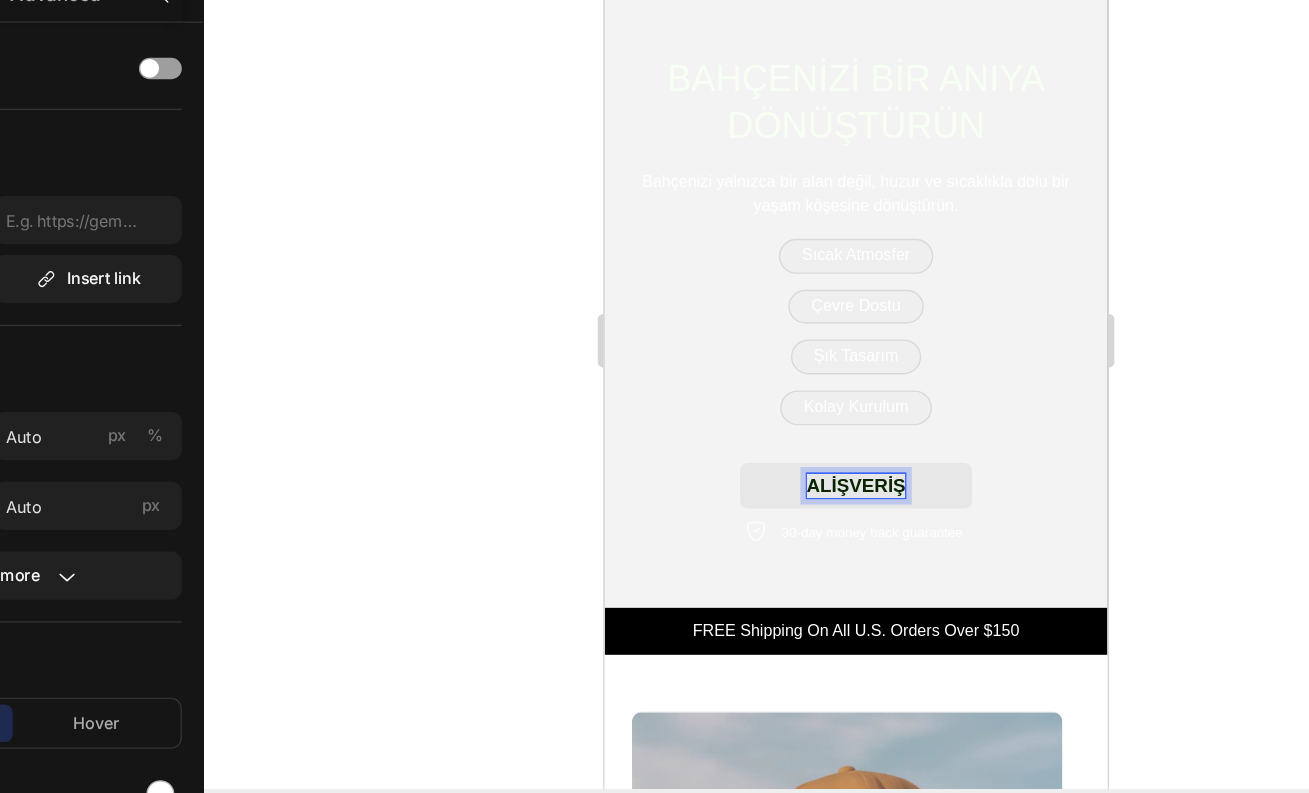 click on "ALİŞVERİŞ" at bounding box center (791, 335) 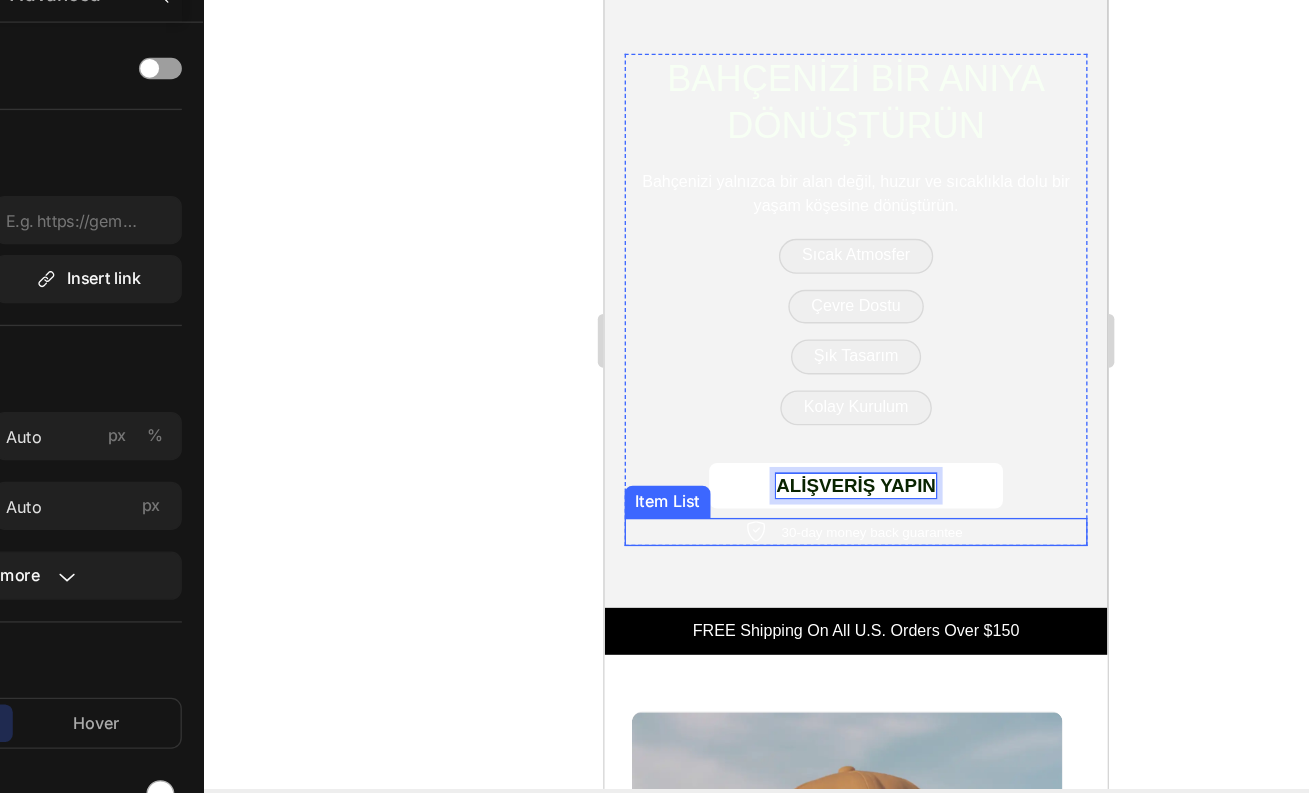 click on "30-day money back guarantee" at bounding box center (802, 369) 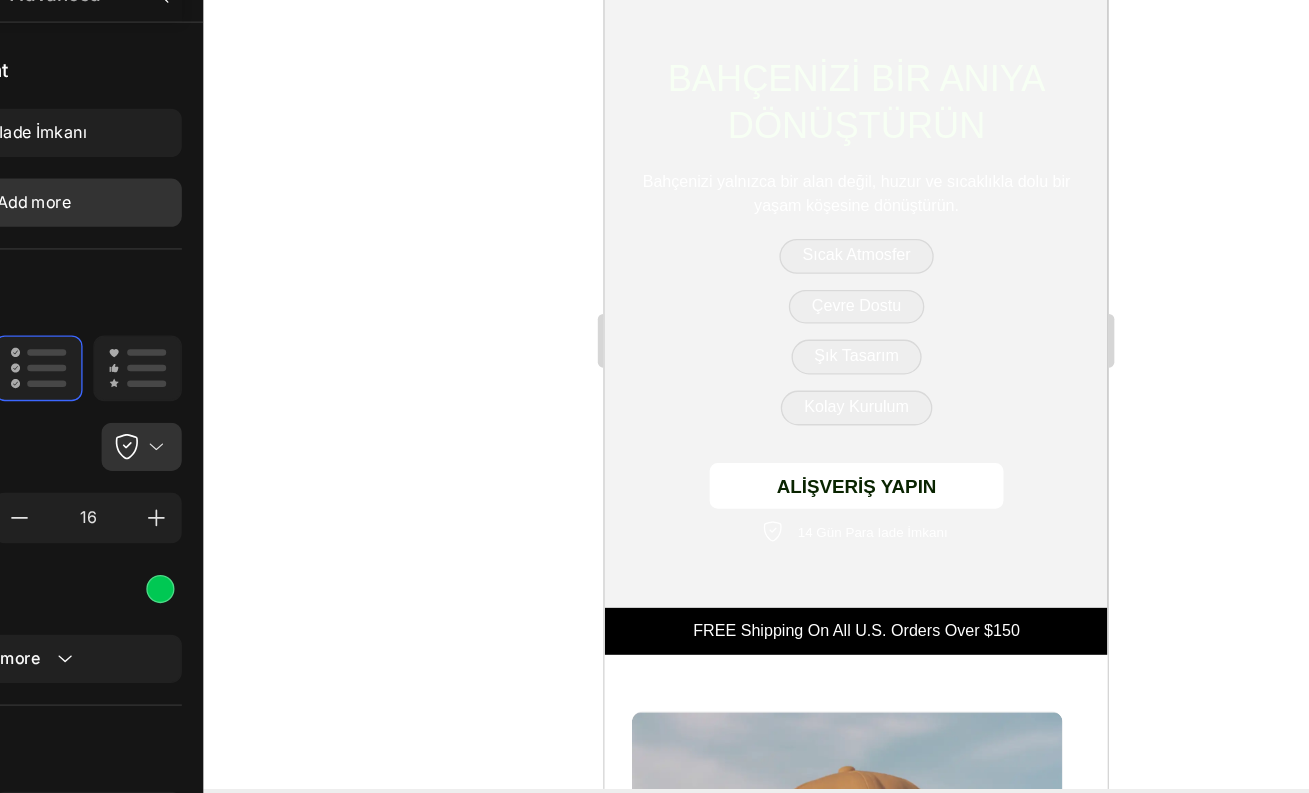 click 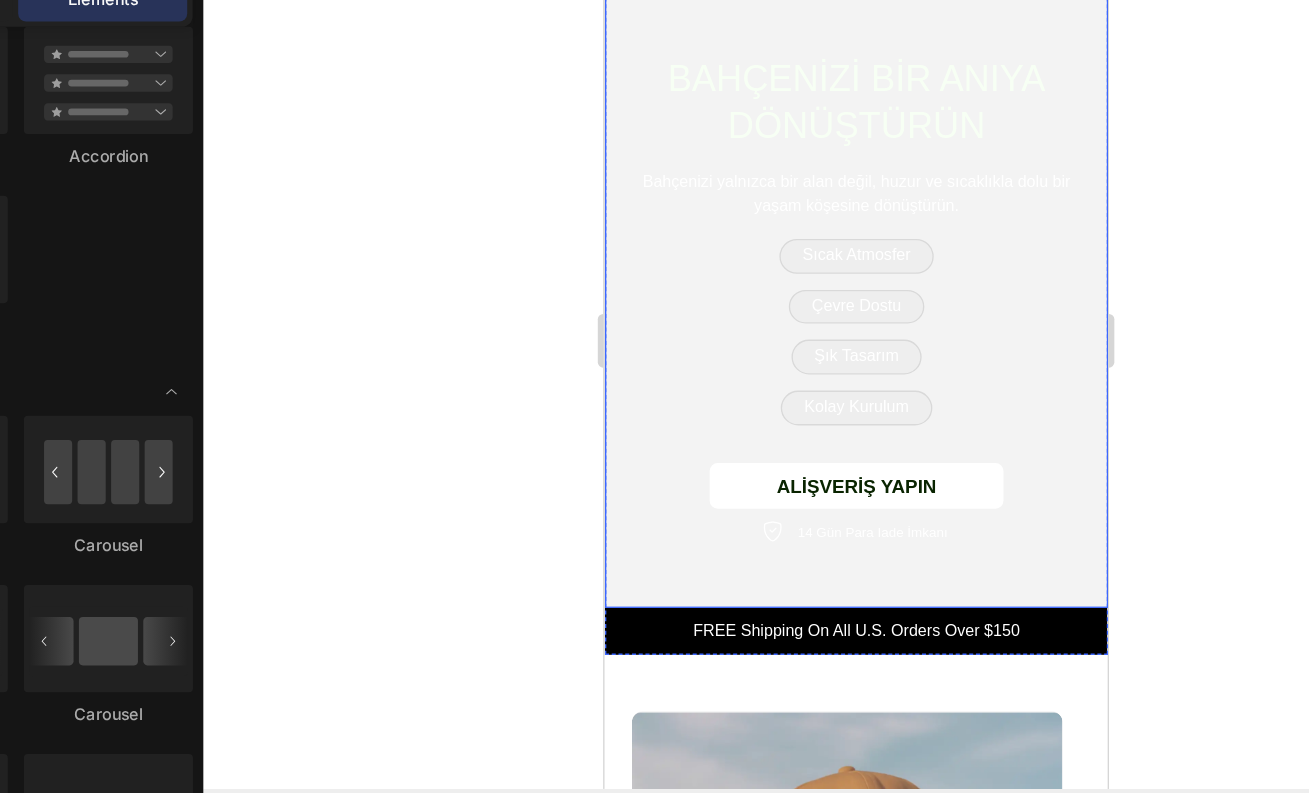 scroll, scrollTop: 218, scrollLeft: 0, axis: vertical 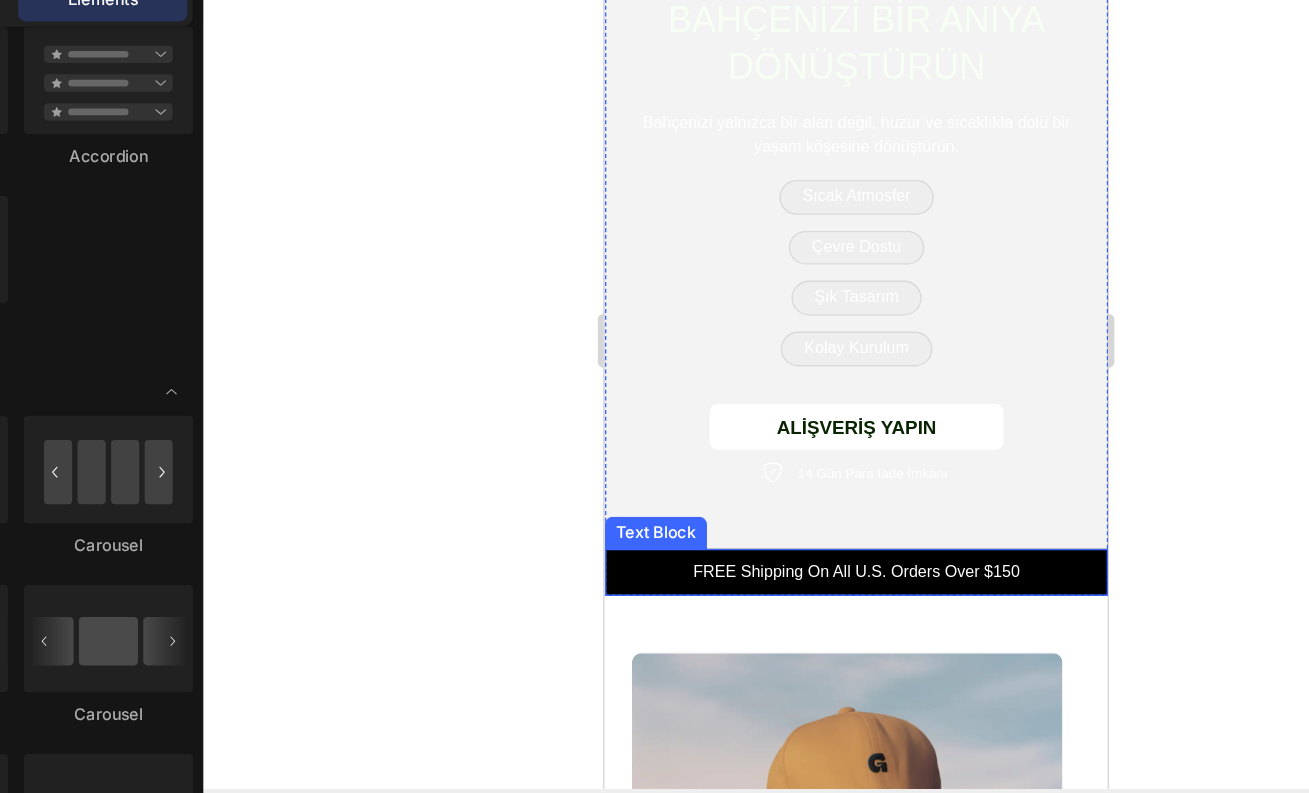 click on "FREE Shipping On All U.S. Orders Over $150" at bounding box center [790, 400] 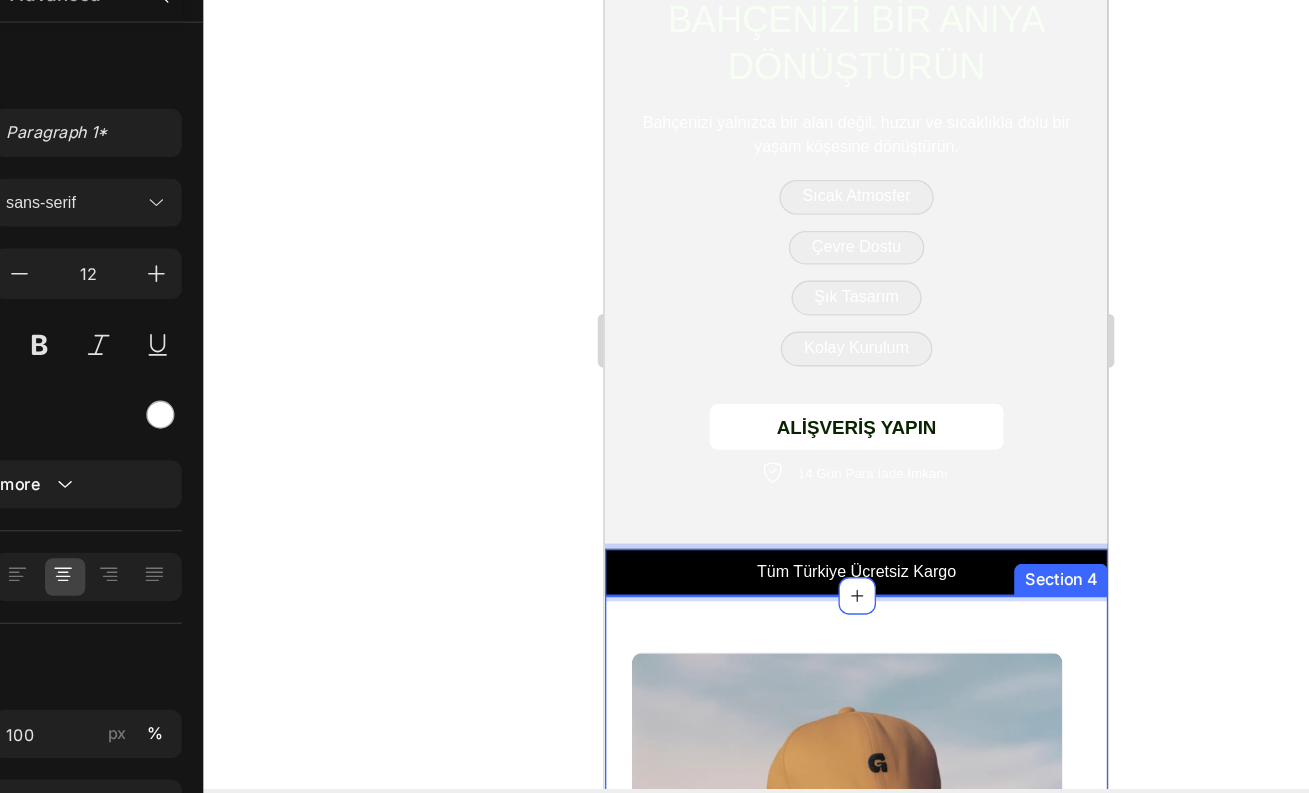 click 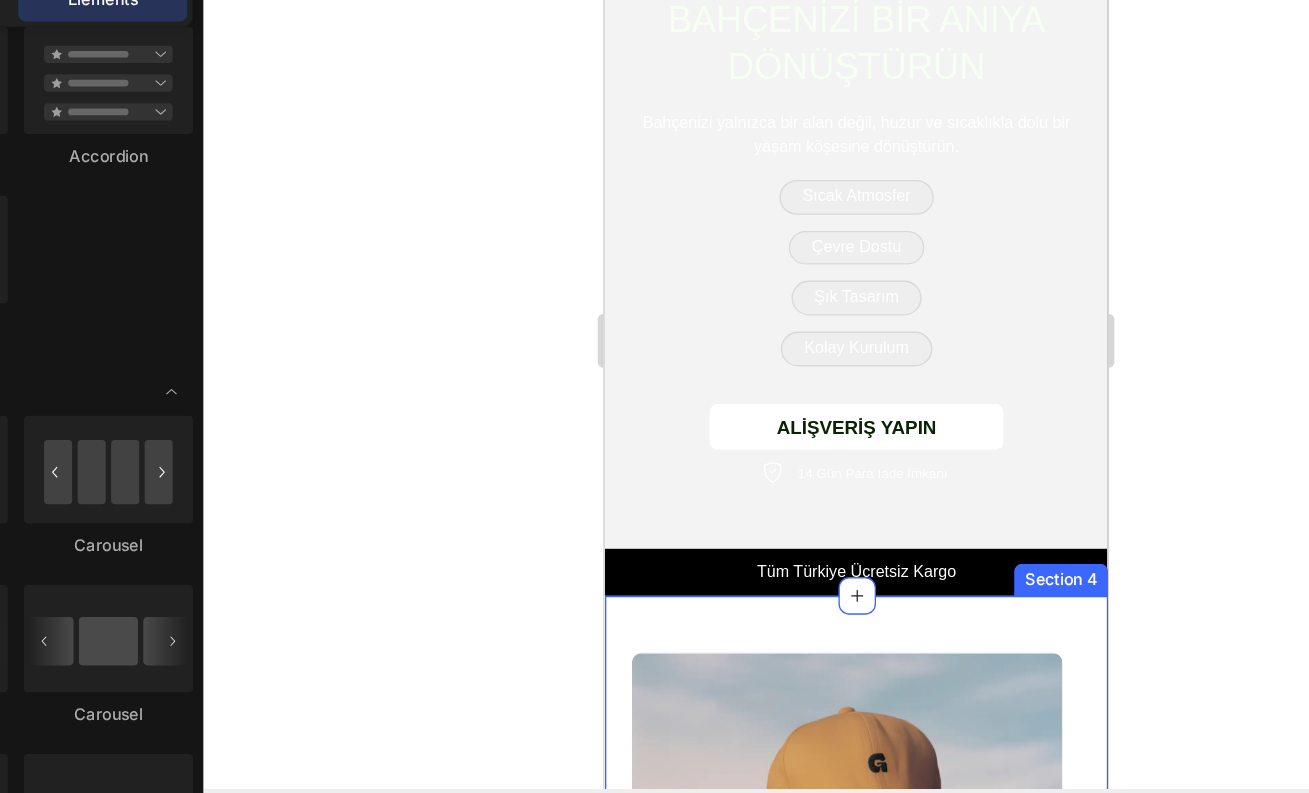 click 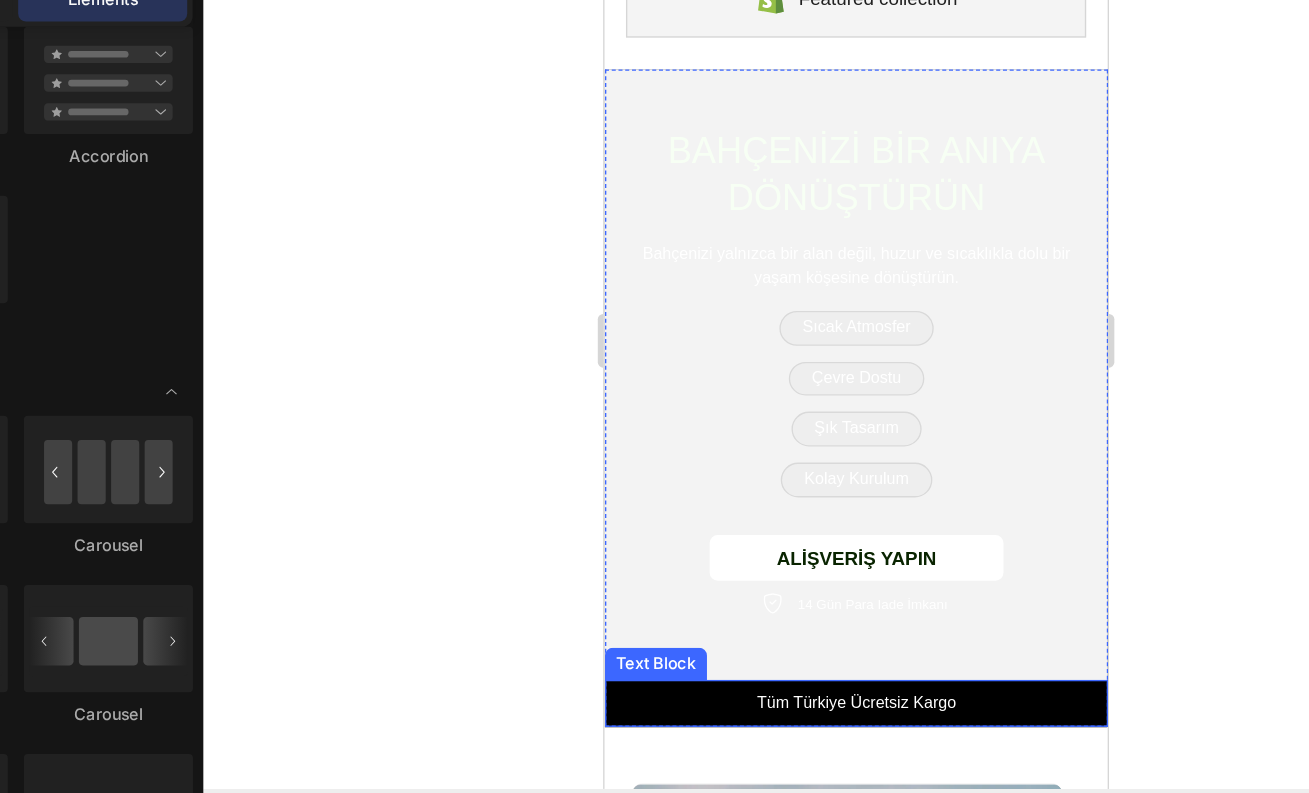 scroll, scrollTop: 0, scrollLeft: 0, axis: both 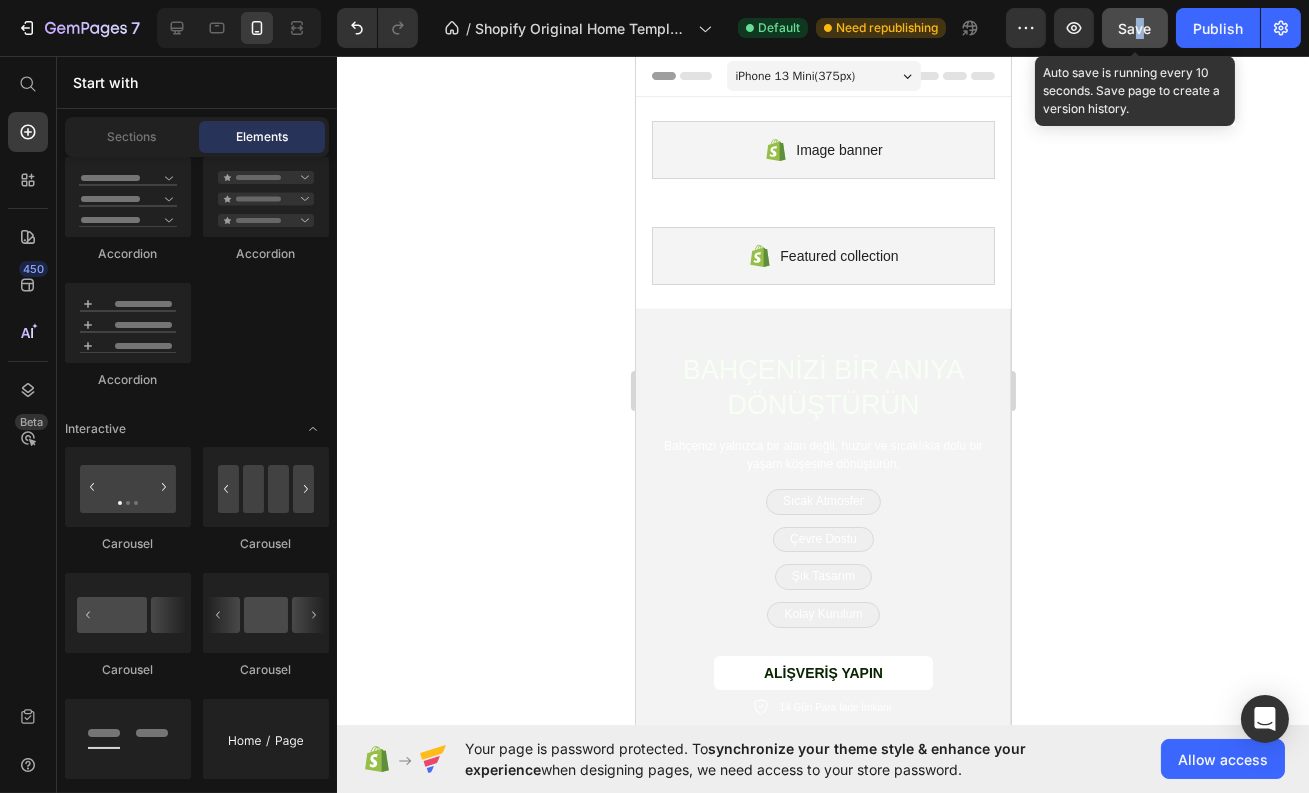 drag, startPoint x: 1136, startPoint y: 56, endPoint x: 1130, endPoint y: 23, distance: 33.54102 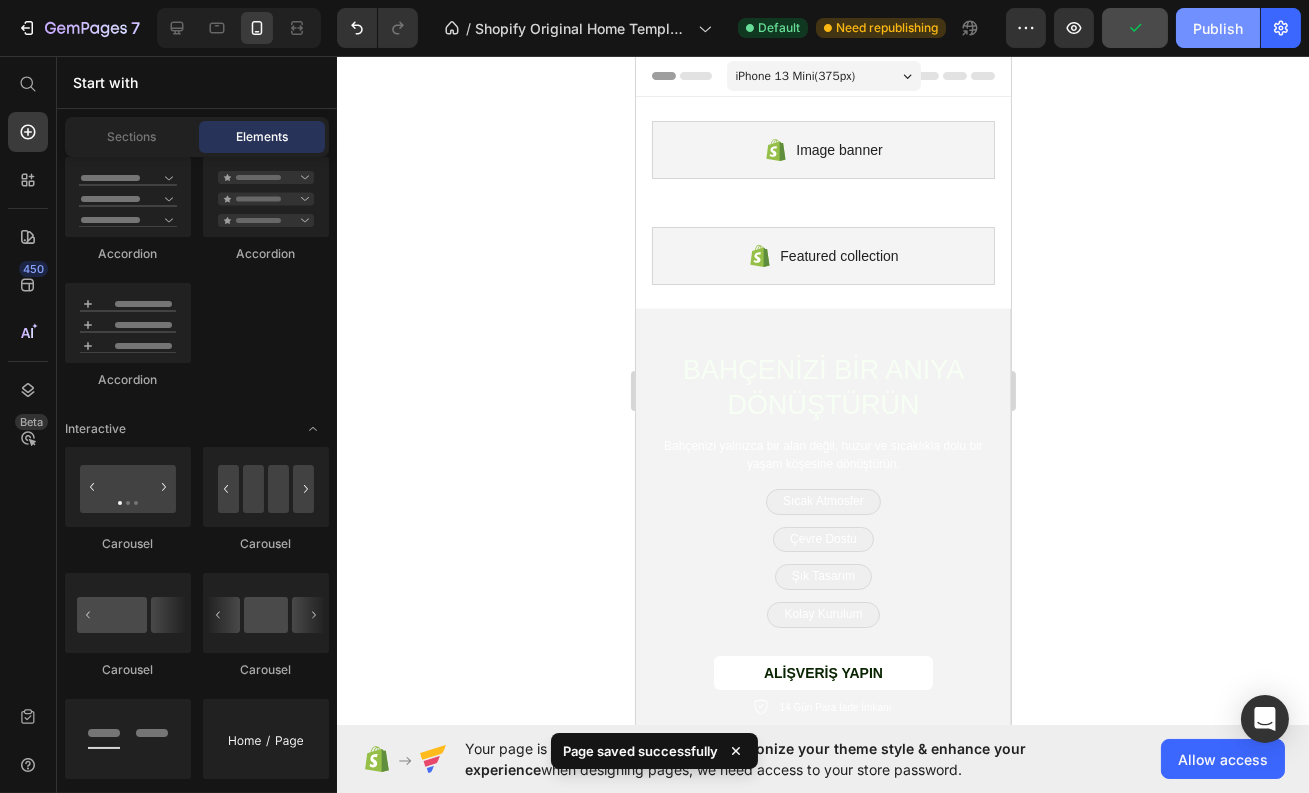 click on "Publish" at bounding box center [1218, 28] 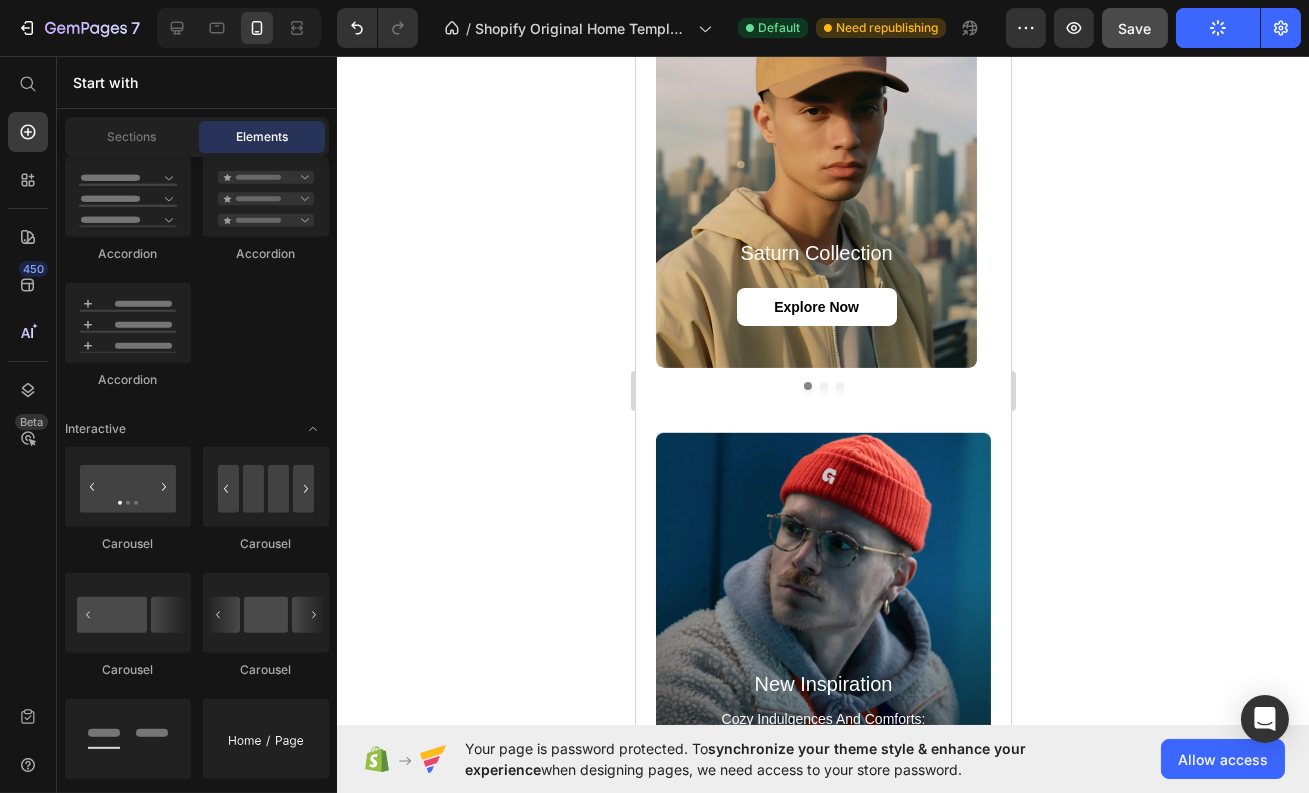 scroll, scrollTop: 893, scrollLeft: 0, axis: vertical 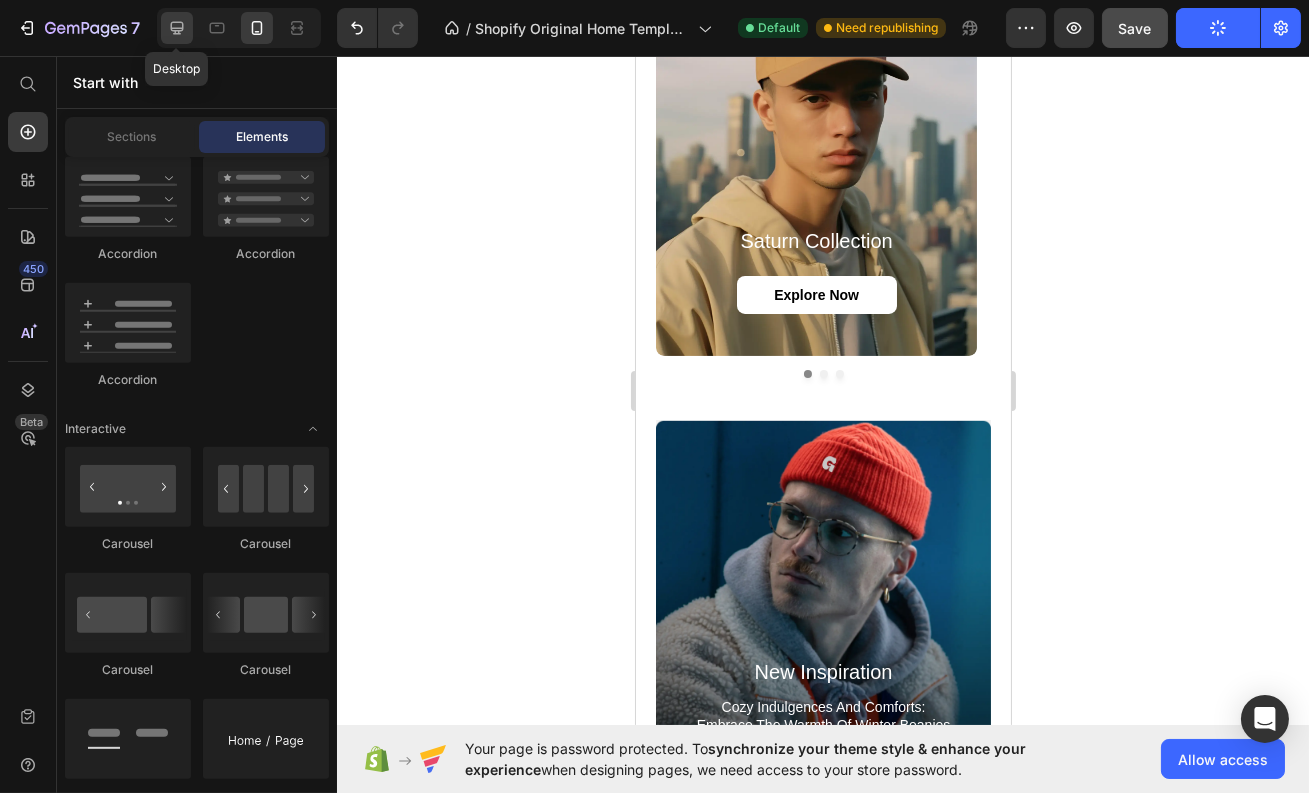 click 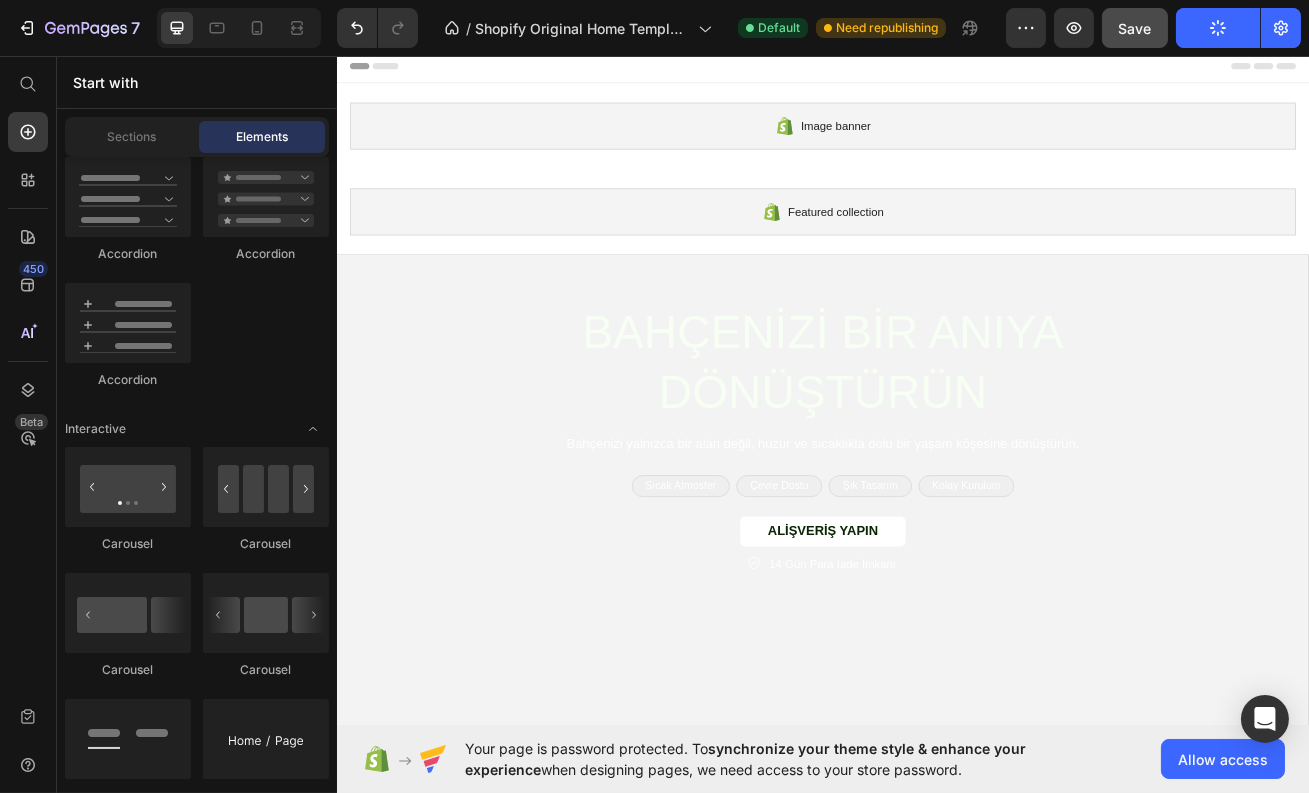 scroll, scrollTop: 136, scrollLeft: 0, axis: vertical 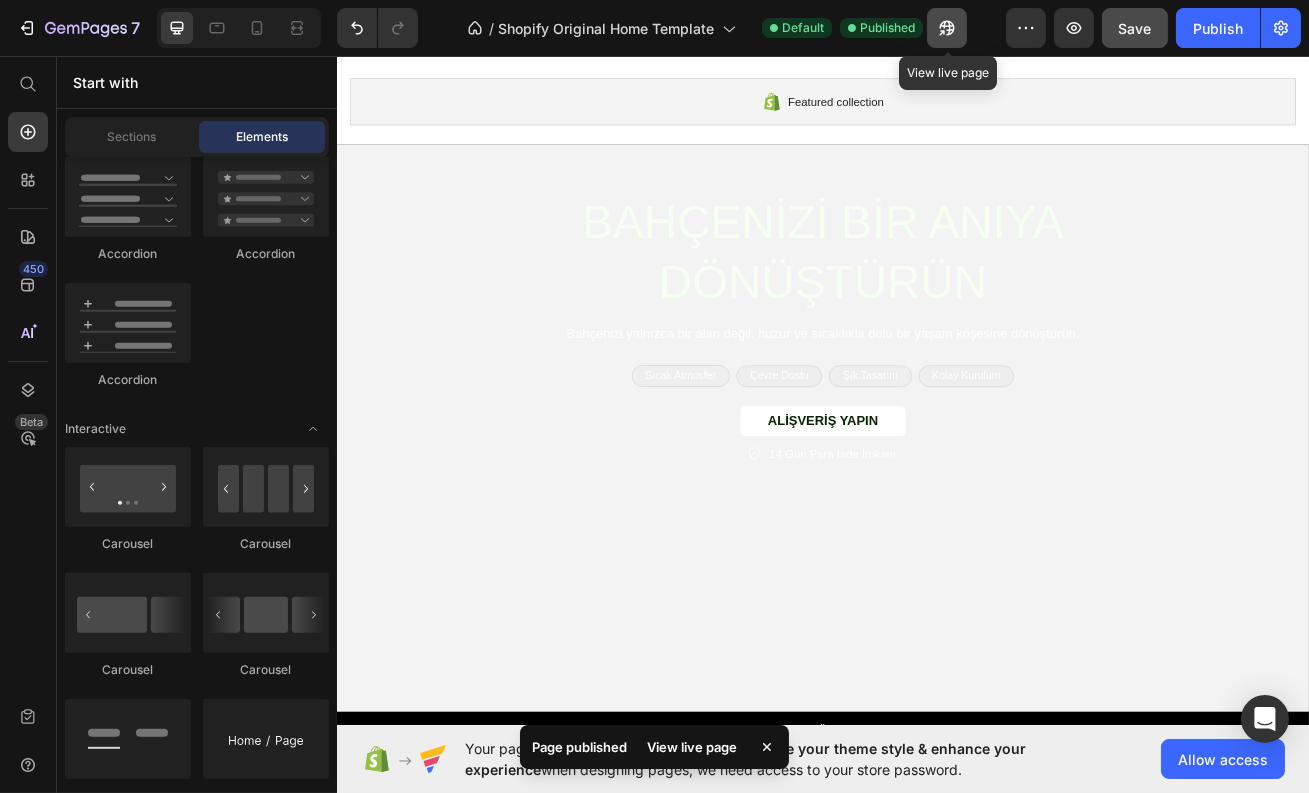 click 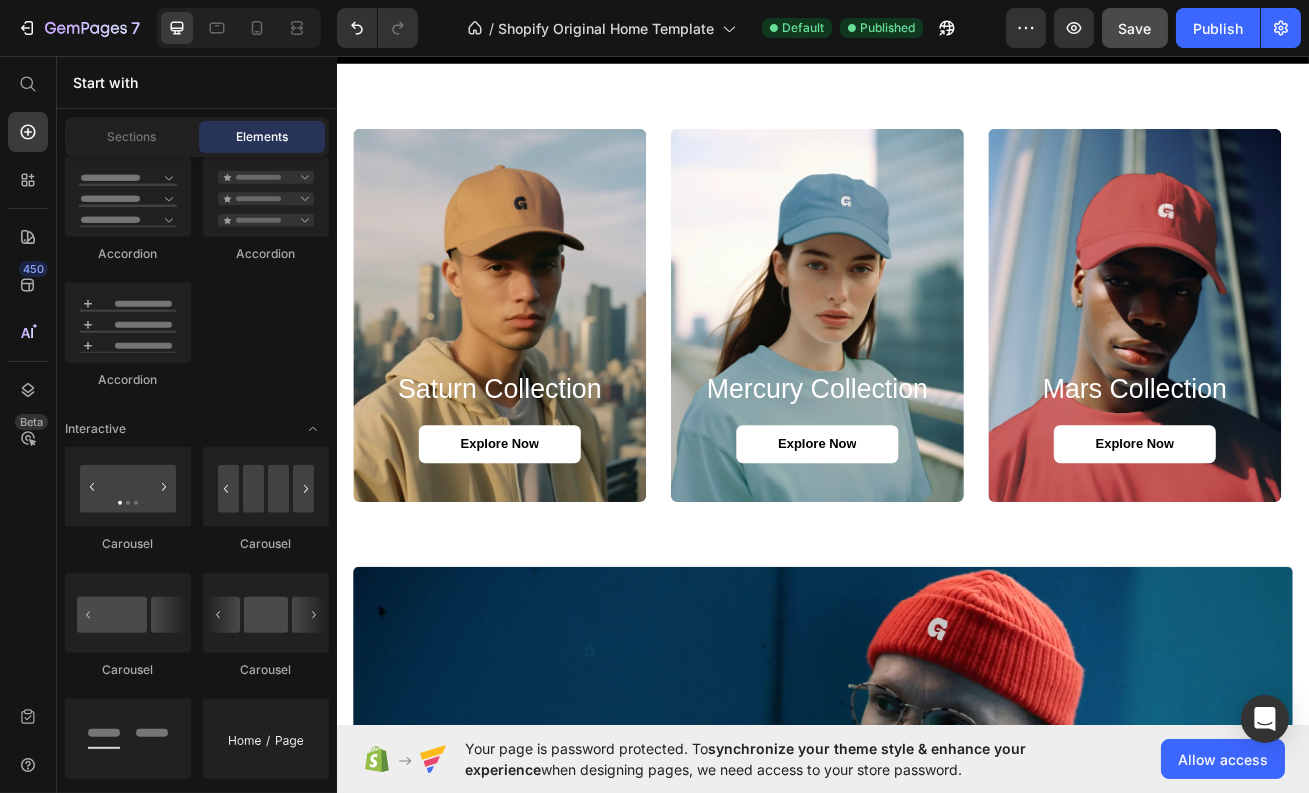 scroll, scrollTop: 1648, scrollLeft: 0, axis: vertical 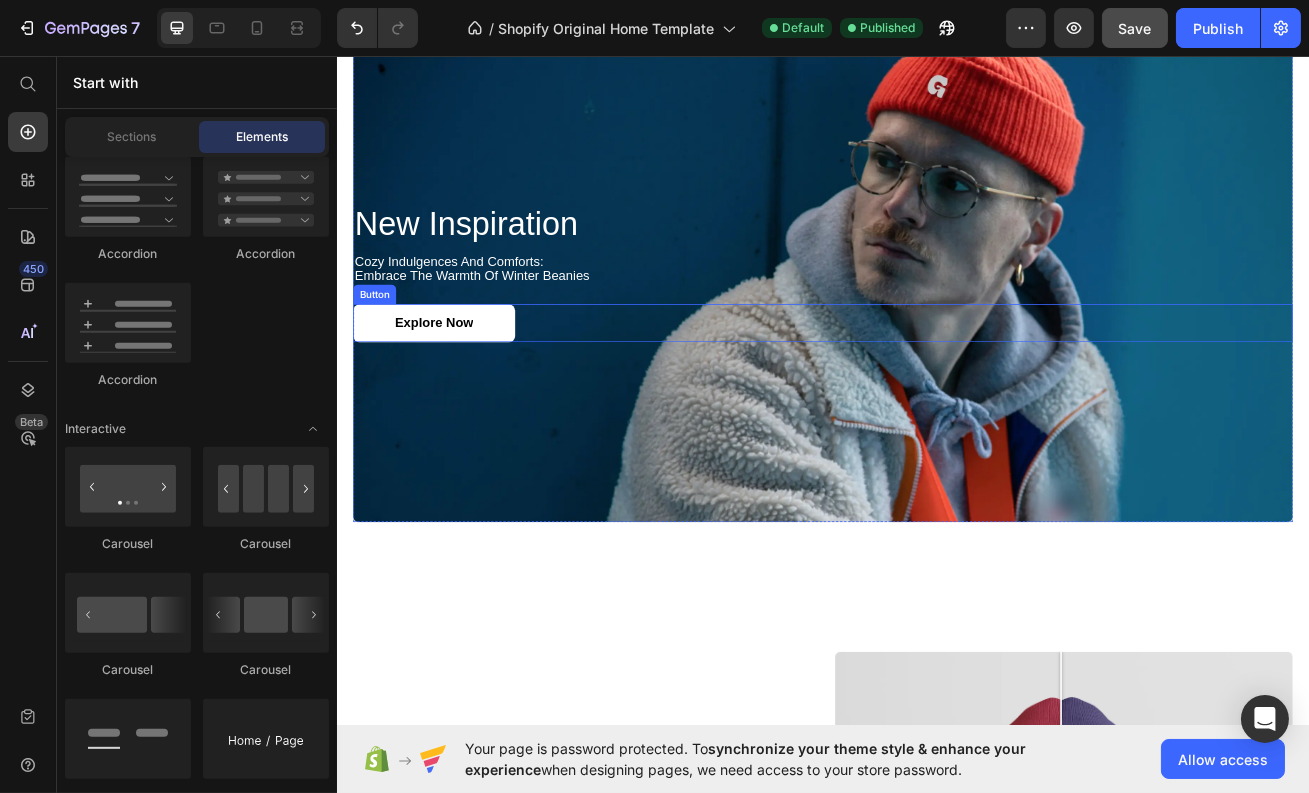 click on "explore now Button" at bounding box center [936, 386] 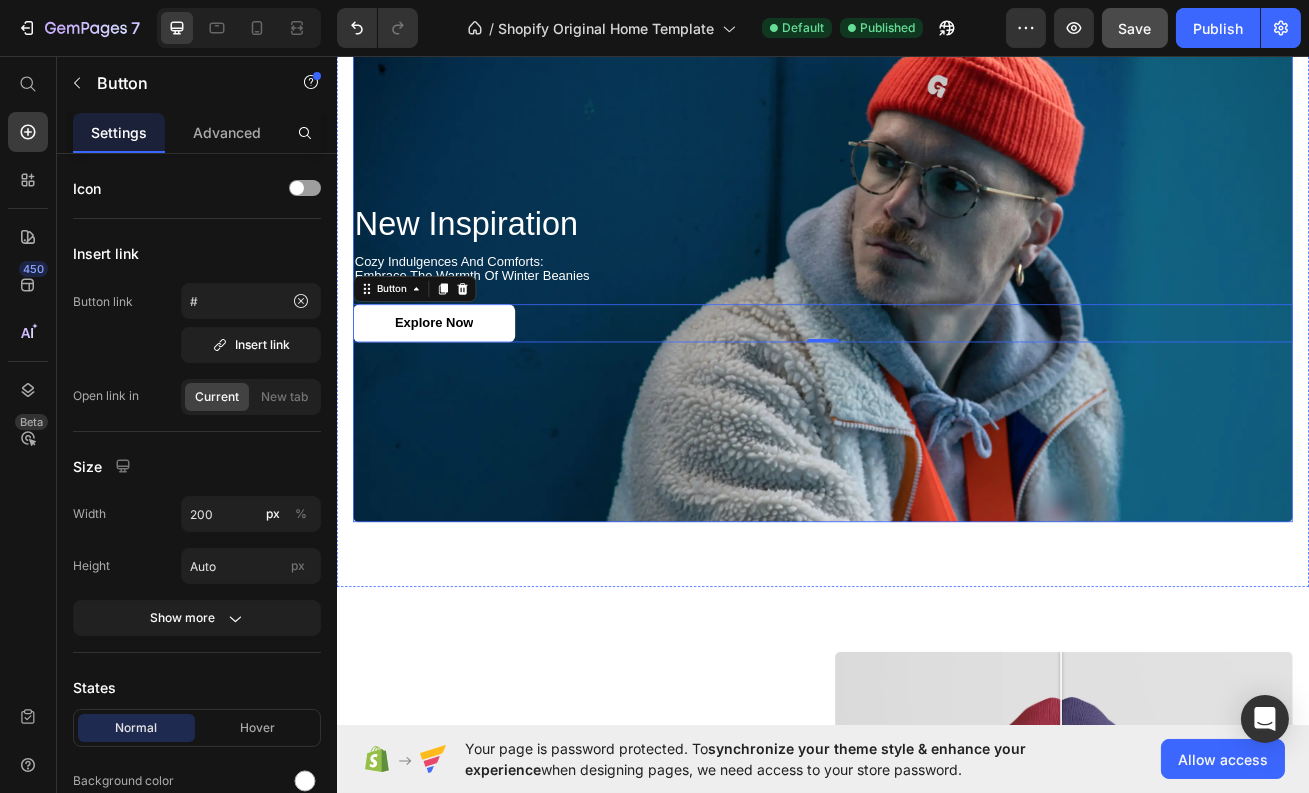 click at bounding box center (936, 324) 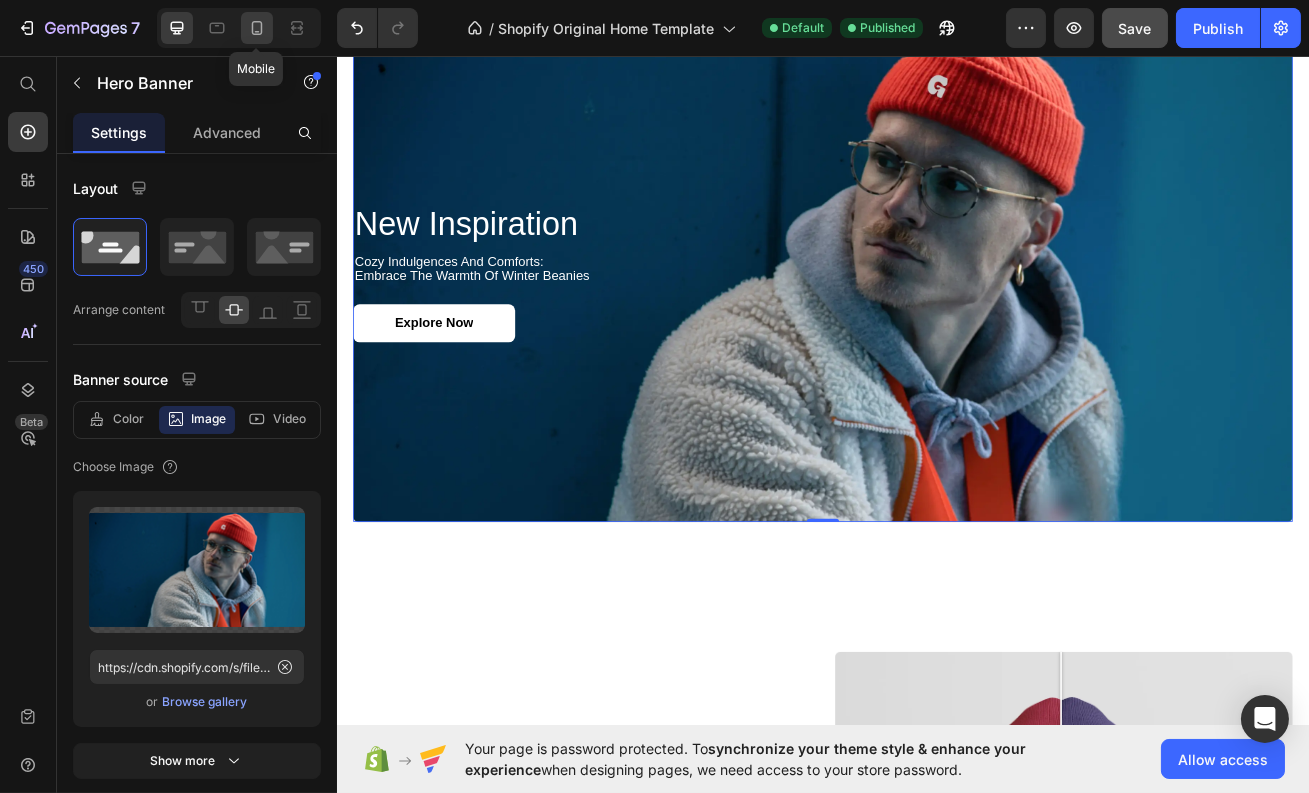 click 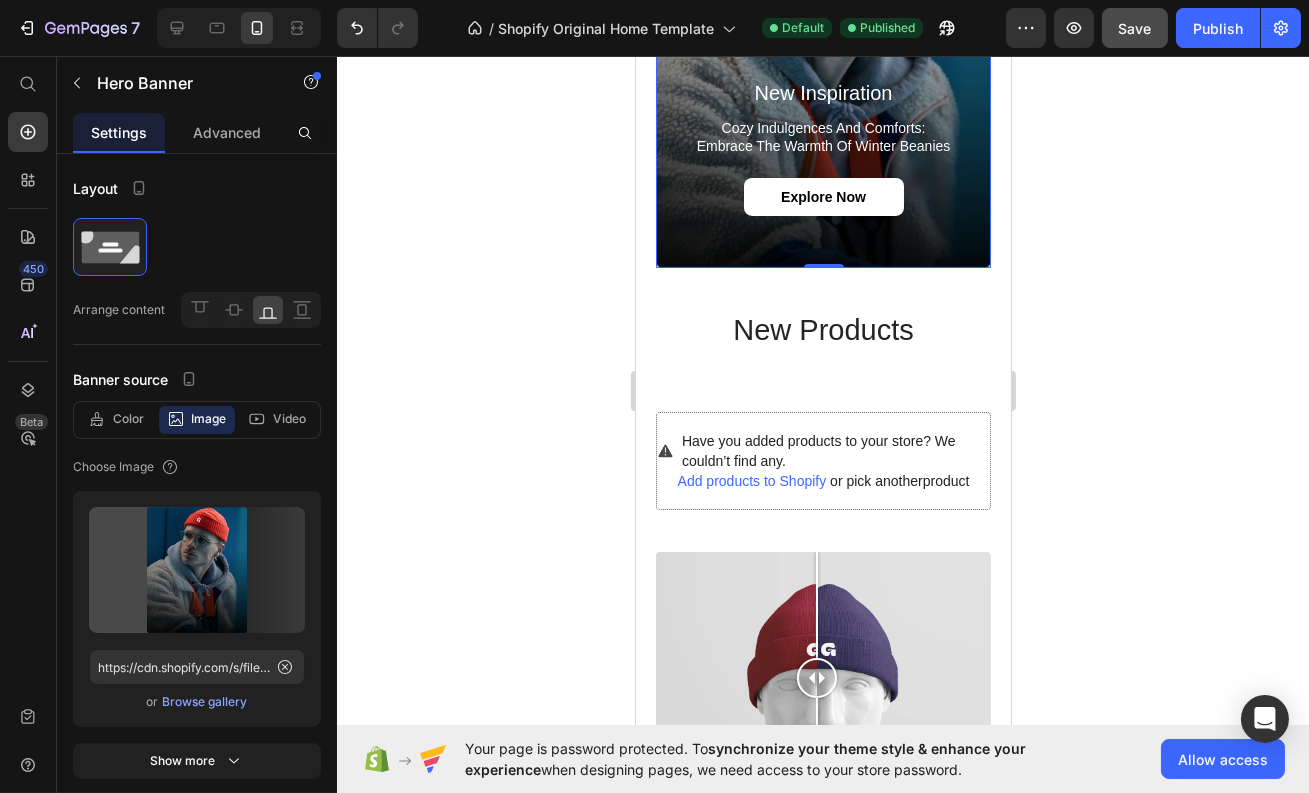 scroll, scrollTop: 1183, scrollLeft: 0, axis: vertical 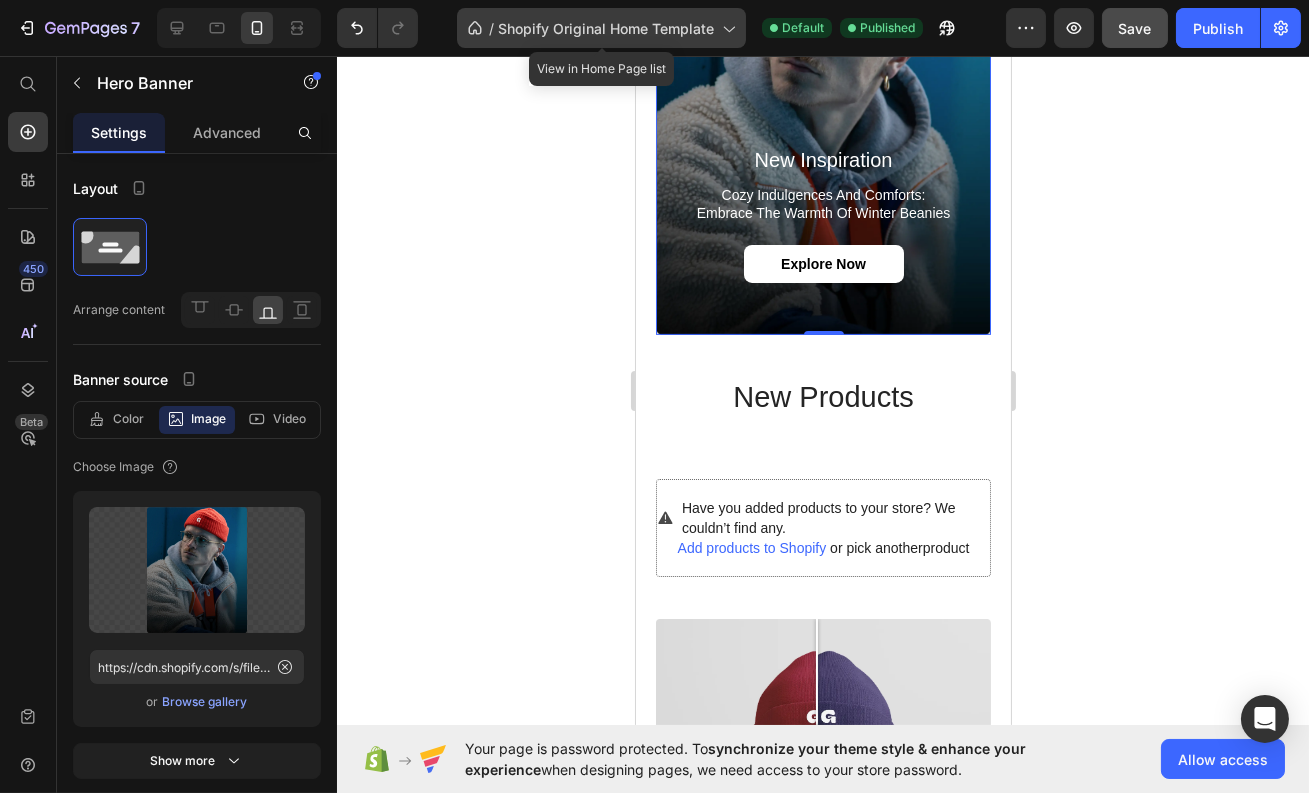 click 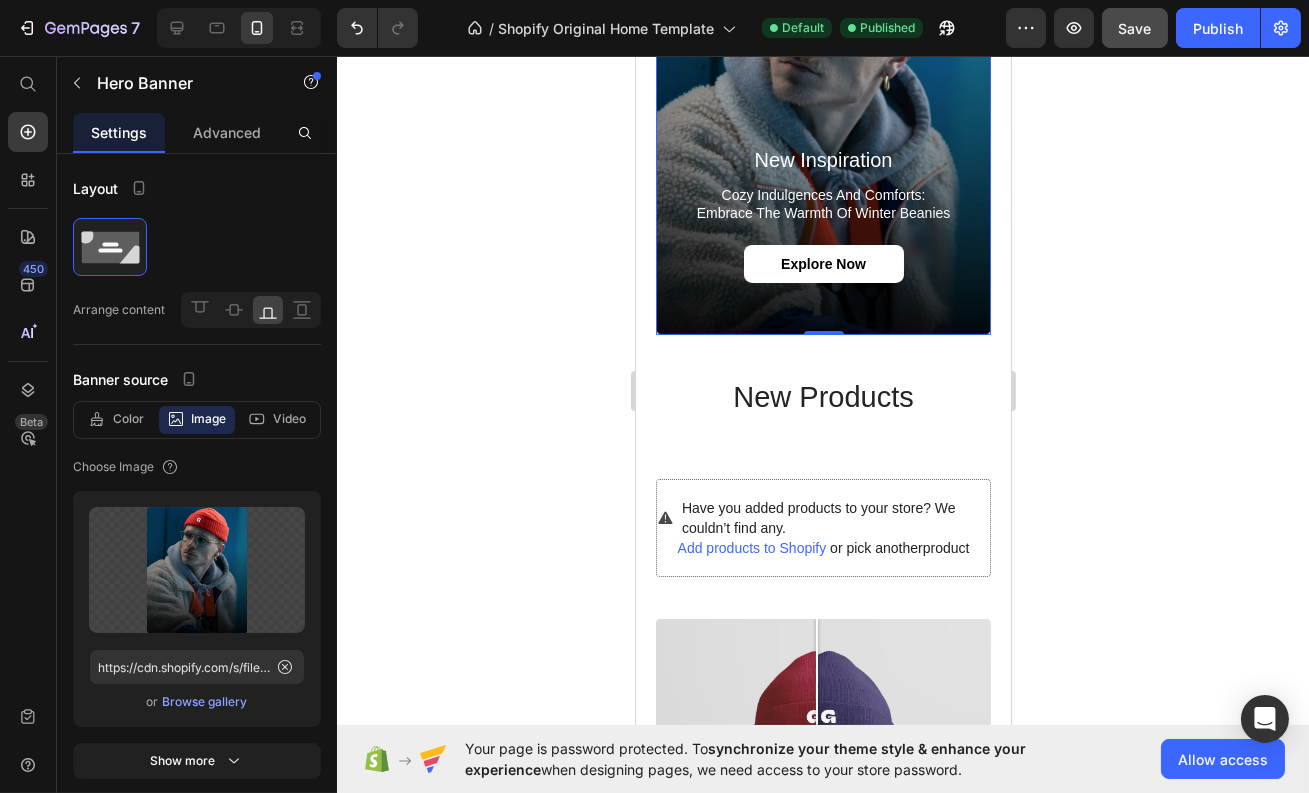 click 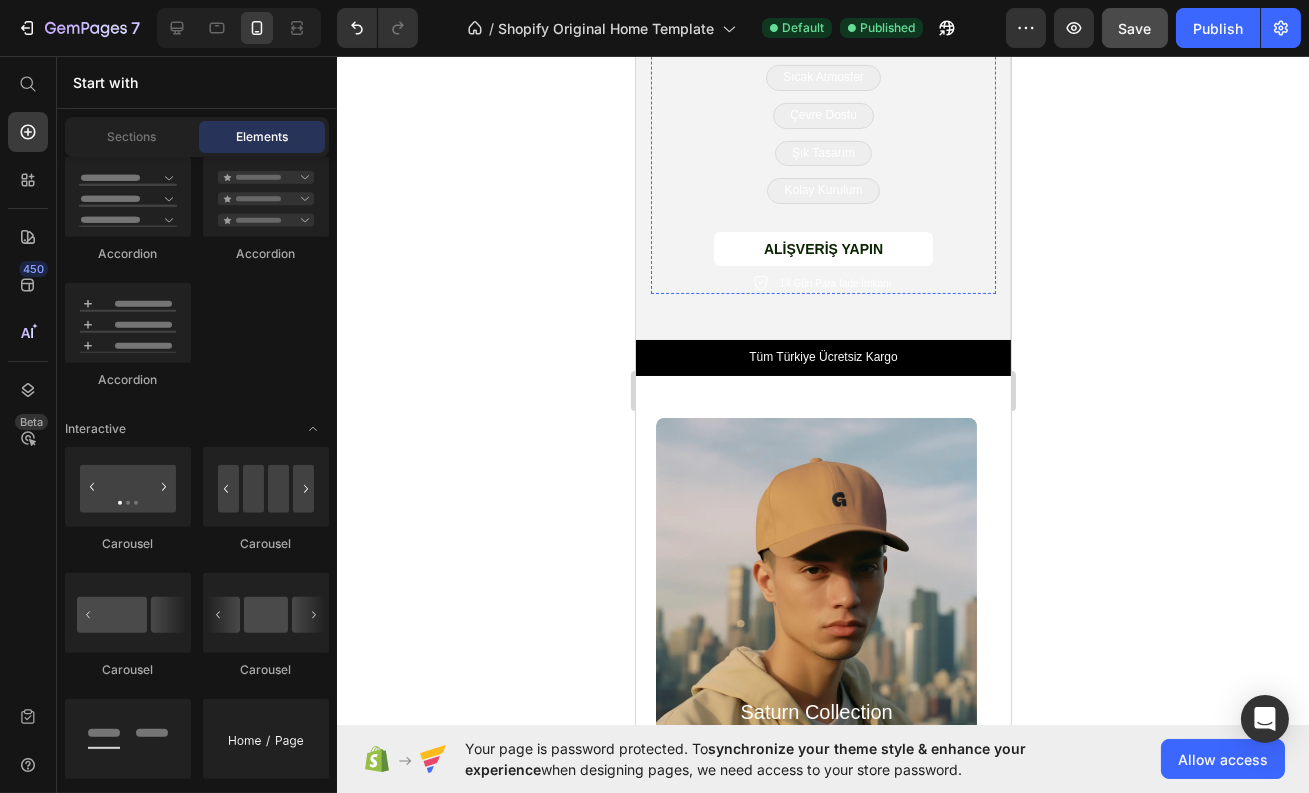 scroll, scrollTop: 655, scrollLeft: 0, axis: vertical 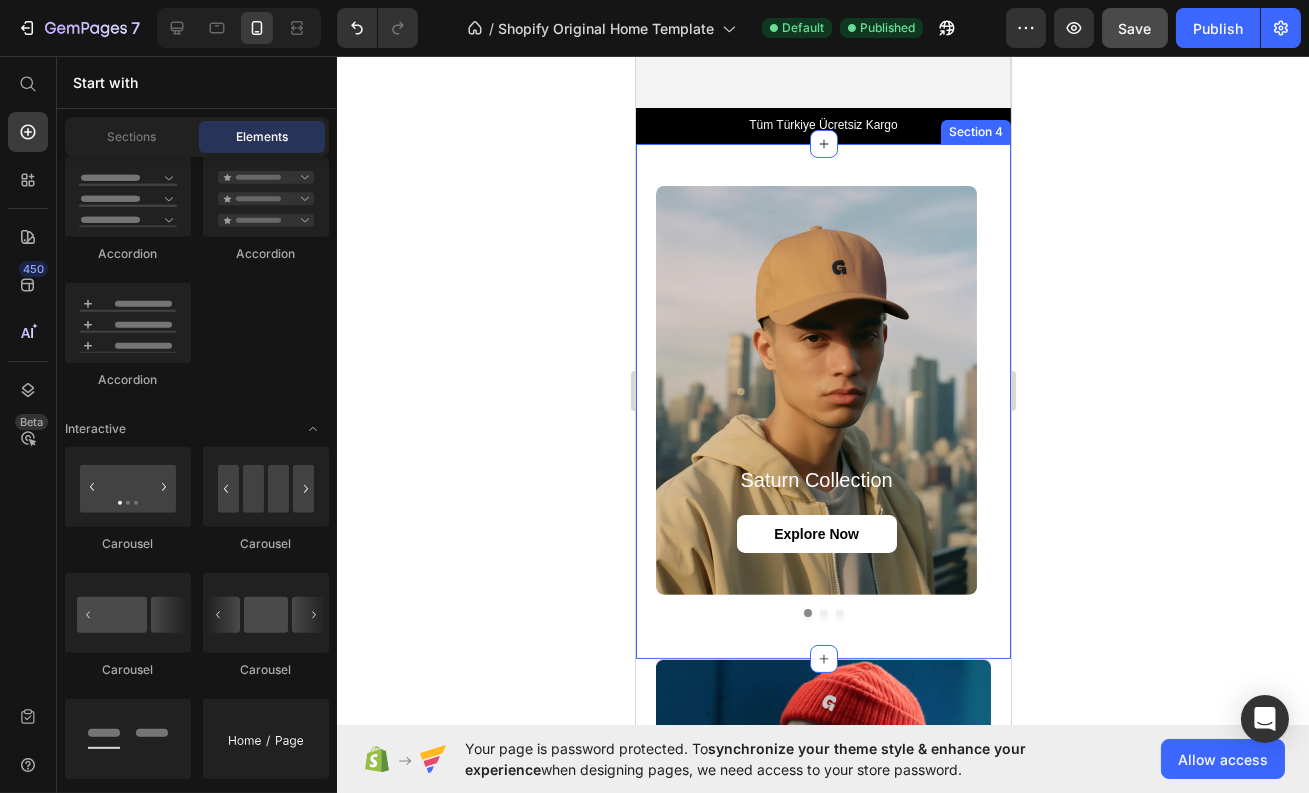click on "Saturn Collection Heading explore now Button Hero Banner Mercury Collection Heading explore now Button Hero Banner Mars Collection Heading explore now Button Hero Banner Carousel Section 4" at bounding box center [822, 401] 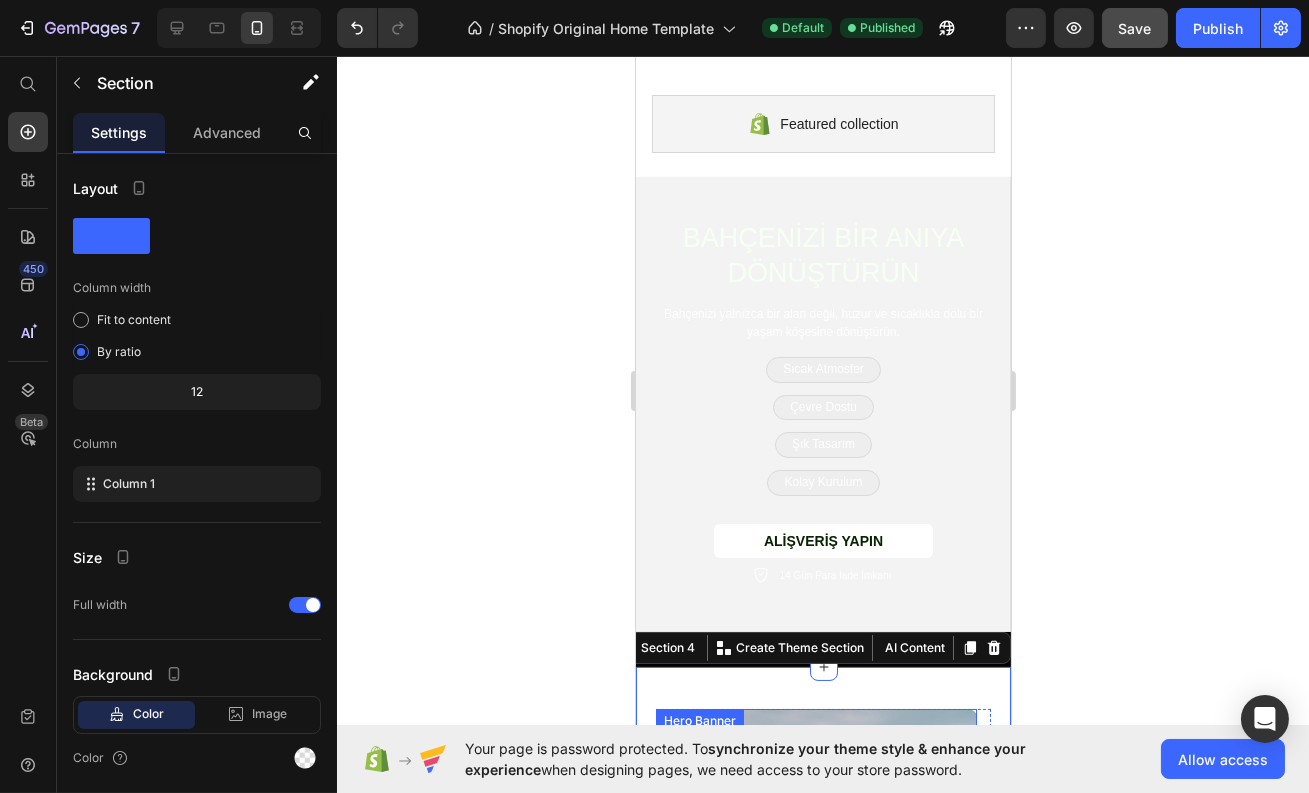 scroll, scrollTop: 132, scrollLeft: 0, axis: vertical 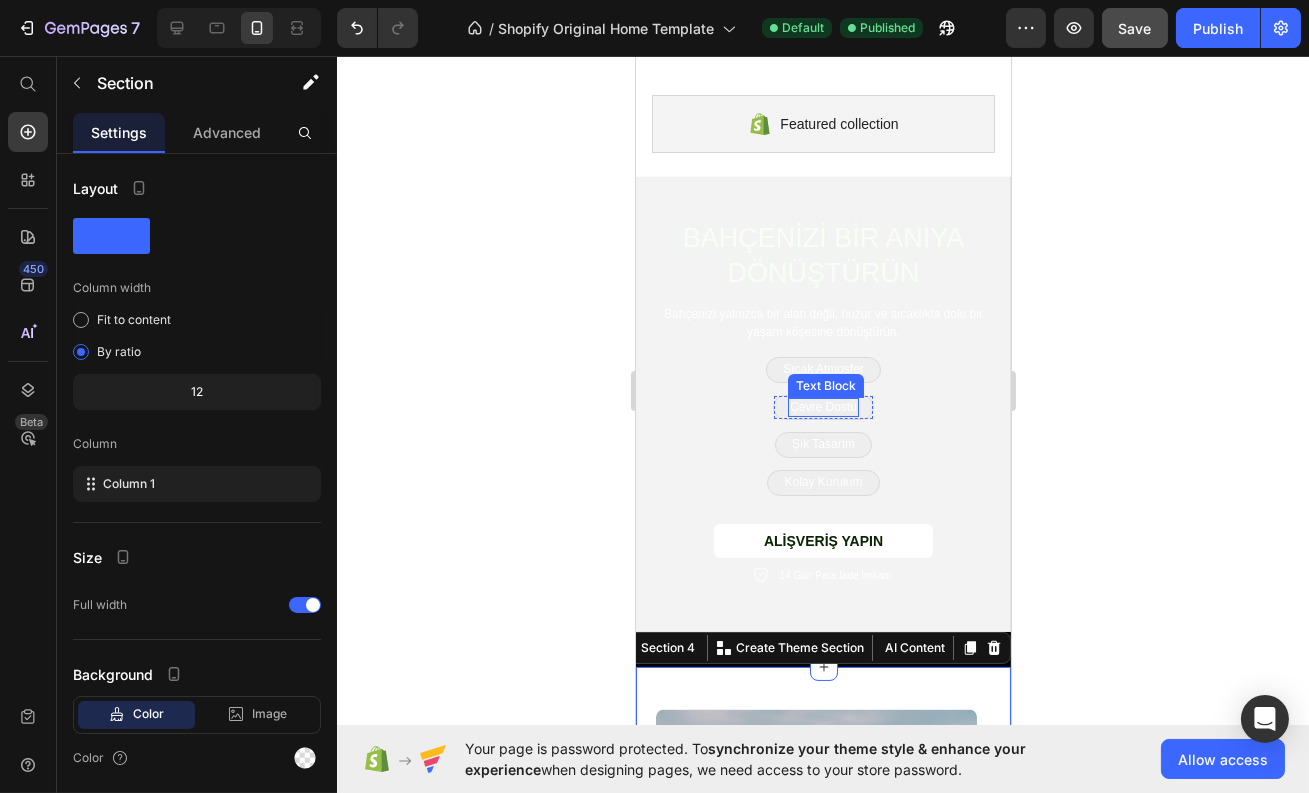 click on "Çevre Dostu" at bounding box center [822, 408] 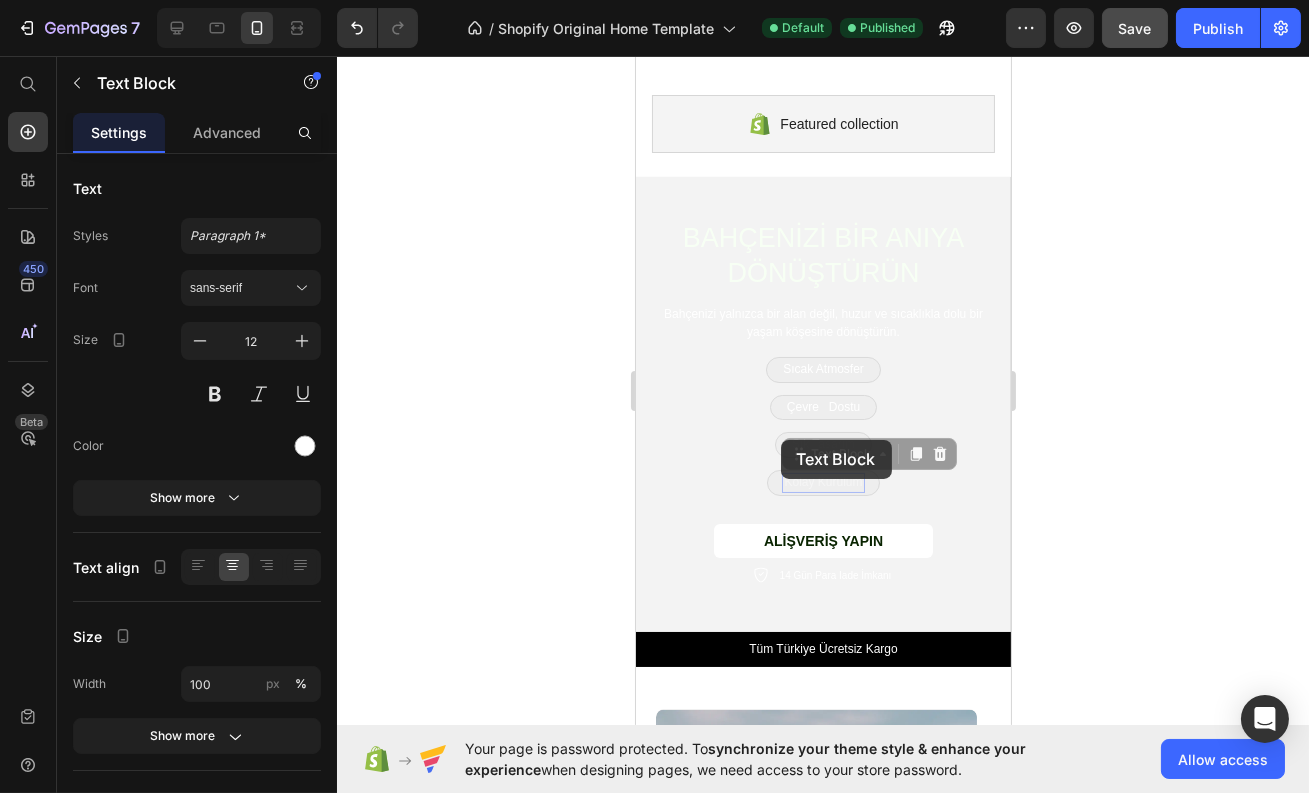 drag, startPoint x: 807, startPoint y: 445, endPoint x: 777, endPoint y: 439, distance: 30.594116 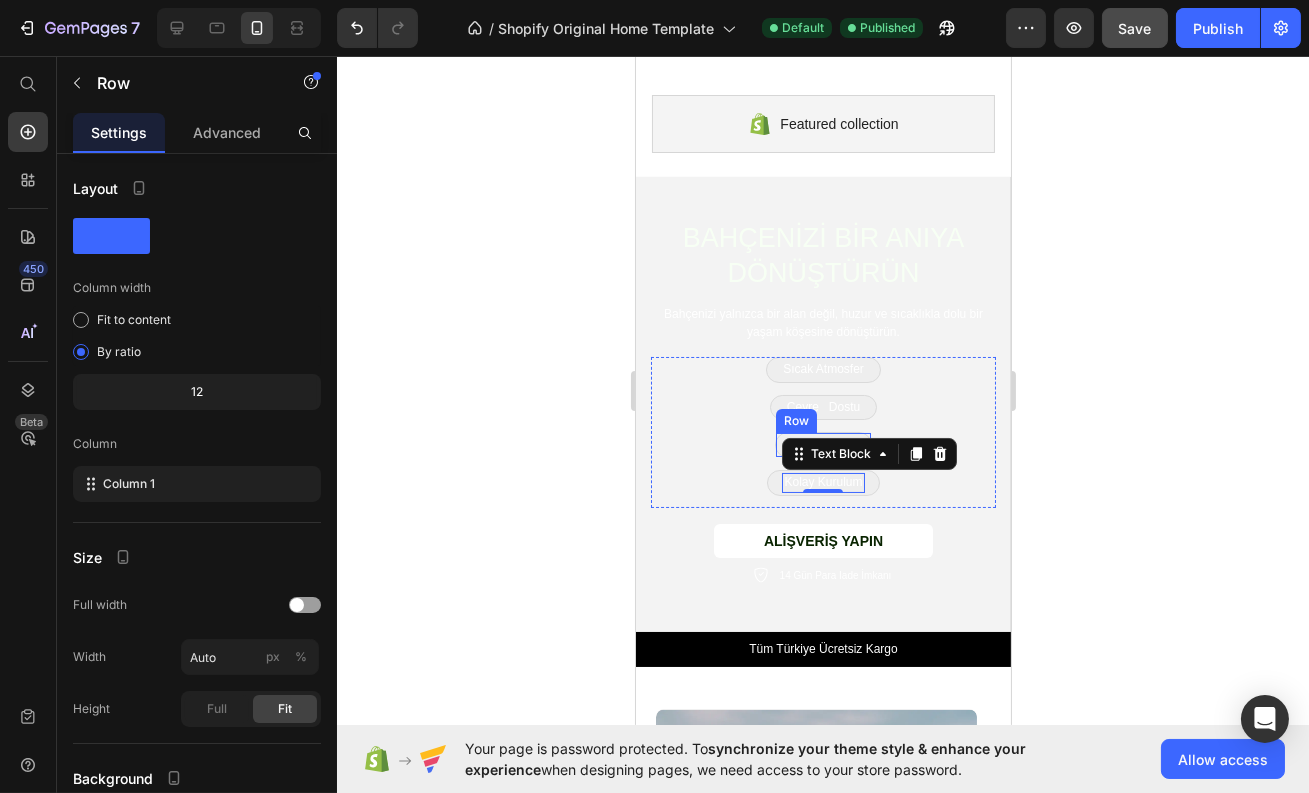 click on "Şık Tasarım Text Block Row" at bounding box center (822, 445) 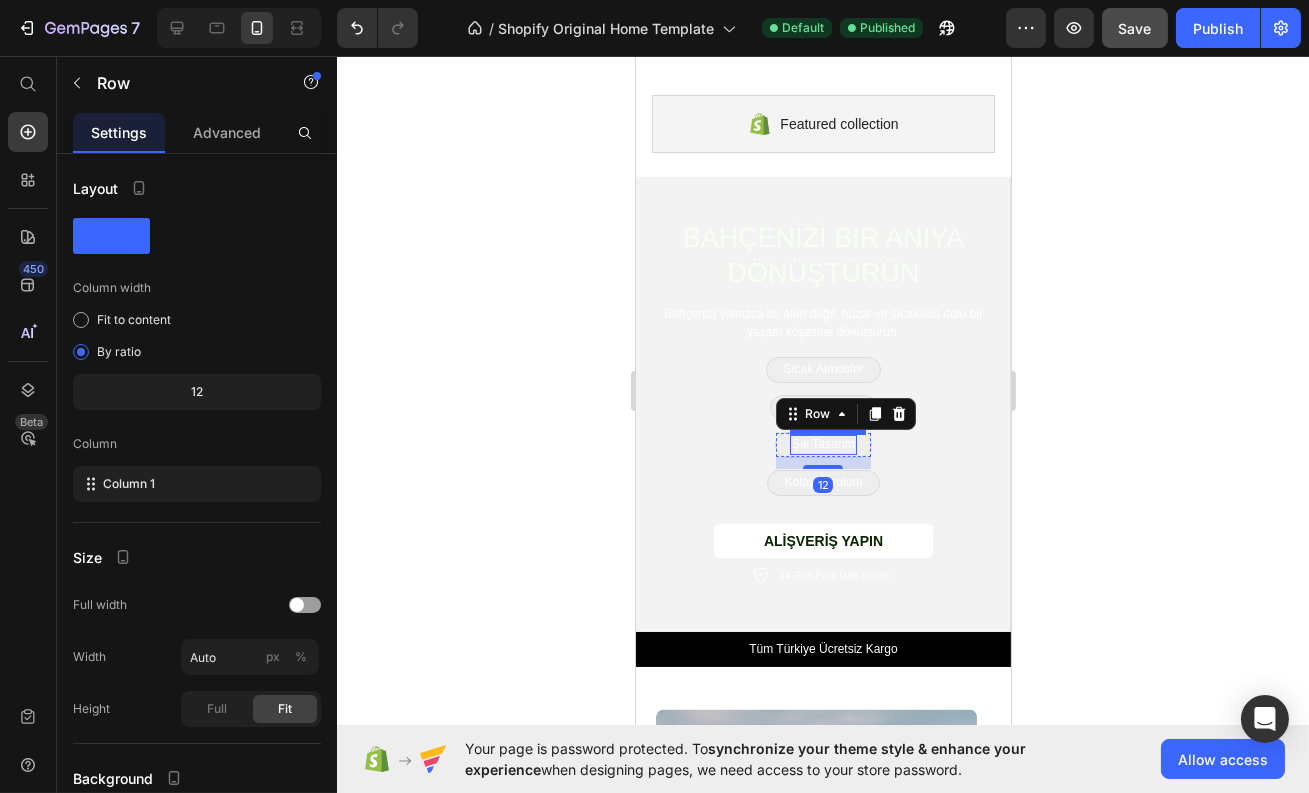 click on "Şık Tasarım" at bounding box center (822, 445) 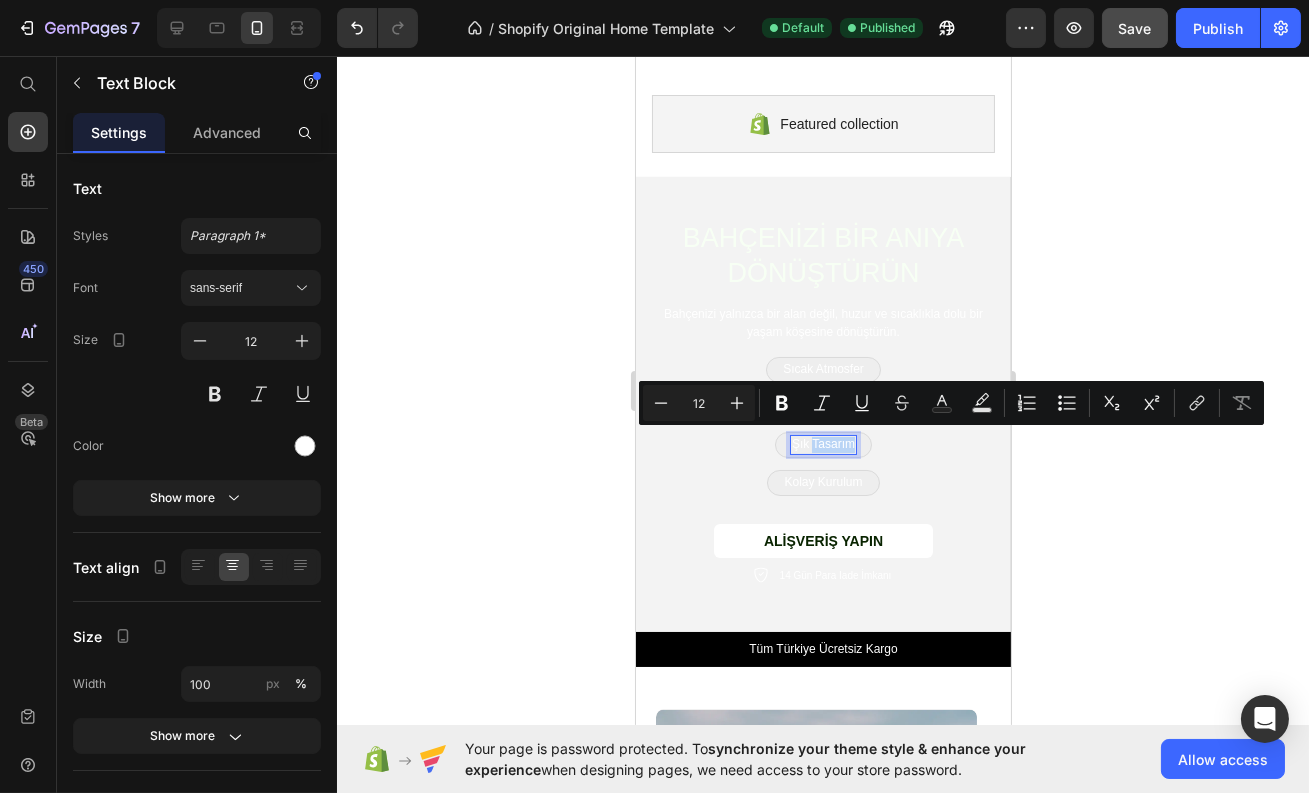 click on "Şık Tasarım" at bounding box center (822, 445) 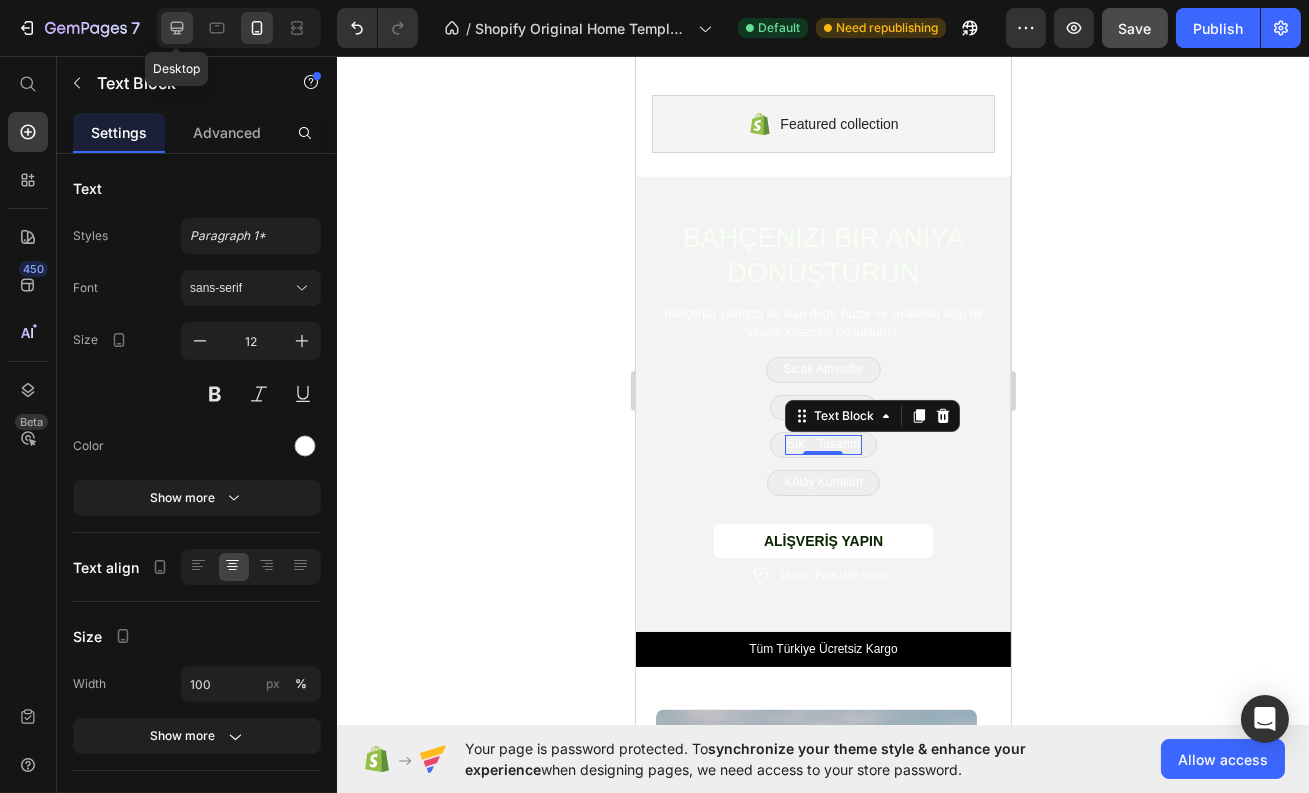 click 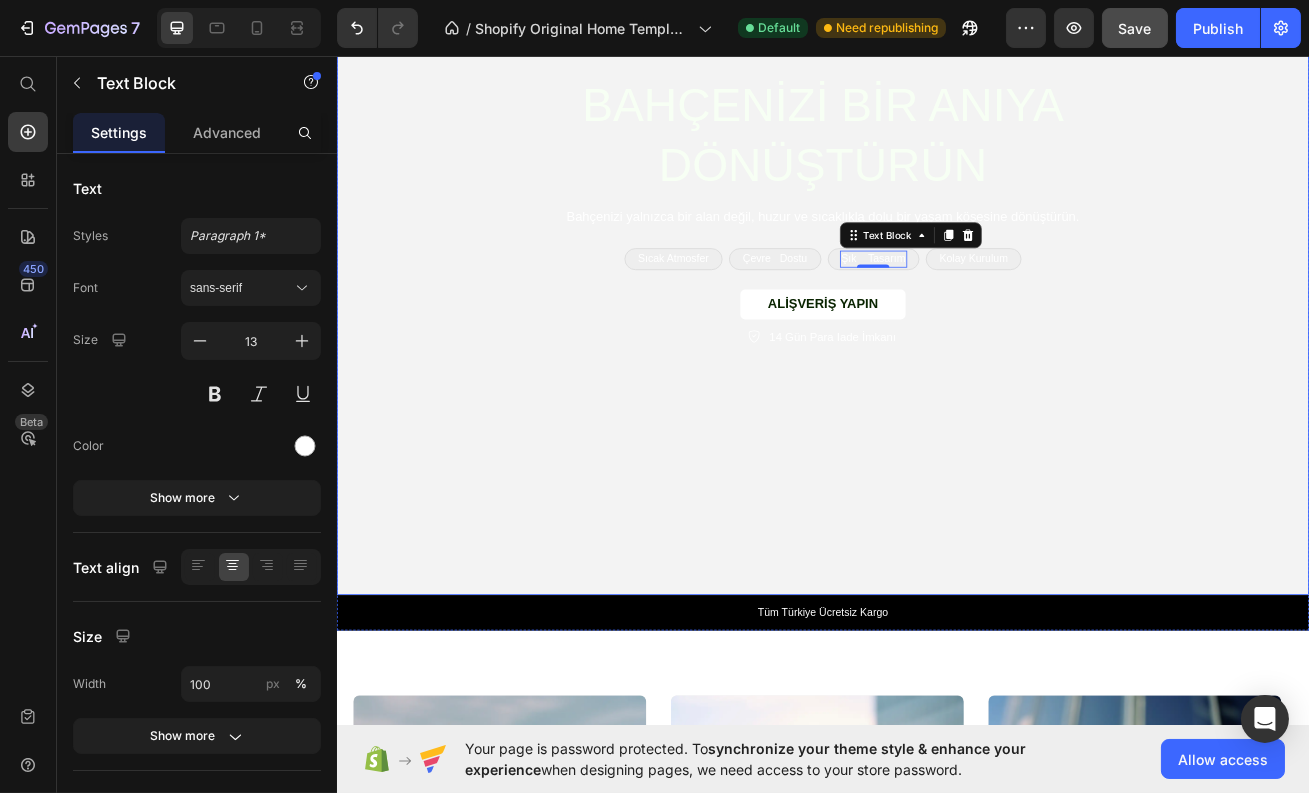scroll, scrollTop: 455, scrollLeft: 0, axis: vertical 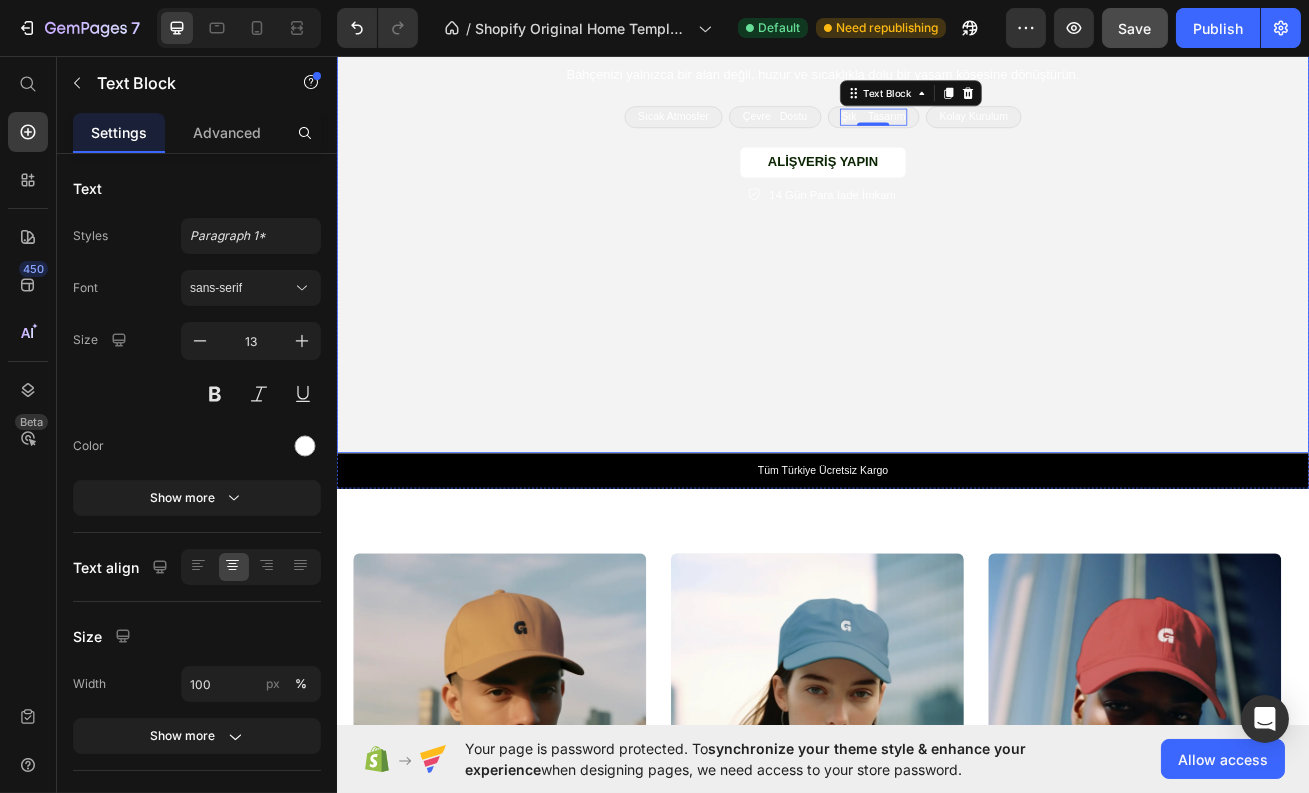 click at bounding box center (936, 197) 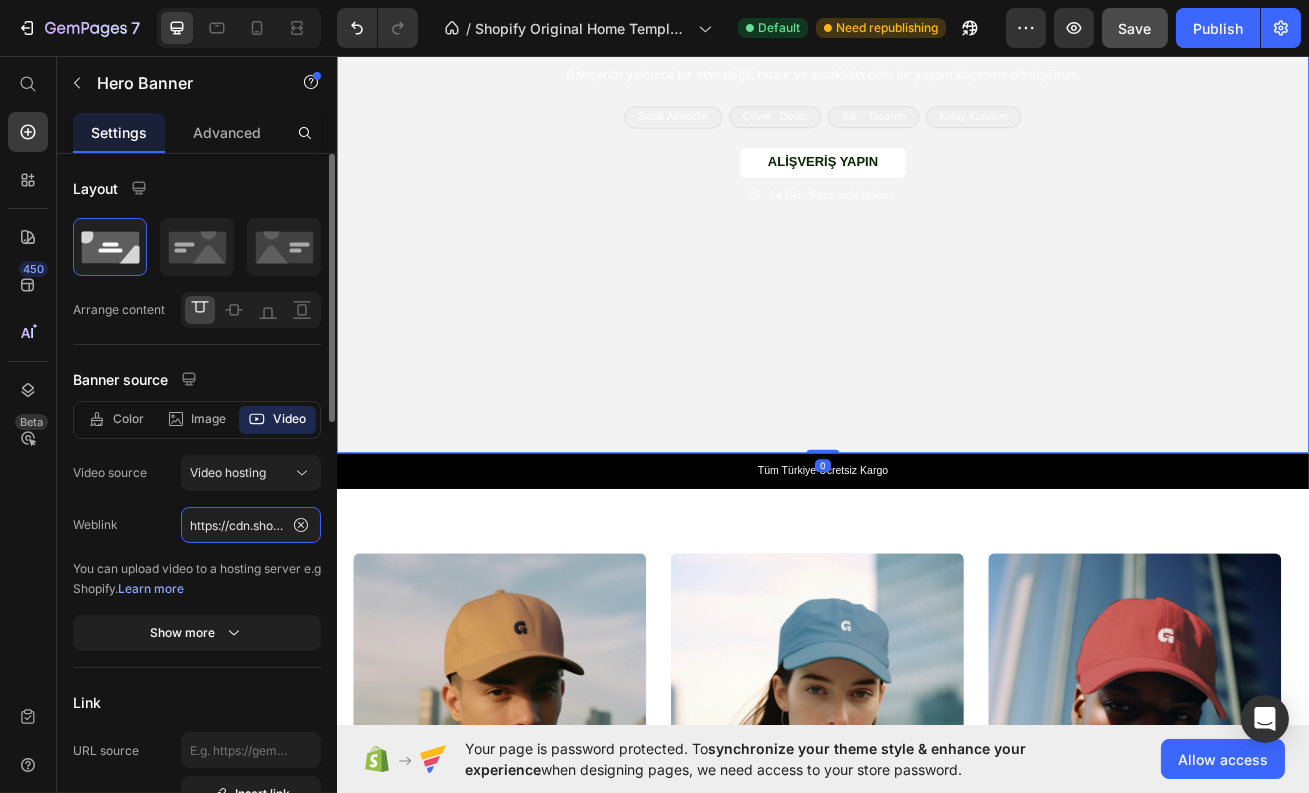 click on "https://cdn.shopify.com/videos/c/o/v/739eef78a1c84261b0130adce7858df9.mp4" 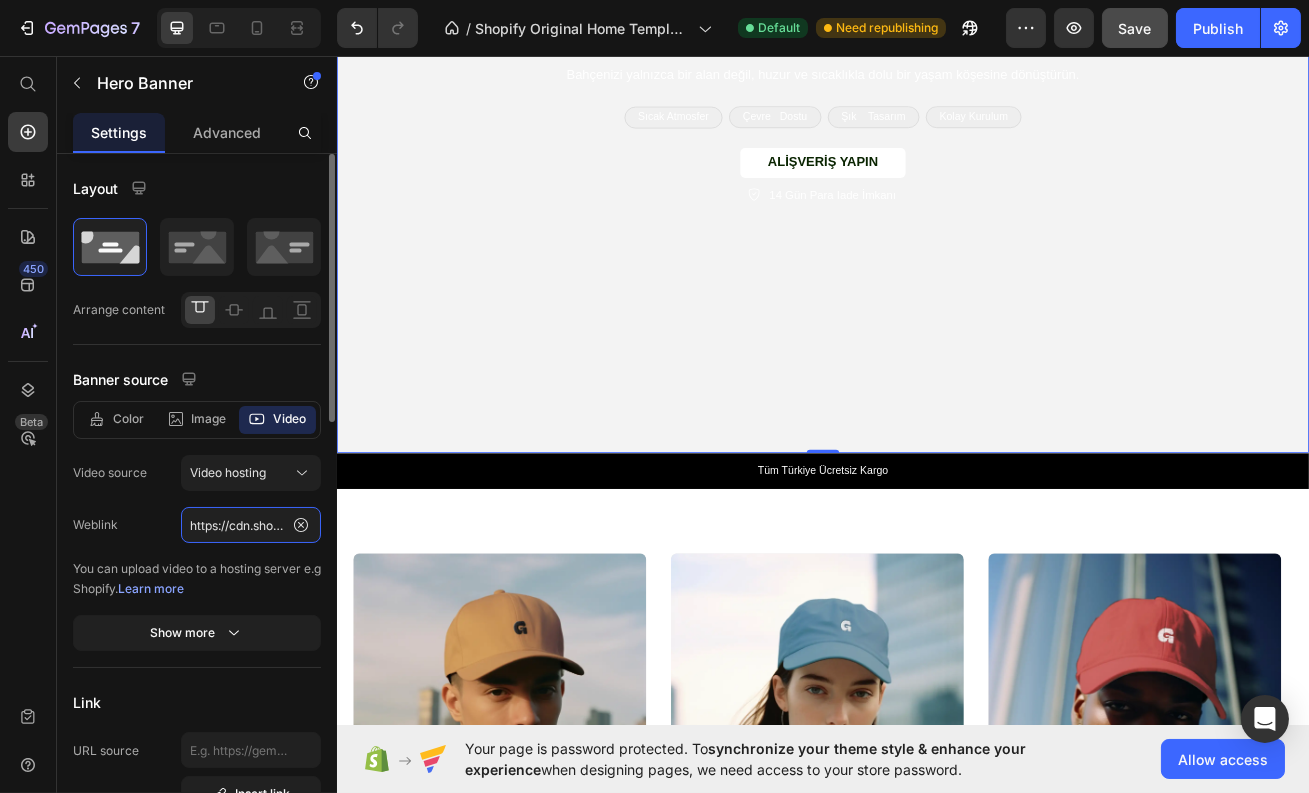 paste on "6f21d45aa62e44ce9839e8e6641361af" 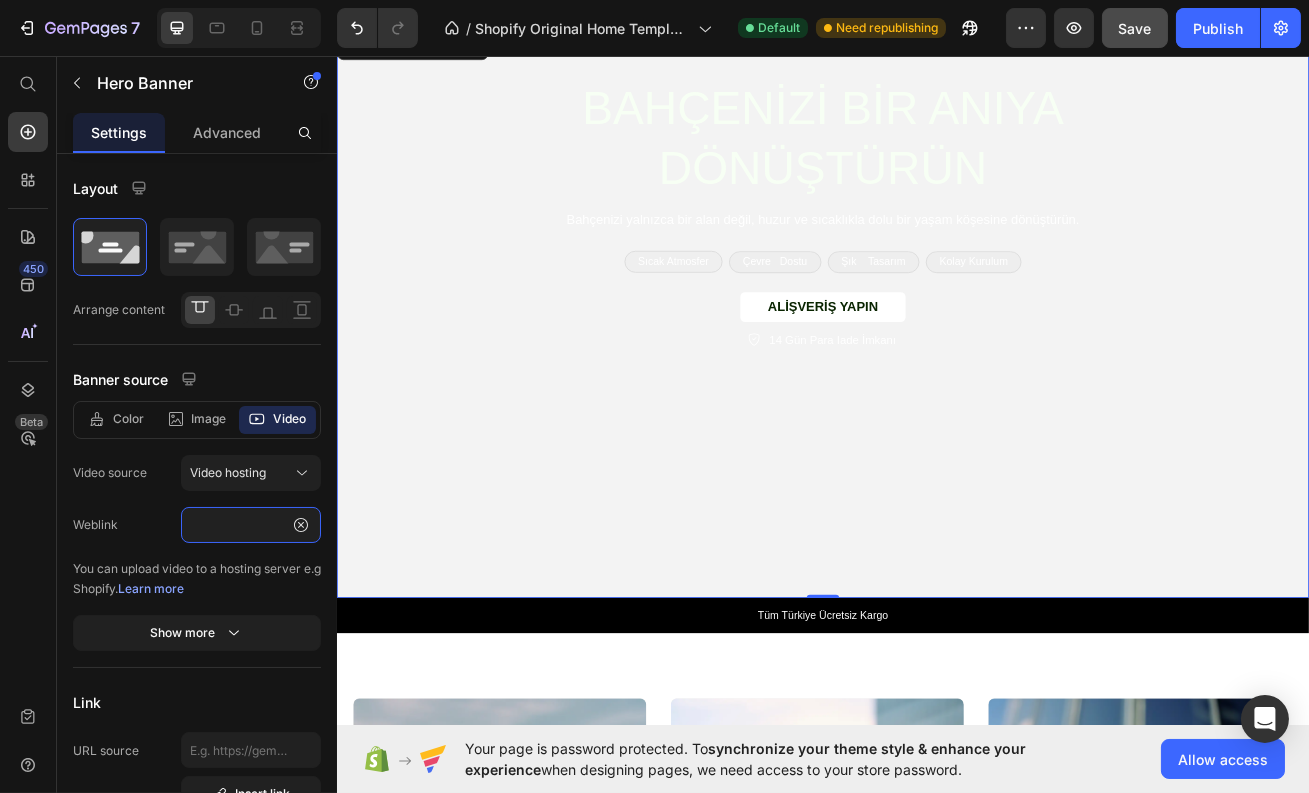 scroll, scrollTop: 184, scrollLeft: 0, axis: vertical 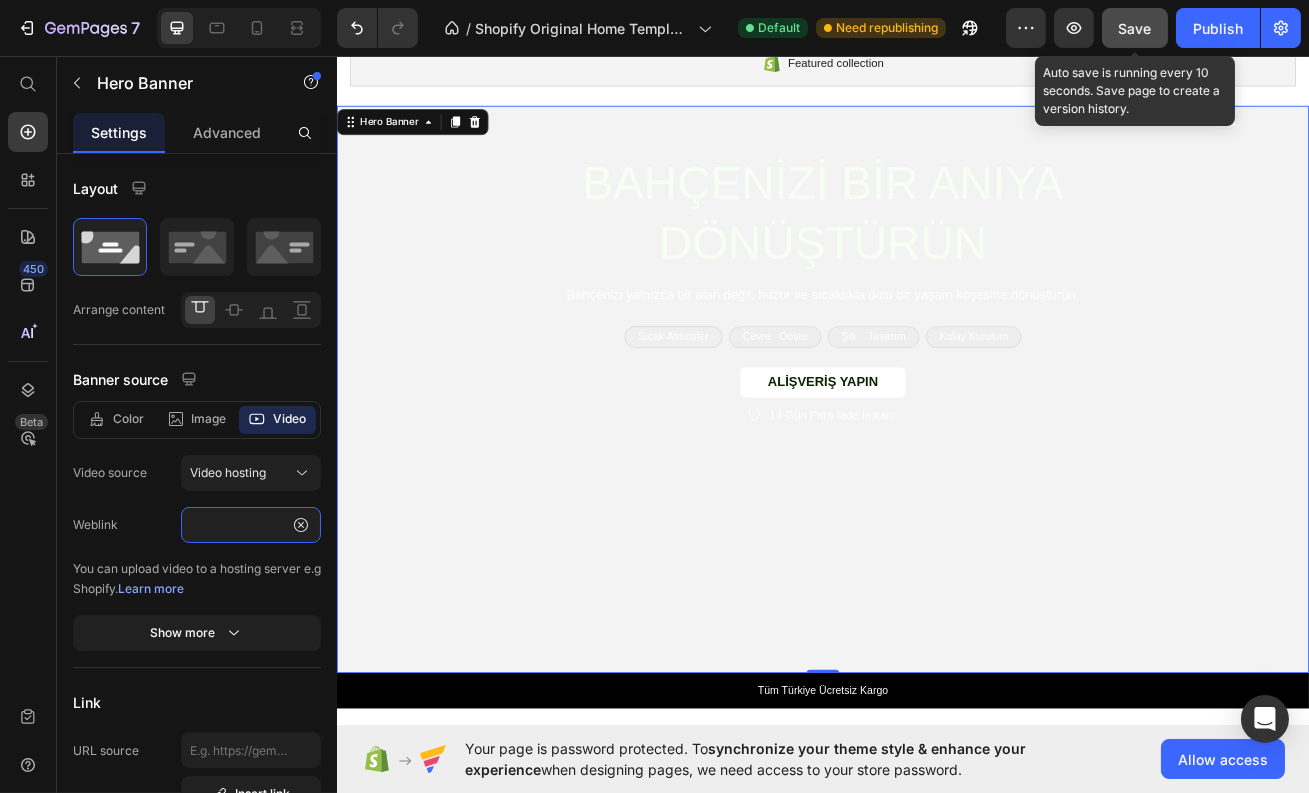 type on "https://cdn.shopify.com/videos/c/o/v/6f21d45aa62e44ce9839e8e6641361af.mp4" 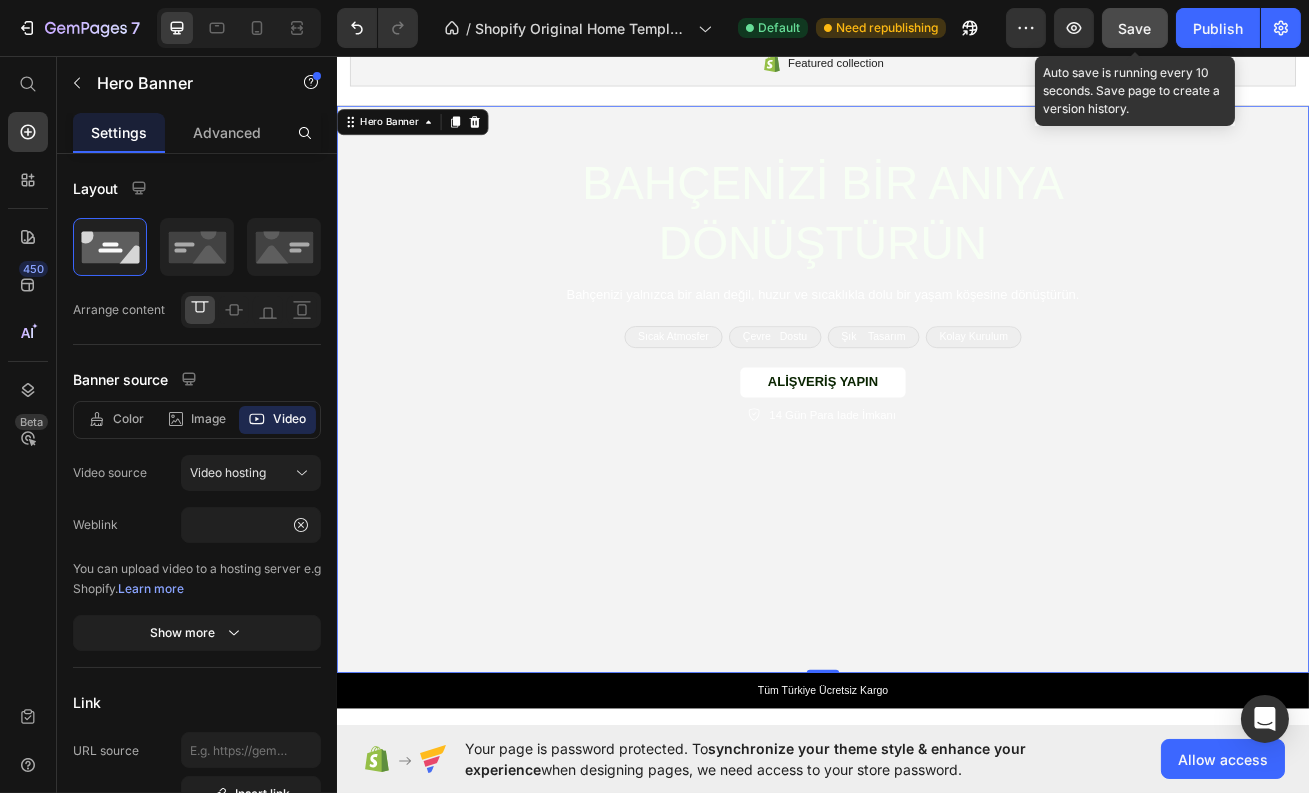 click on "Save" at bounding box center (1135, 28) 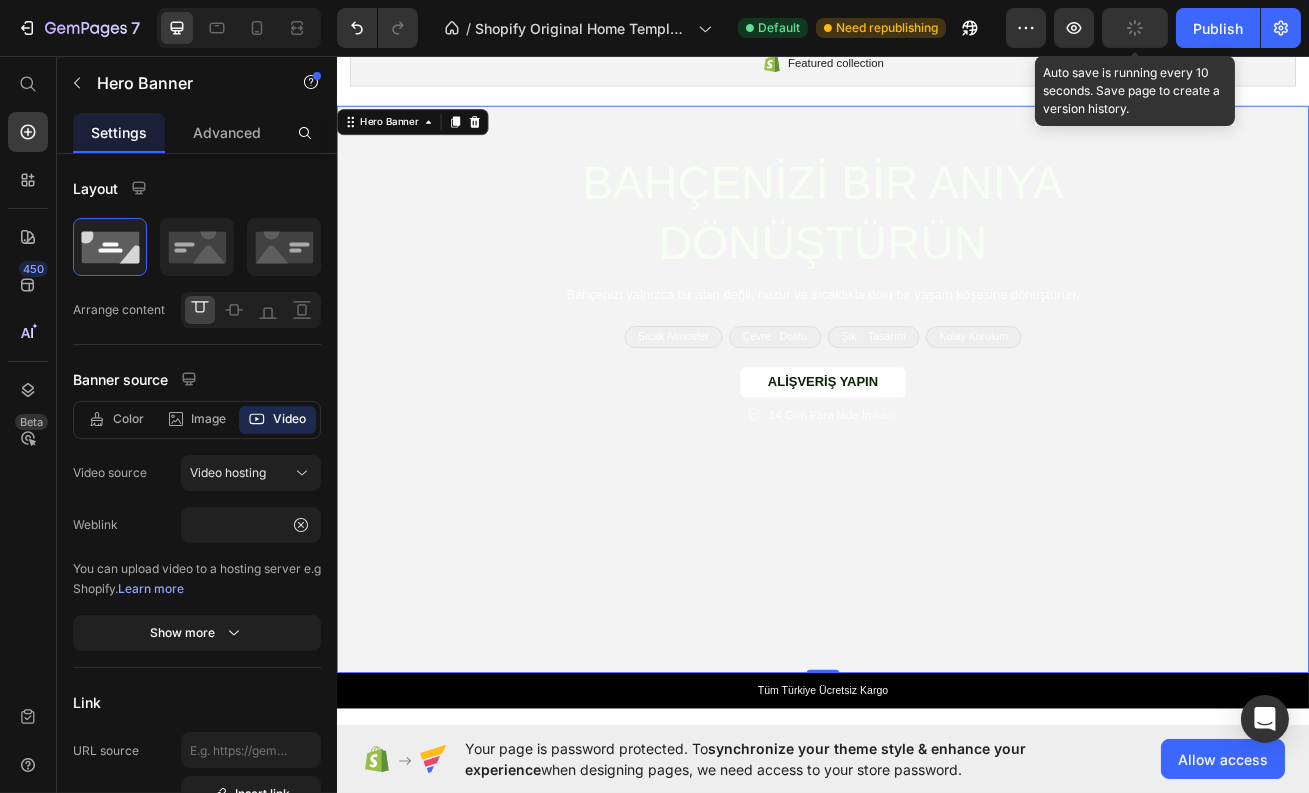 scroll, scrollTop: 0, scrollLeft: 0, axis: both 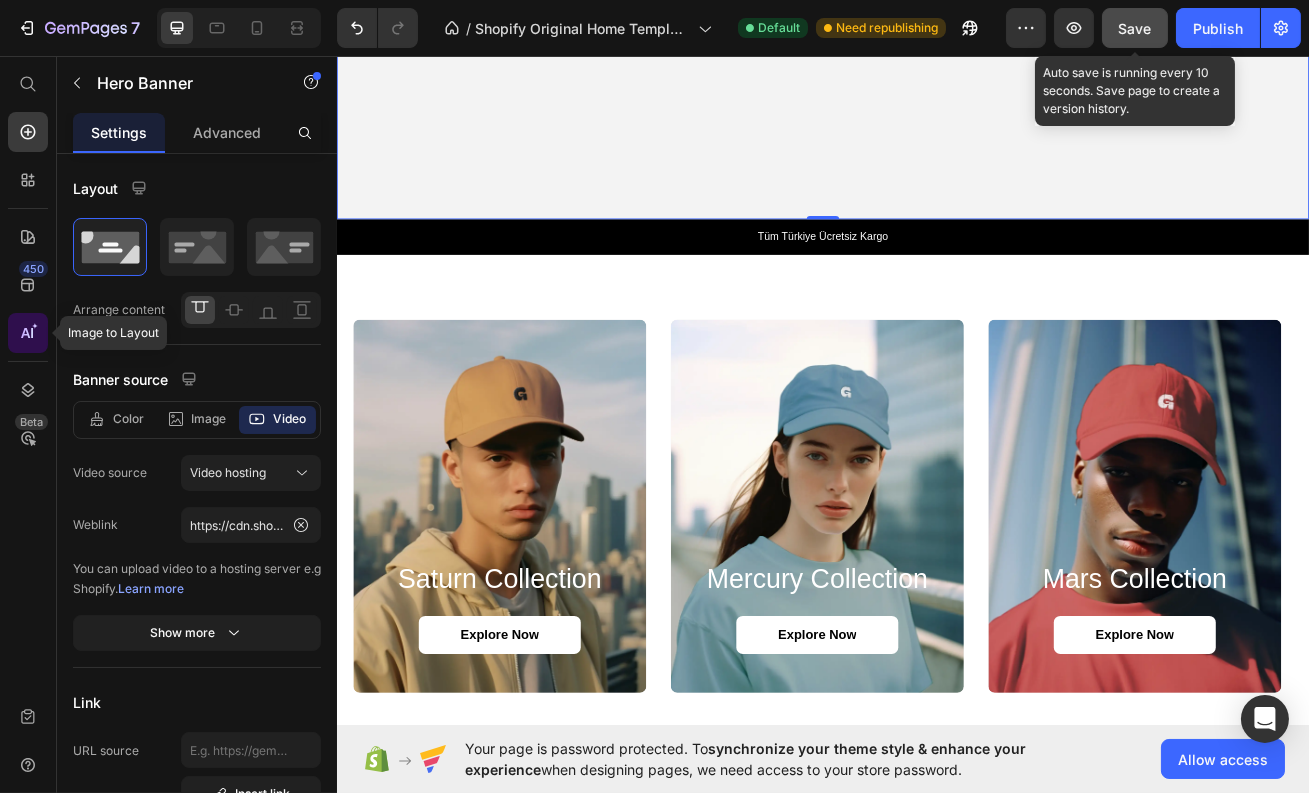 click 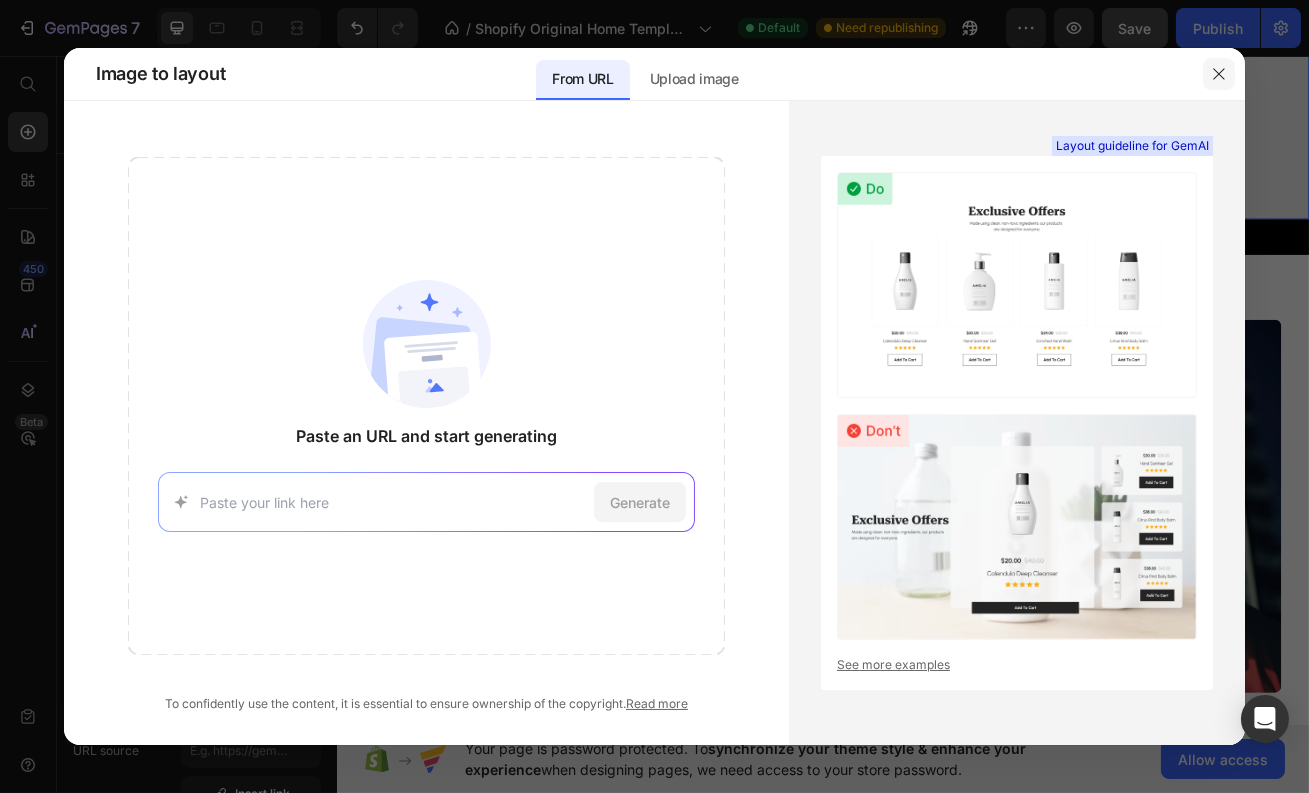 click at bounding box center (1219, 74) 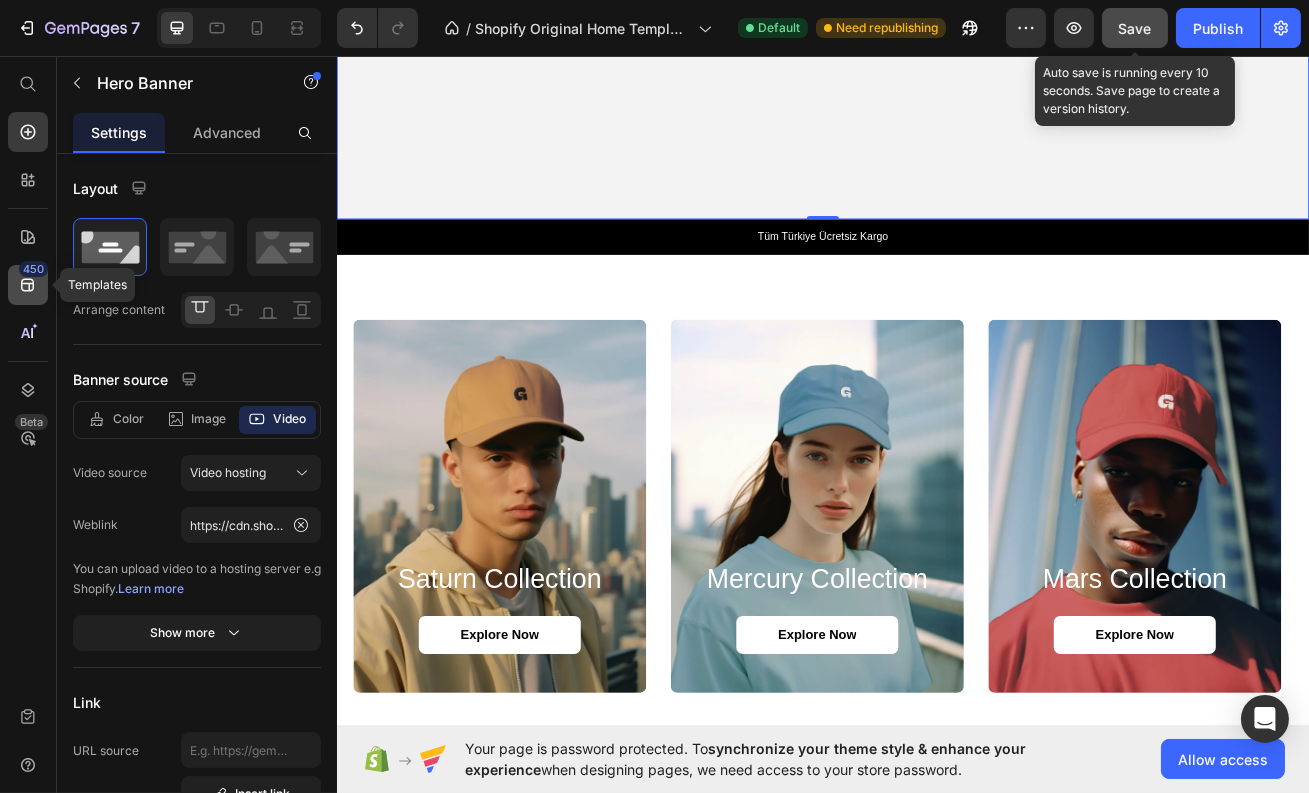 click 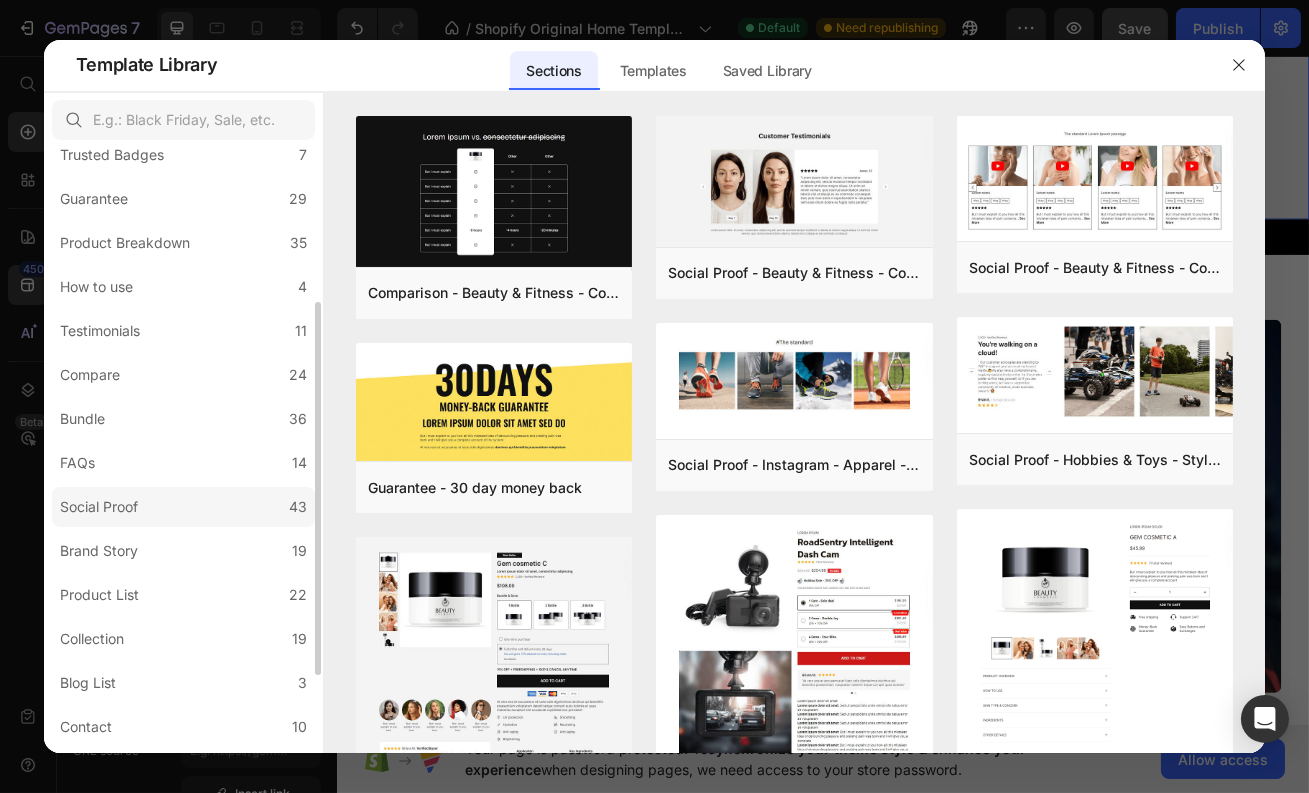 scroll, scrollTop: 373, scrollLeft: 0, axis: vertical 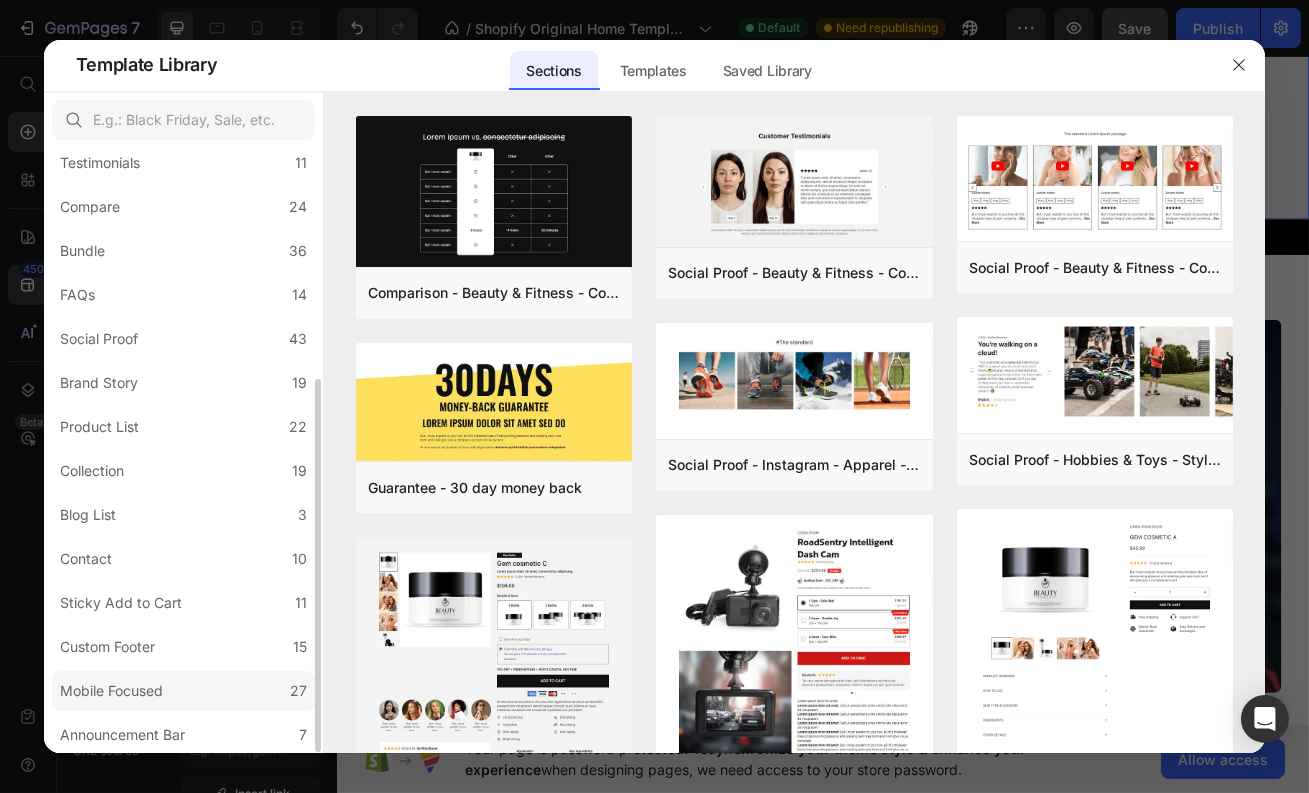 click on "Mobile Focused 27" 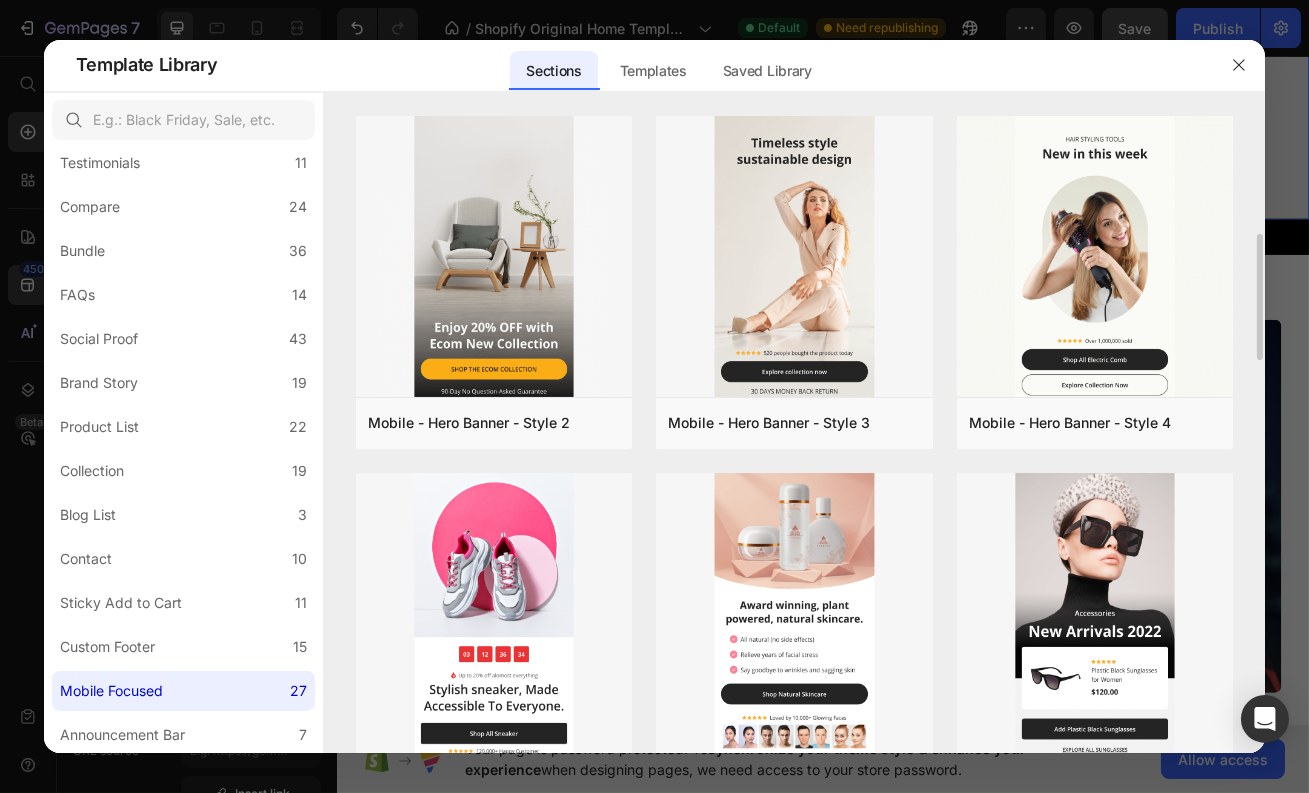 scroll, scrollTop: 158, scrollLeft: 0, axis: vertical 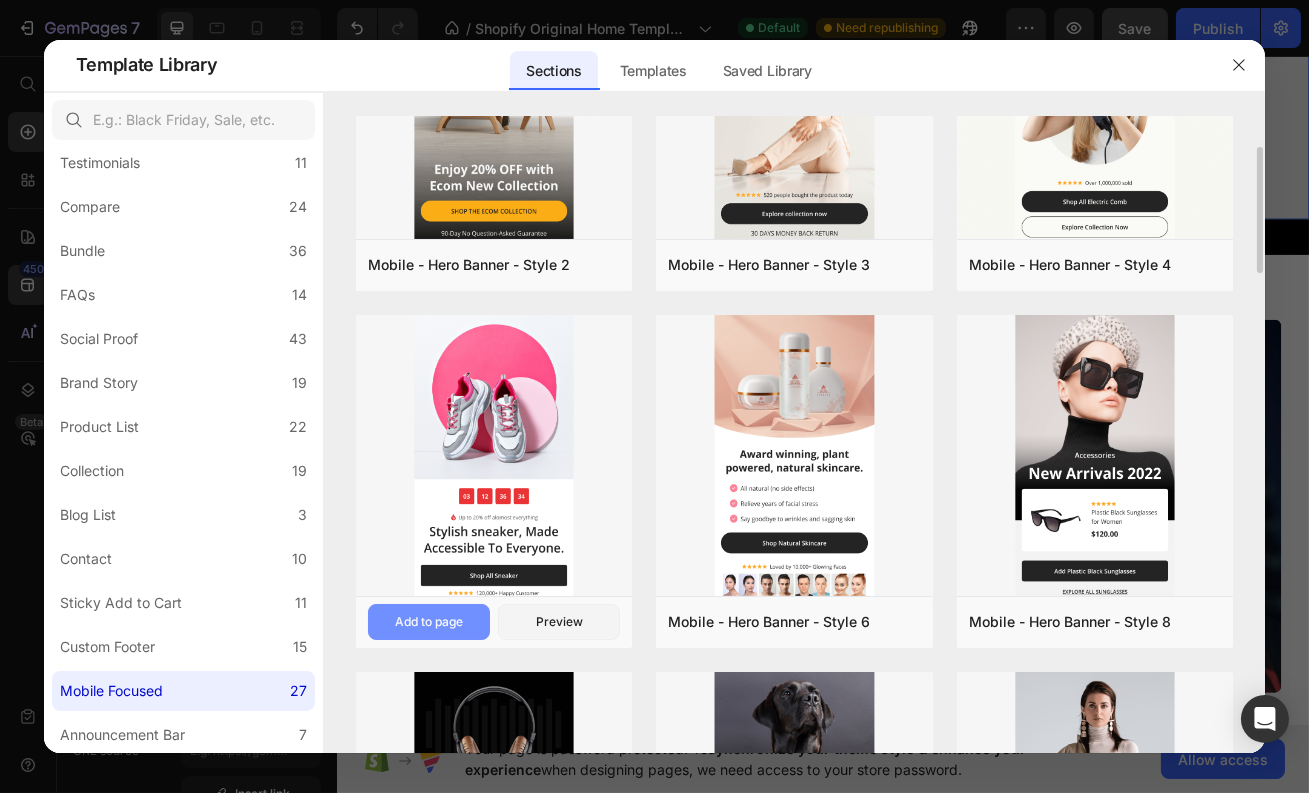 click on "Add to page" at bounding box center (429, 622) 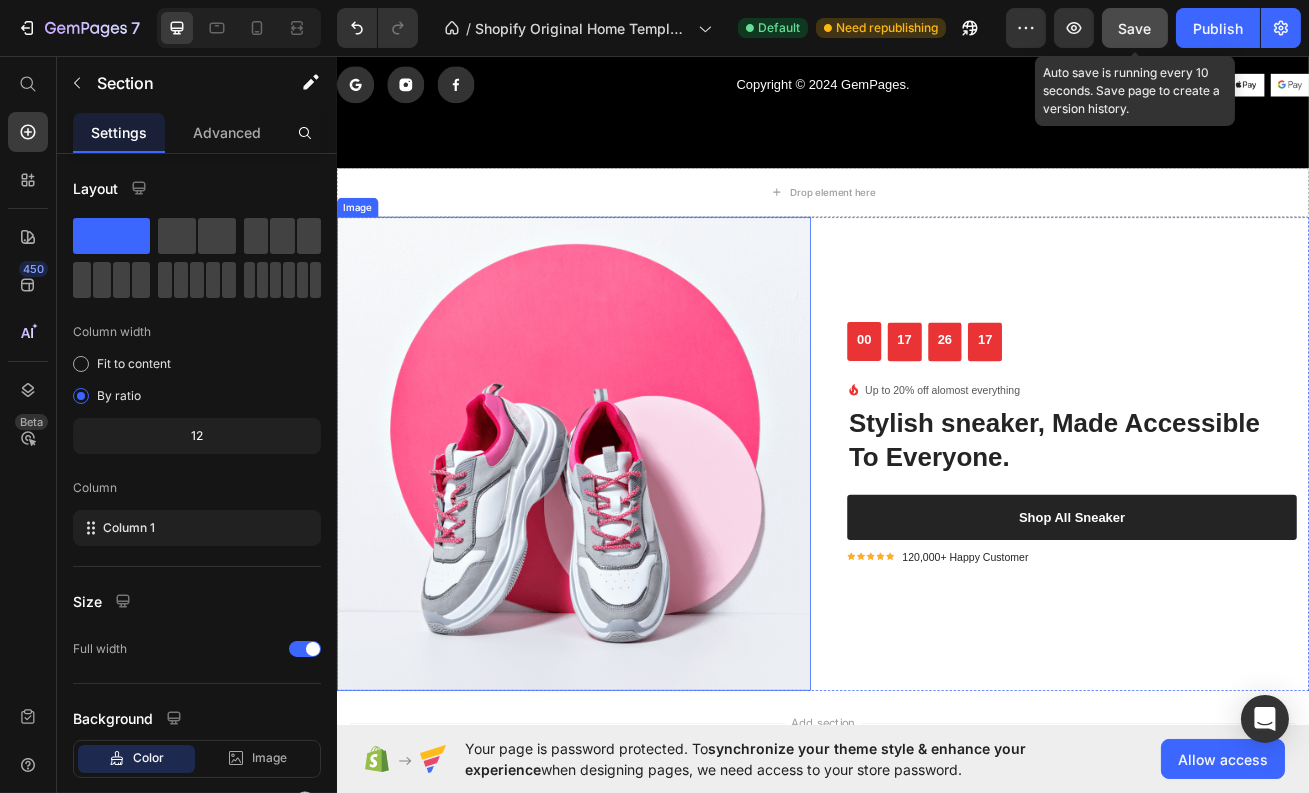 scroll, scrollTop: 5587, scrollLeft: 0, axis: vertical 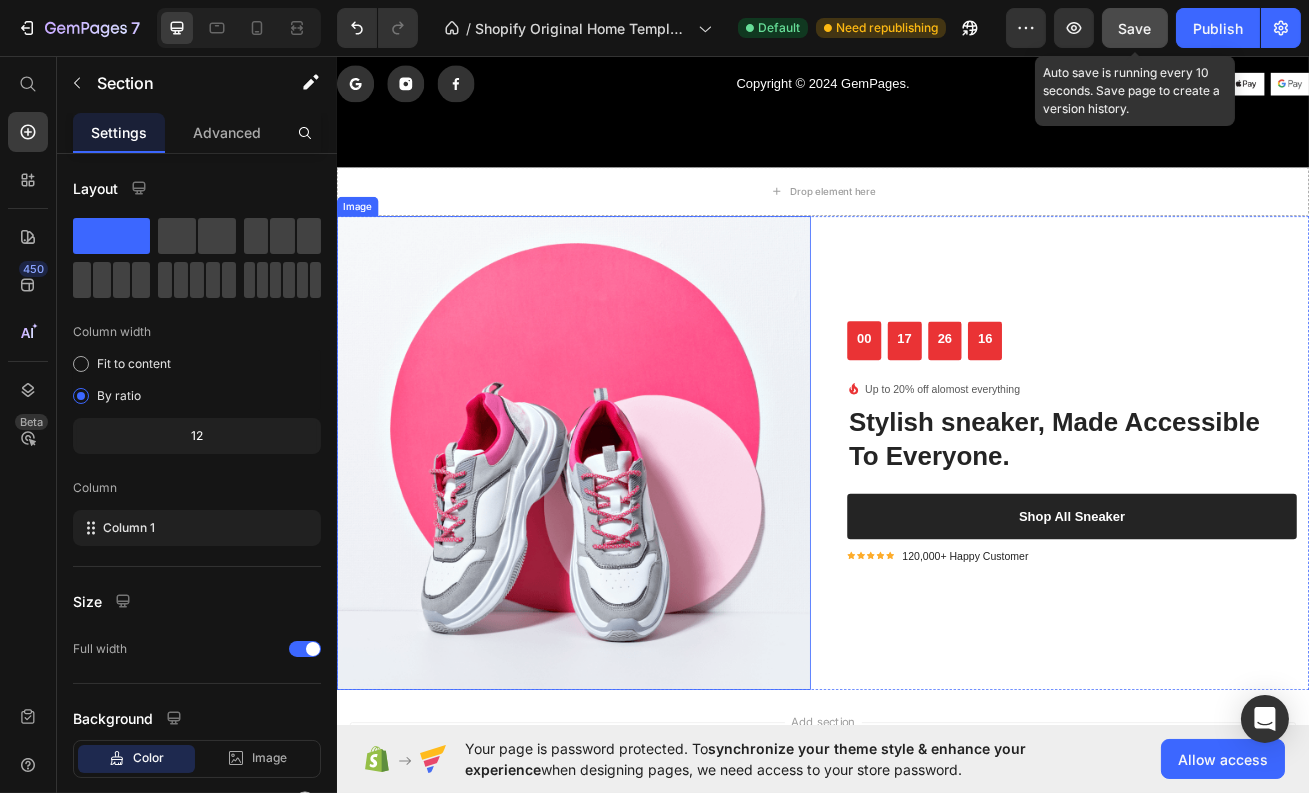 click at bounding box center [628, 546] 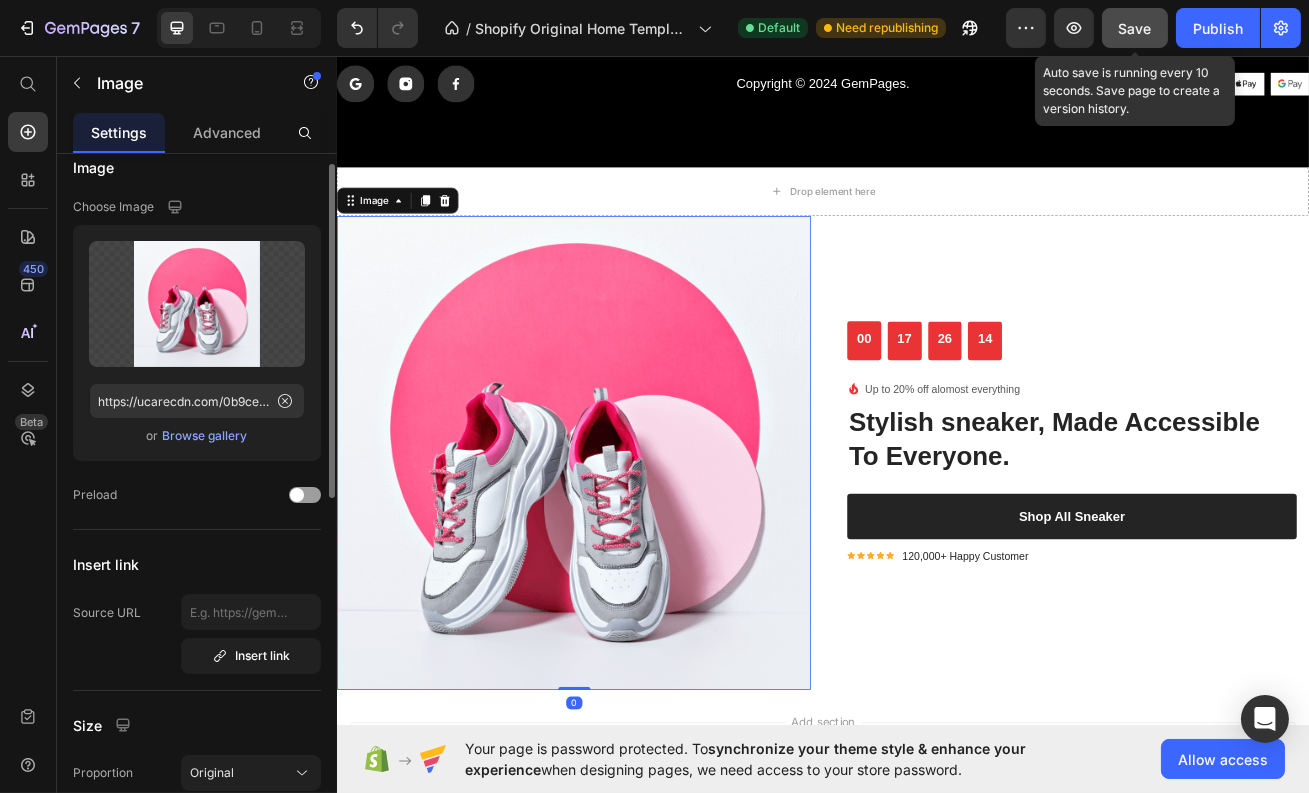 scroll, scrollTop: 0, scrollLeft: 0, axis: both 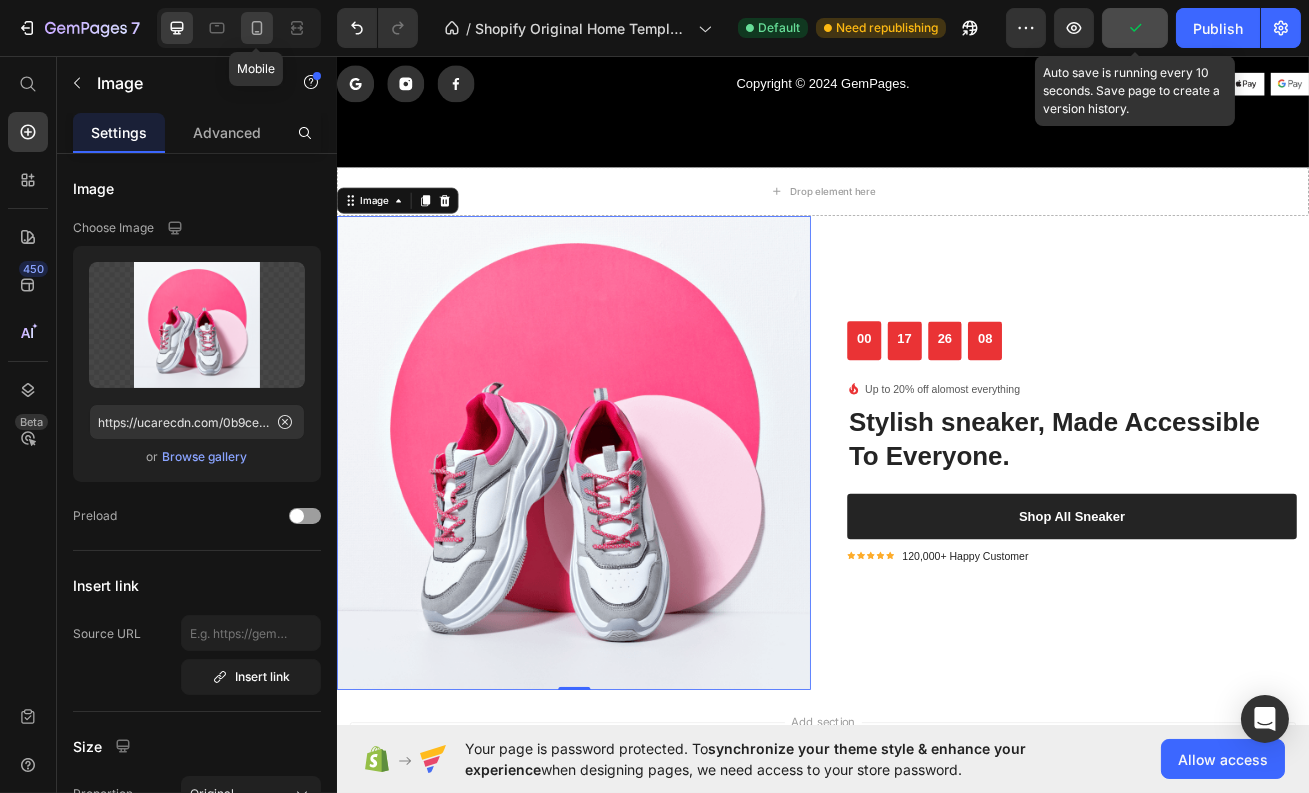 click 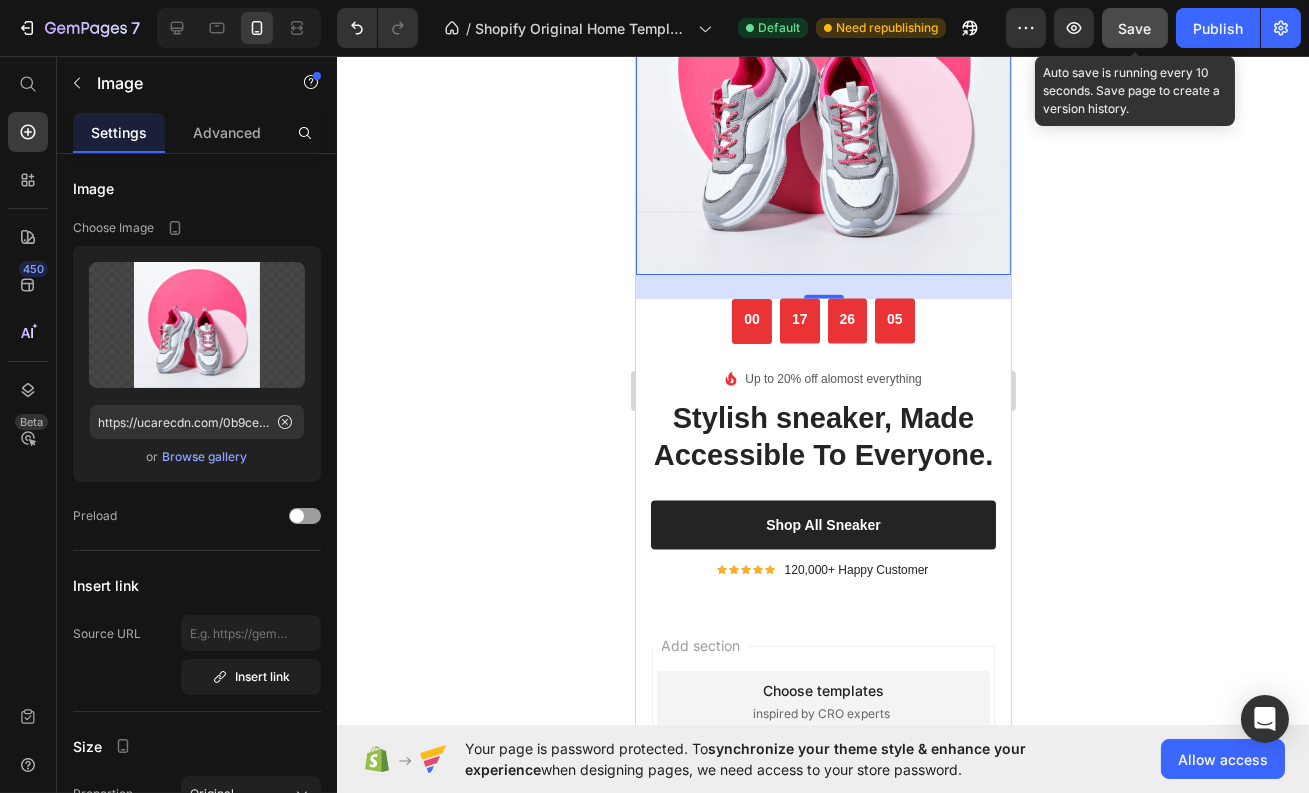 scroll, scrollTop: 5581, scrollLeft: 0, axis: vertical 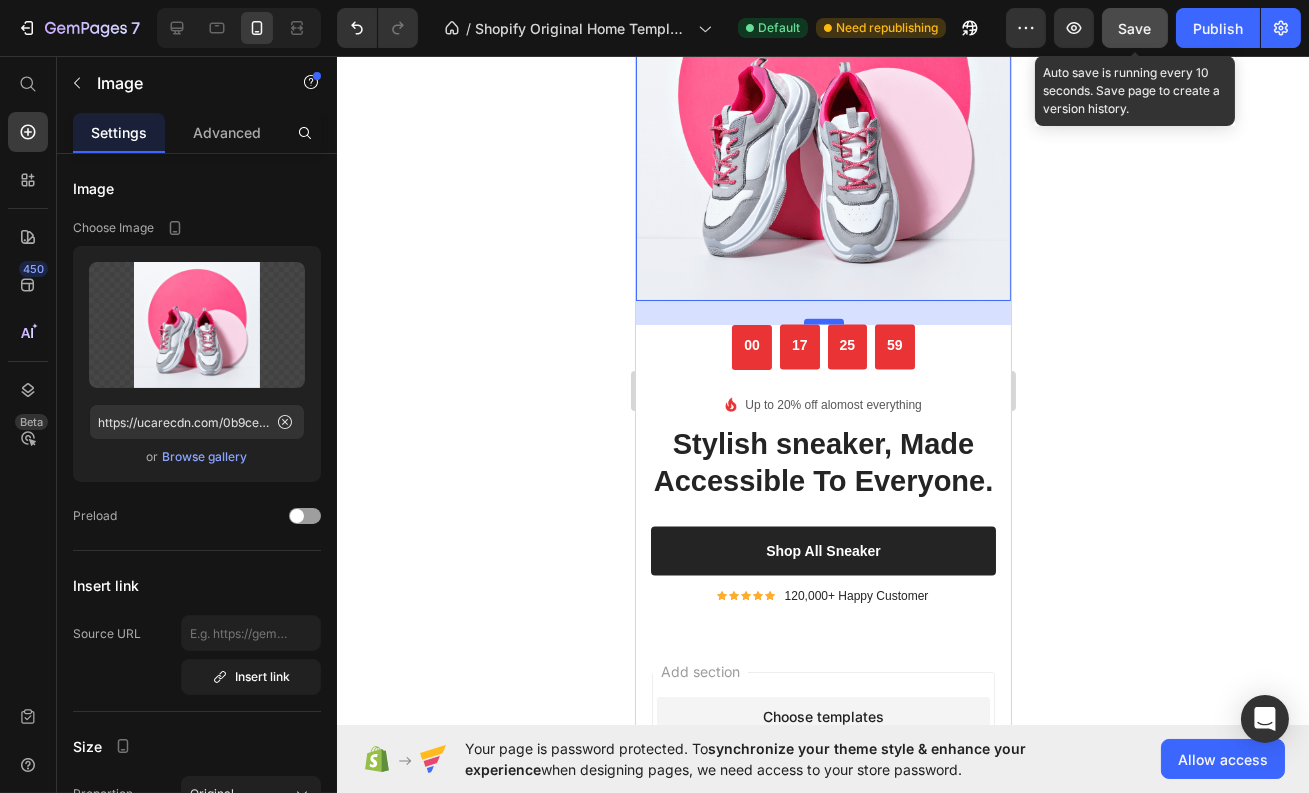 click on "0" at bounding box center (822, 301) 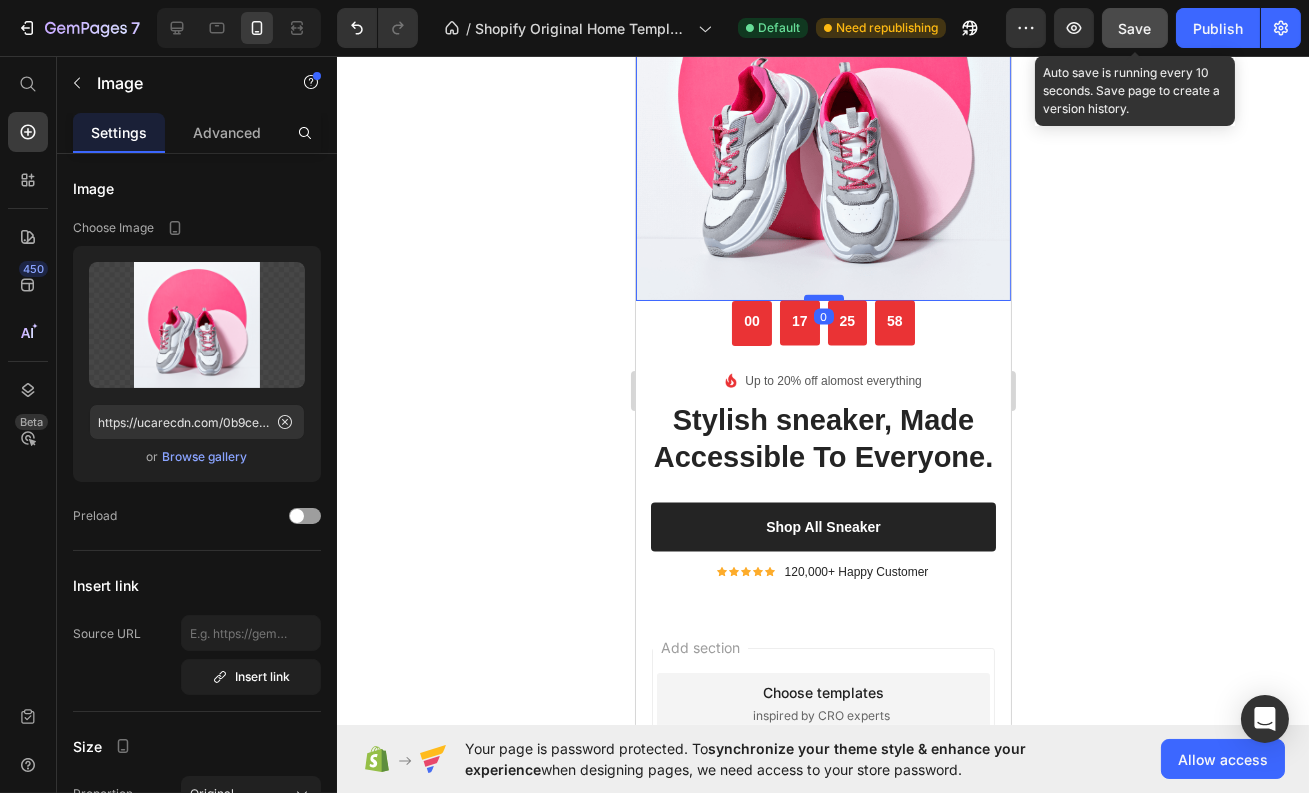 drag, startPoint x: 815, startPoint y: 306, endPoint x: 821, endPoint y: 279, distance: 27.658634 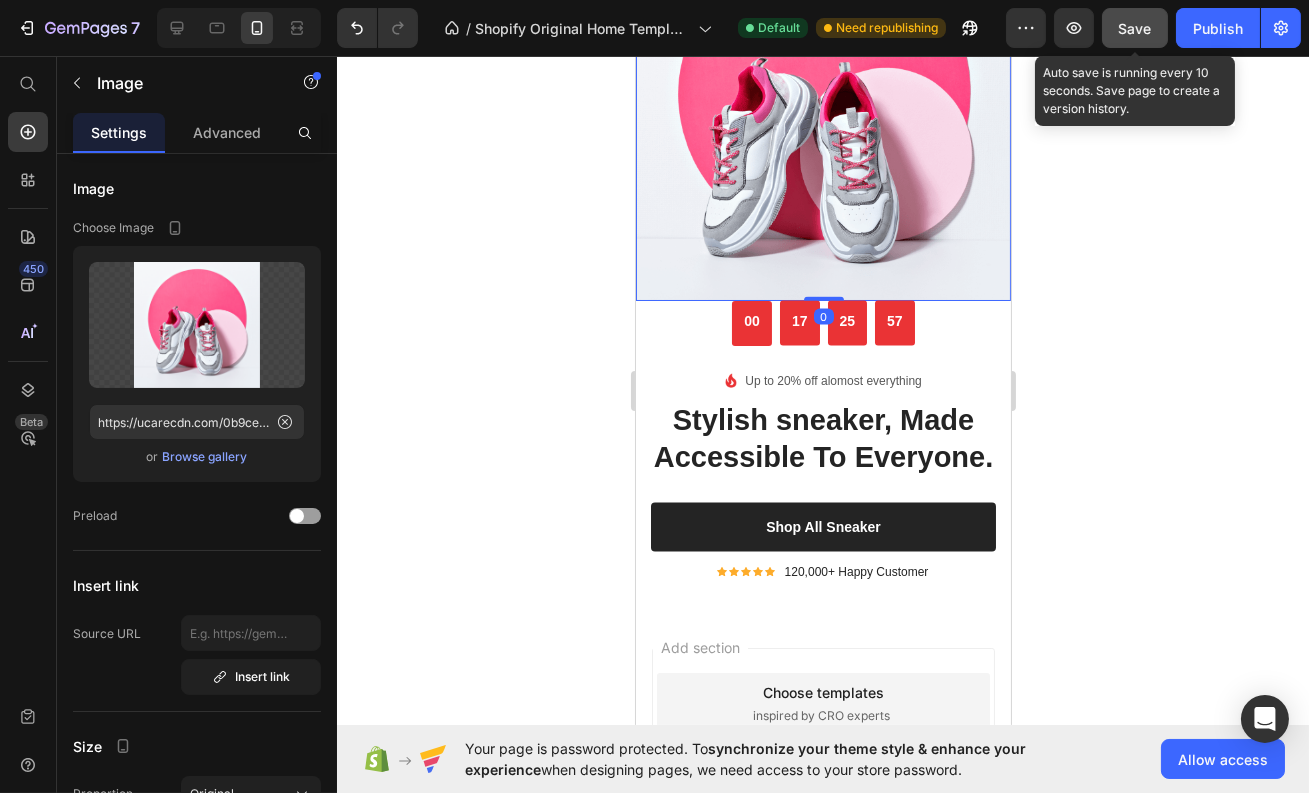 click 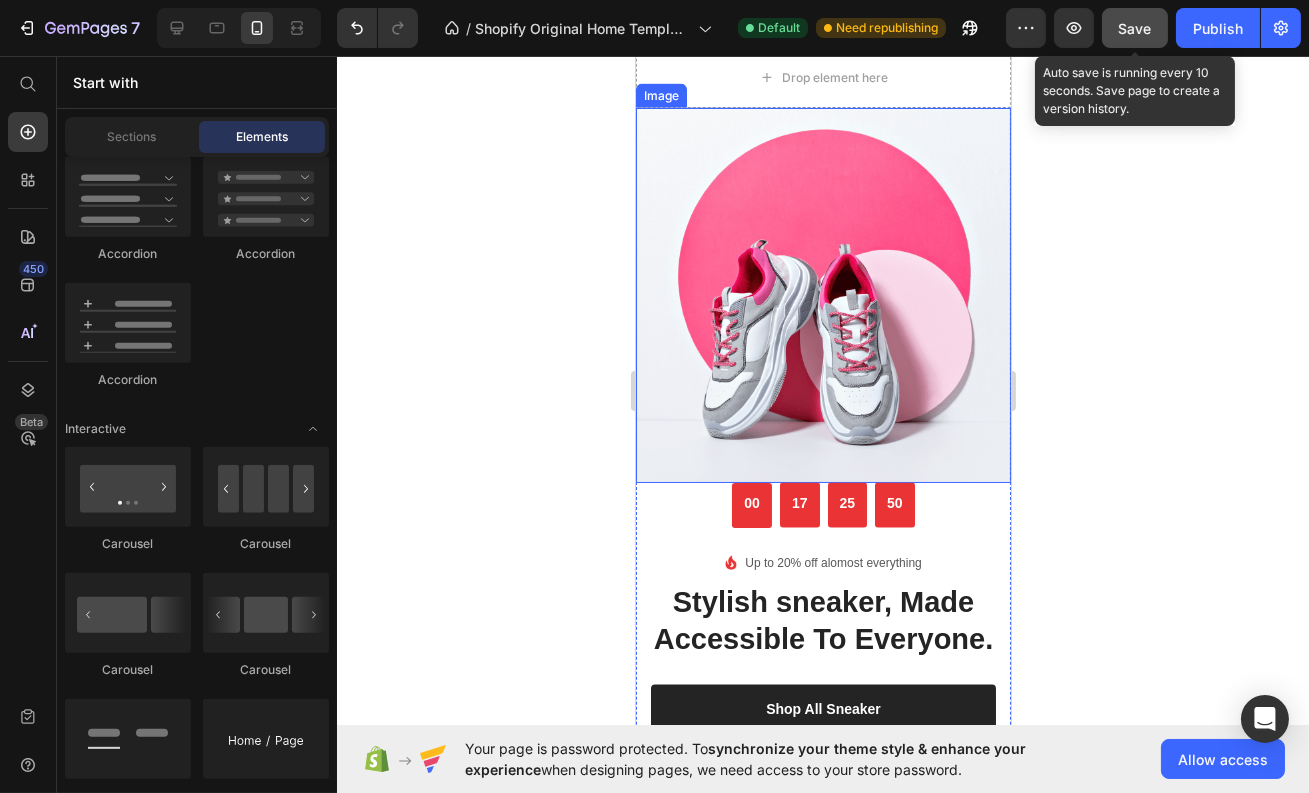 scroll, scrollTop: 5510, scrollLeft: 0, axis: vertical 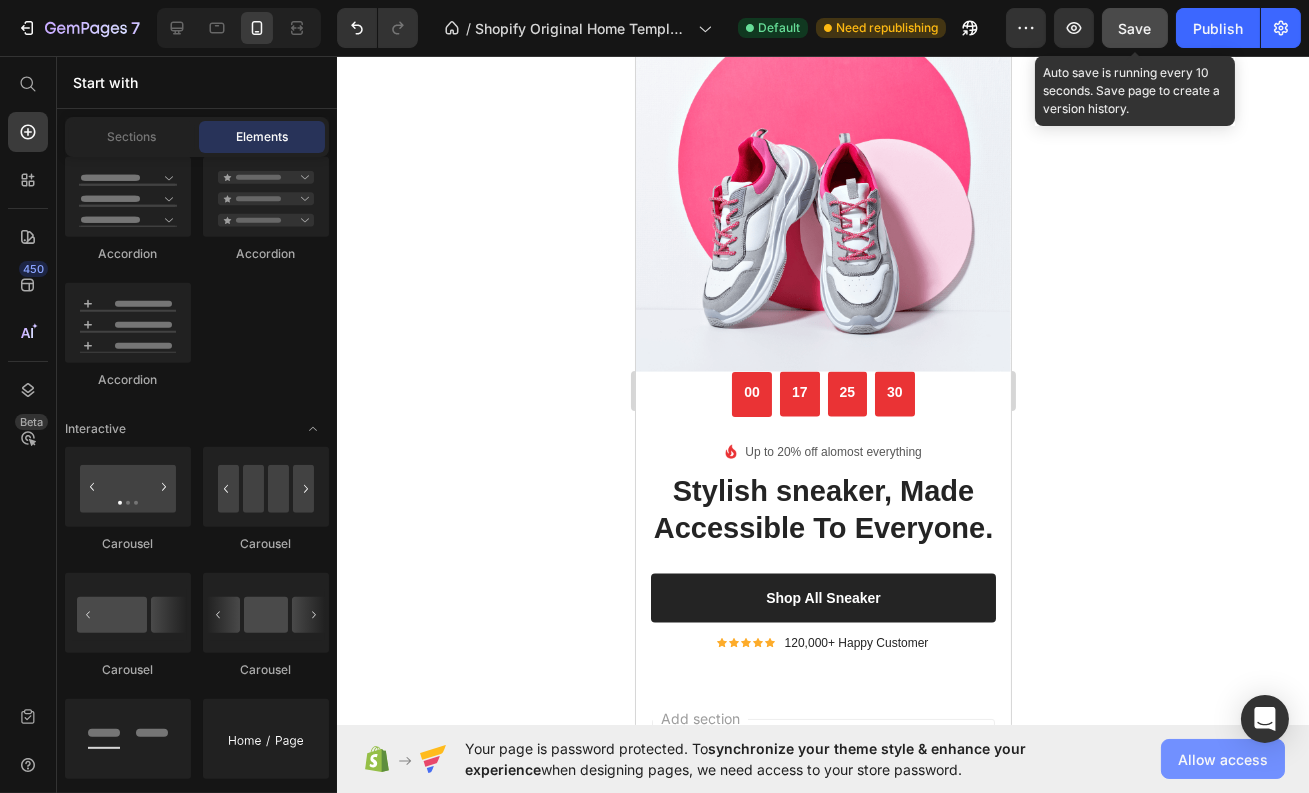 click on "Allow access" 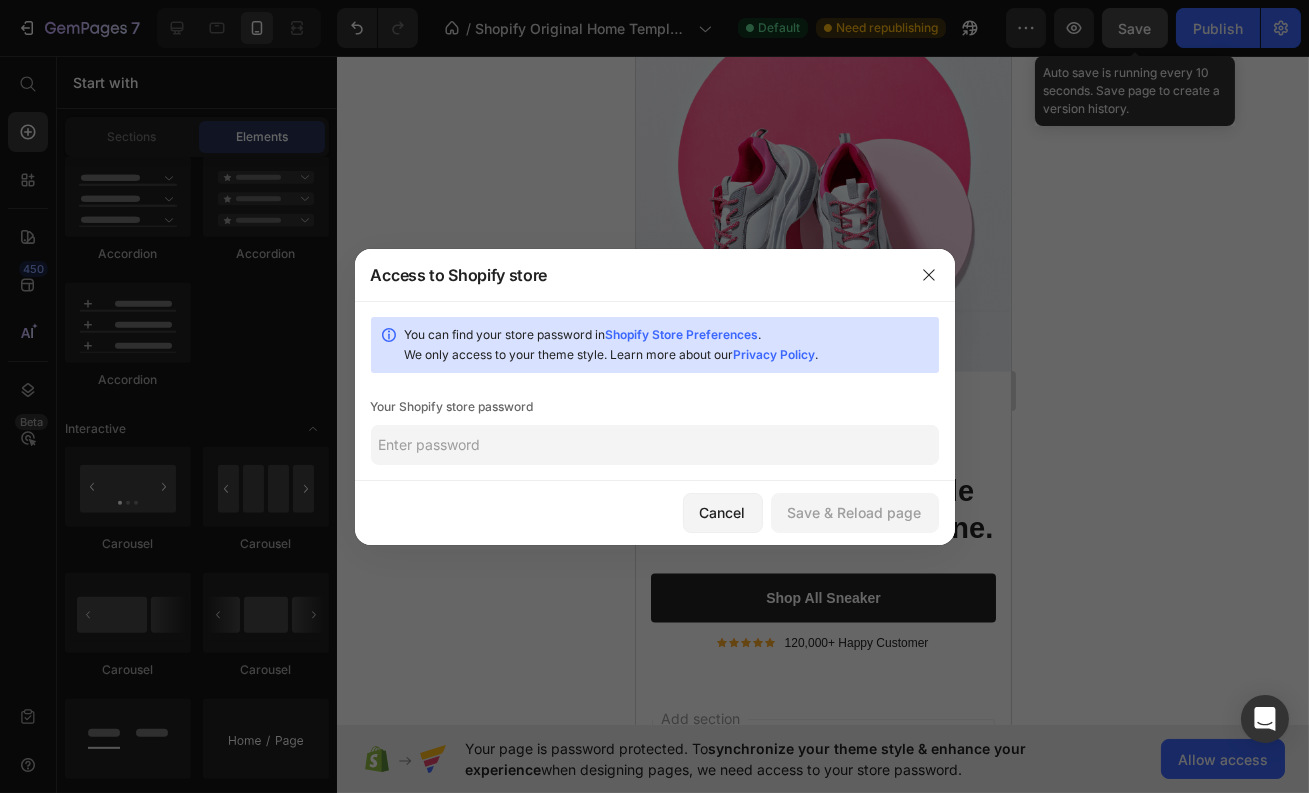 click 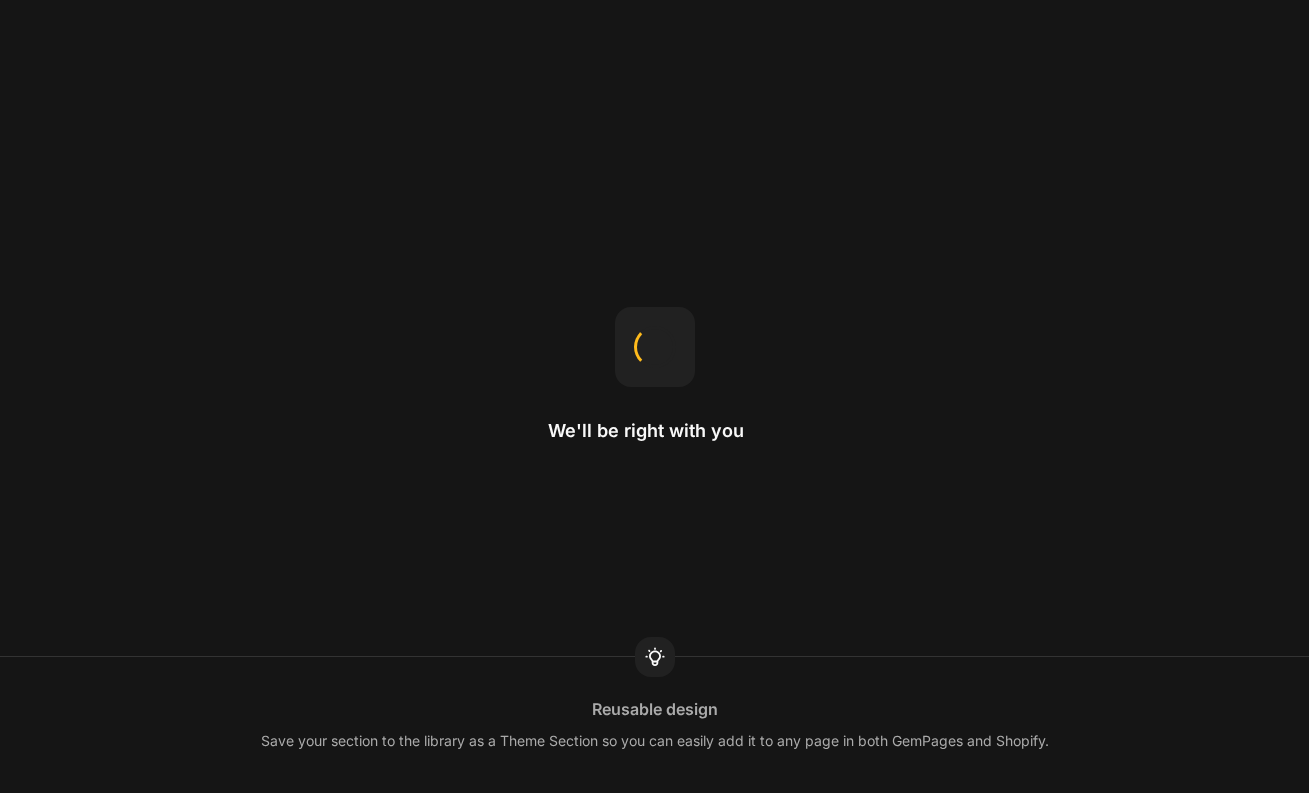 scroll, scrollTop: 0, scrollLeft: 0, axis: both 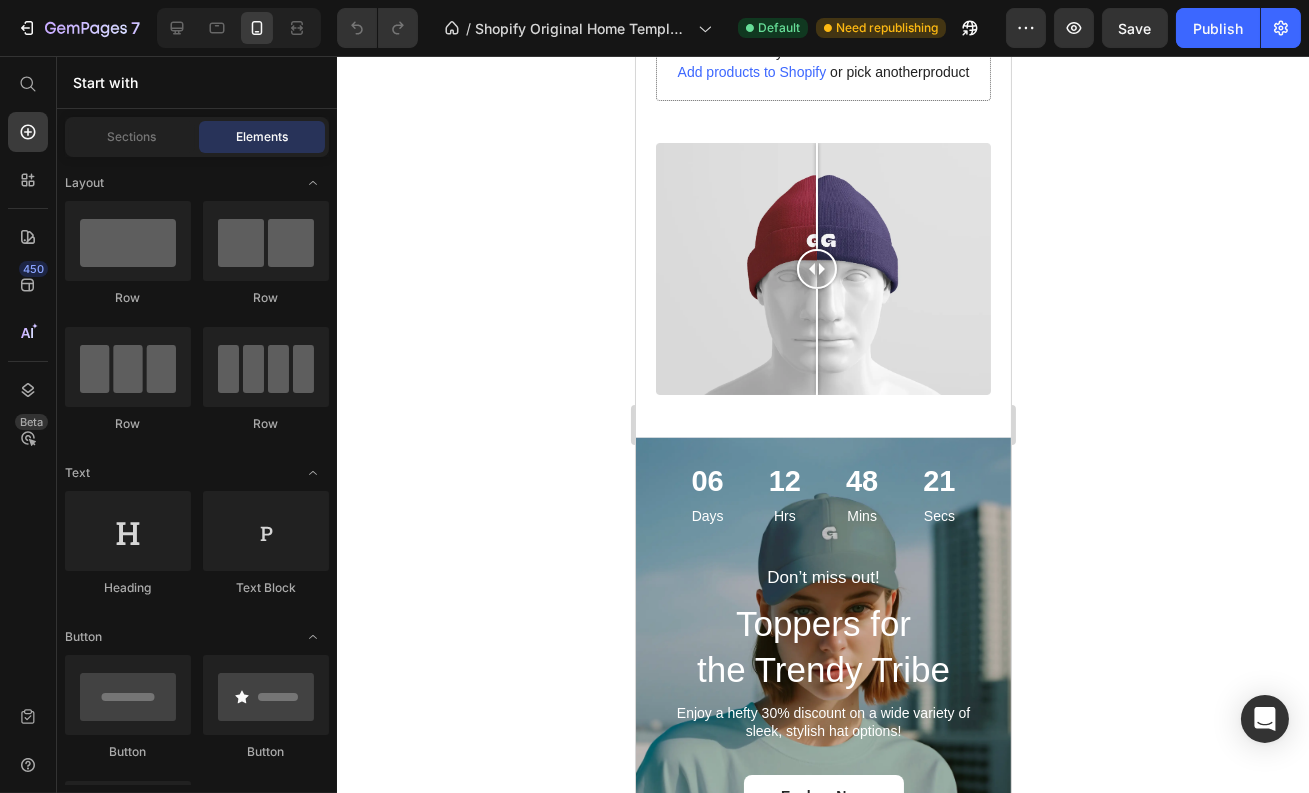 drag, startPoint x: 1186, startPoint y: 31, endPoint x: 1171, endPoint y: 42, distance: 18.601076 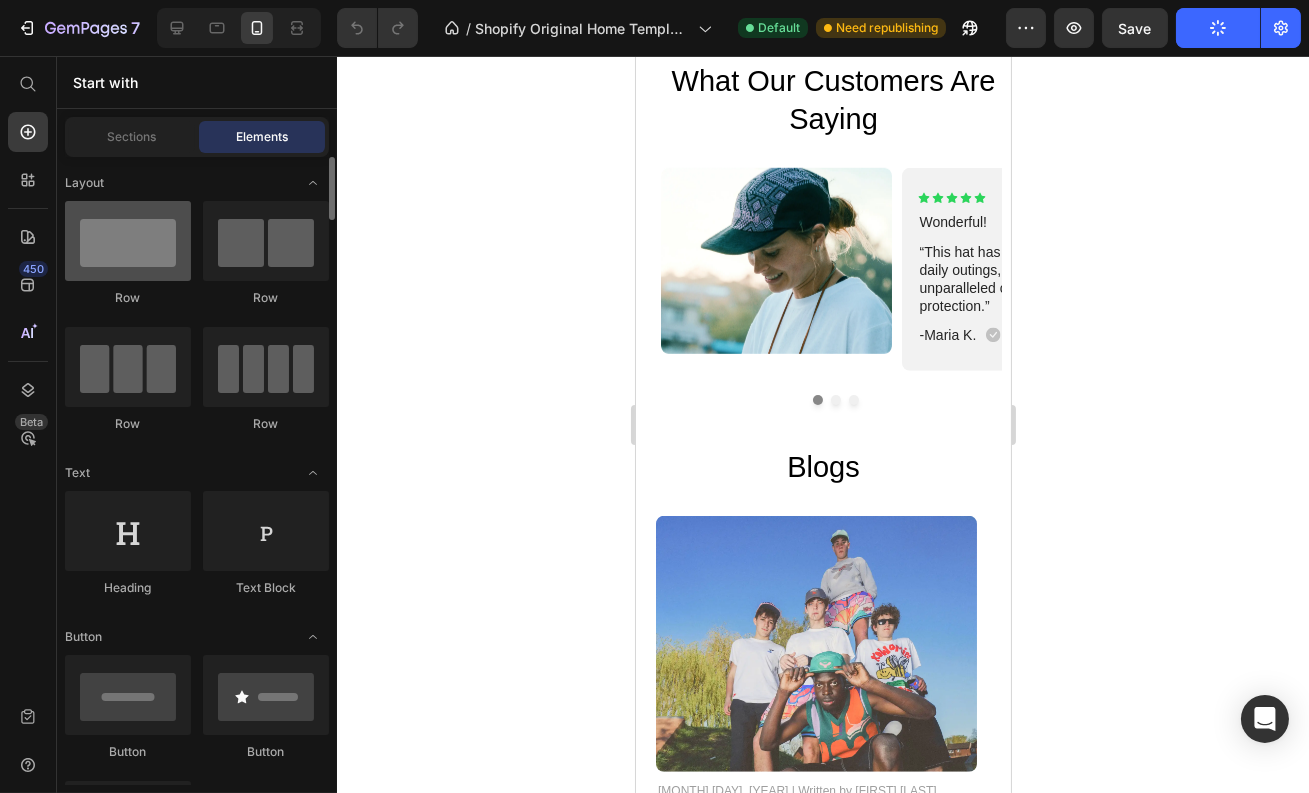scroll, scrollTop: 2733, scrollLeft: 0, axis: vertical 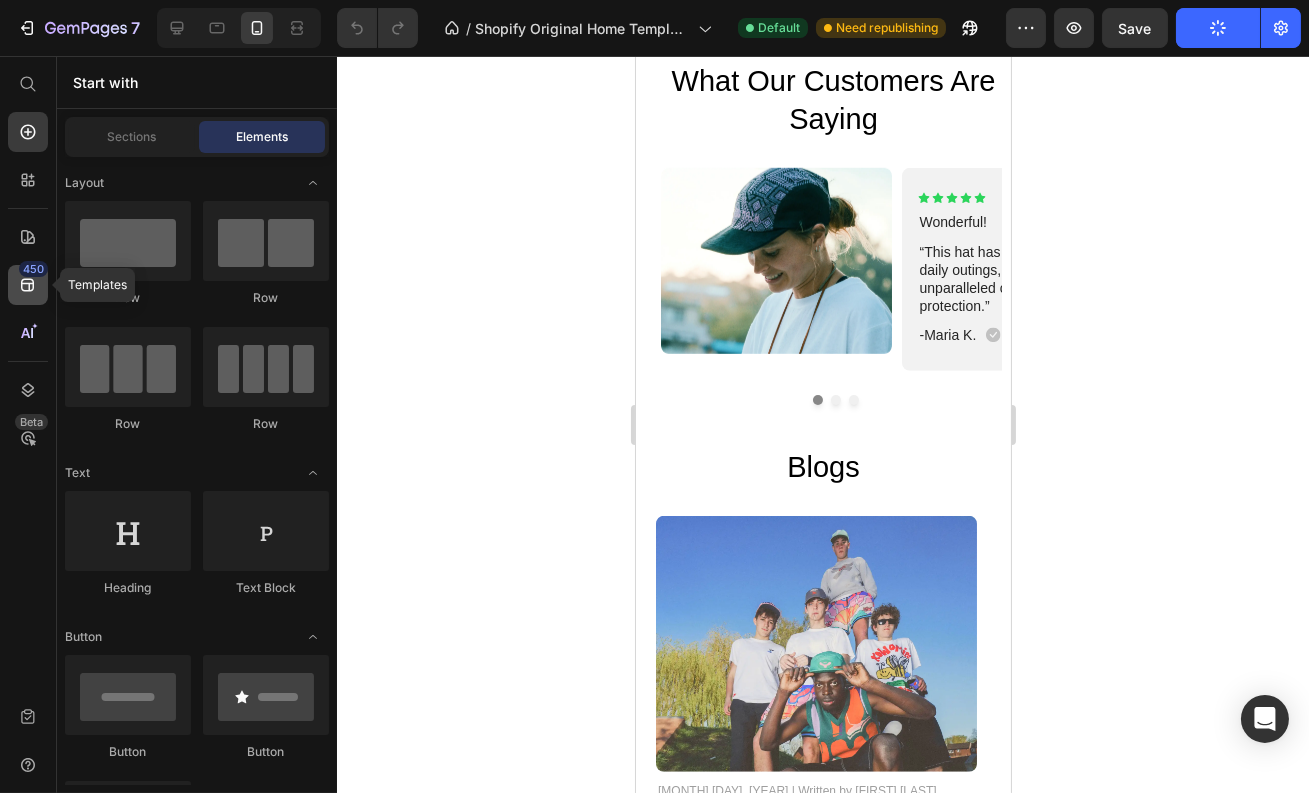 click 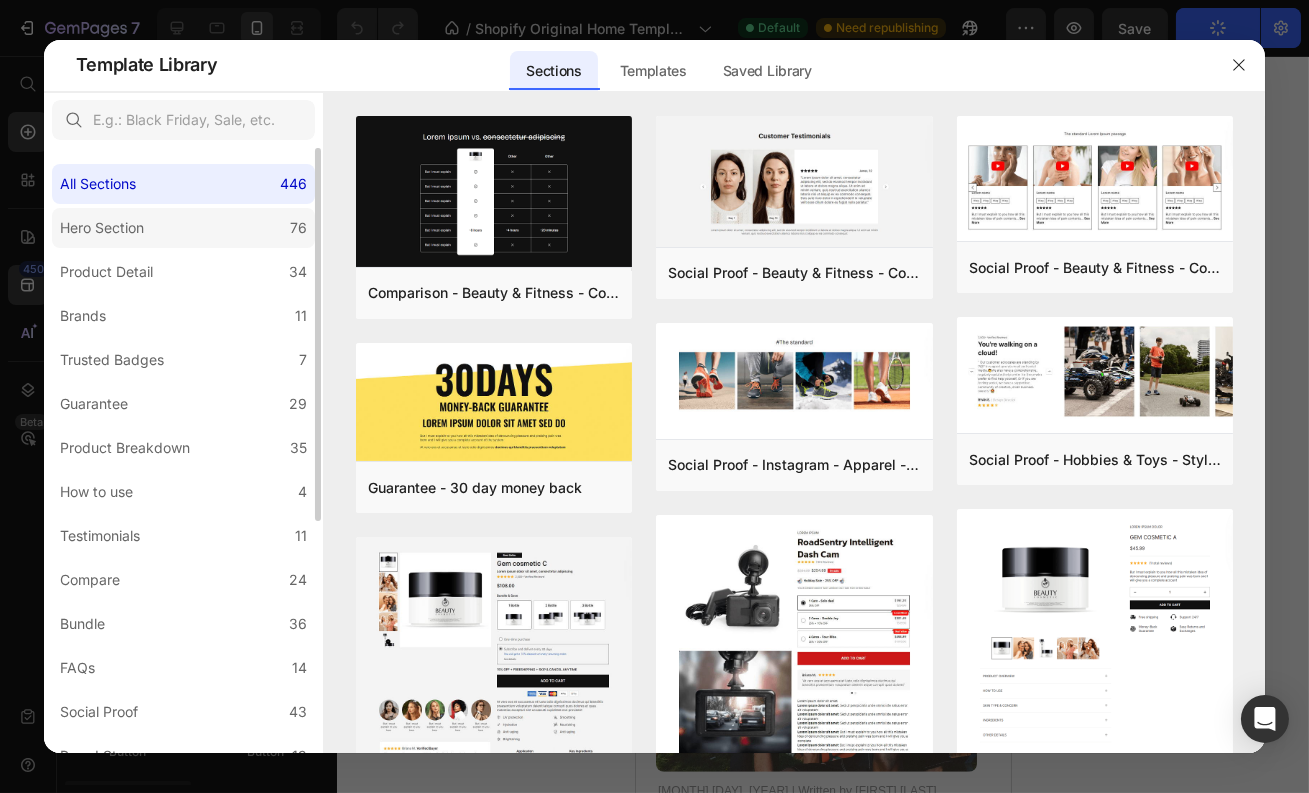 click on "Hero Section 76" 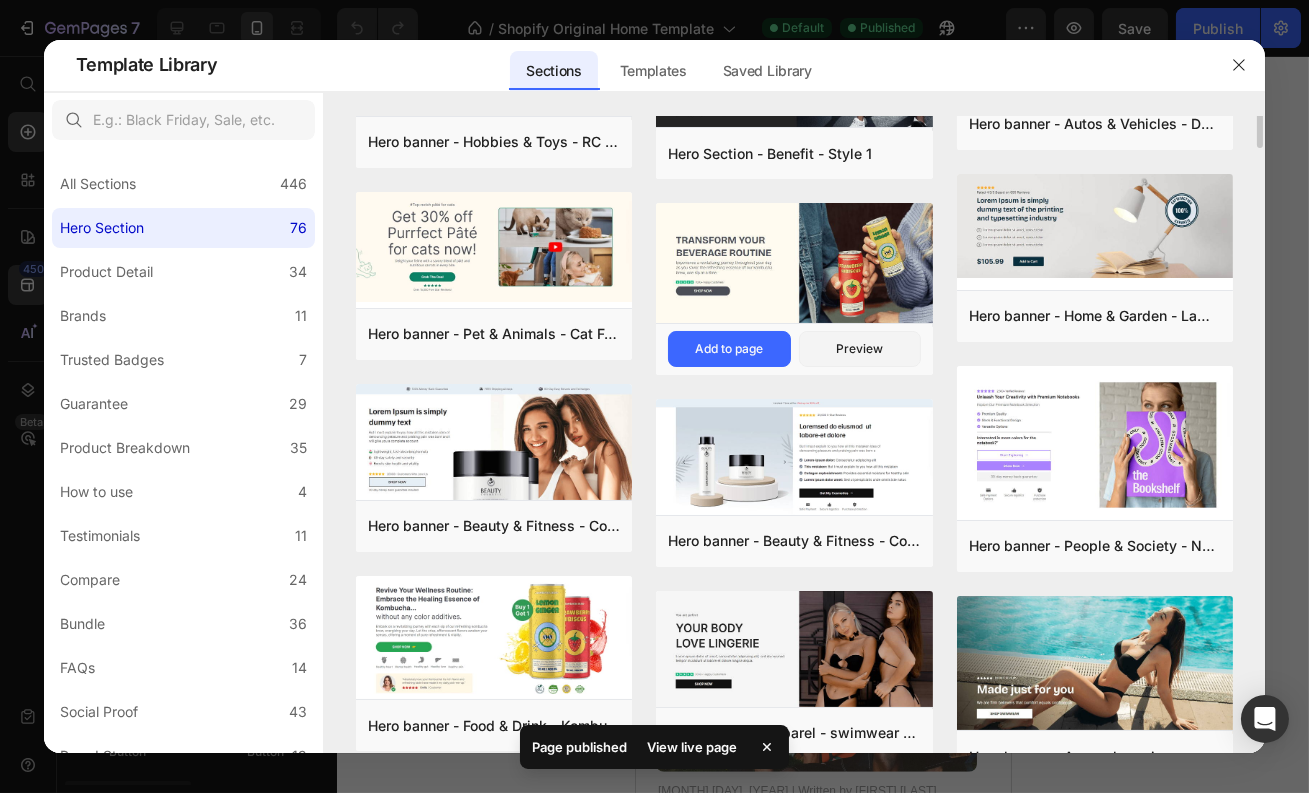 scroll, scrollTop: 0, scrollLeft: 0, axis: both 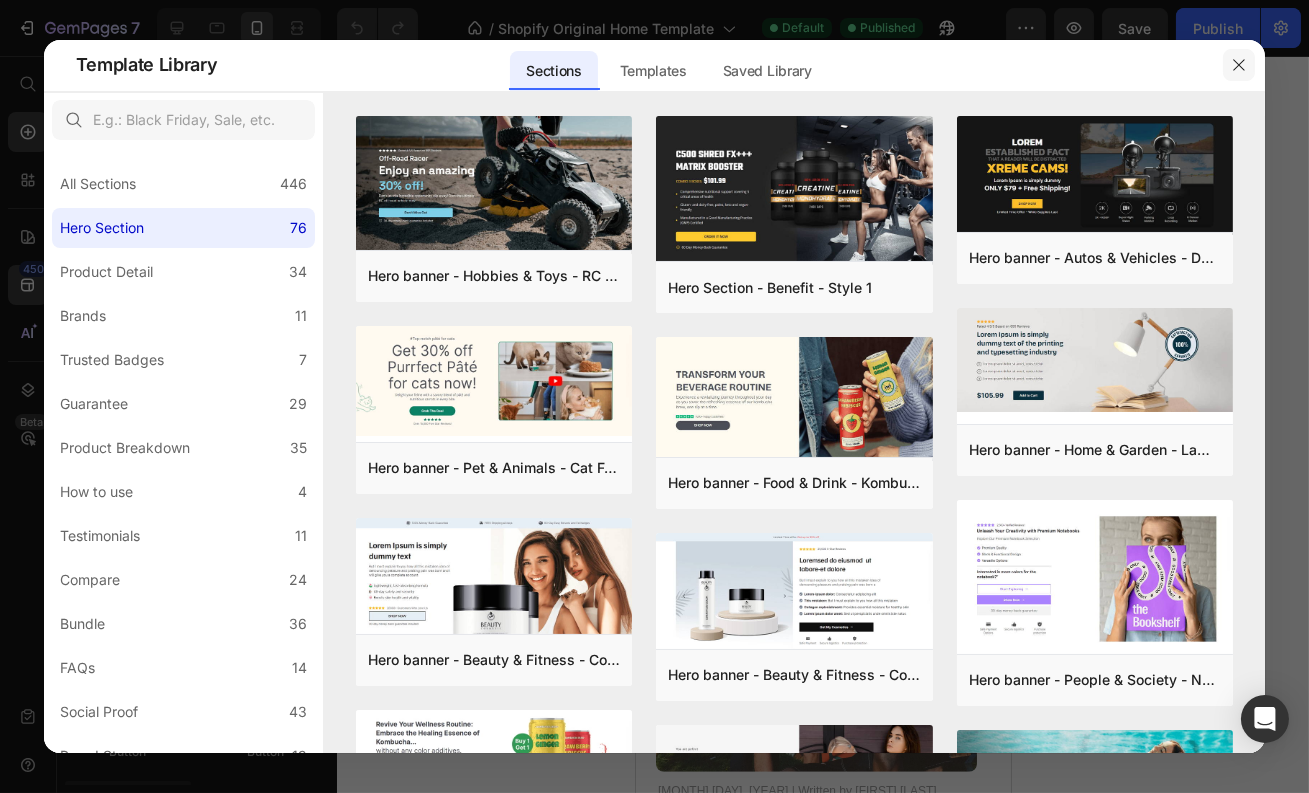 click at bounding box center [1239, 65] 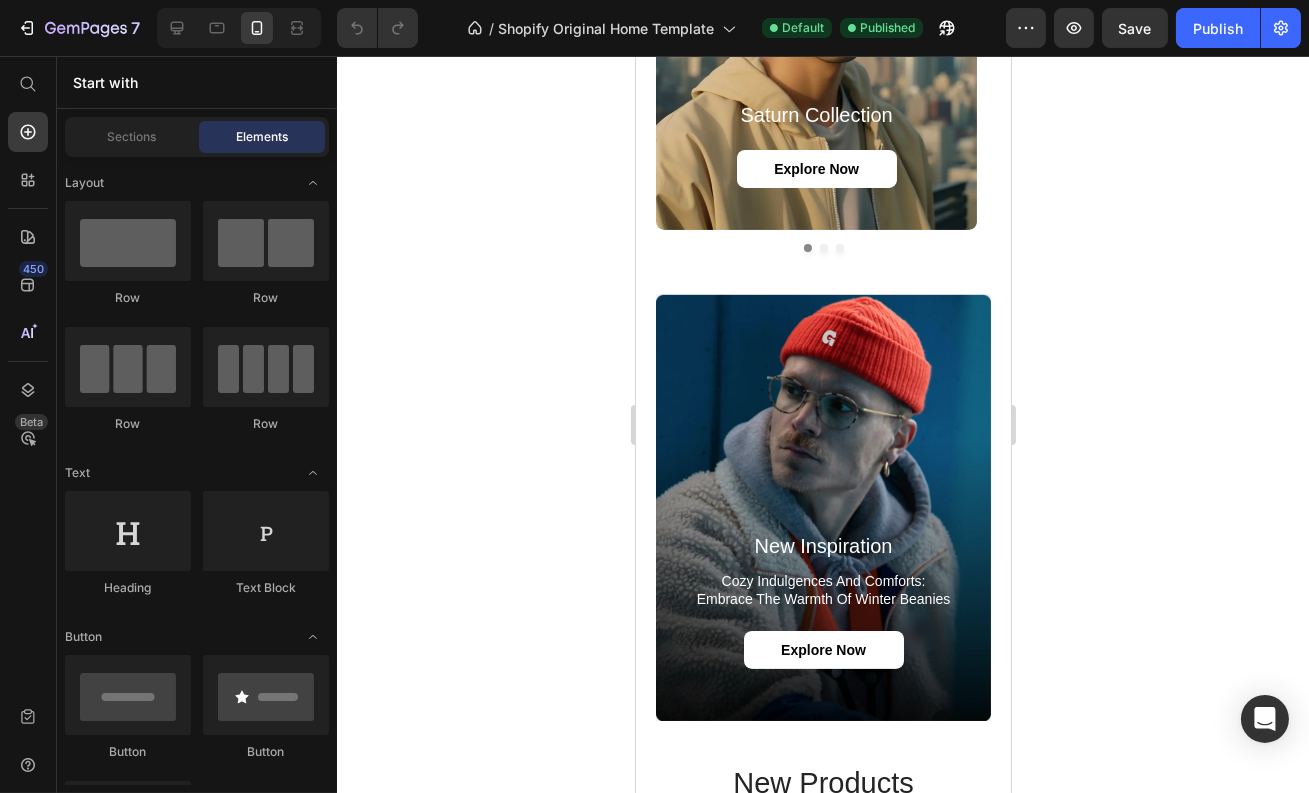 scroll, scrollTop: 666, scrollLeft: 0, axis: vertical 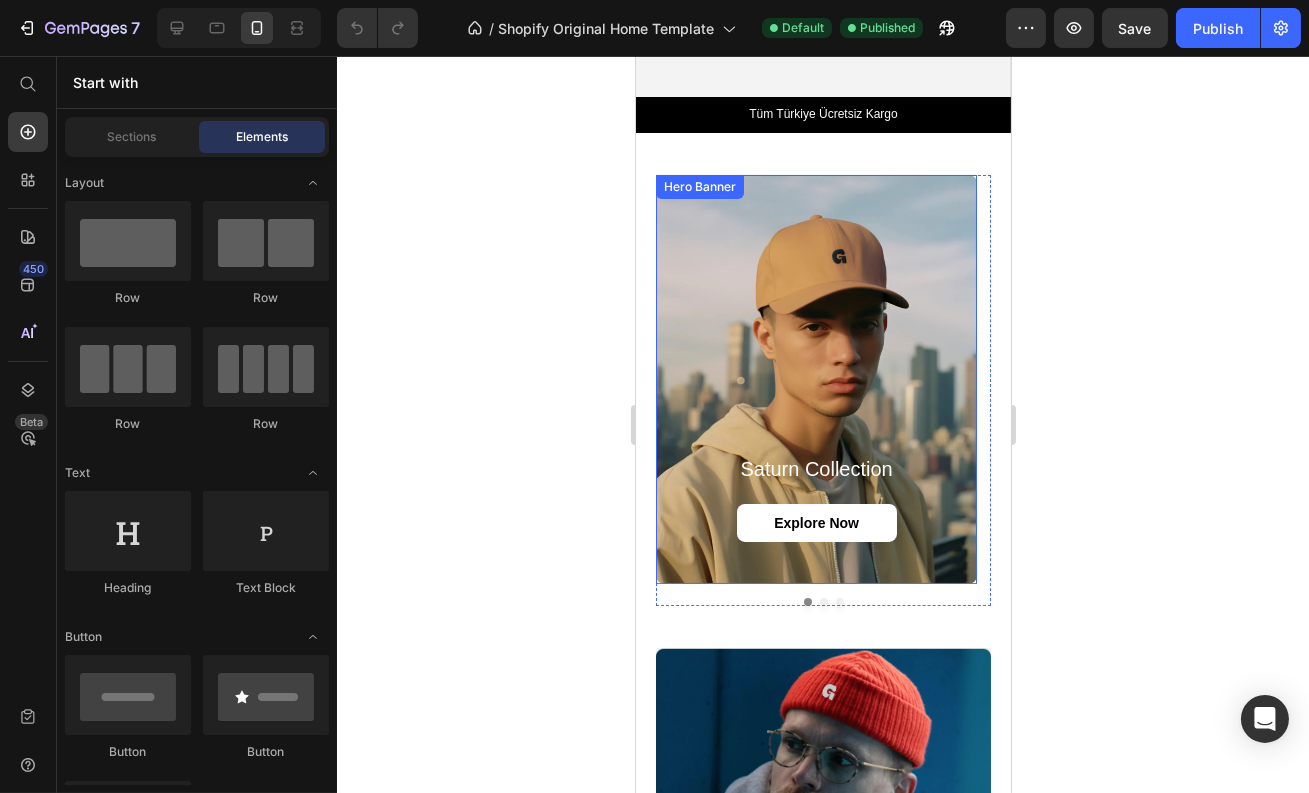 click at bounding box center (815, 379) 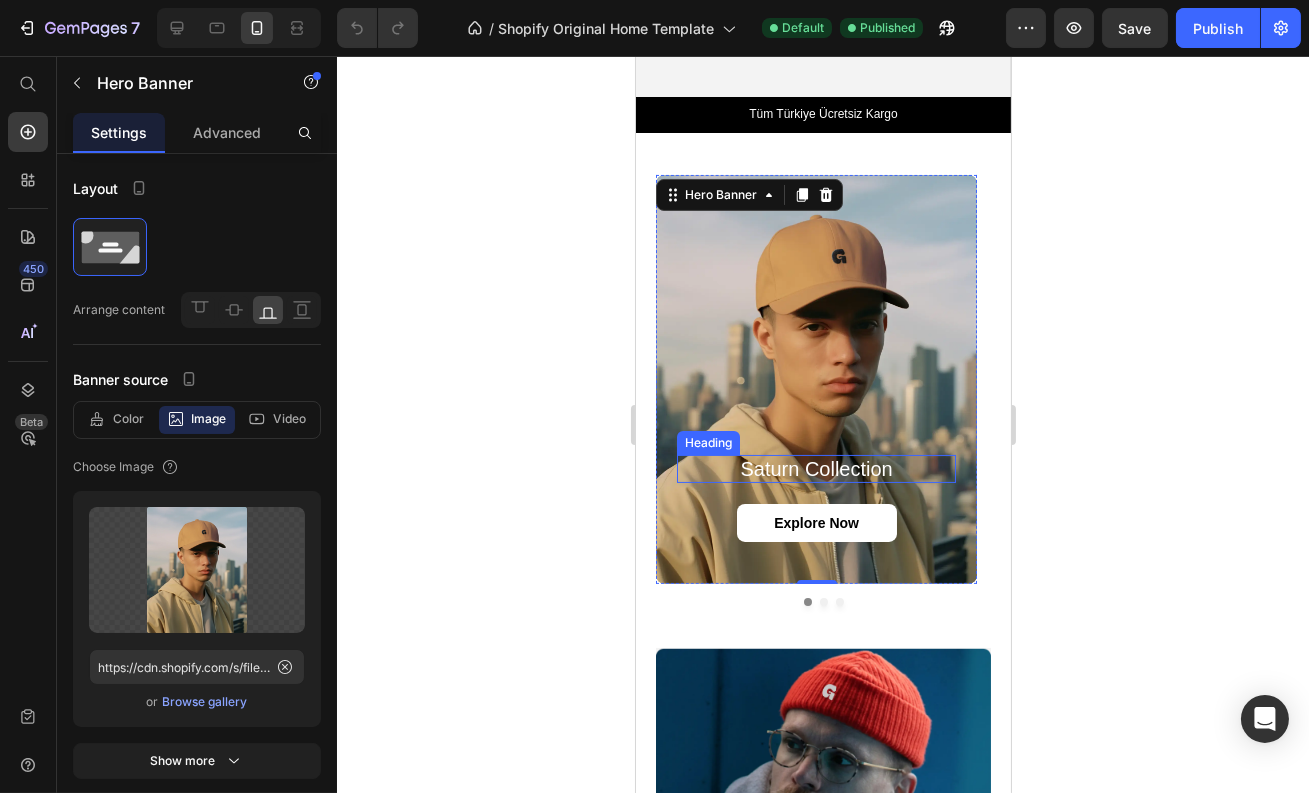 click on "Saturn Collection" at bounding box center [815, 469] 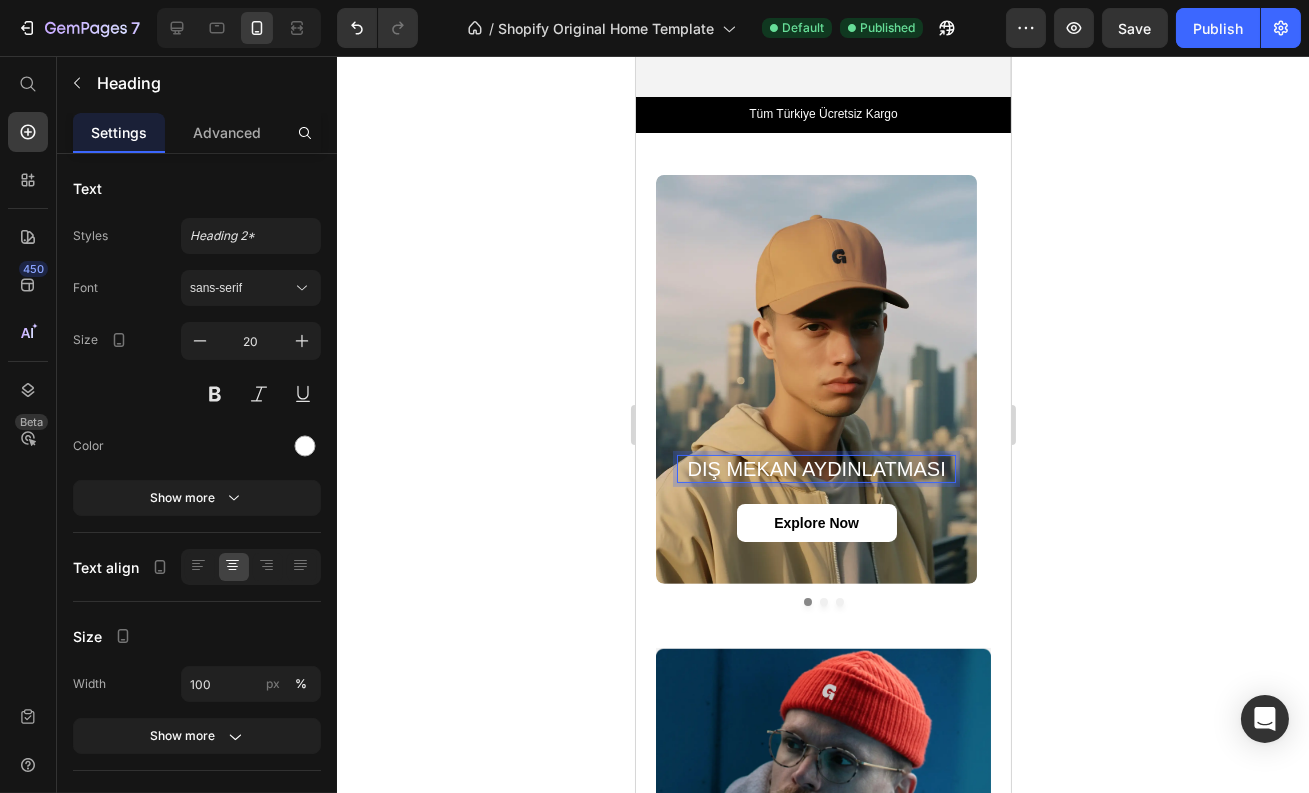 click on "DIŞ MEKAN AYDINLATMASI" at bounding box center [815, 469] 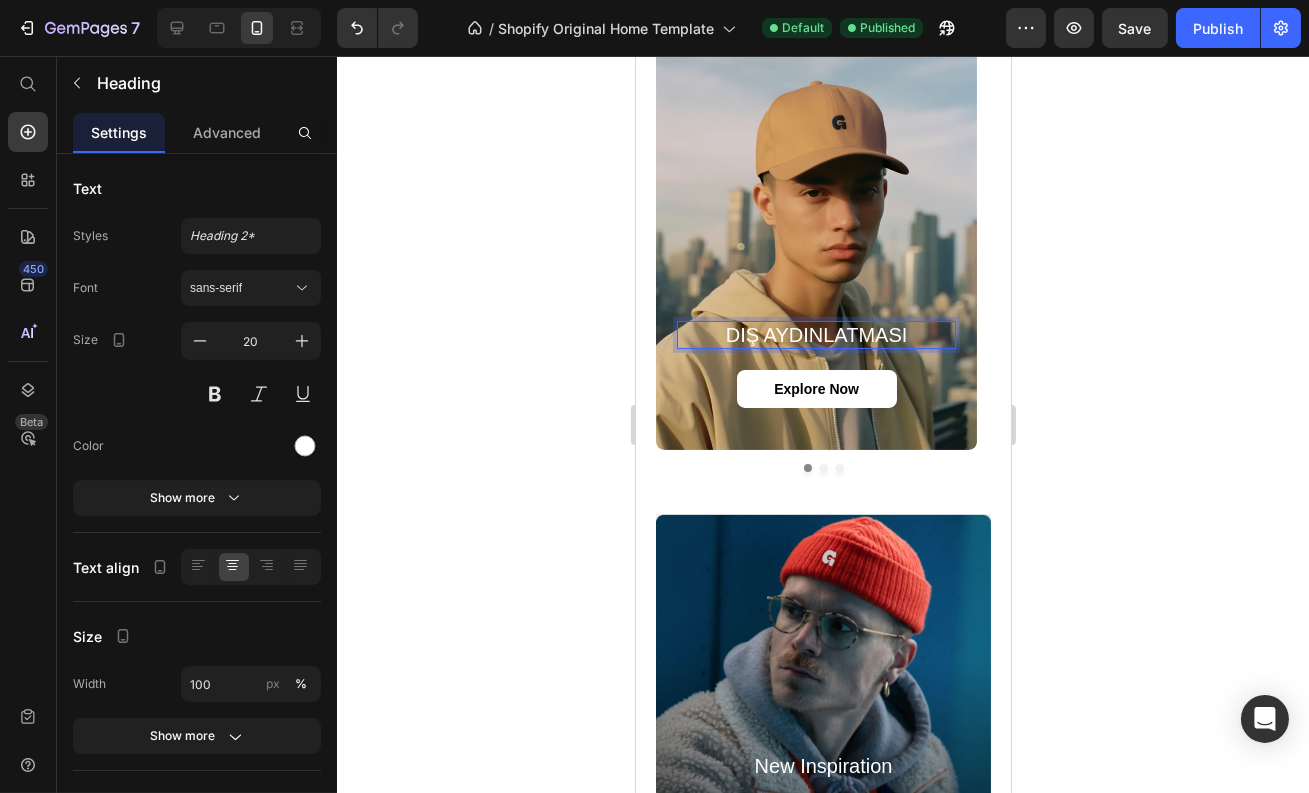 scroll, scrollTop: 974, scrollLeft: 0, axis: vertical 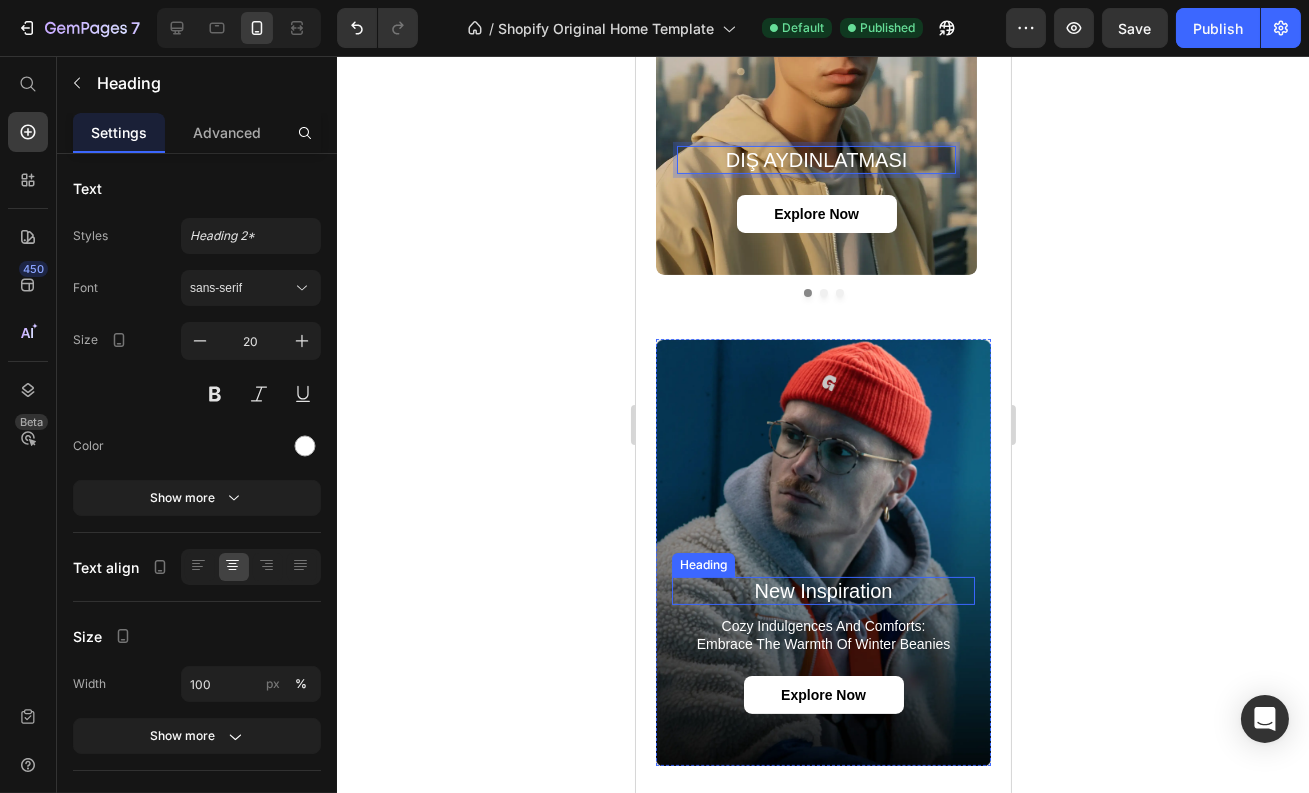 click on "New Inspiration" at bounding box center (822, 591) 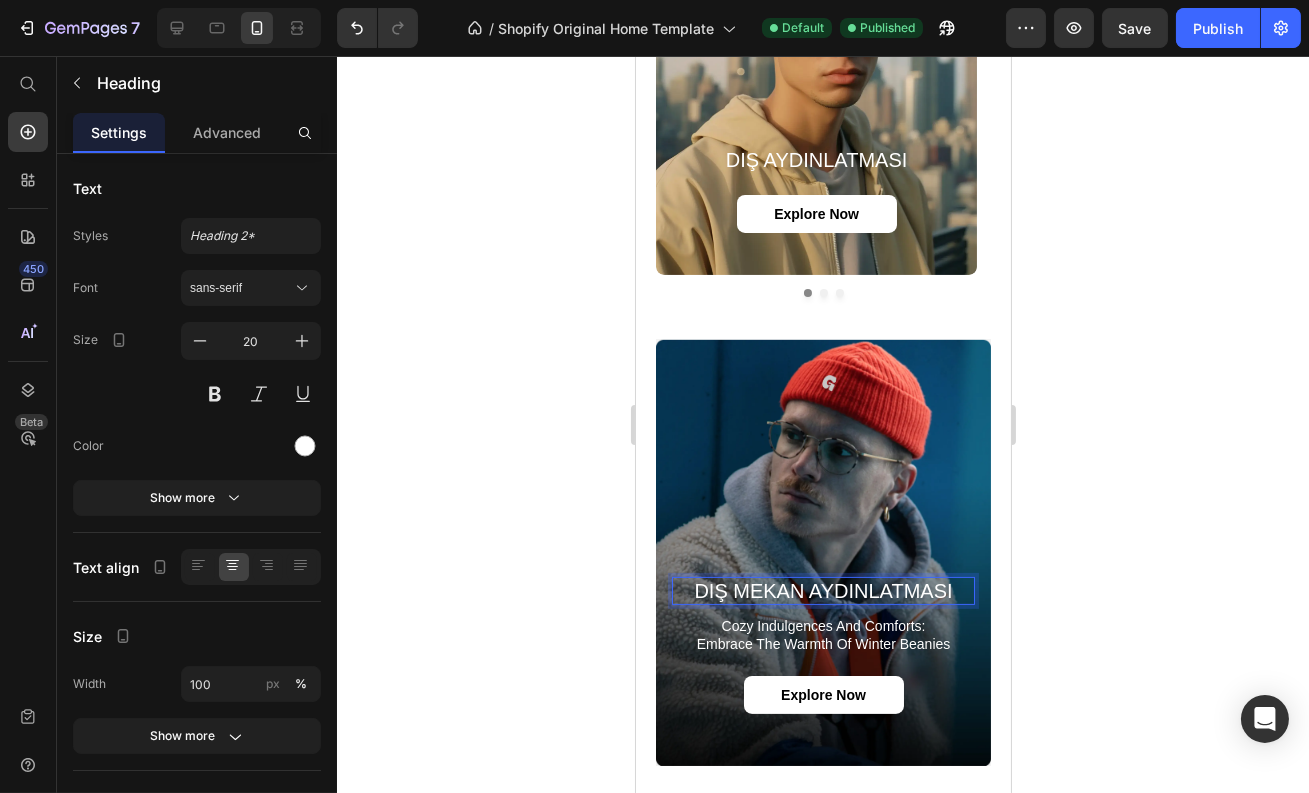 click on "DIŞ MEKAN AYDINLATMASI" at bounding box center (822, 591) 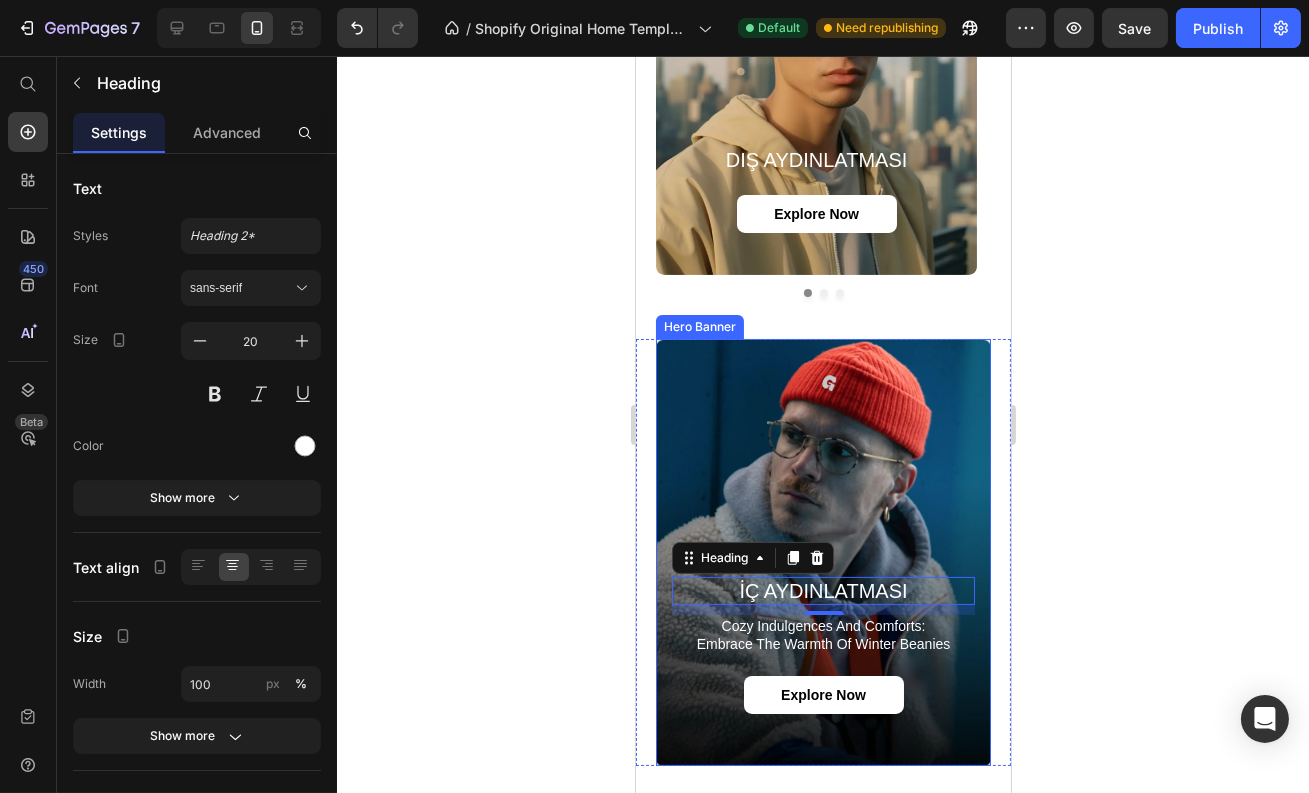 click 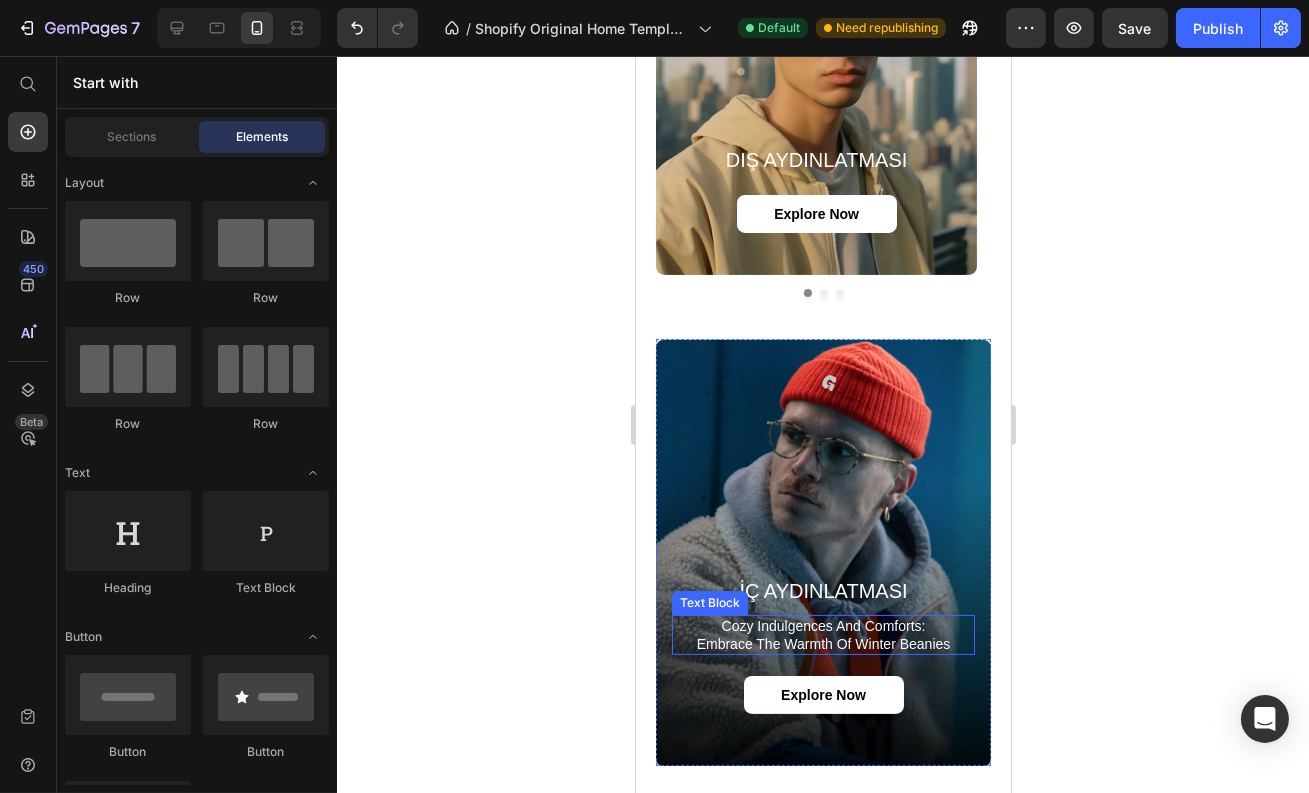 click on "Cozy Indulgences and Comforts: Embrace the Warmth of Winter Beanies" at bounding box center [822, 635] 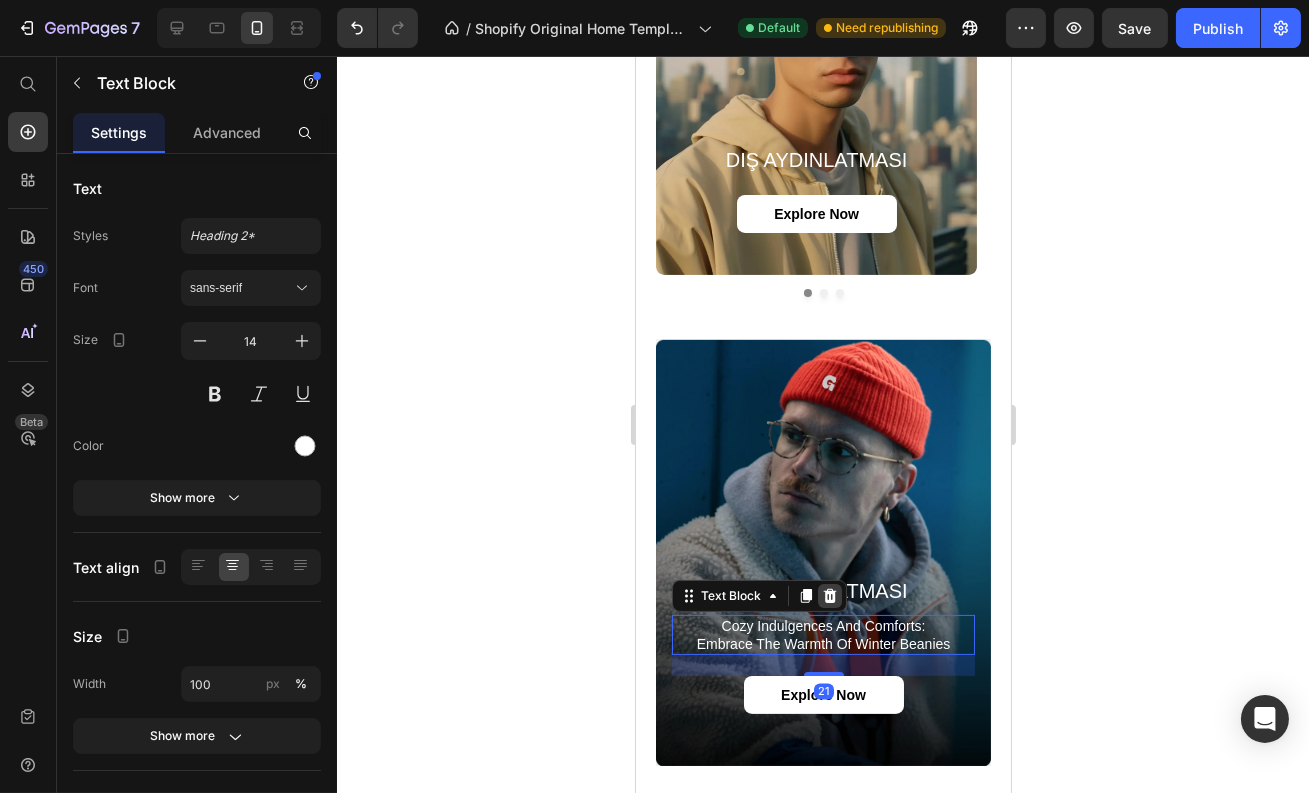 click 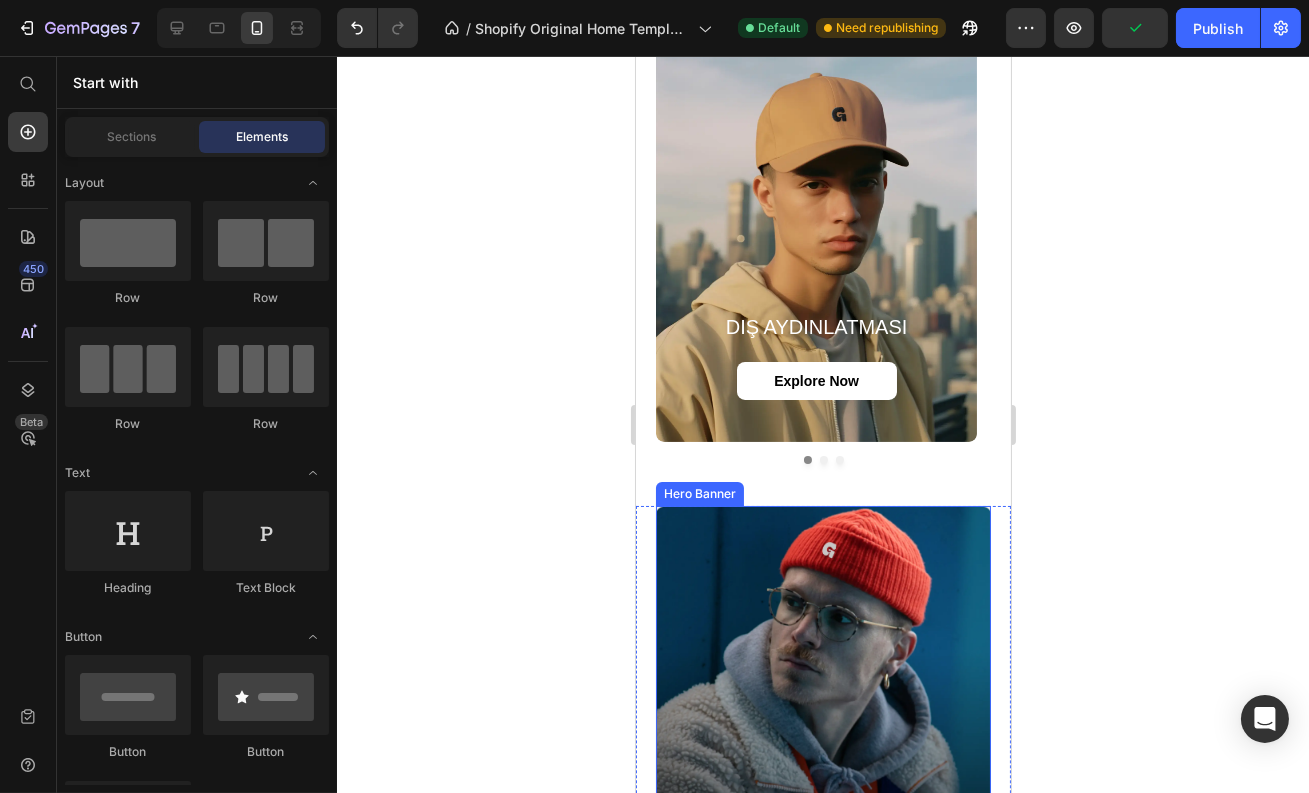 scroll, scrollTop: 1053, scrollLeft: 0, axis: vertical 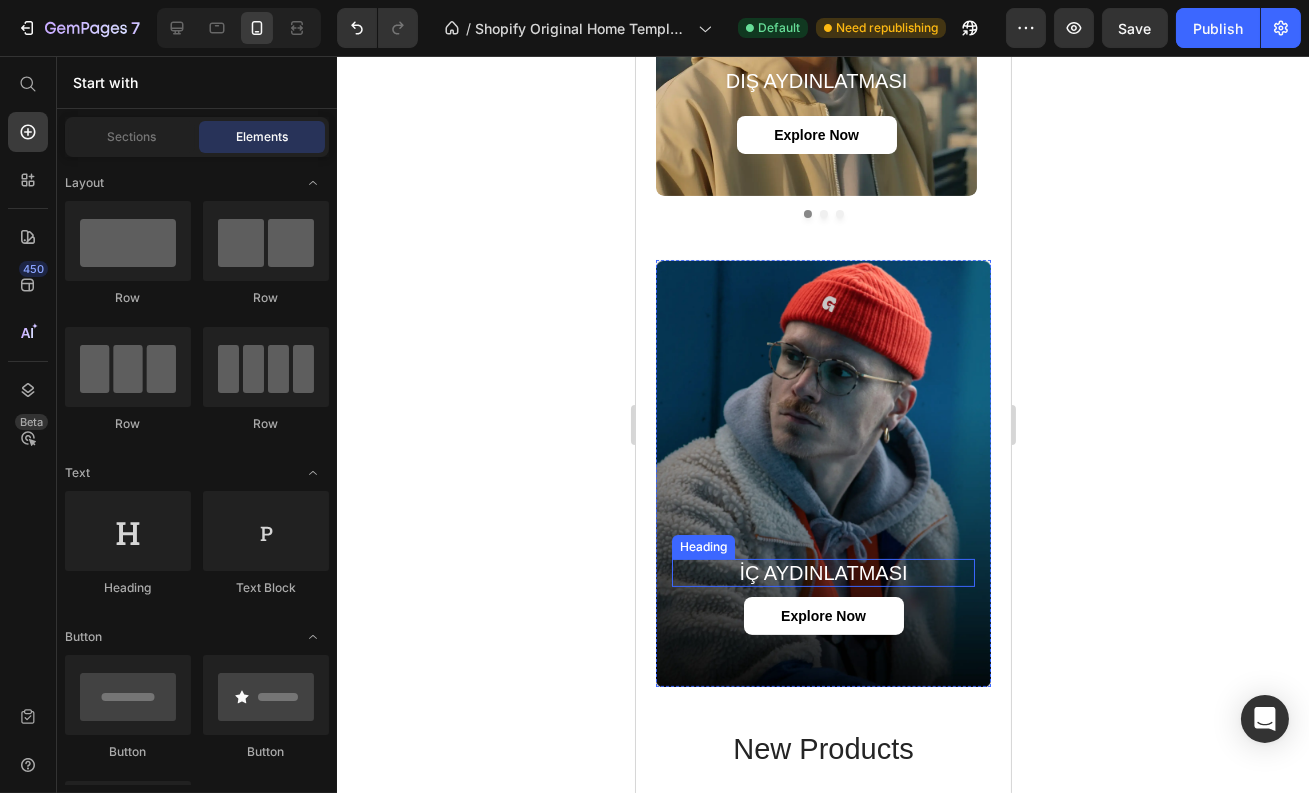 click on "İÇ AYDINLATMASI" at bounding box center [822, 573] 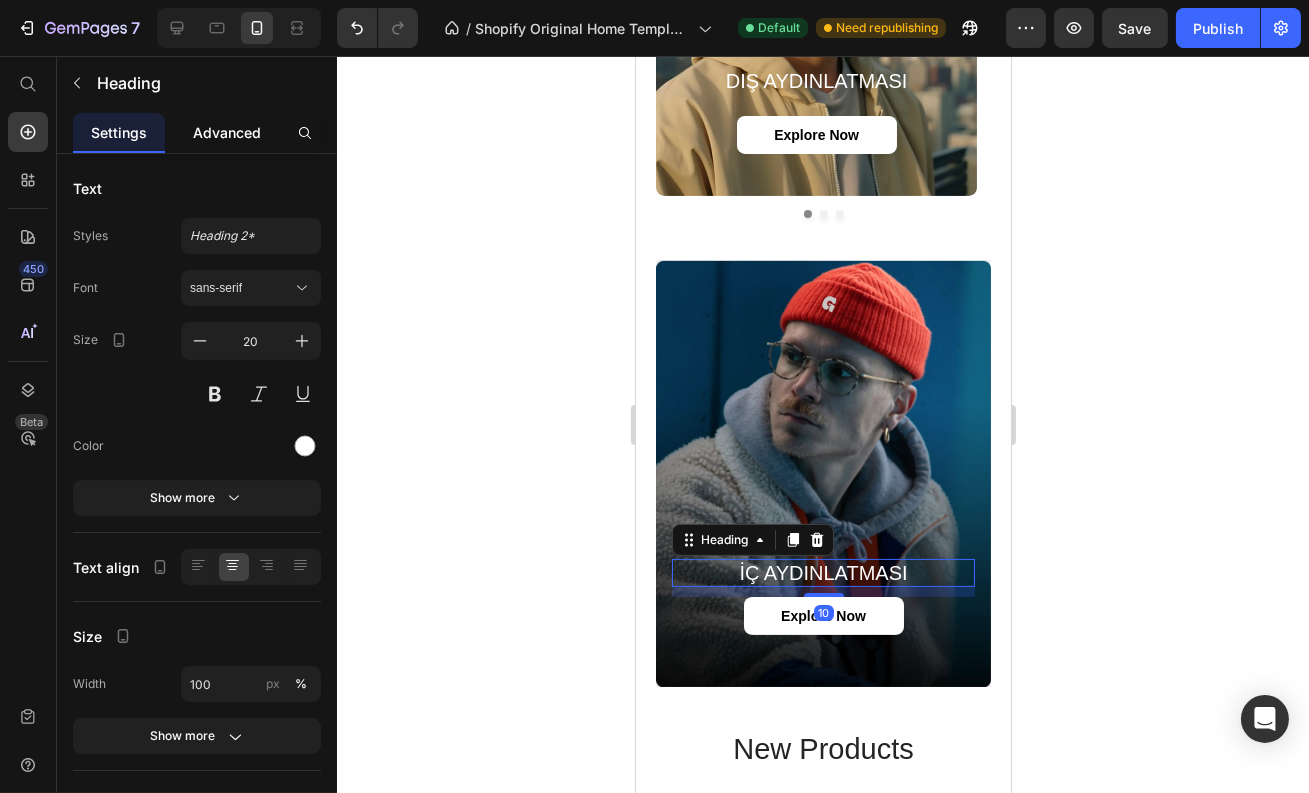 click on "Advanced" at bounding box center [227, 132] 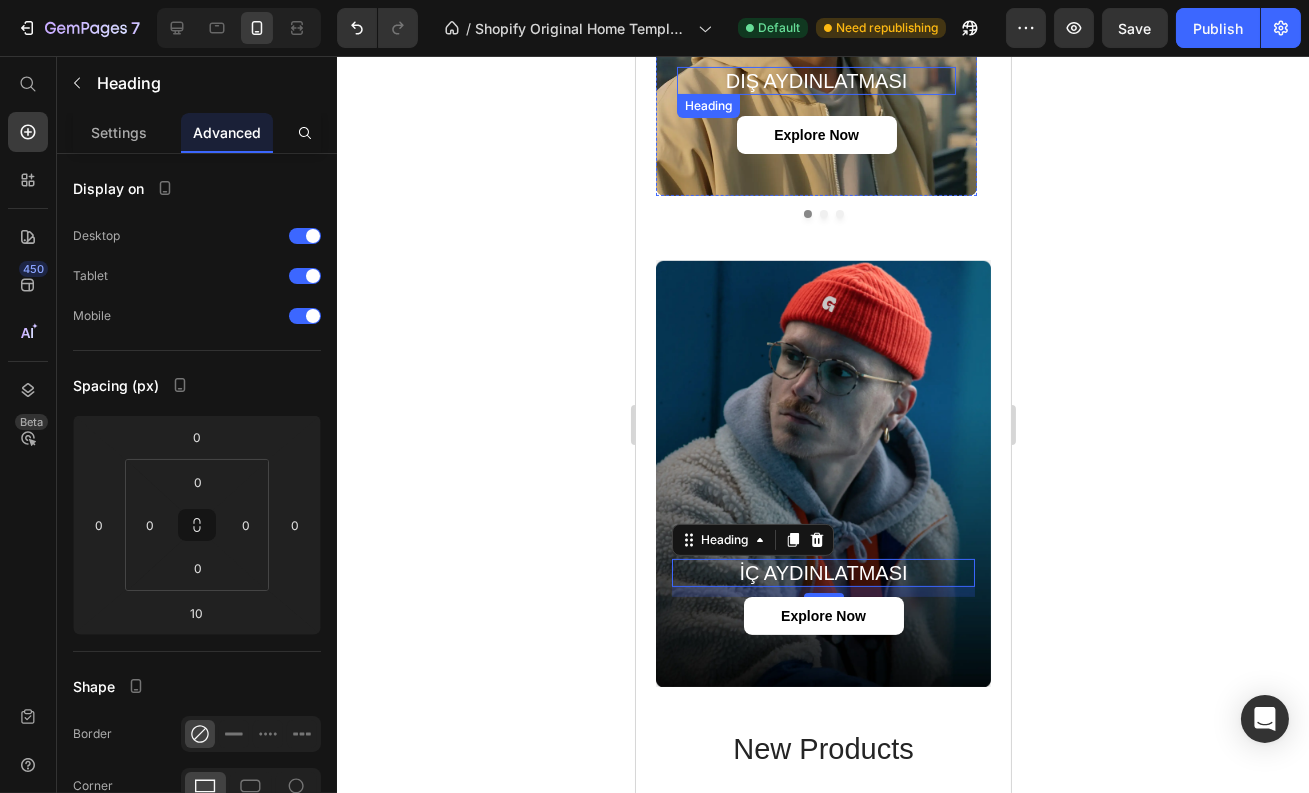 click on "DIŞ AYDINLATMASI" at bounding box center (815, 81) 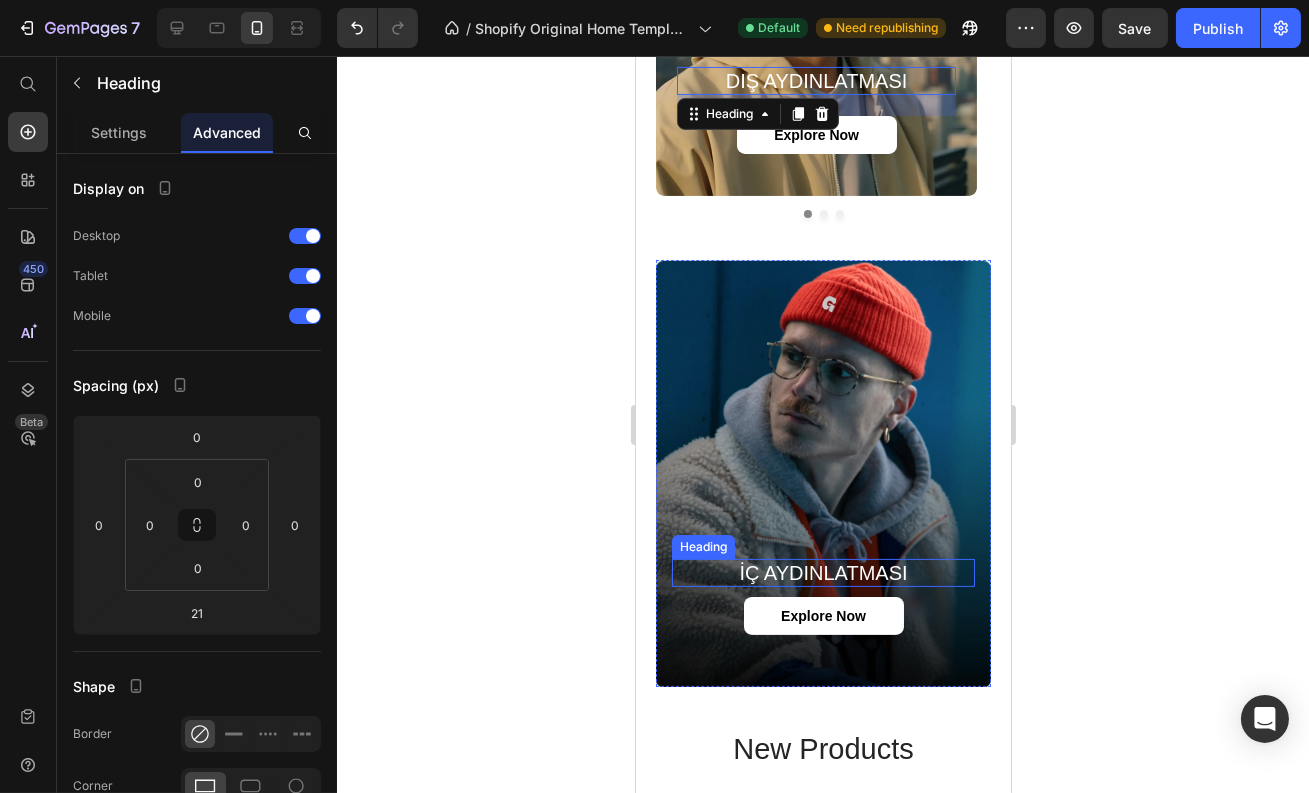 click on "İÇ AYDINLATMASI" at bounding box center (822, 573) 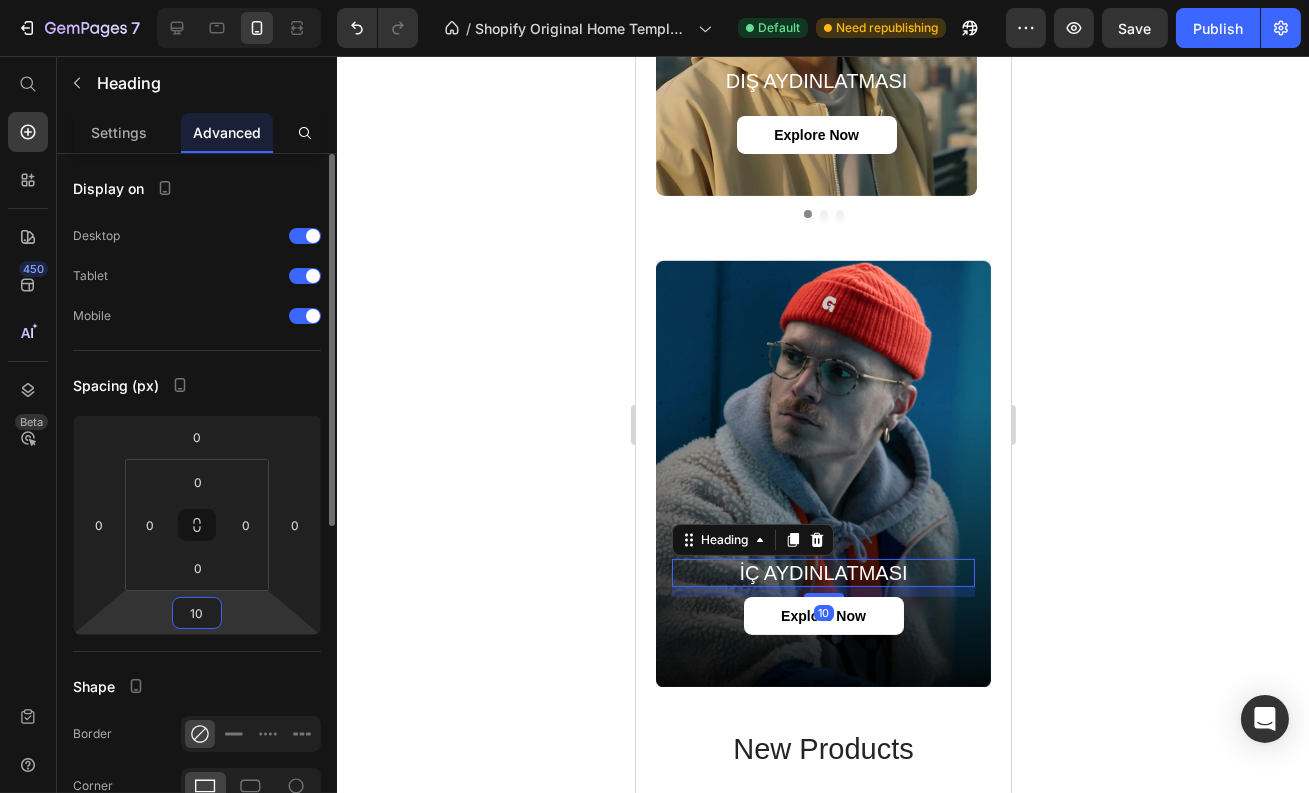 click on "10" at bounding box center [197, 613] 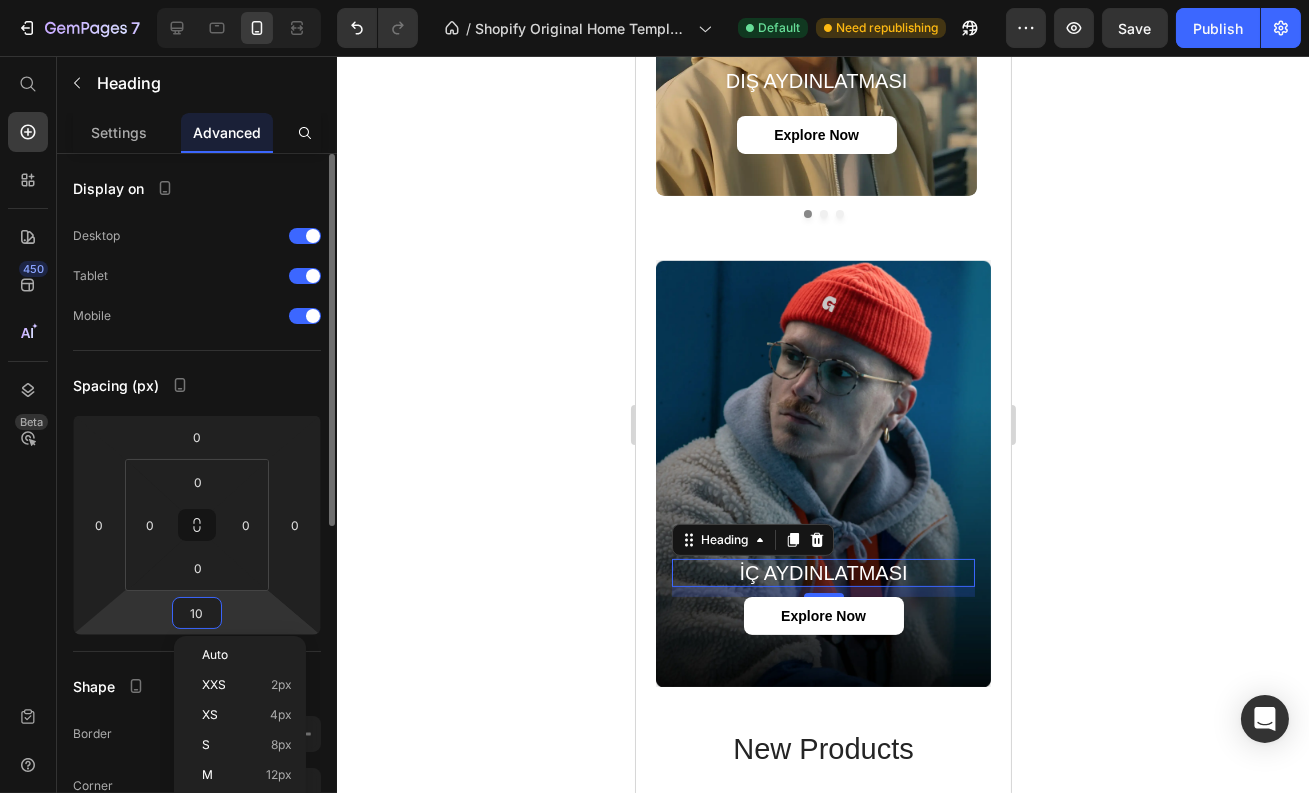 click on "10" at bounding box center (197, 613) 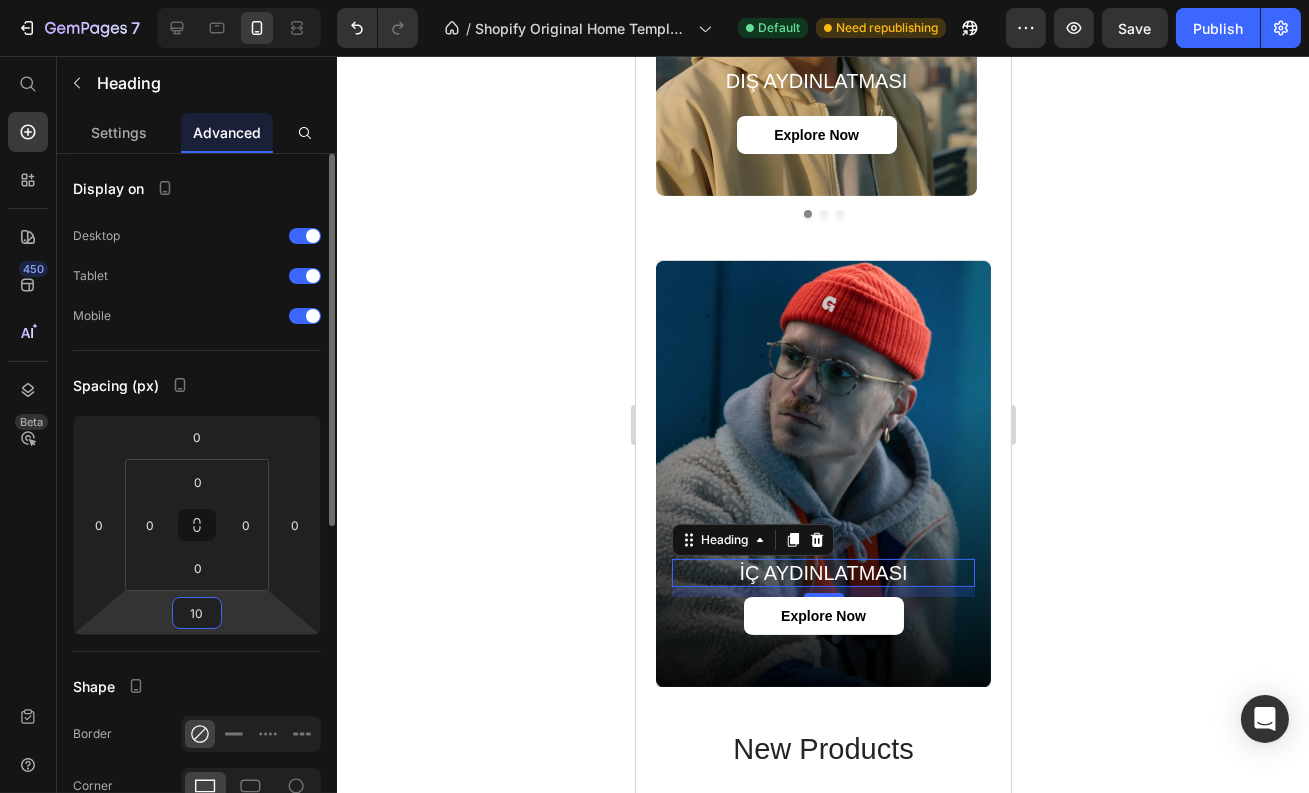 click on "10" at bounding box center [197, 613] 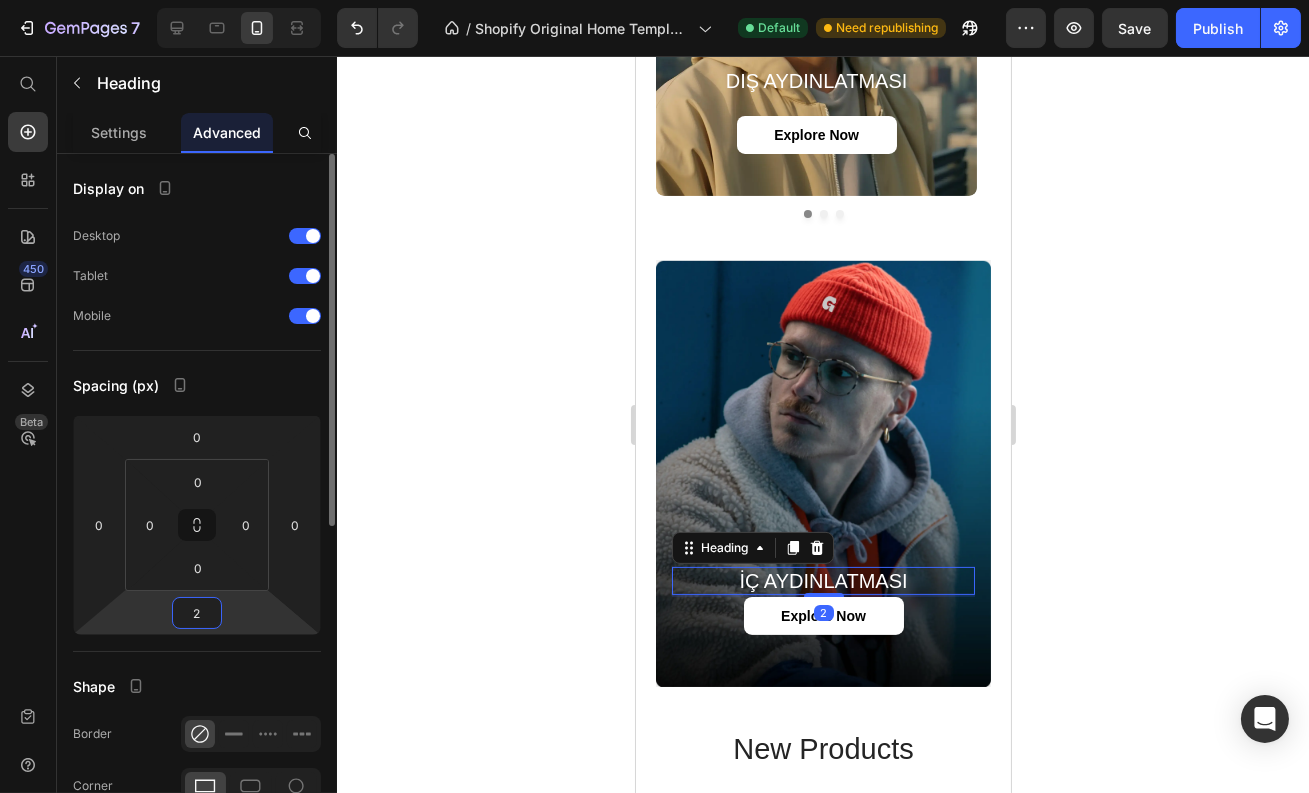 type on "21" 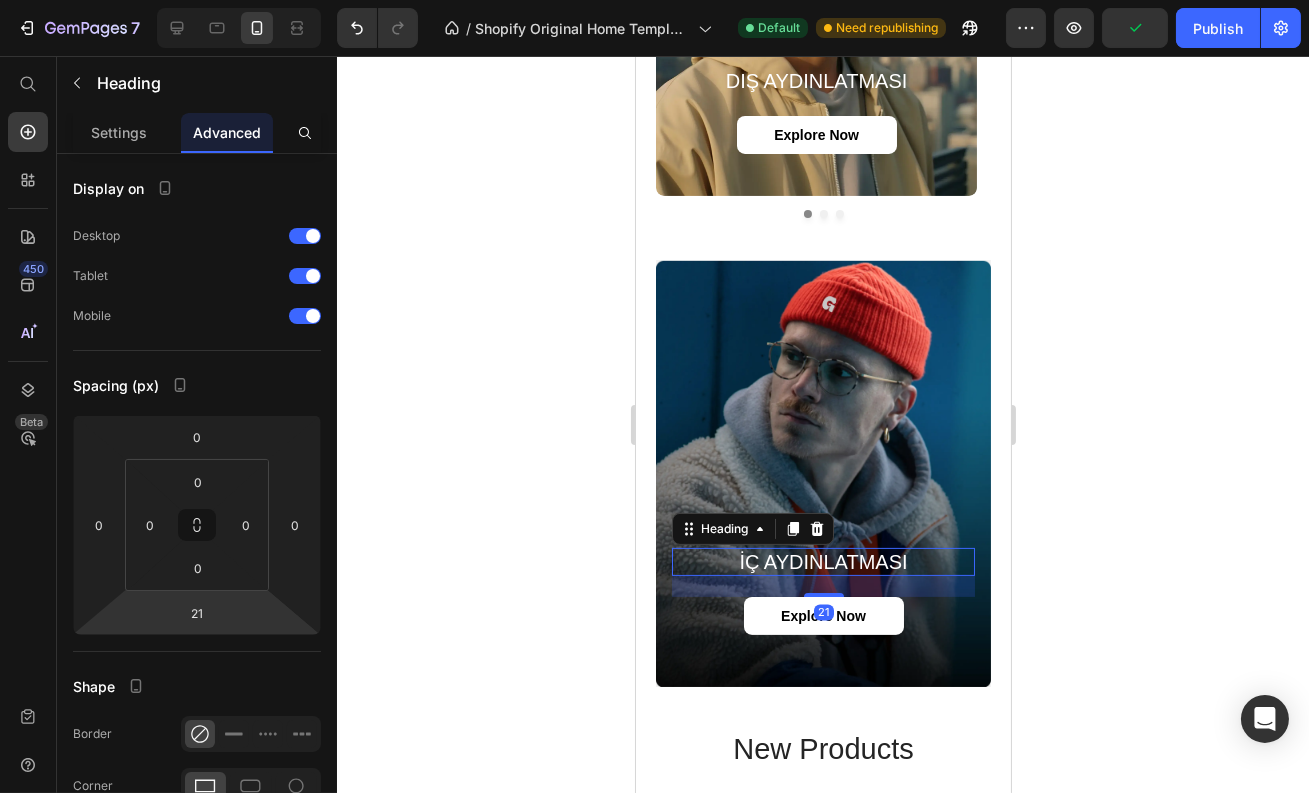 click 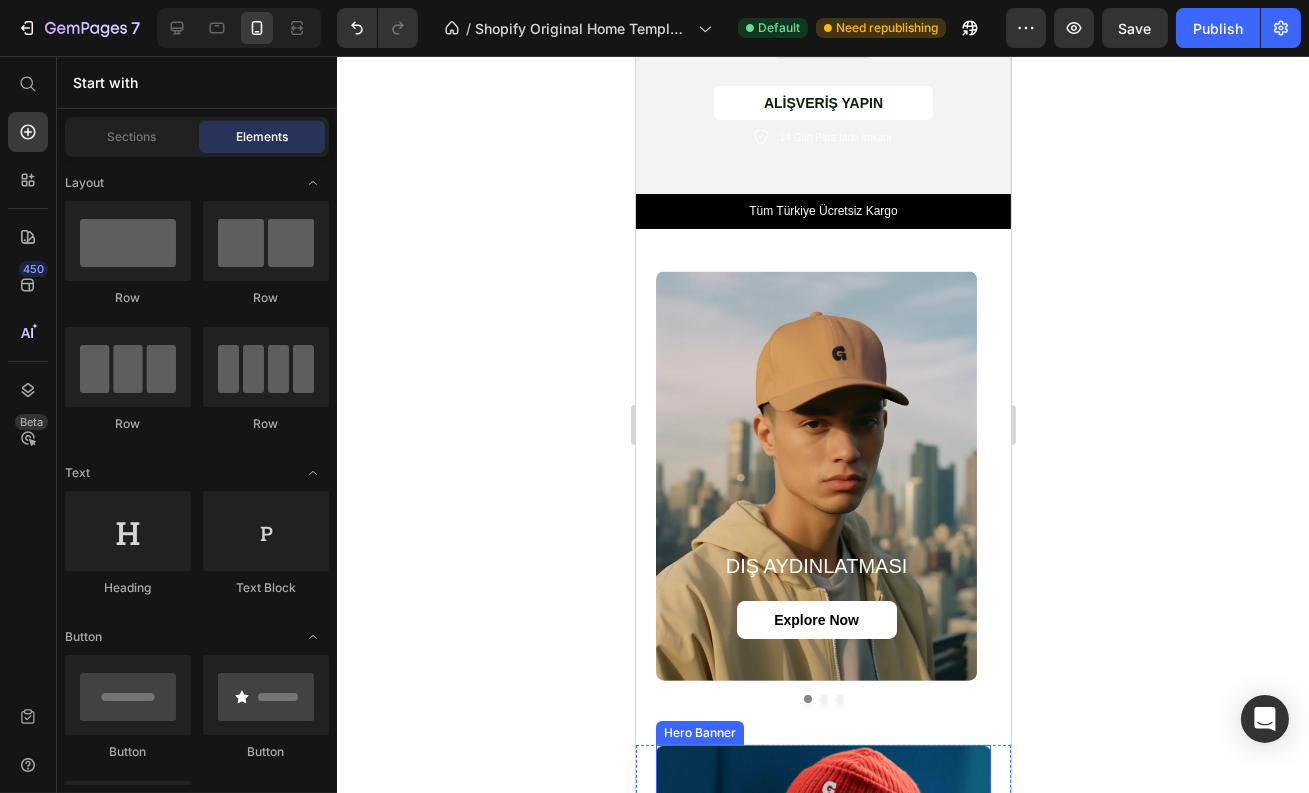 scroll, scrollTop: 570, scrollLeft: 0, axis: vertical 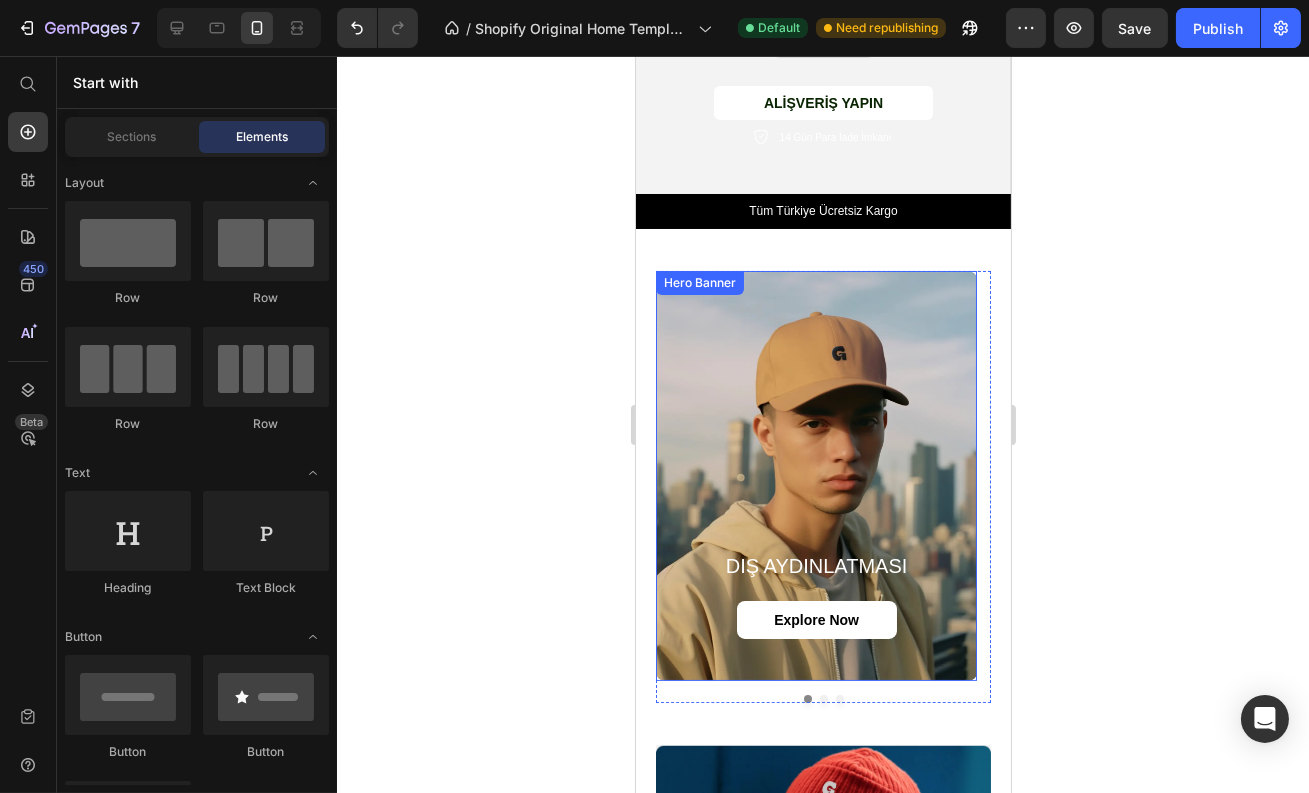 click at bounding box center [815, 475] 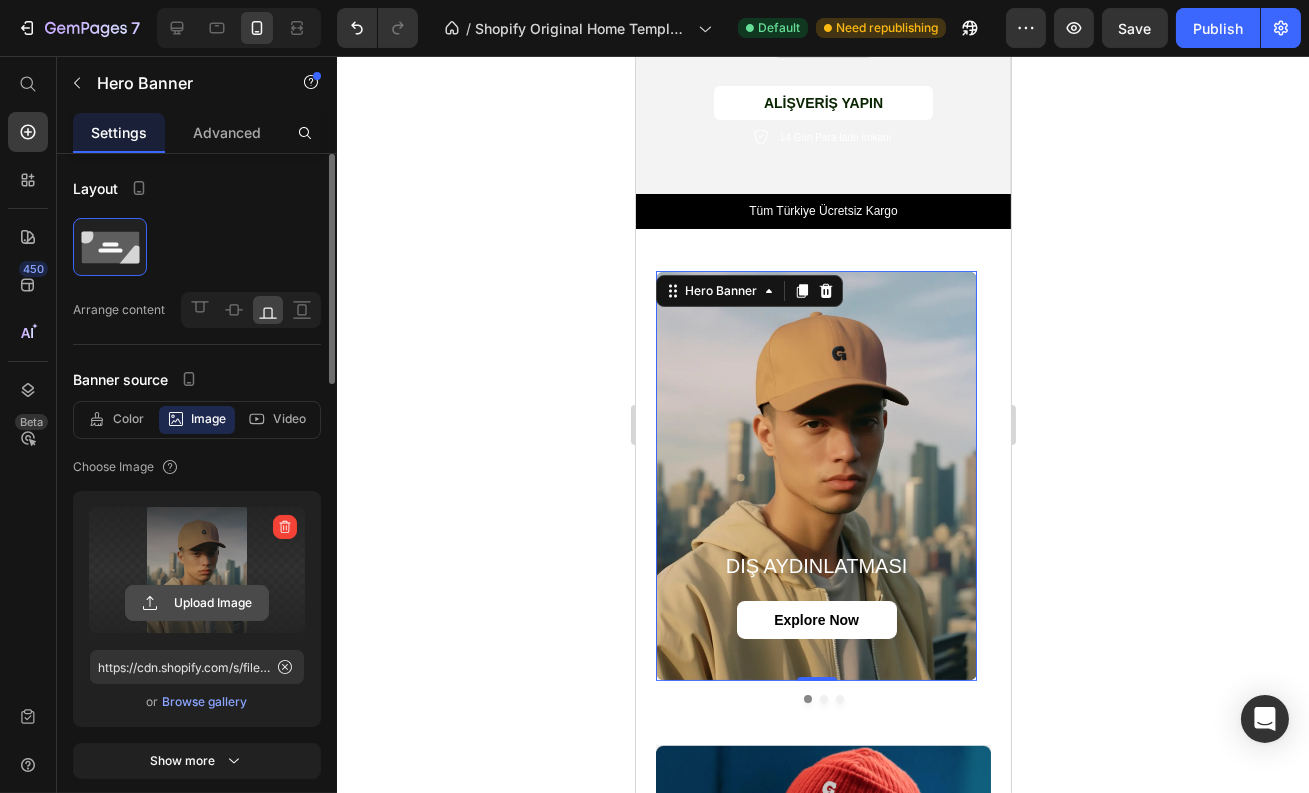 click 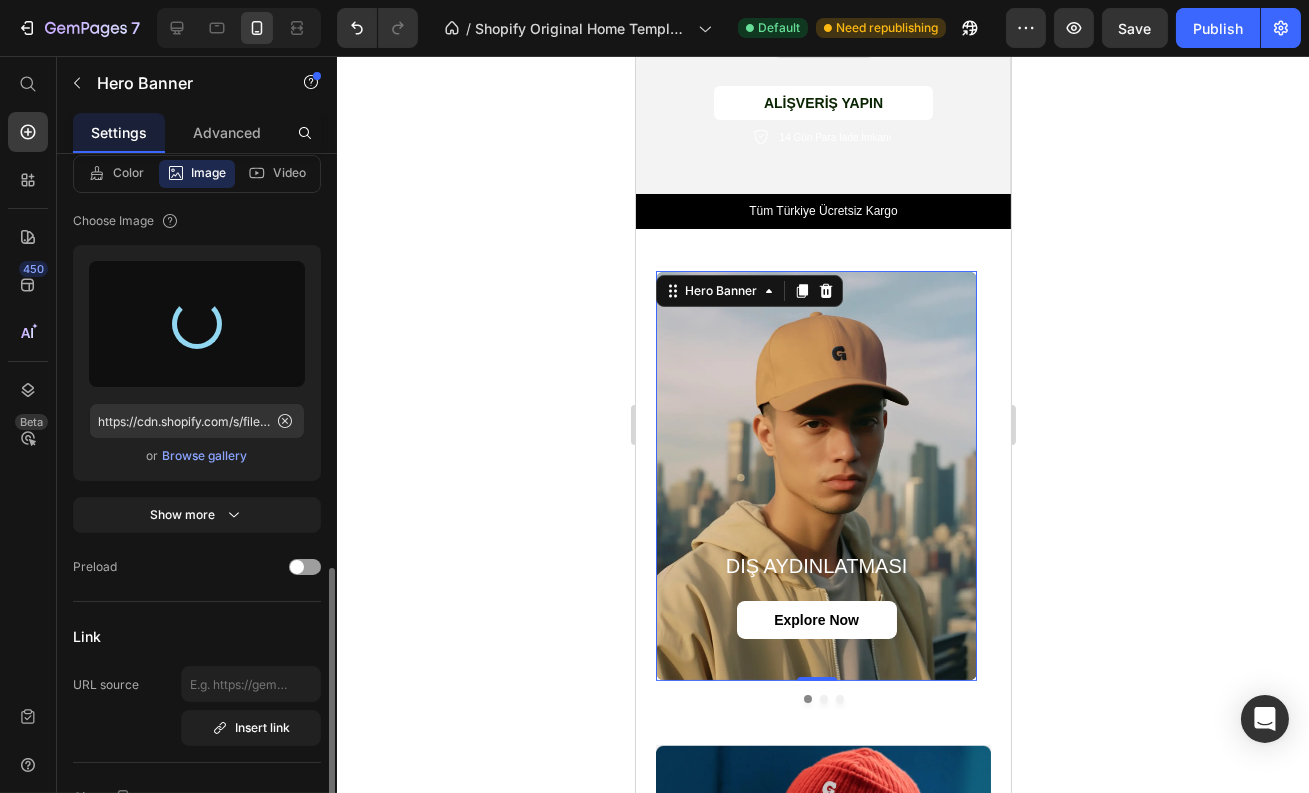 scroll, scrollTop: 516, scrollLeft: 0, axis: vertical 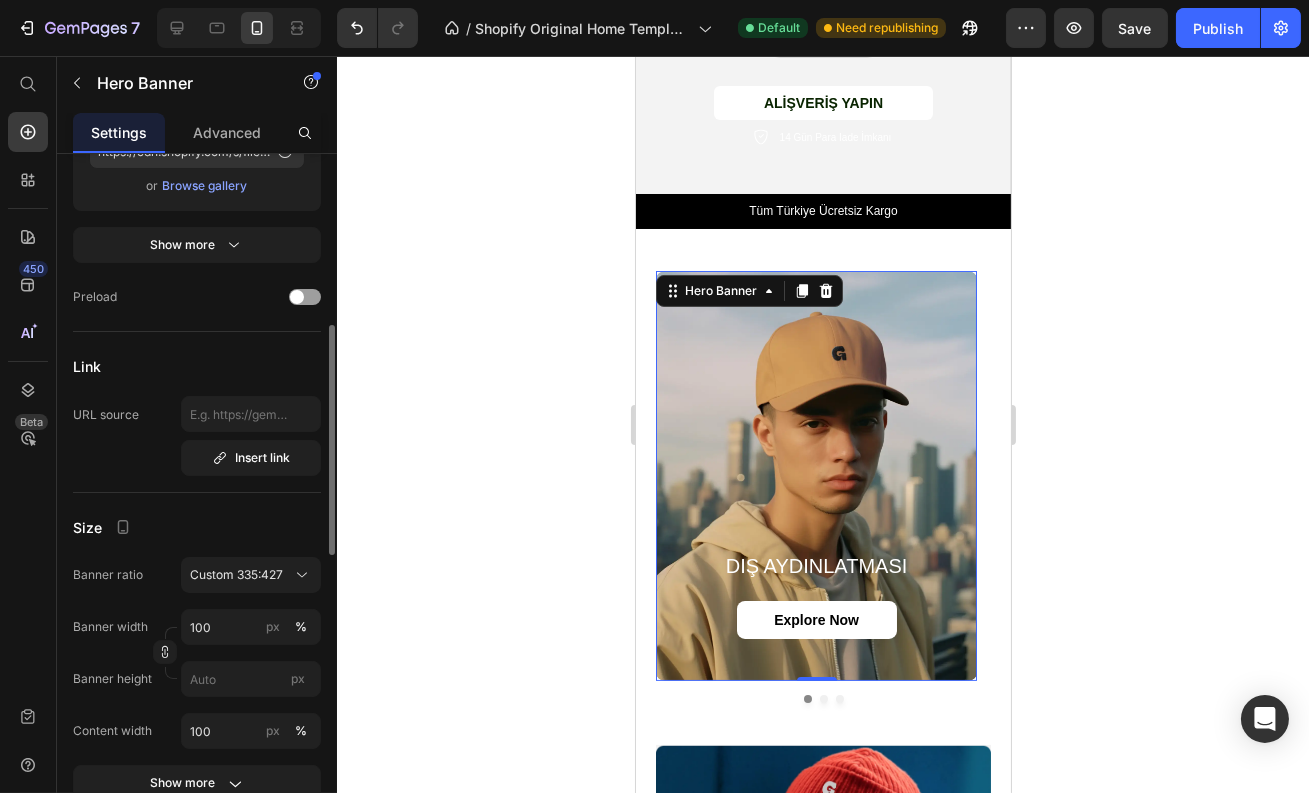 type on "https://cdn.shopify.com/s/files/1/0696/1037/3311/files/gempages_575090538248668389-8458d756-e742-43e5-9002-c707f6f09f89.jpg" 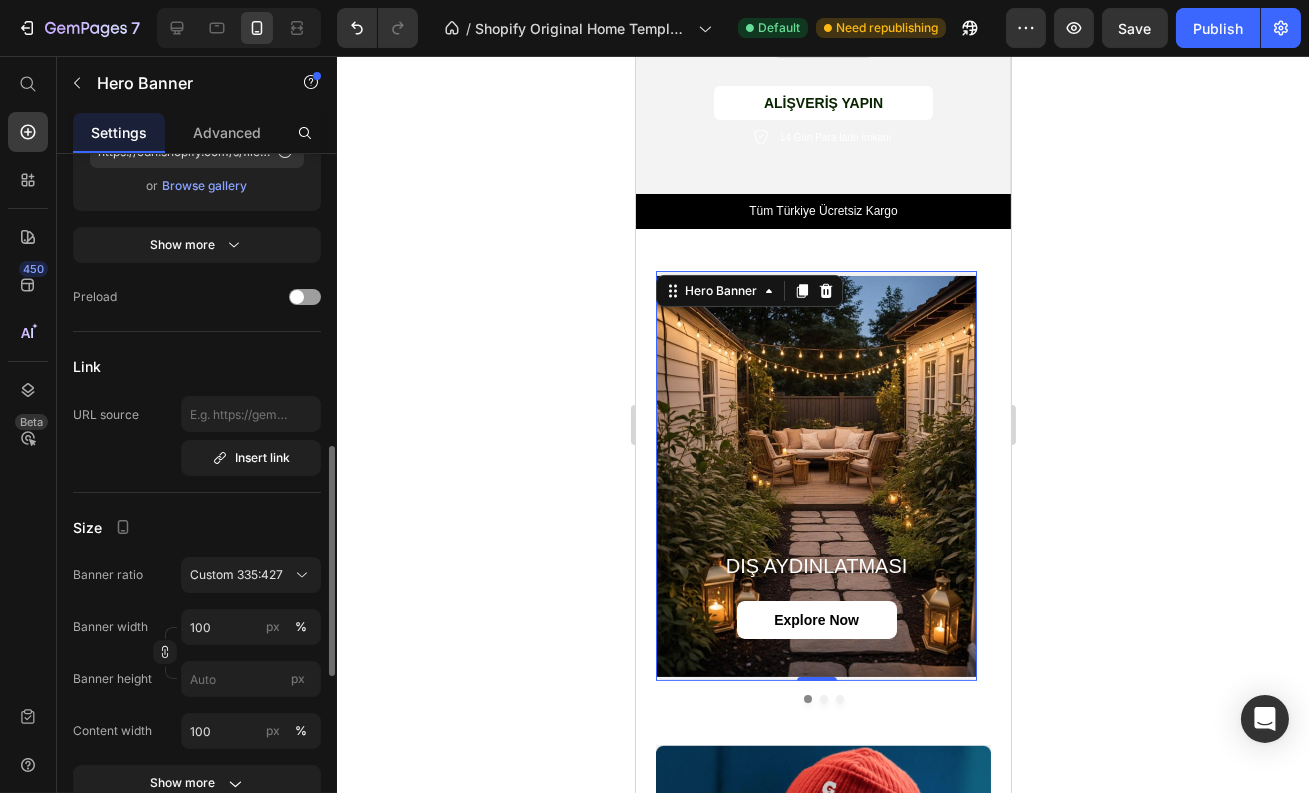 scroll, scrollTop: 607, scrollLeft: 0, axis: vertical 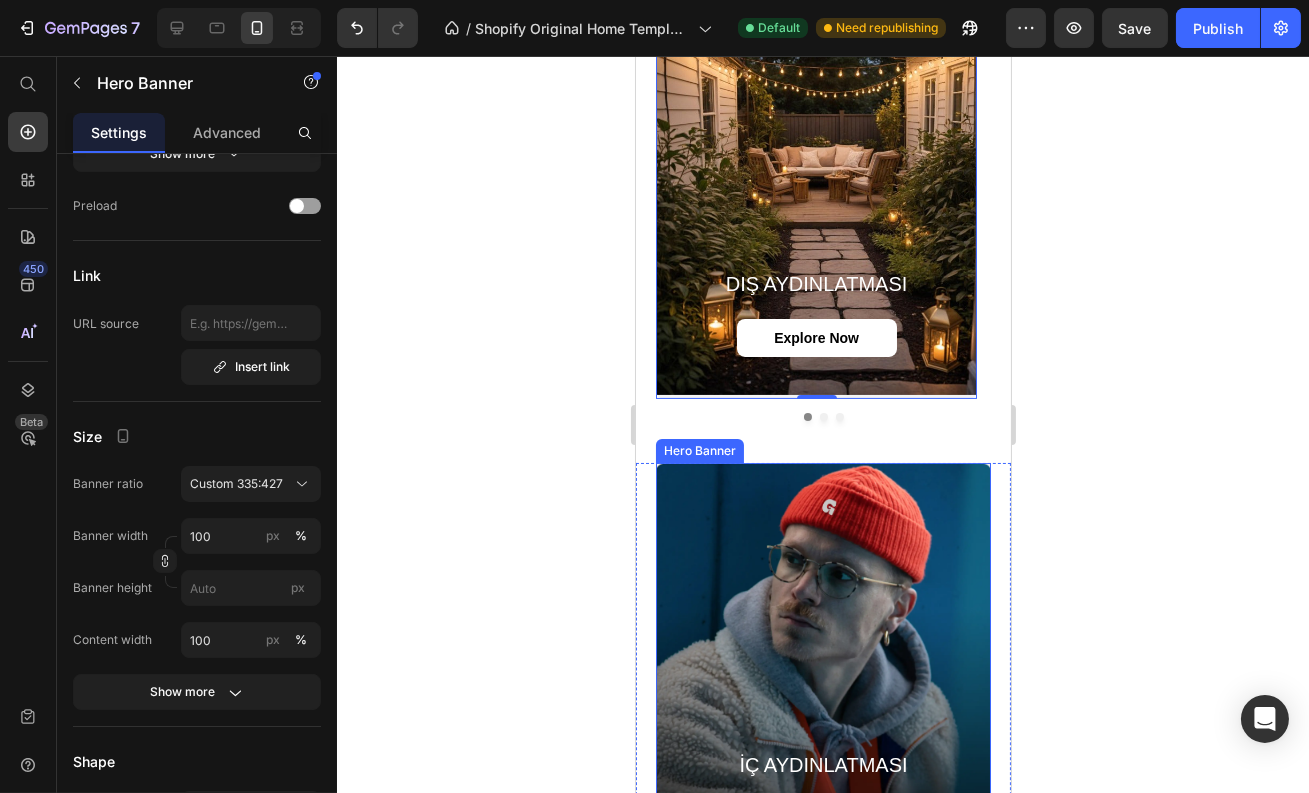 click at bounding box center [822, 676] 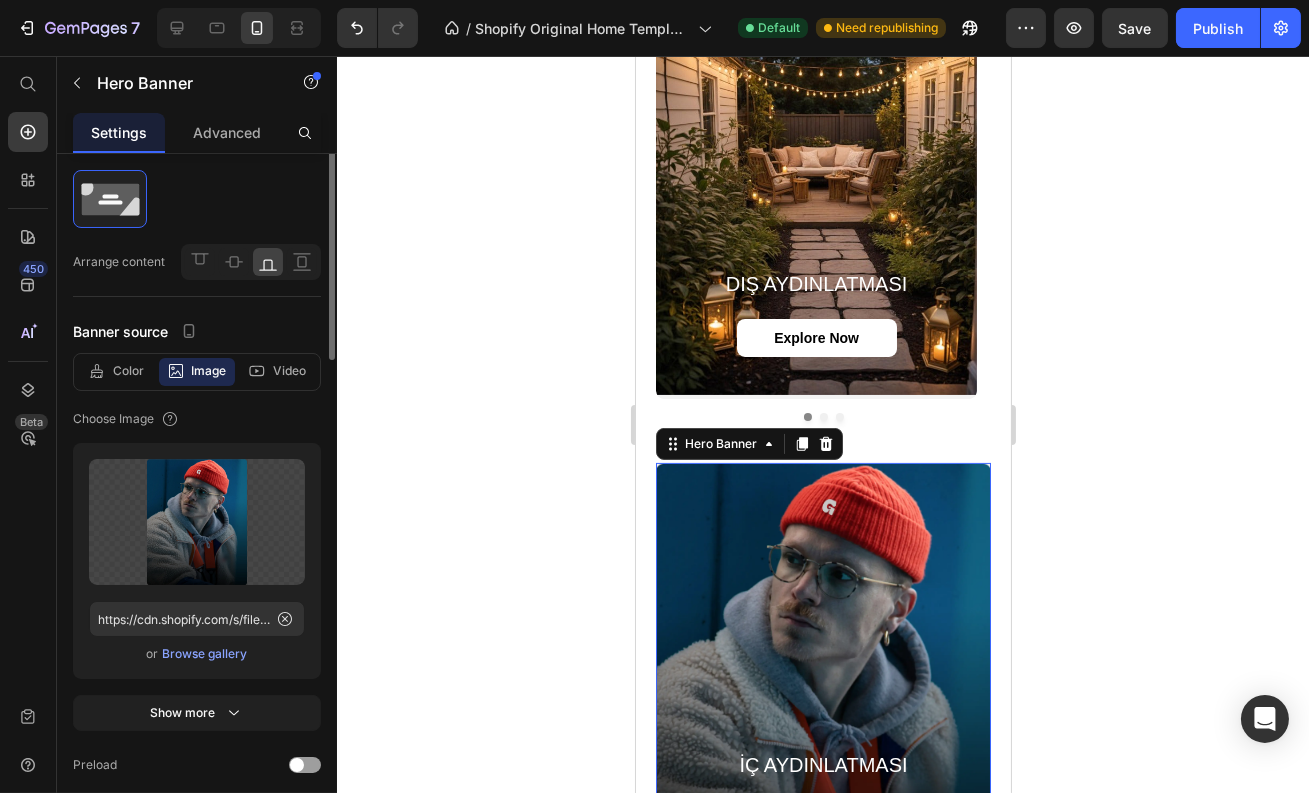 scroll, scrollTop: 9, scrollLeft: 0, axis: vertical 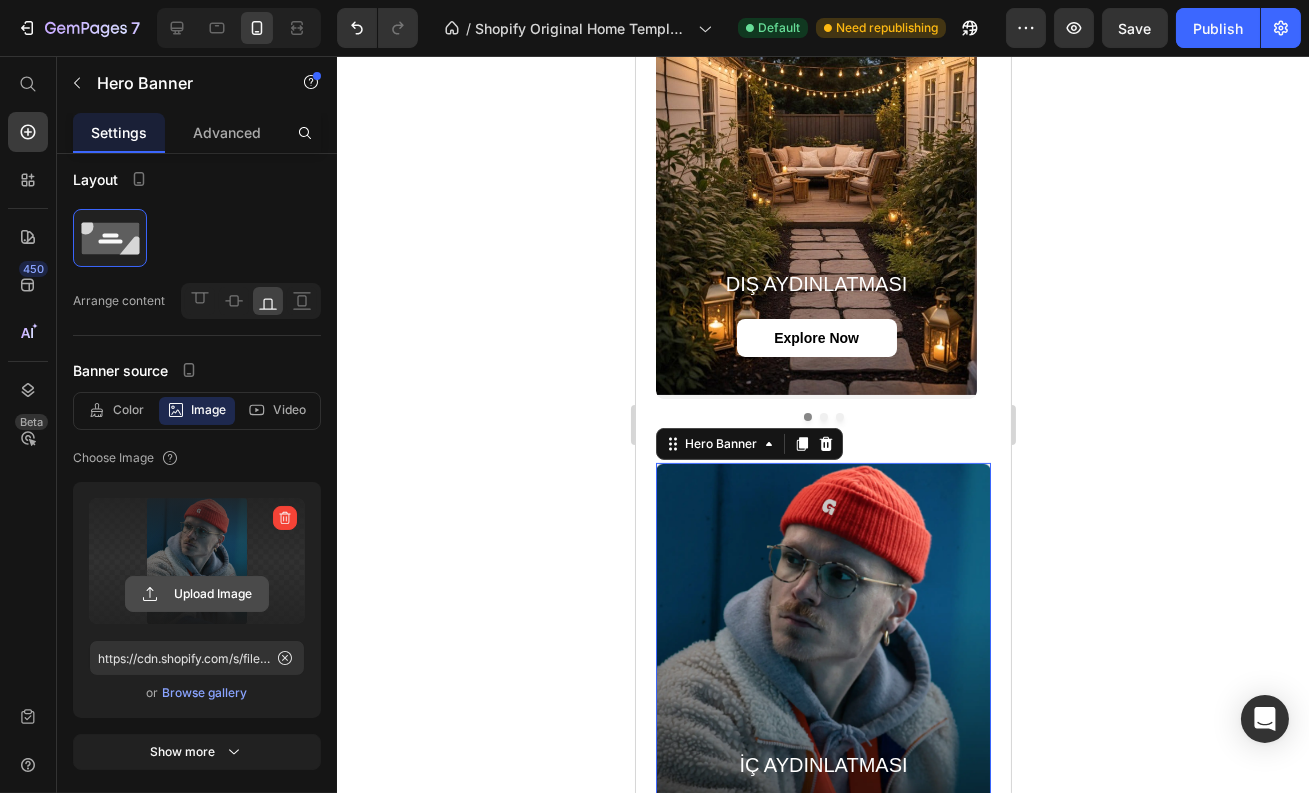 click 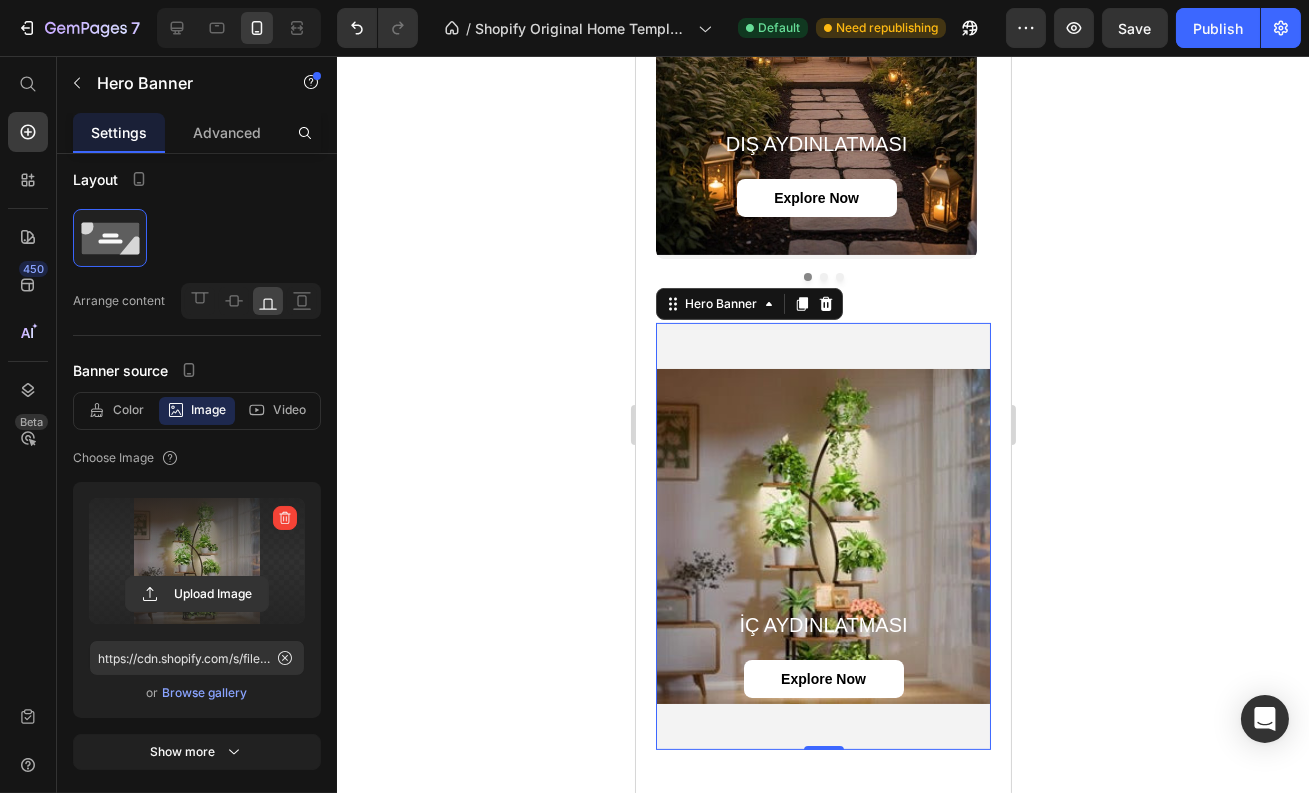 scroll, scrollTop: 1034, scrollLeft: 0, axis: vertical 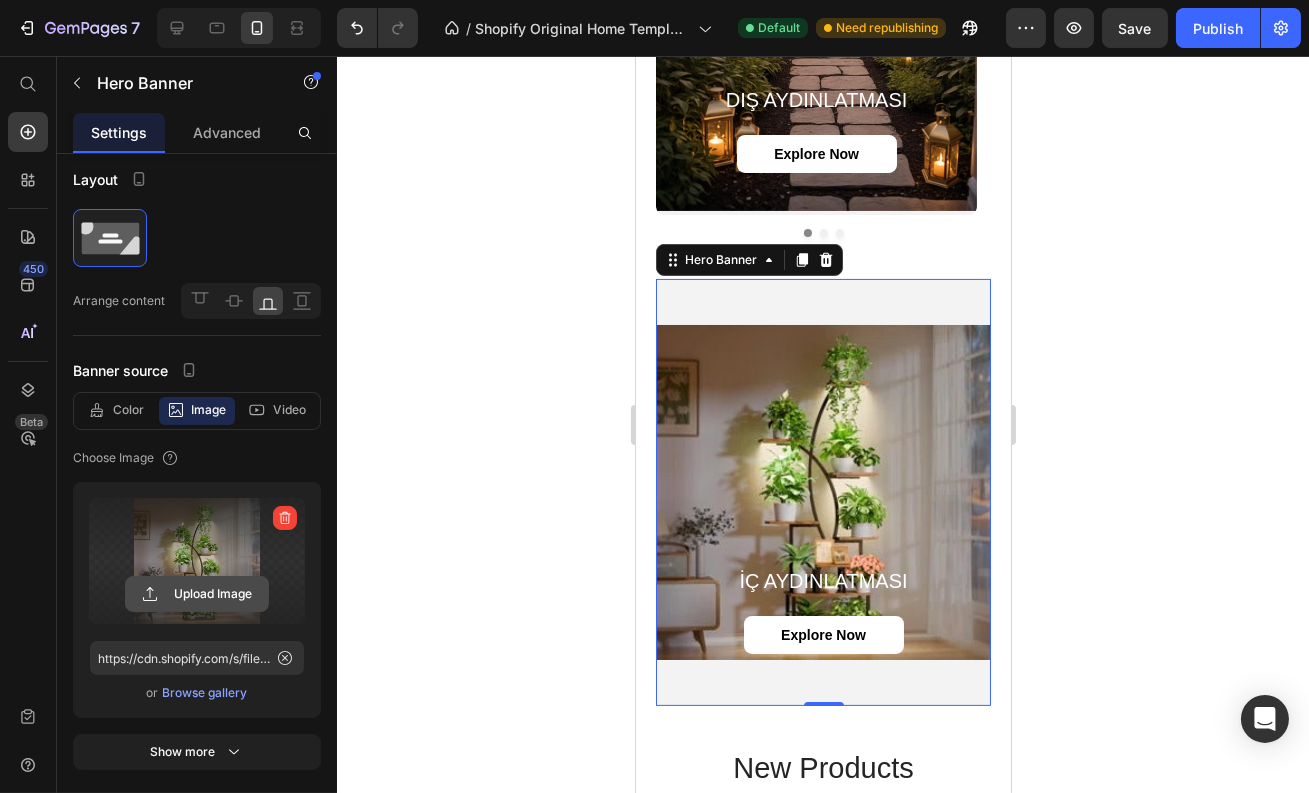 click 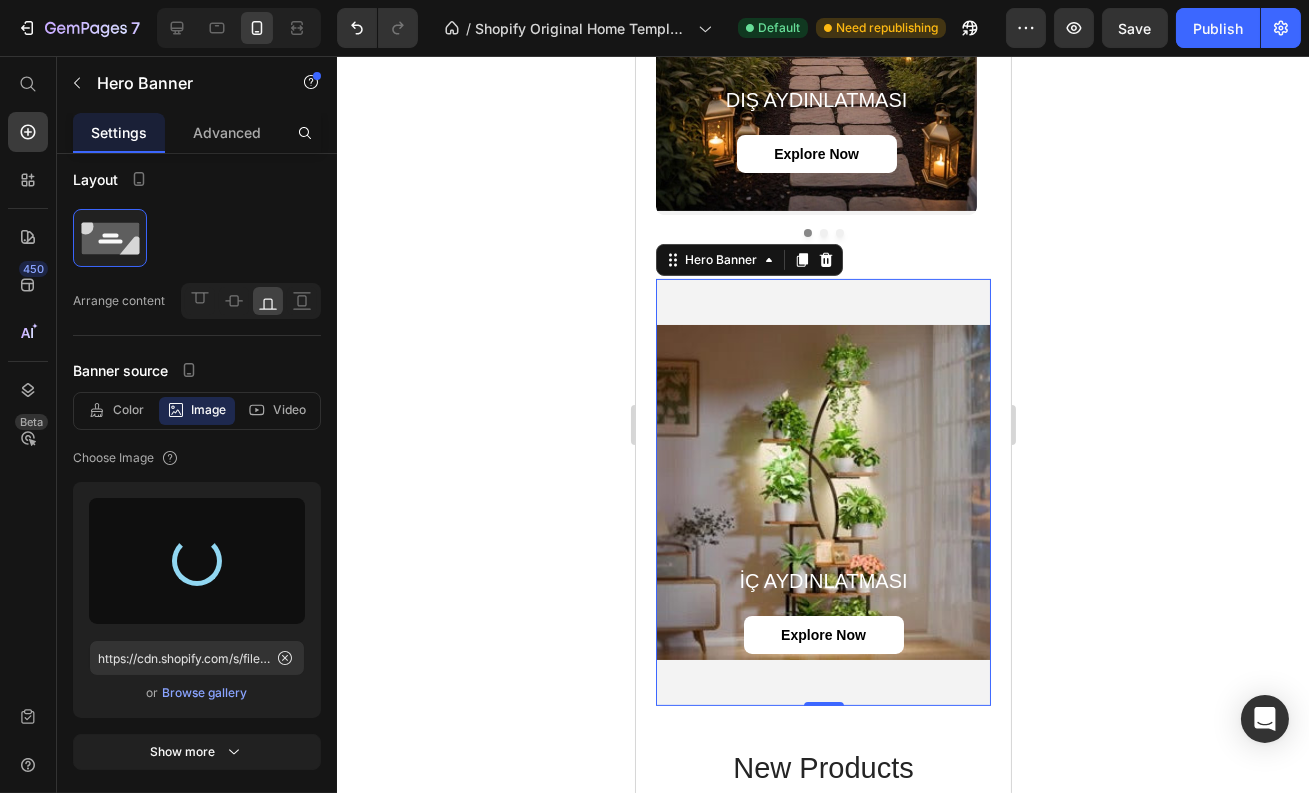 type on "https://cdn.shopify.com/s/files/1/0696/1037/3311/files/gempages_575090538248668389-f47dccc7-9235-46fa-8350-158aa6e1a233.webp" 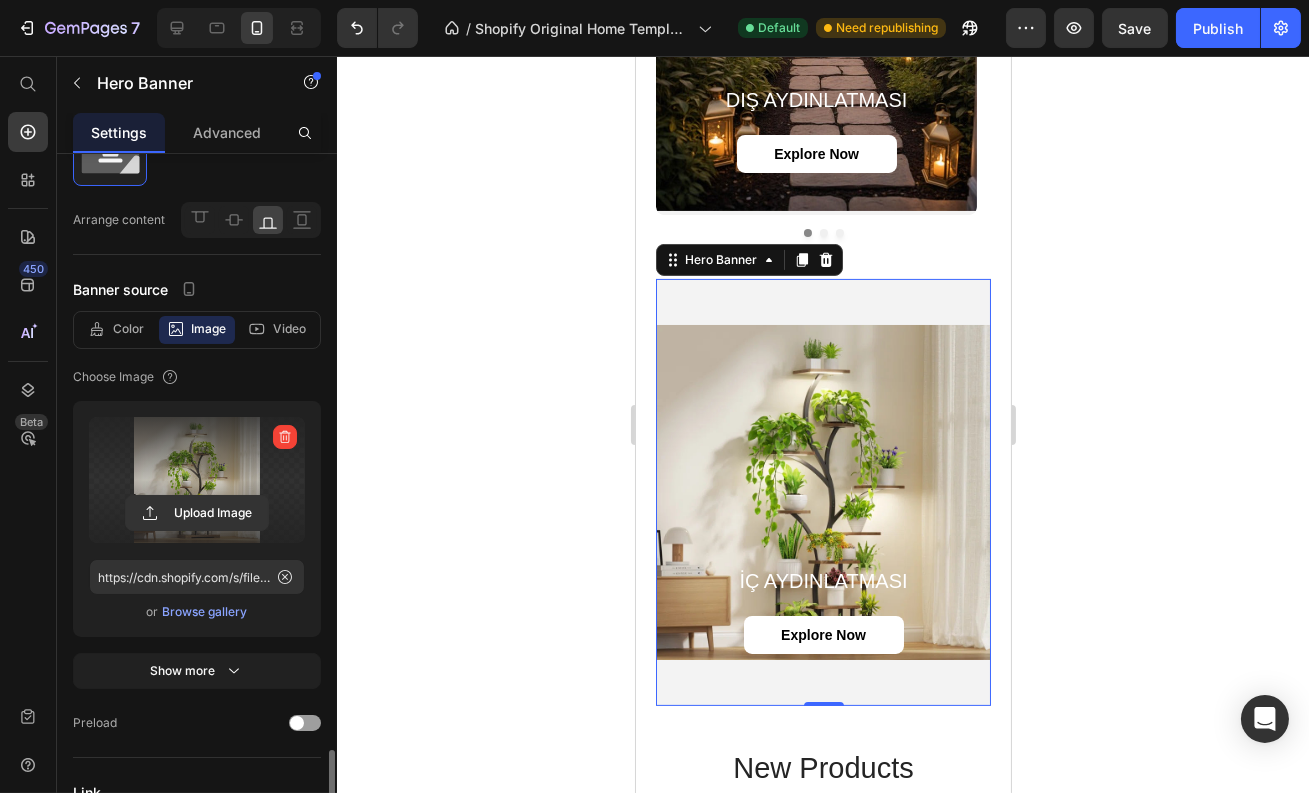 scroll, scrollTop: 509, scrollLeft: 0, axis: vertical 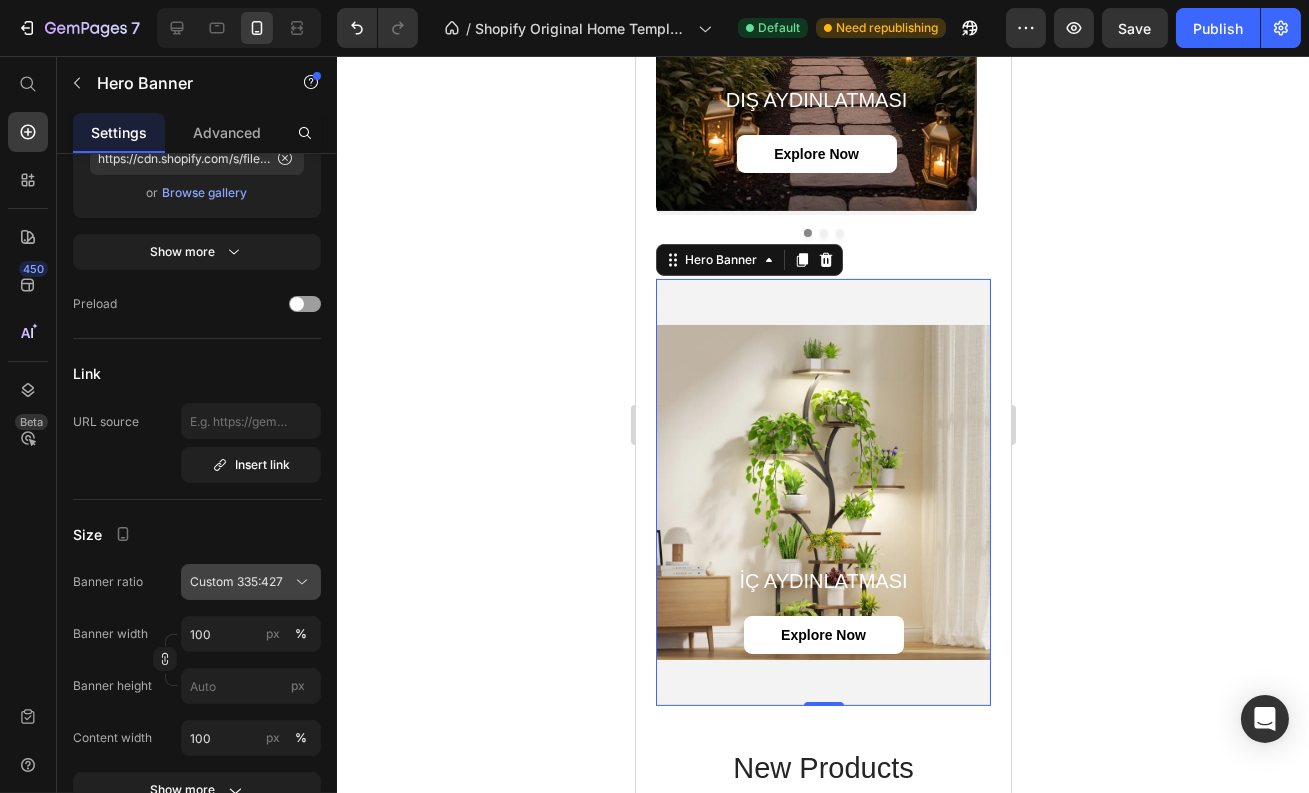 click on "Custom 335:427" at bounding box center [236, 582] 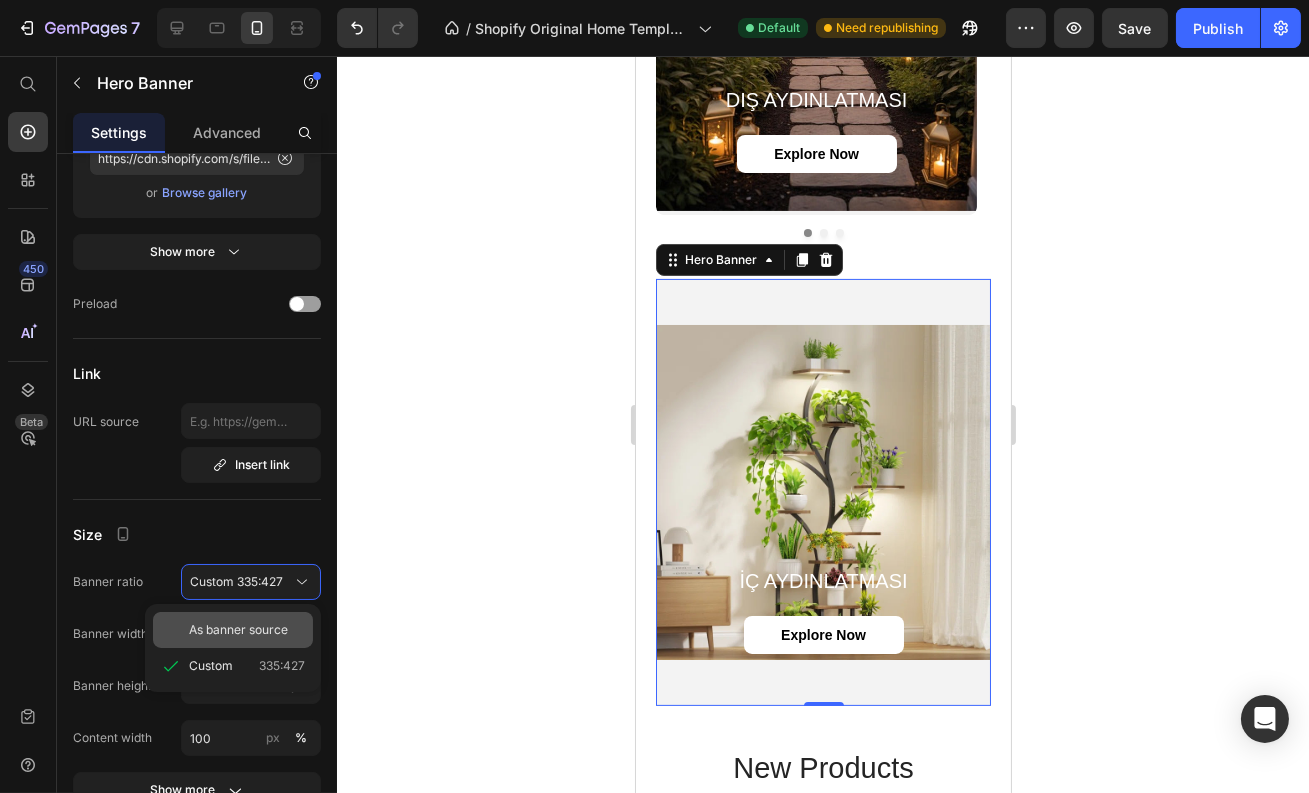 click on "As banner source" at bounding box center (238, 630) 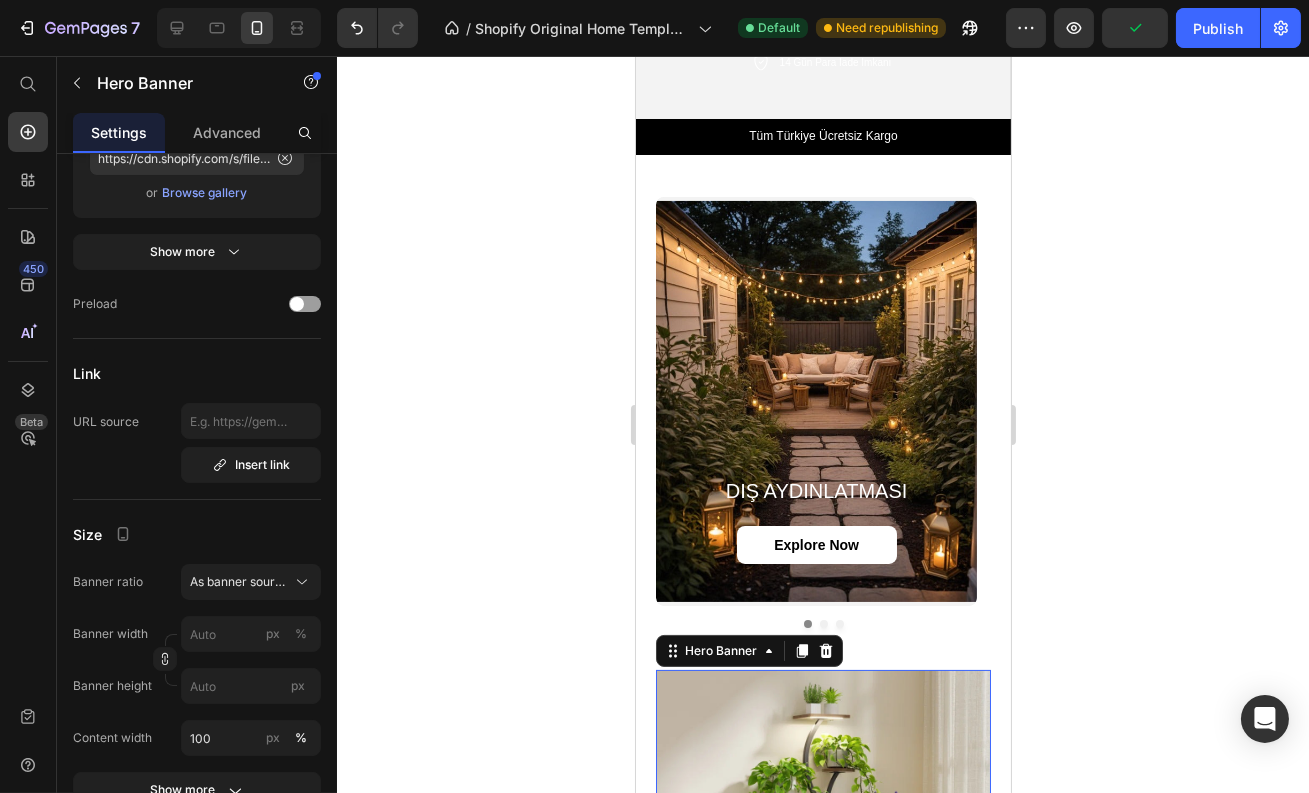 scroll, scrollTop: 830, scrollLeft: 0, axis: vertical 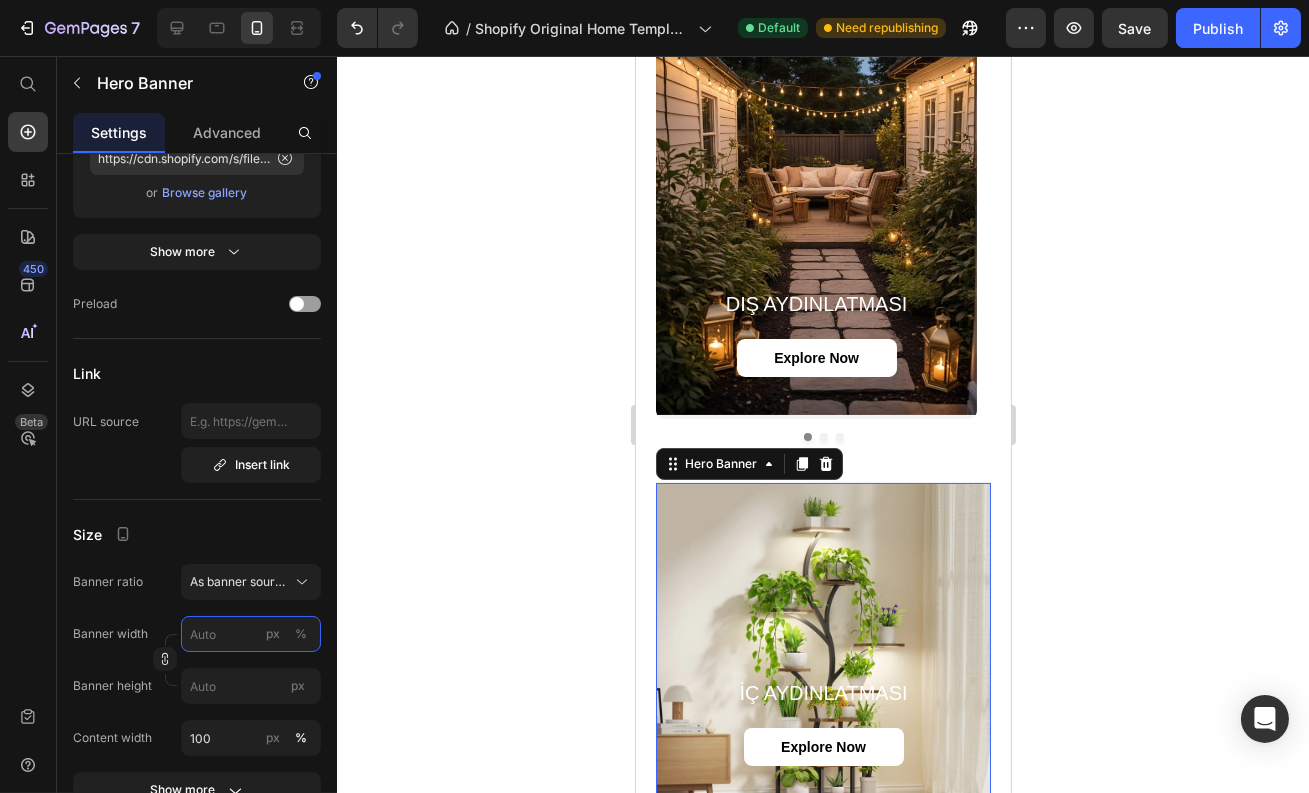 click on "px %" at bounding box center (251, 634) 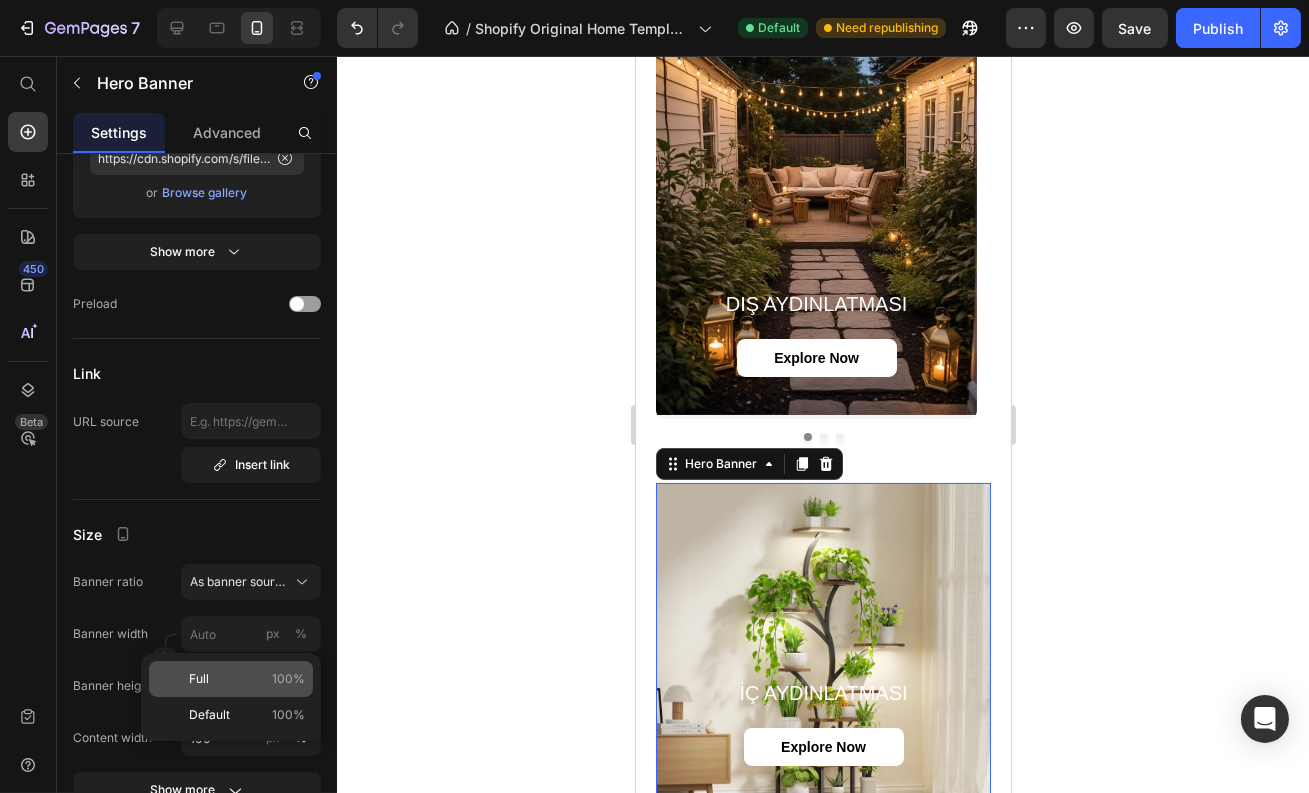 click on "Full 100%" at bounding box center (247, 679) 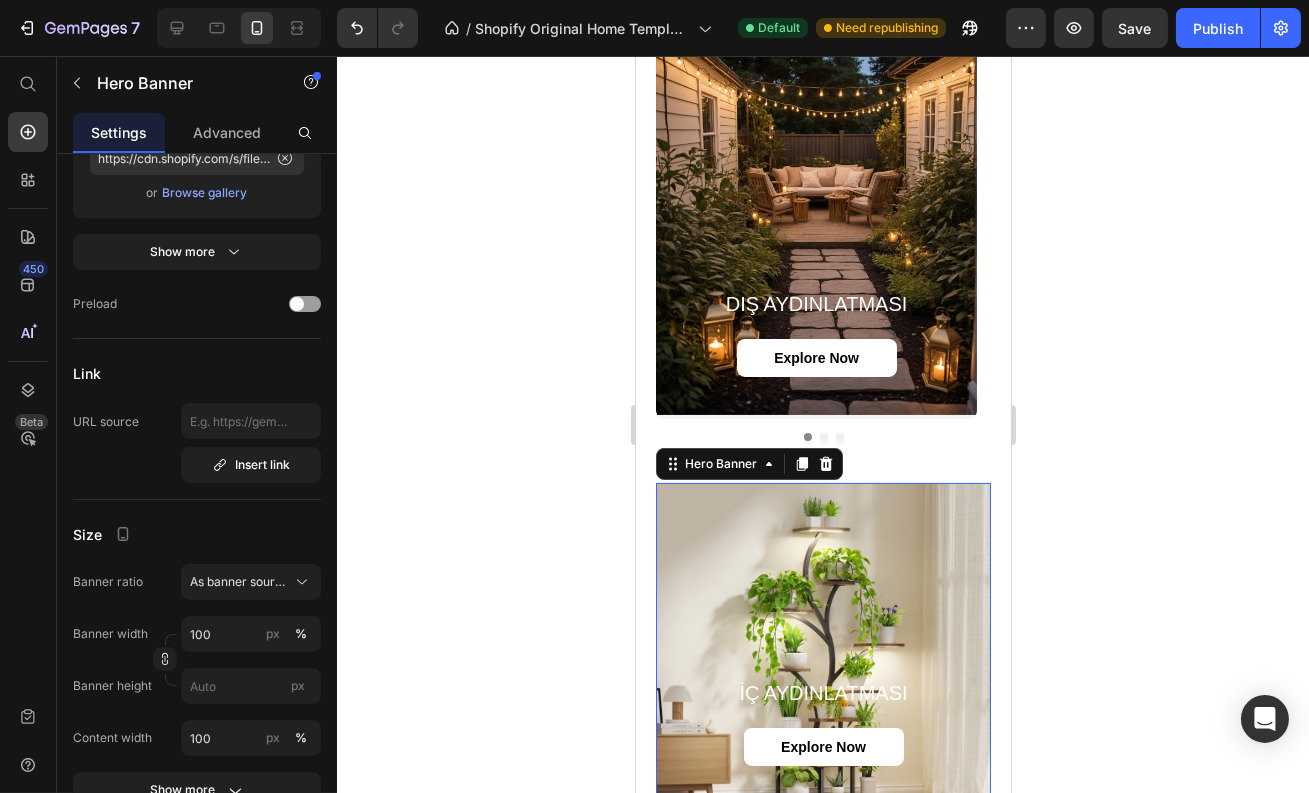 scroll, scrollTop: 977, scrollLeft: 0, axis: vertical 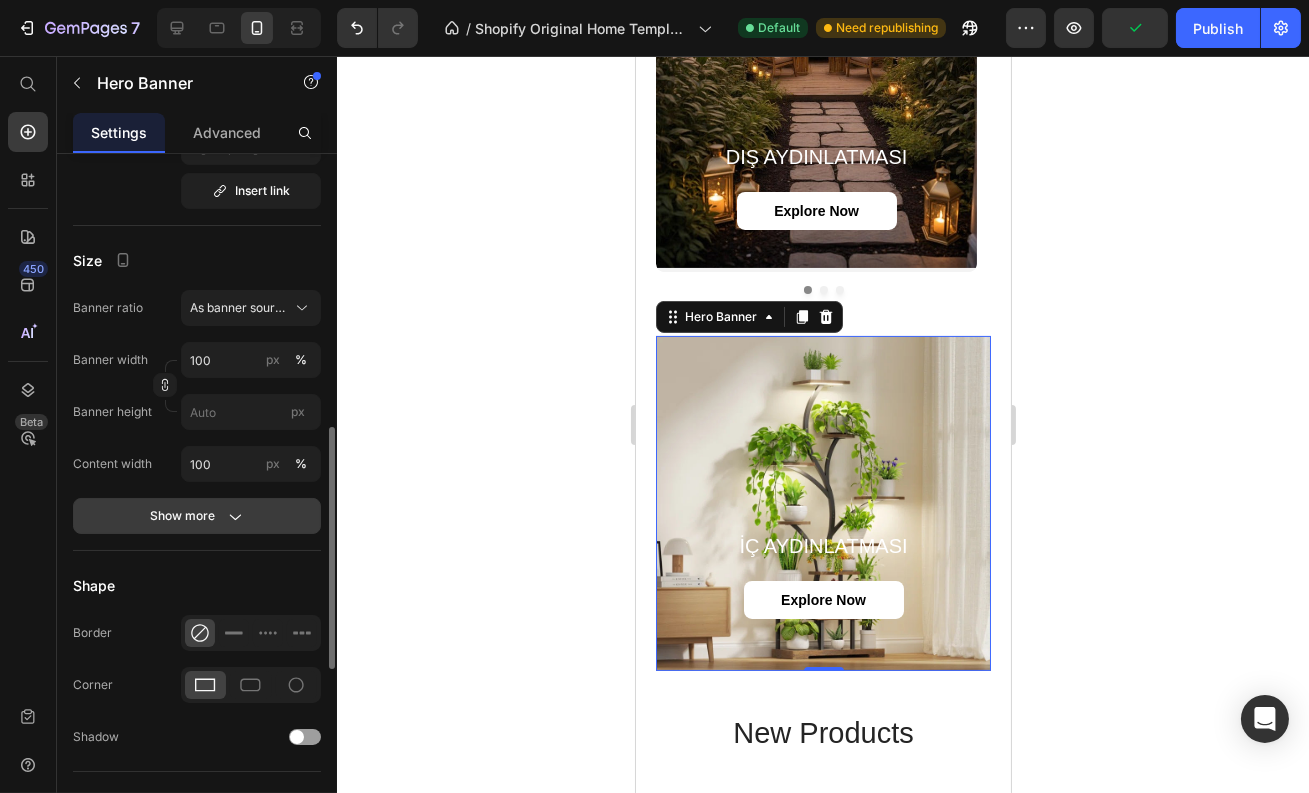 click on "Show more" 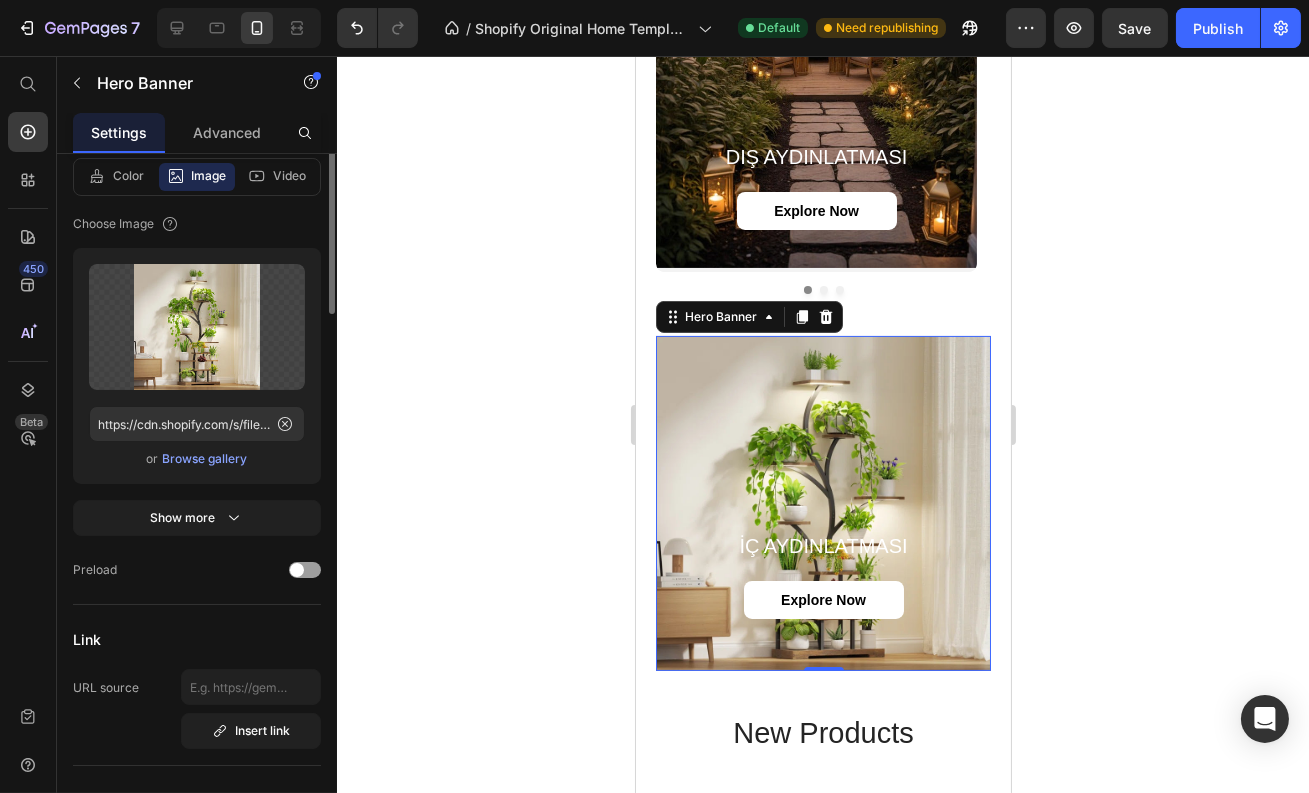 scroll, scrollTop: 115, scrollLeft: 0, axis: vertical 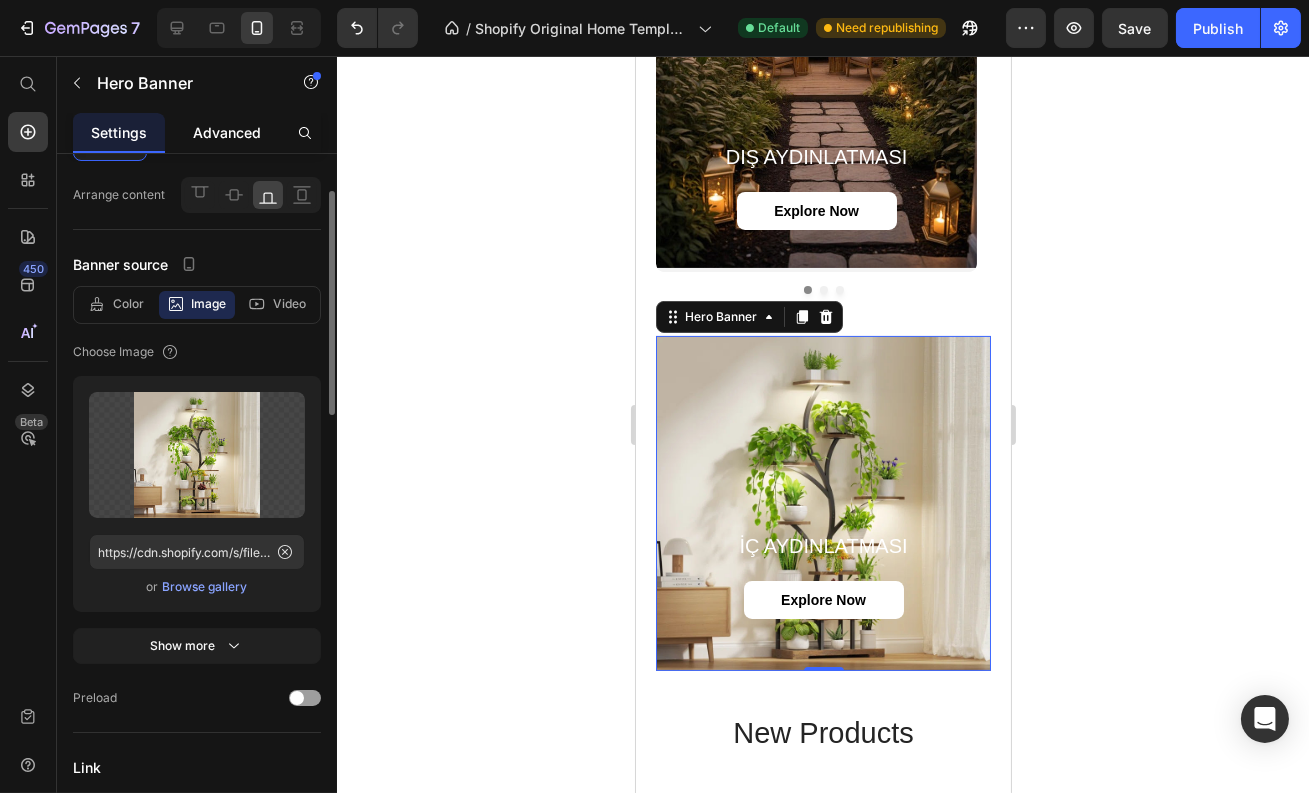 click on "Advanced" 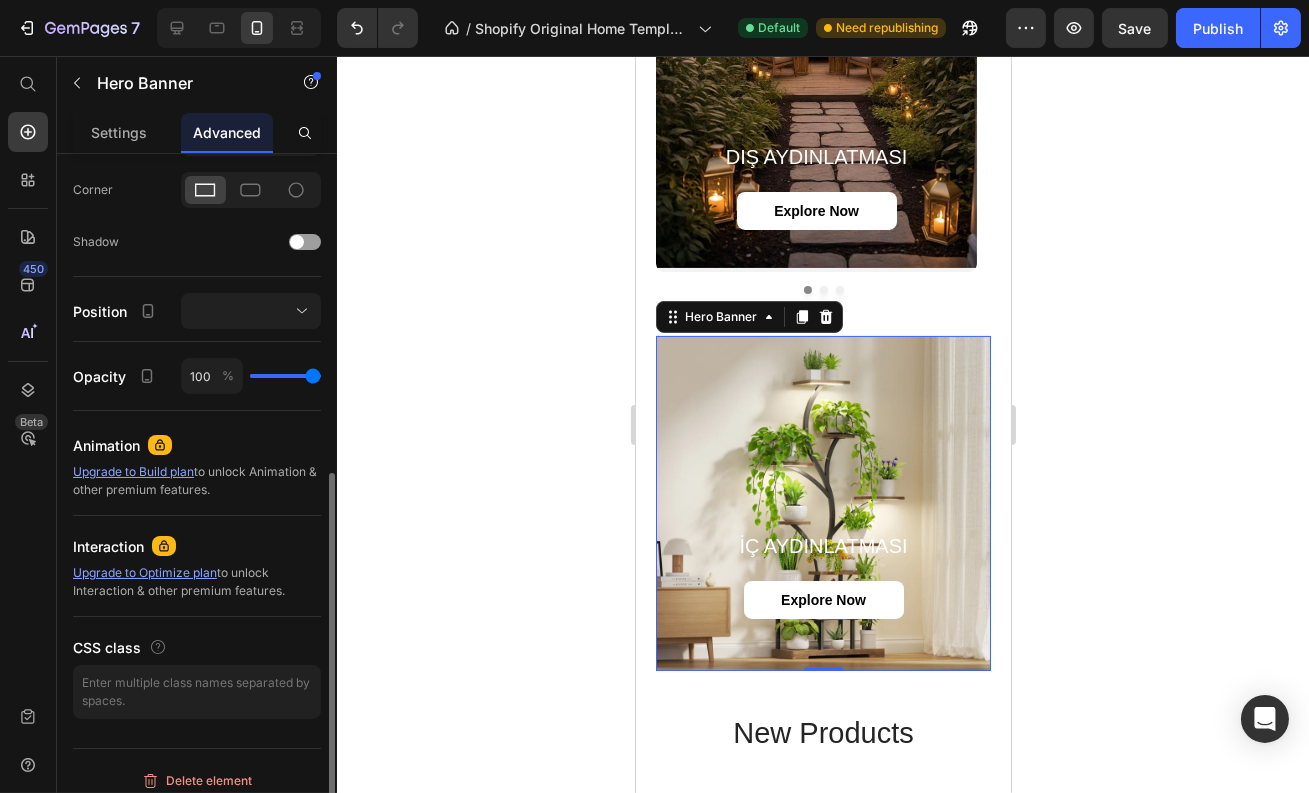 scroll, scrollTop: 604, scrollLeft: 0, axis: vertical 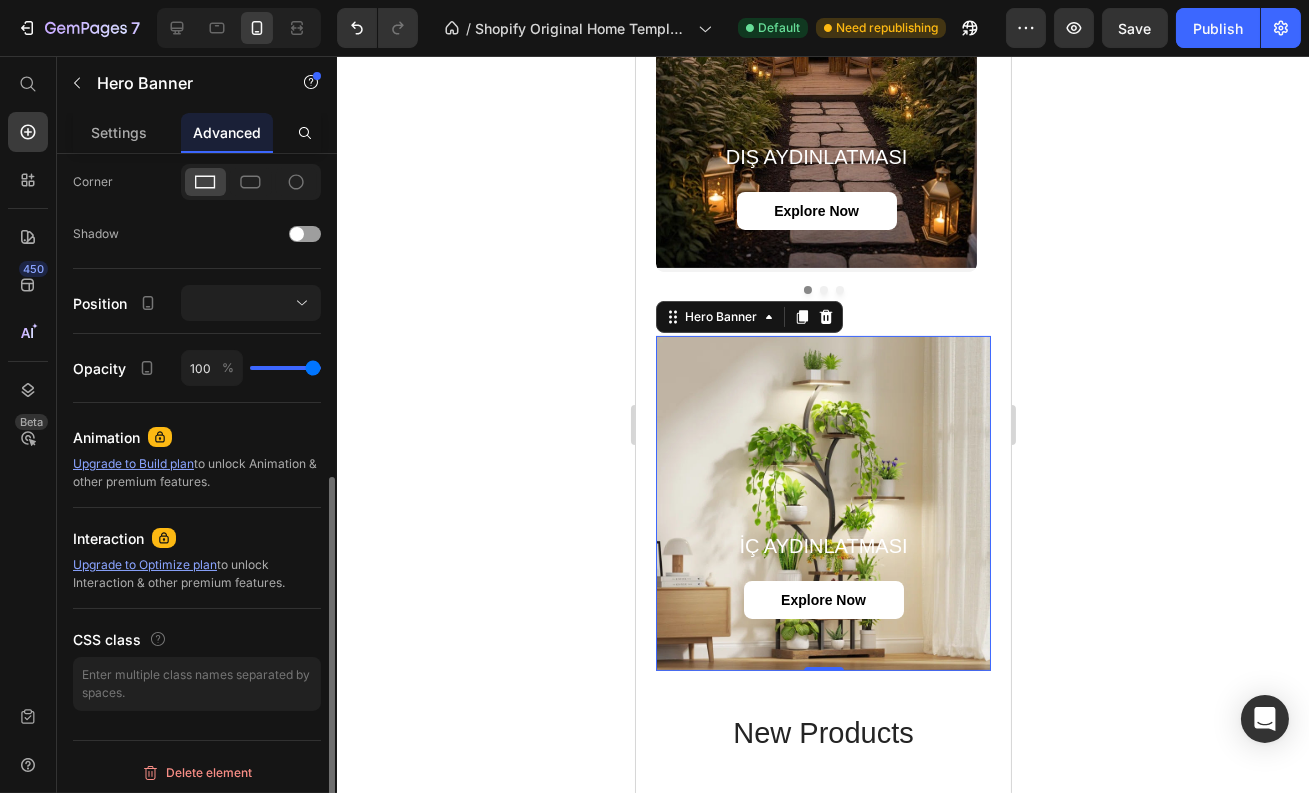 type on "75" 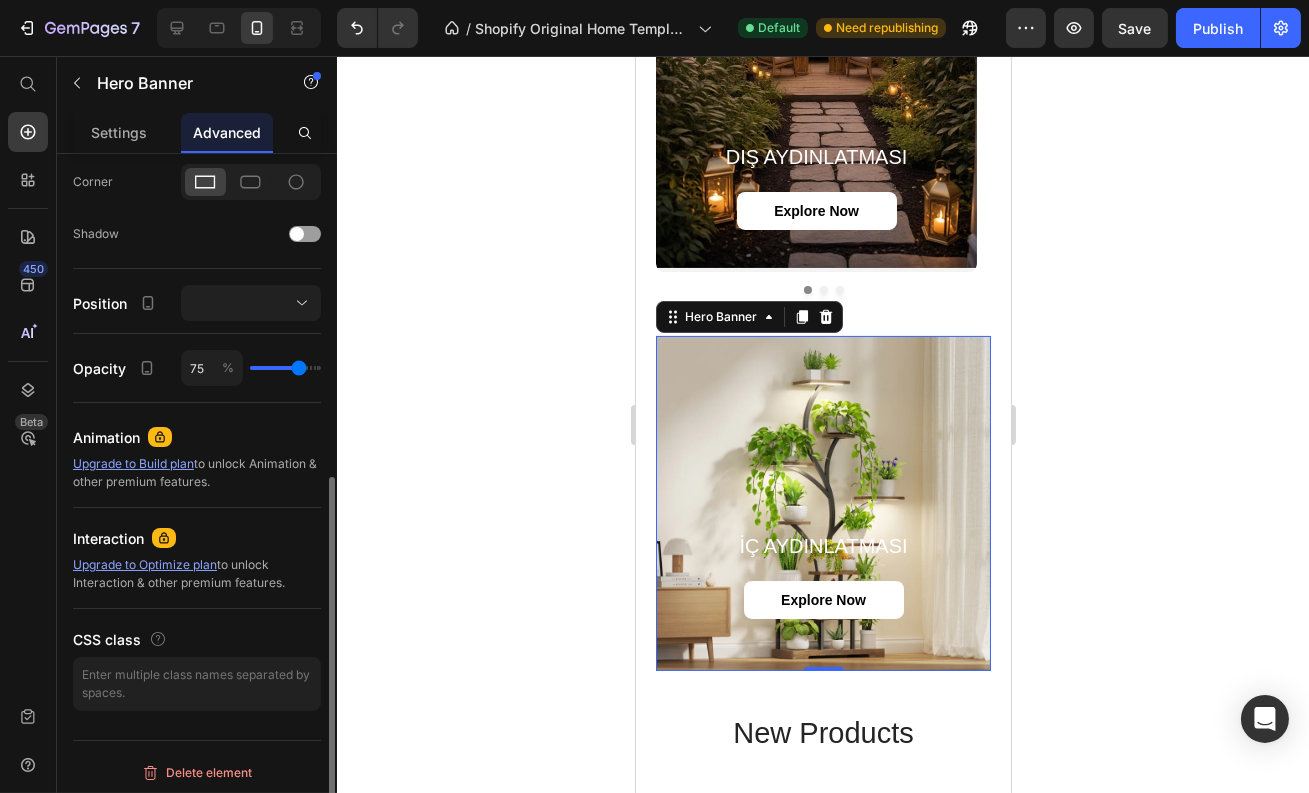 type on "75" 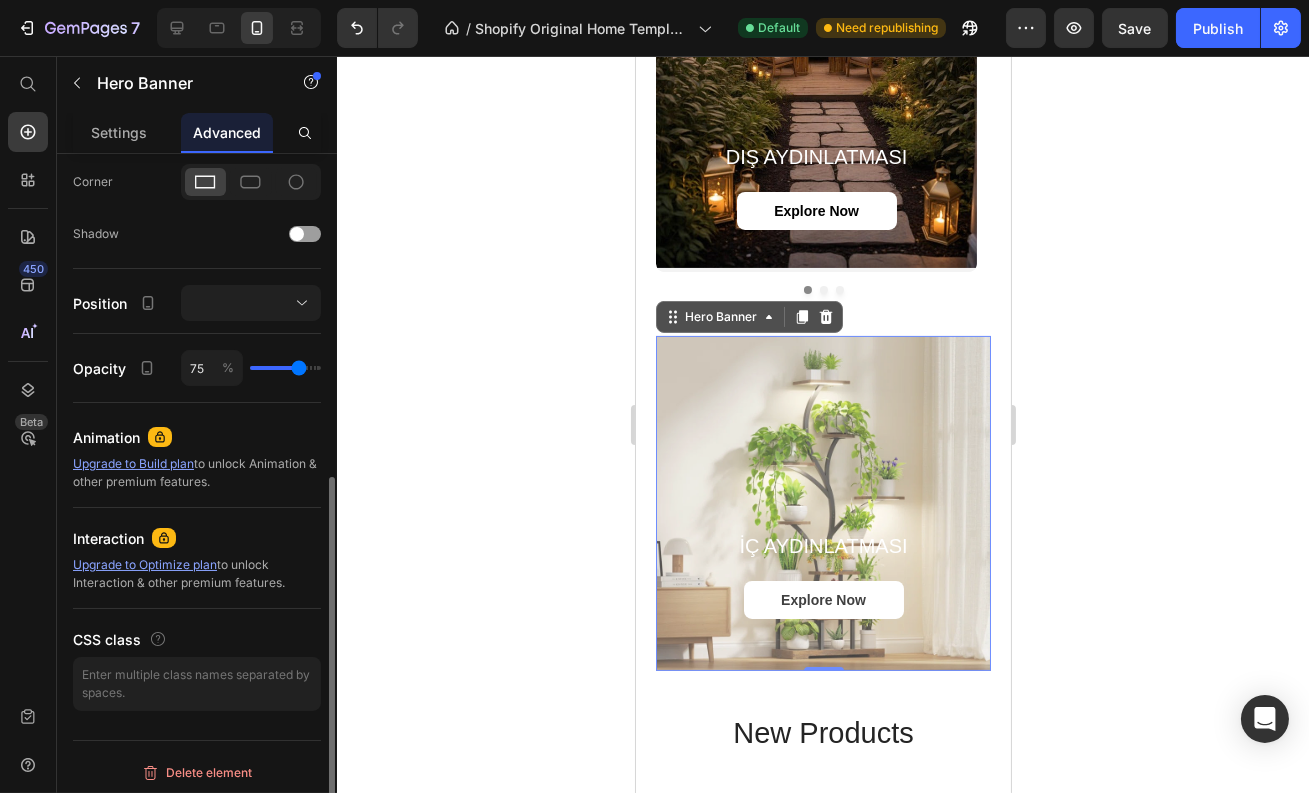 type on "87" 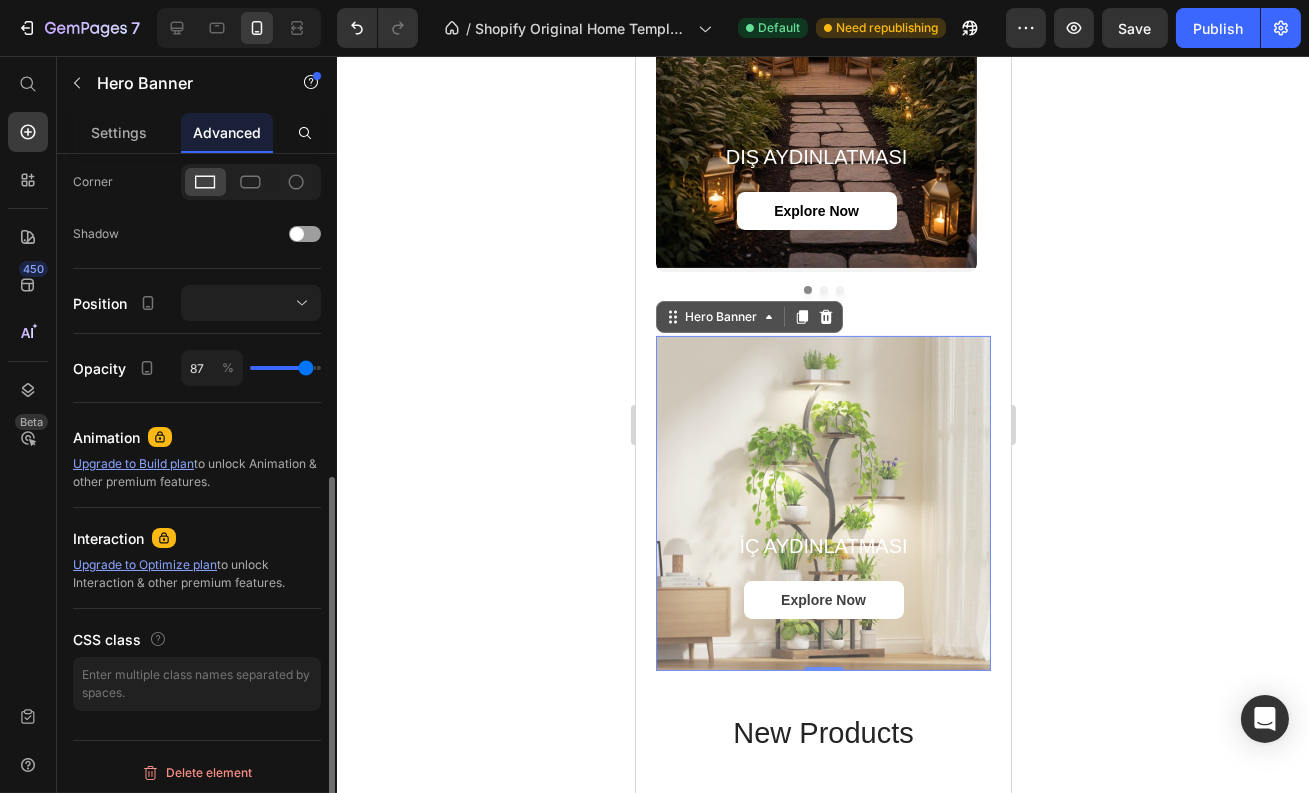 type on "87" 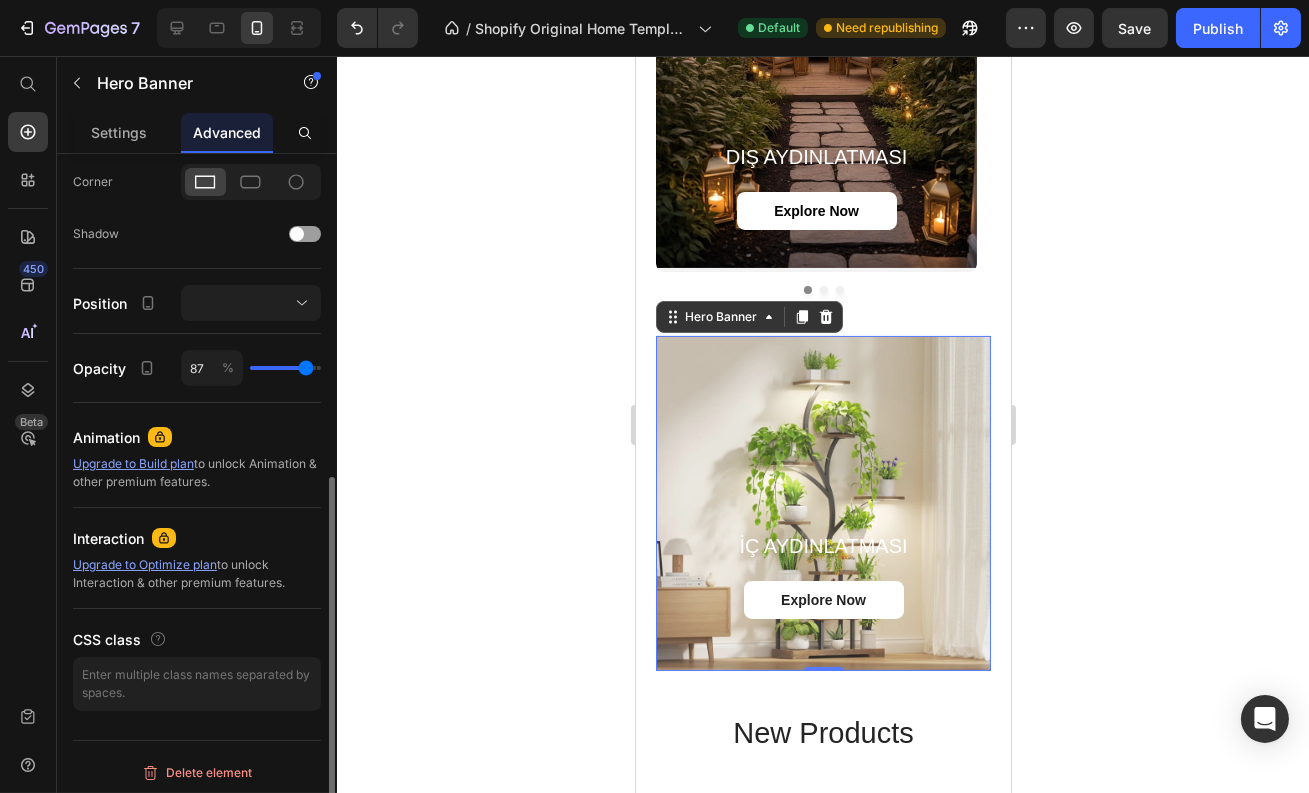 type on "97" 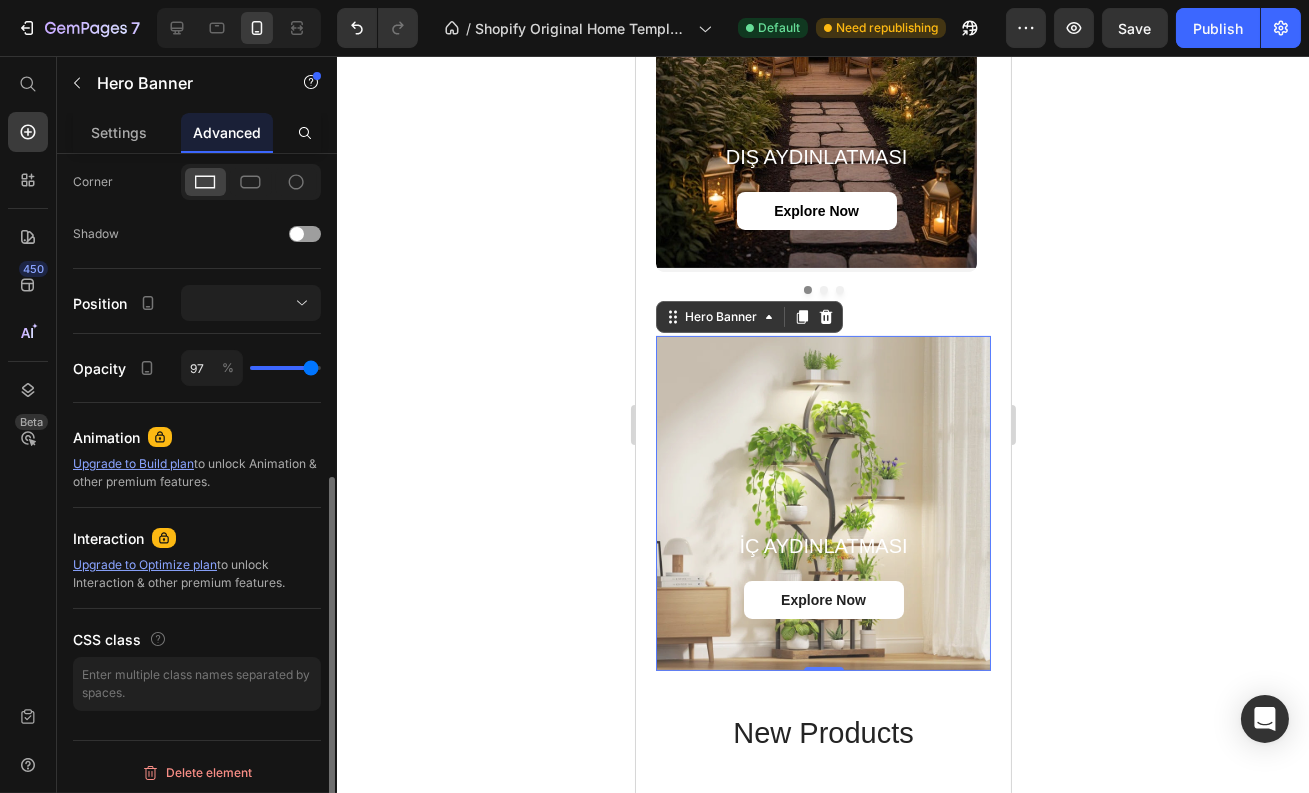 type on "100" 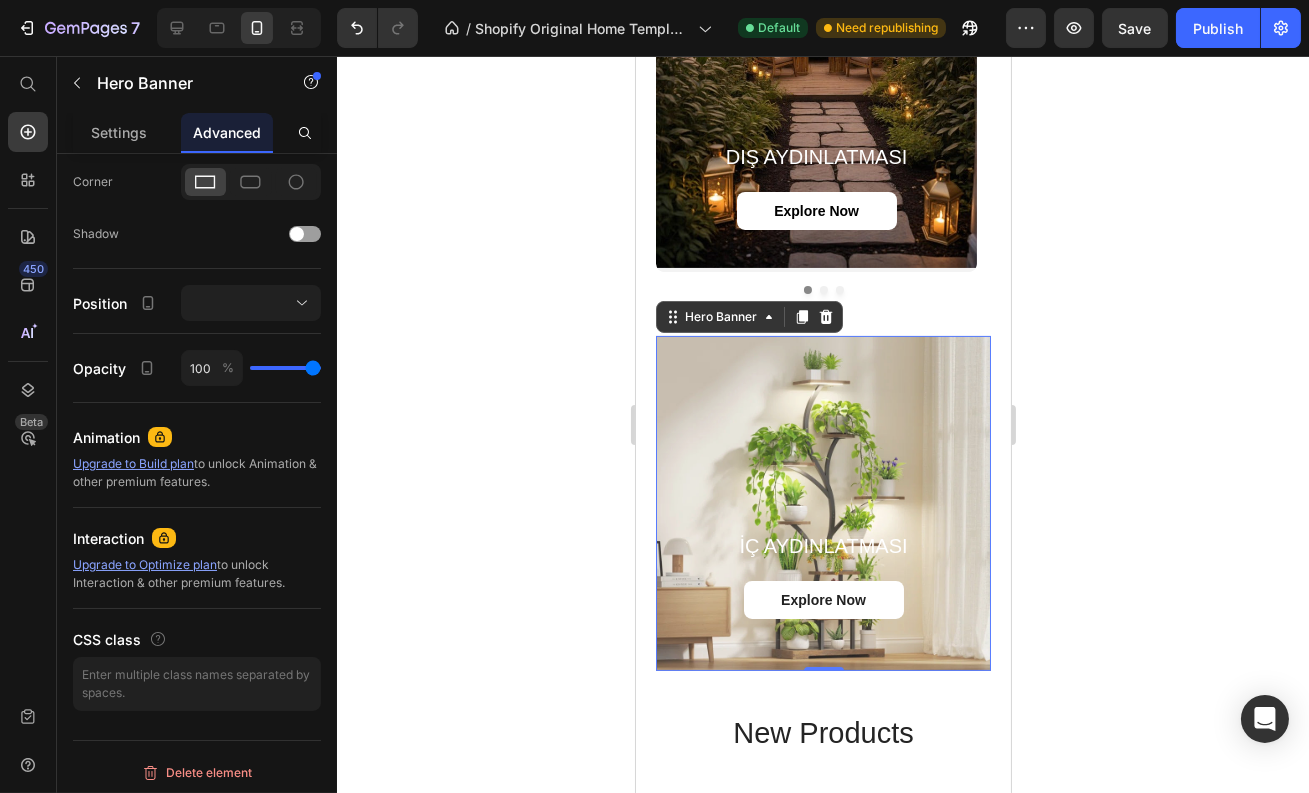 drag, startPoint x: 306, startPoint y: 364, endPoint x: 352, endPoint y: 368, distance: 46.173584 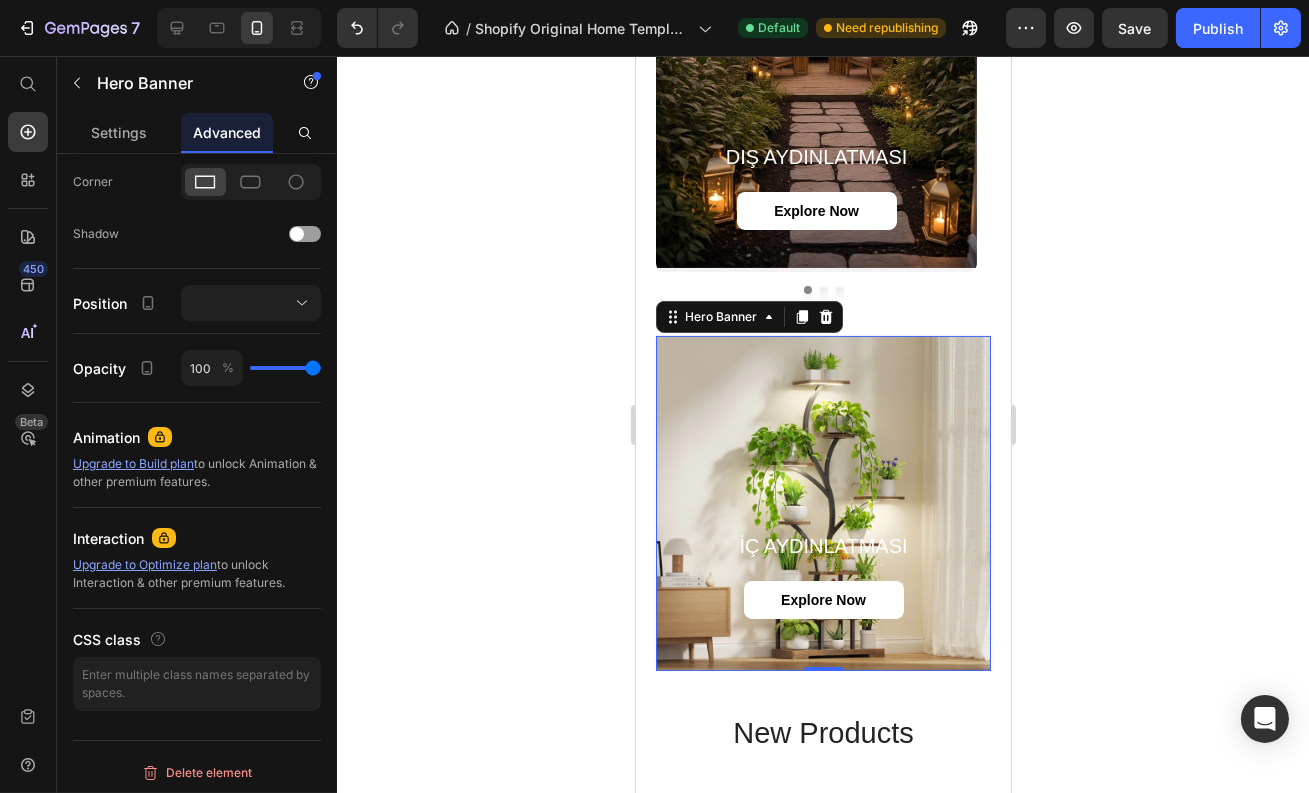 drag, startPoint x: 295, startPoint y: 282, endPoint x: 1213, endPoint y: 350, distance: 920.5151 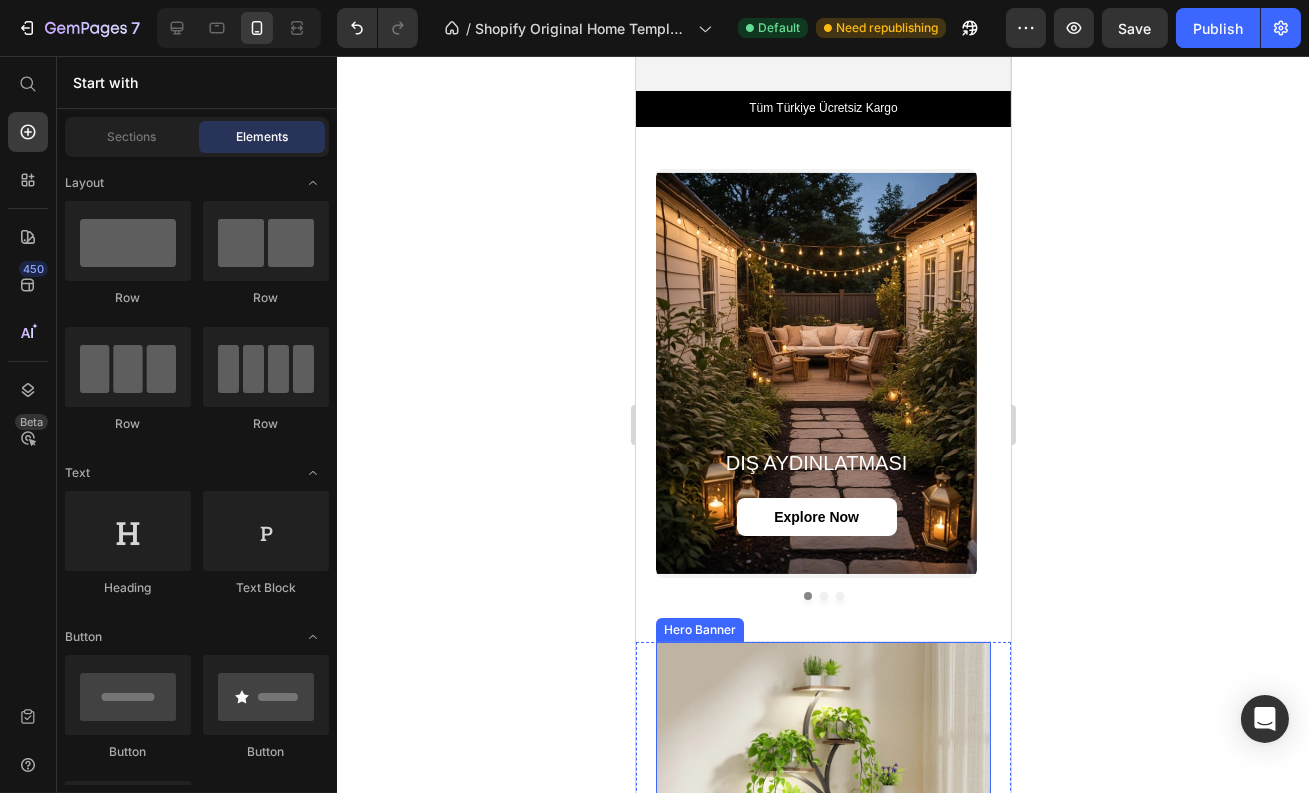 scroll, scrollTop: 917, scrollLeft: 0, axis: vertical 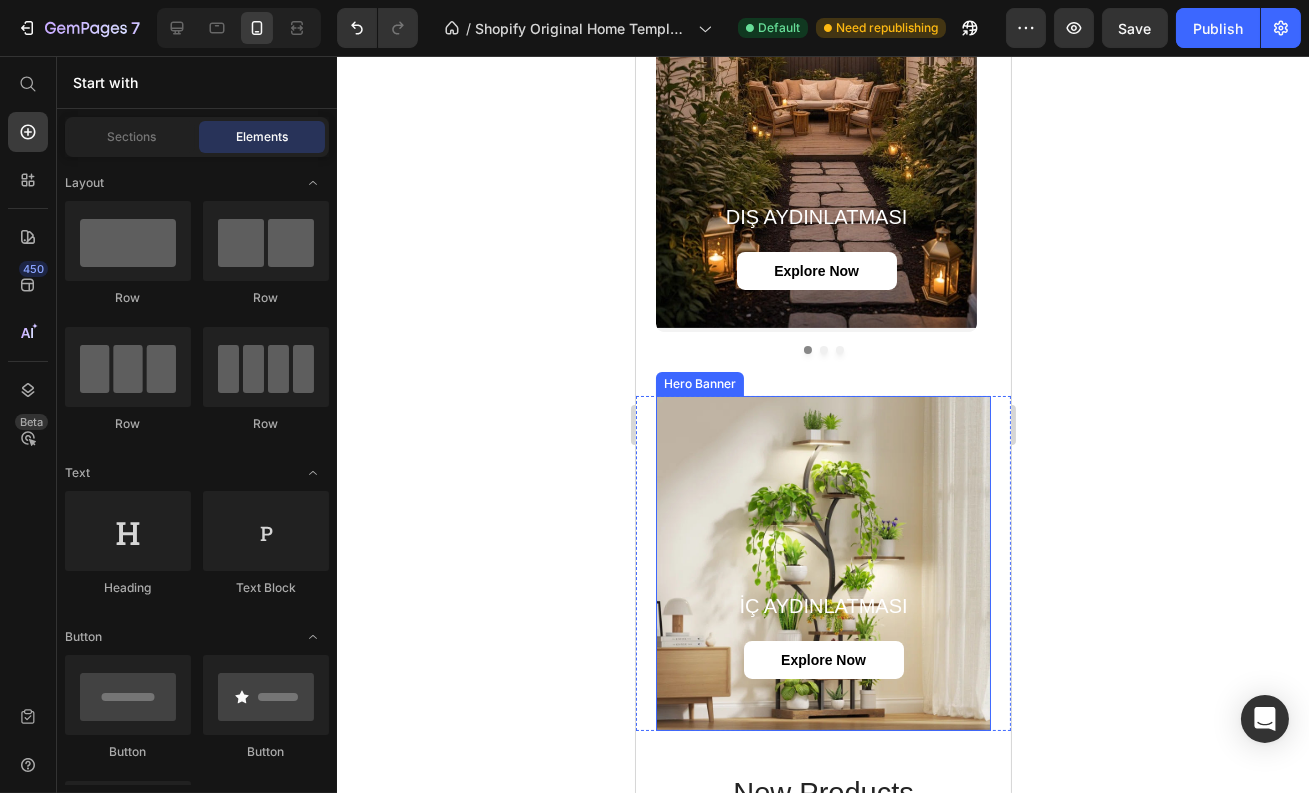 click at bounding box center [822, 563] 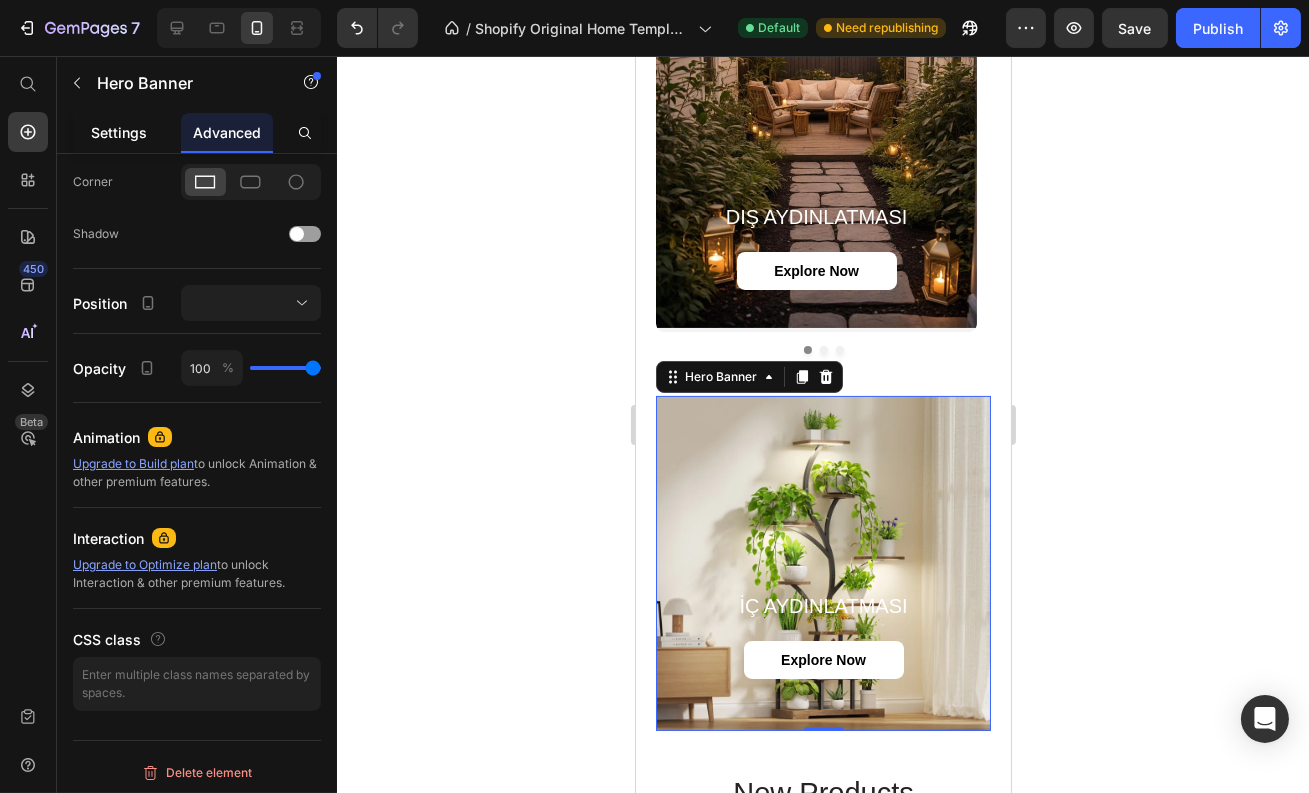 scroll, scrollTop: 0, scrollLeft: 0, axis: both 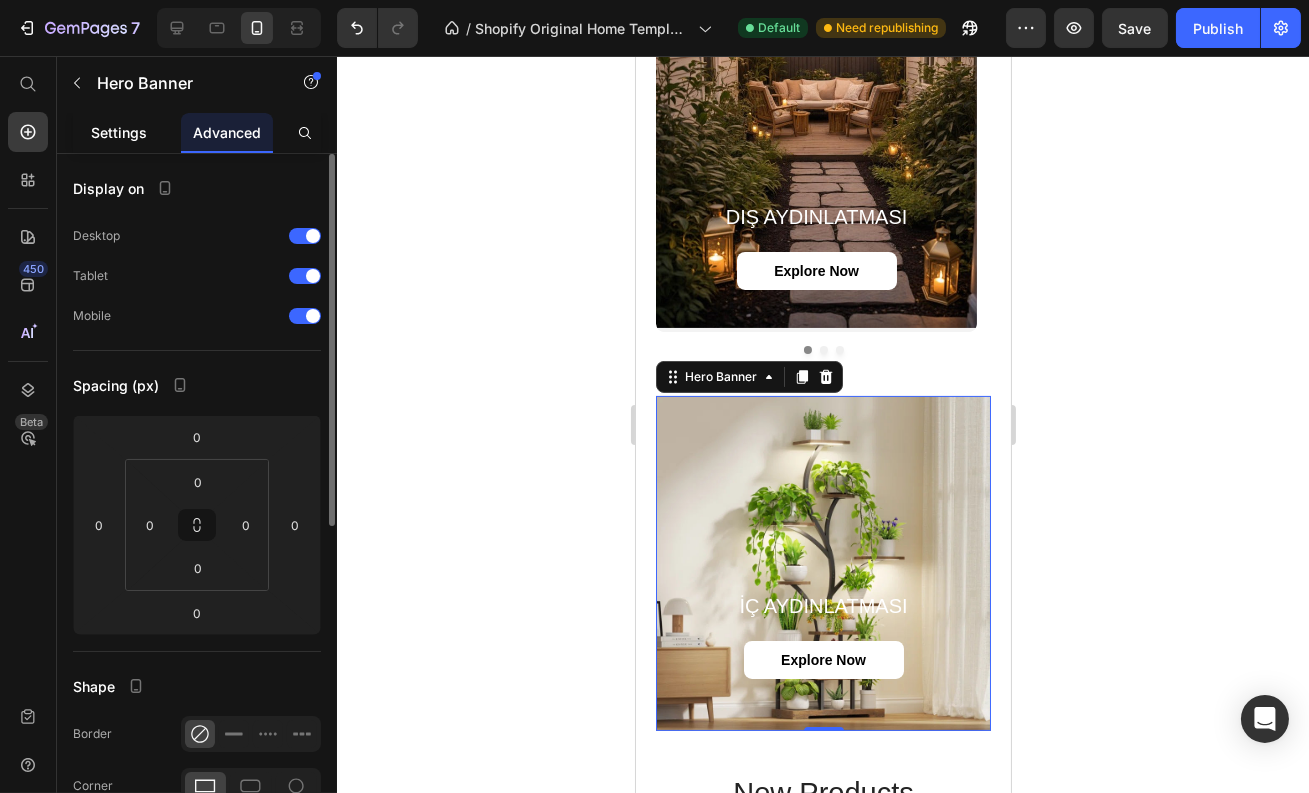 click on "Settings" at bounding box center [119, 132] 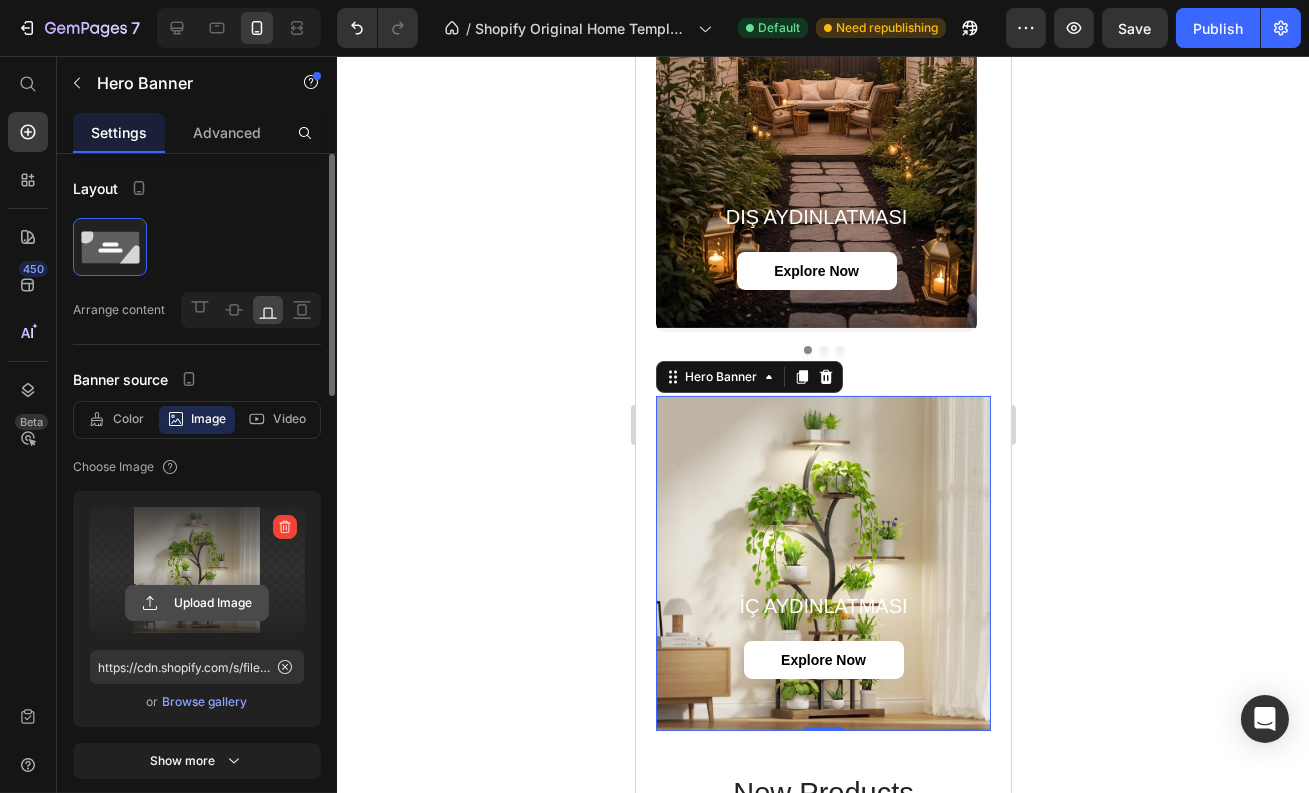 click 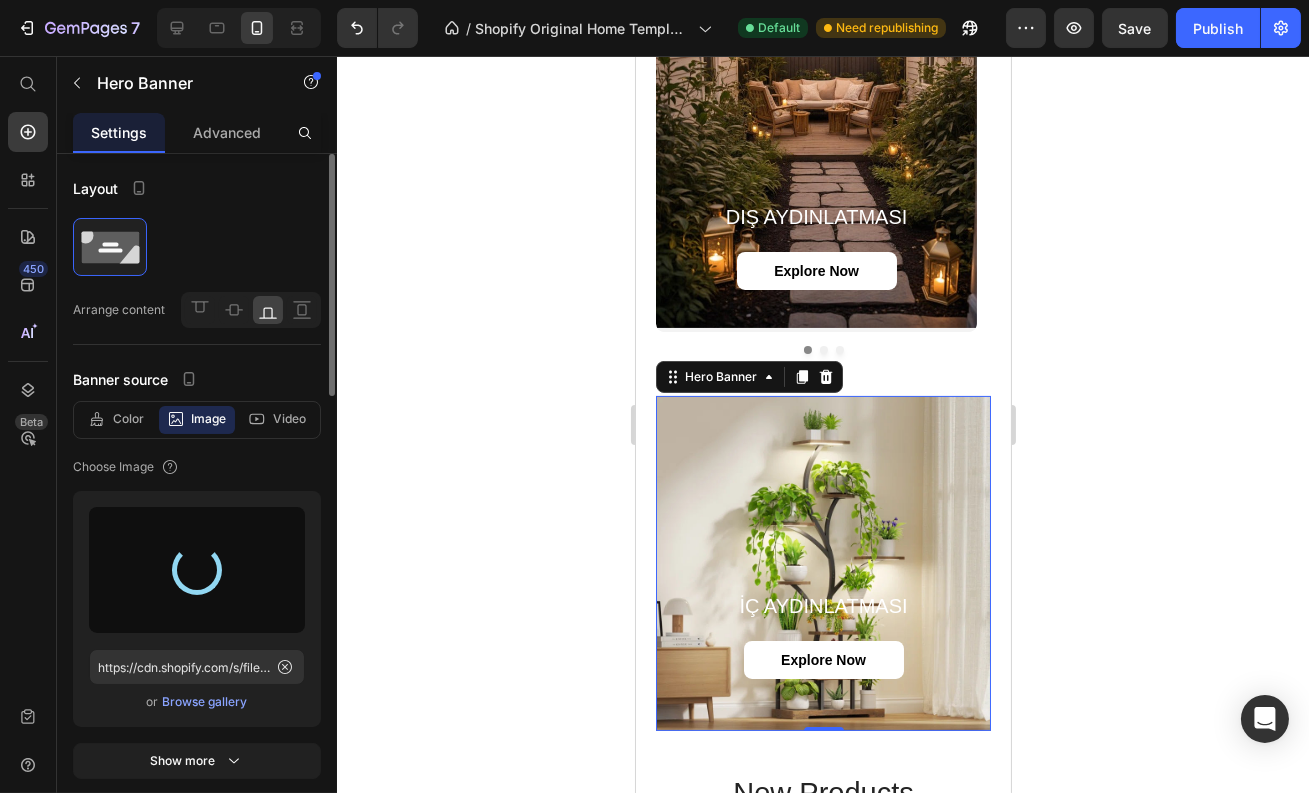 type on "https://cdn.shopify.com/s/files/1/0696/1037/3311/files/gempages_575090538248668389-faecf4c0-f322-441d-8cbc-1317ac7876ca.jpg" 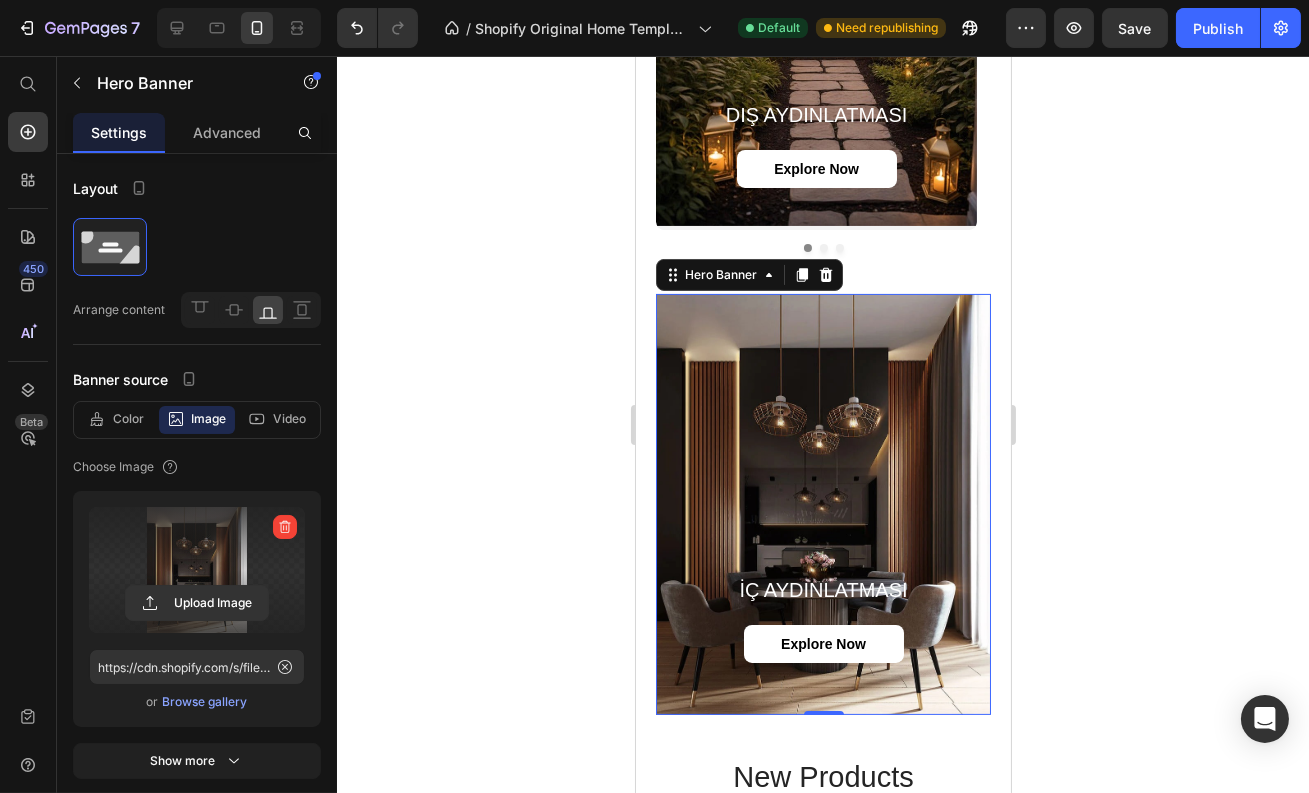 scroll, scrollTop: 1016, scrollLeft: 0, axis: vertical 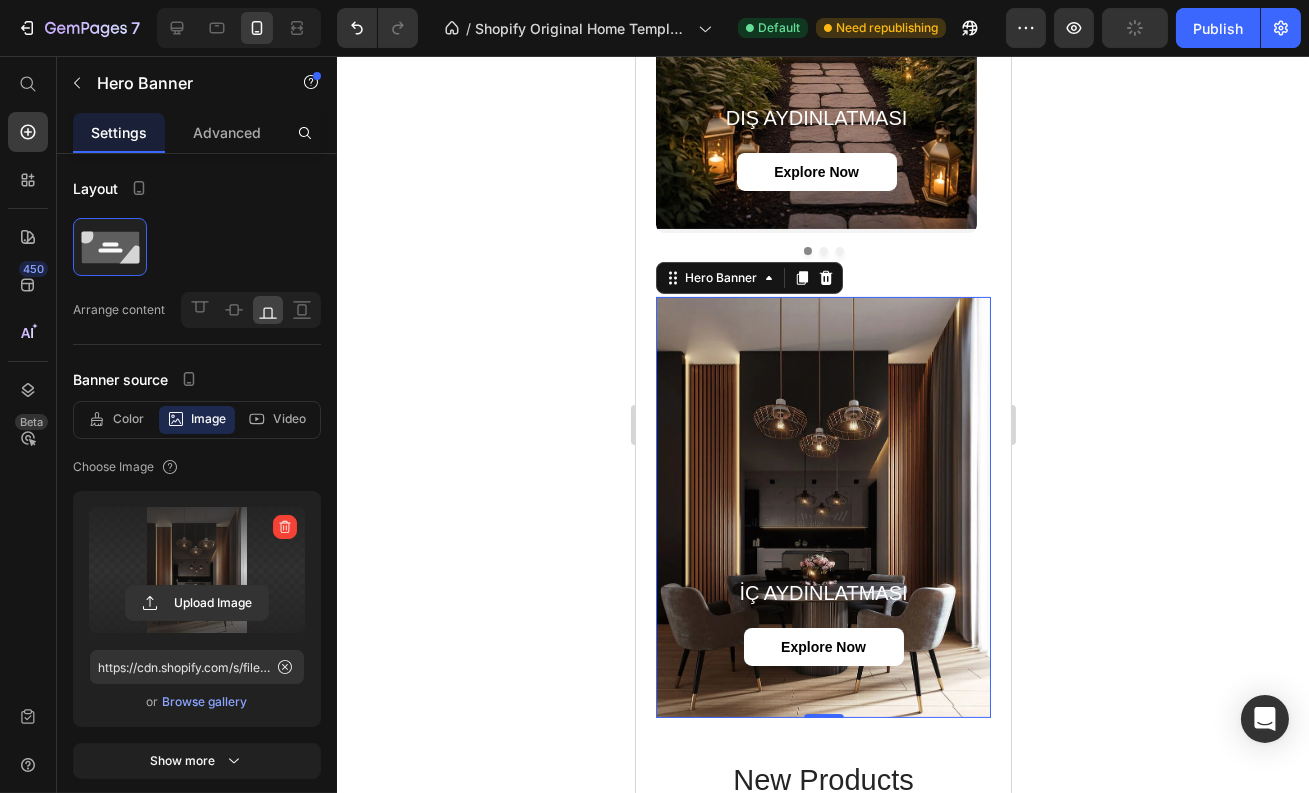 click 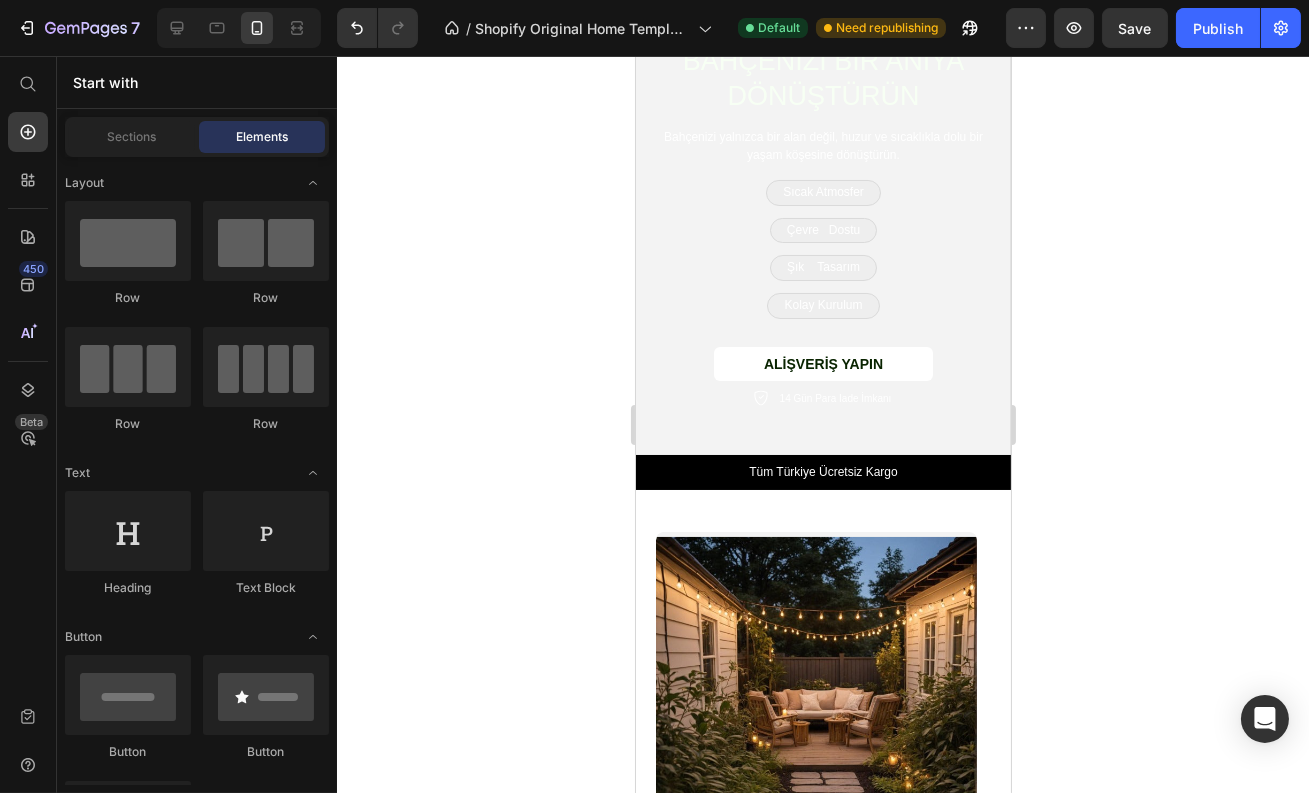 scroll, scrollTop: 277, scrollLeft: 0, axis: vertical 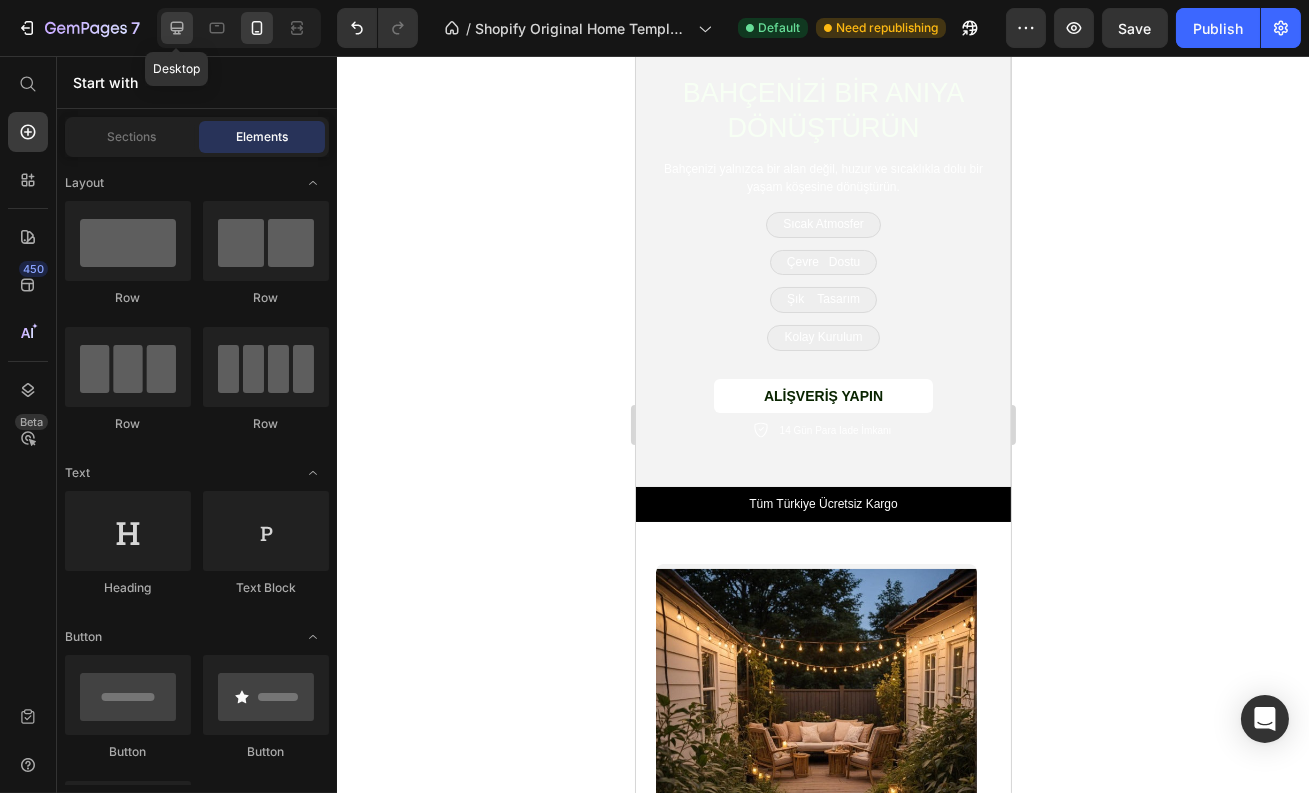 click 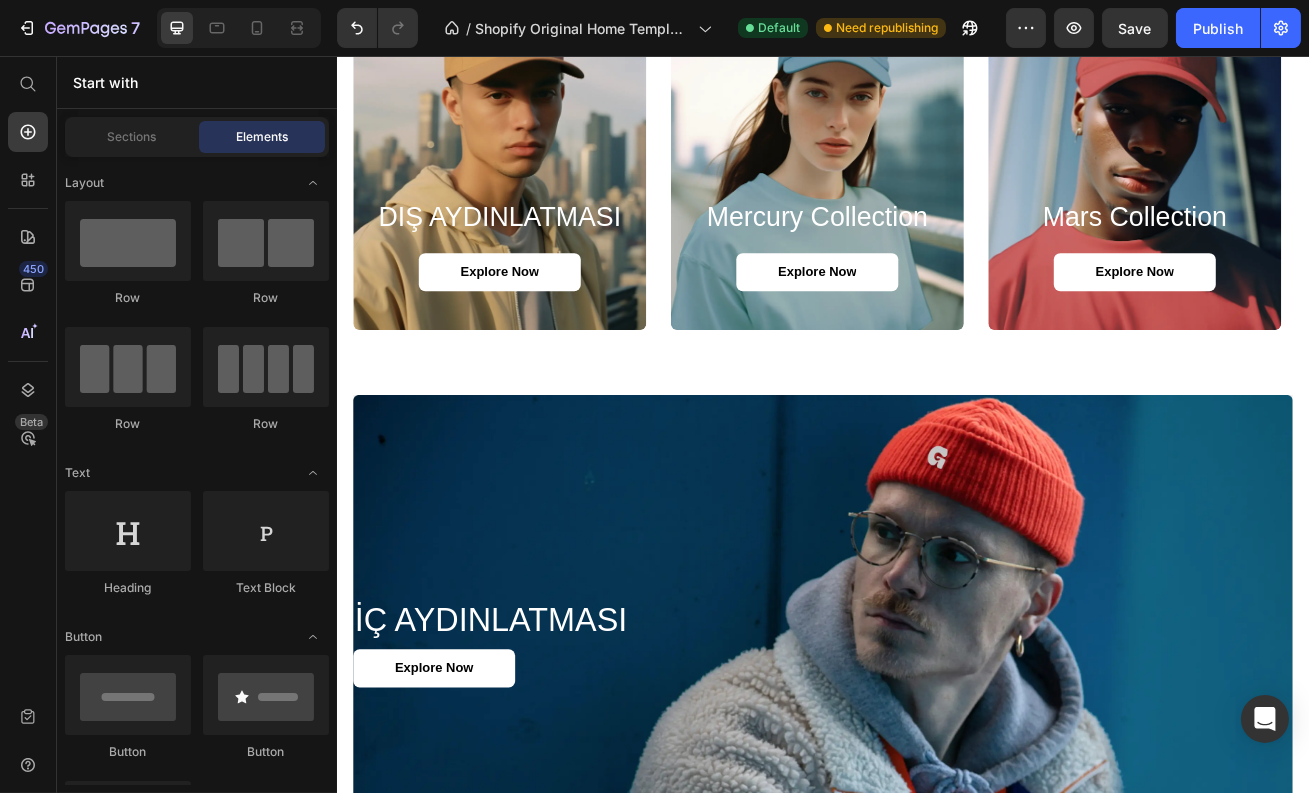 scroll, scrollTop: 974, scrollLeft: 0, axis: vertical 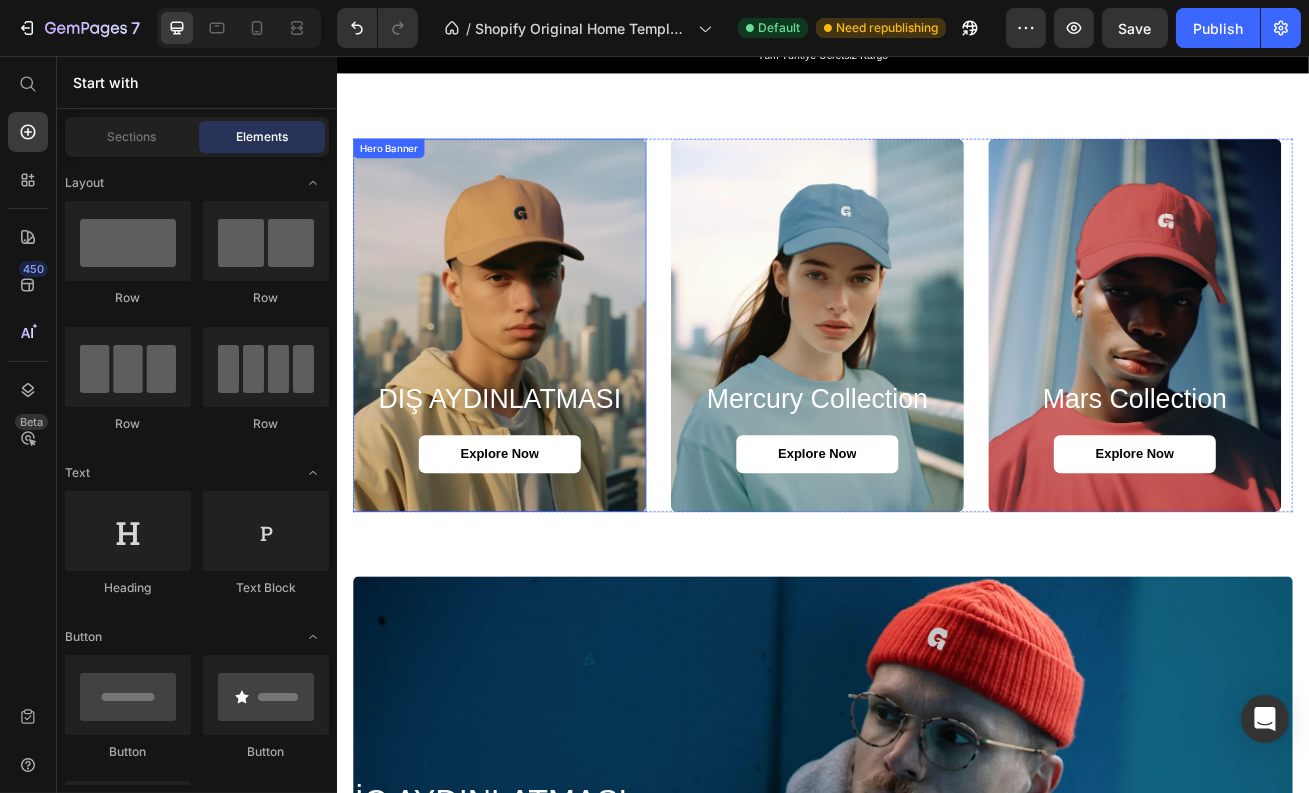 click at bounding box center (537, 387) 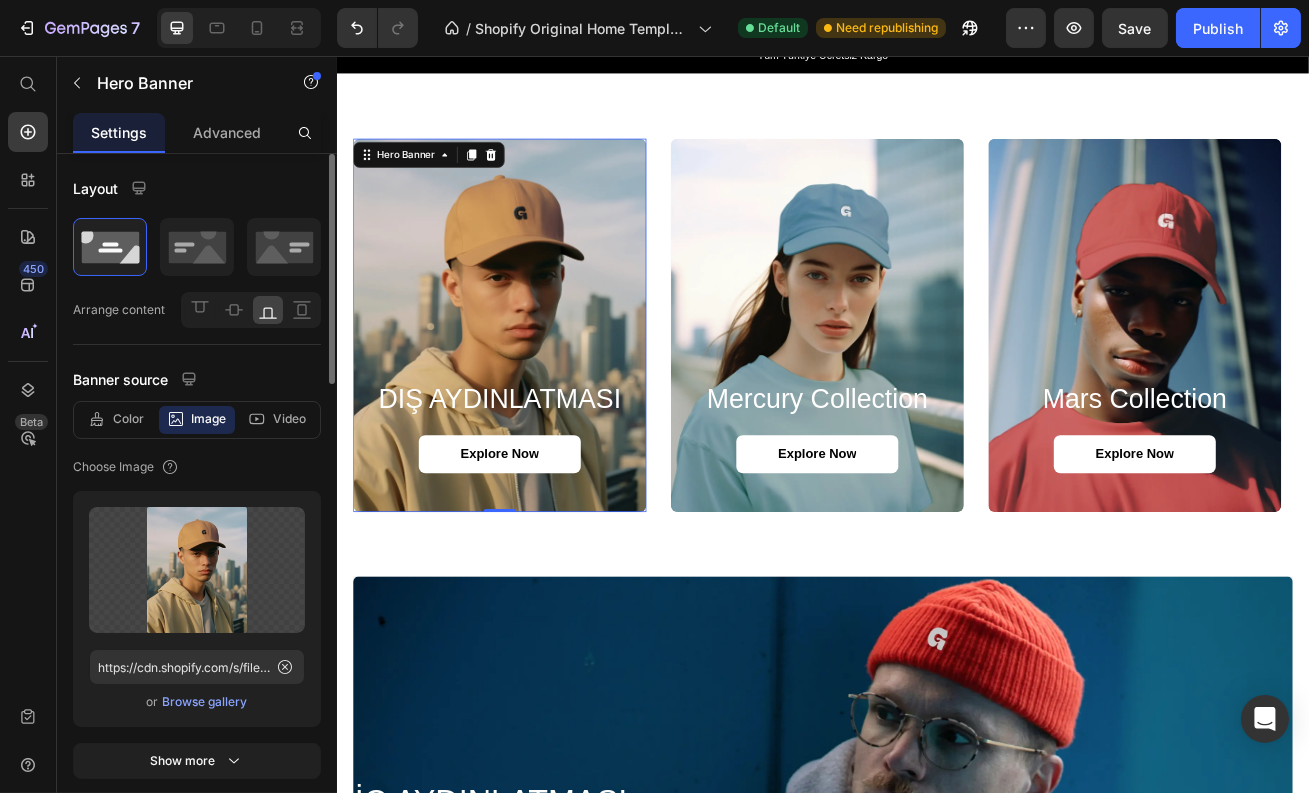 click on "Browse gallery" at bounding box center (205, 702) 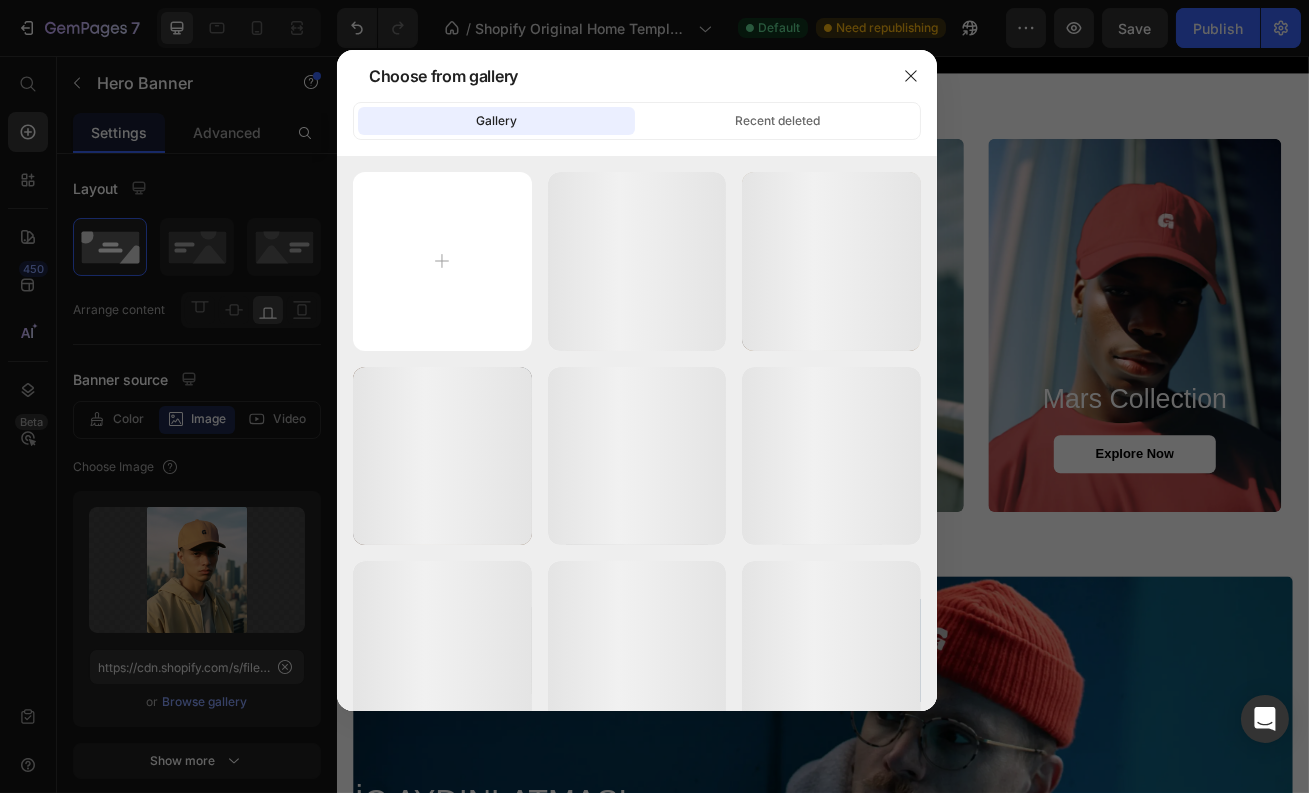 click at bounding box center [654, 396] 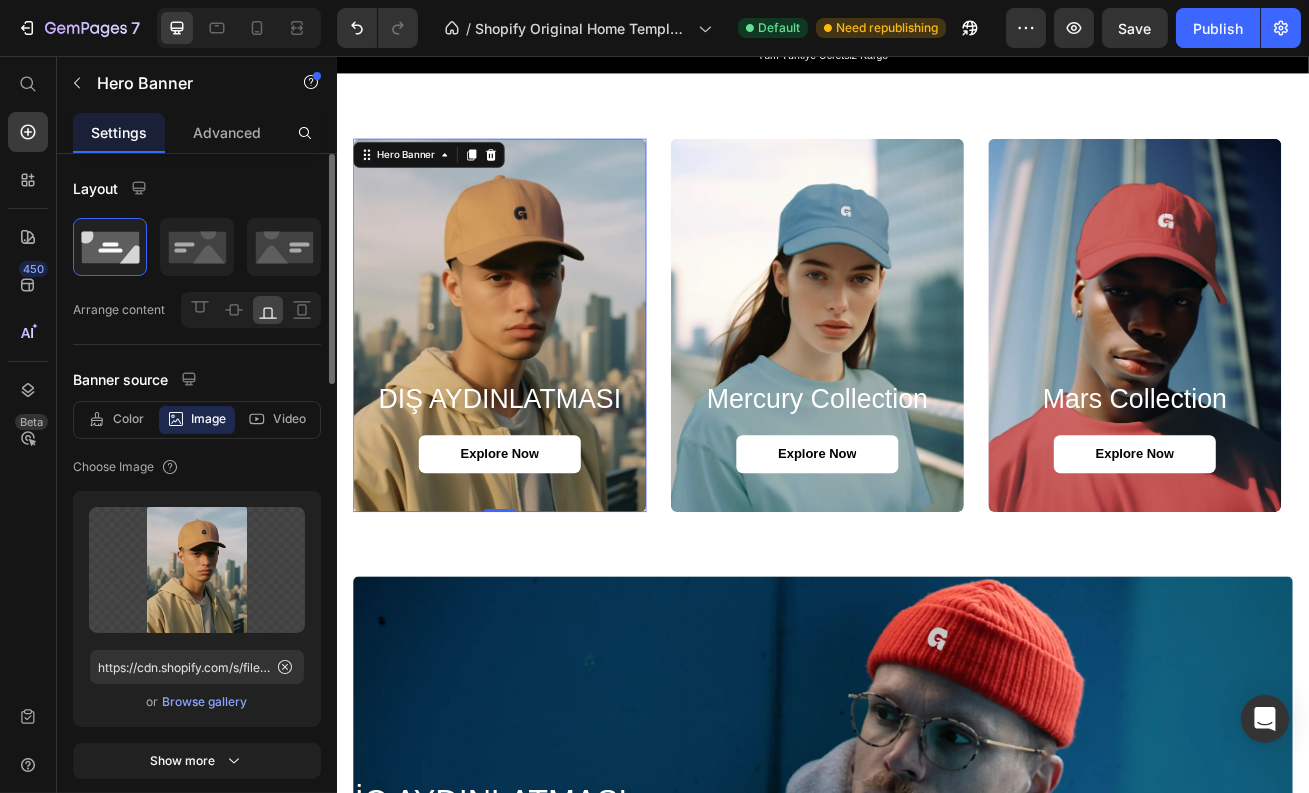 click on "Browse gallery" at bounding box center [205, 702] 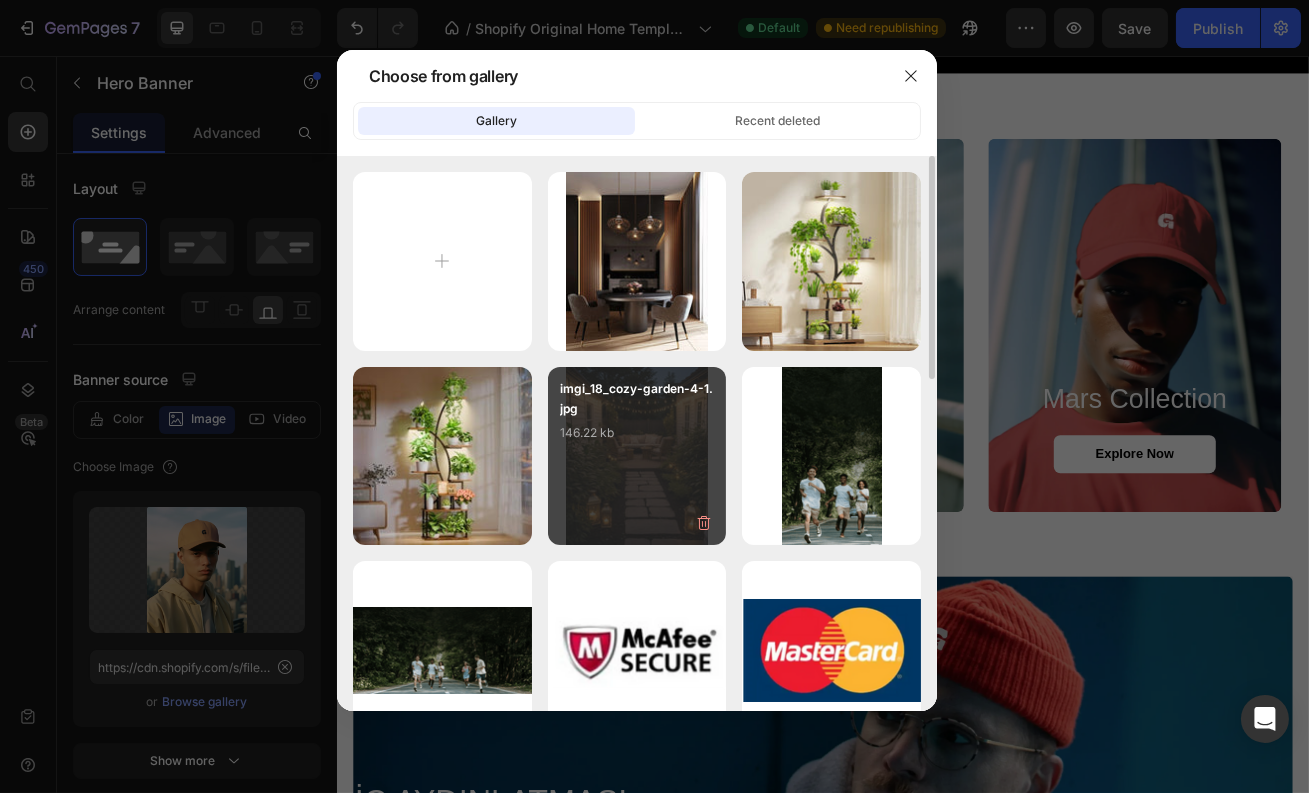 click on "imgi_18_cozy-garden-4-1.jpg 146.22 kb" at bounding box center [637, 456] 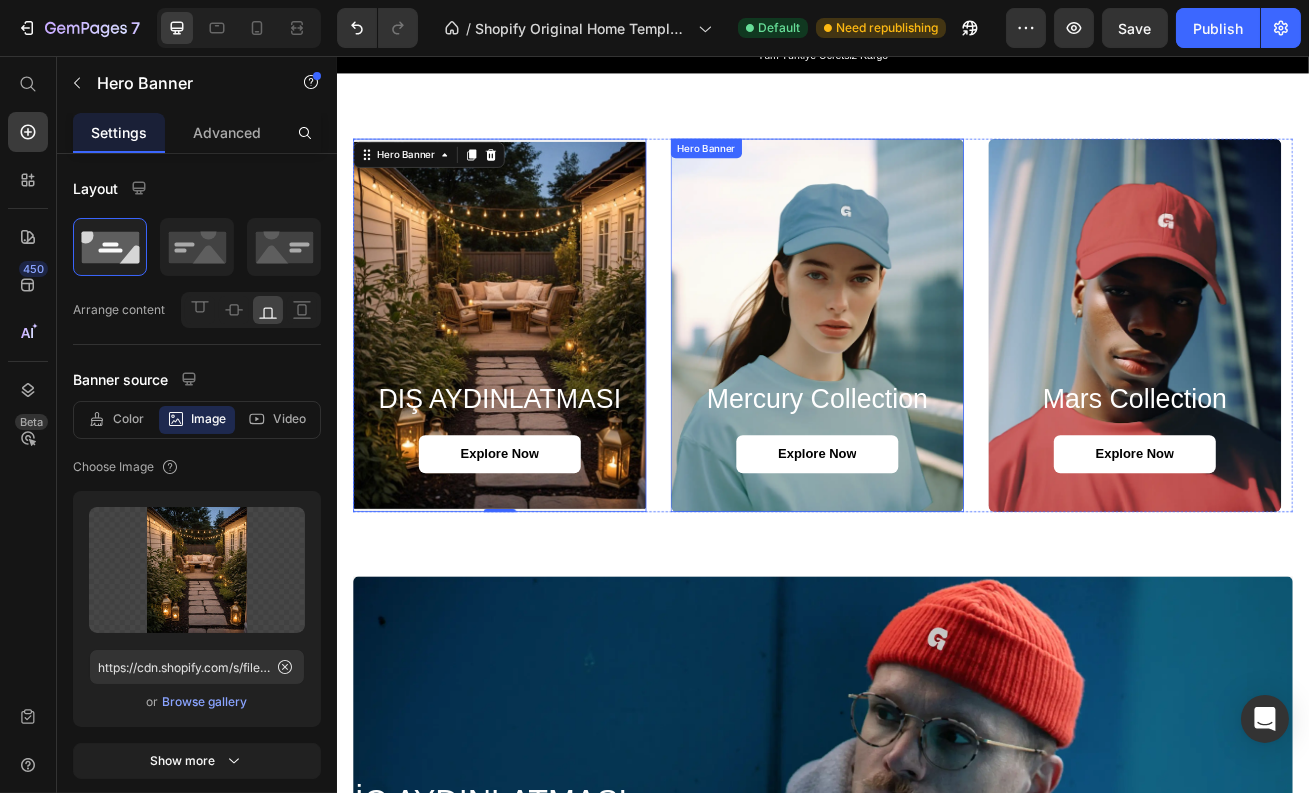 click at bounding box center (929, 387) 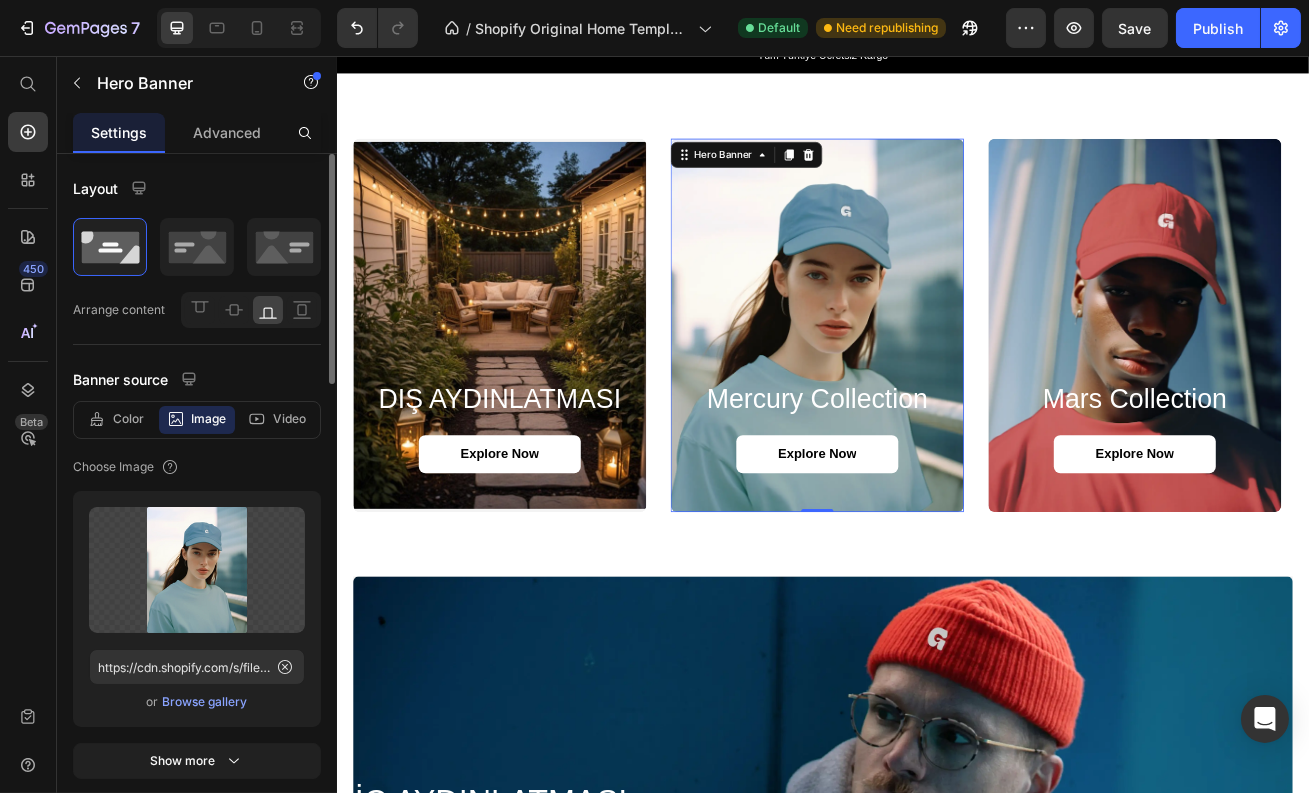 click on "Browse gallery" at bounding box center (205, 702) 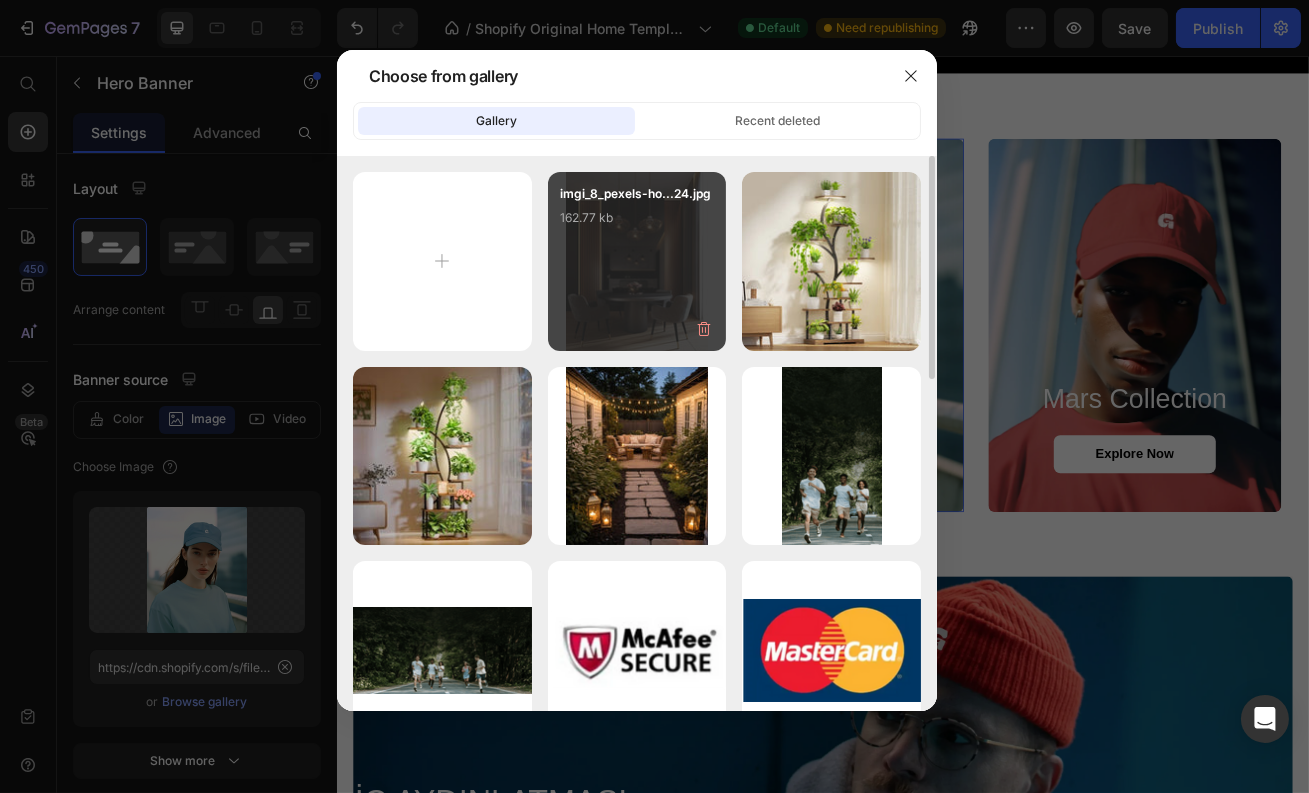 click on "imgi_8_pexels-ho...24.jpg 162.77 kb" at bounding box center [637, 224] 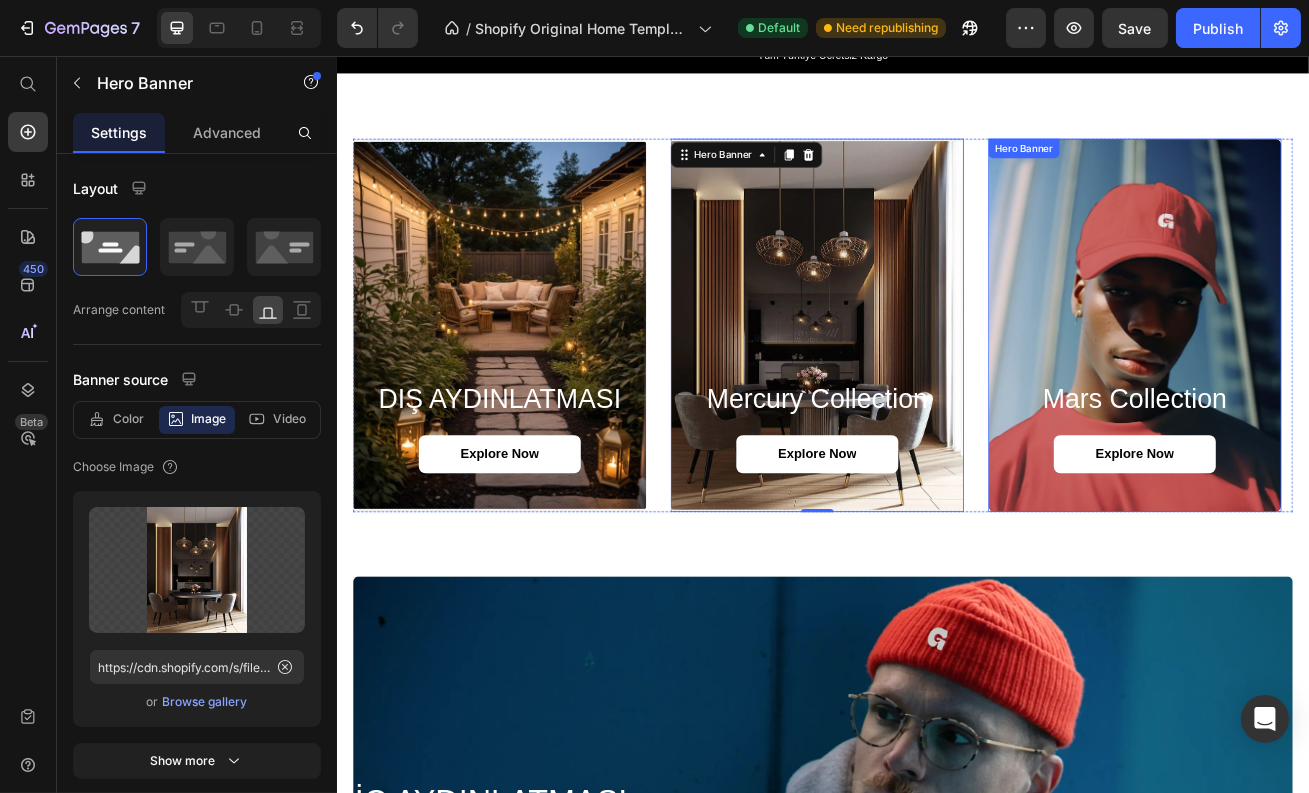 click at bounding box center [1321, 387] 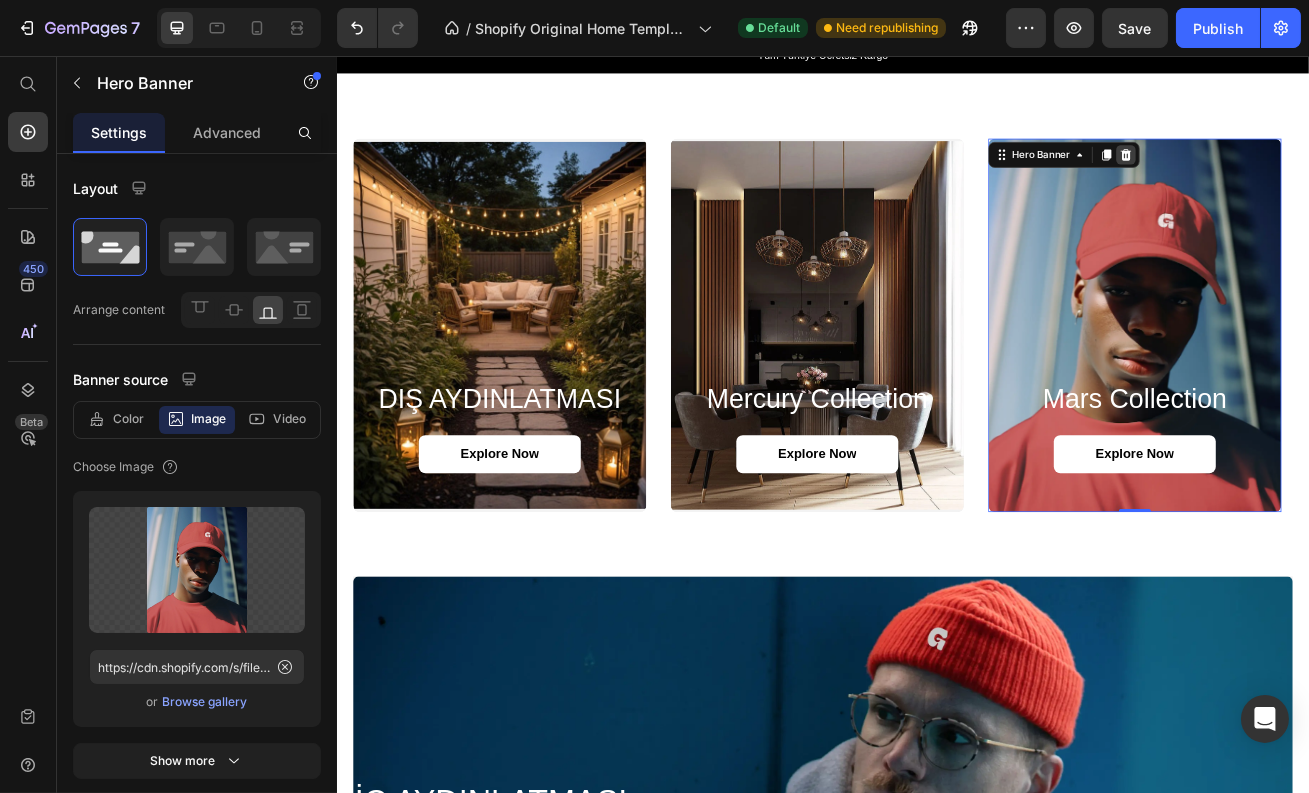 click 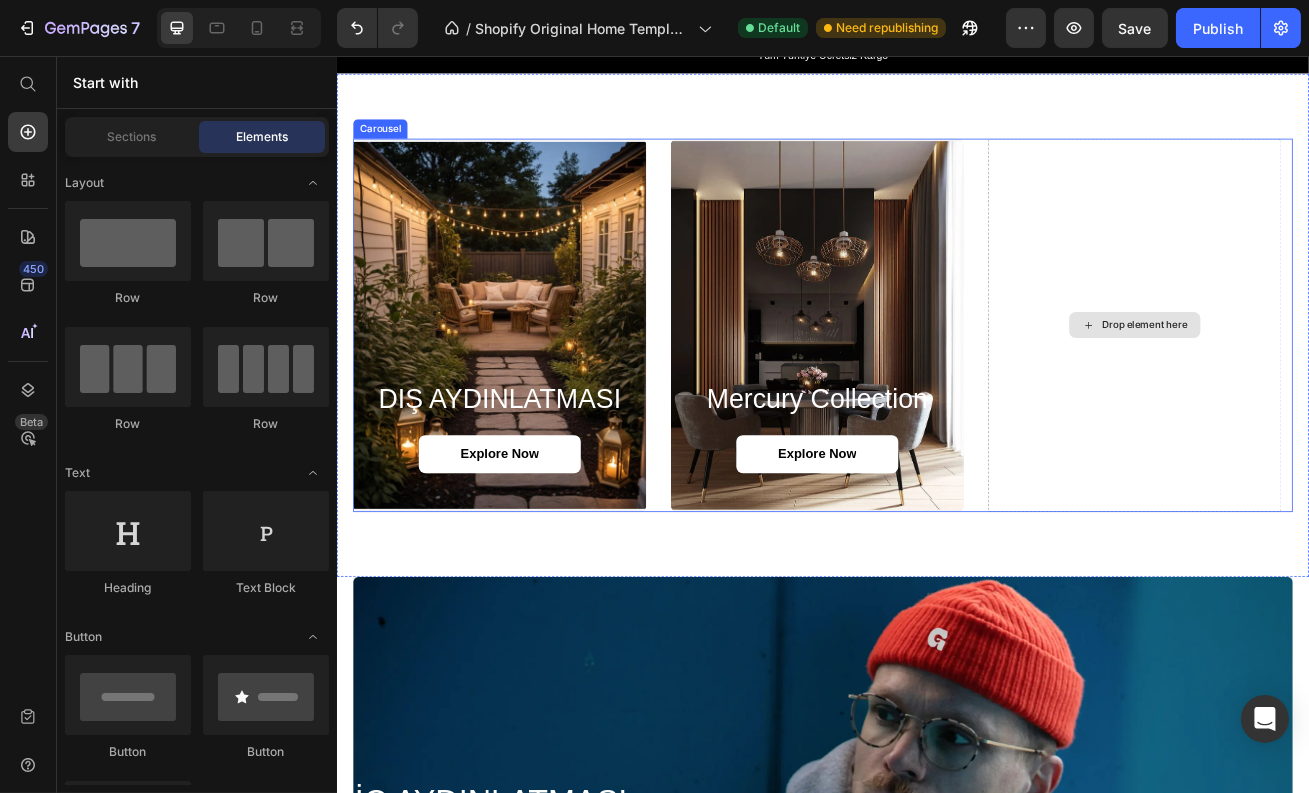 click on "Drop element here" at bounding box center (1321, 387) 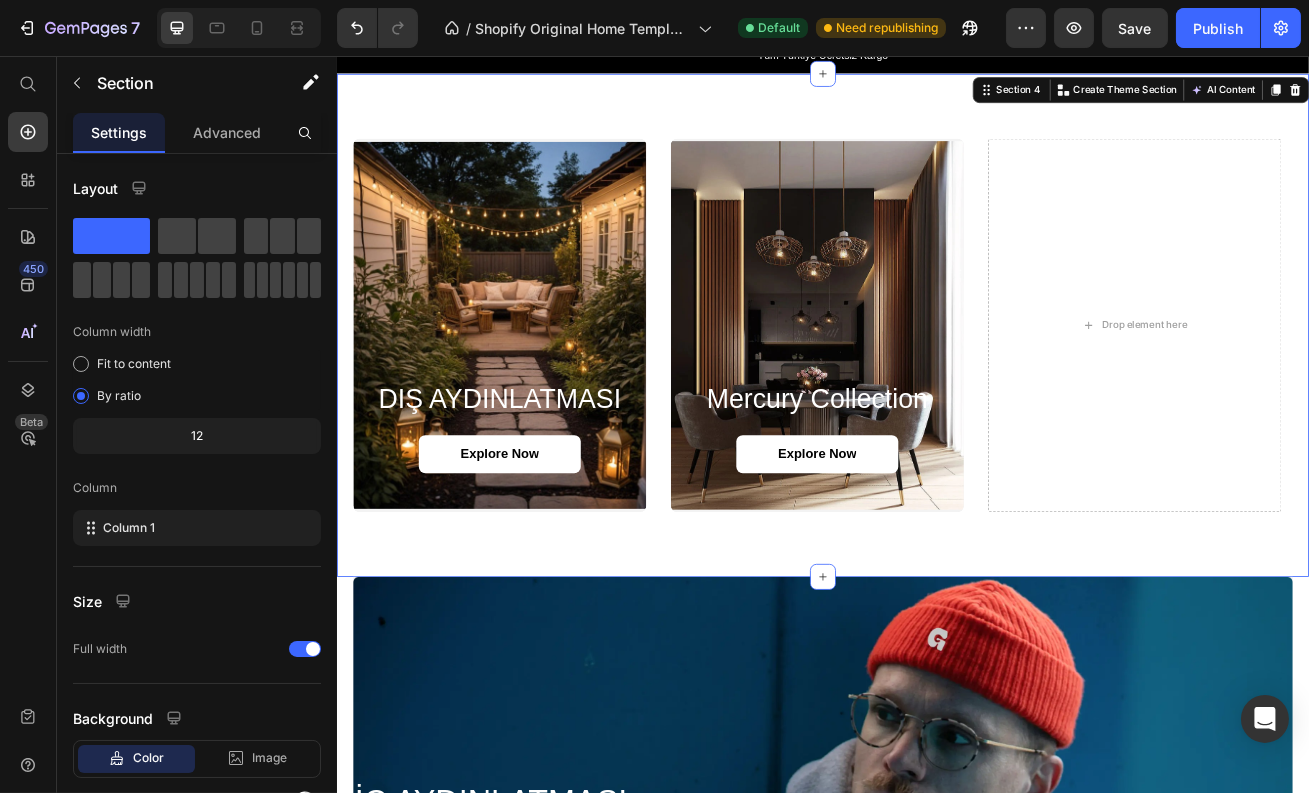click on "DIŞ AYDINLATMASI Heading explore now Button Hero Banner Mercury Collection Heading explore now Button Hero Banner
Carousel Section 4 You can create reusable sections Create Theme Section AI Content Write with GemAI What would you like to describe here? Tone and Voice Persuasive Product Getting products... Show more Generate" at bounding box center [936, 387] 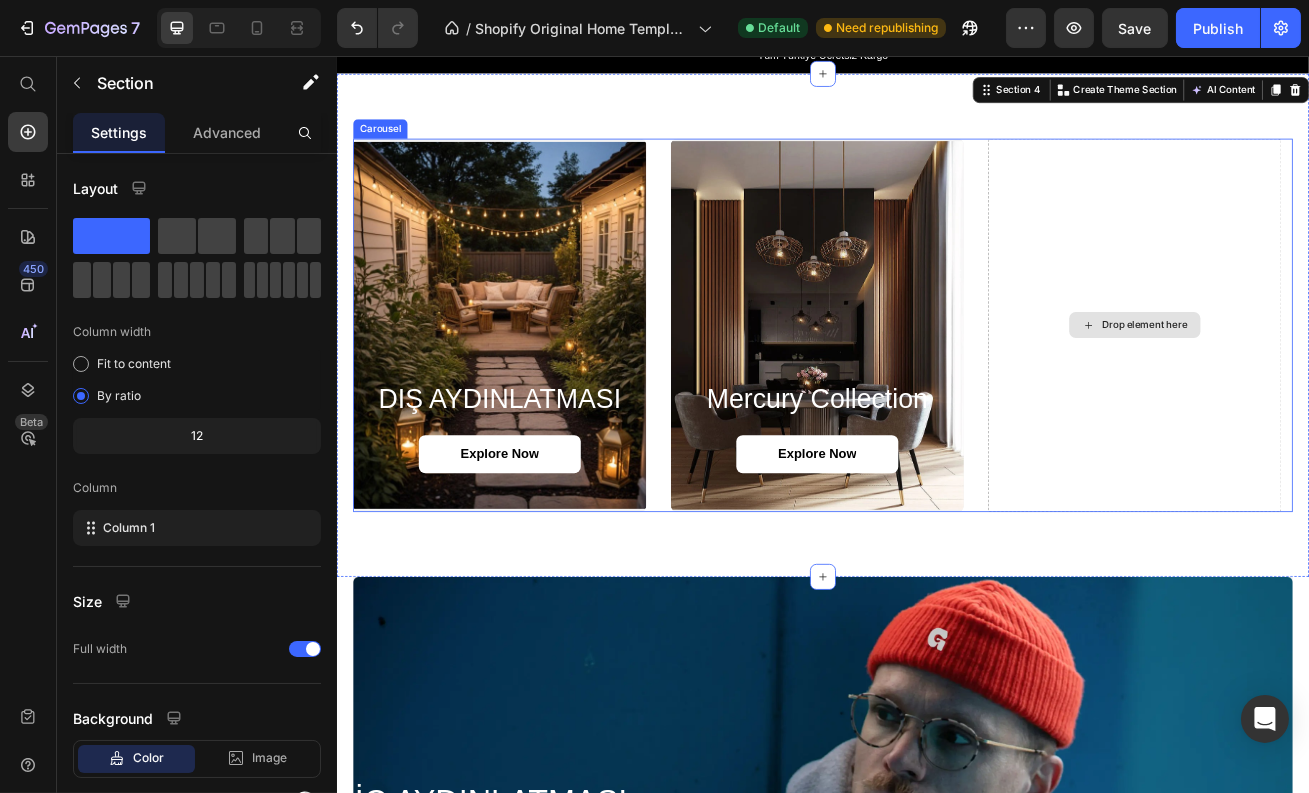 click on "Drop element here" at bounding box center [1321, 387] 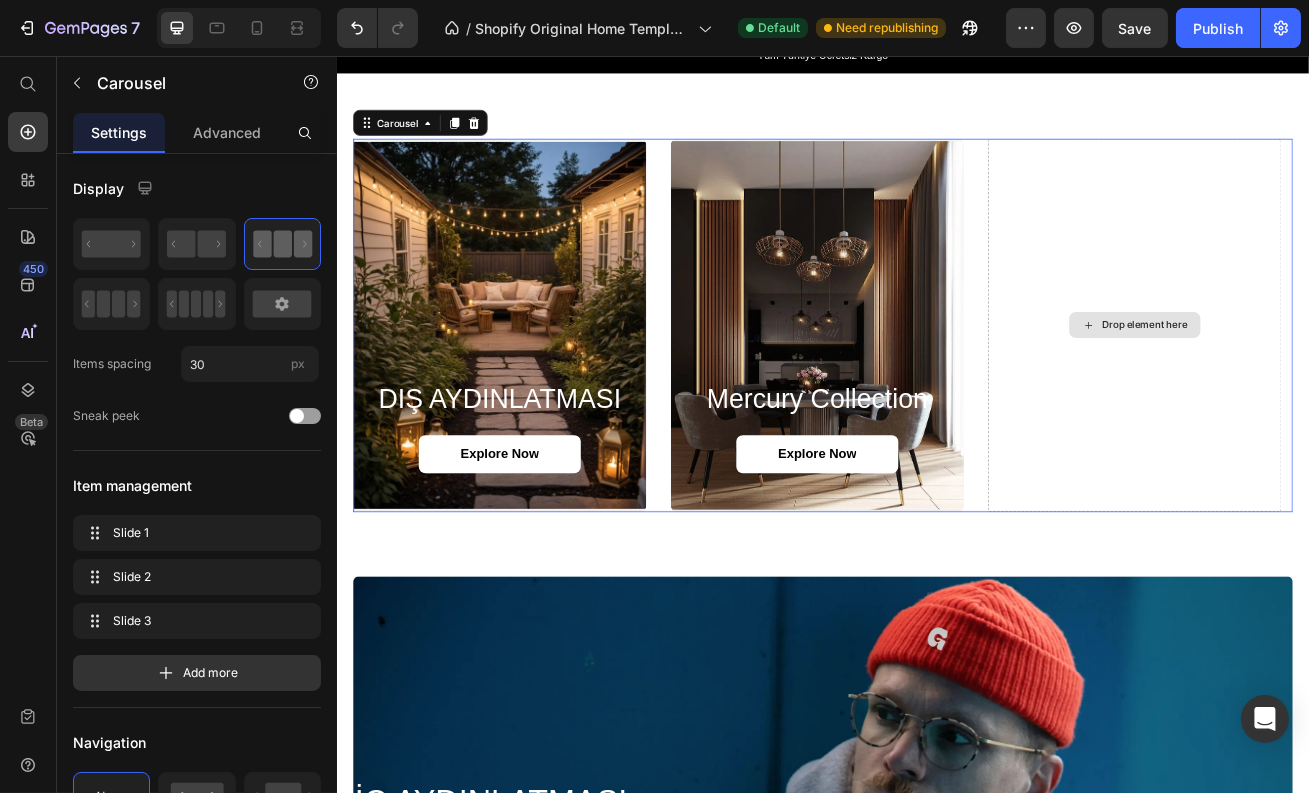 click on "Drop element here" at bounding box center (1321, 387) 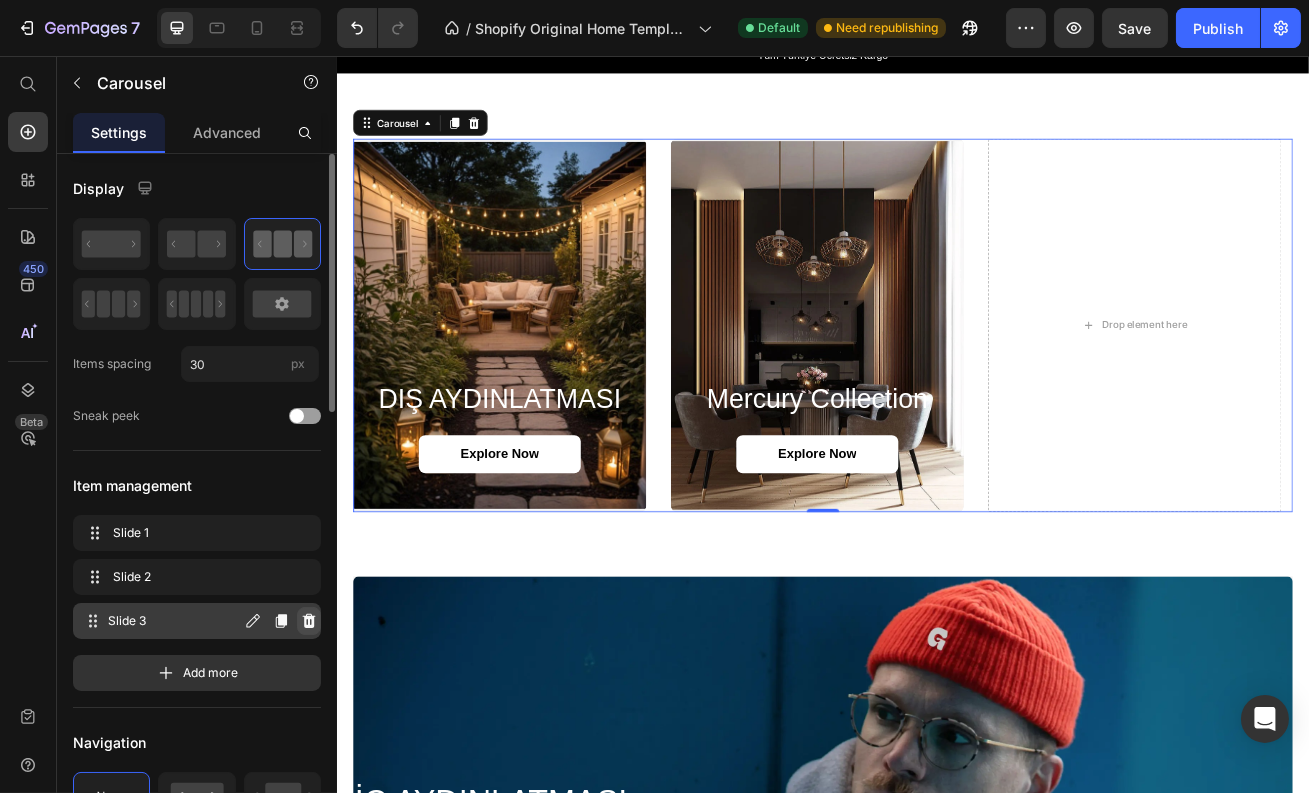 click 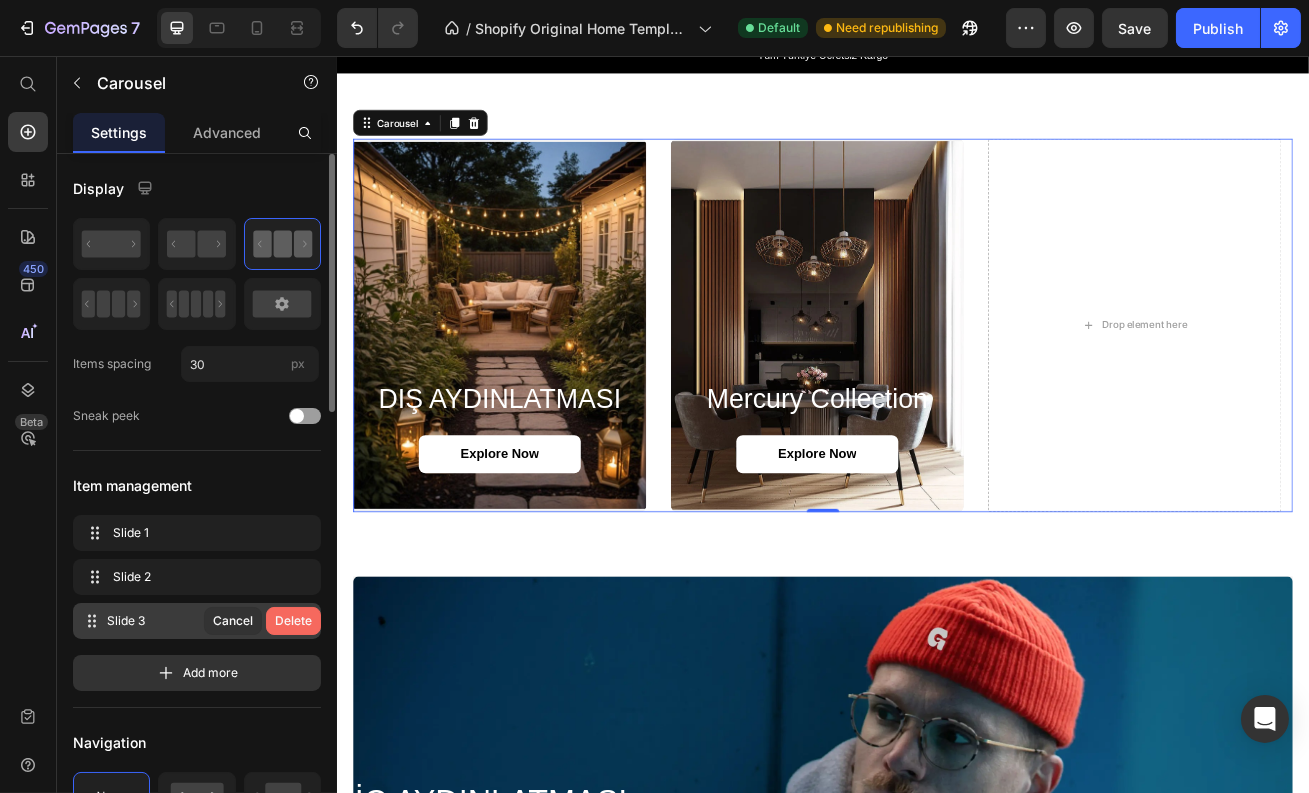 click on "Delete" at bounding box center [293, 621] 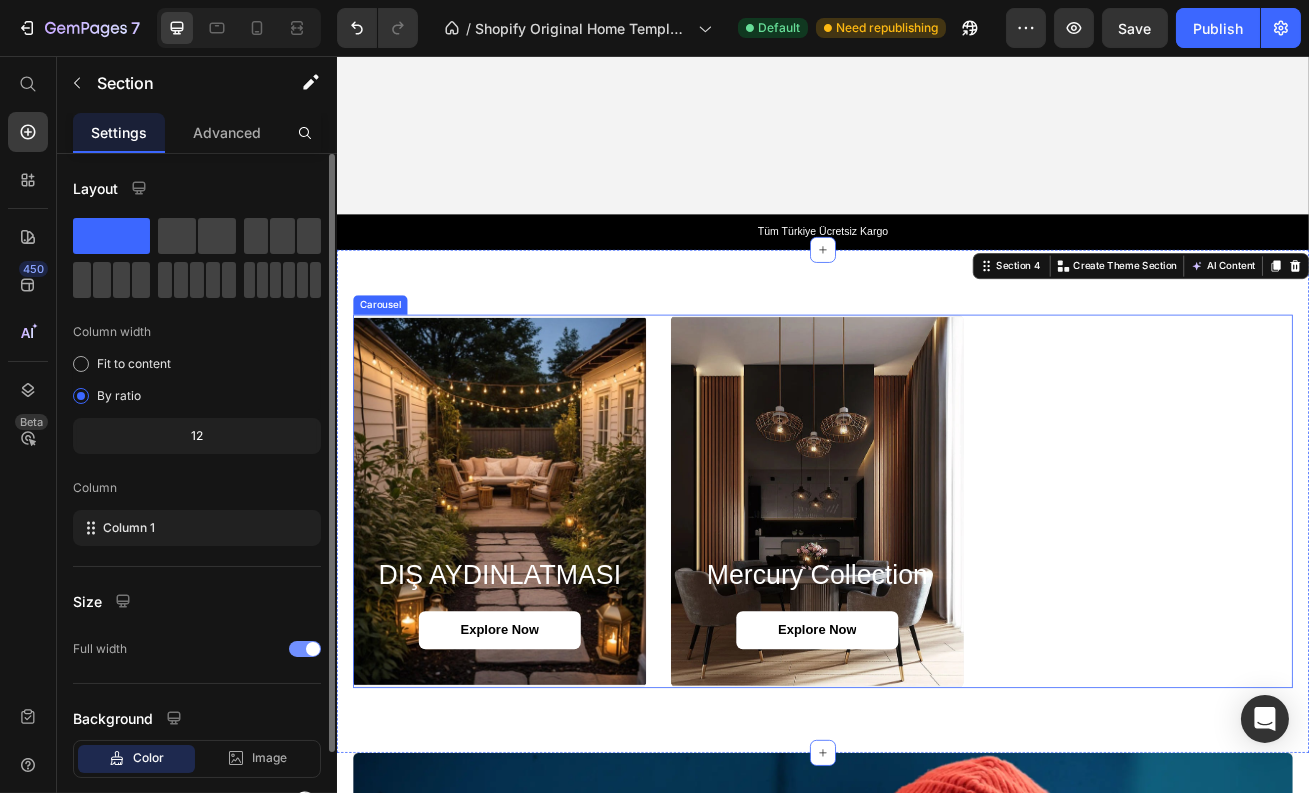 scroll, scrollTop: 799, scrollLeft: 0, axis: vertical 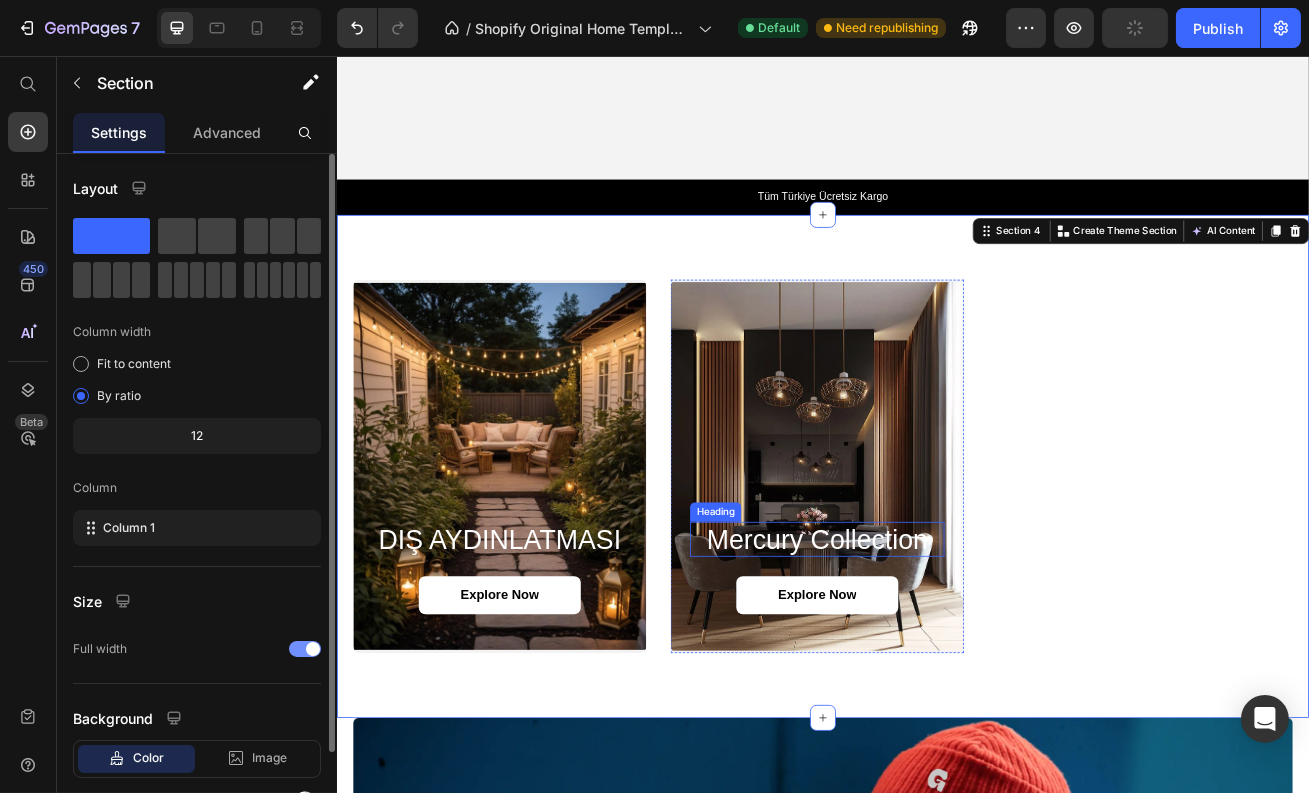 click on "Mercury Collection" at bounding box center (929, 653) 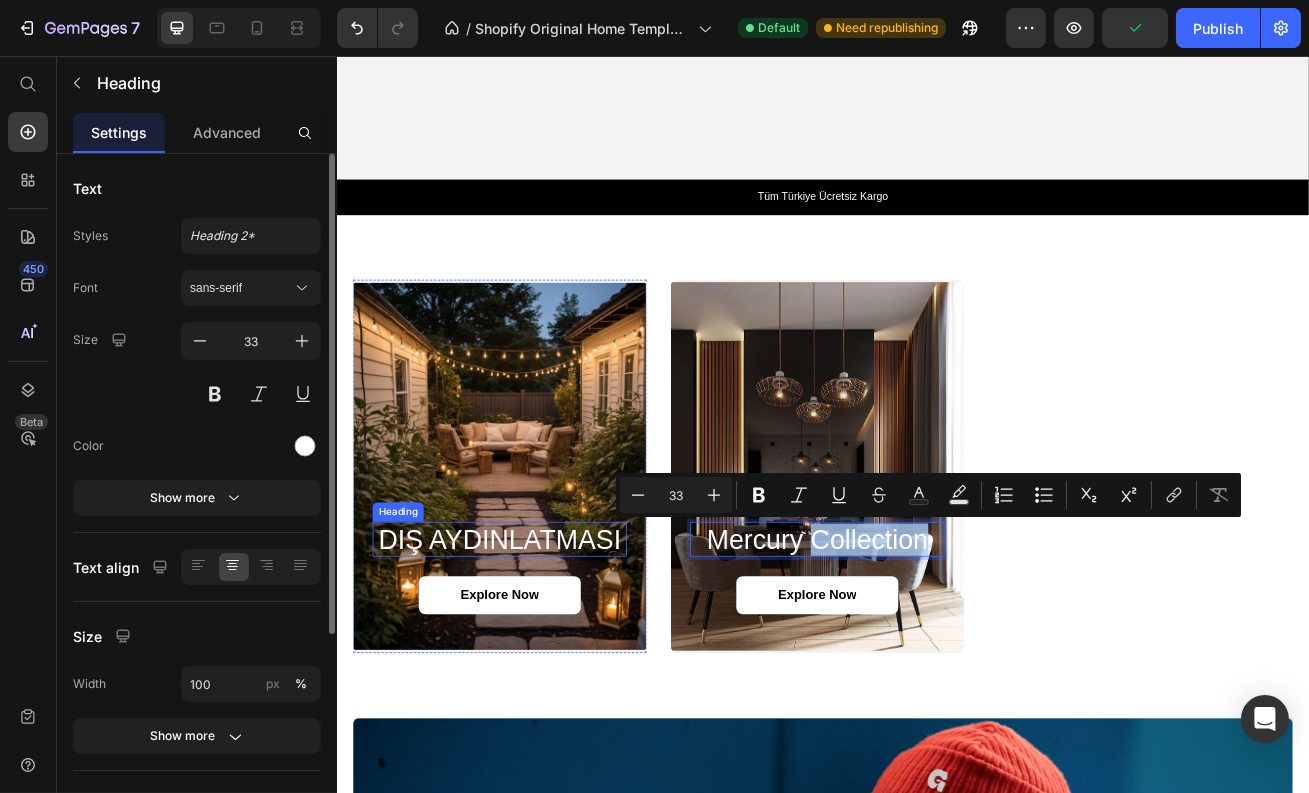 click on "DIŞ AYDINLATMASI" at bounding box center [537, 653] 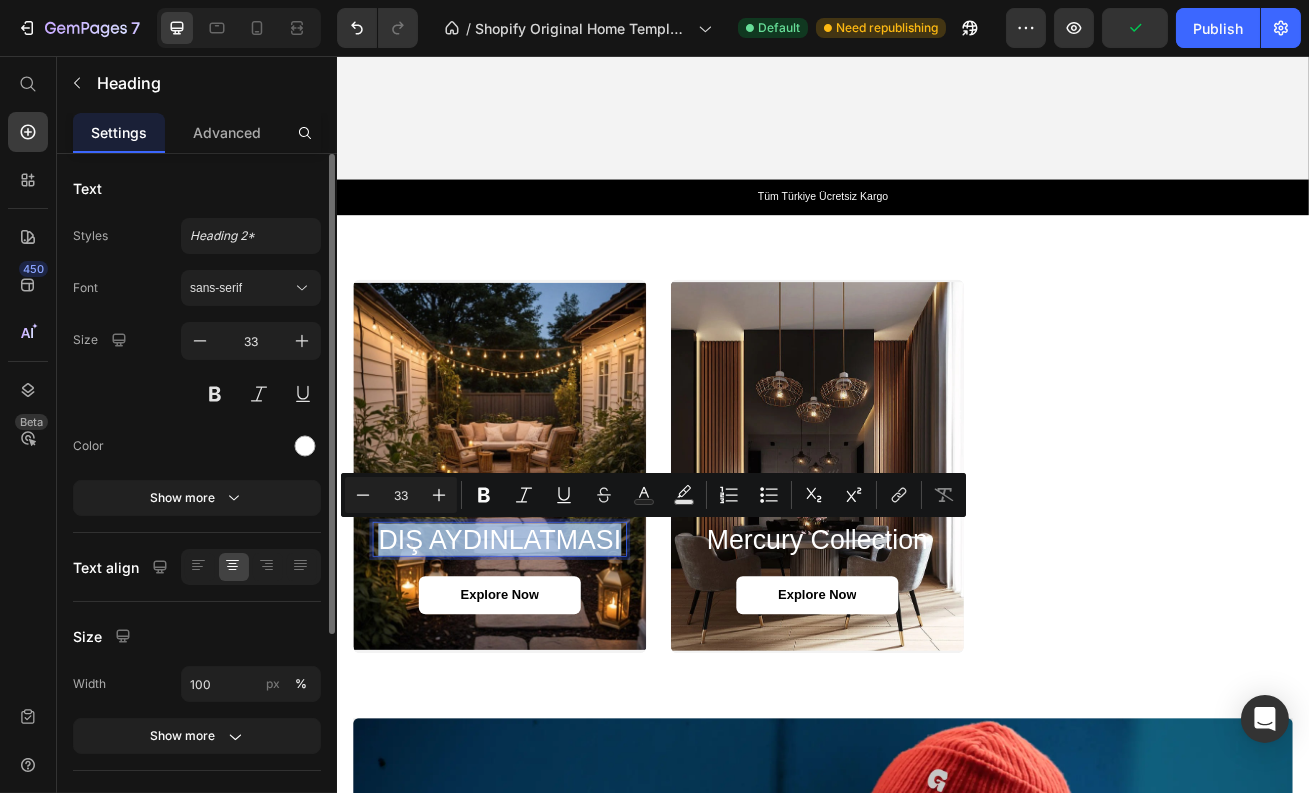 copy on "DIŞ AYDINLATMASI" 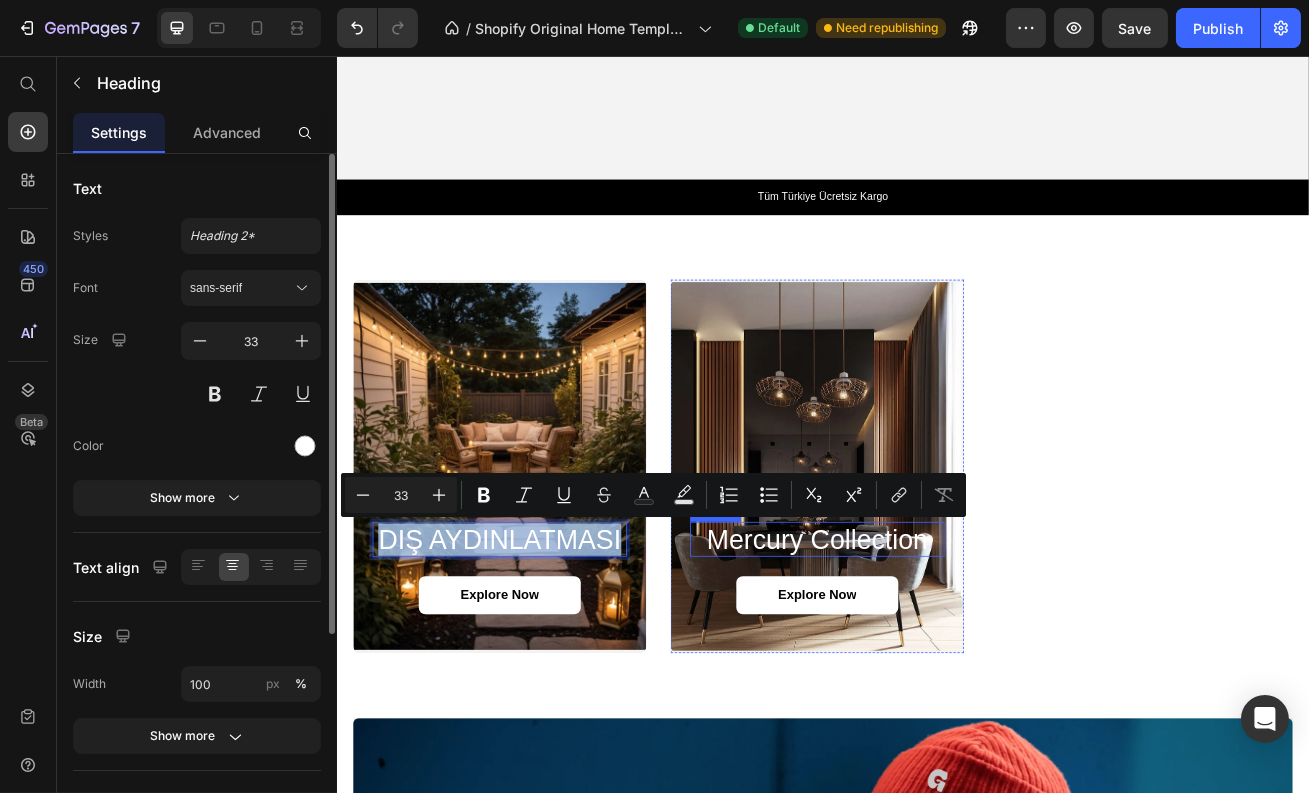 click on "Mercury Collection" at bounding box center [929, 653] 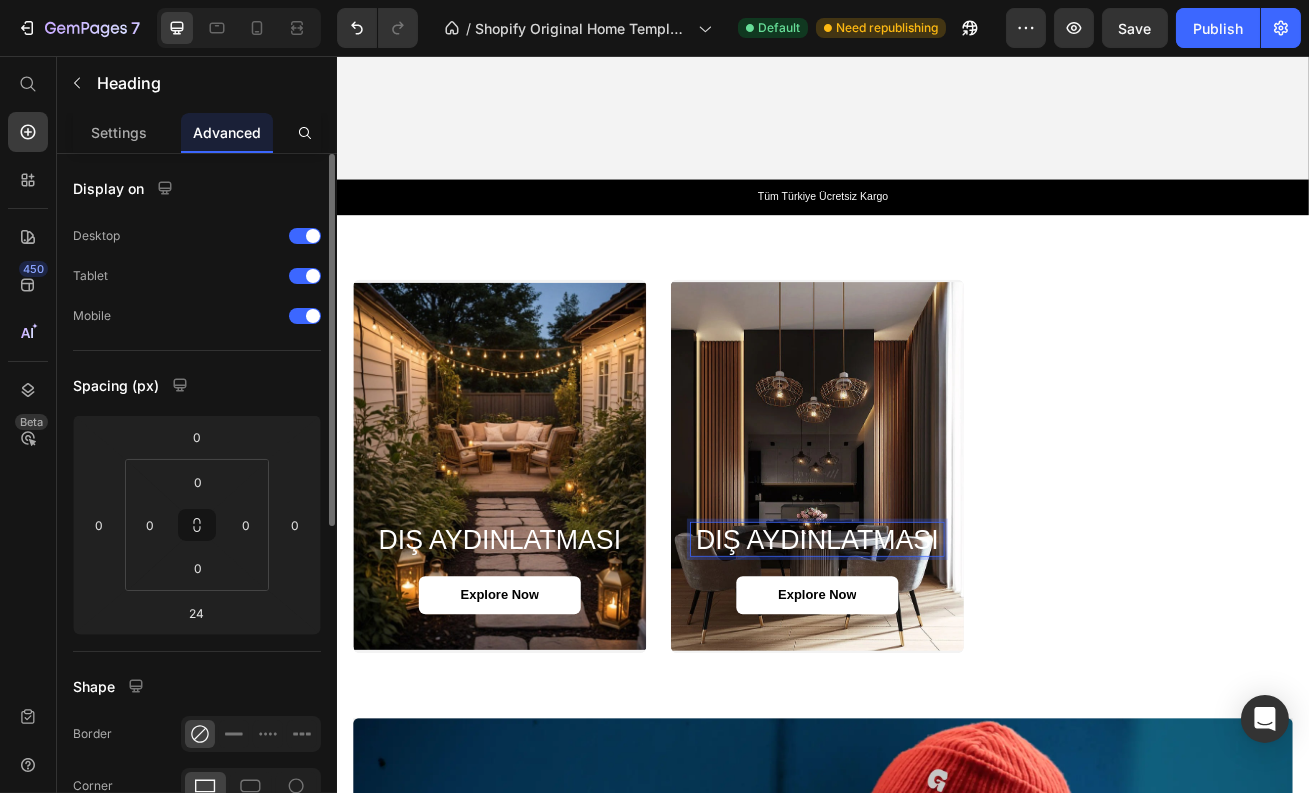click on "DIŞ AYDINLATMASI" at bounding box center (929, 653) 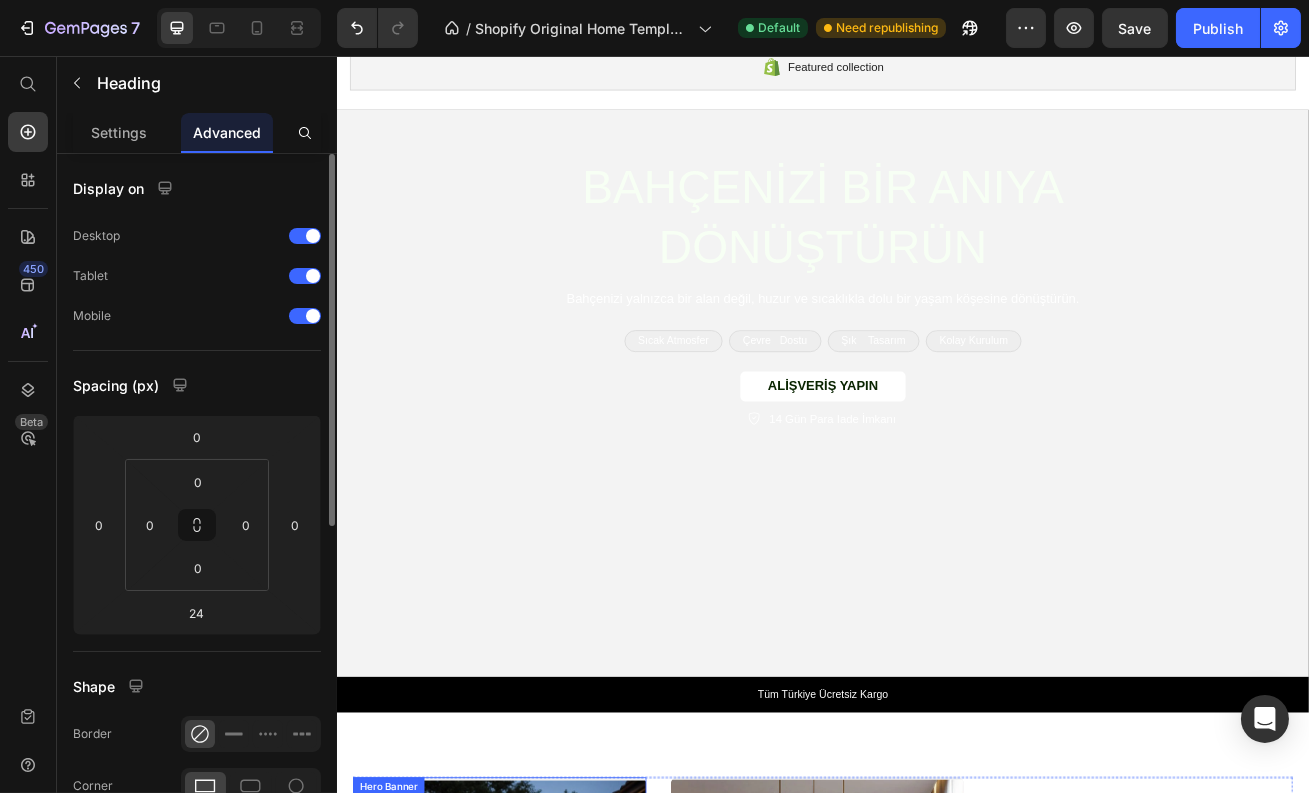 scroll, scrollTop: 0, scrollLeft: 0, axis: both 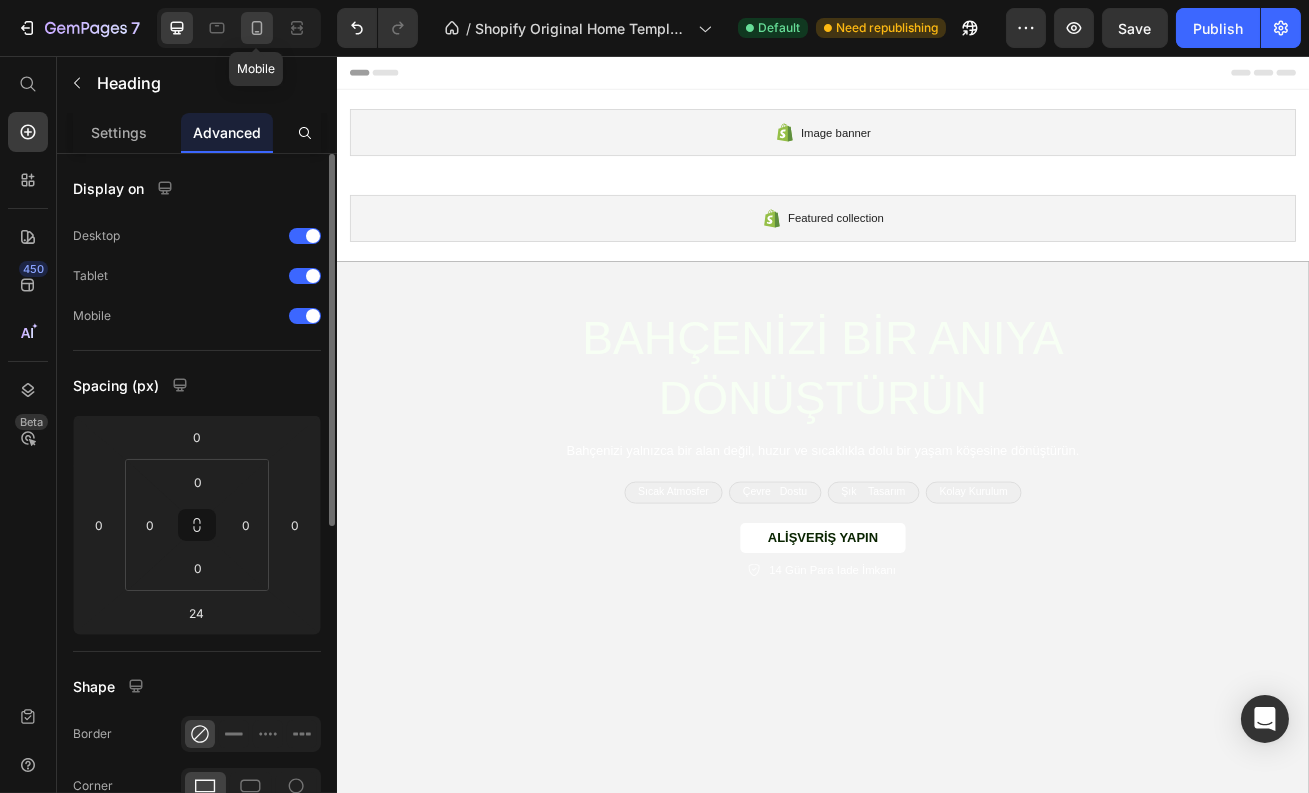 click 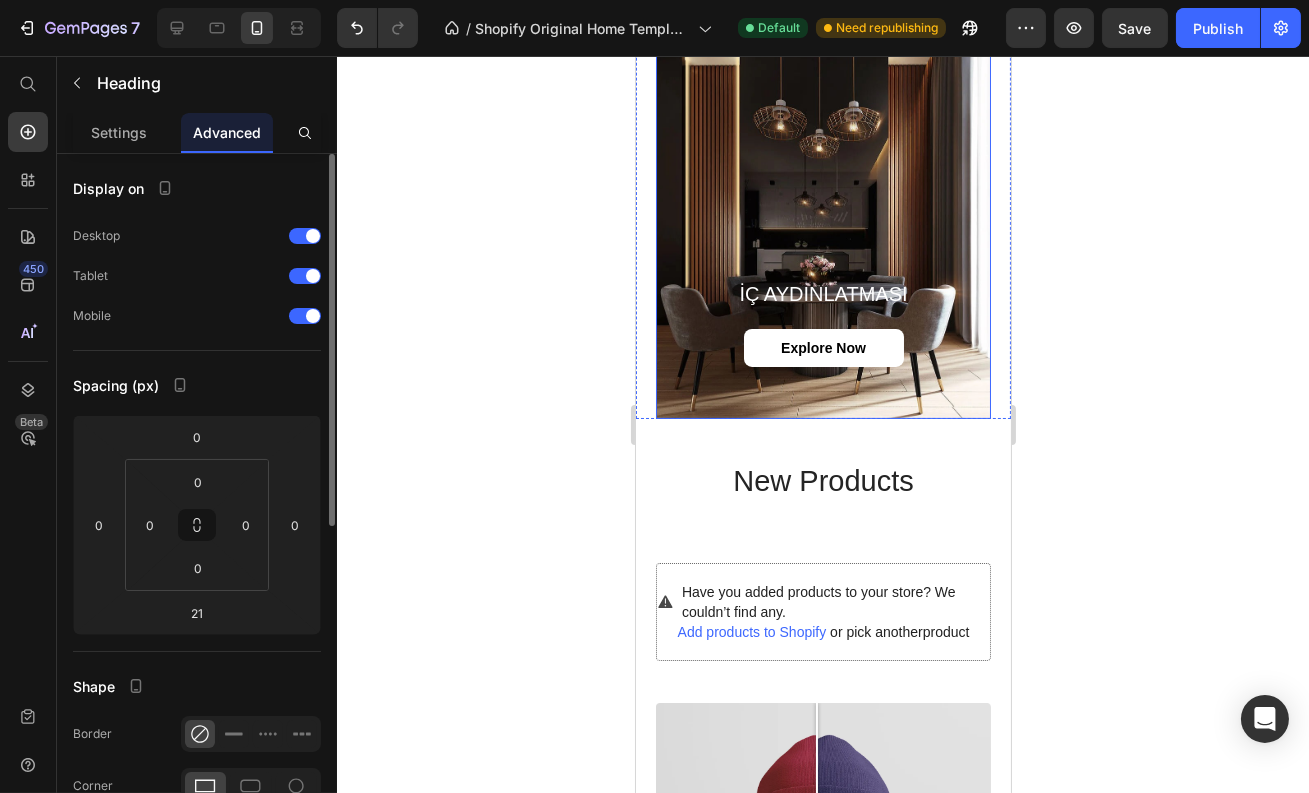 scroll, scrollTop: 1593, scrollLeft: 0, axis: vertical 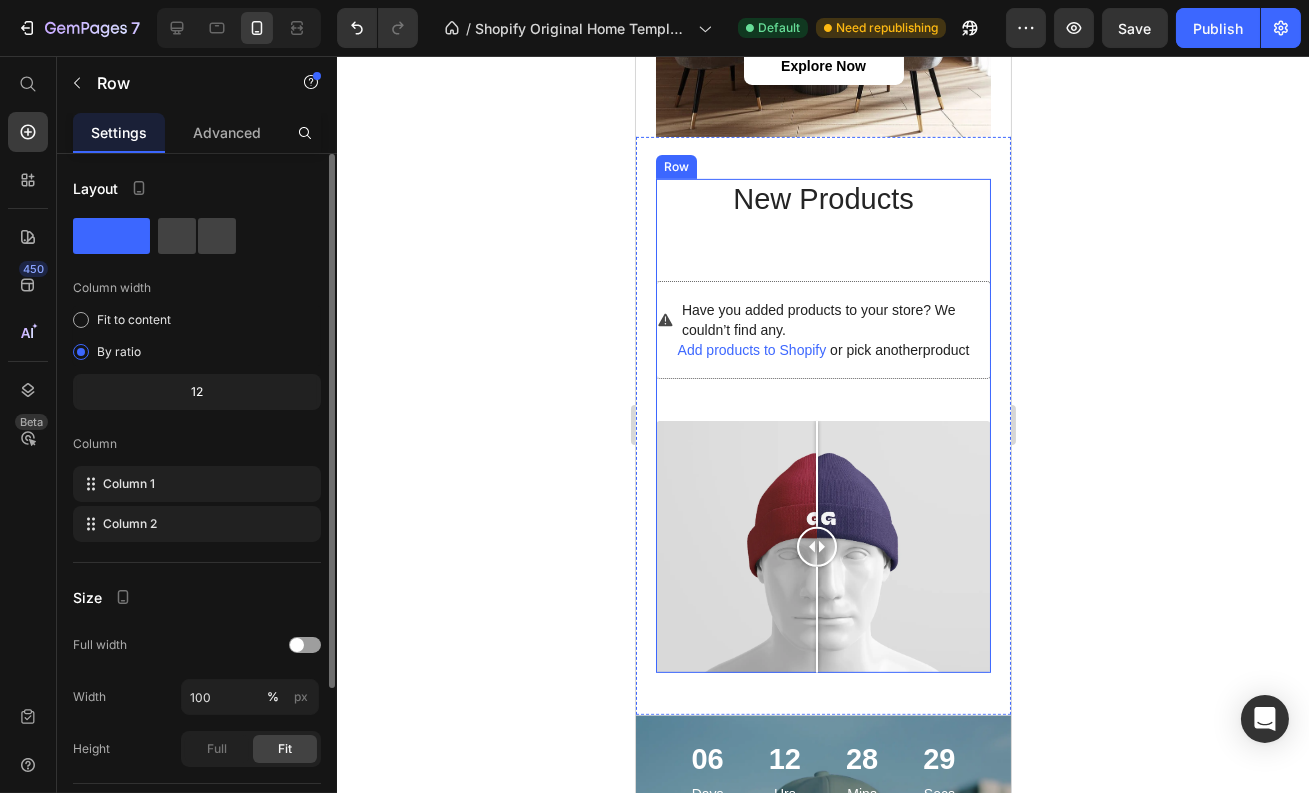 click on "New Products Heading Have you added products to your store? We couldn’t find any. Add products to Shopify   or pick another  product Product List" at bounding box center [822, 300] 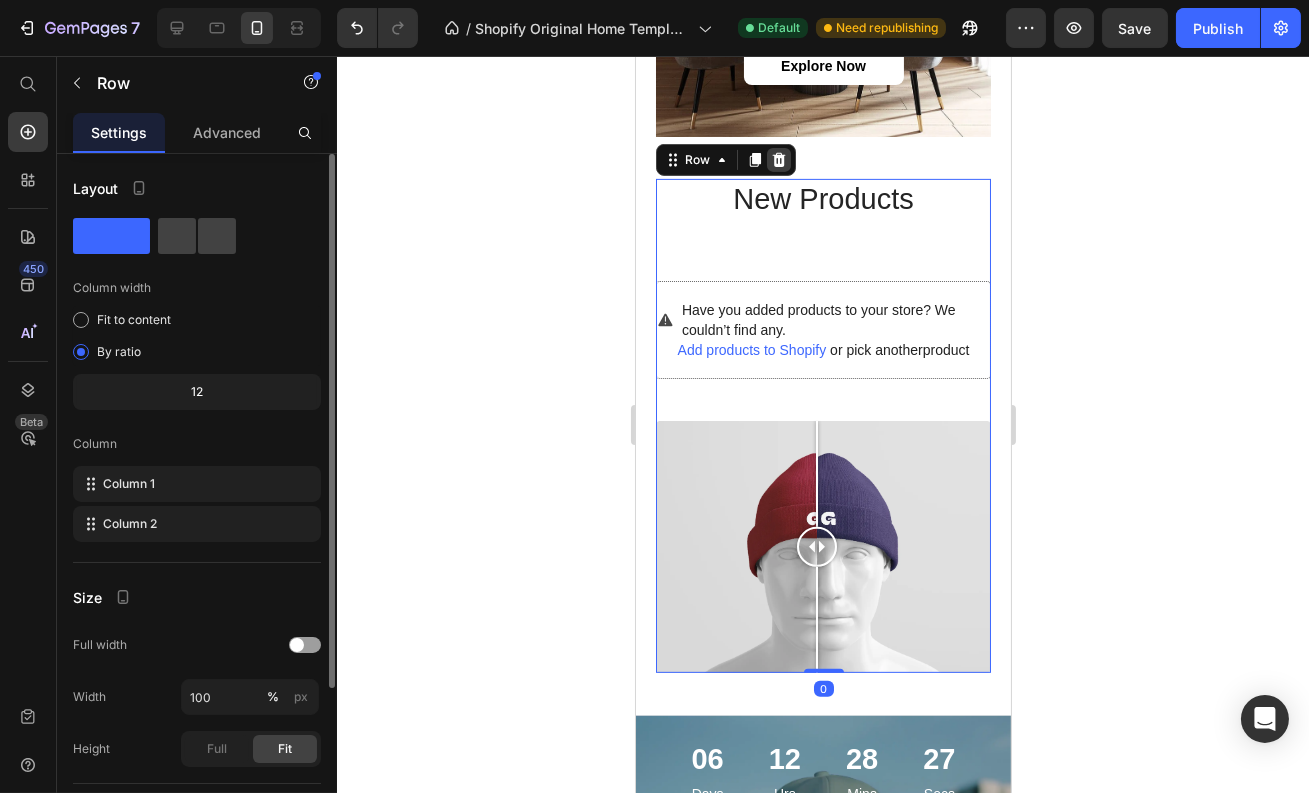 click 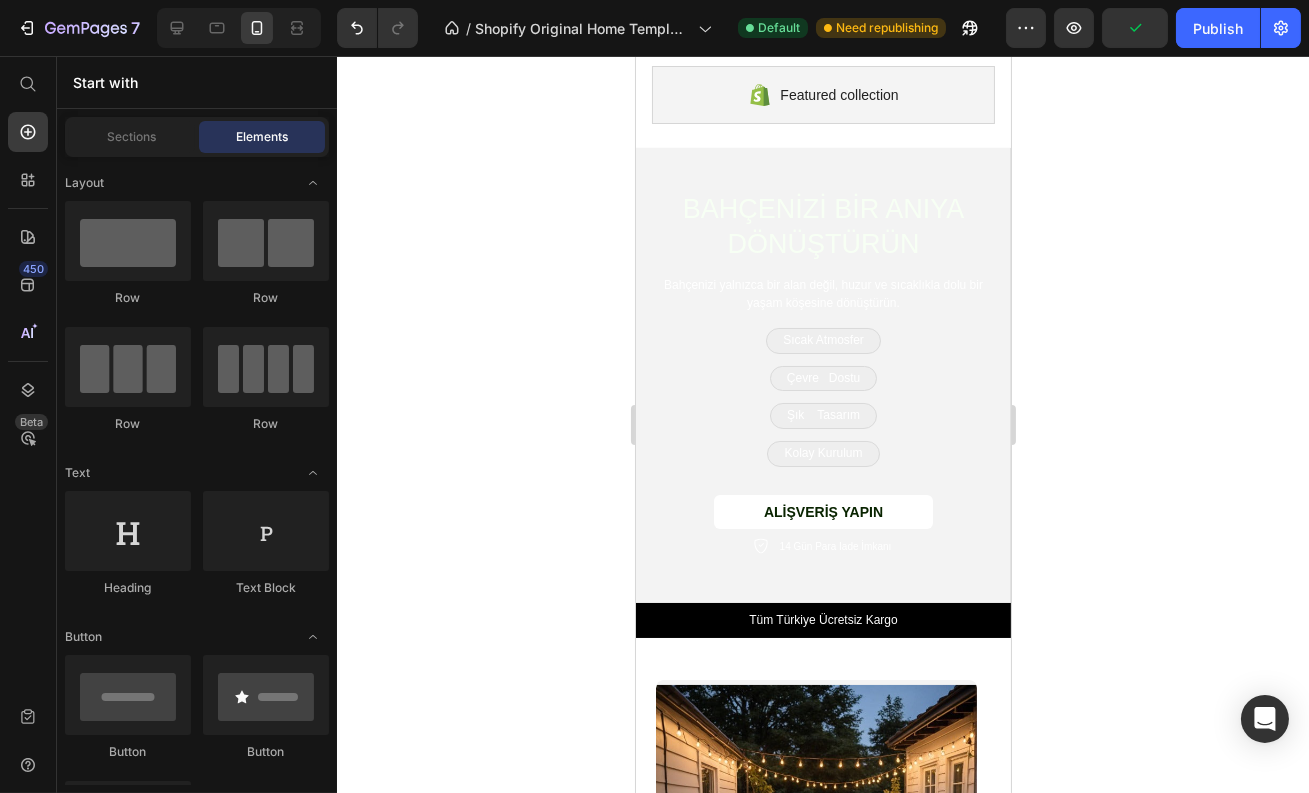 scroll, scrollTop: 0, scrollLeft: 0, axis: both 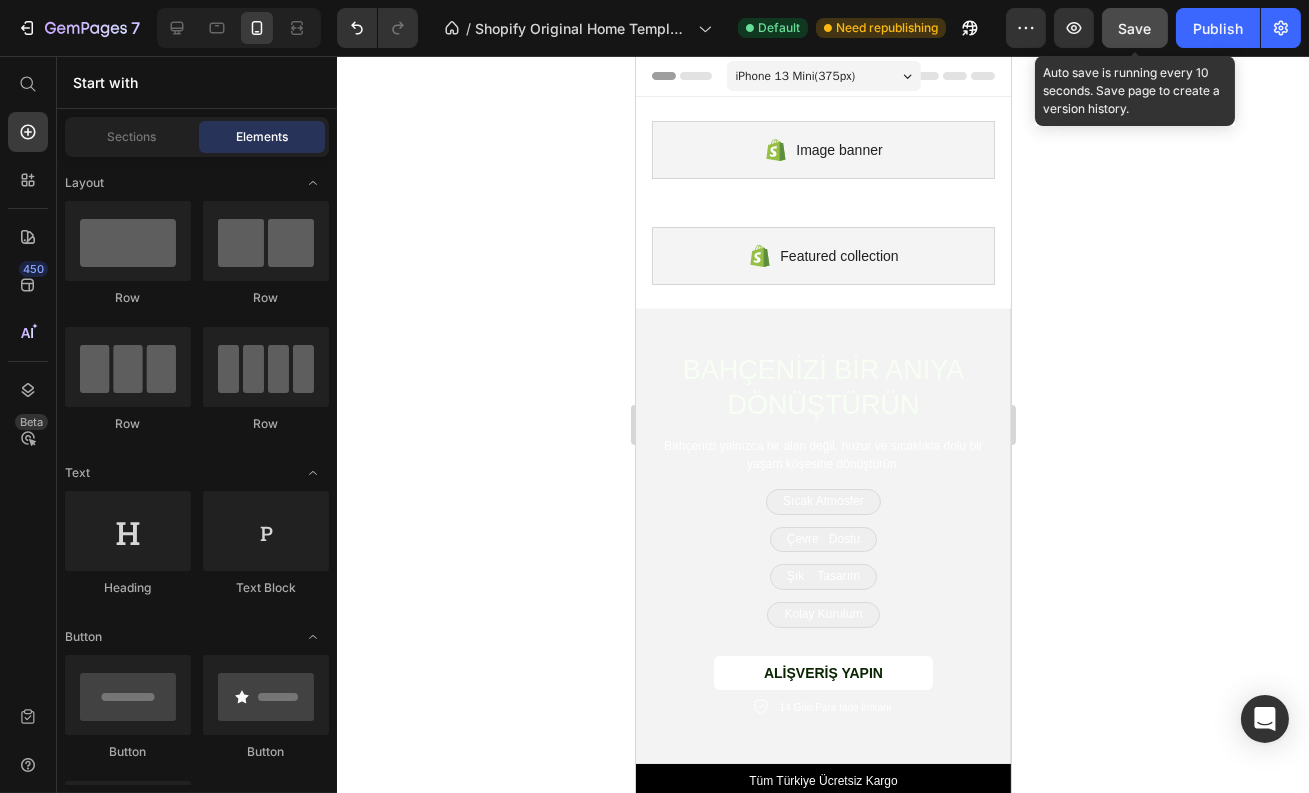 click on "Save" at bounding box center [1135, 28] 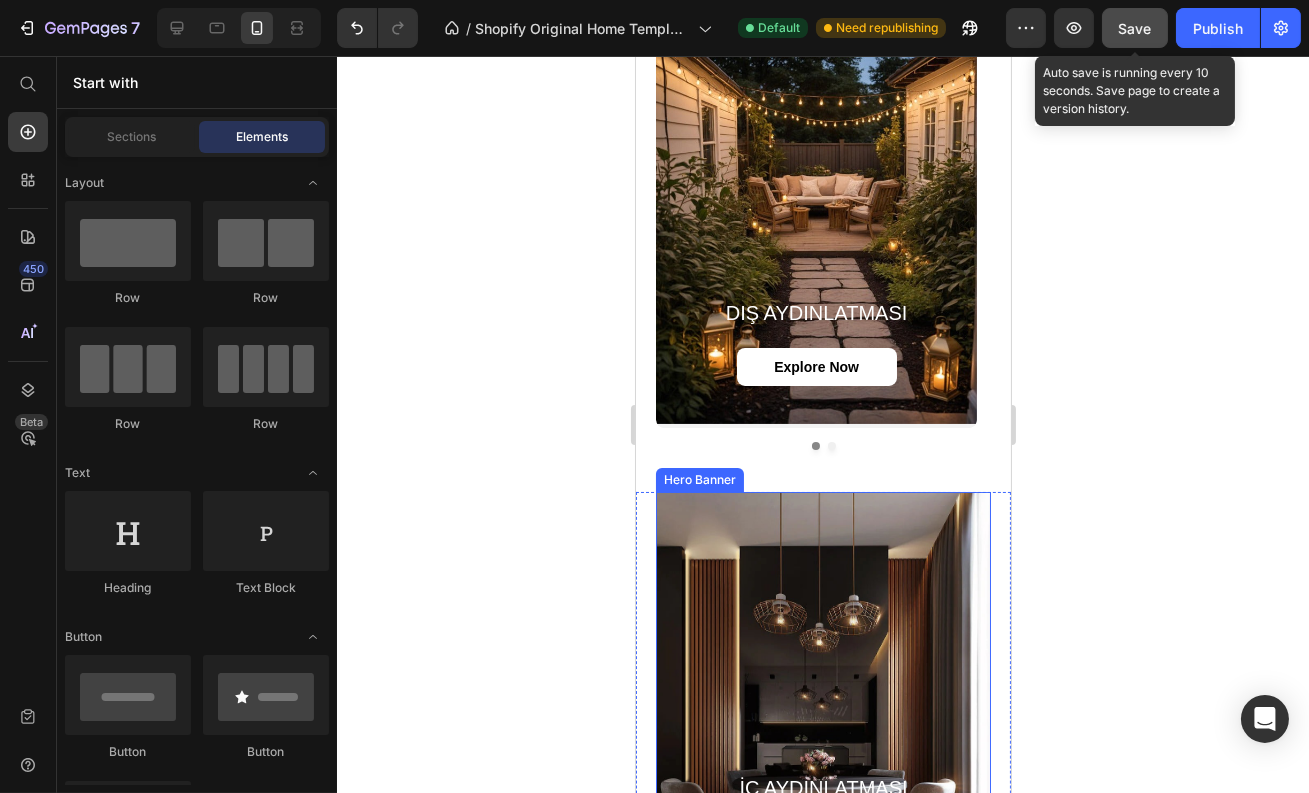 scroll, scrollTop: 821, scrollLeft: 0, axis: vertical 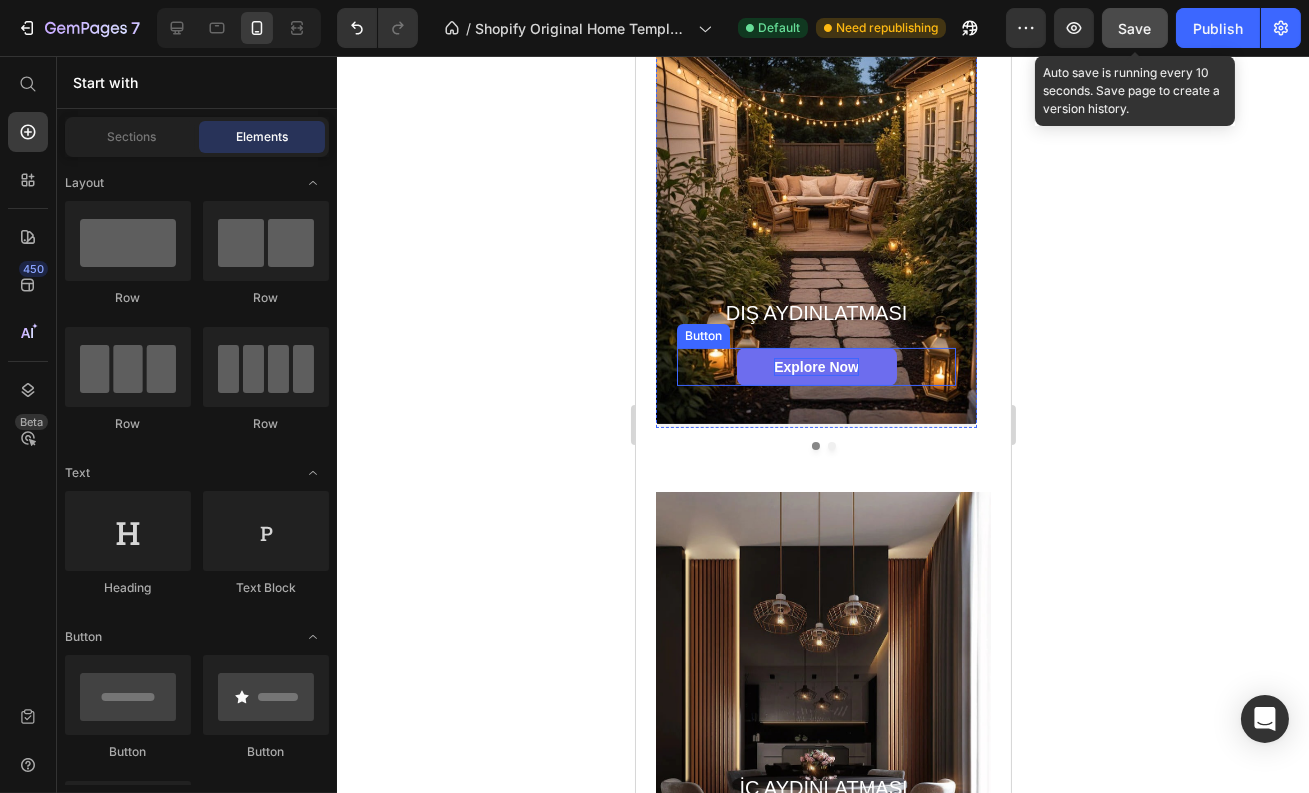 click on "explore now" at bounding box center (815, 367) 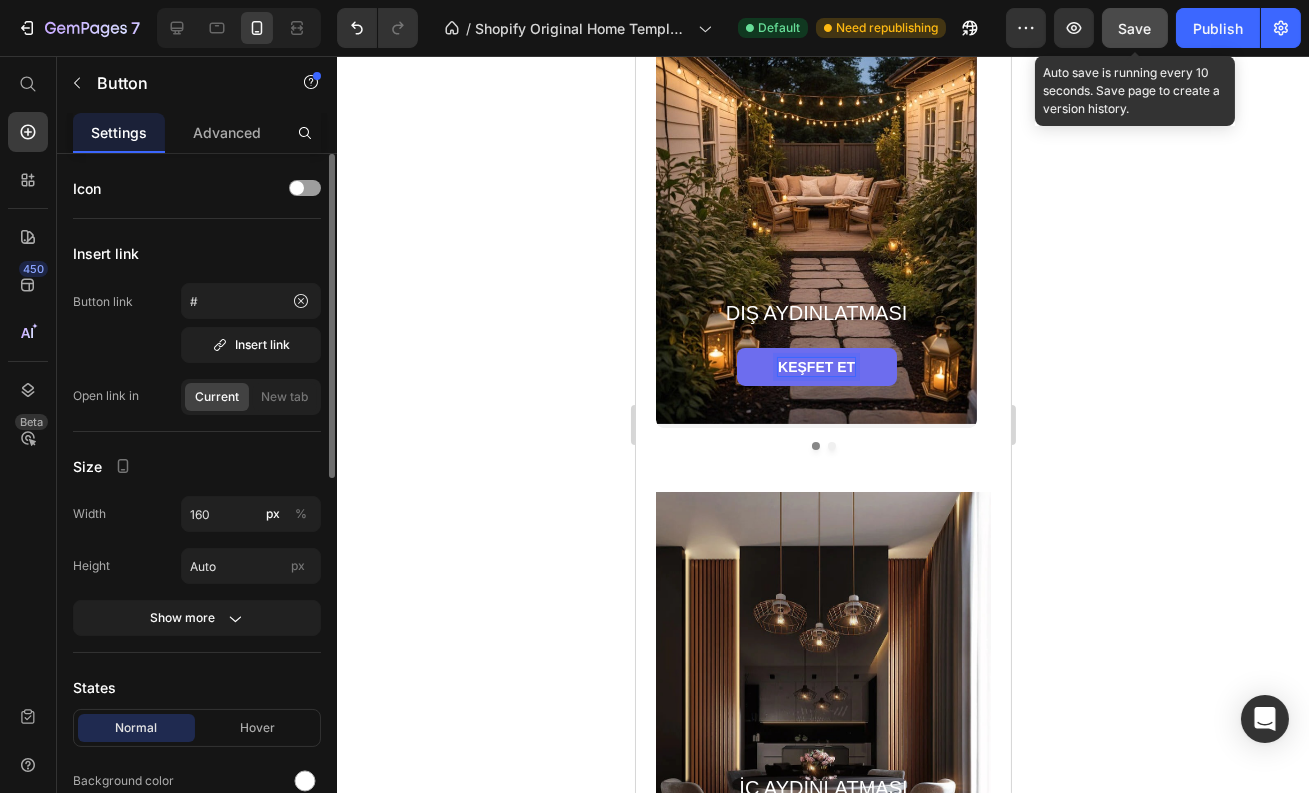 scroll, scrollTop: 950, scrollLeft: 0, axis: vertical 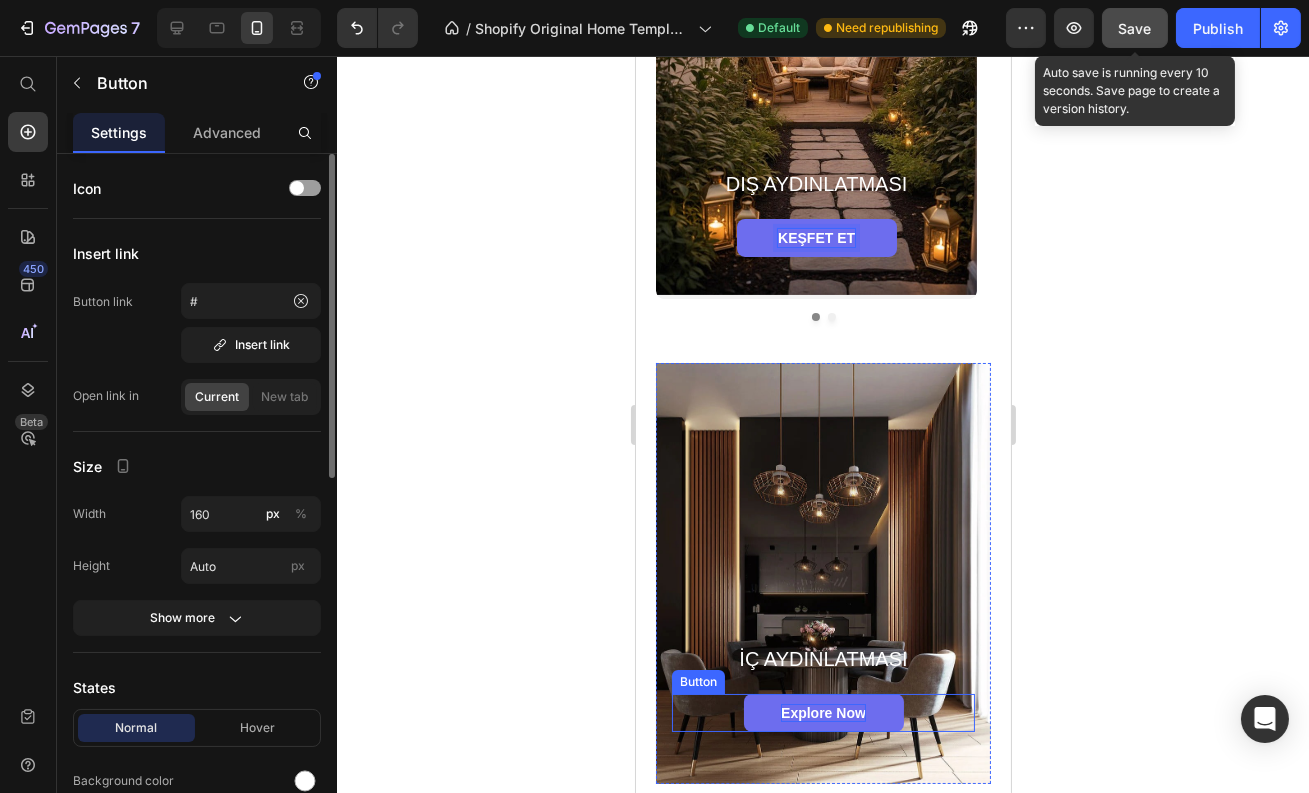 click on "explore now" at bounding box center [822, 713] 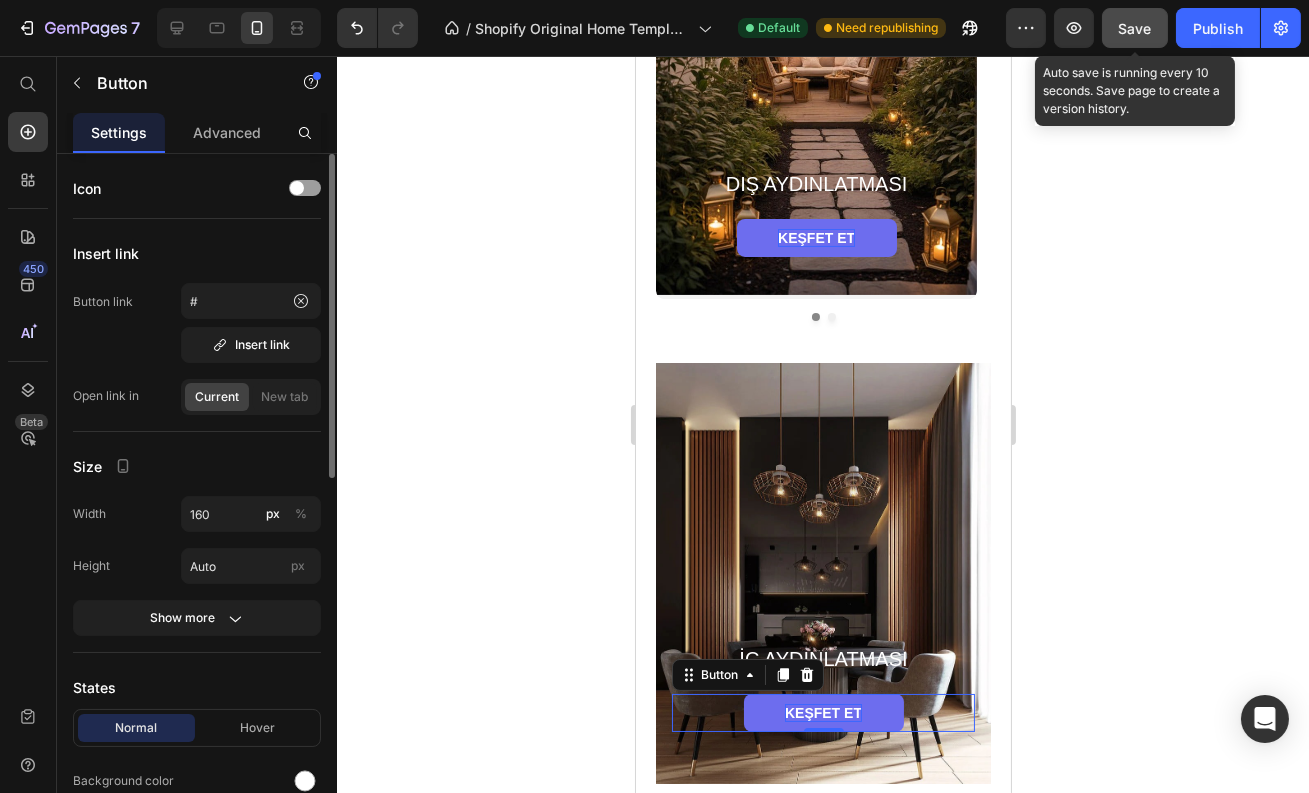 click 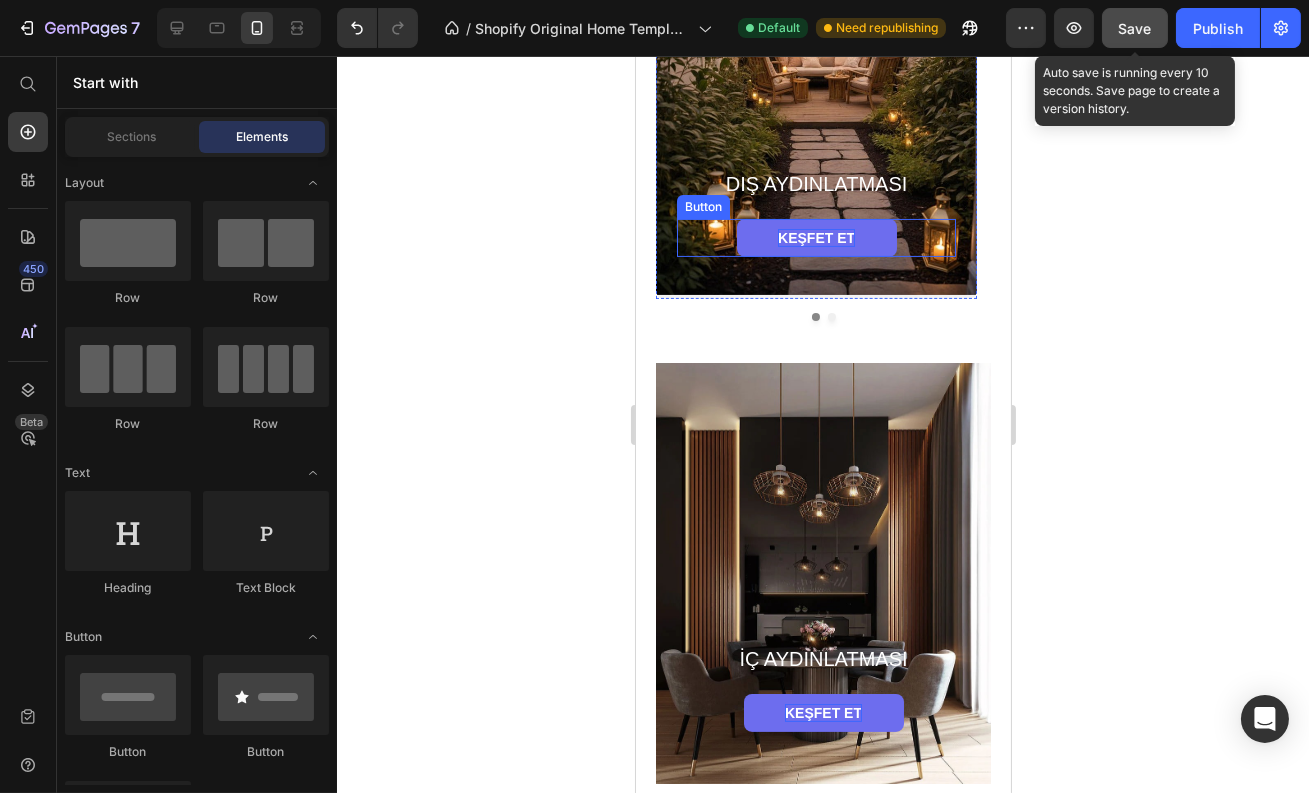 click on "KEŞFET ET" at bounding box center [816, 238] 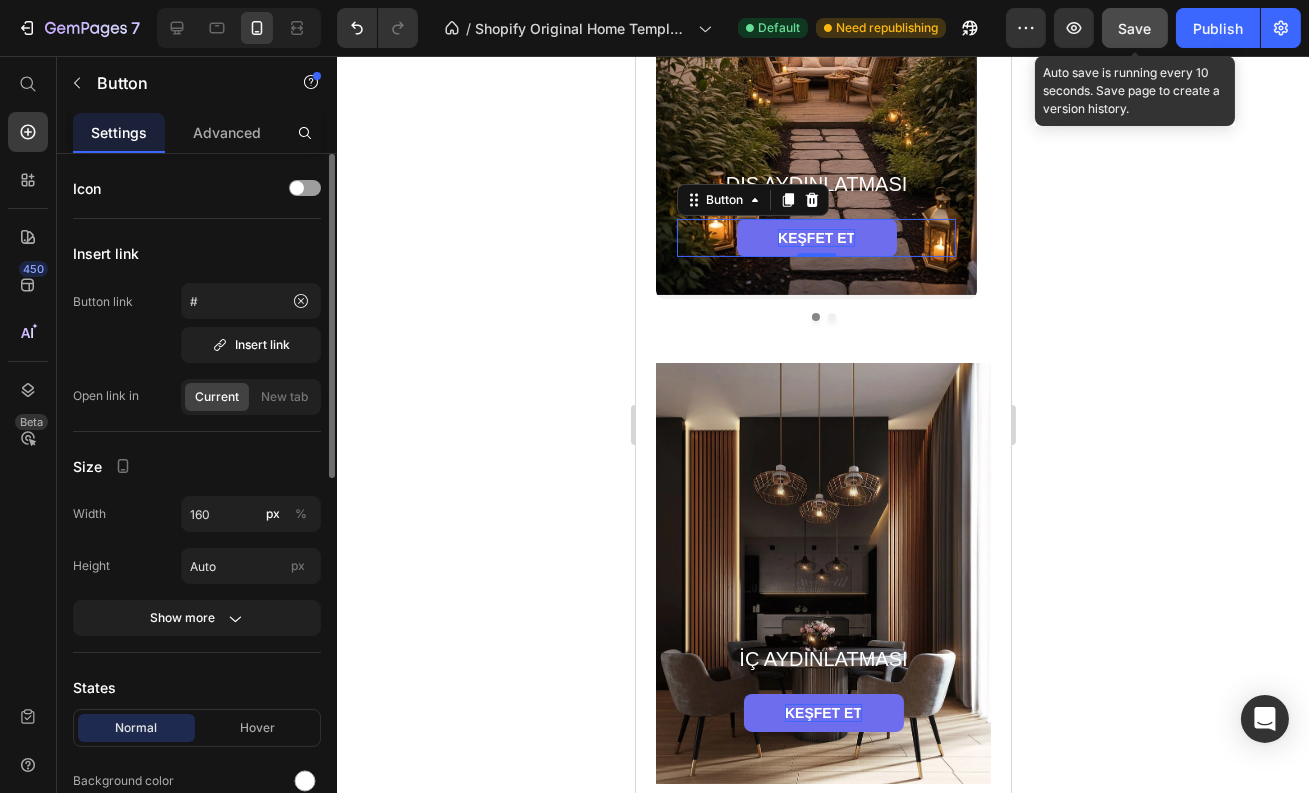 click on "KEŞFET ET" at bounding box center [816, 238] 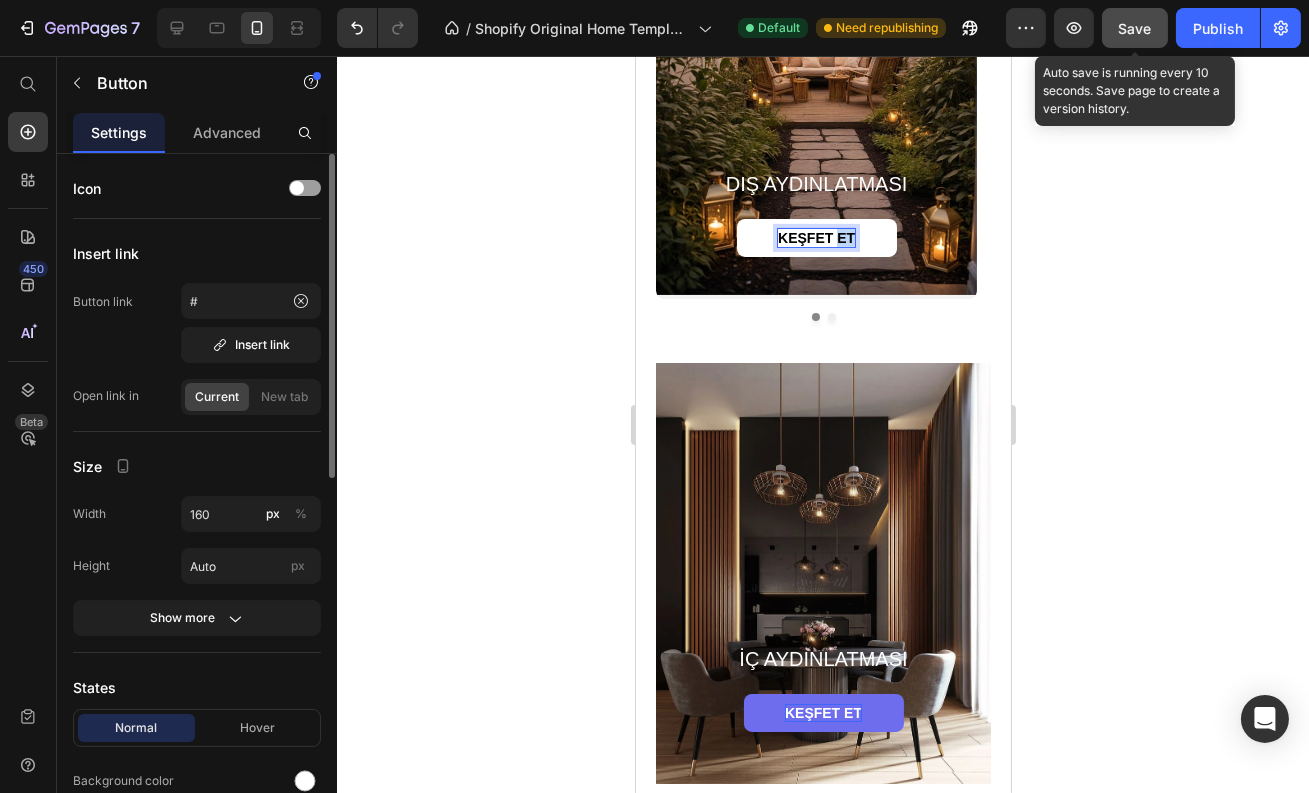 click on "KEŞFET ET" at bounding box center (815, 238) 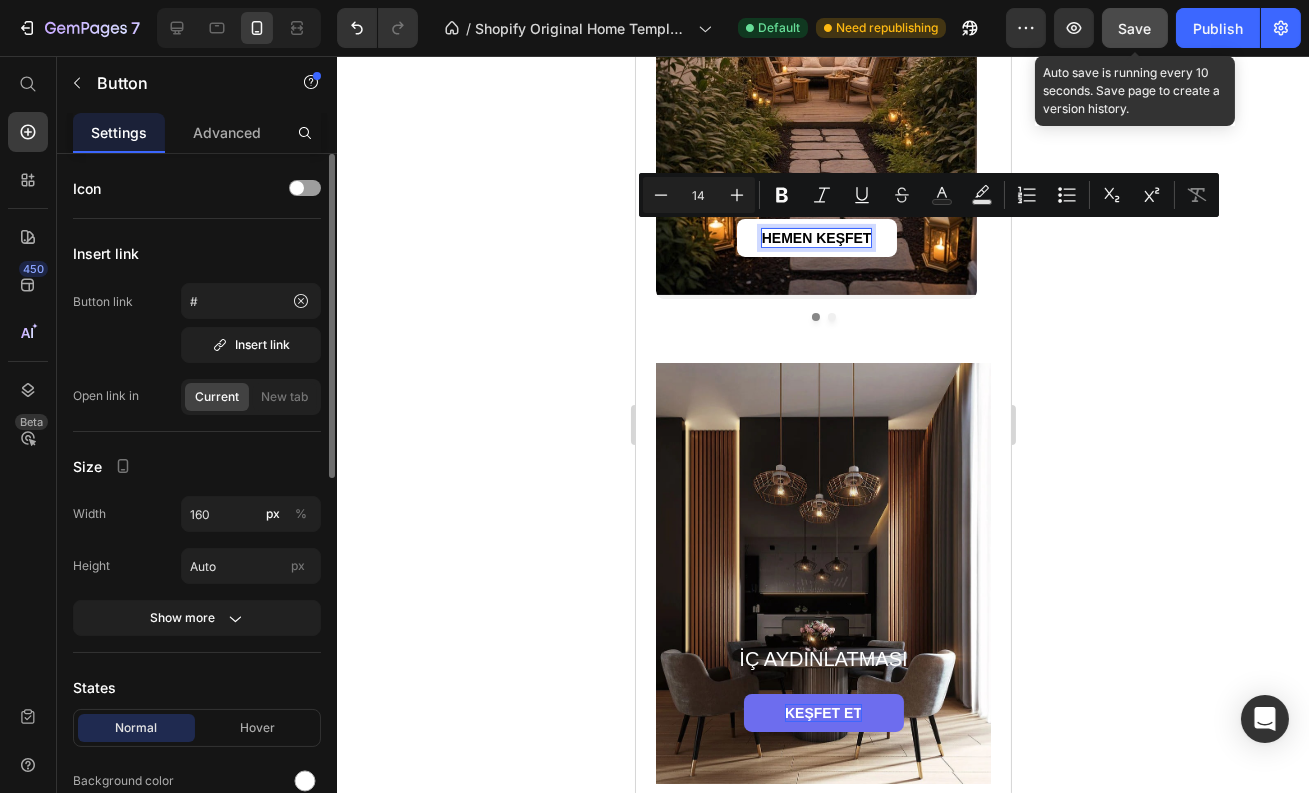 copy on "HEMEN KEŞFET" 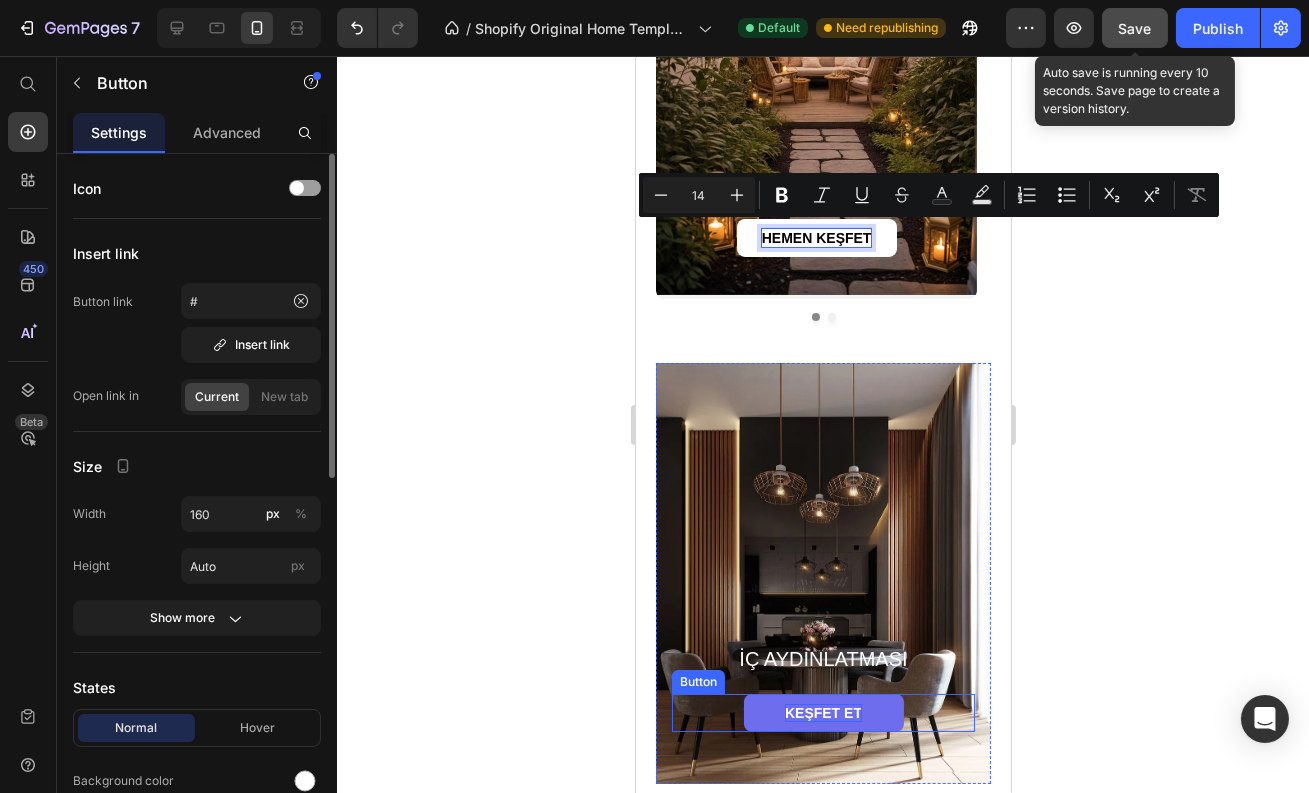 click on "KEŞFET ET" at bounding box center (822, 713) 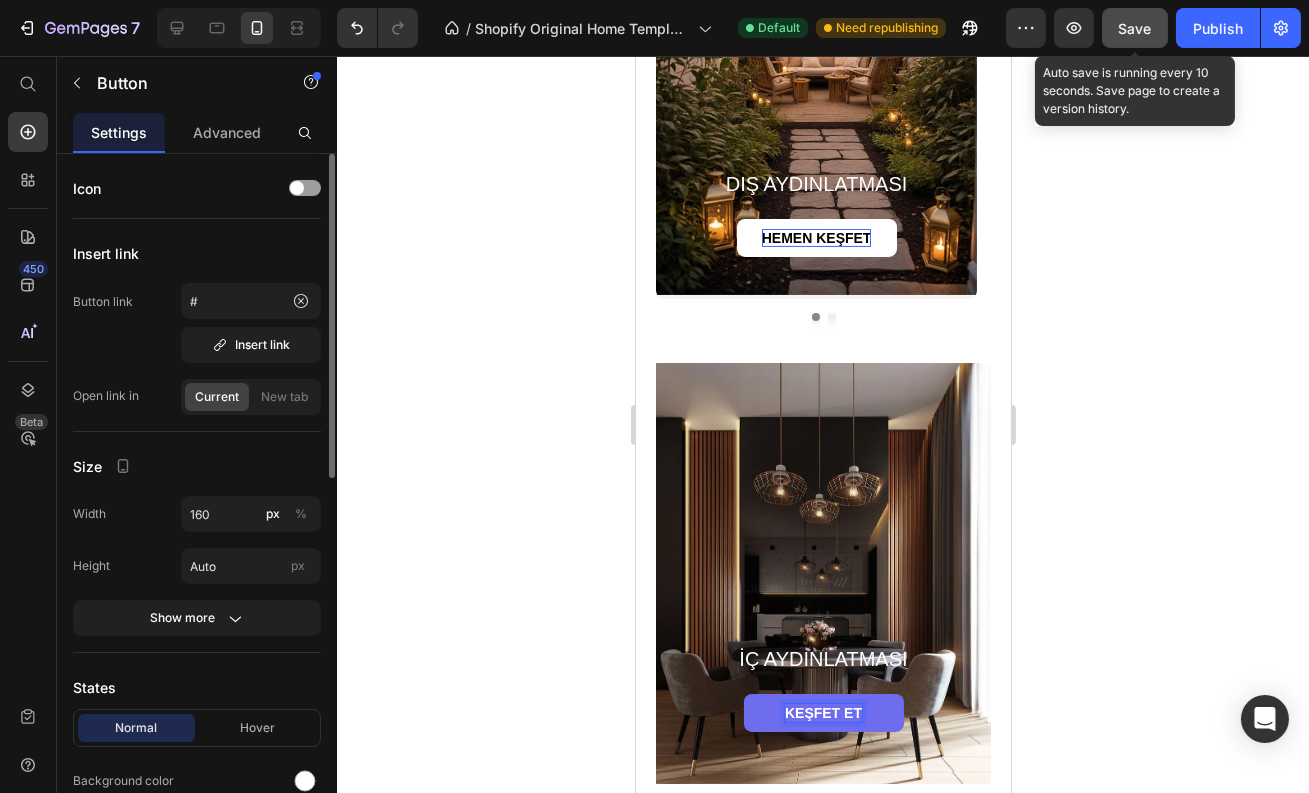 click on "KEŞFET ET" at bounding box center [822, 713] 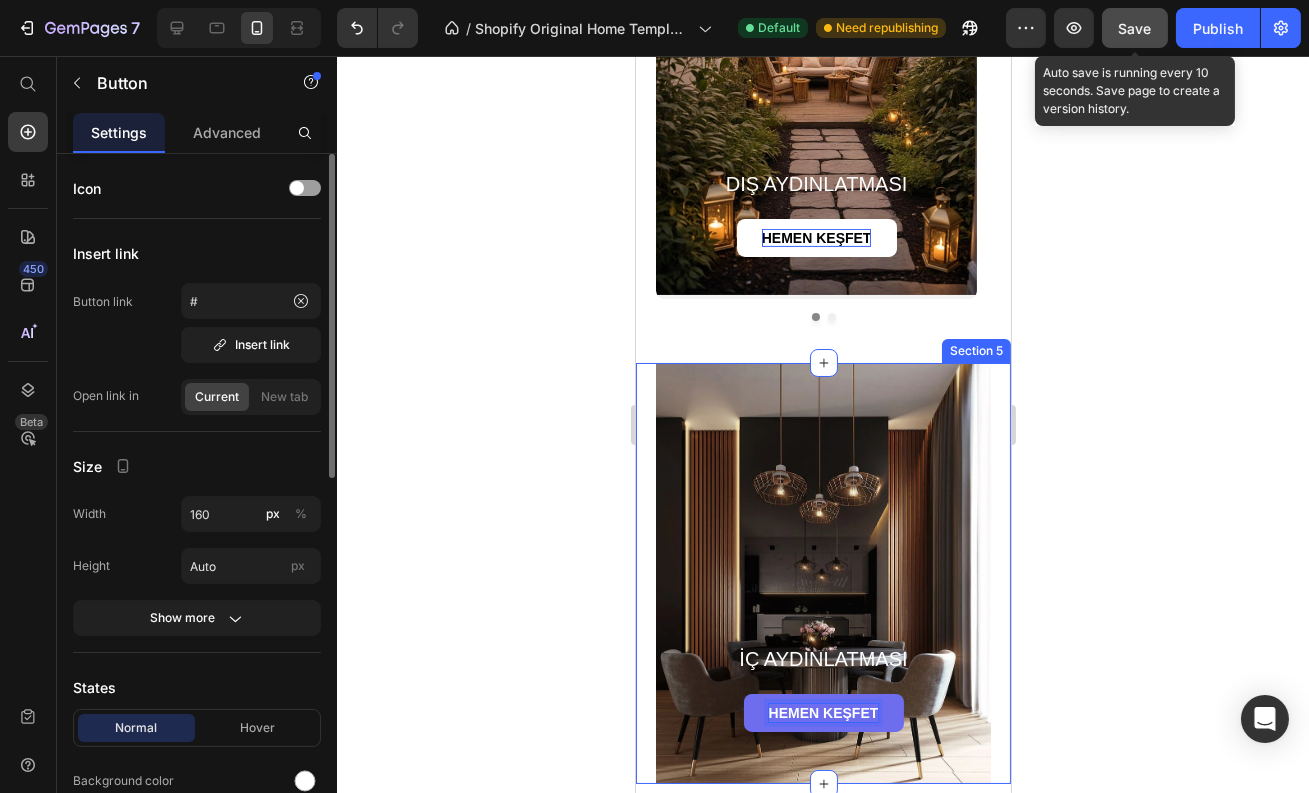click 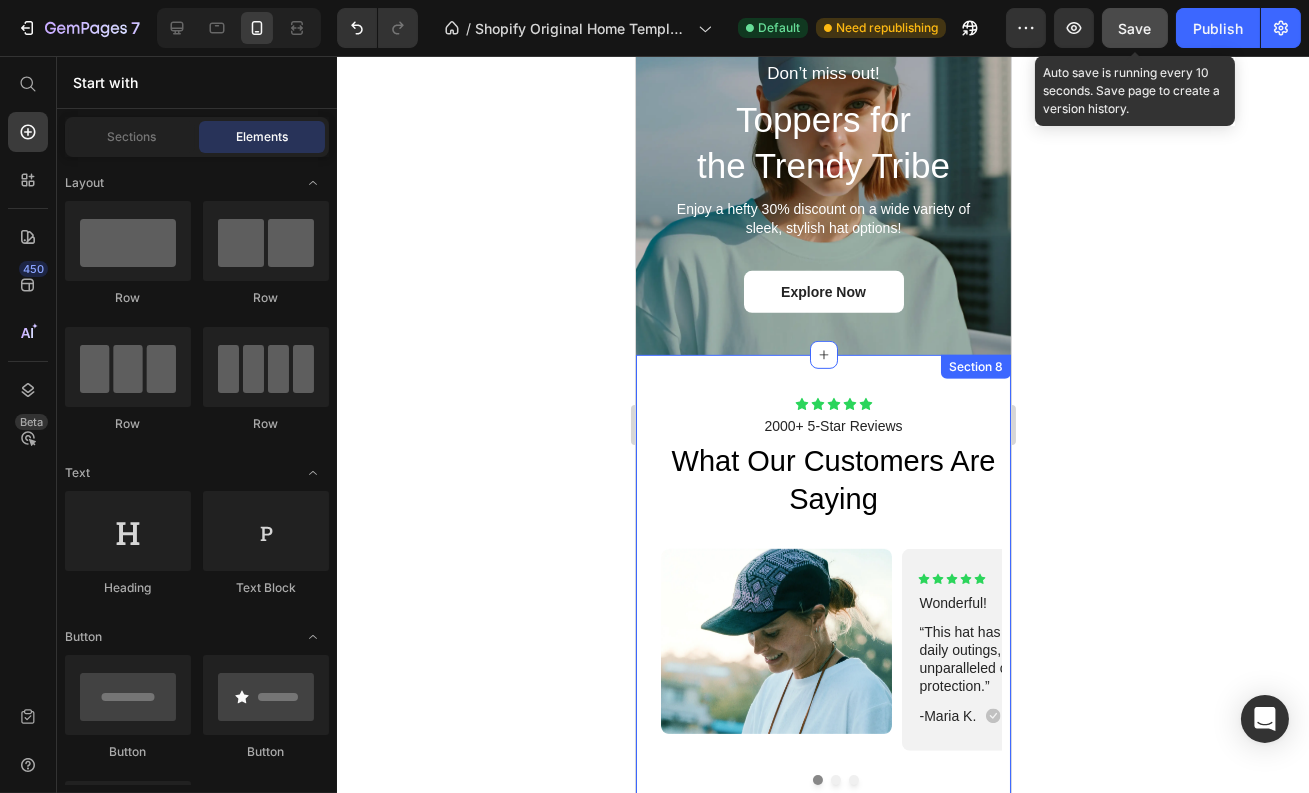 scroll, scrollTop: 1864, scrollLeft: 0, axis: vertical 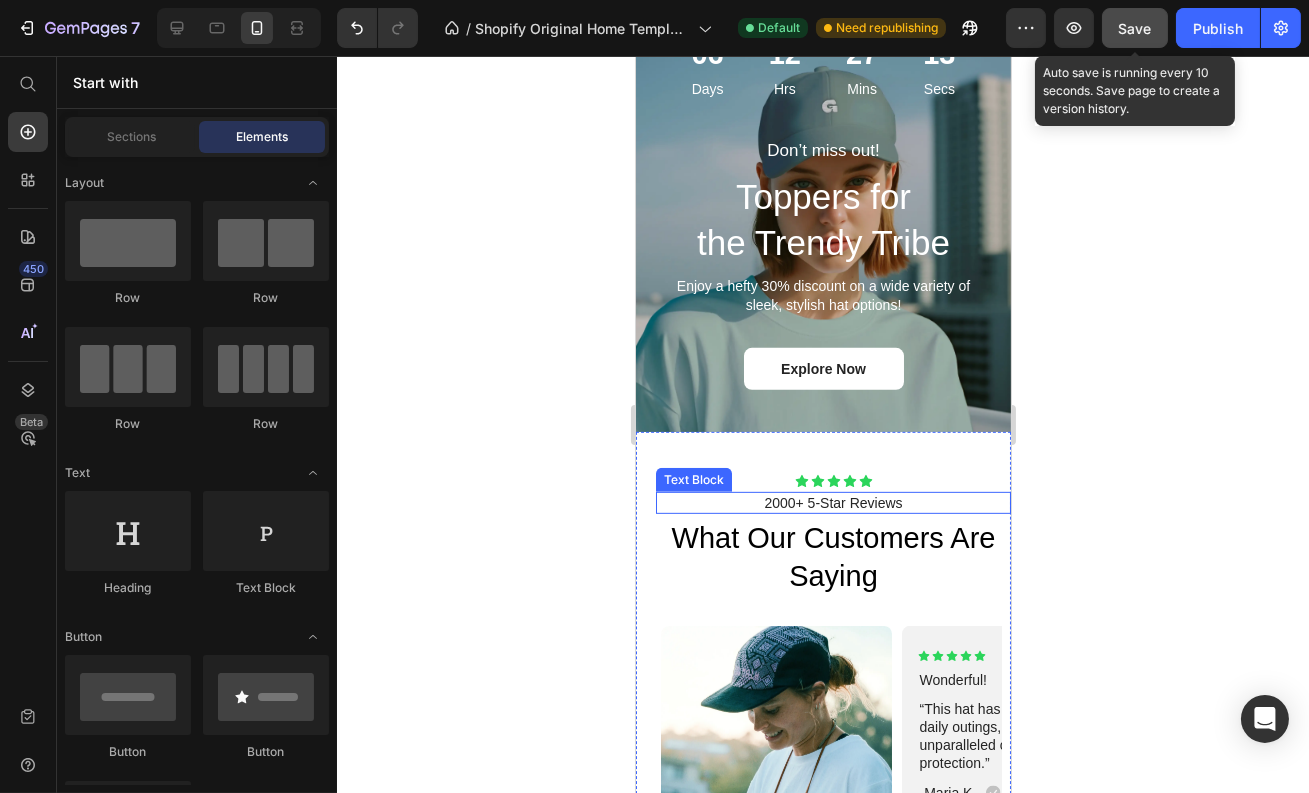 click on "2000+ 5-Star Reviews" at bounding box center [832, 503] 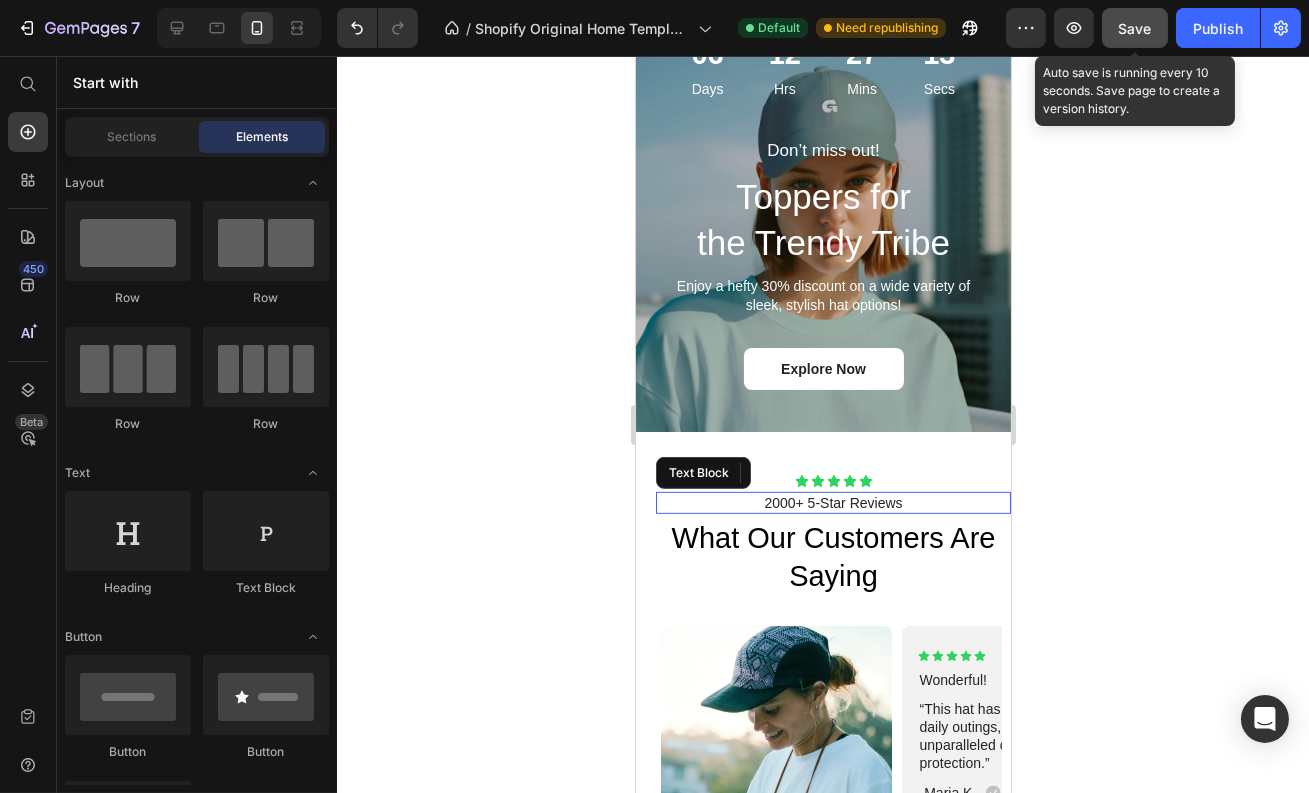 click on "2000+ 5-Star Reviews" at bounding box center (832, 503) 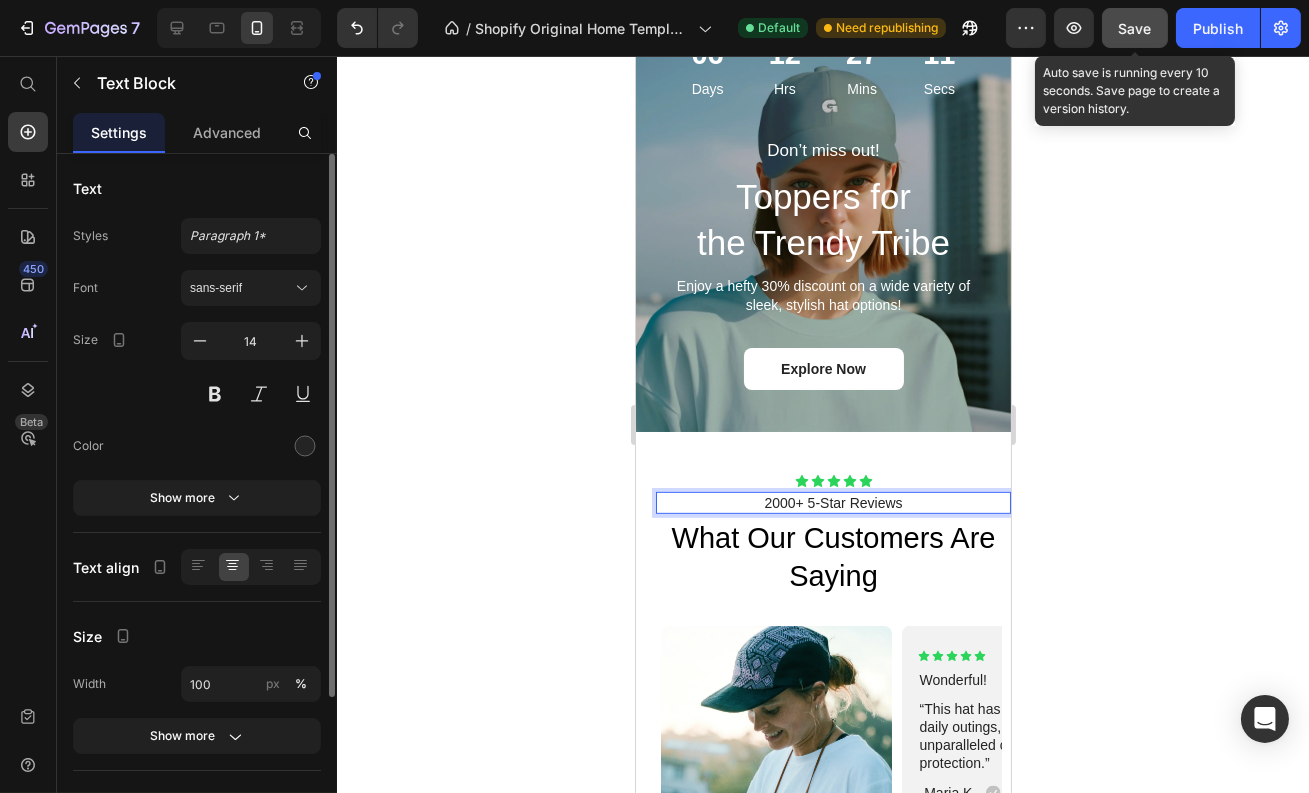 click on "2000+ 5-Star Reviews" at bounding box center (832, 503) 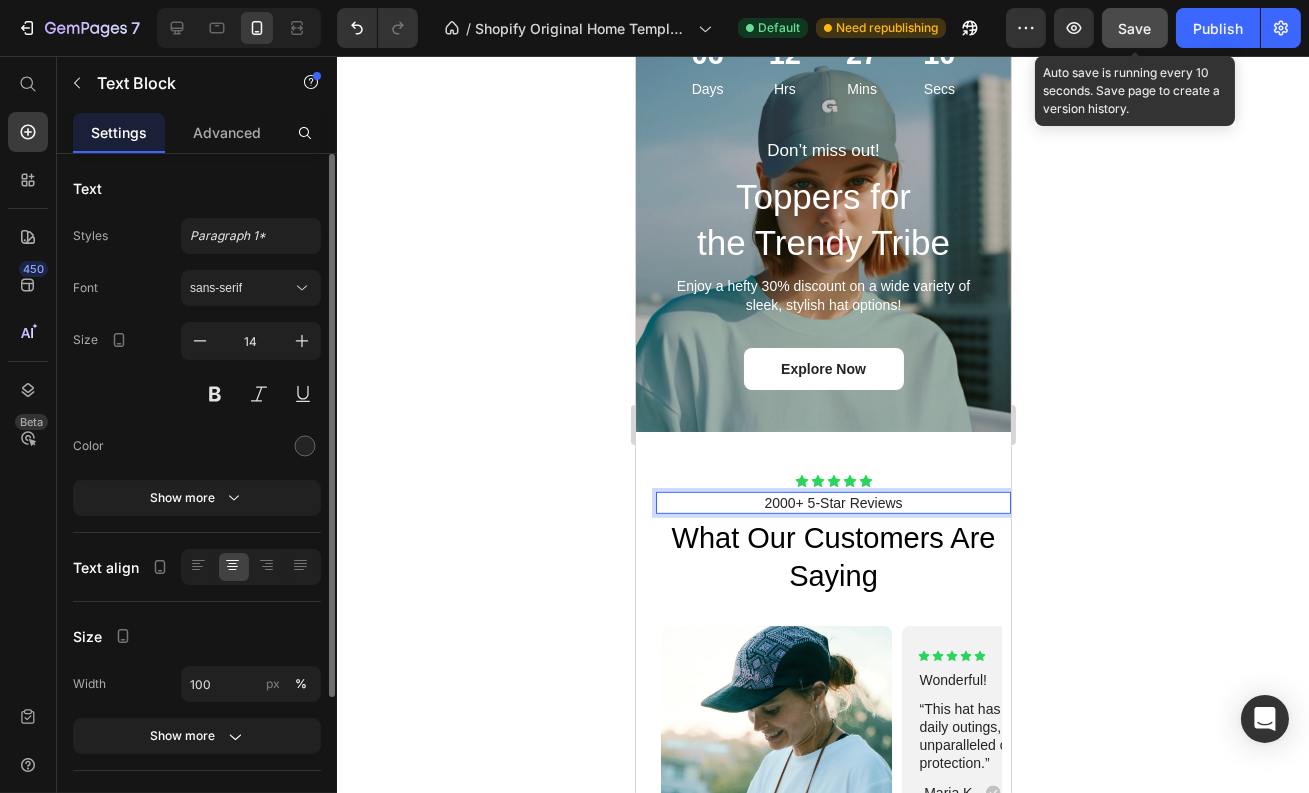 click on "2000+ 5-Star Reviews" at bounding box center (832, 503) 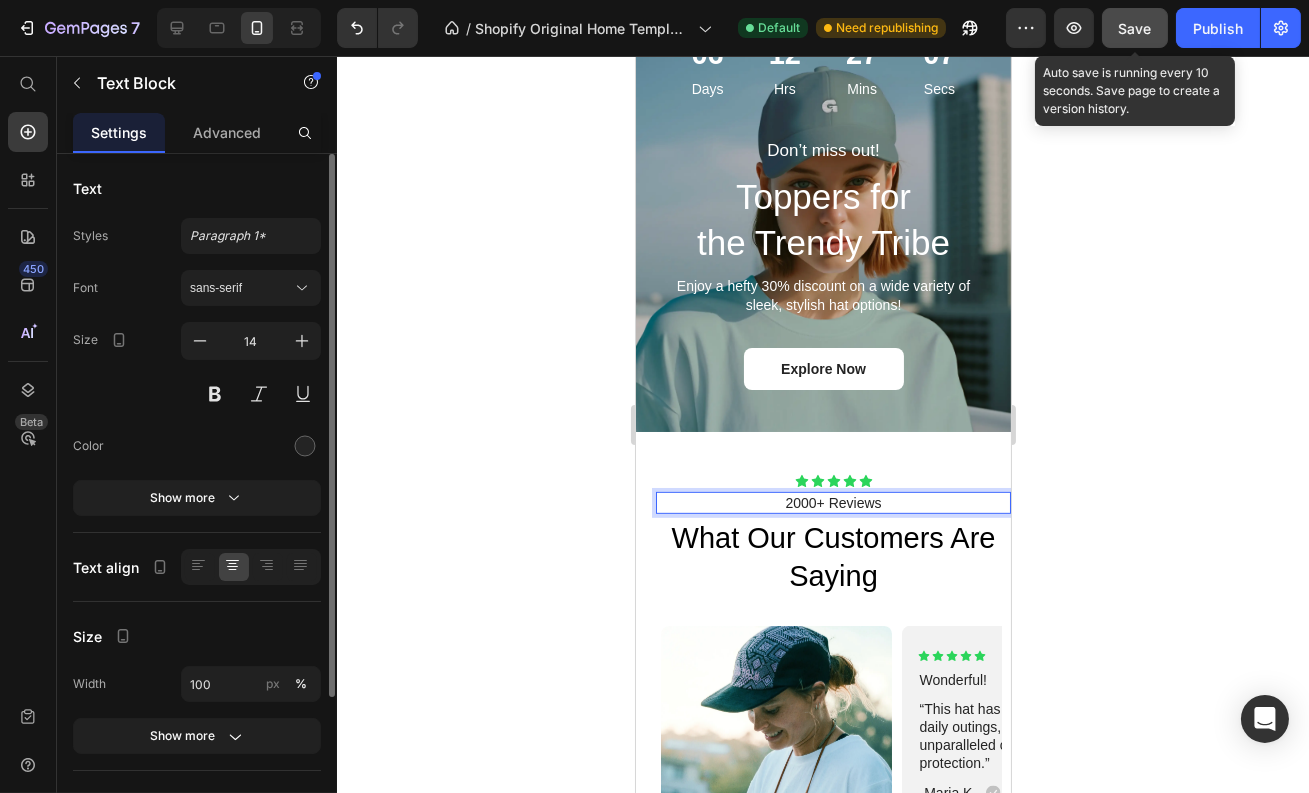 click on "2000+ Reviews" at bounding box center (832, 503) 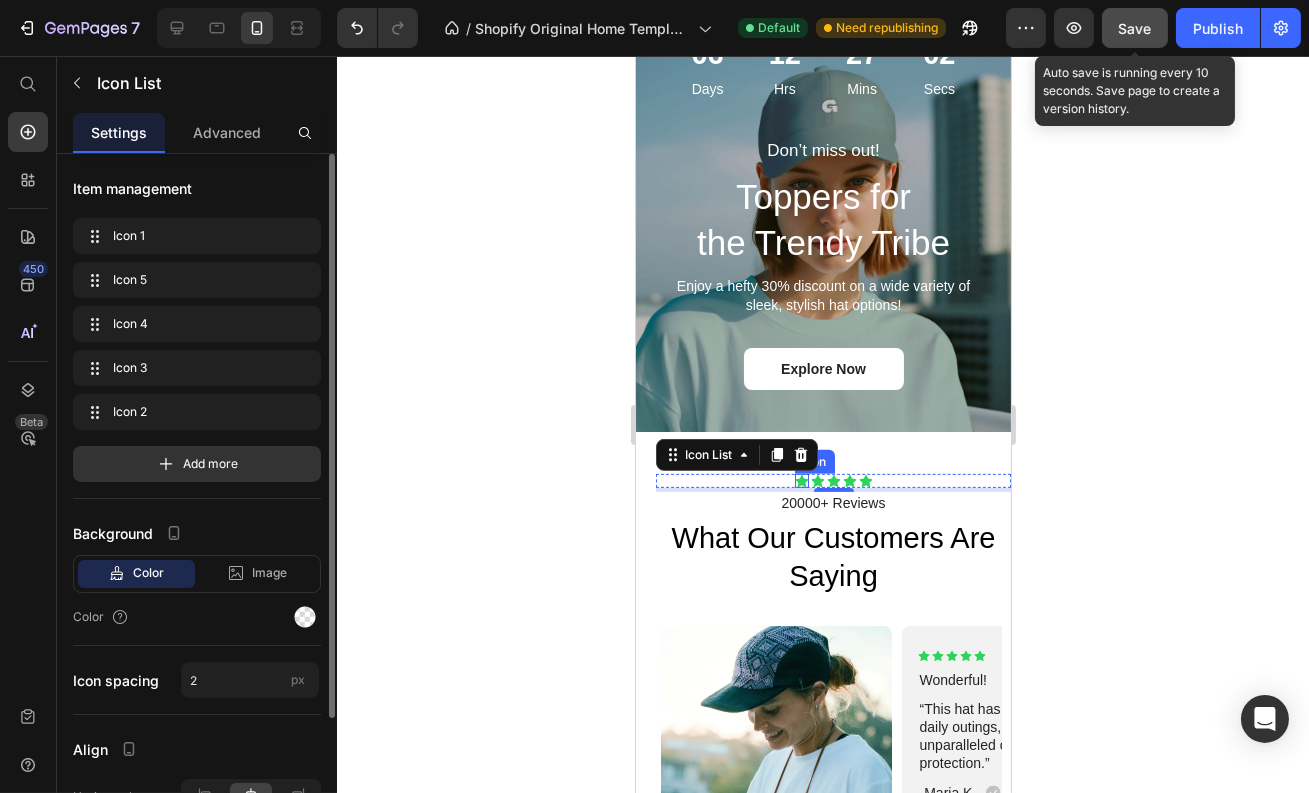 drag, startPoint x: 787, startPoint y: 444, endPoint x: 727, endPoint y: 438, distance: 60.299255 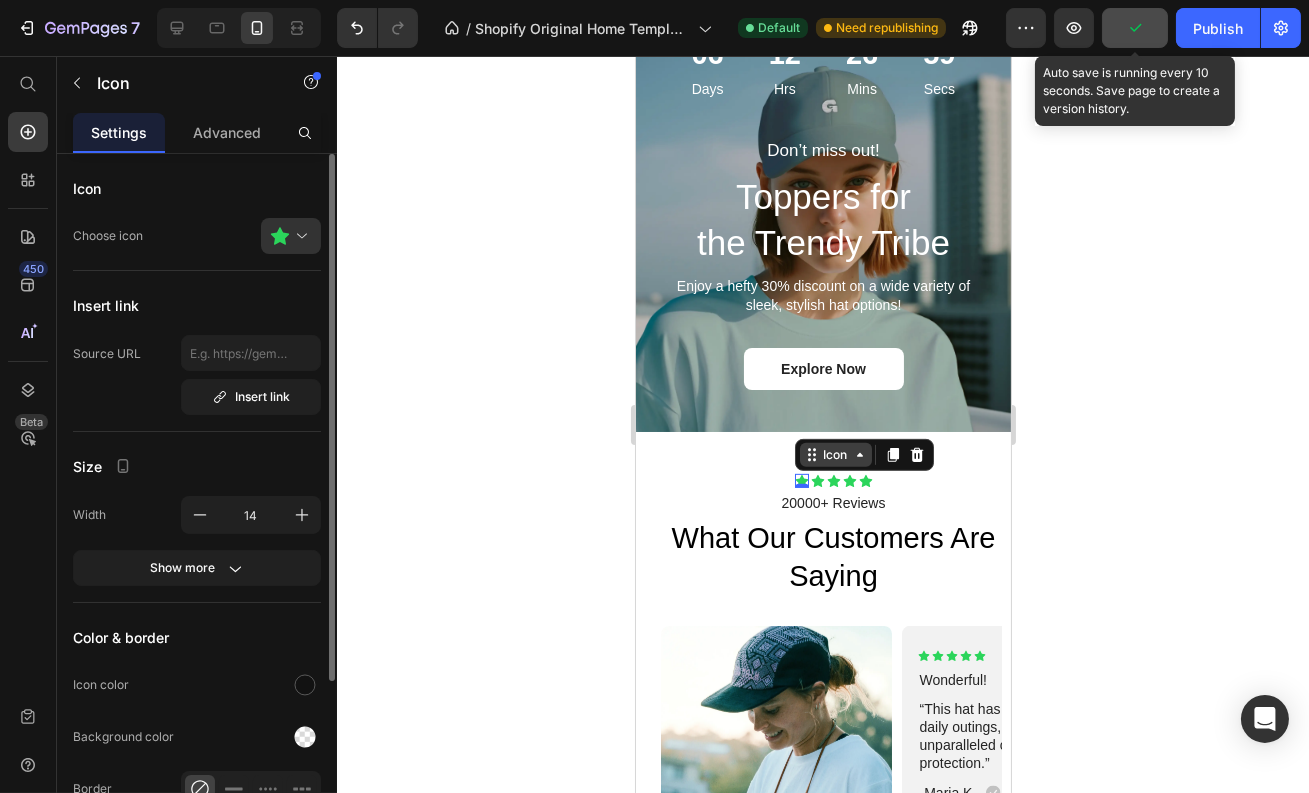 click 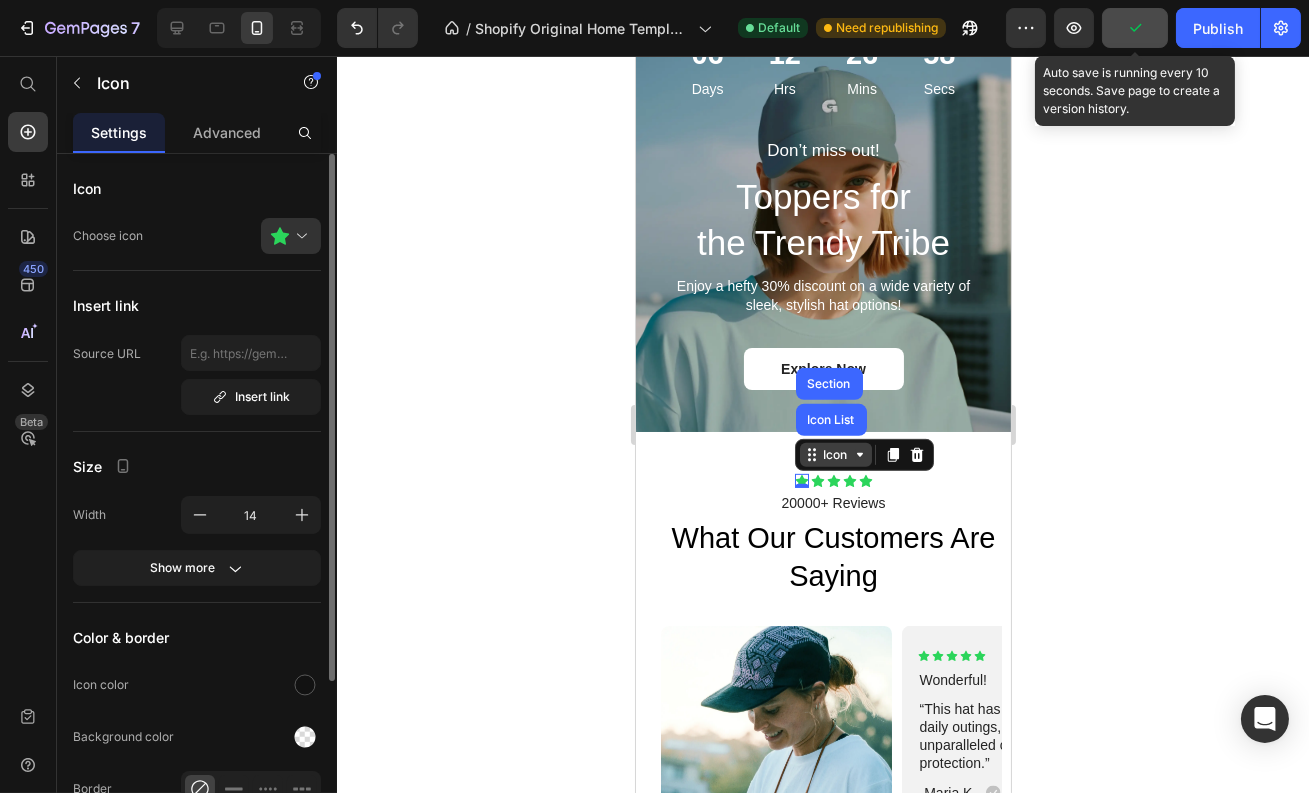 click 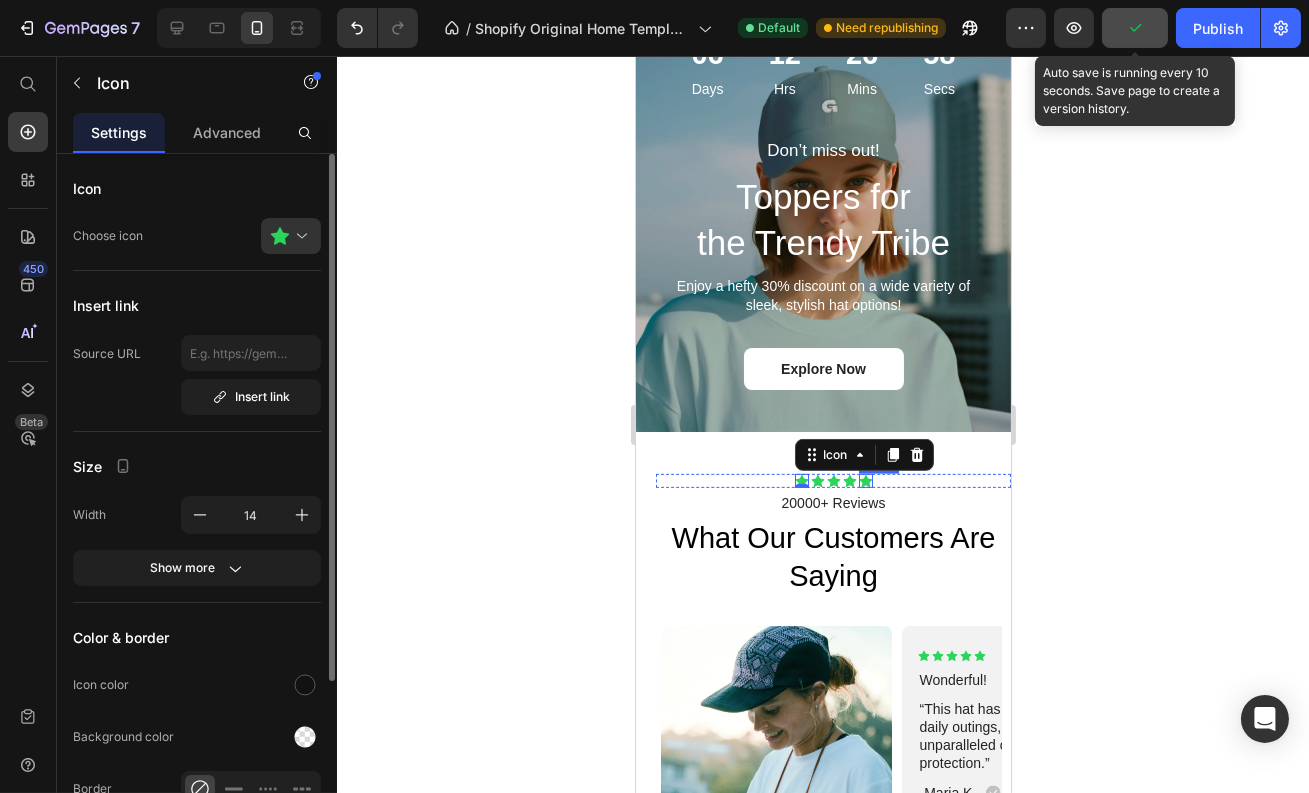 click on "Icon 0 Icon Icon Icon Icon Icon Icon List 20000+ Reviews Text Block What Our Customers Are Saying Heading Image Icon Icon Icon Icon Icon Icon List Wonderful! Text Block “This hat has transformed my daily outings, providing unparalleled comfort and protection.” Text Block -[FIRST] [LAST]. Text Block Icon Row Row Carousel Image Icon Icon Icon Icon Icon Icon List Fantastic! Text Block Wearing this exceptional hat has been a true game-changer, significantly elevating my style. Text Block -[FIRST] [LAST]. Text Block Icon Row Row Carousel Image Icon Icon Icon Icon Icon Icon List Fantastic! Text Block Text Block -[FIRST] [LAST]. Text Block" at bounding box center (832, 668) 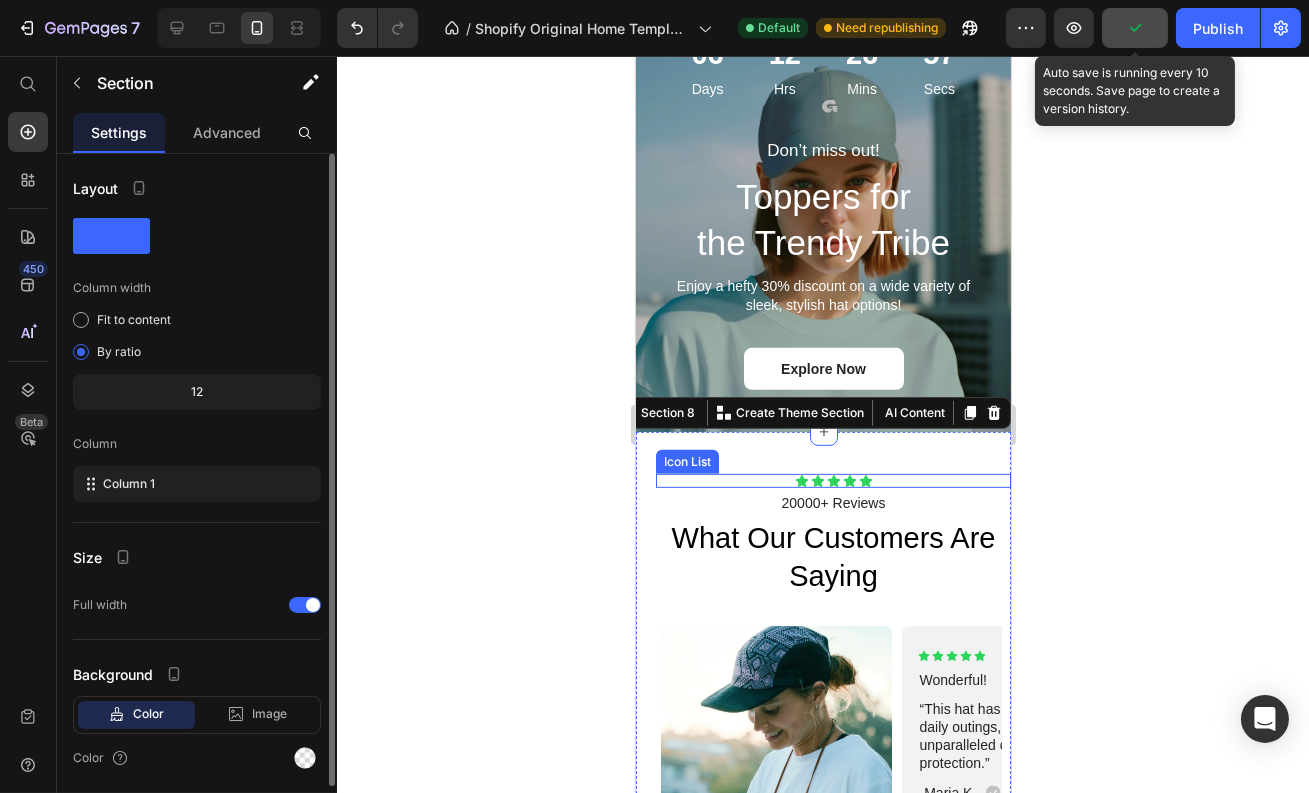 click on "Icon
Icon
Icon
Icon
Icon" at bounding box center (832, 481) 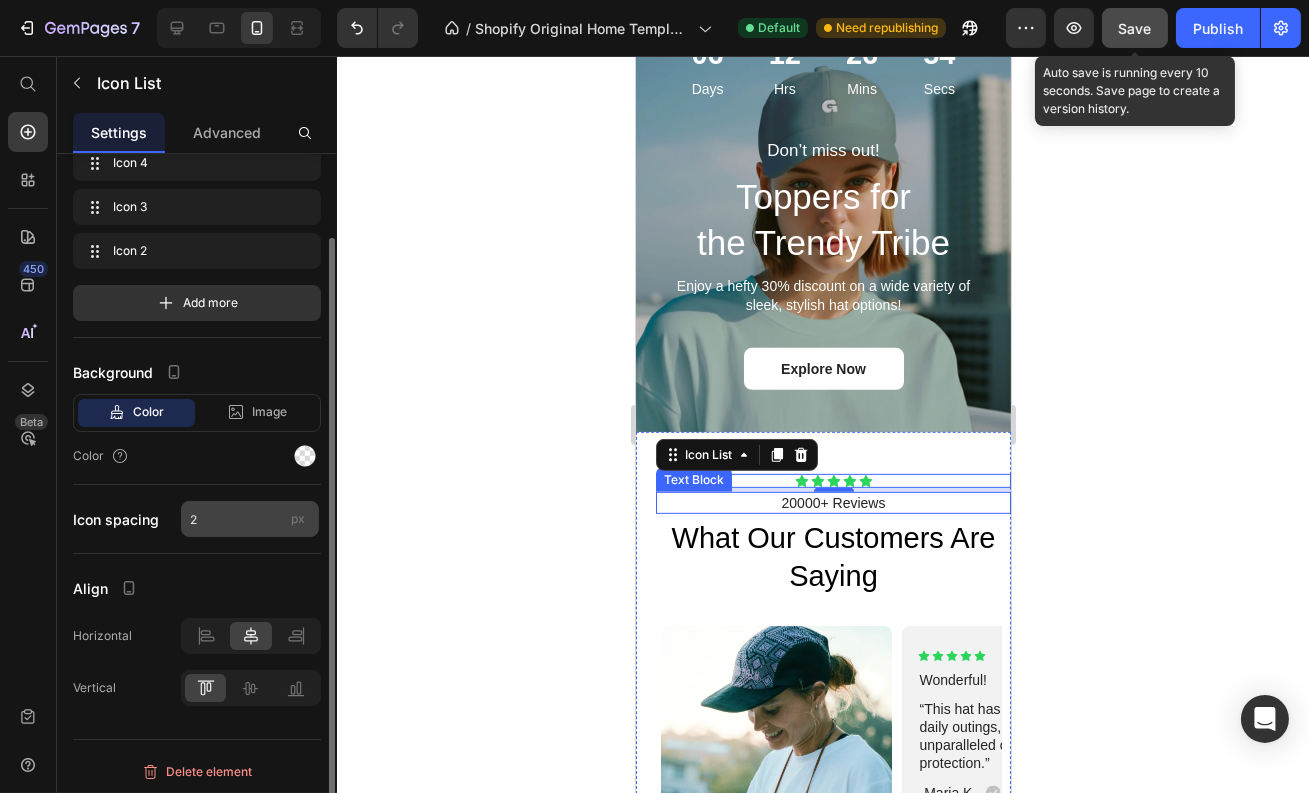 scroll, scrollTop: 135, scrollLeft: 0, axis: vertical 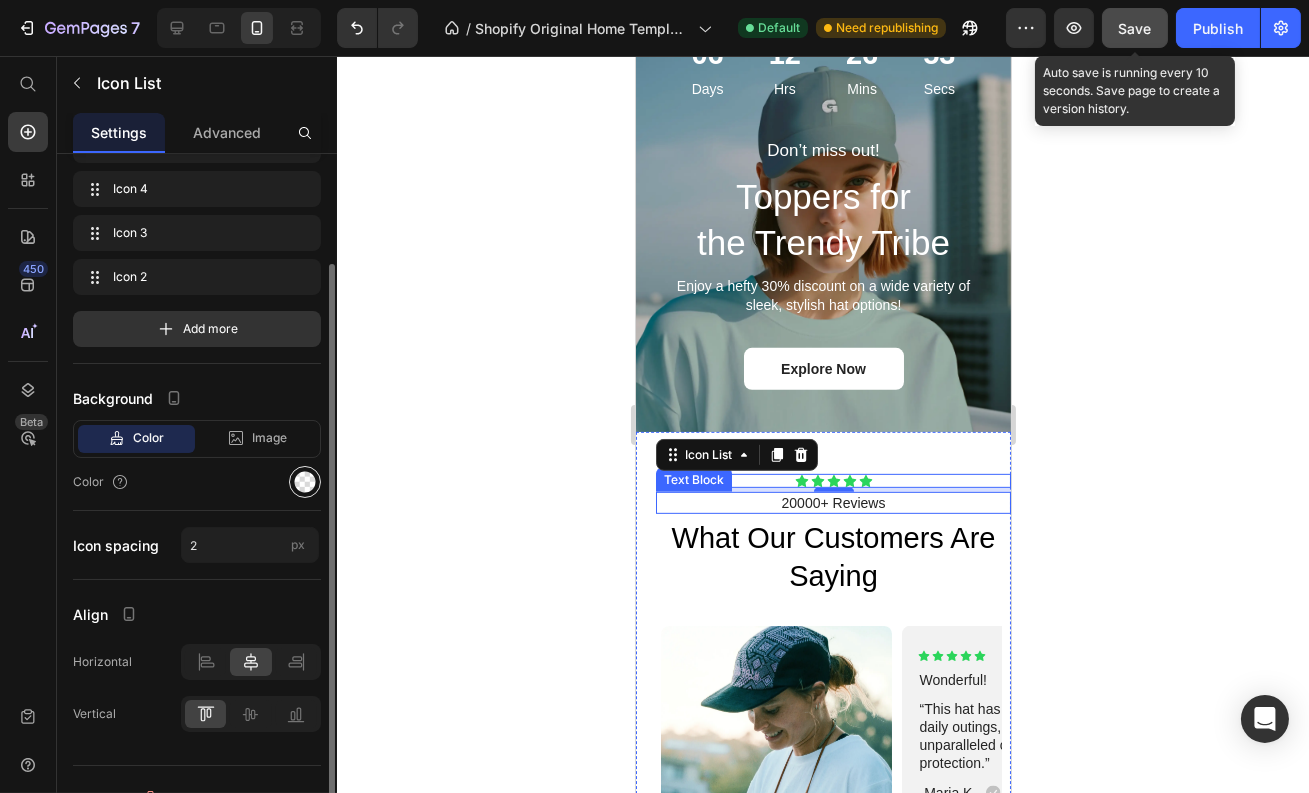 click at bounding box center (305, 482) 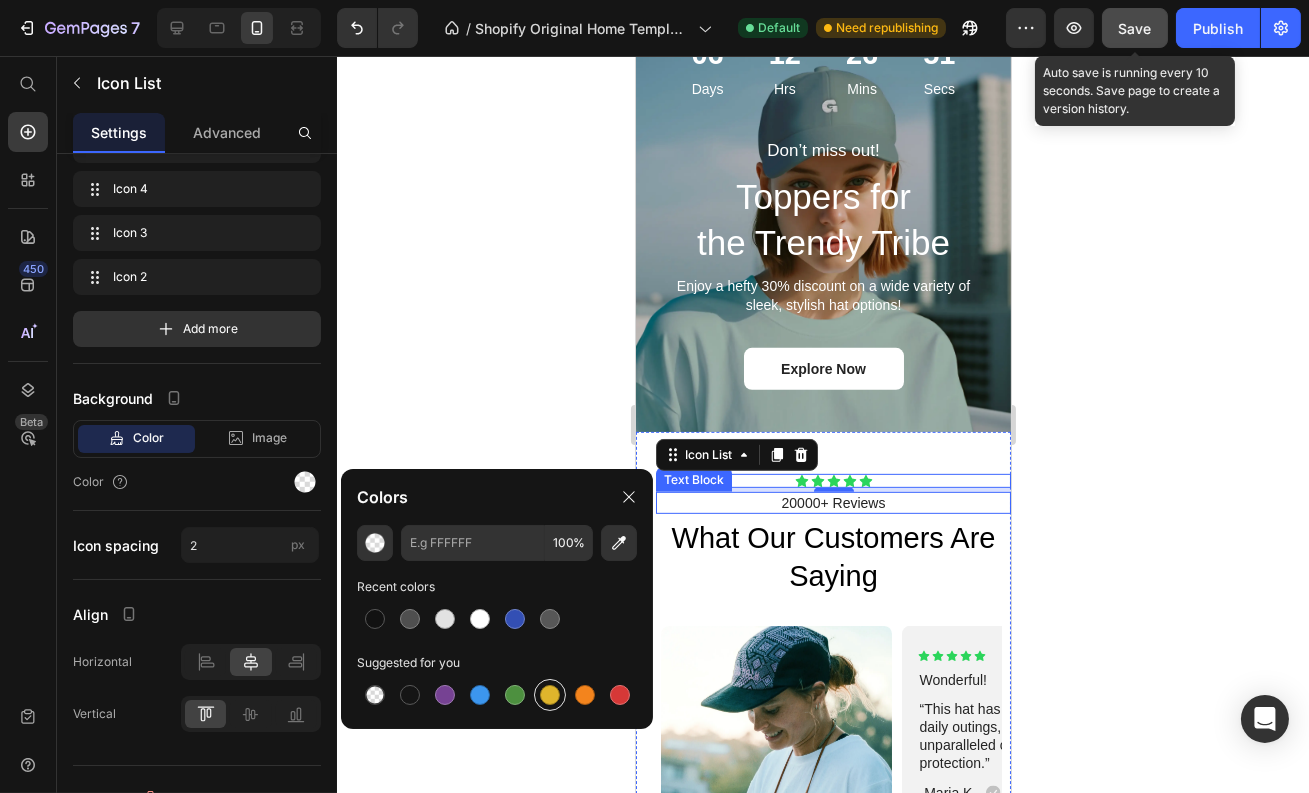 click at bounding box center [550, 695] 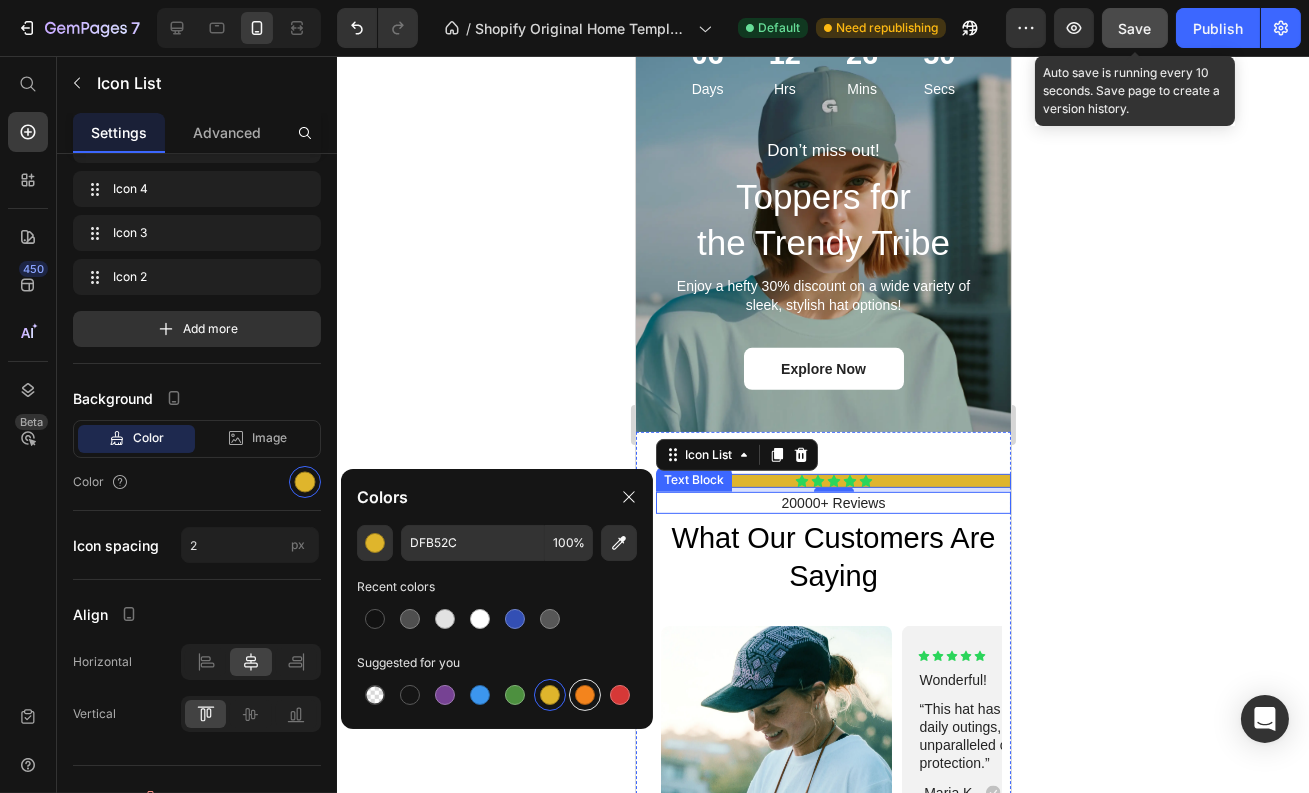 click at bounding box center (585, 695) 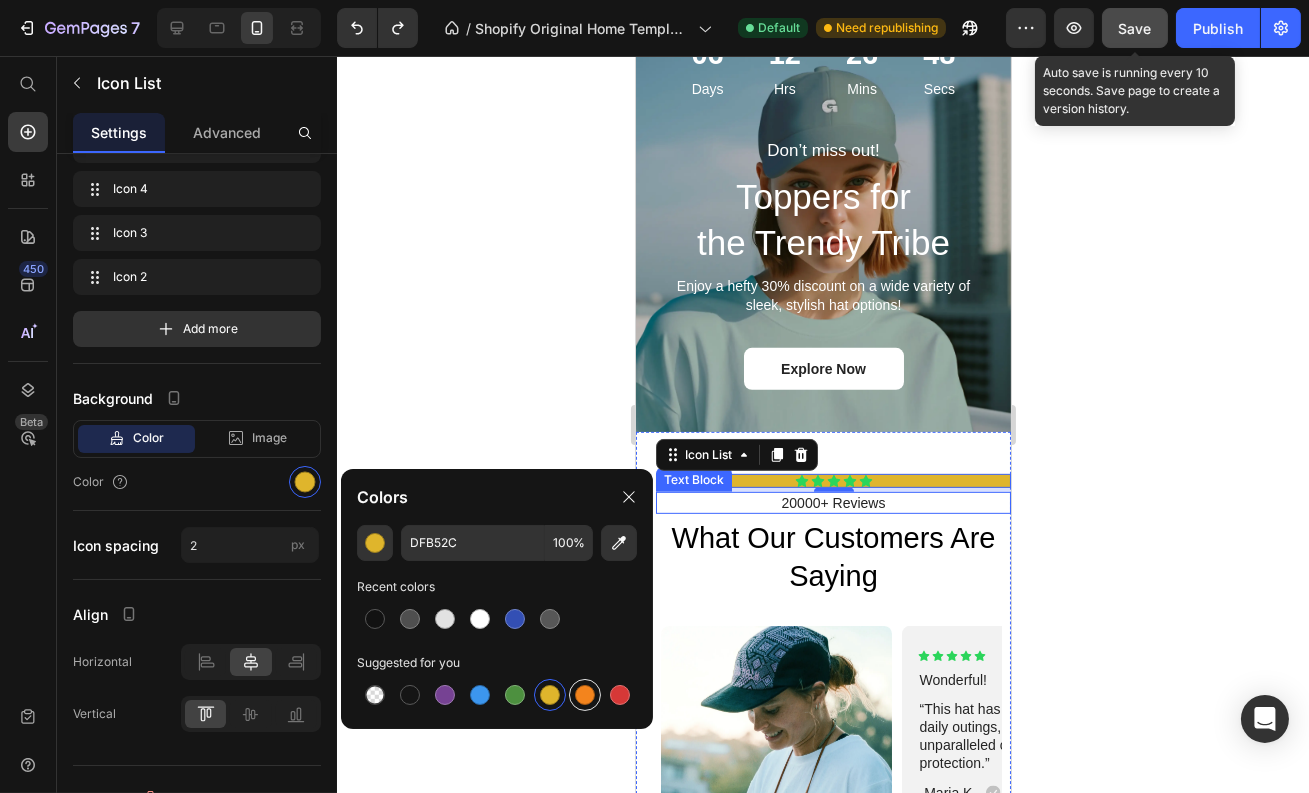 type on "000000" 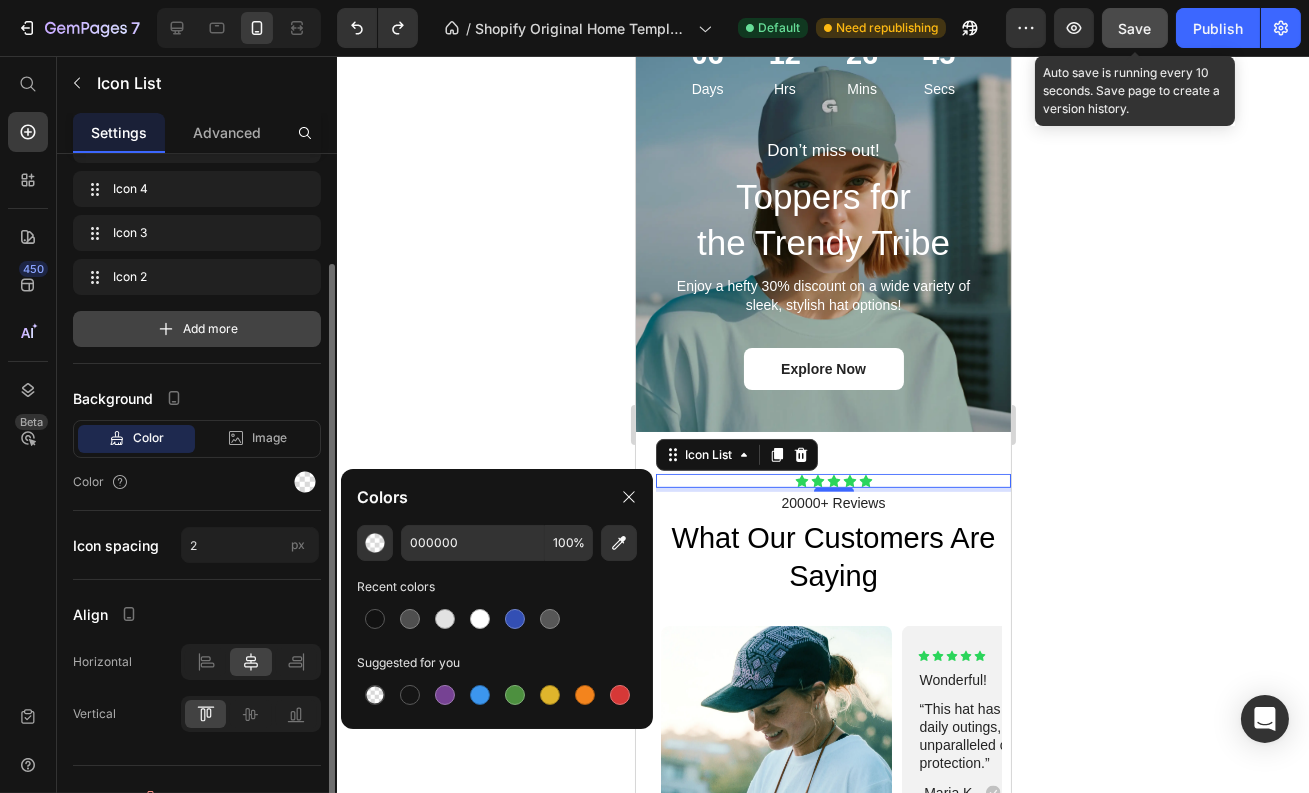 scroll, scrollTop: 0, scrollLeft: 0, axis: both 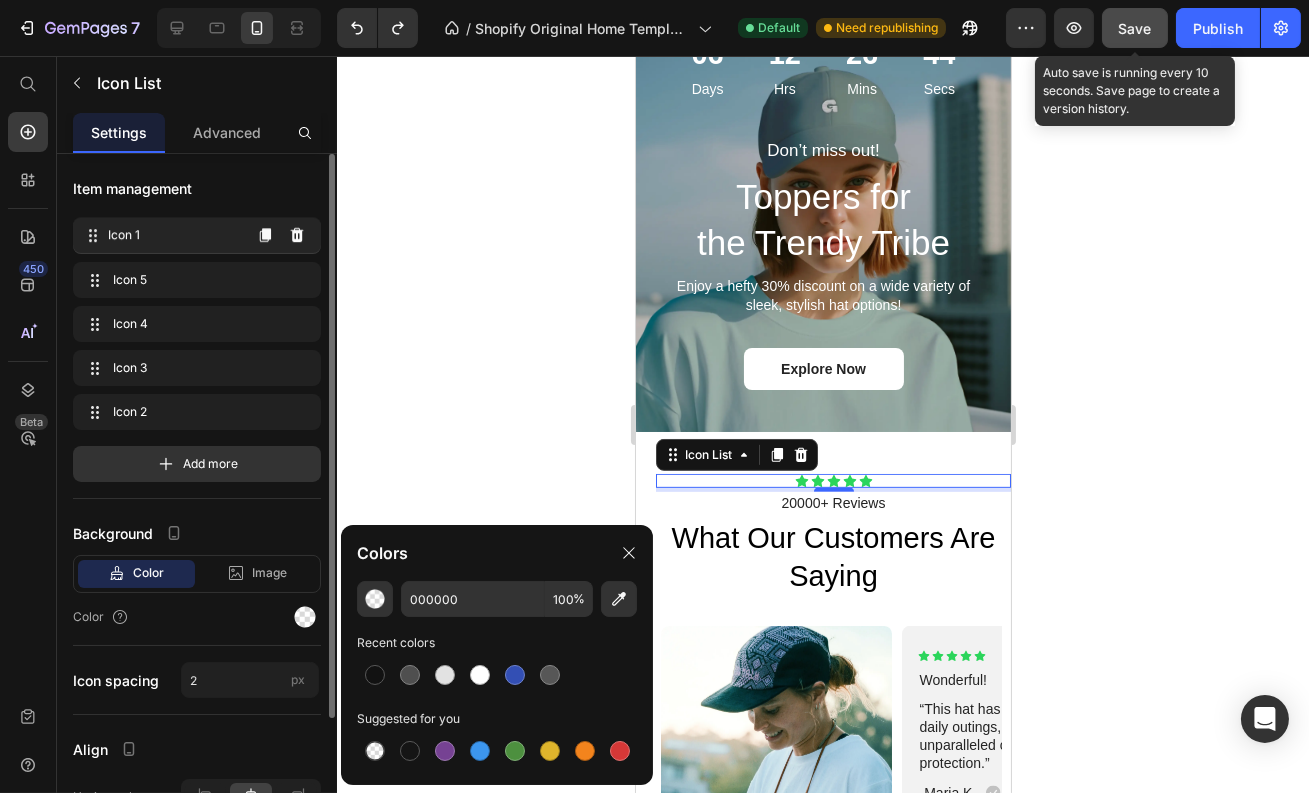 click on "Icon 1" at bounding box center [174, 236] 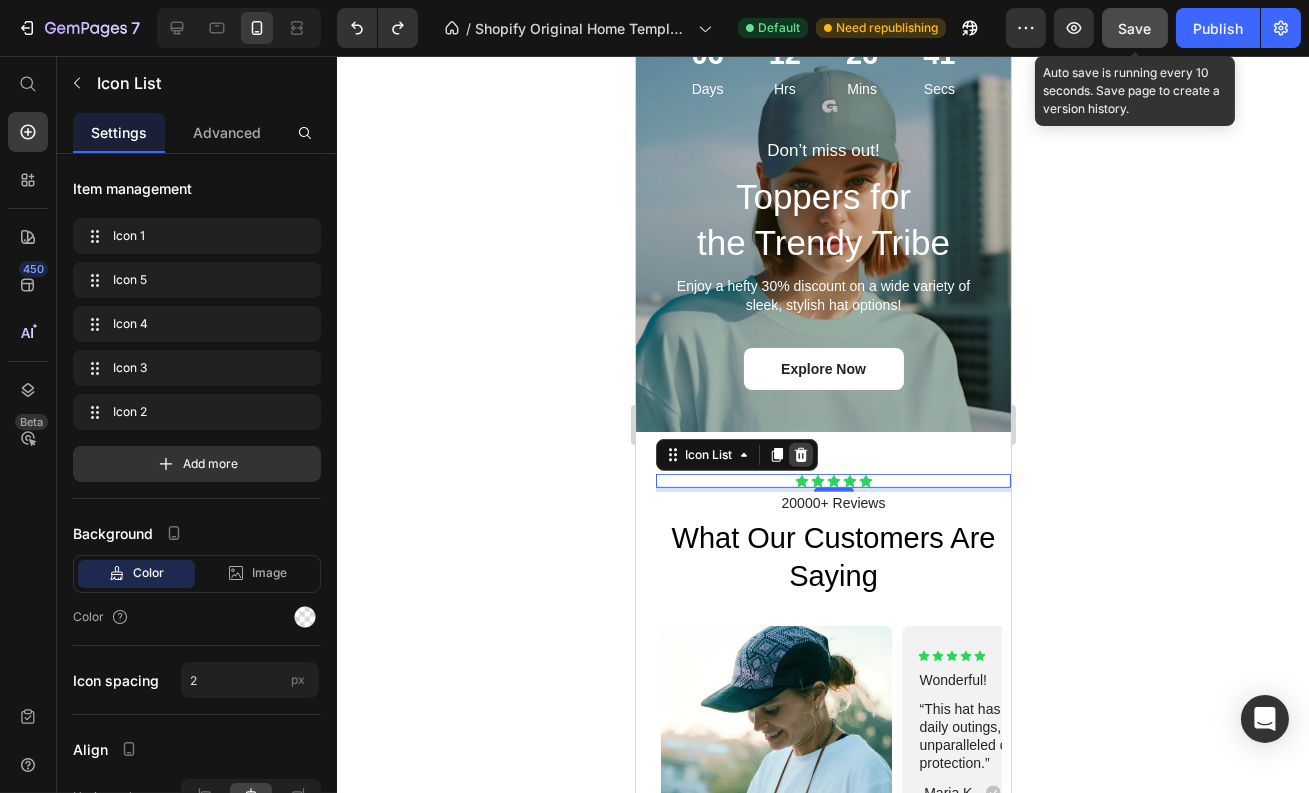 click 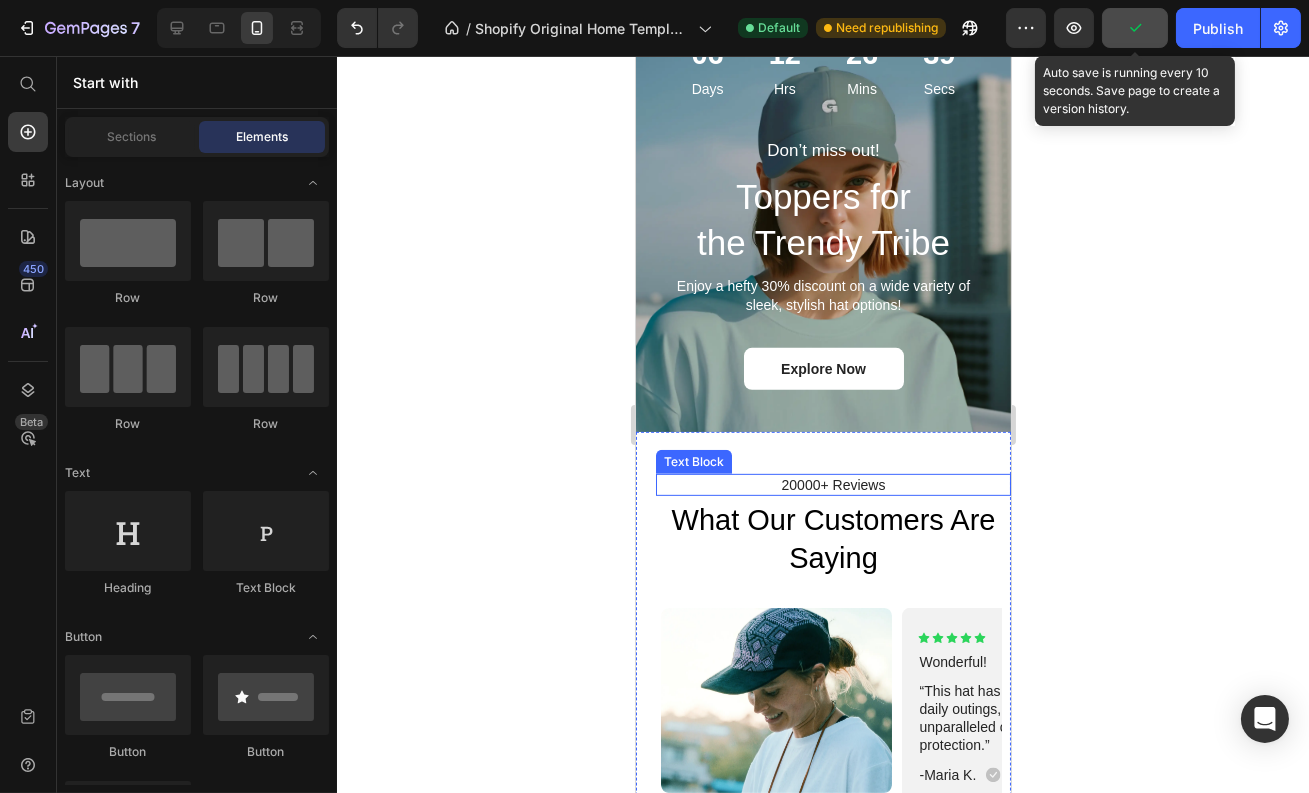 click on "20000+ Reviews" at bounding box center [832, 485] 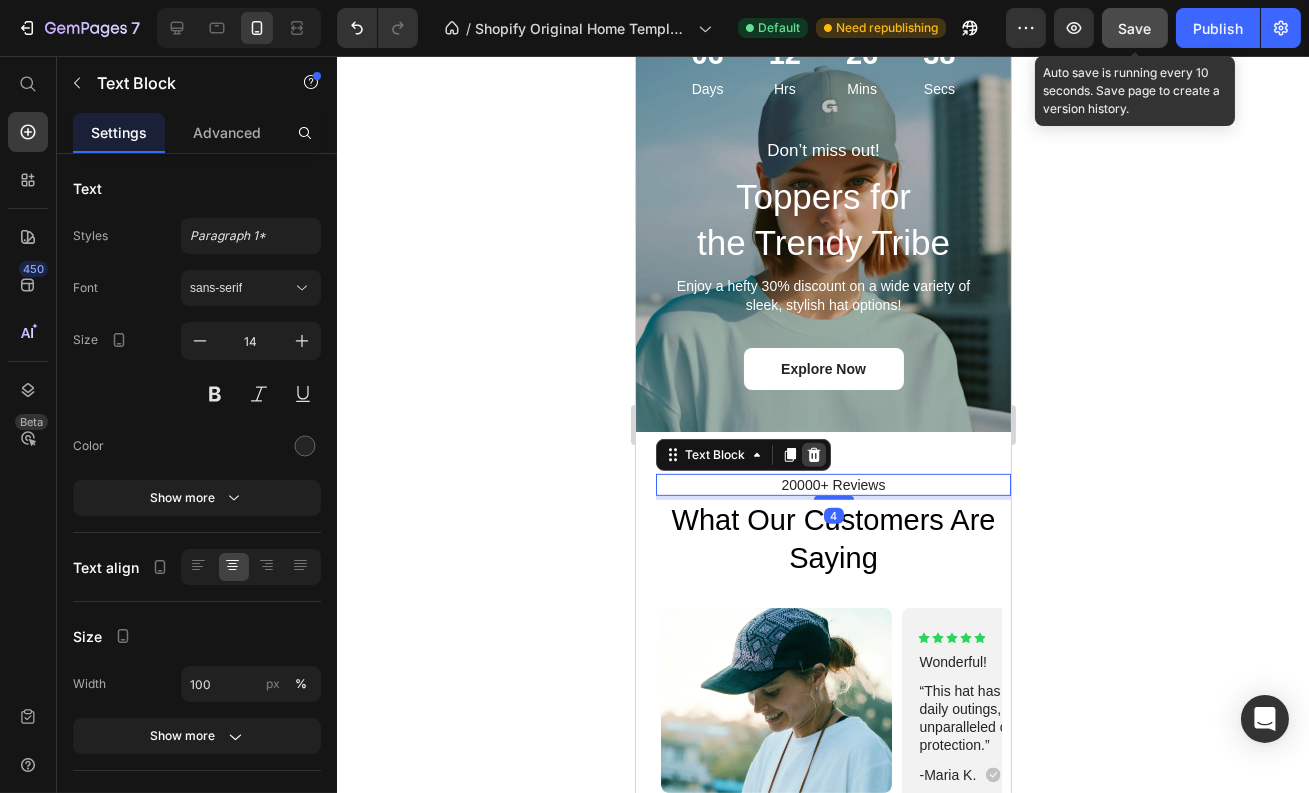 click 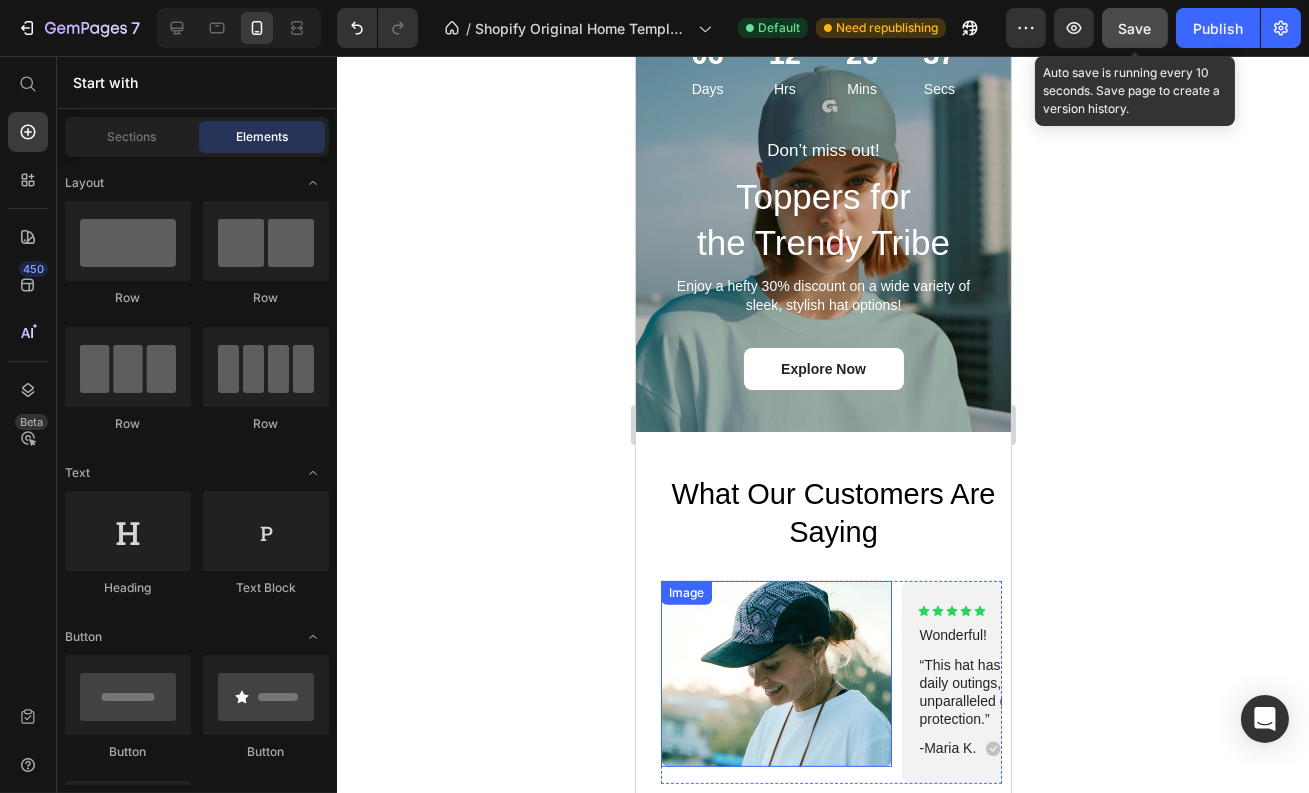 scroll, scrollTop: 1995, scrollLeft: 0, axis: vertical 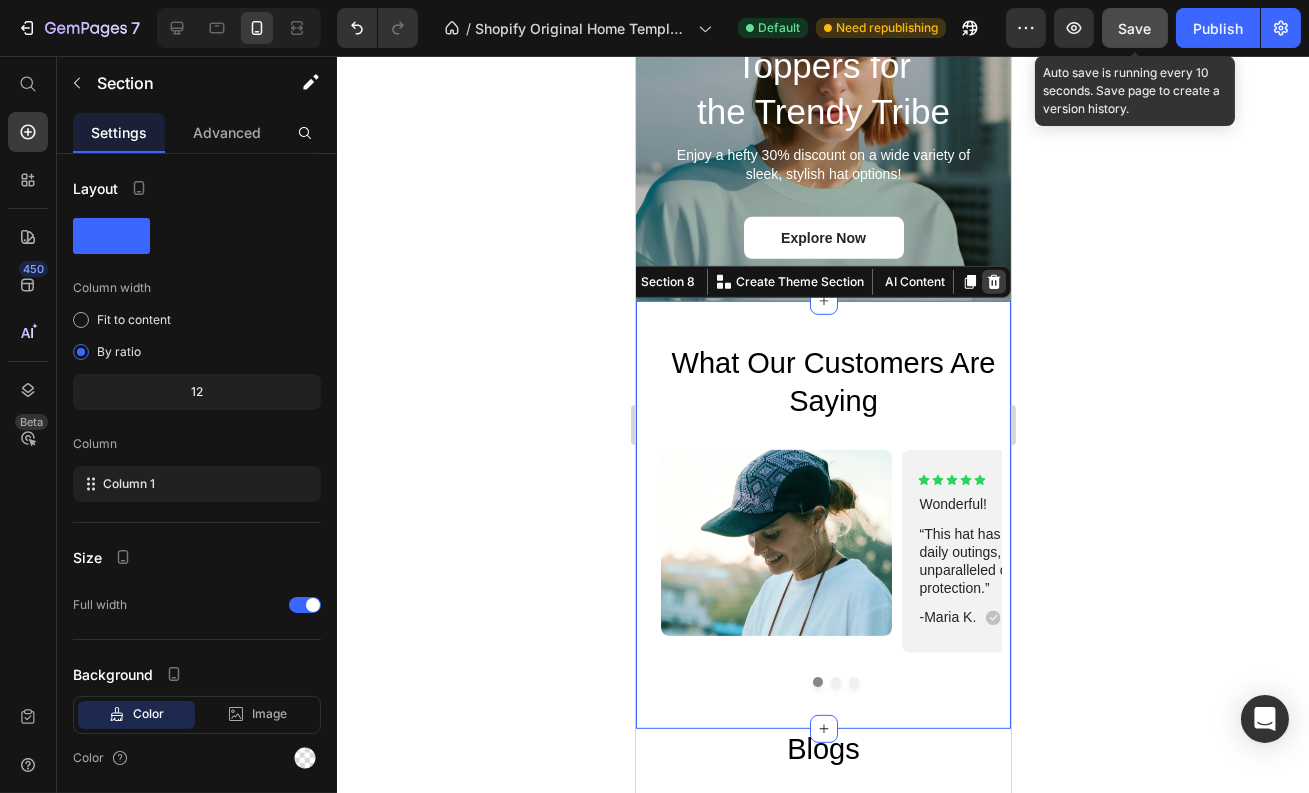 click 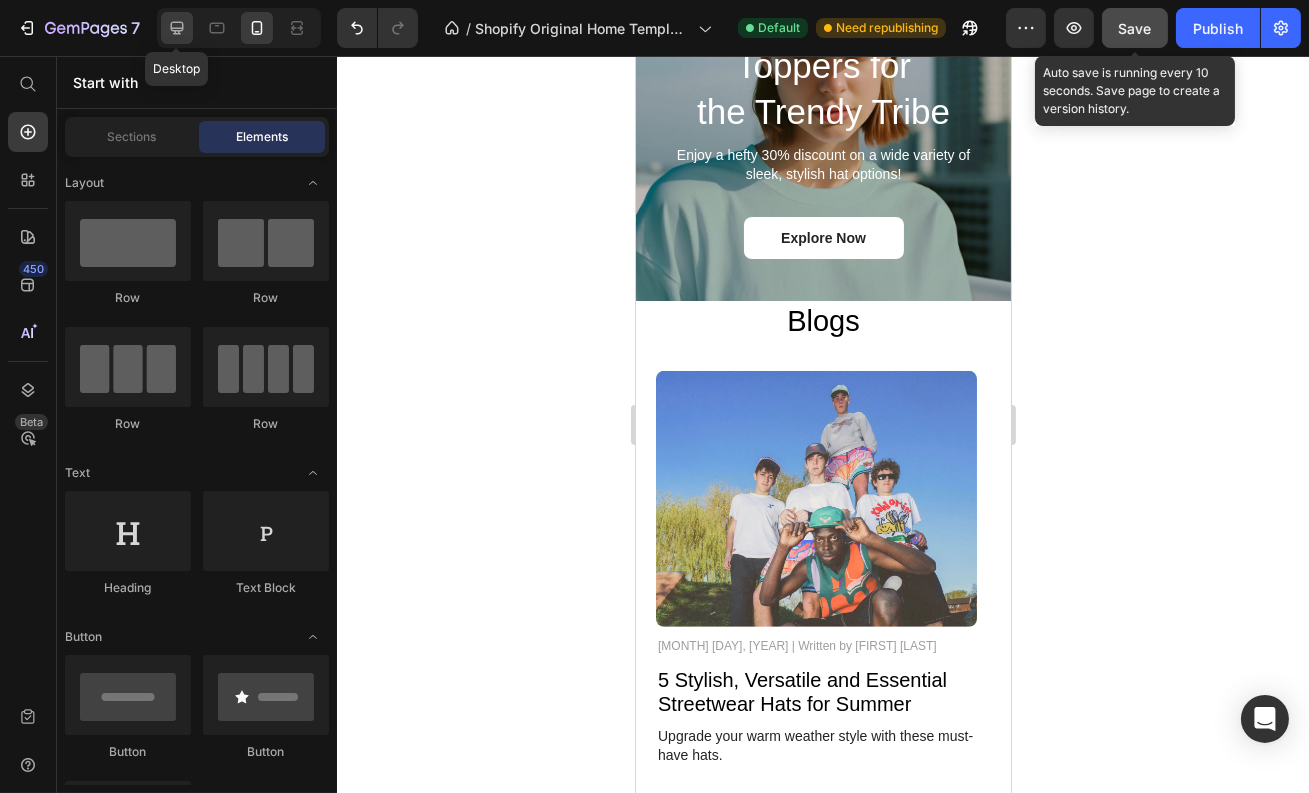 click 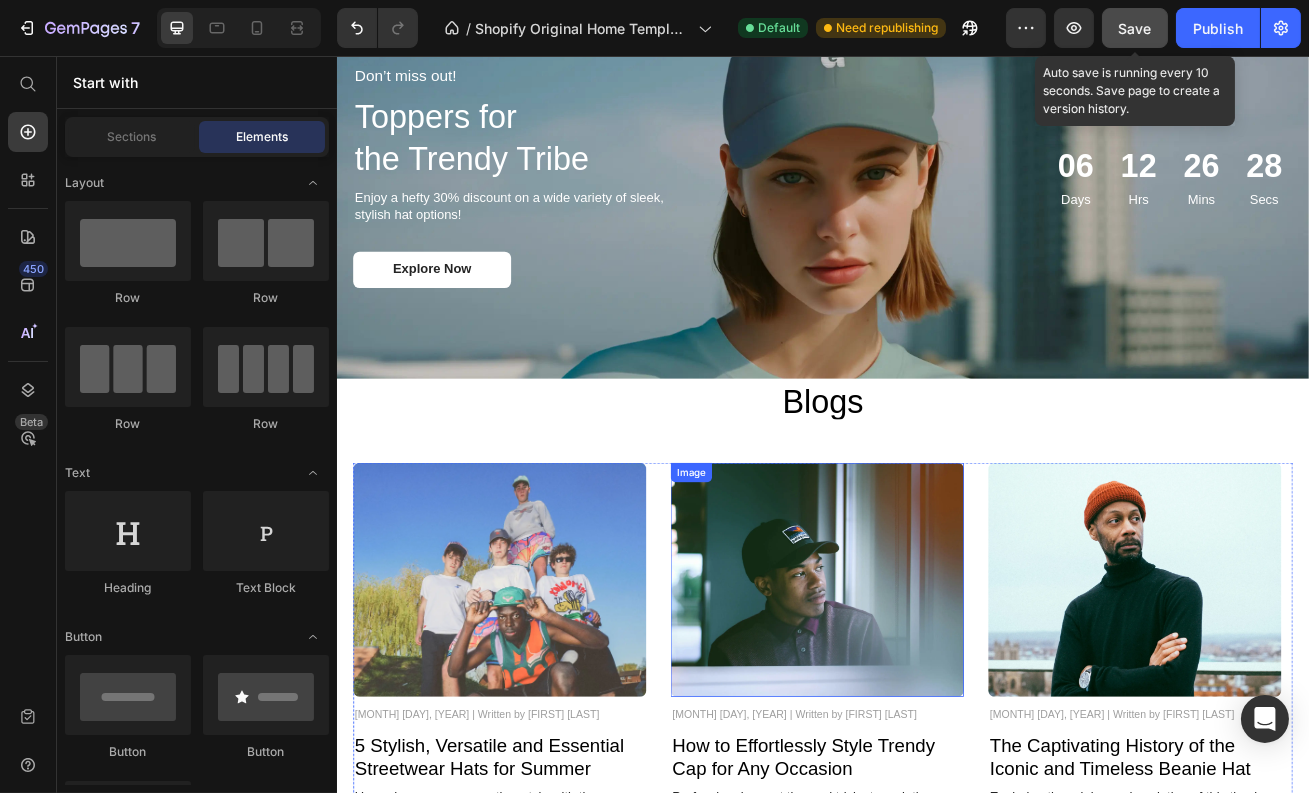 scroll, scrollTop: 2346, scrollLeft: 0, axis: vertical 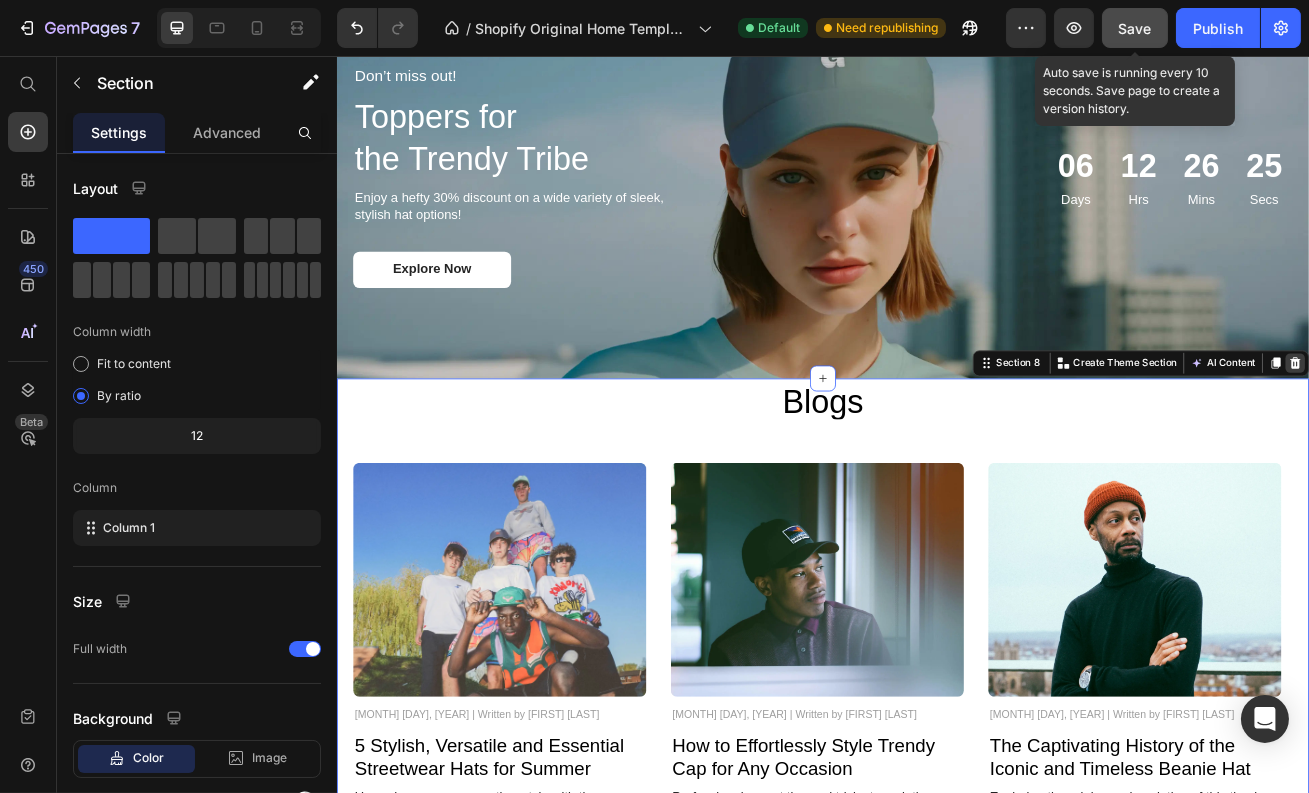 click 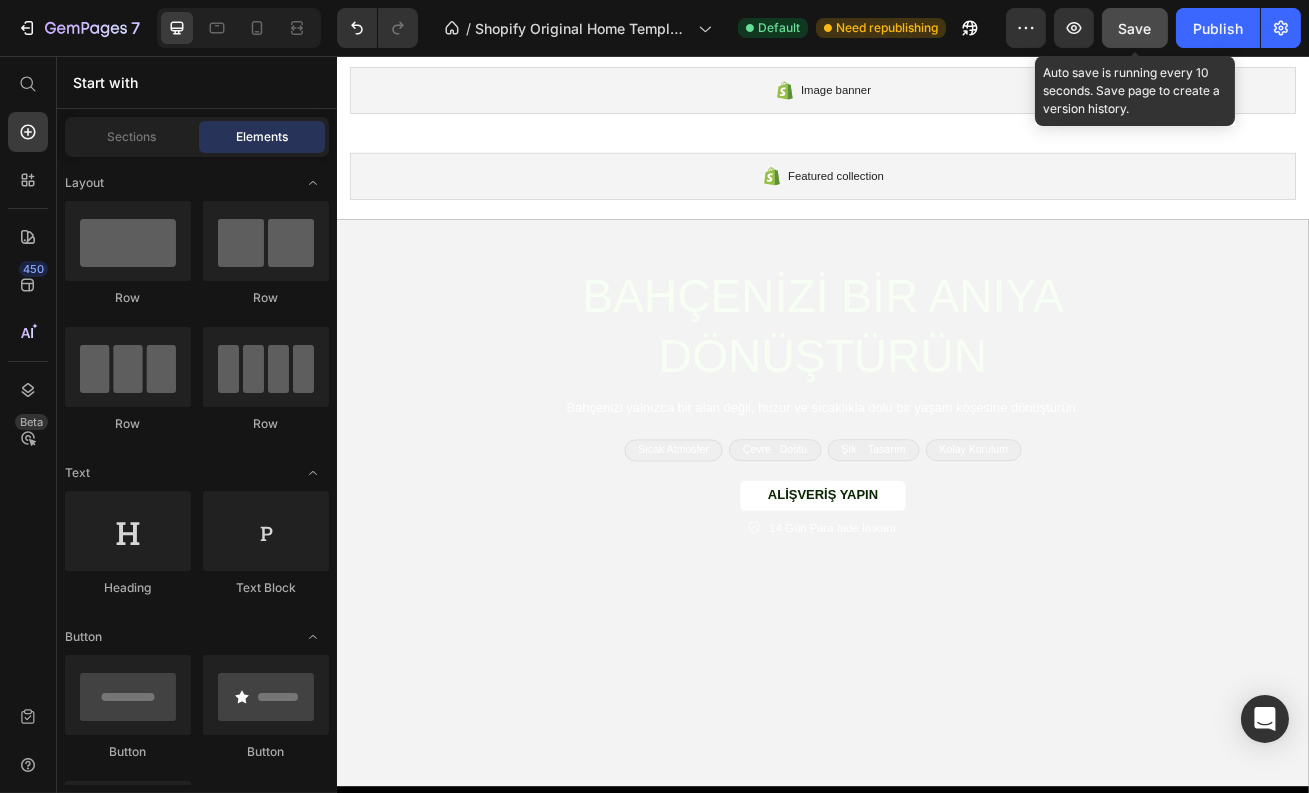 scroll, scrollTop: 0, scrollLeft: 0, axis: both 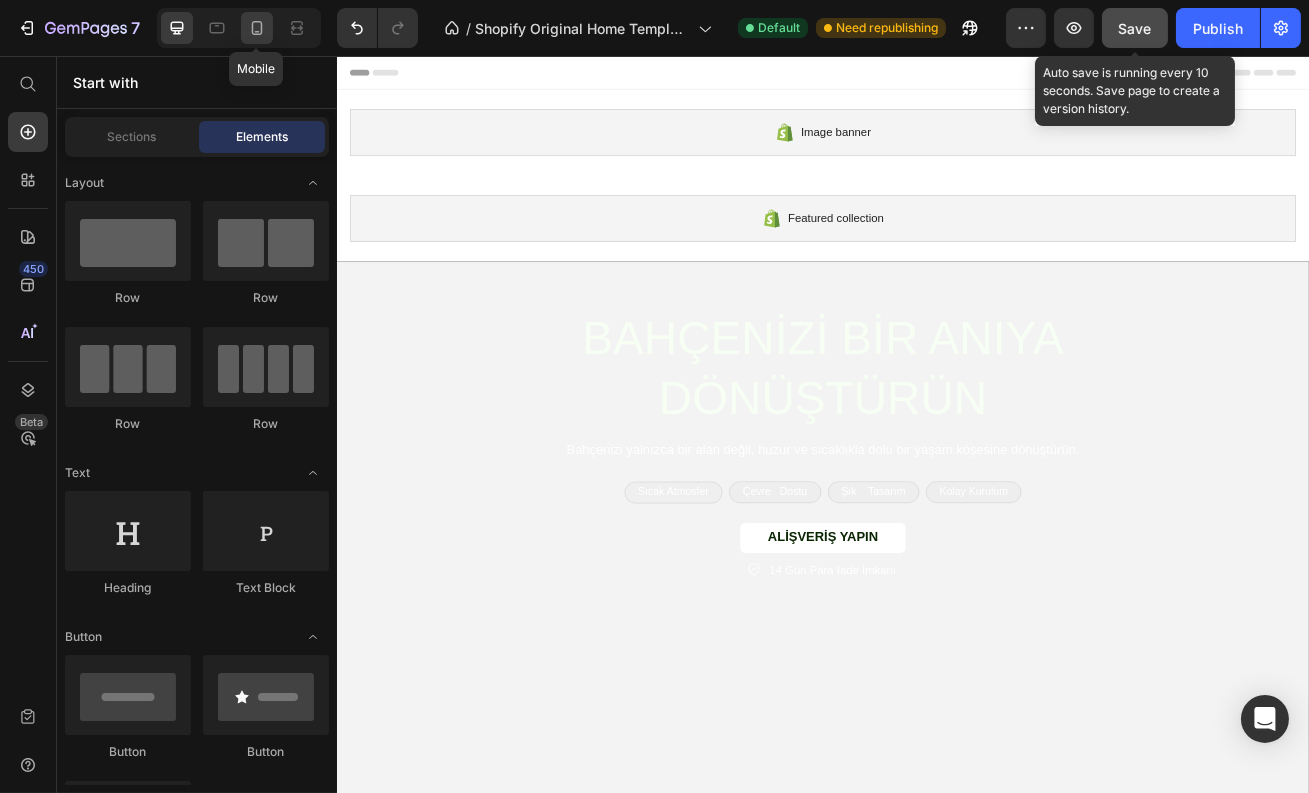 click 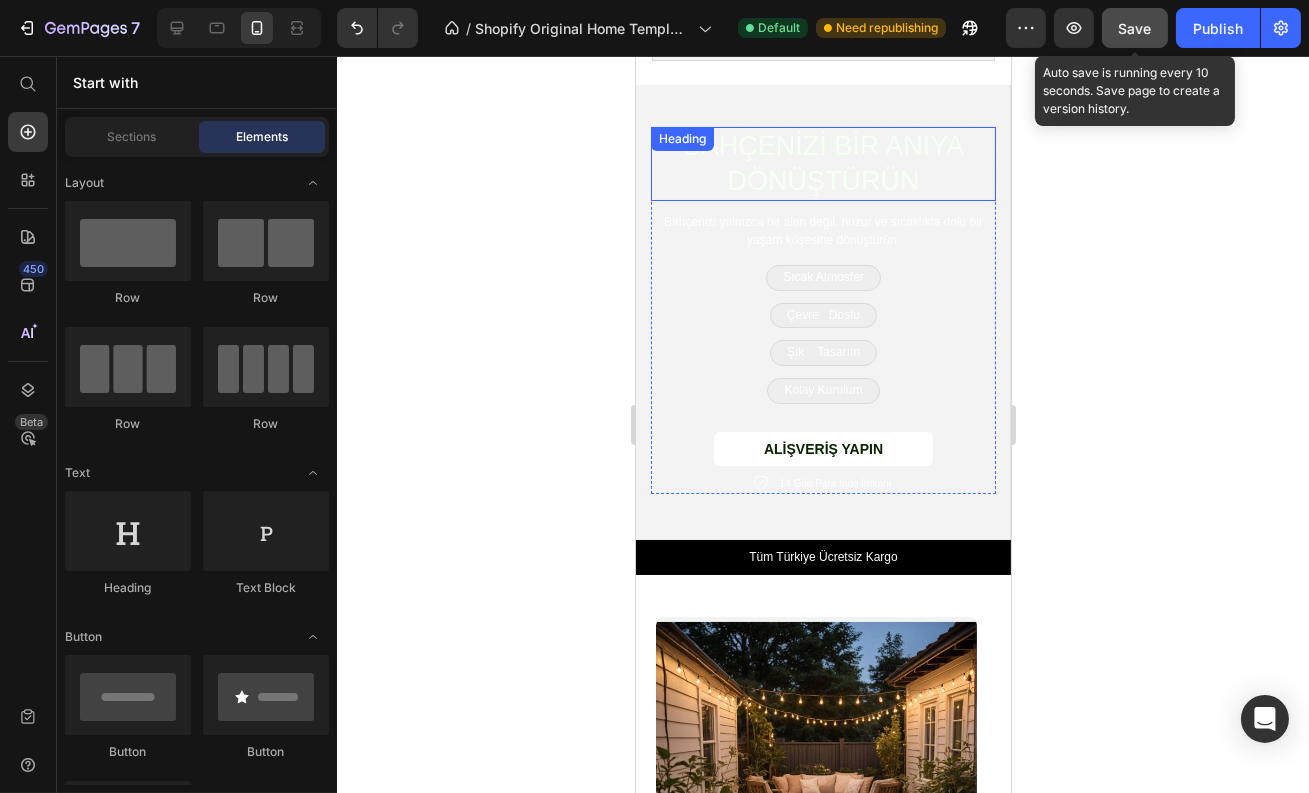 scroll, scrollTop: 225, scrollLeft: 0, axis: vertical 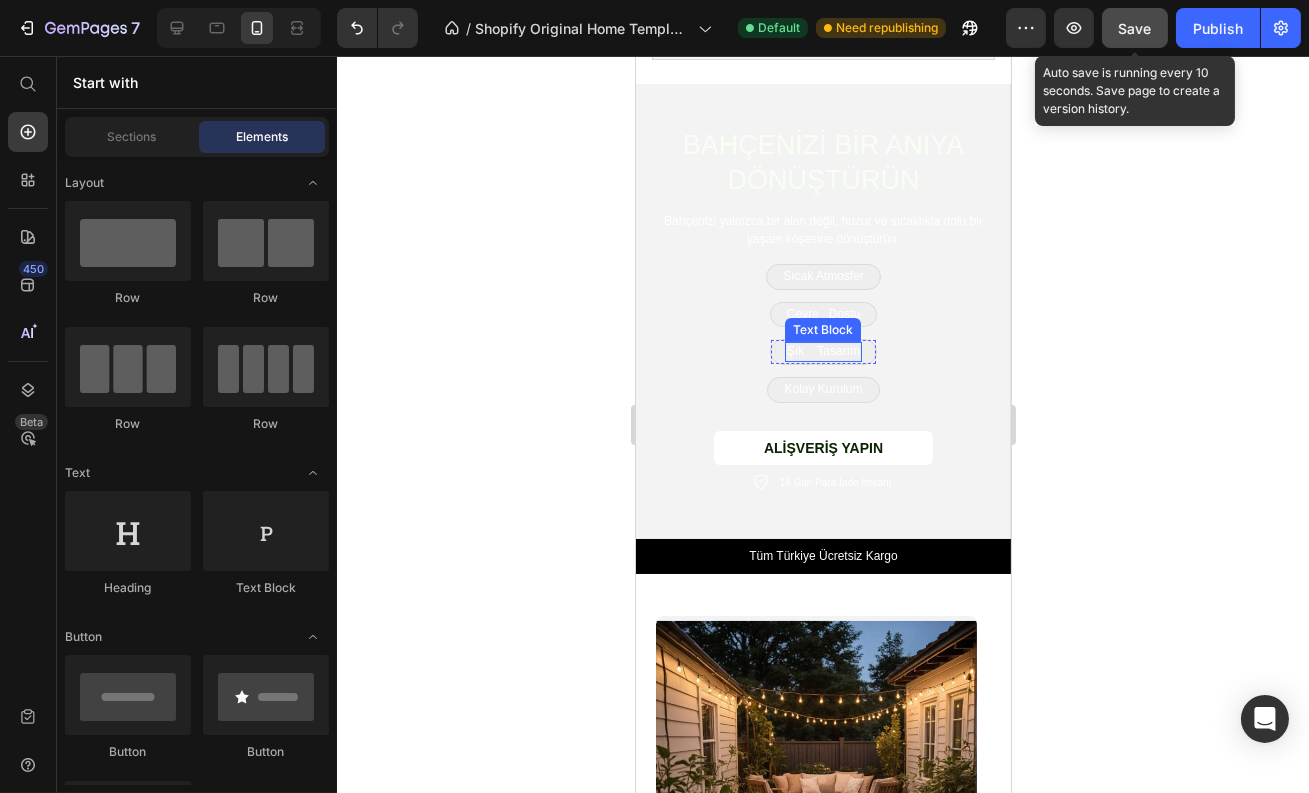 click on "Şık    Tasarım" at bounding box center (822, 352) 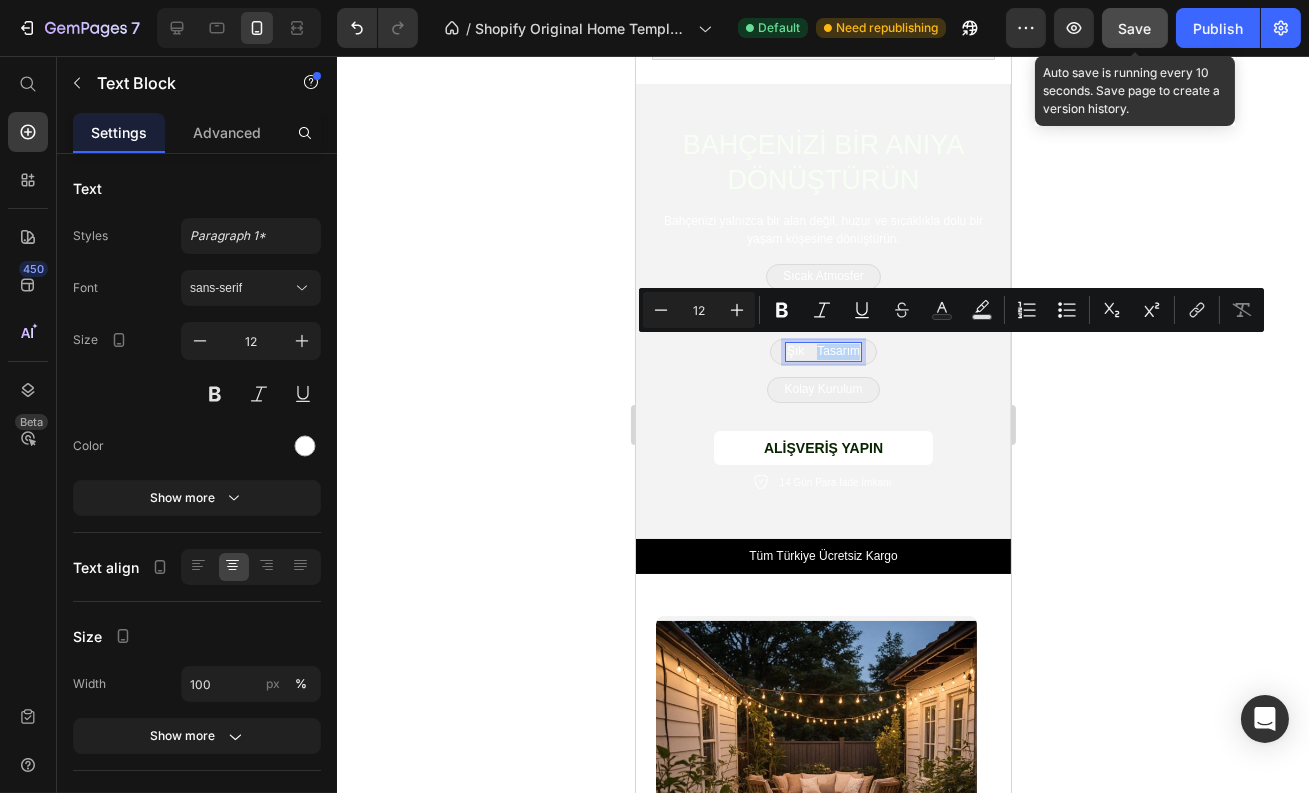 click on "Şık    Tasarım" at bounding box center (822, 352) 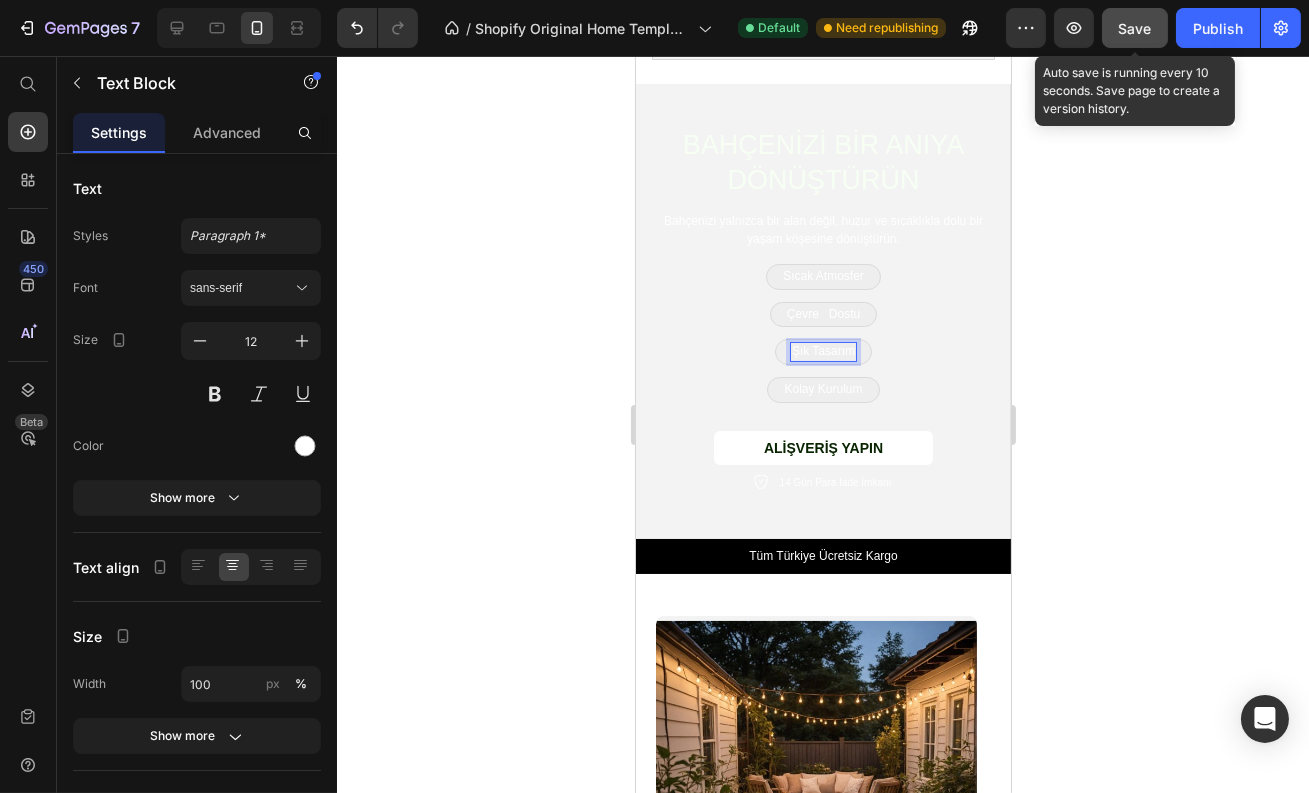 click on "Şık Tasarım" at bounding box center [822, 352] 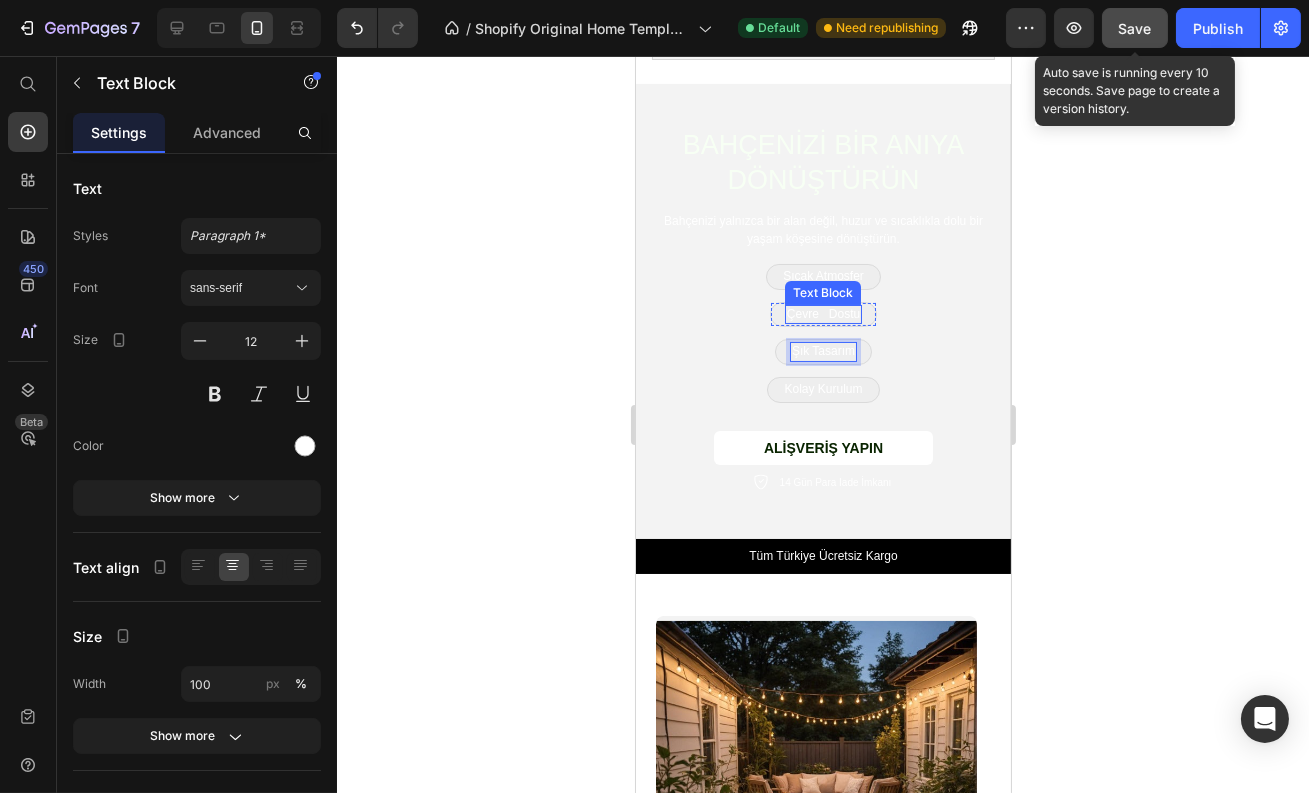 click on "Çevre   Dostu" at bounding box center (822, 315) 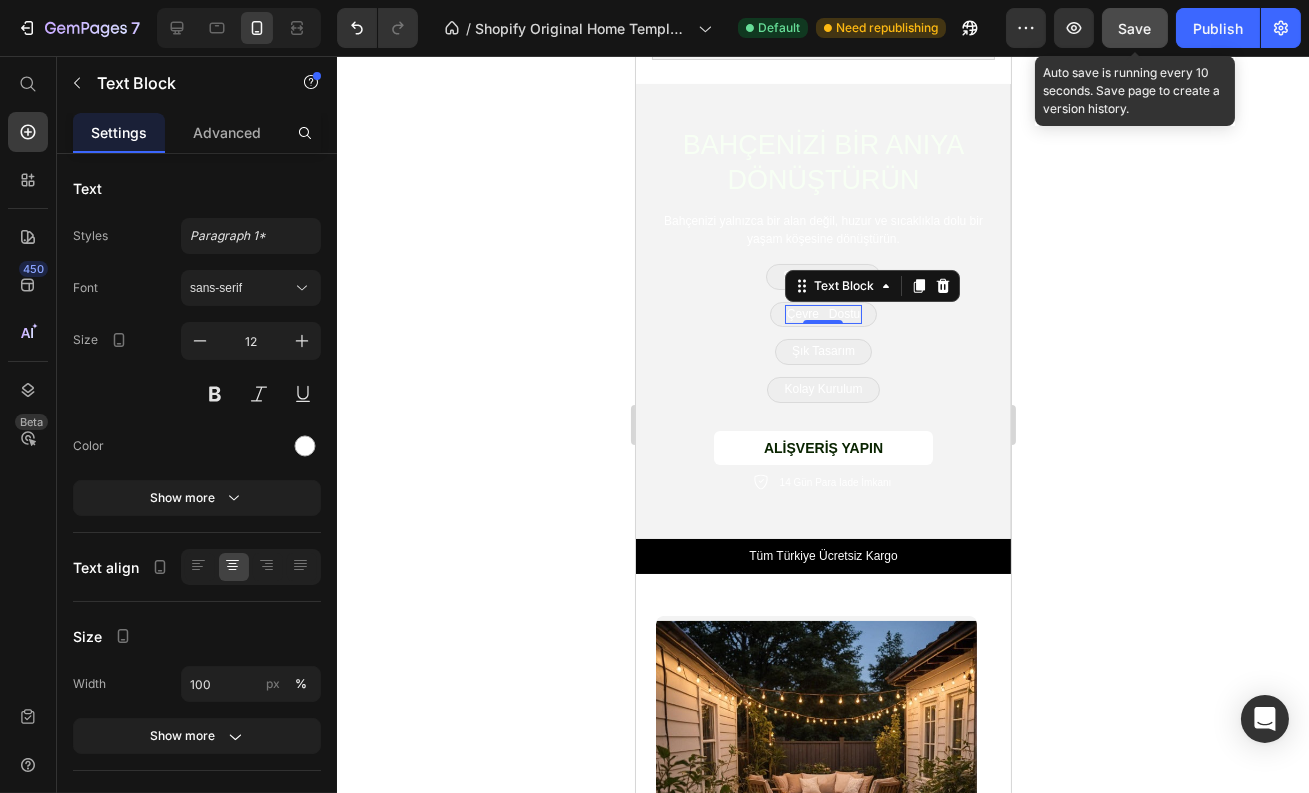 click on "Çevre   Dostu" at bounding box center [822, 315] 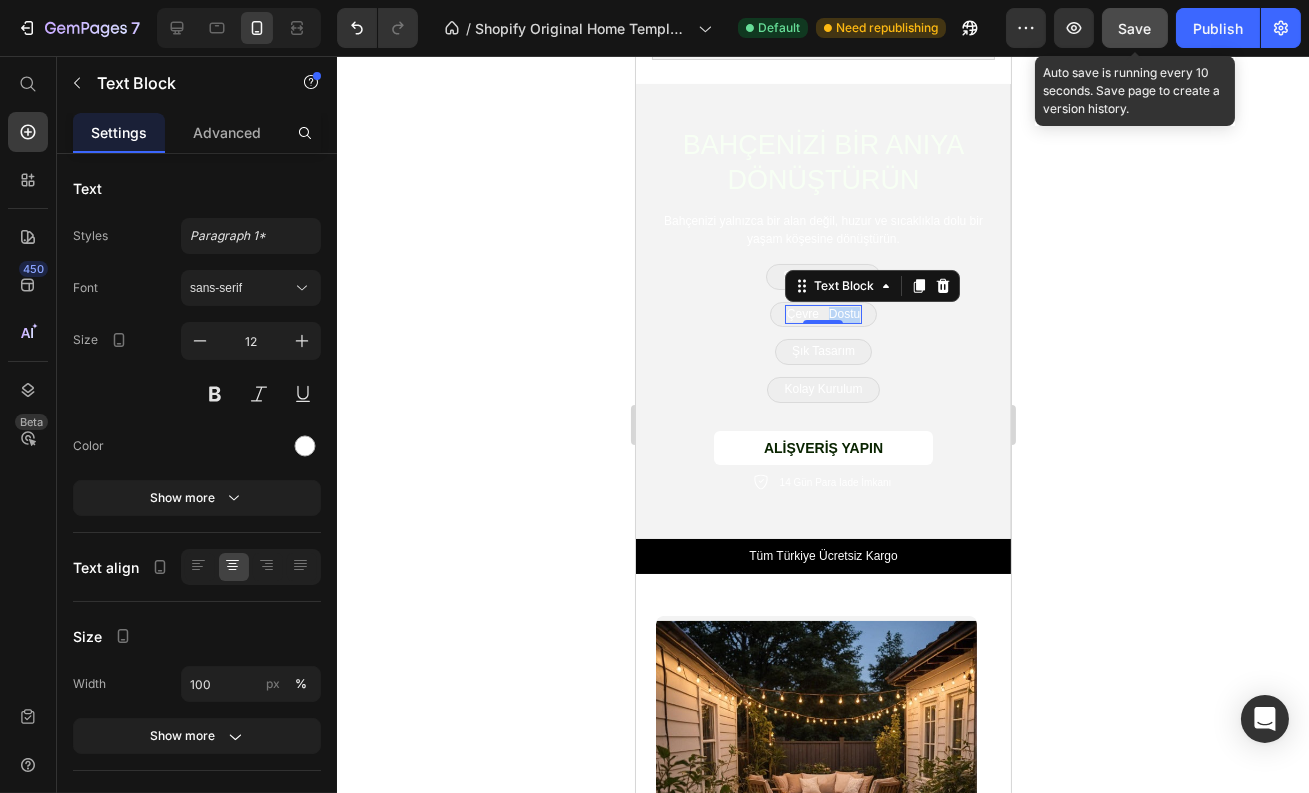 click on "Çevre   Dostu" at bounding box center (822, 315) 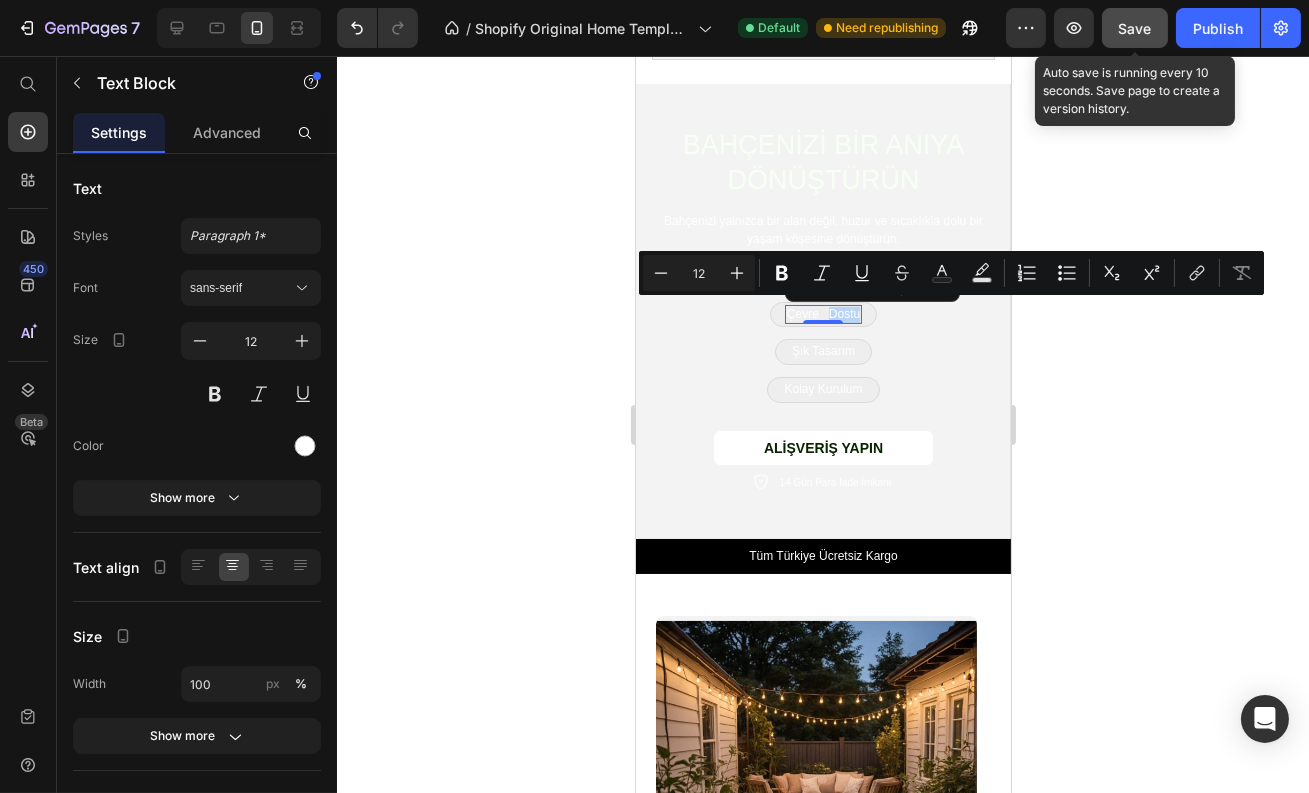 click on "Çevre   Dostu" at bounding box center (822, 315) 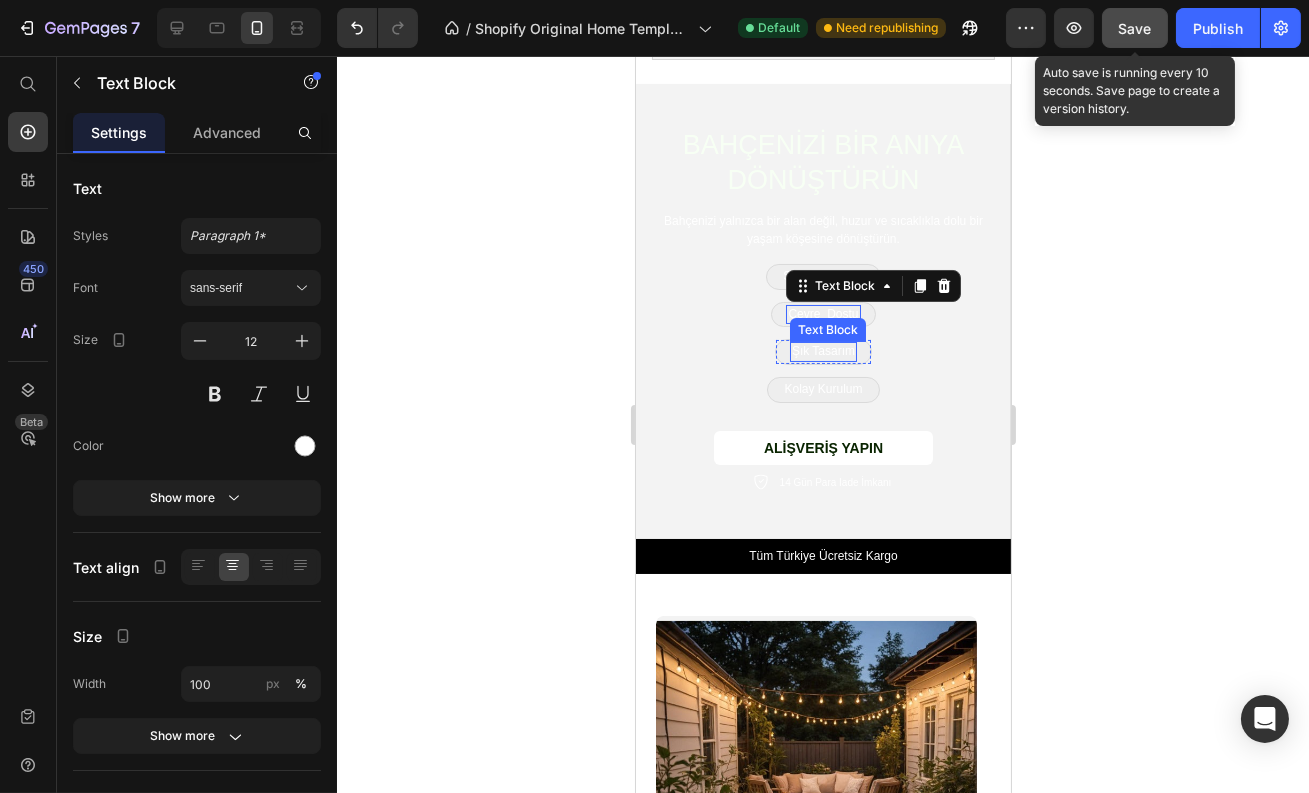 click on "Şık Tasarım" at bounding box center (822, 352) 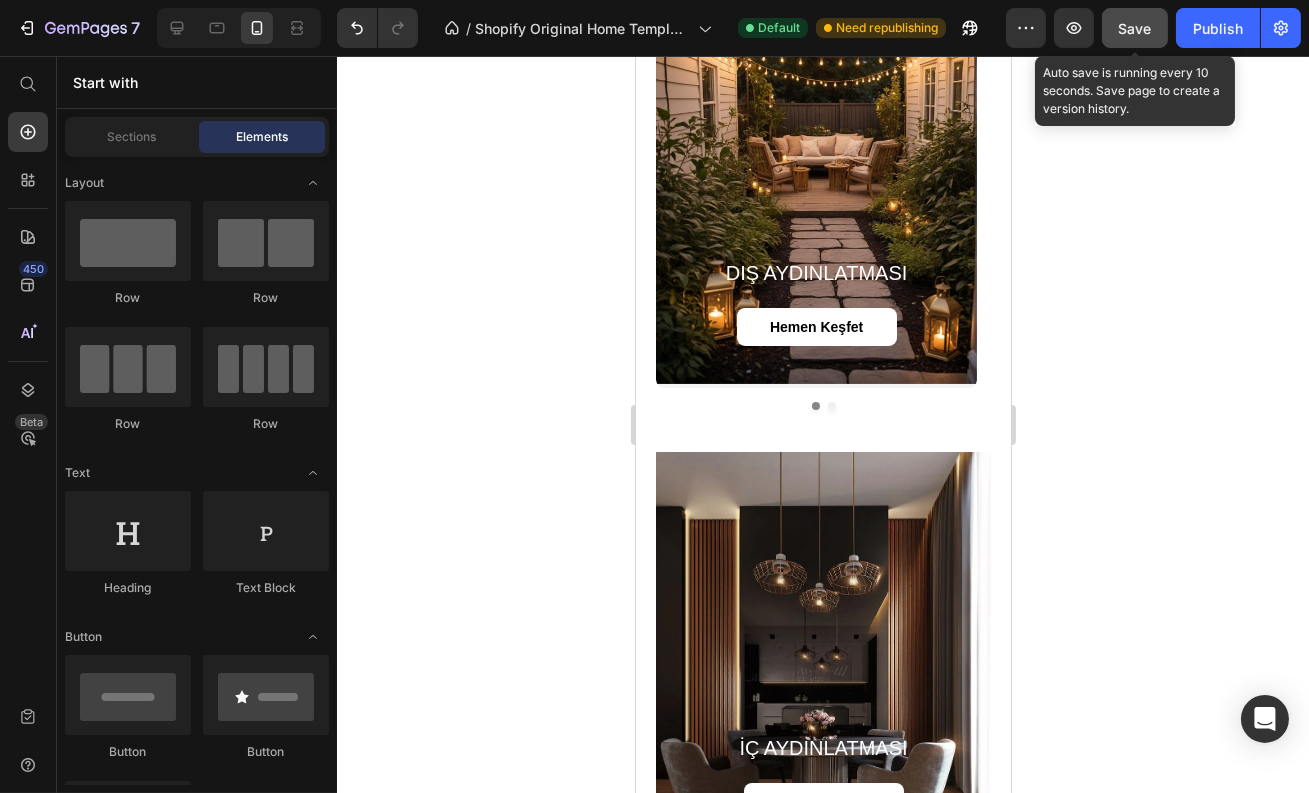 scroll, scrollTop: 861, scrollLeft: 0, axis: vertical 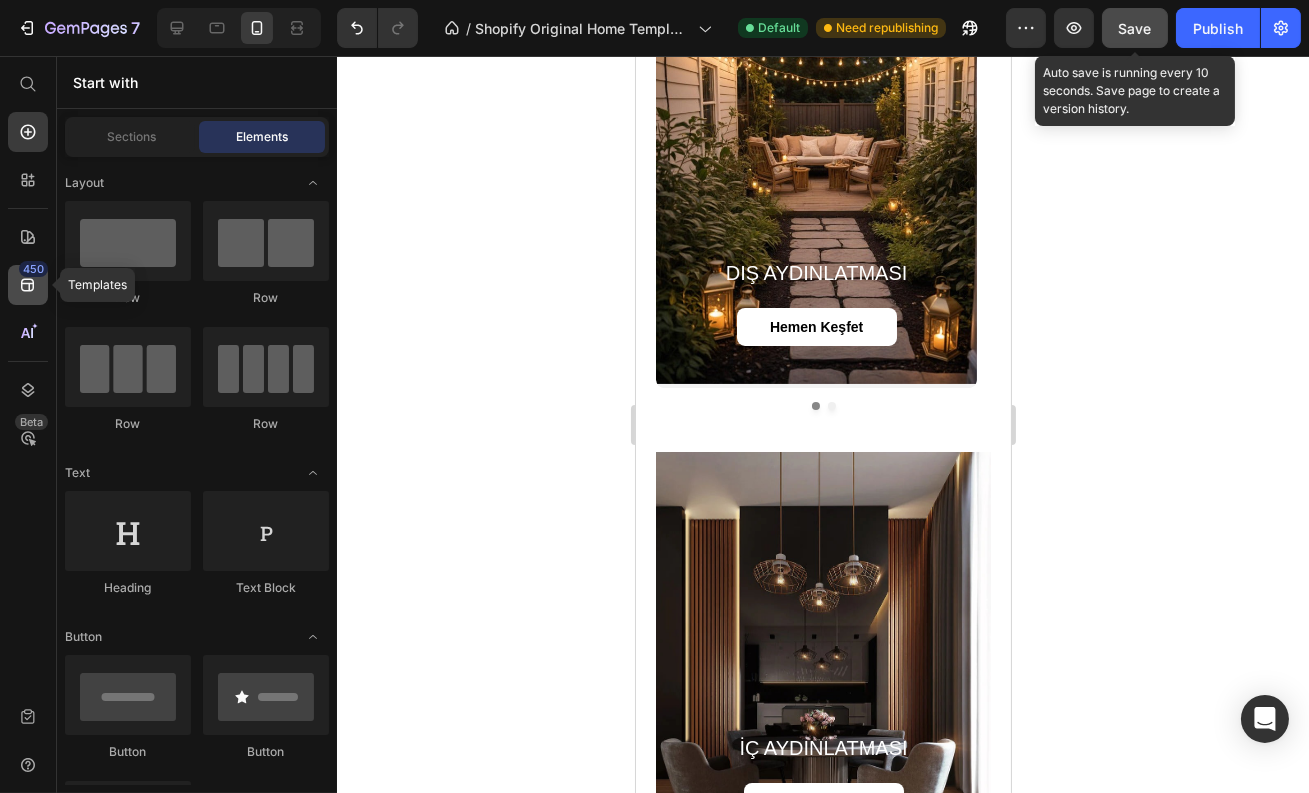 click on "450" 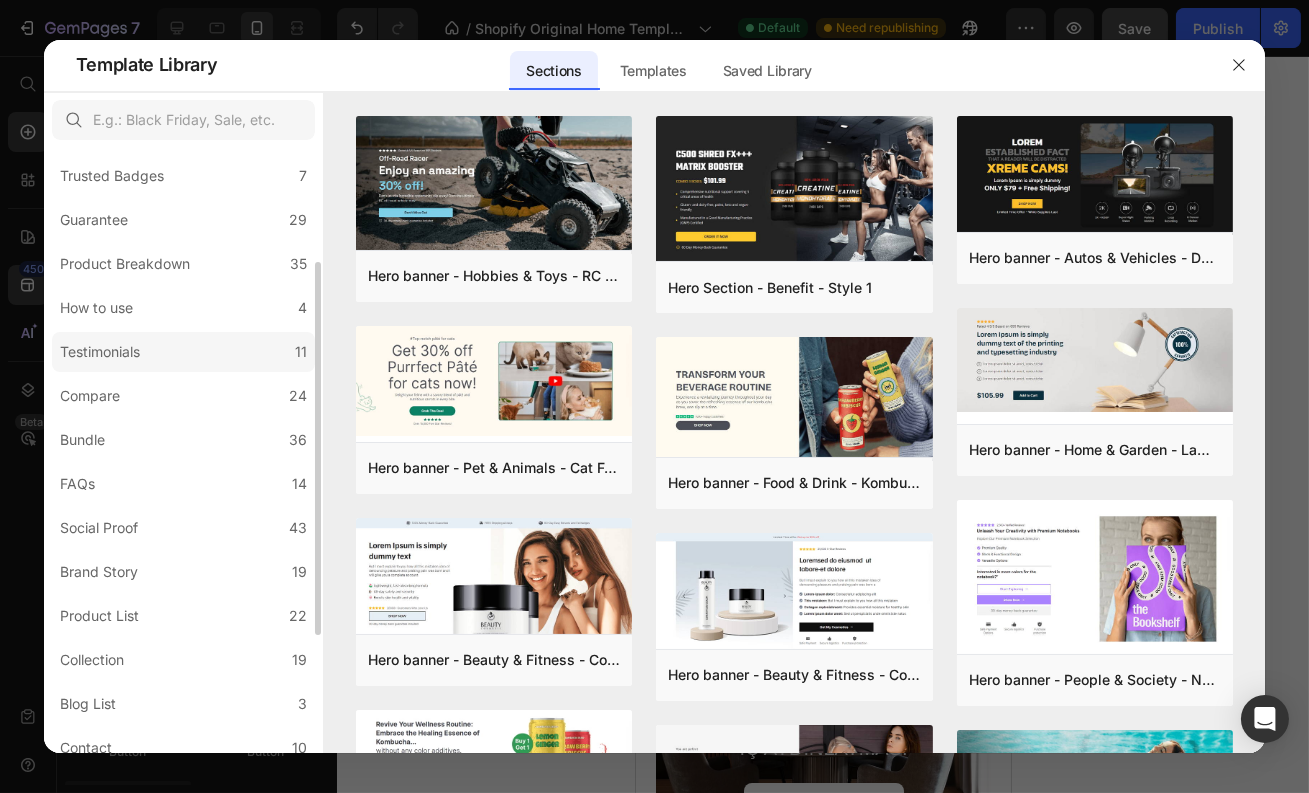 scroll, scrollTop: 210, scrollLeft: 0, axis: vertical 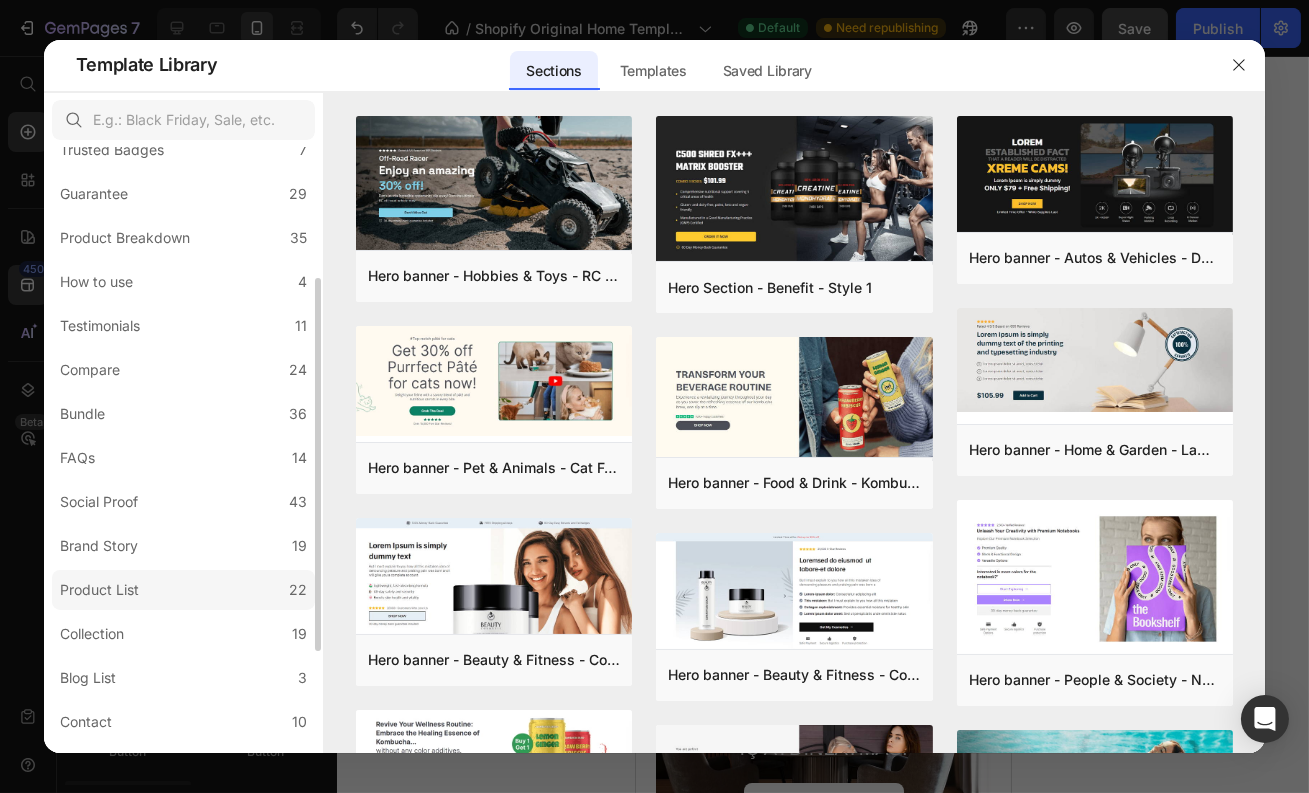 click on "Product List 22" 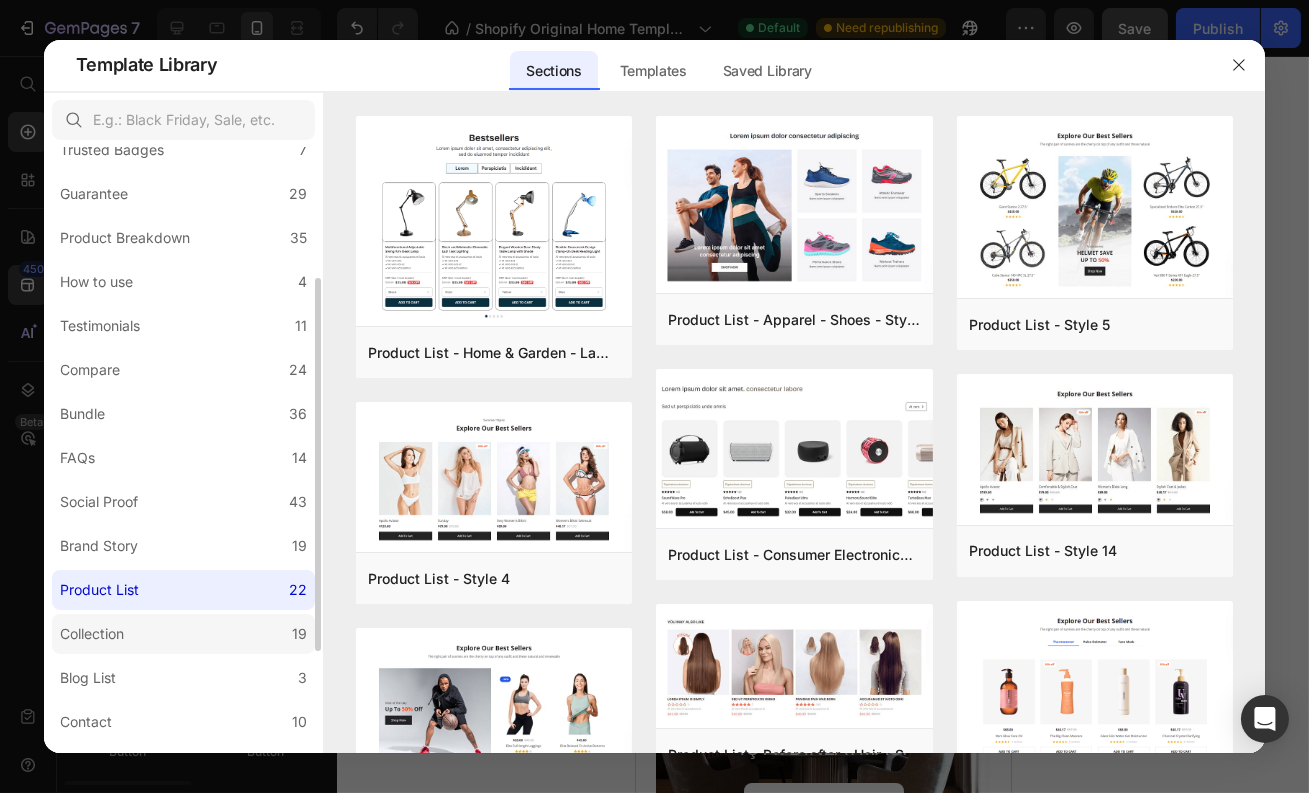 click on "Collection 19" 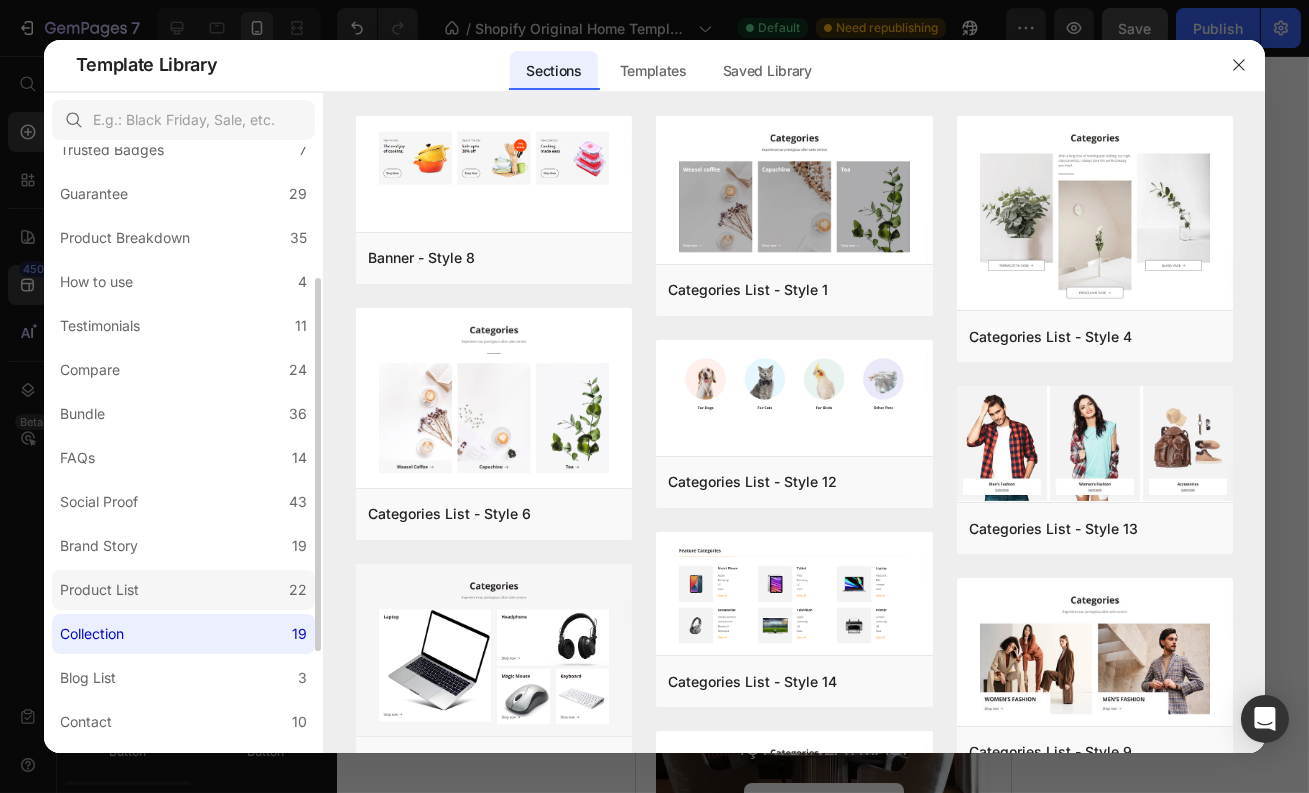 click on "Product List 22" 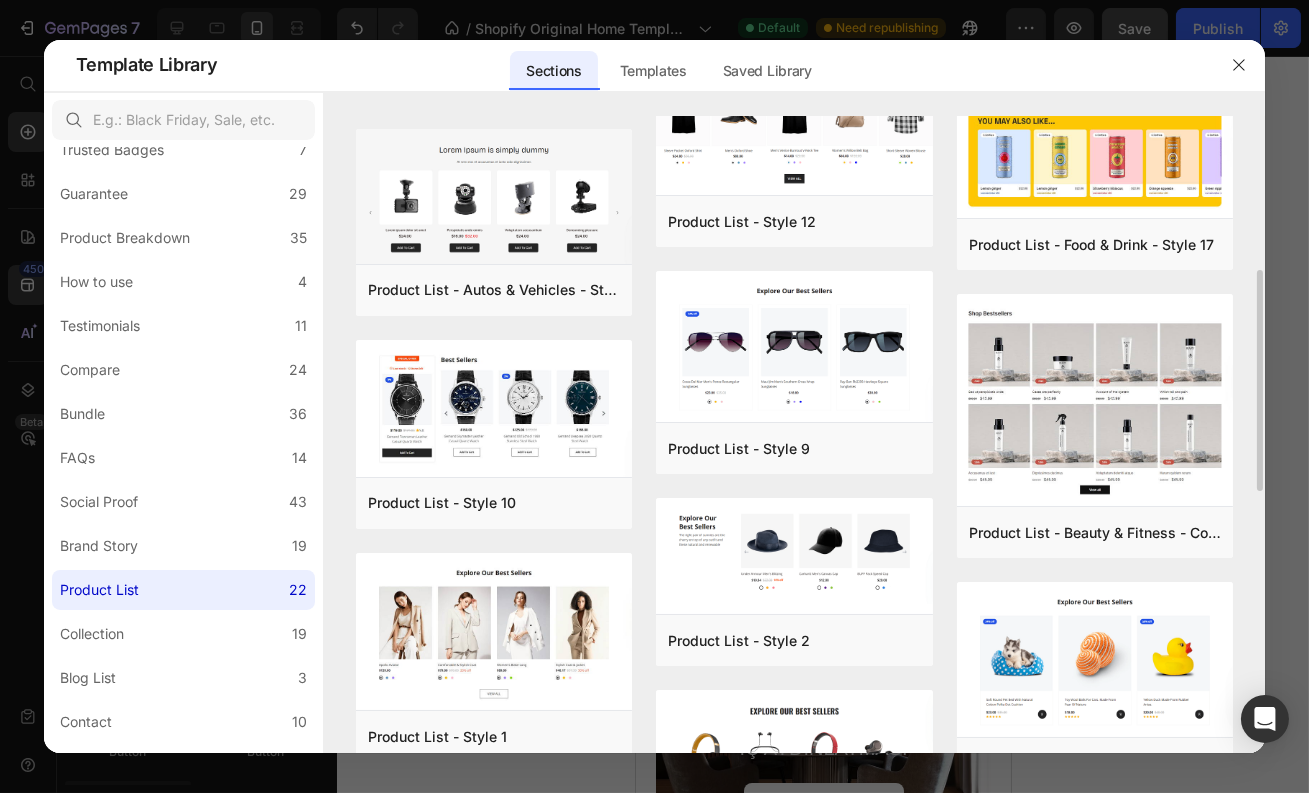 scroll, scrollTop: 810, scrollLeft: 0, axis: vertical 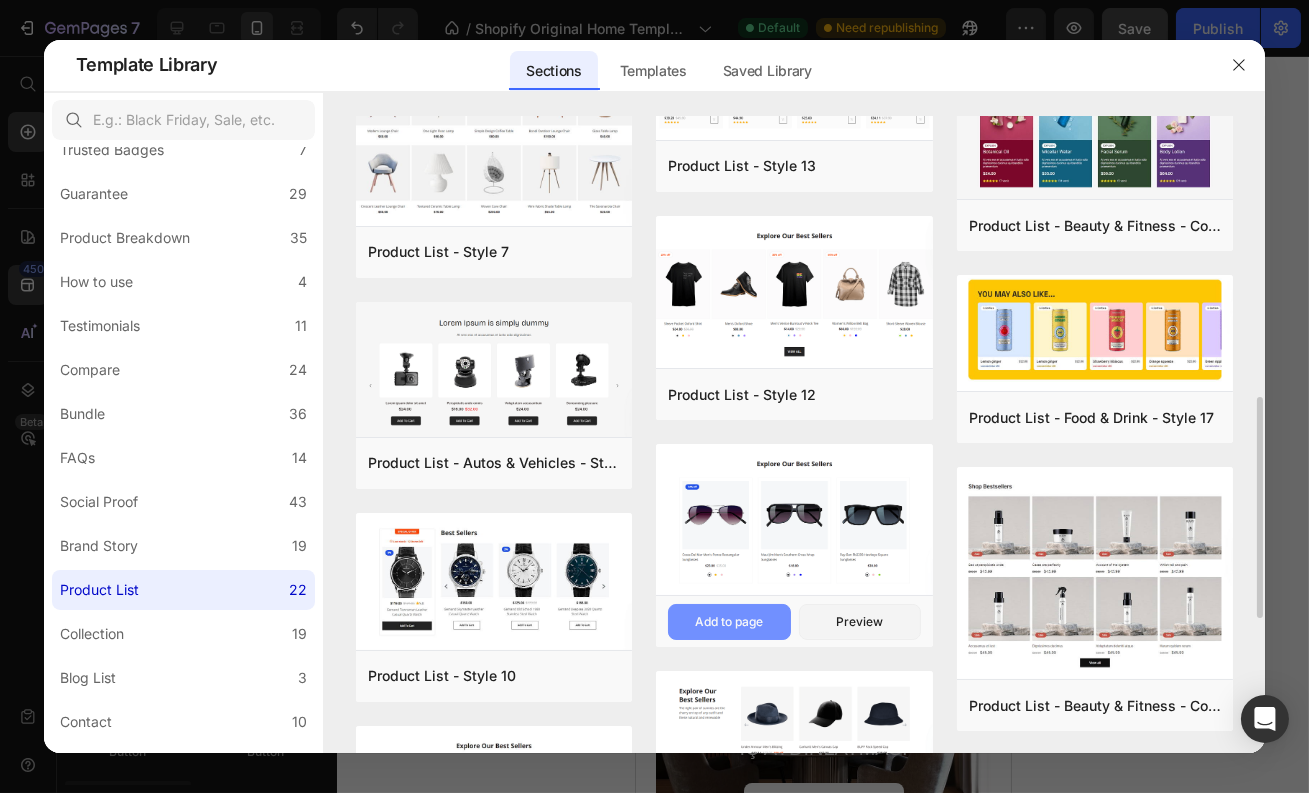 click on "Add to page" at bounding box center [729, 622] 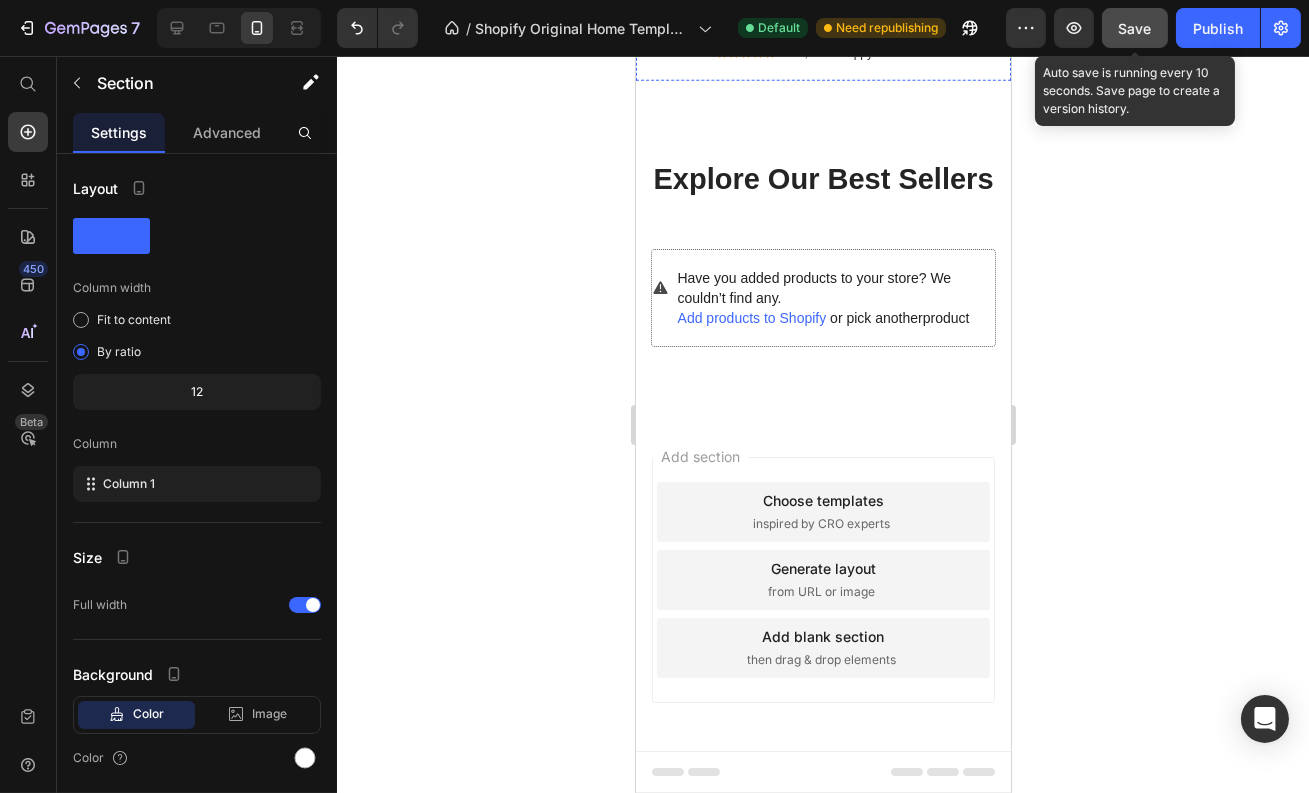 scroll, scrollTop: 3952, scrollLeft: 0, axis: vertical 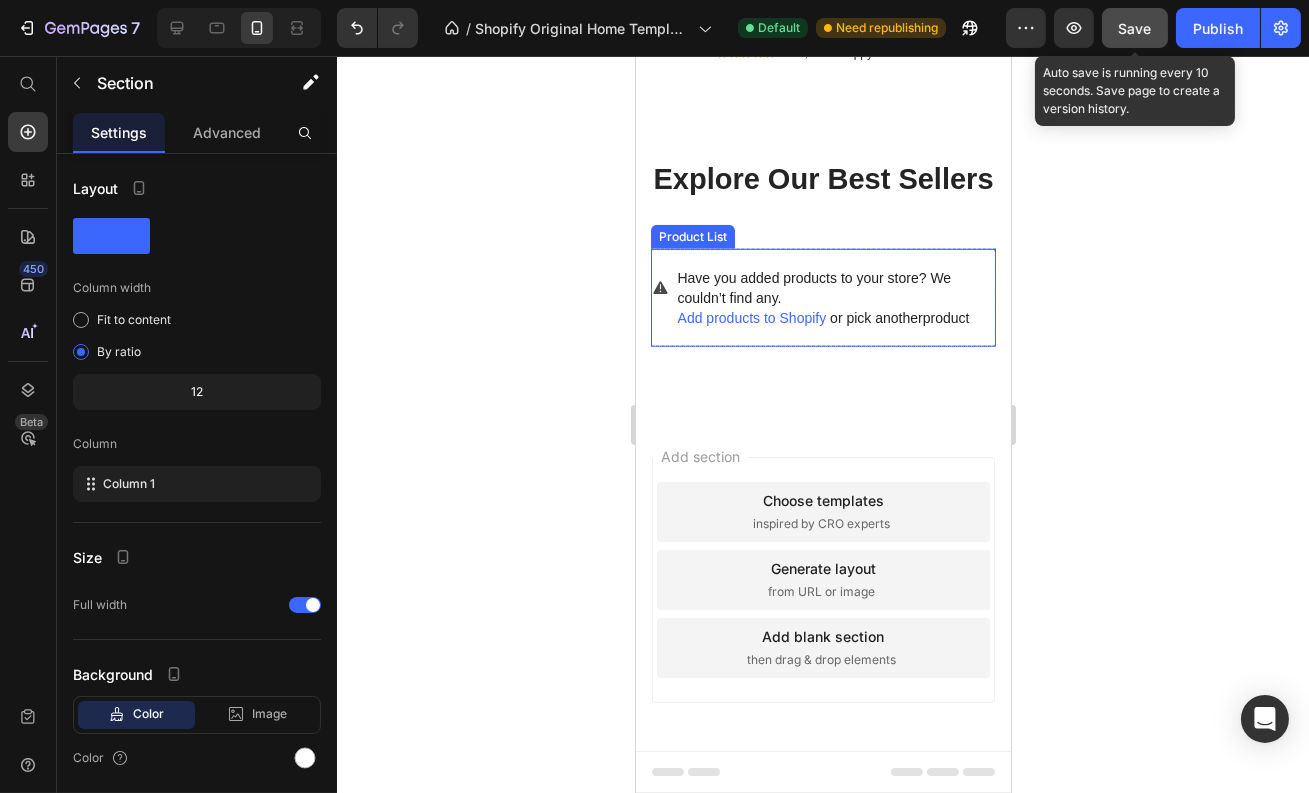 click on "Have you added products to your store? We couldn’t find any." at bounding box center [835, 288] 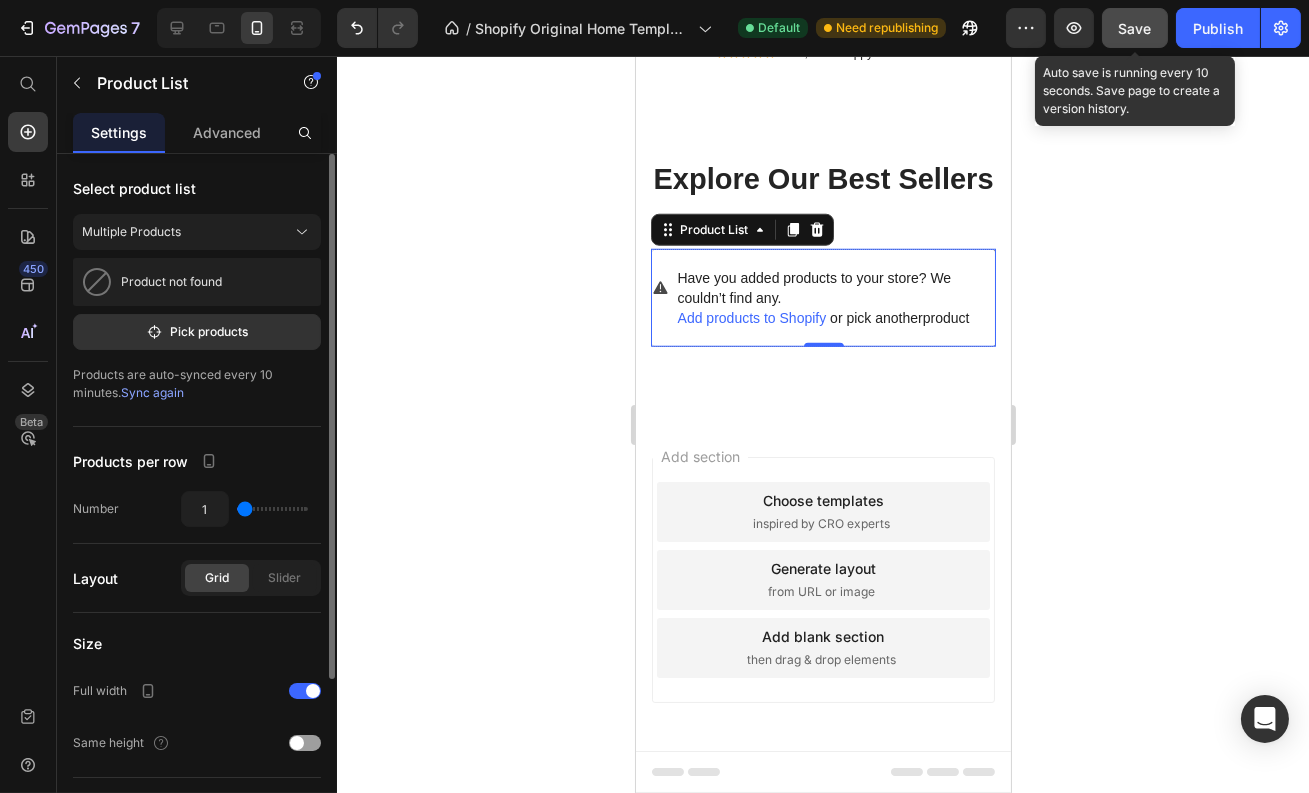 click on "Sync again" at bounding box center [152, 392] 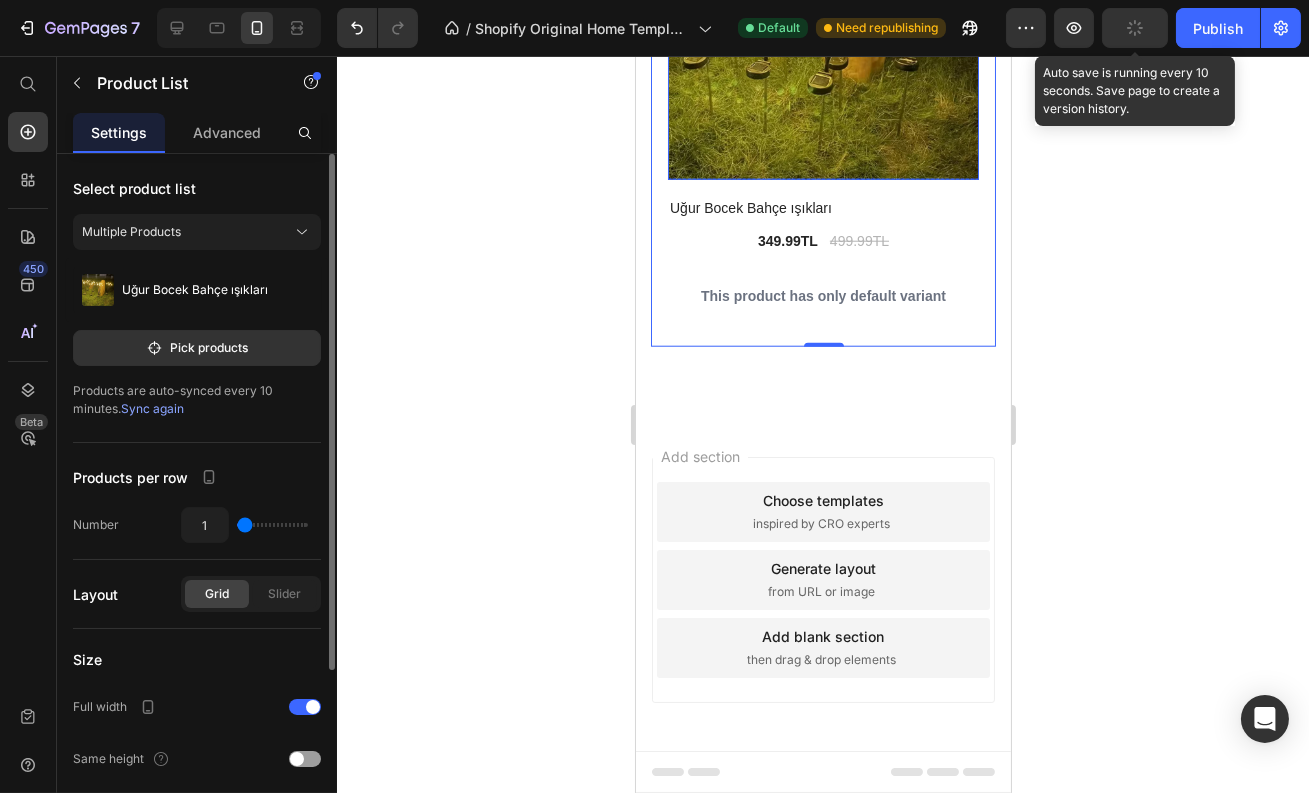scroll, scrollTop: 4152, scrollLeft: 0, axis: vertical 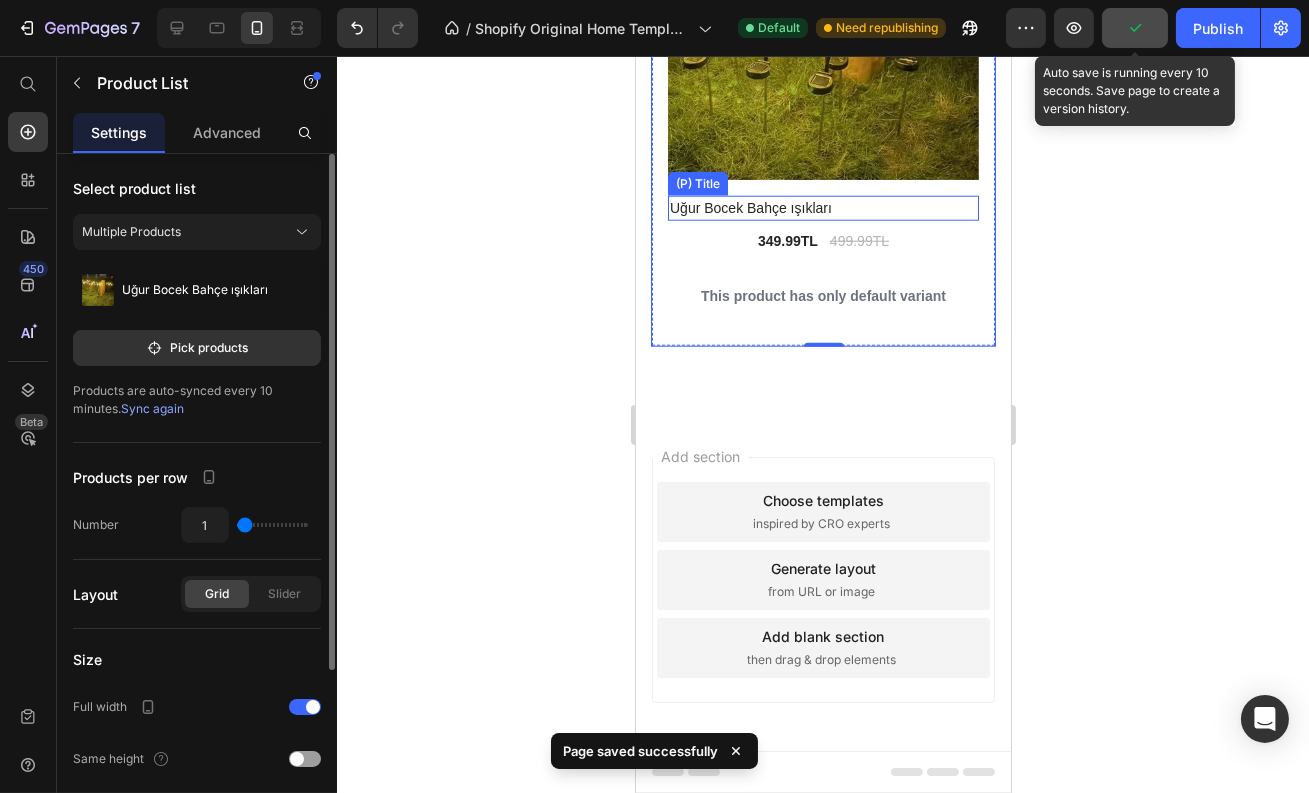 click on "Uğur Bocek Bahçe ışıkları" at bounding box center [806, 208] 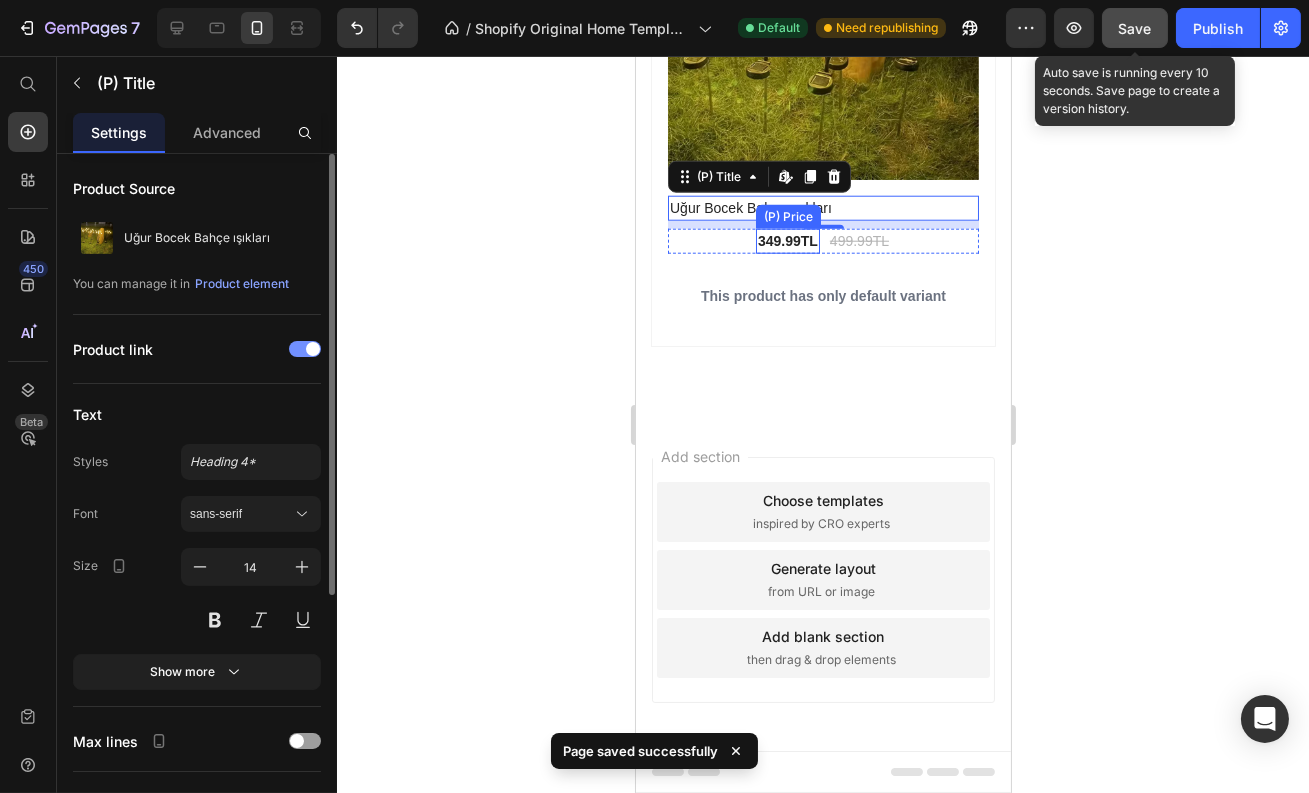 click on "349.99TL" at bounding box center [787, 241] 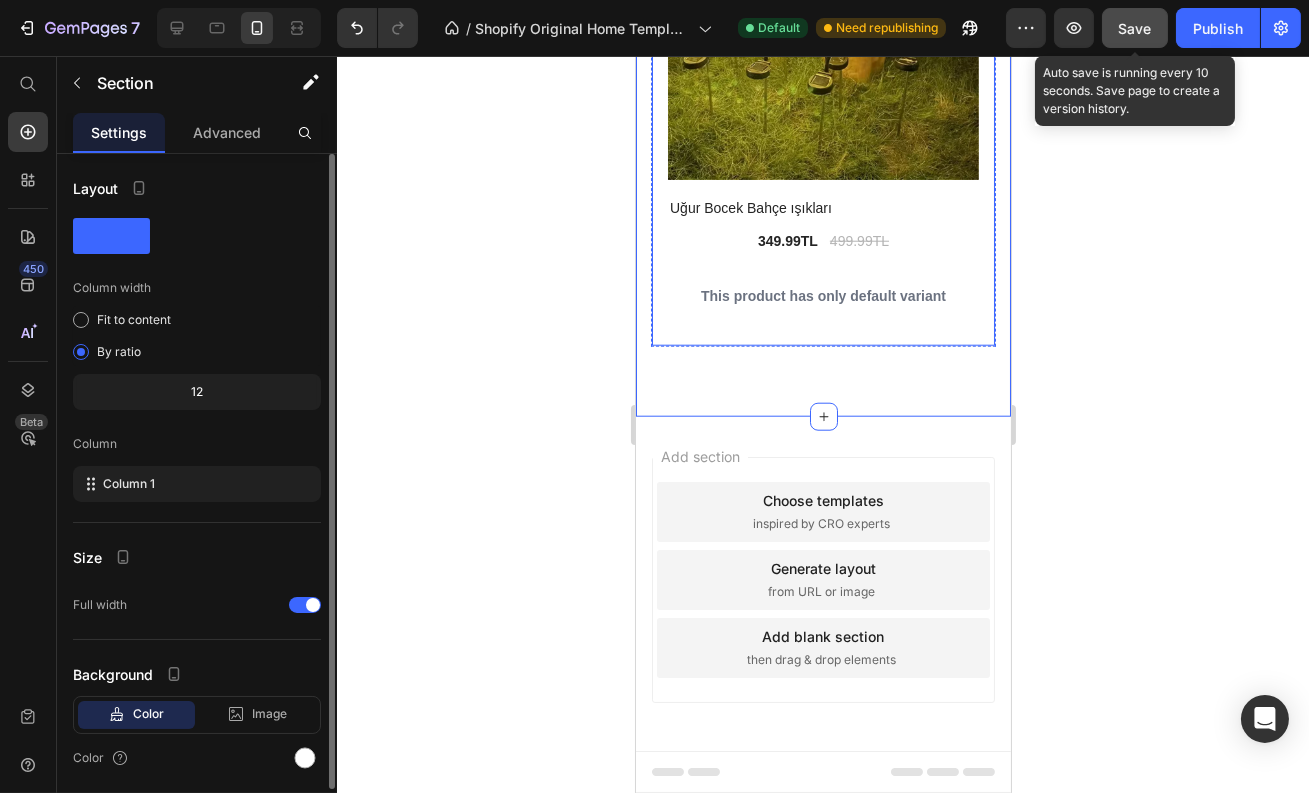 scroll, scrollTop: 4284, scrollLeft: 0, axis: vertical 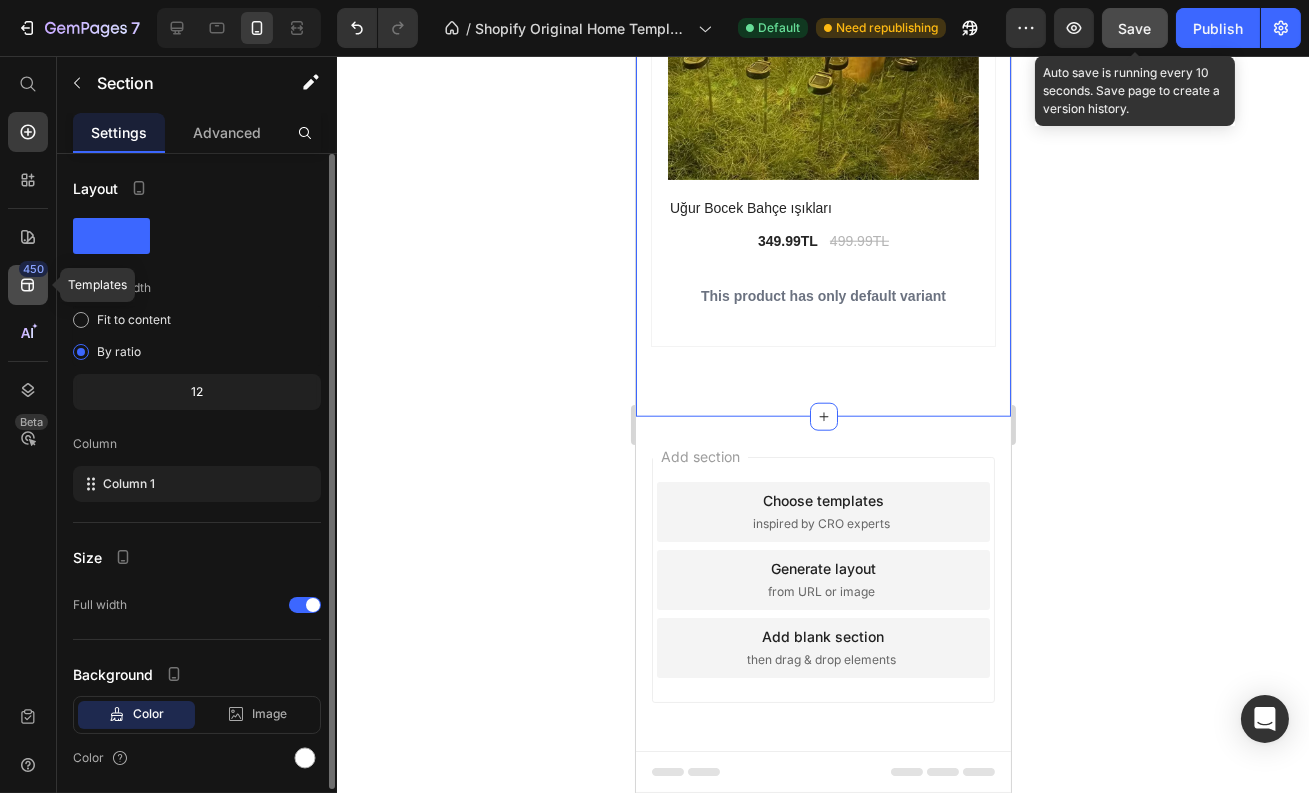 click on "450" 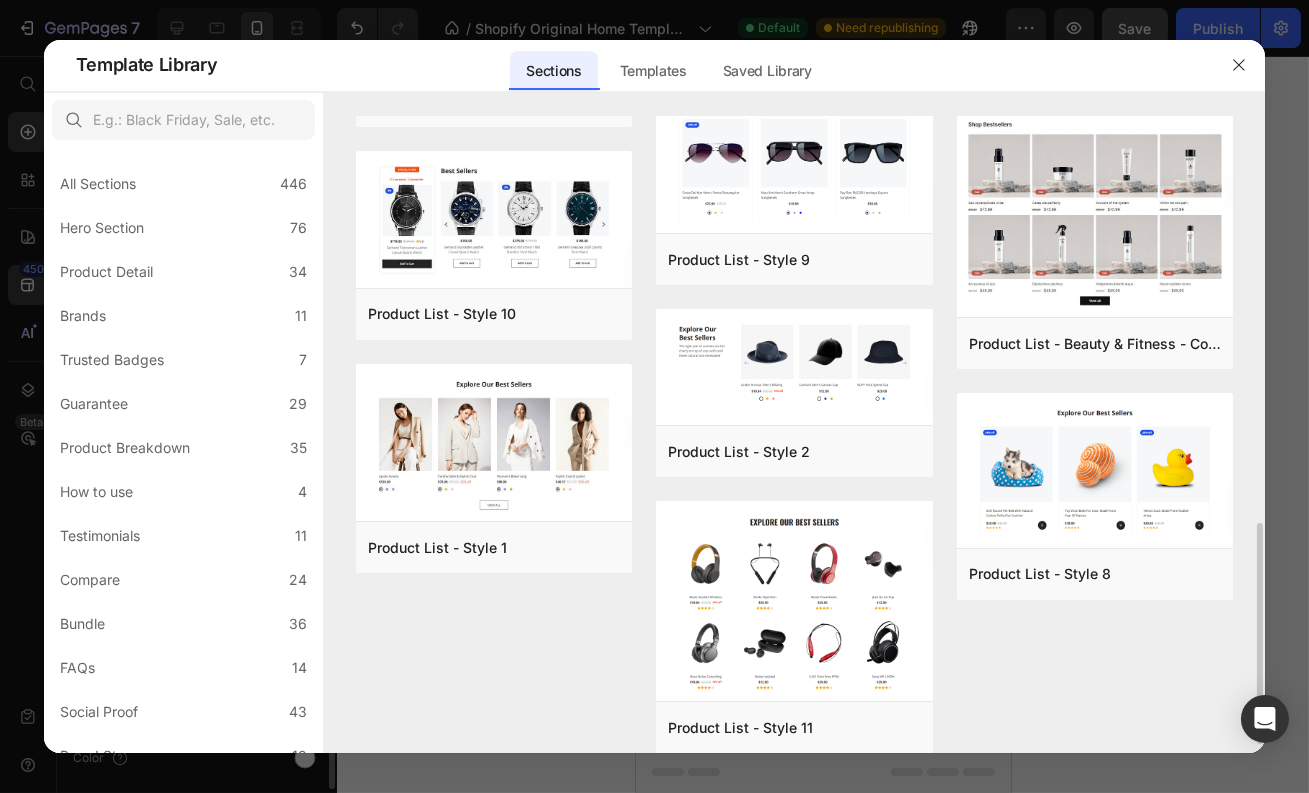 scroll, scrollTop: 1195, scrollLeft: 0, axis: vertical 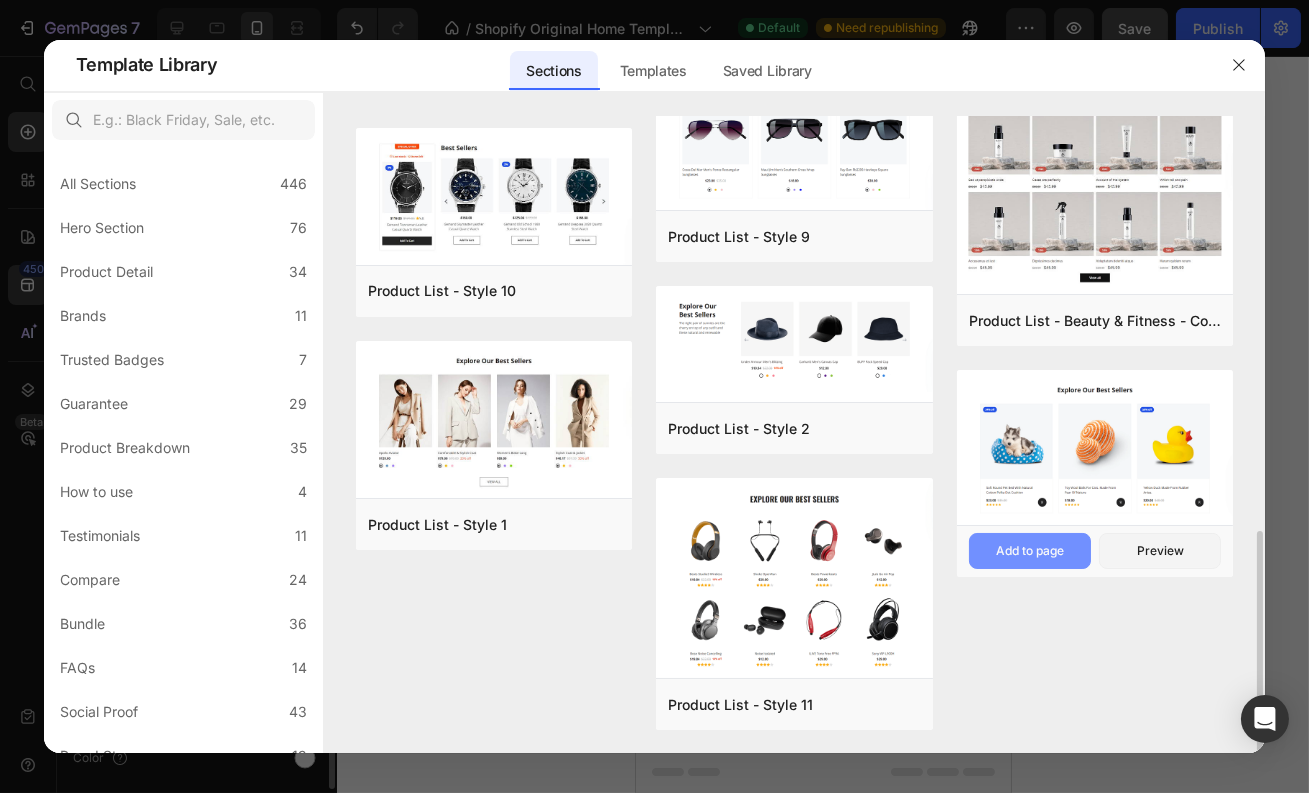 click on "Add to page" at bounding box center [1030, 551] 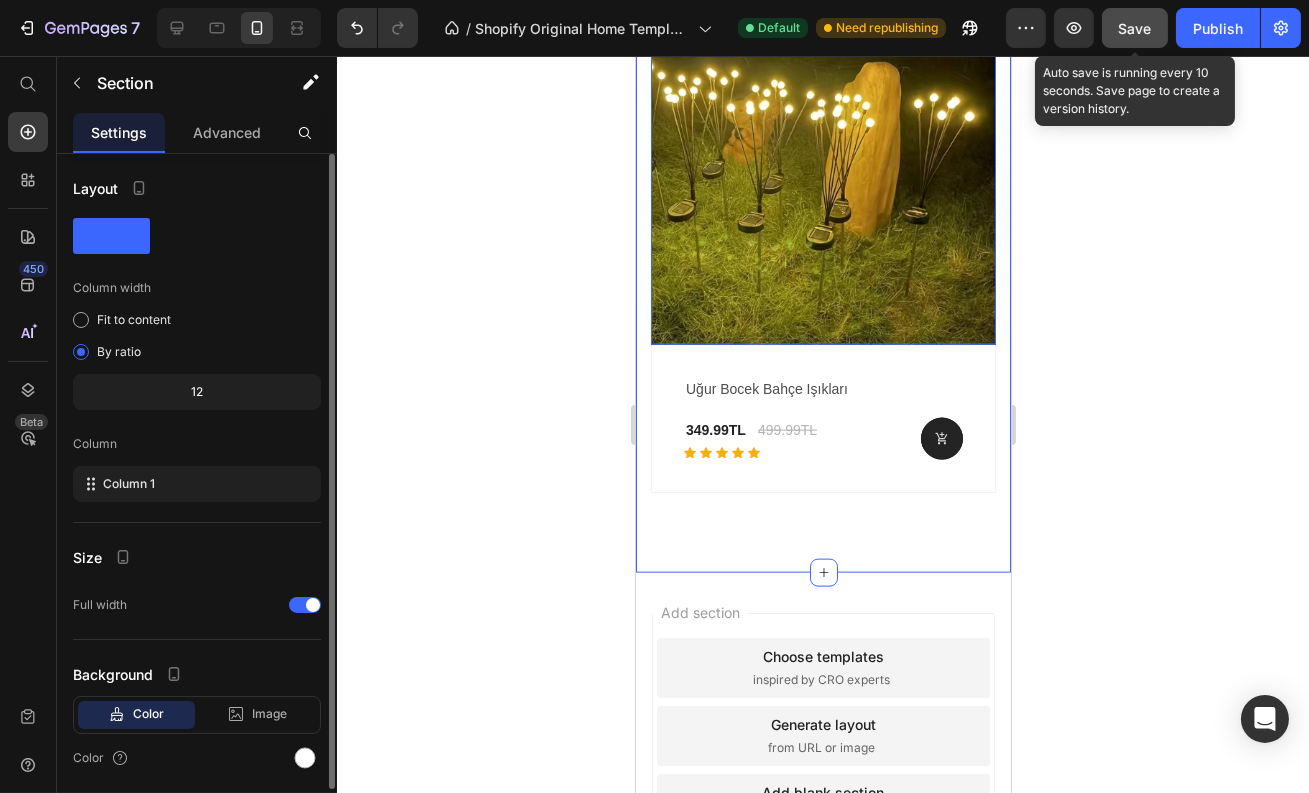 scroll, scrollTop: 5099, scrollLeft: 0, axis: vertical 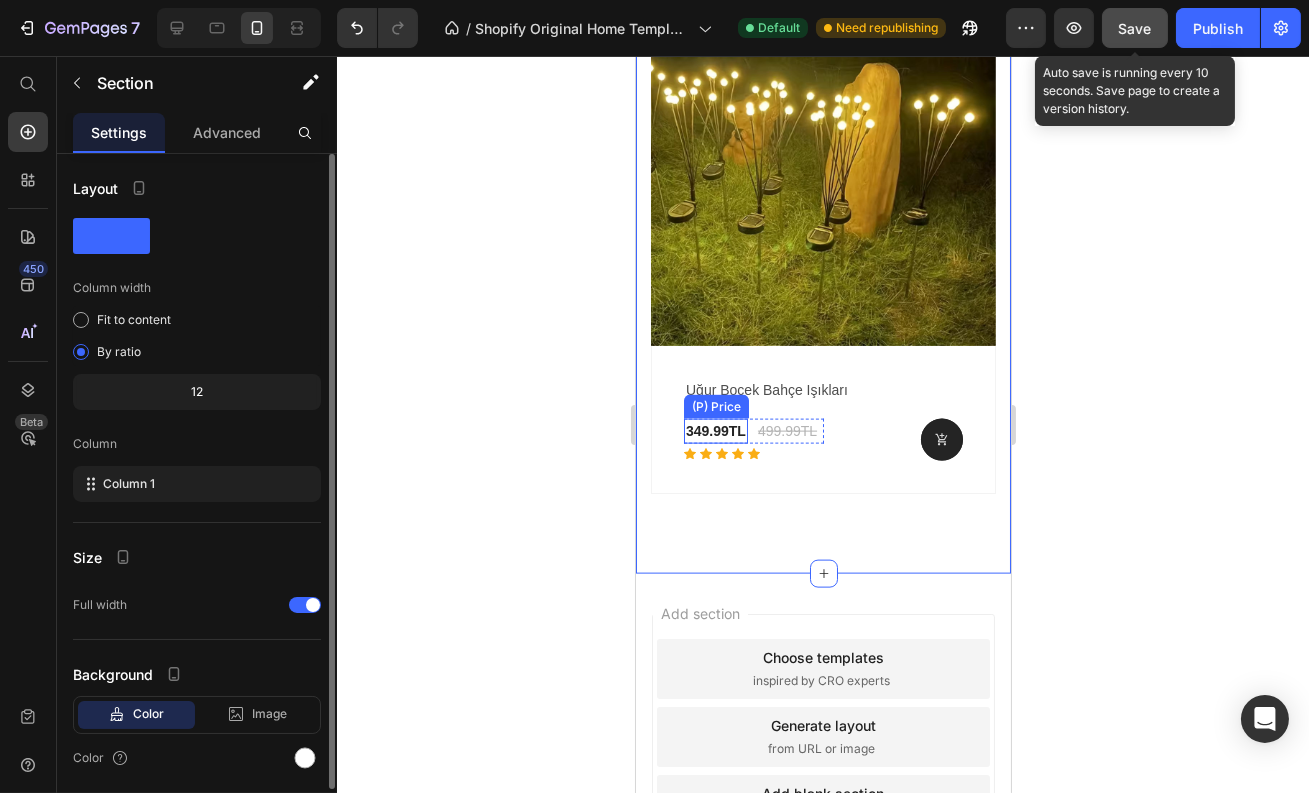click on "349.99TL" at bounding box center (715, 431) 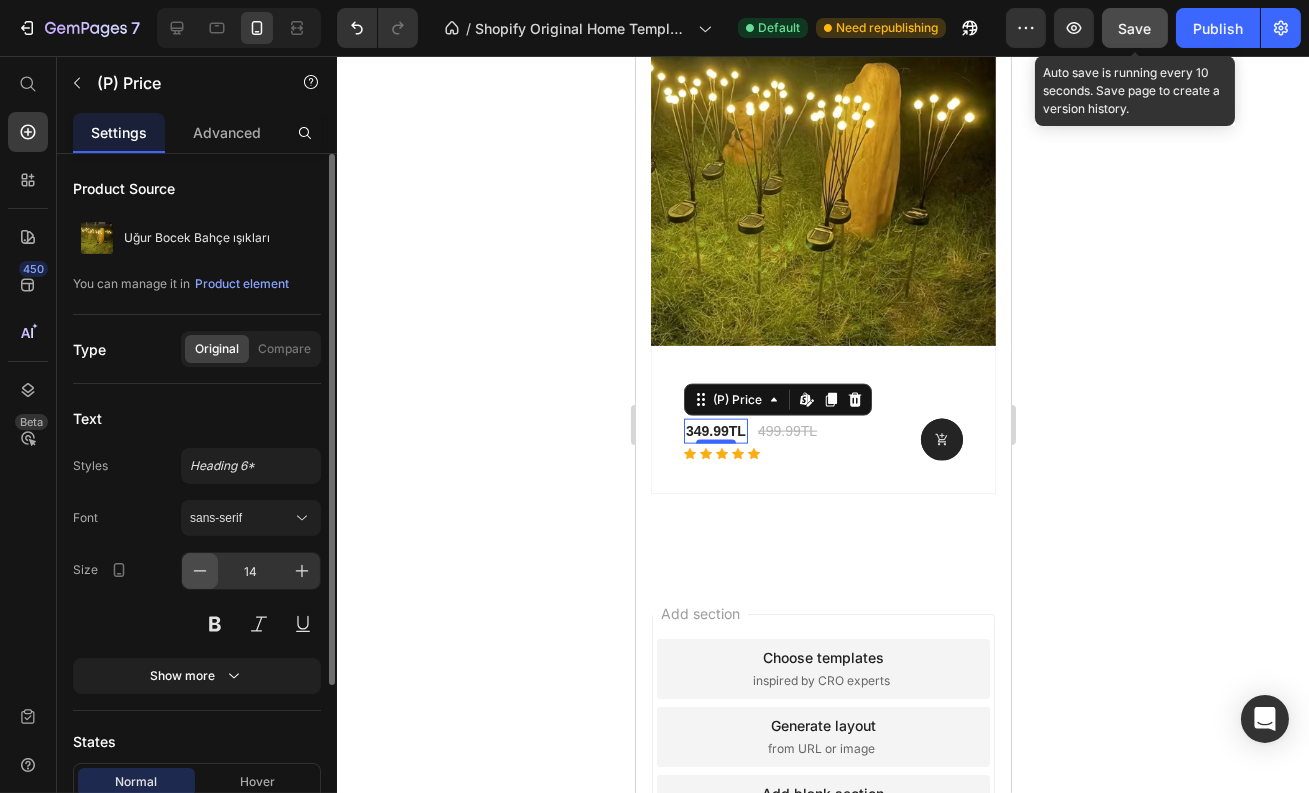 click 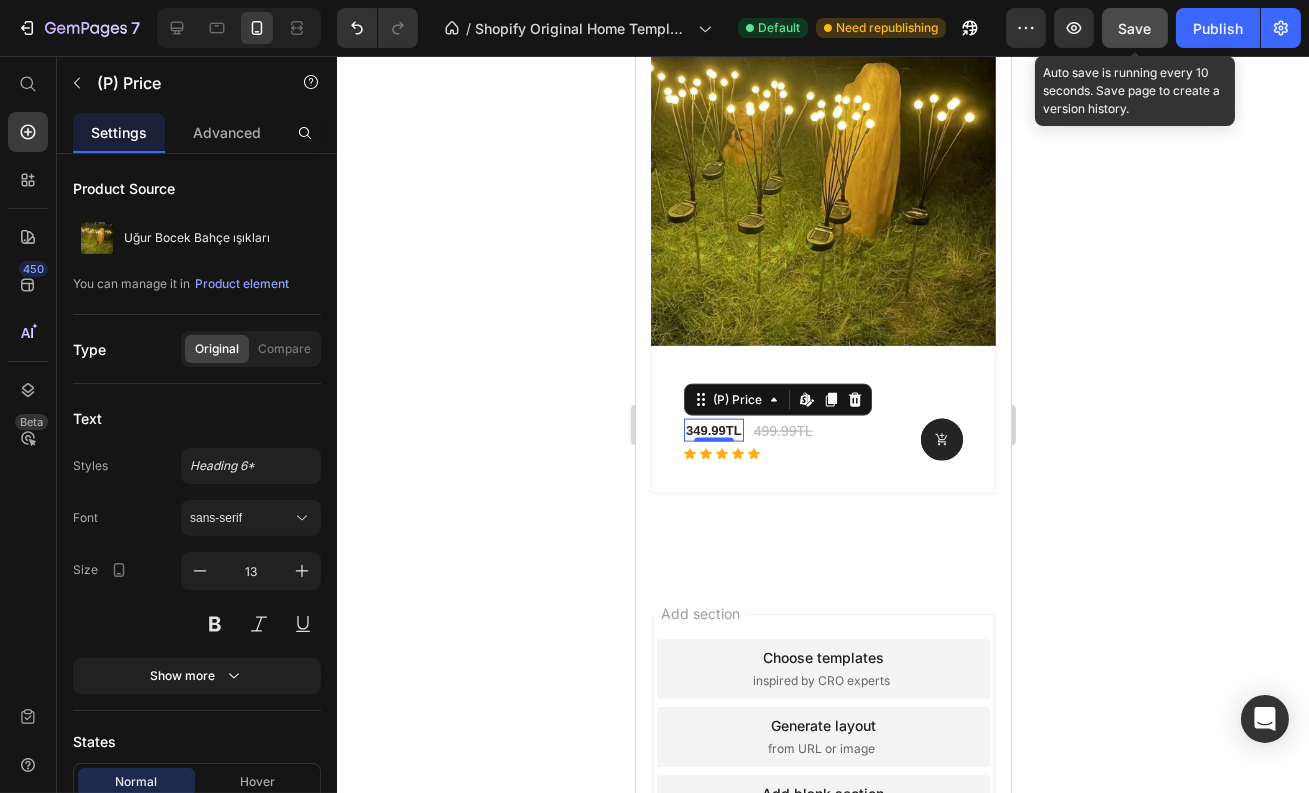drag, startPoint x: 374, startPoint y: 387, endPoint x: 1040, endPoint y: 447, distance: 668.69727 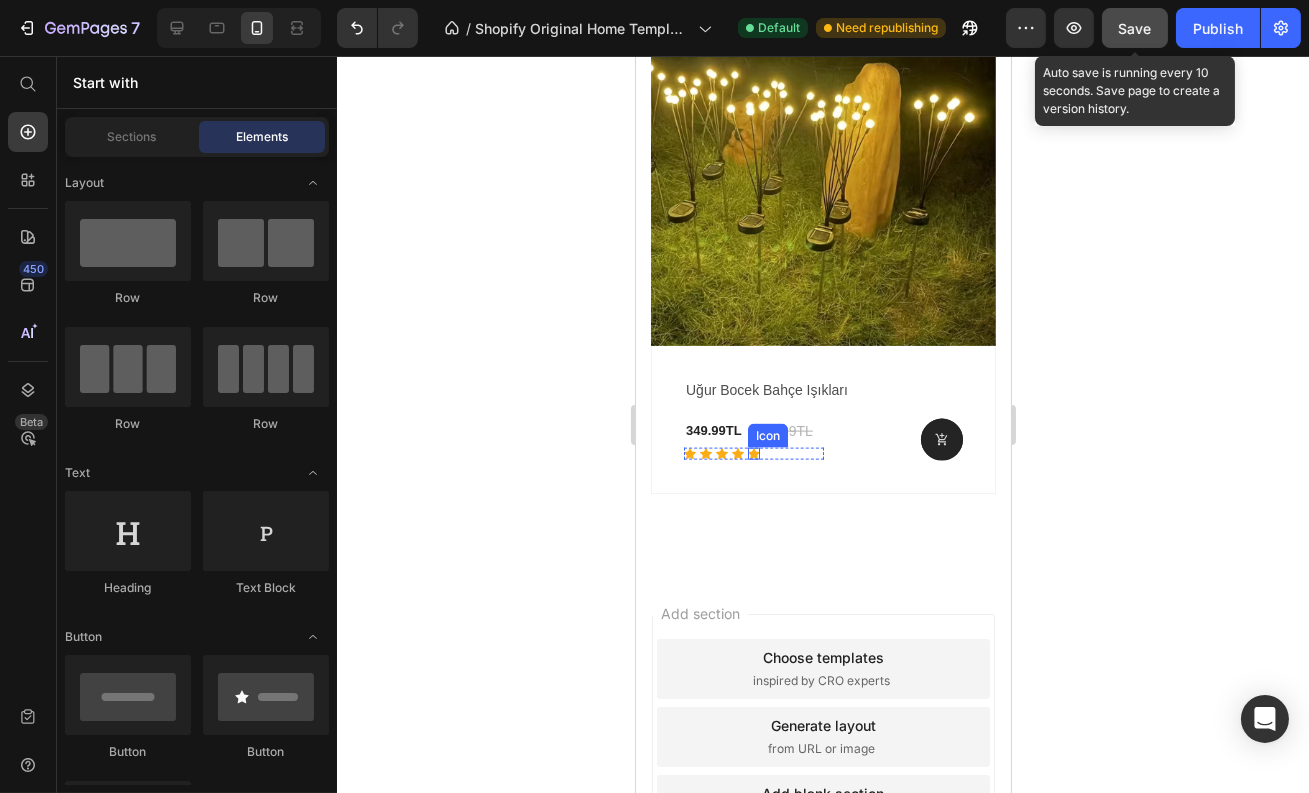 click 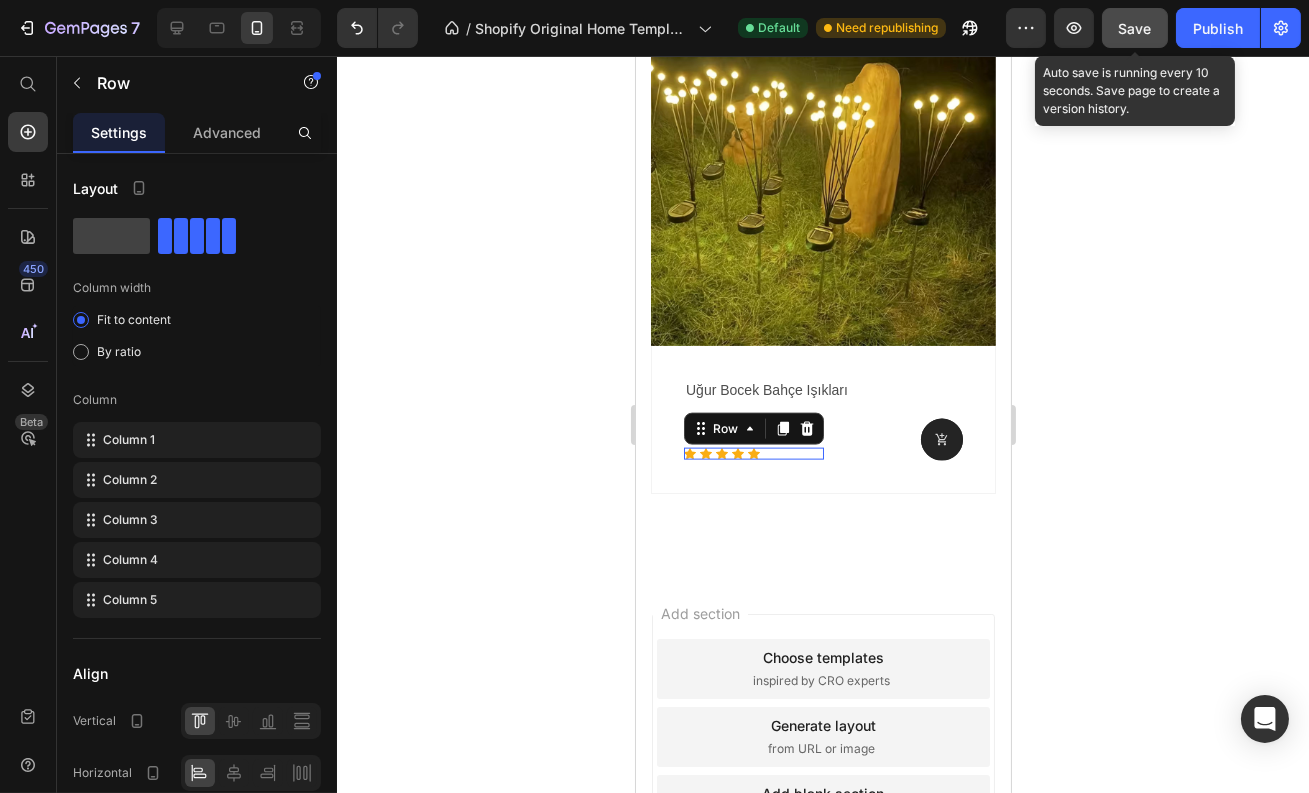 click on "Icon Icon Icon Icon Icon Row   0" at bounding box center [753, 454] 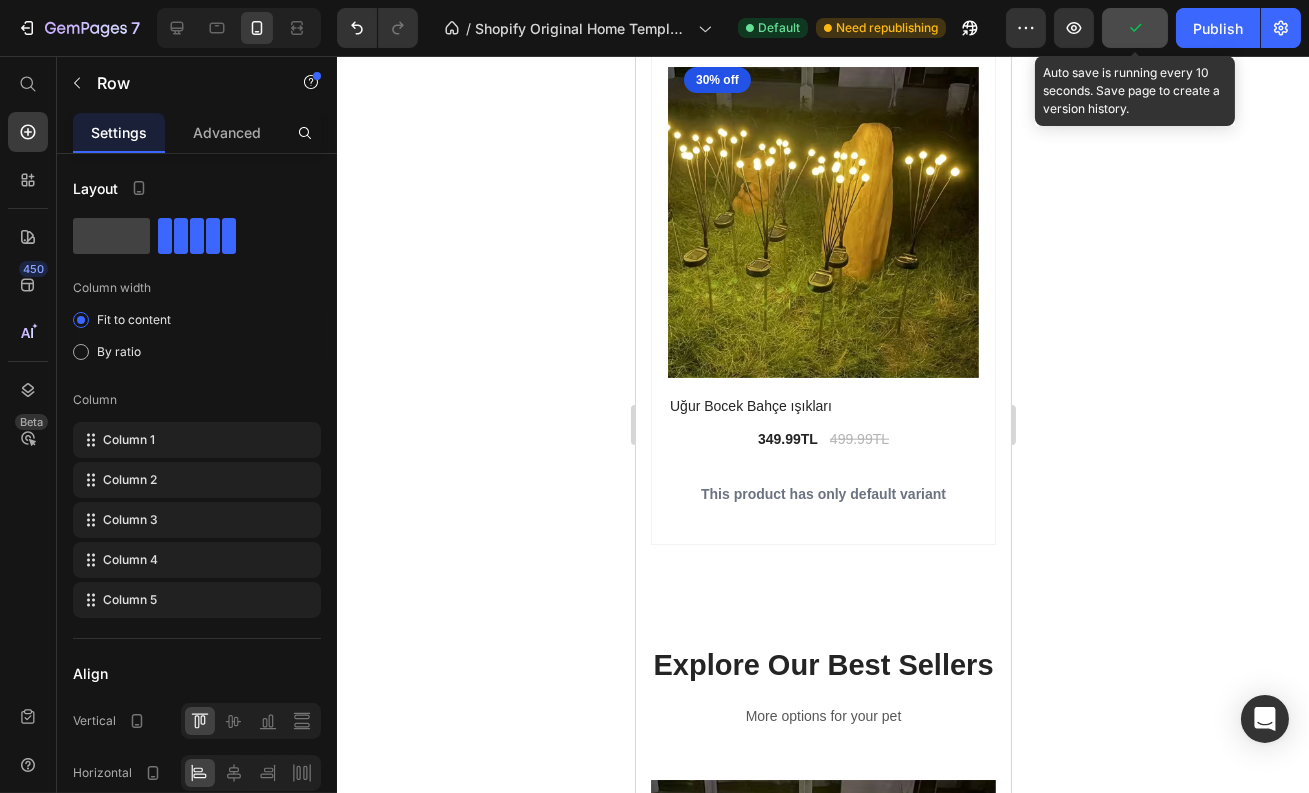 scroll, scrollTop: 5164, scrollLeft: 0, axis: vertical 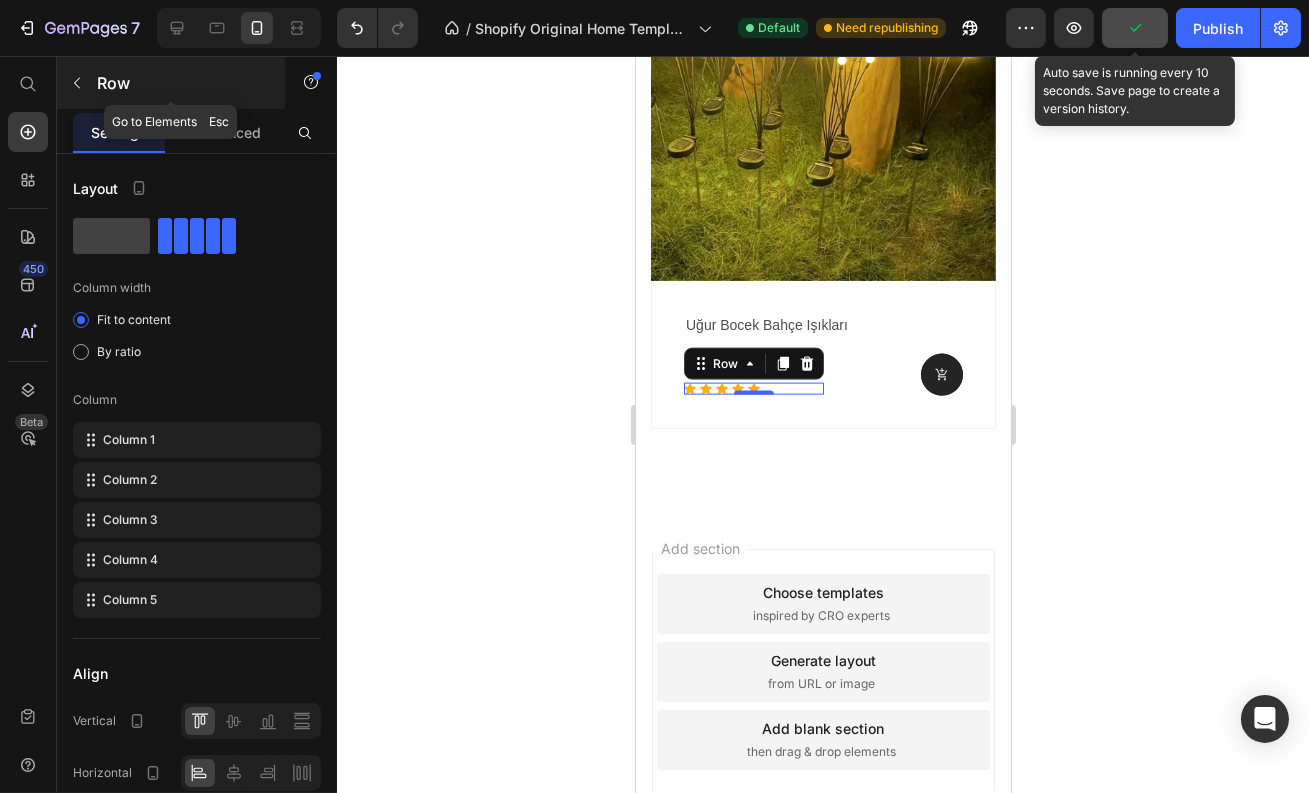click 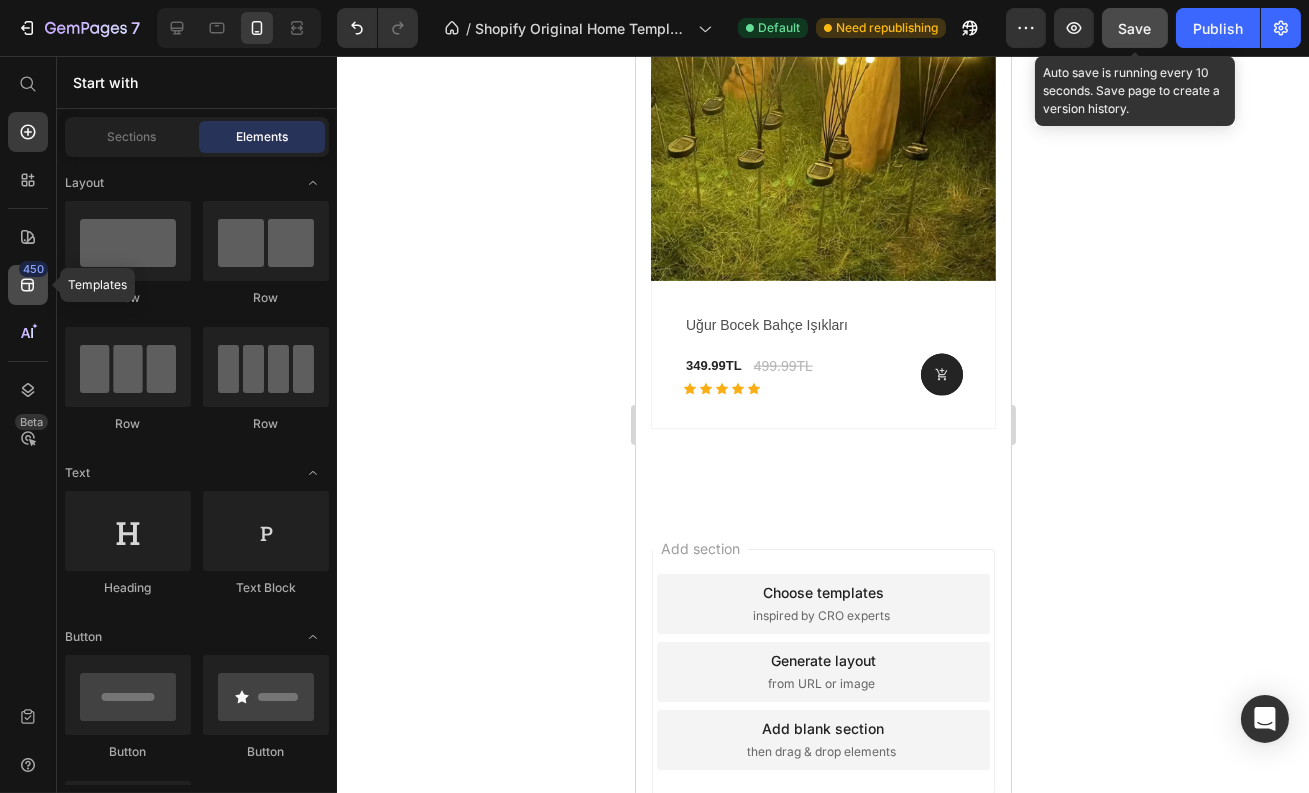 click 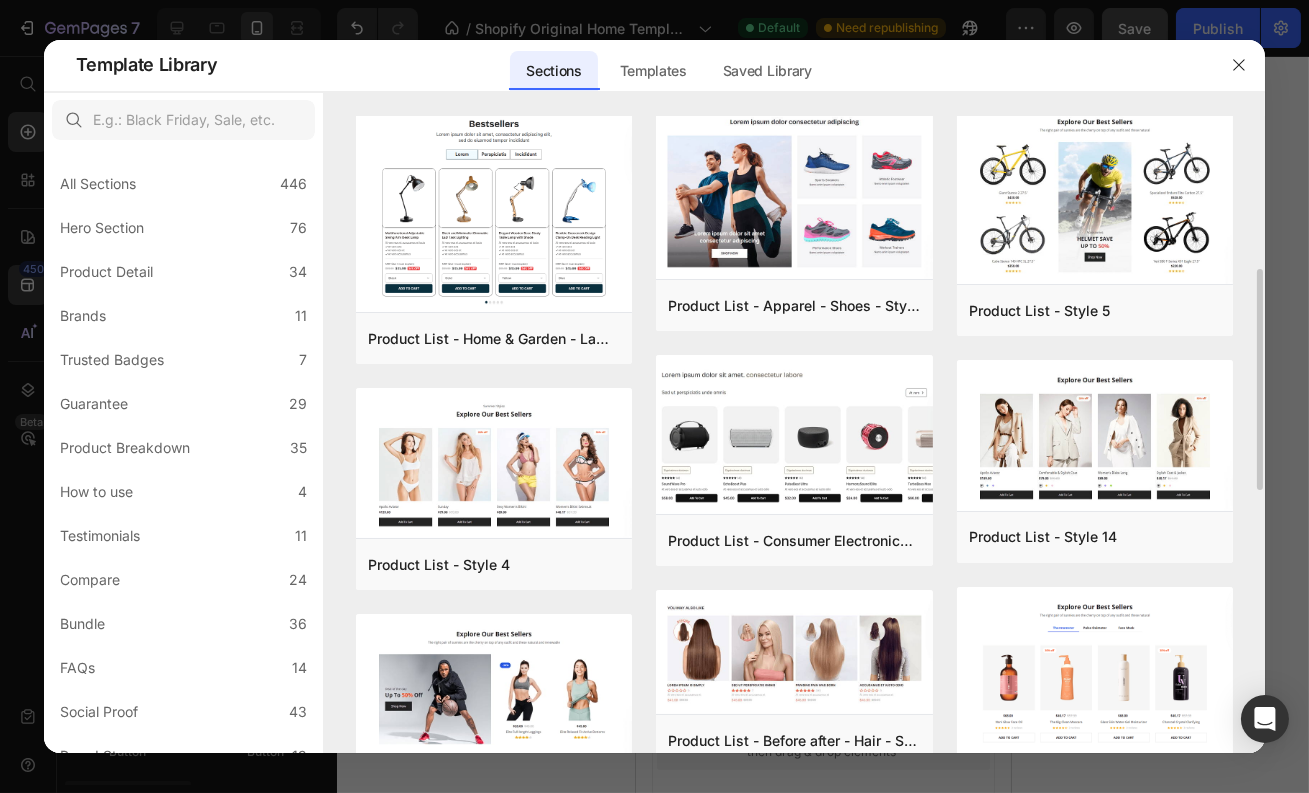 scroll, scrollTop: 0, scrollLeft: 0, axis: both 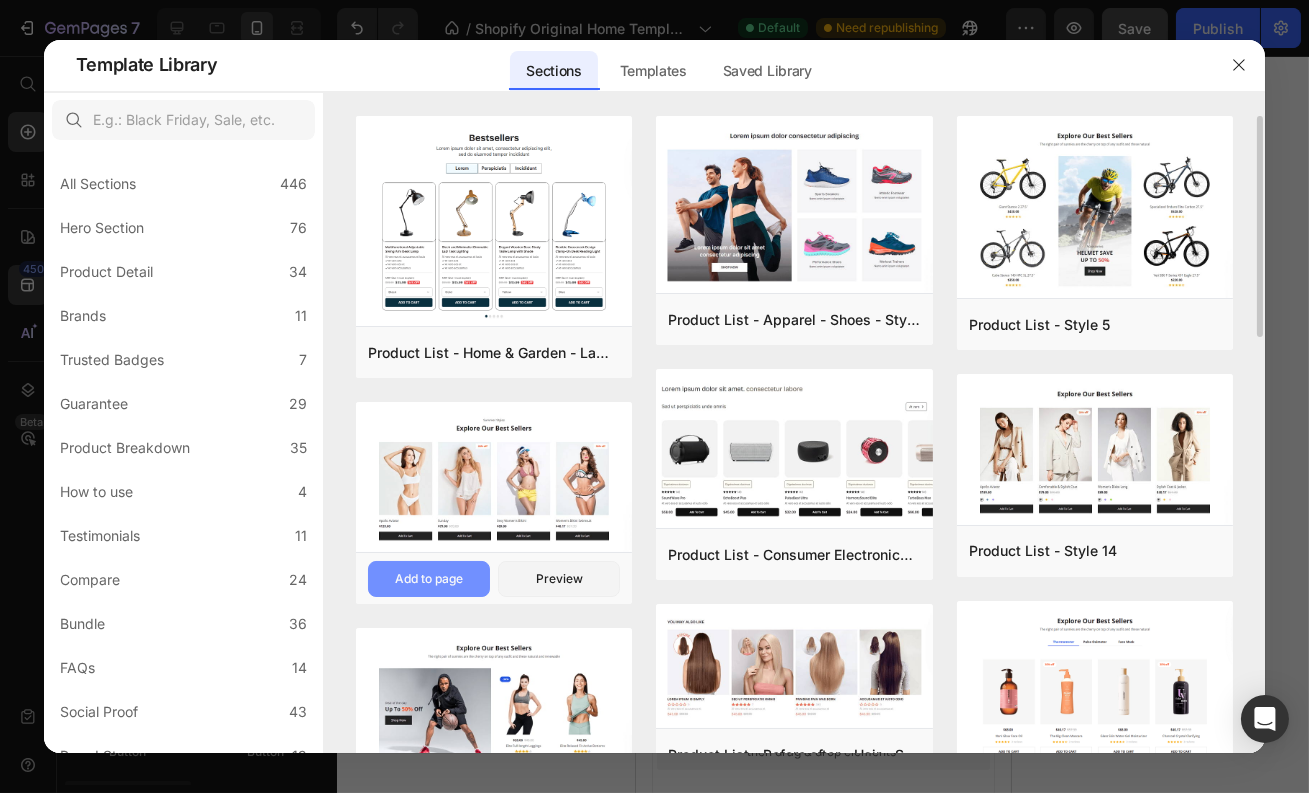 click on "Add to page" at bounding box center [429, 579] 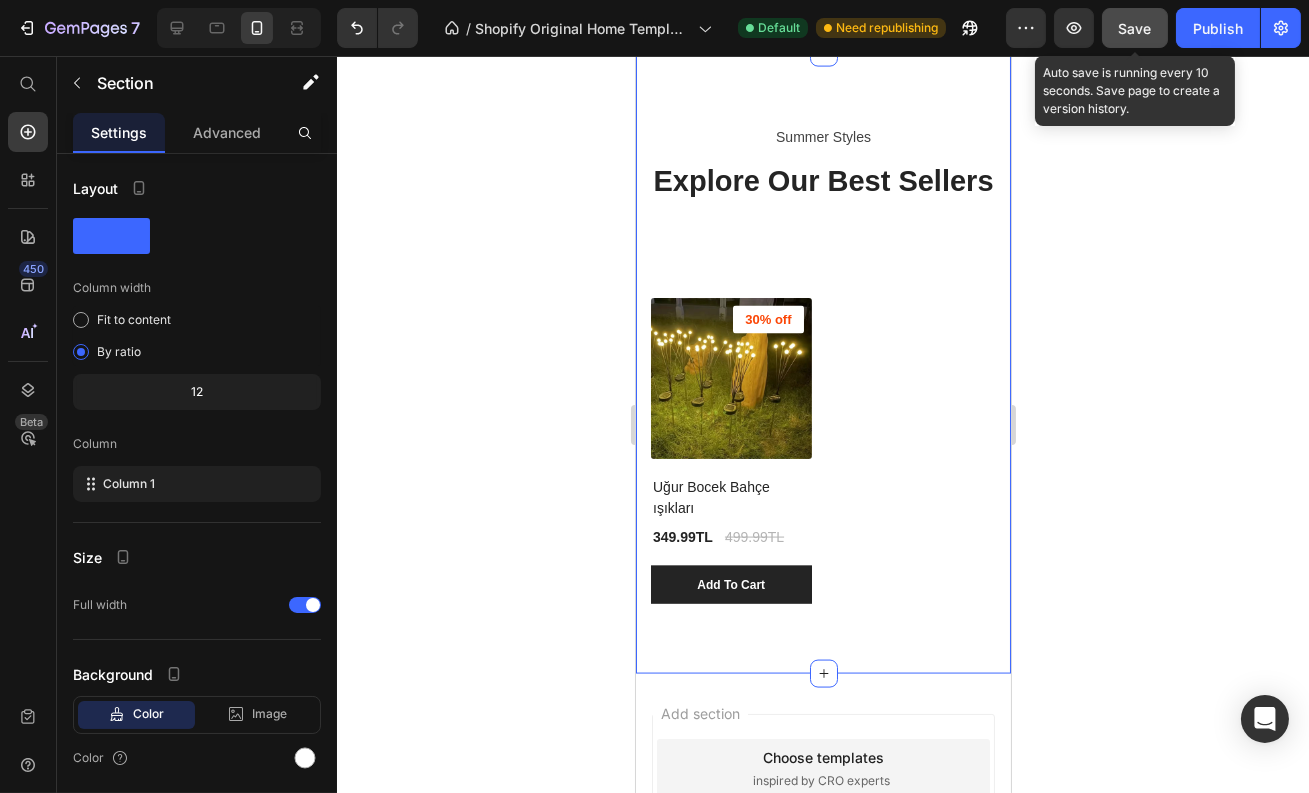 scroll, scrollTop: 5555, scrollLeft: 0, axis: vertical 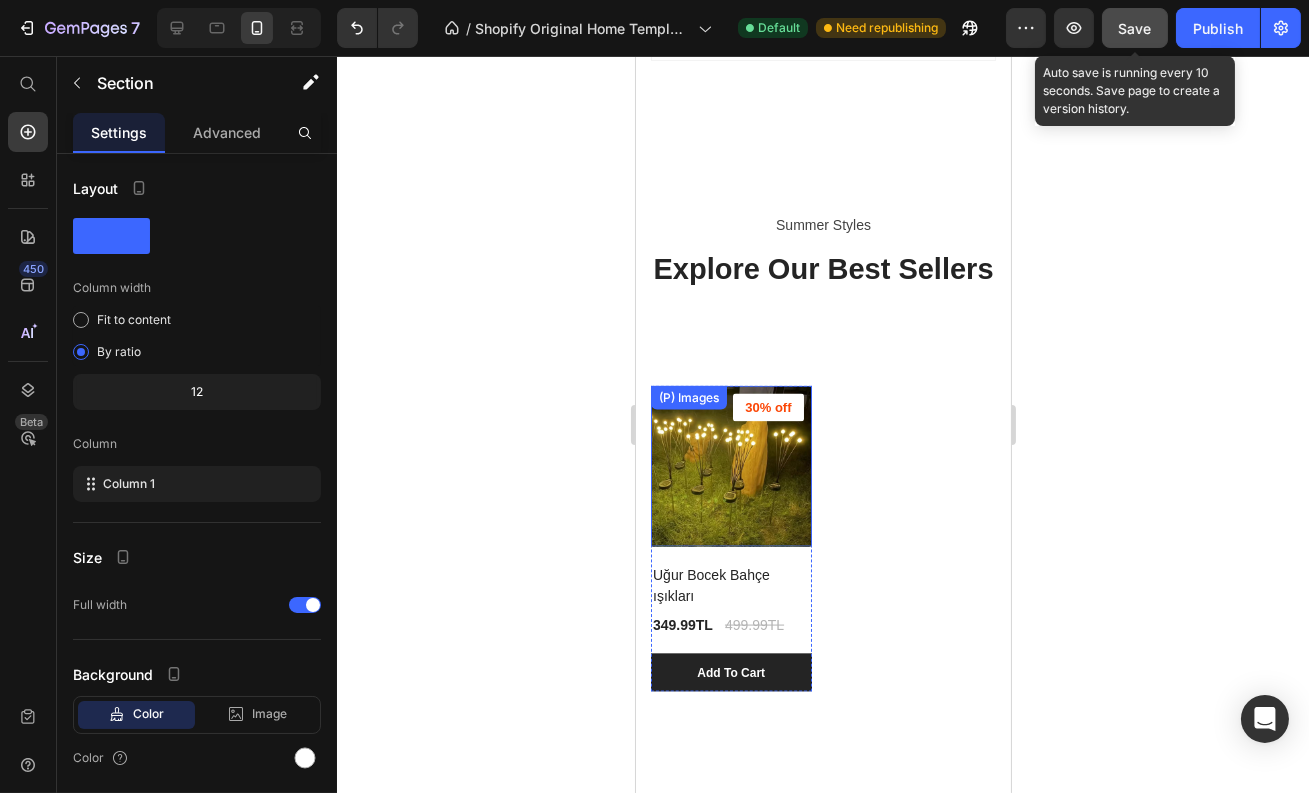 click at bounding box center [730, 466] 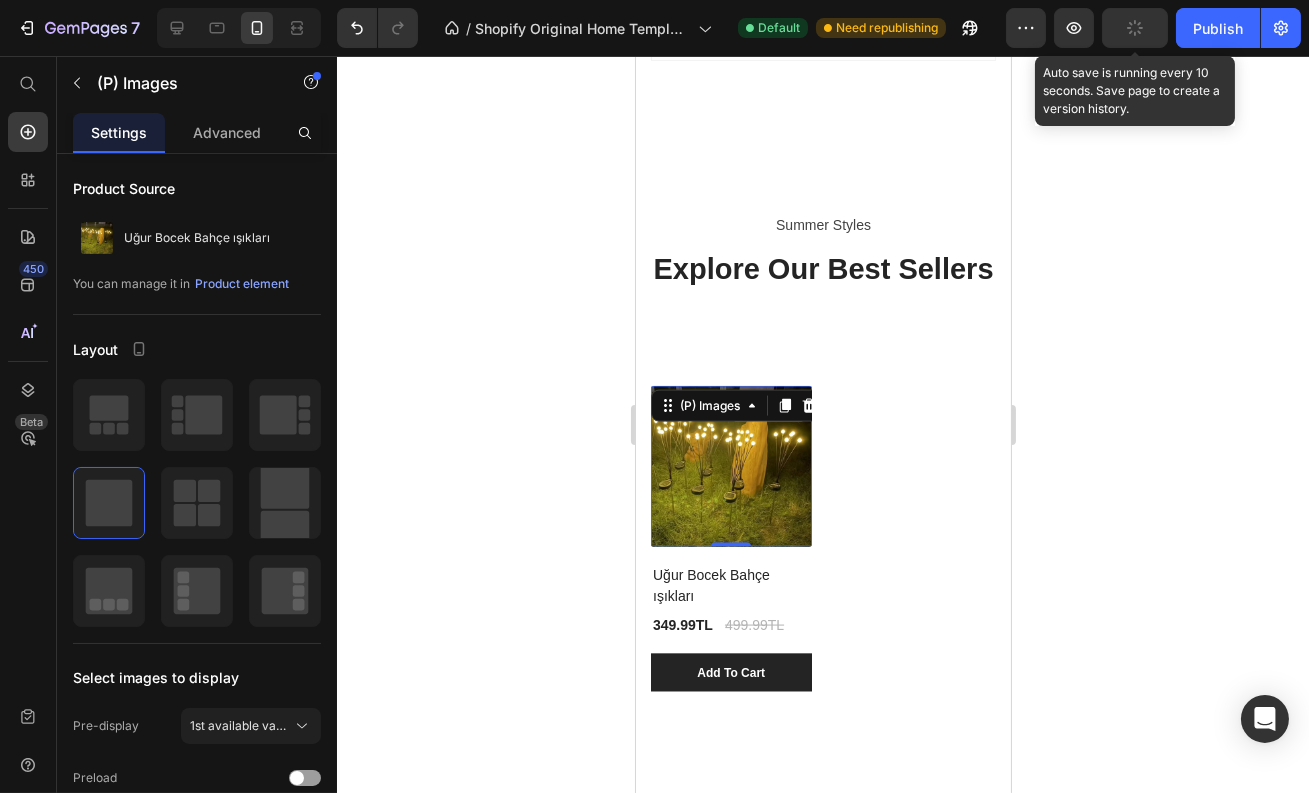 click at bounding box center [730, 466] 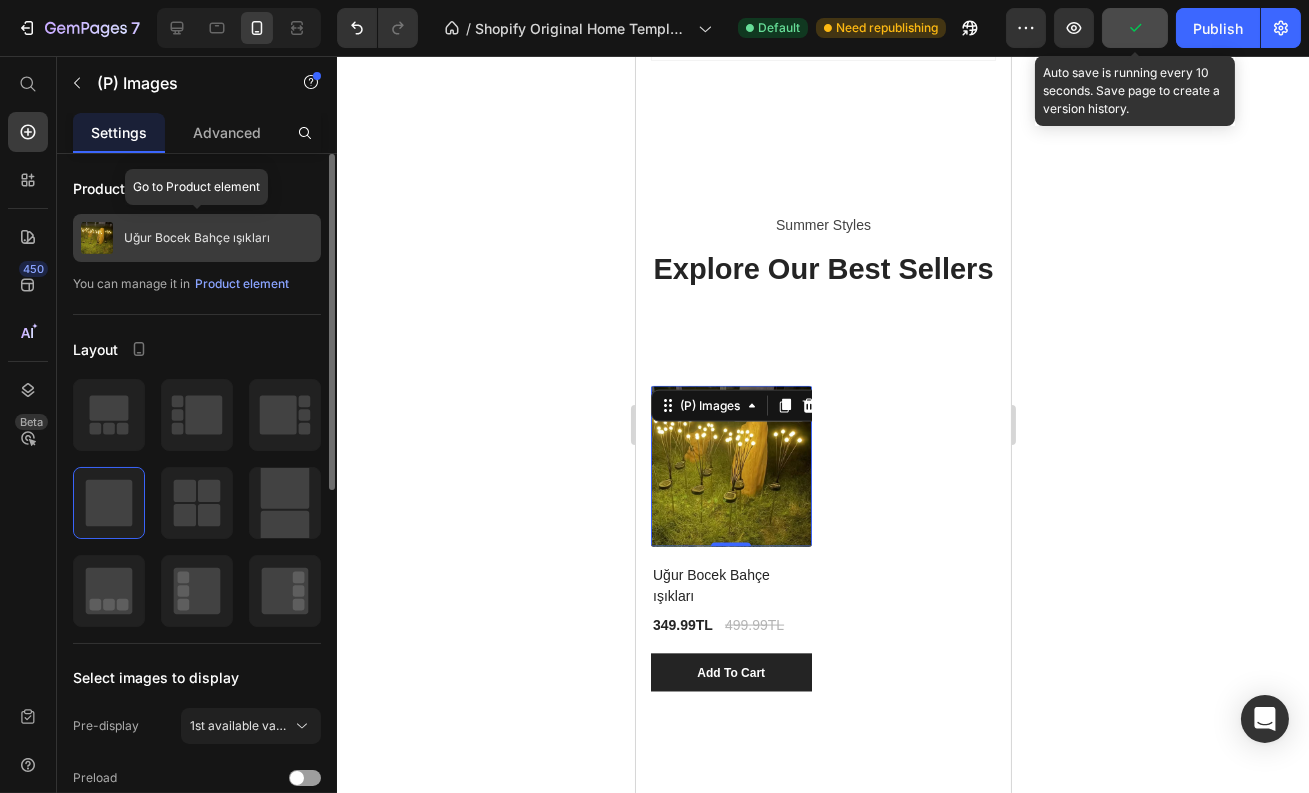 click on "Uğur Bocek Bahçe ışıkları" at bounding box center (197, 238) 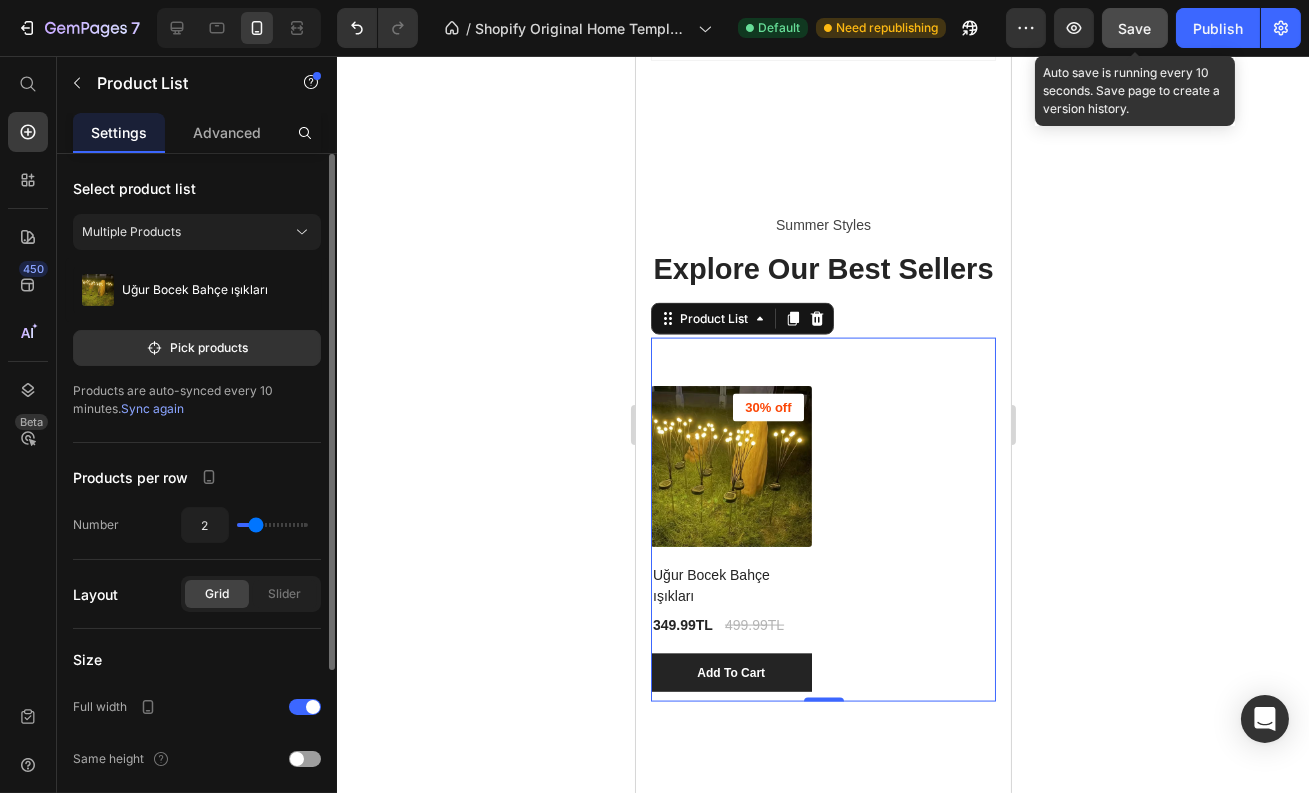 click on "Sync again" at bounding box center (152, 408) 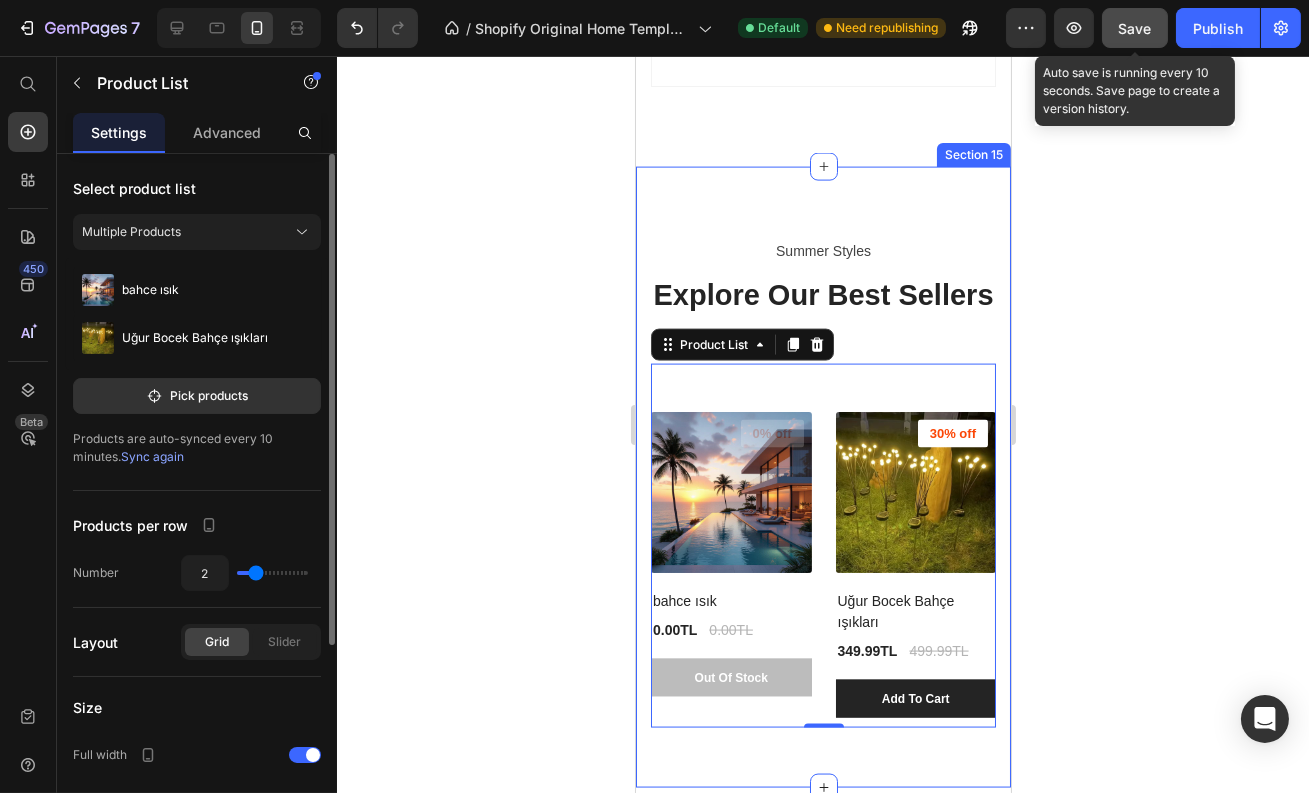 scroll, scrollTop: 5746, scrollLeft: 0, axis: vertical 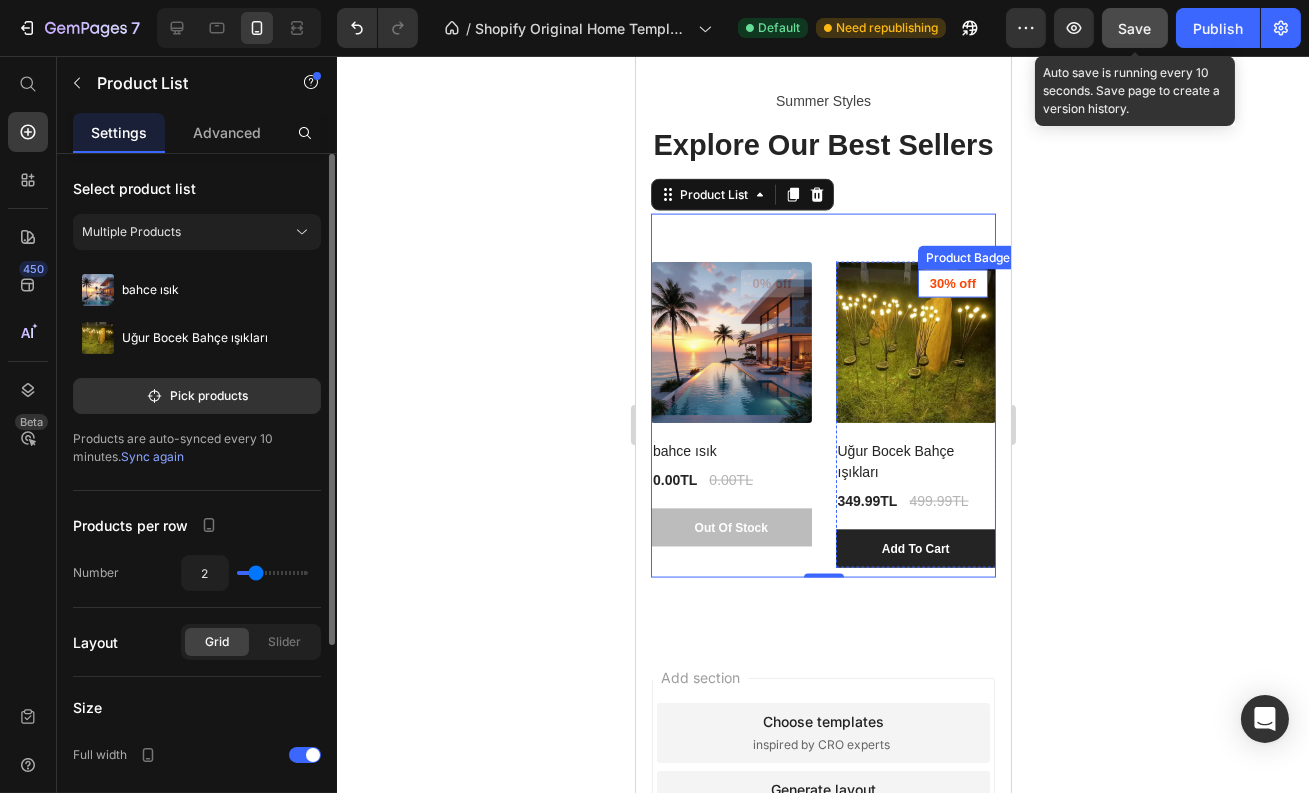click on "30% off" at bounding box center (771, 284) 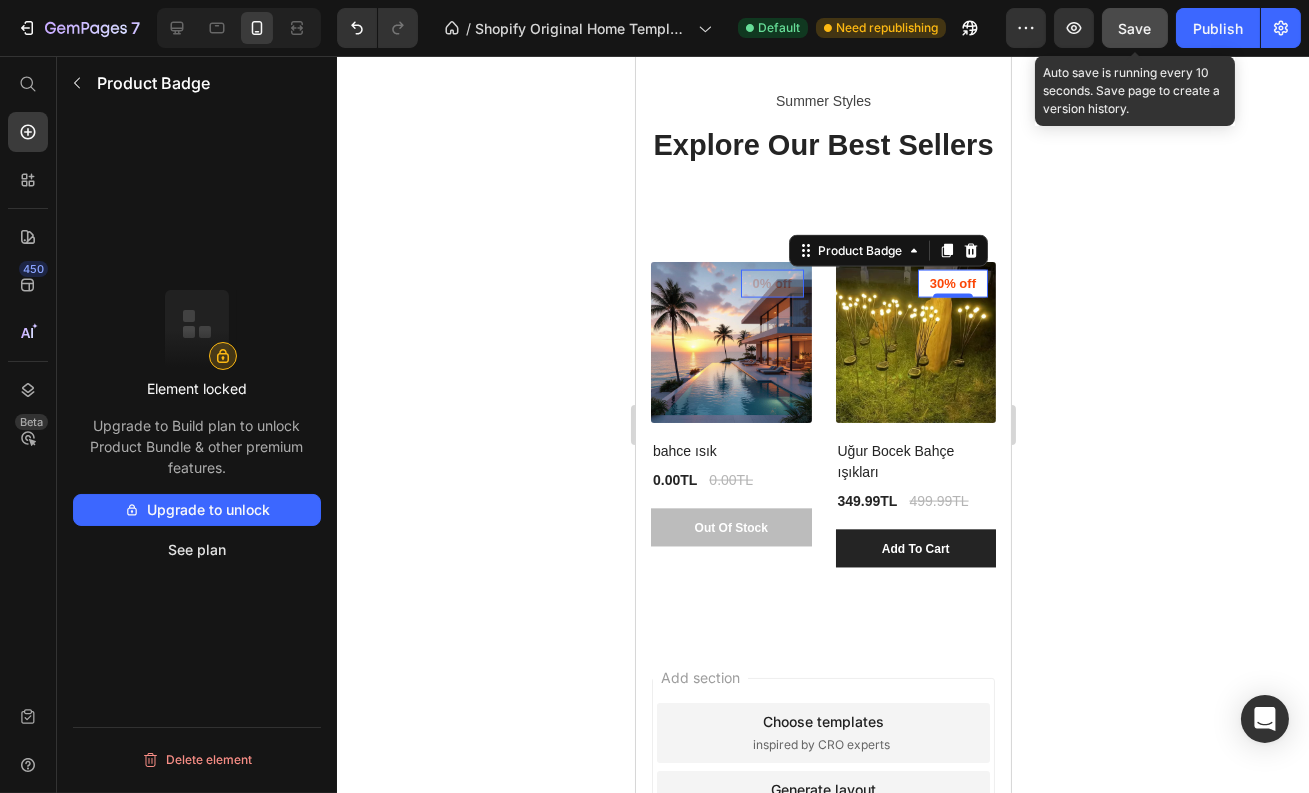 click on "30% off" at bounding box center (771, 284) 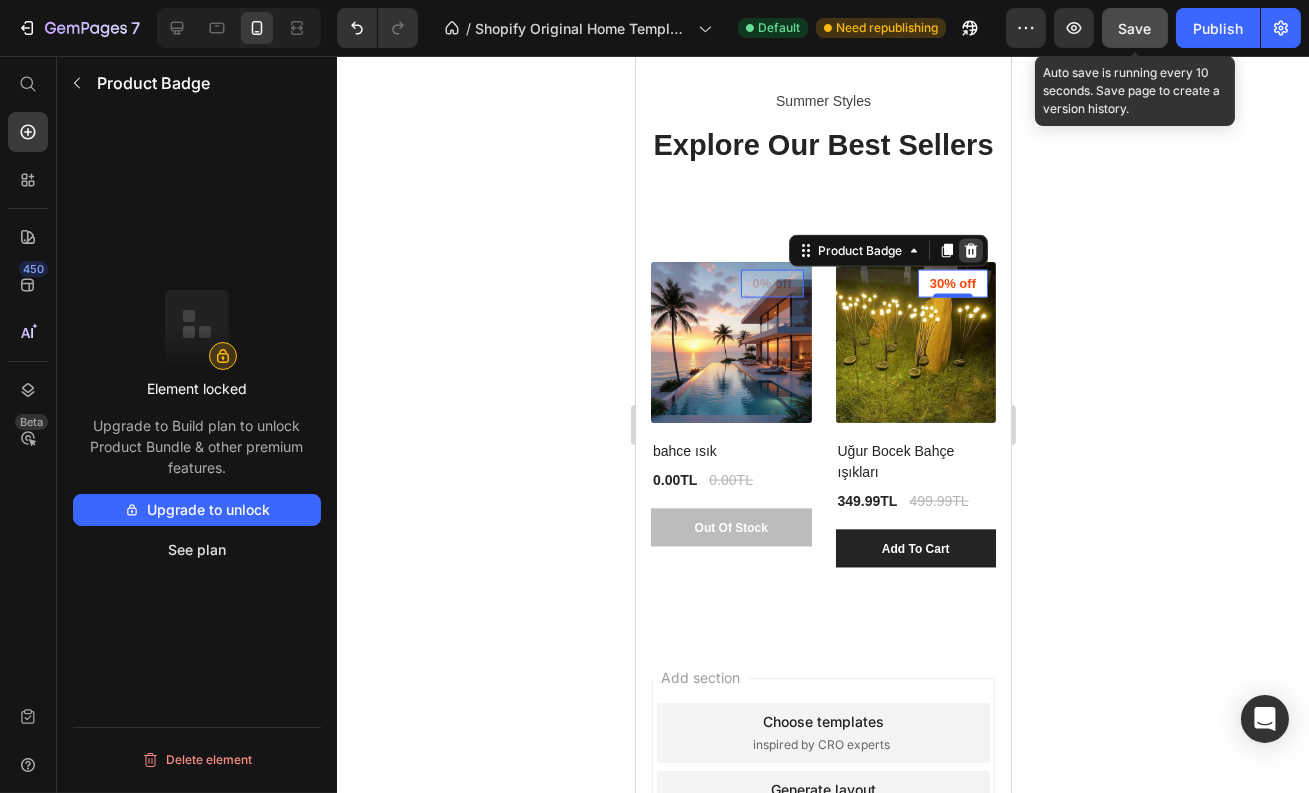click 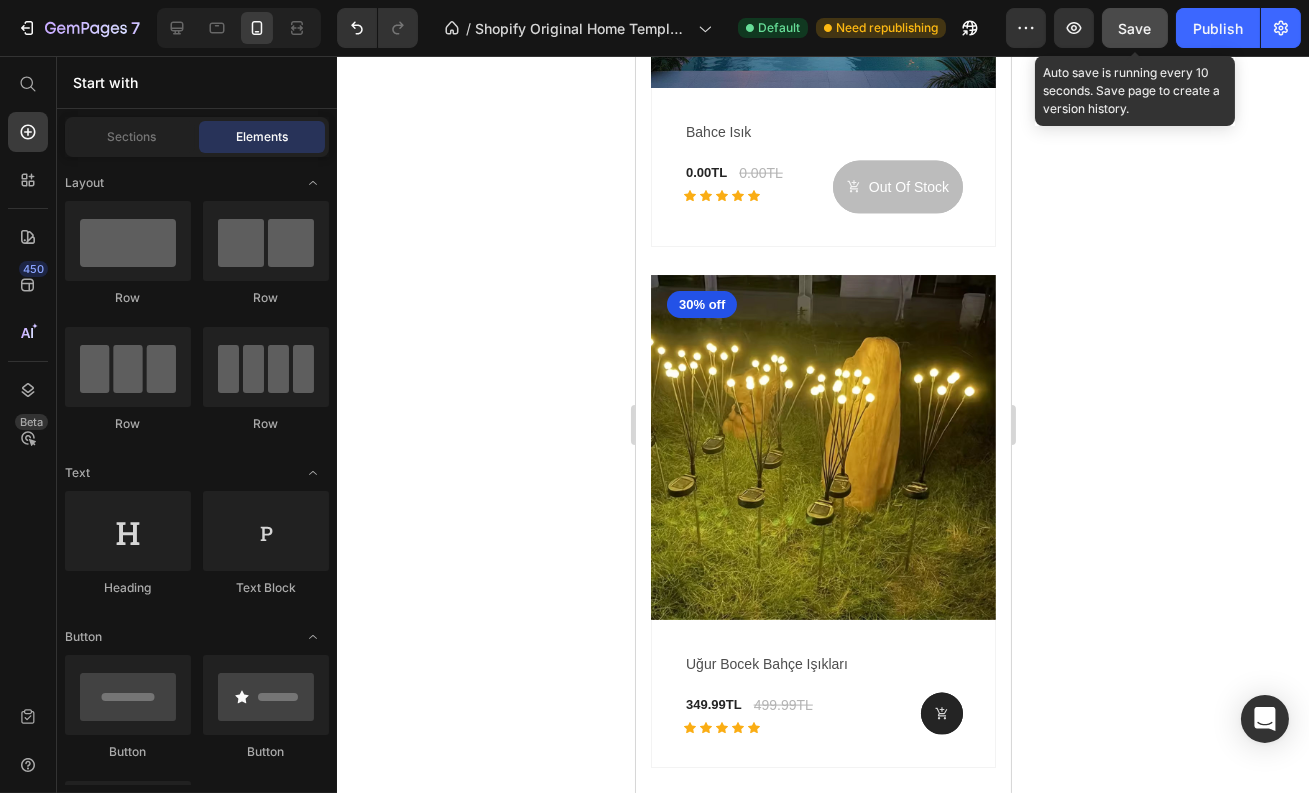 scroll, scrollTop: 5253, scrollLeft: 0, axis: vertical 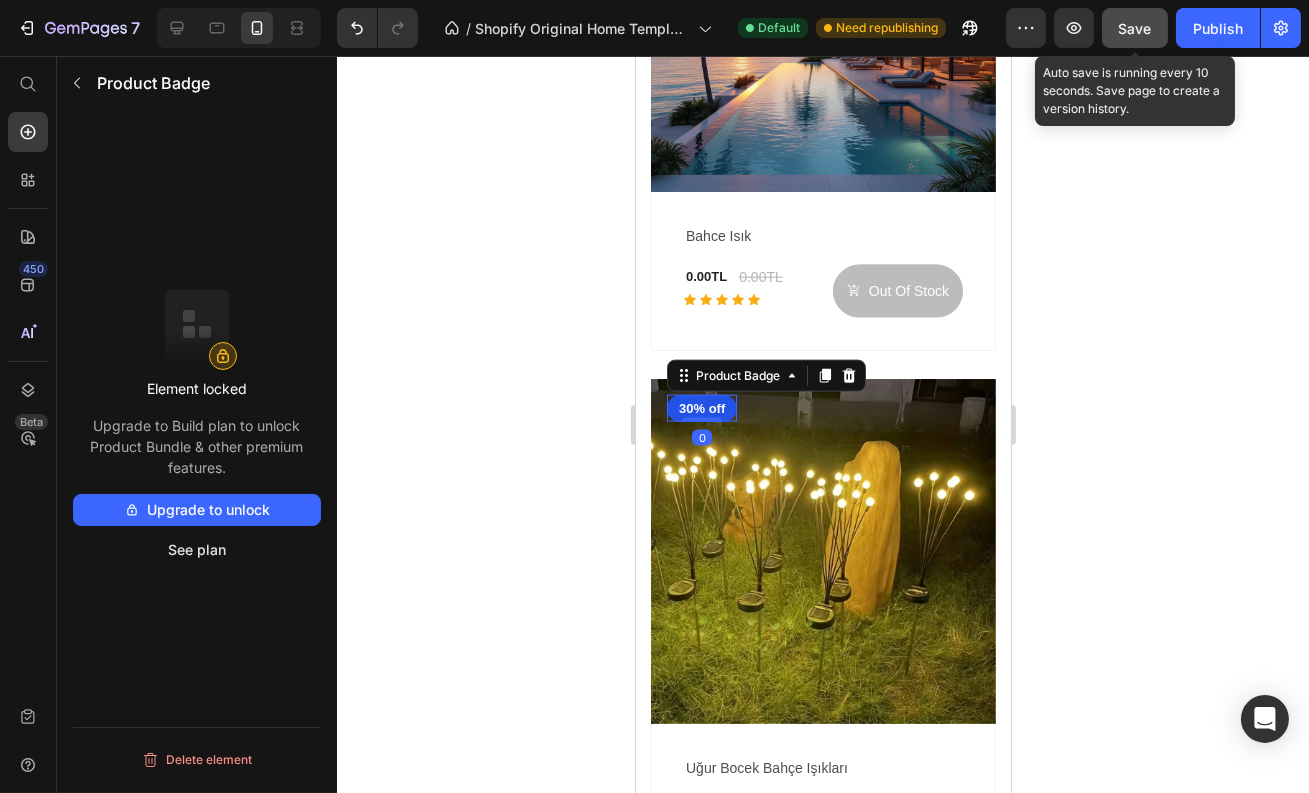 click on "30% off Product Badge 0" at bounding box center (697, -123) 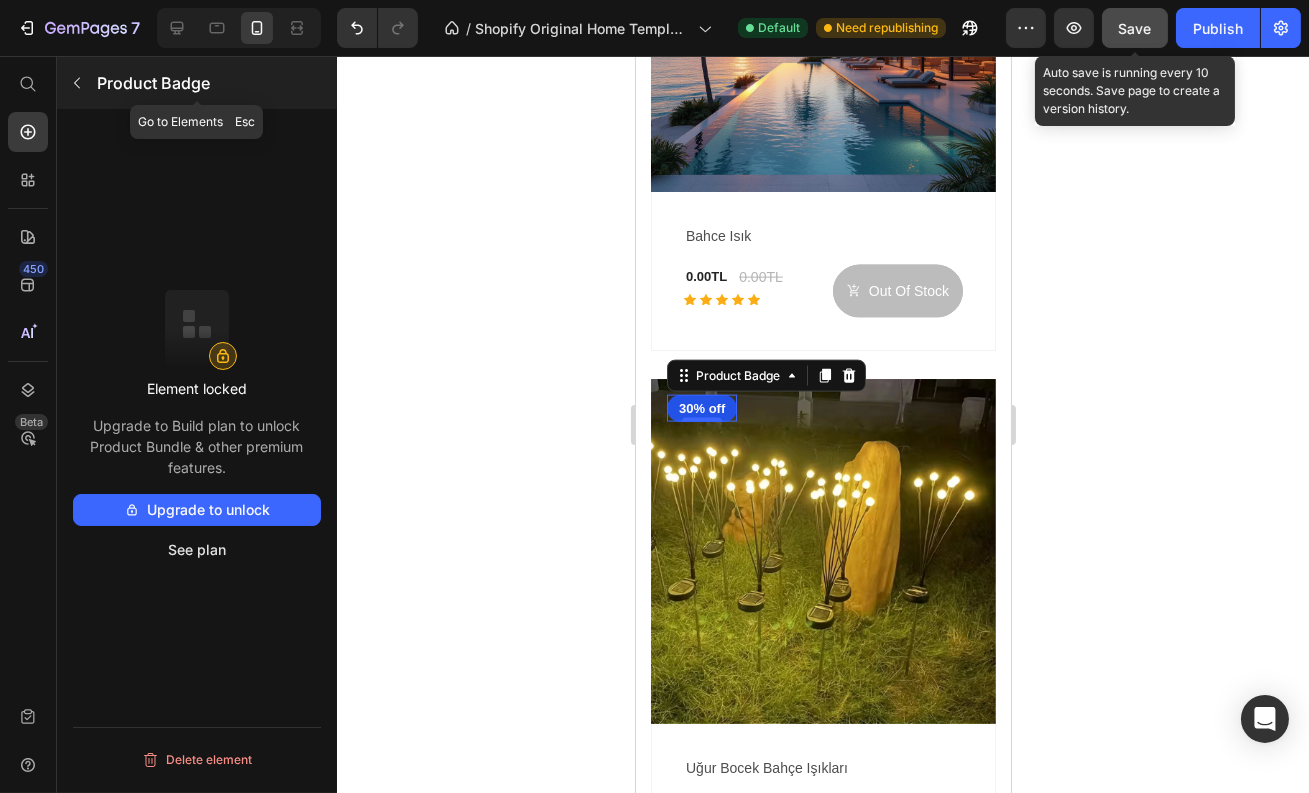 click at bounding box center [77, 83] 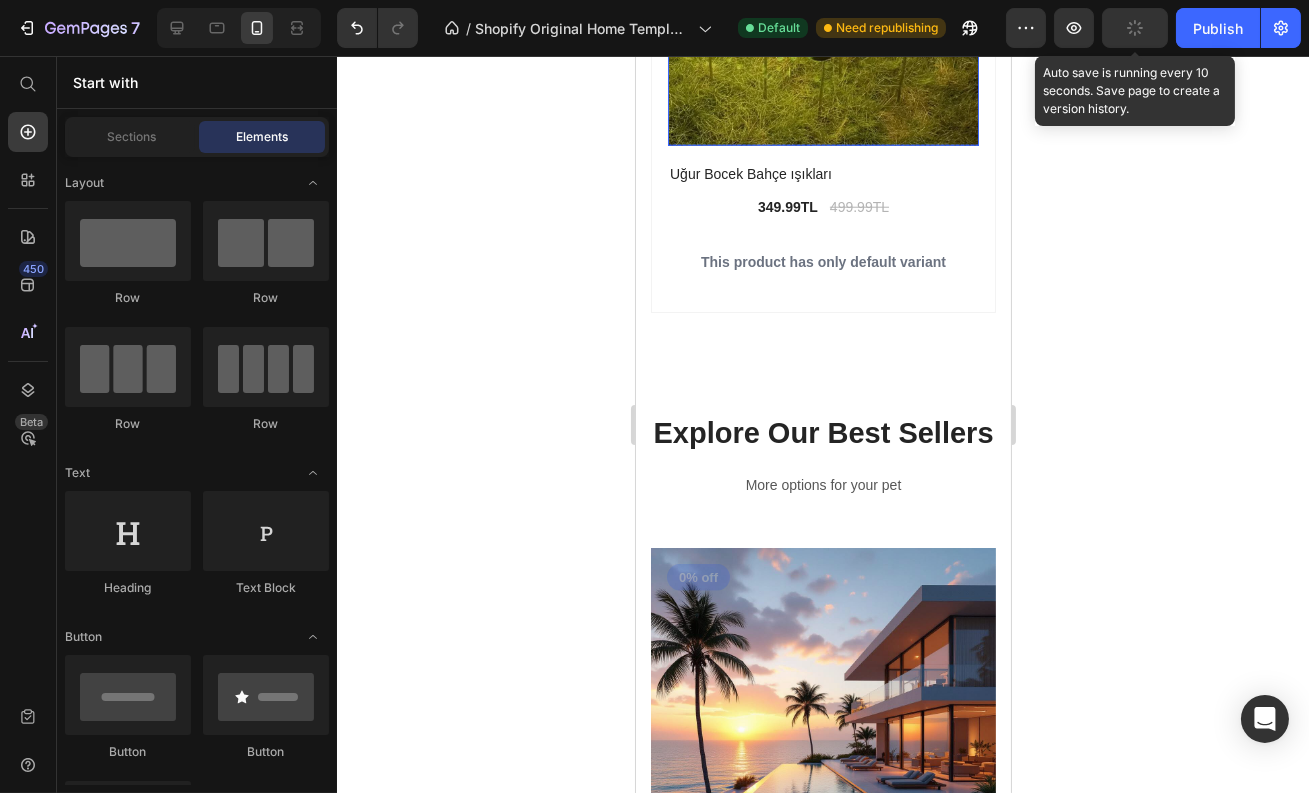 scroll, scrollTop: 4129, scrollLeft: 0, axis: vertical 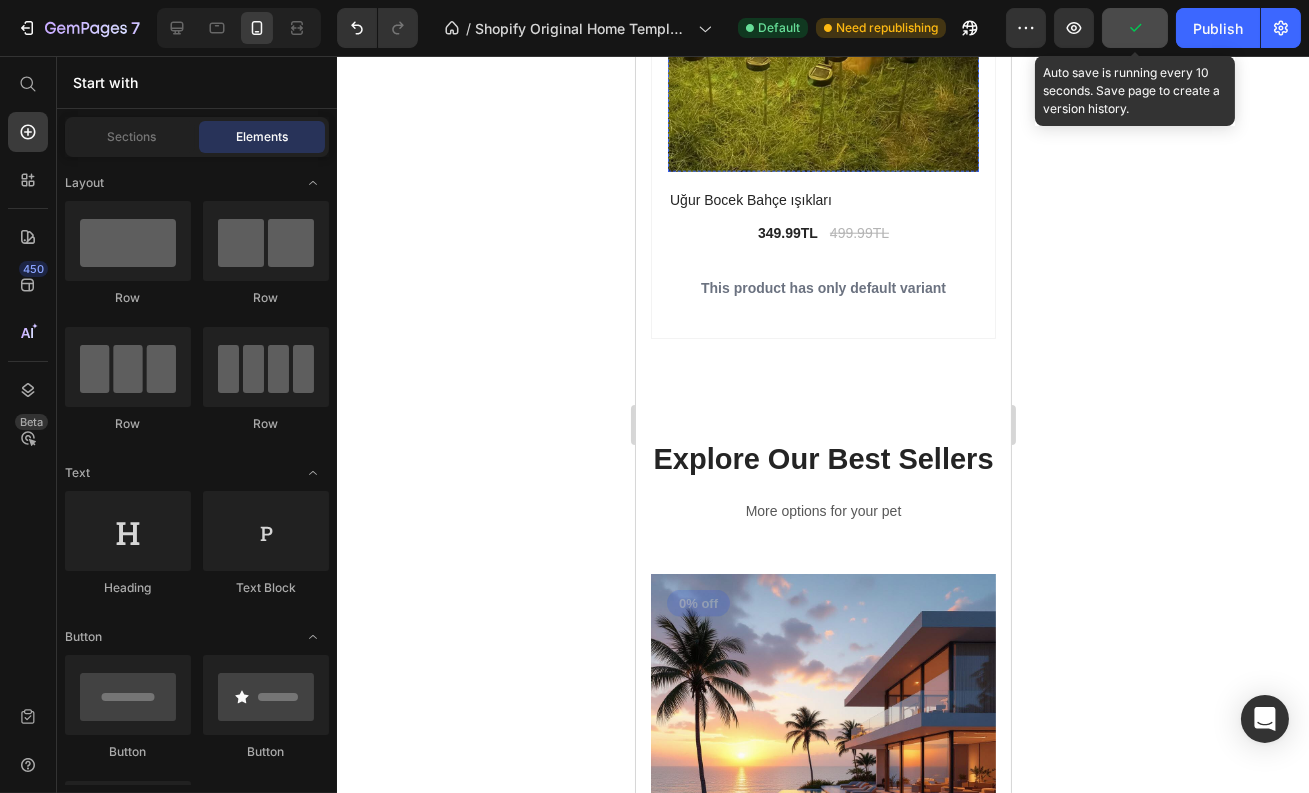 click on "30% off" at bounding box center (716, -126) 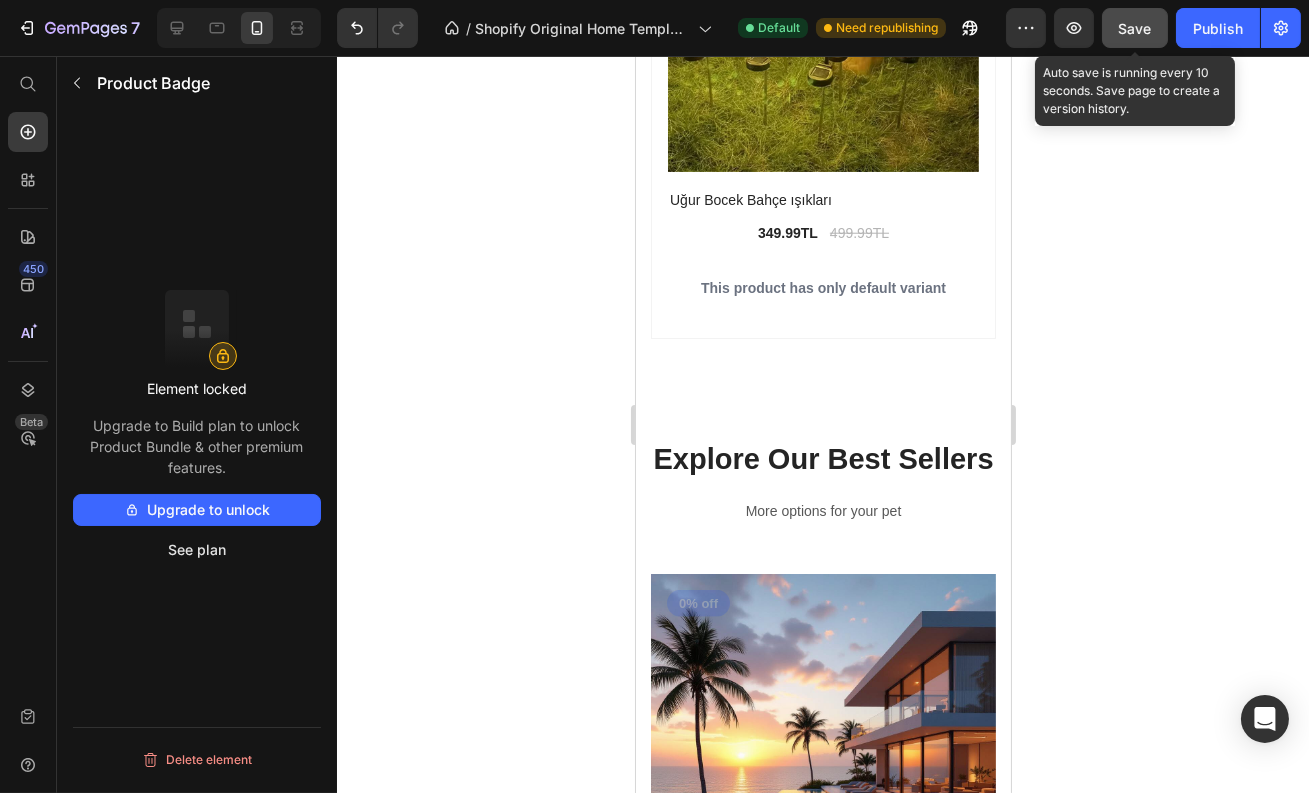 click on "Upgrade to unlock" at bounding box center [197, 510] 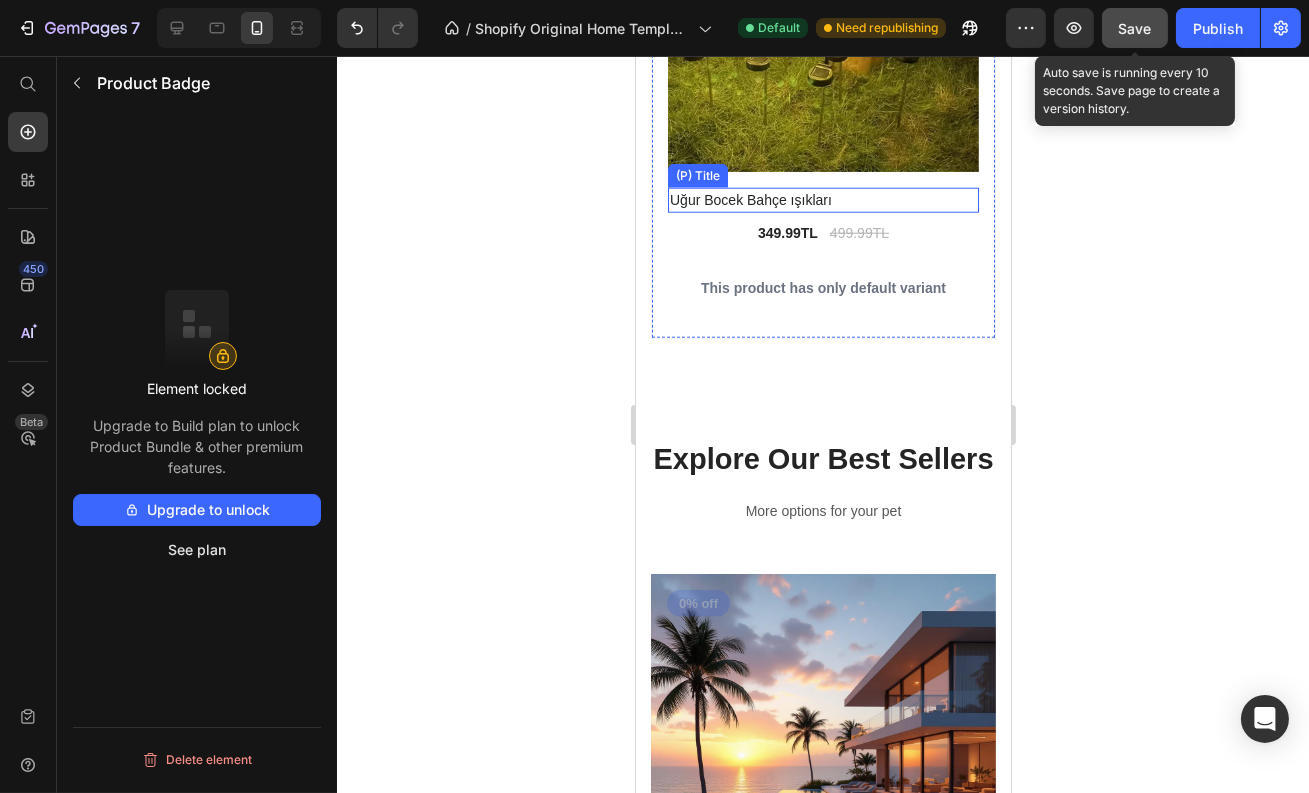 click on "Uğur Bocek Bahçe ışıkları" at bounding box center (806, 200) 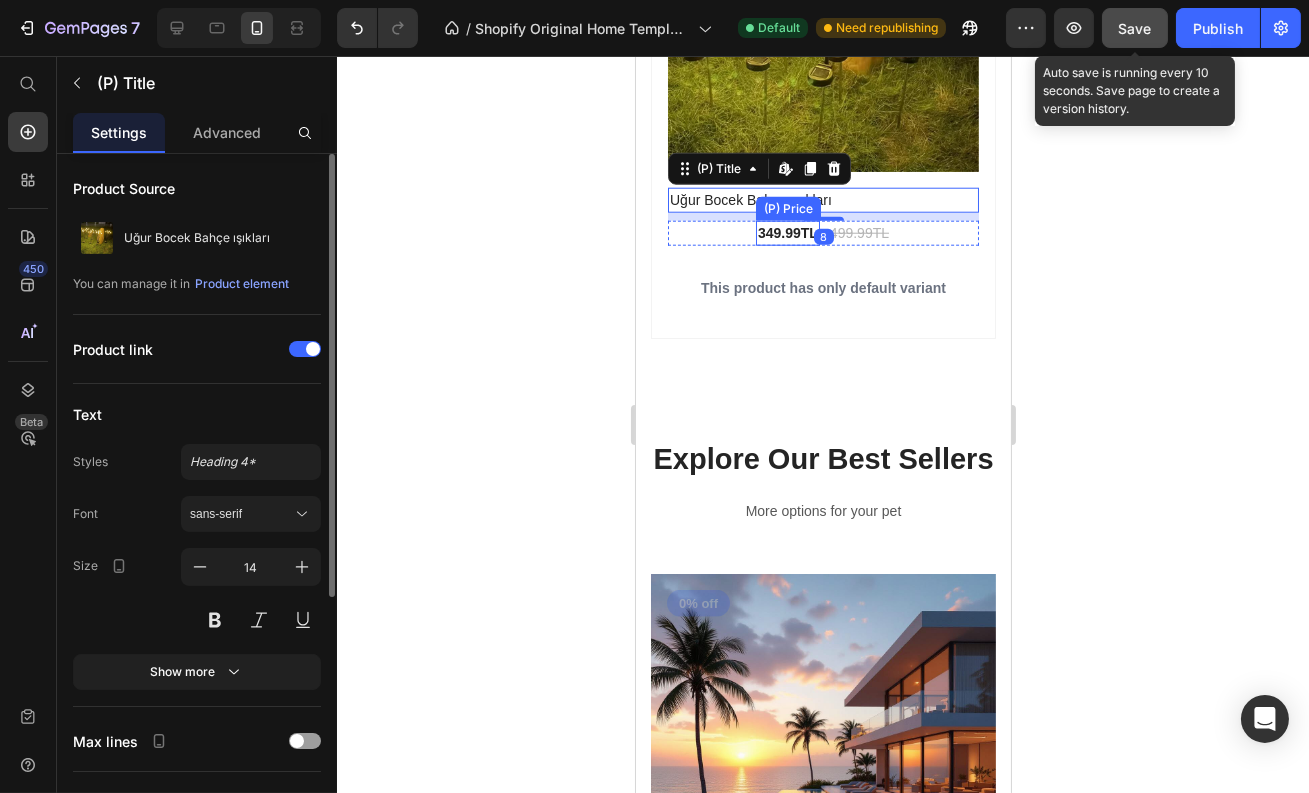 click on "349.99TL" at bounding box center (787, 233) 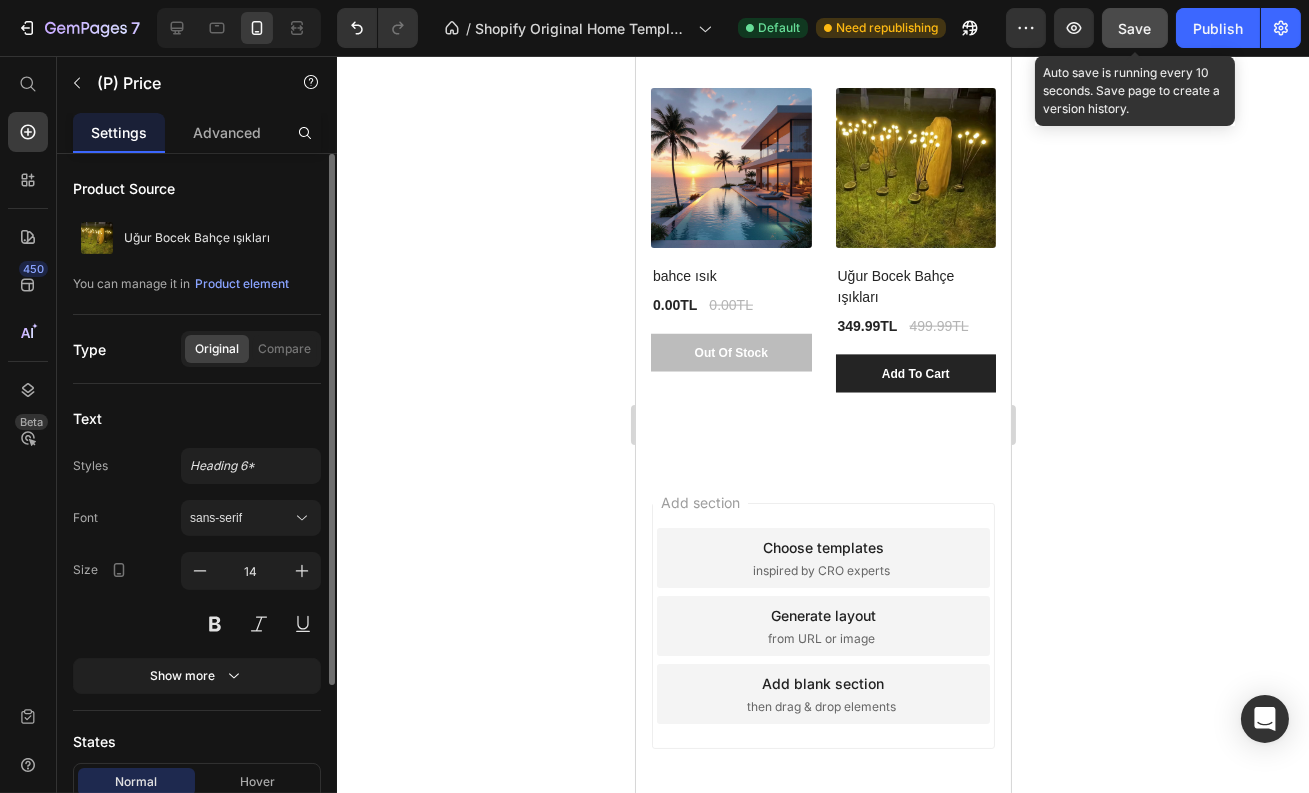 scroll, scrollTop: 6333, scrollLeft: 0, axis: vertical 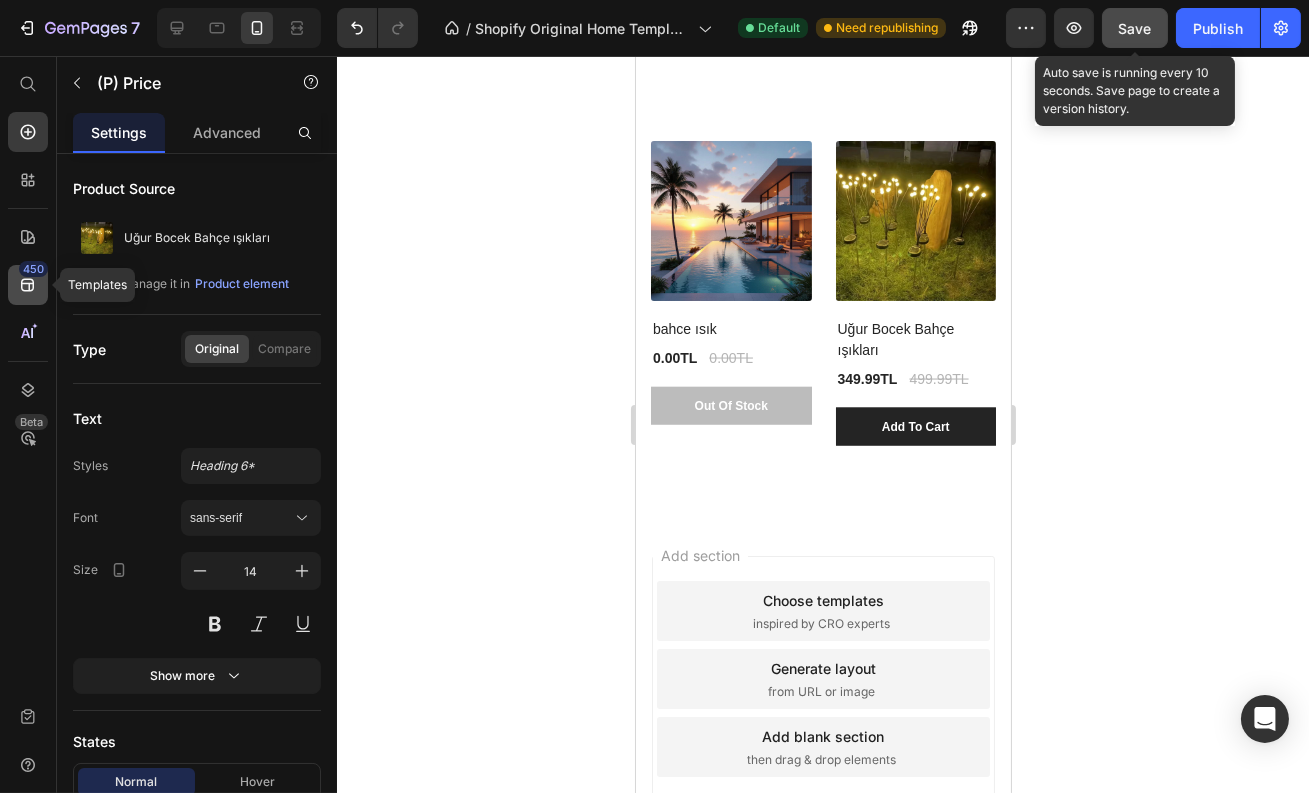 click on "450" 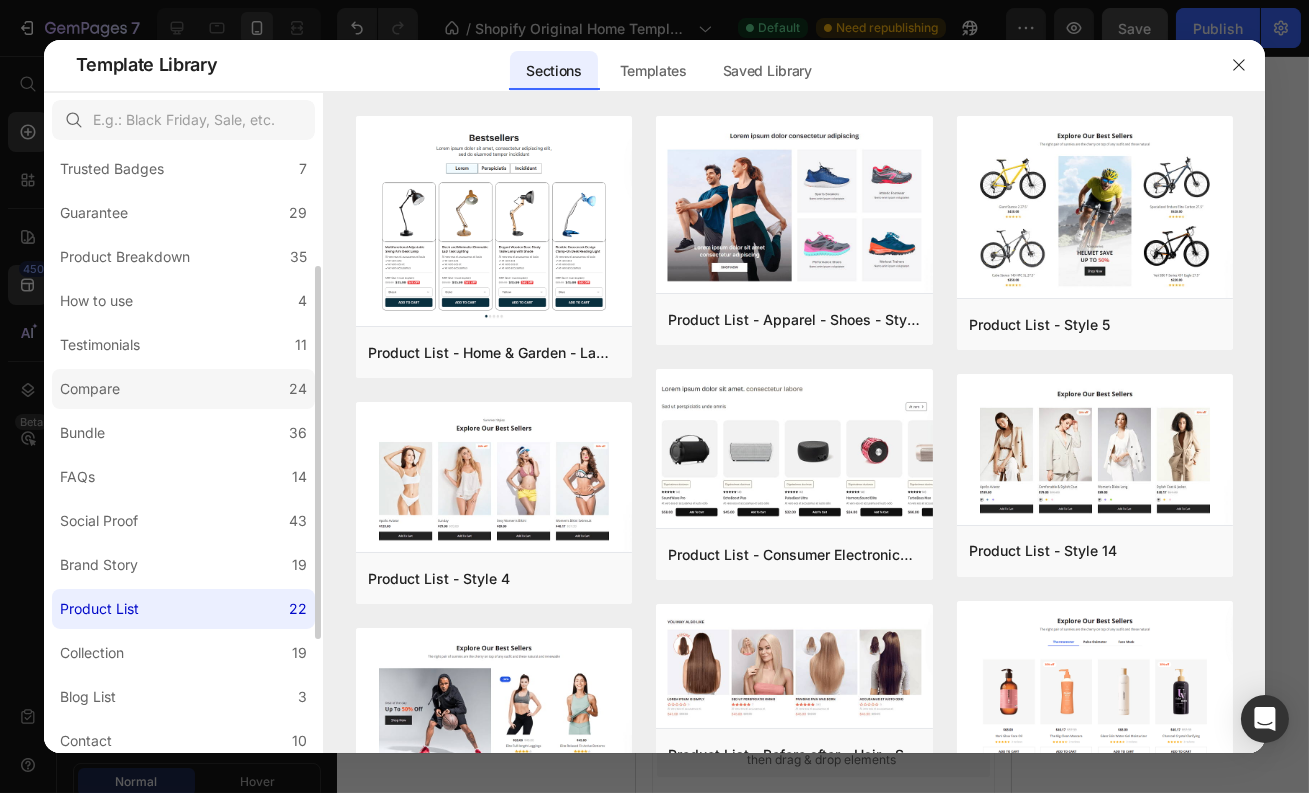 scroll, scrollTop: 192, scrollLeft: 0, axis: vertical 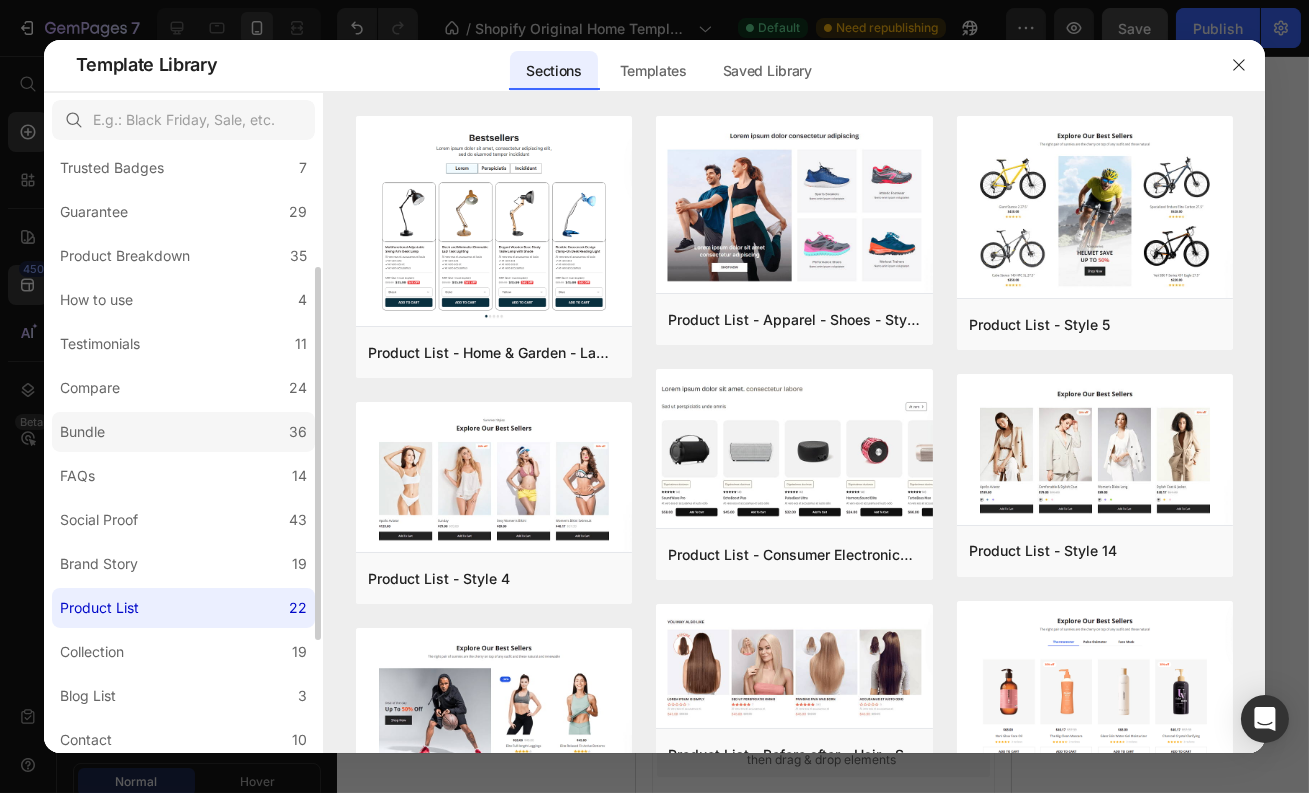 click on "Bundle 36" 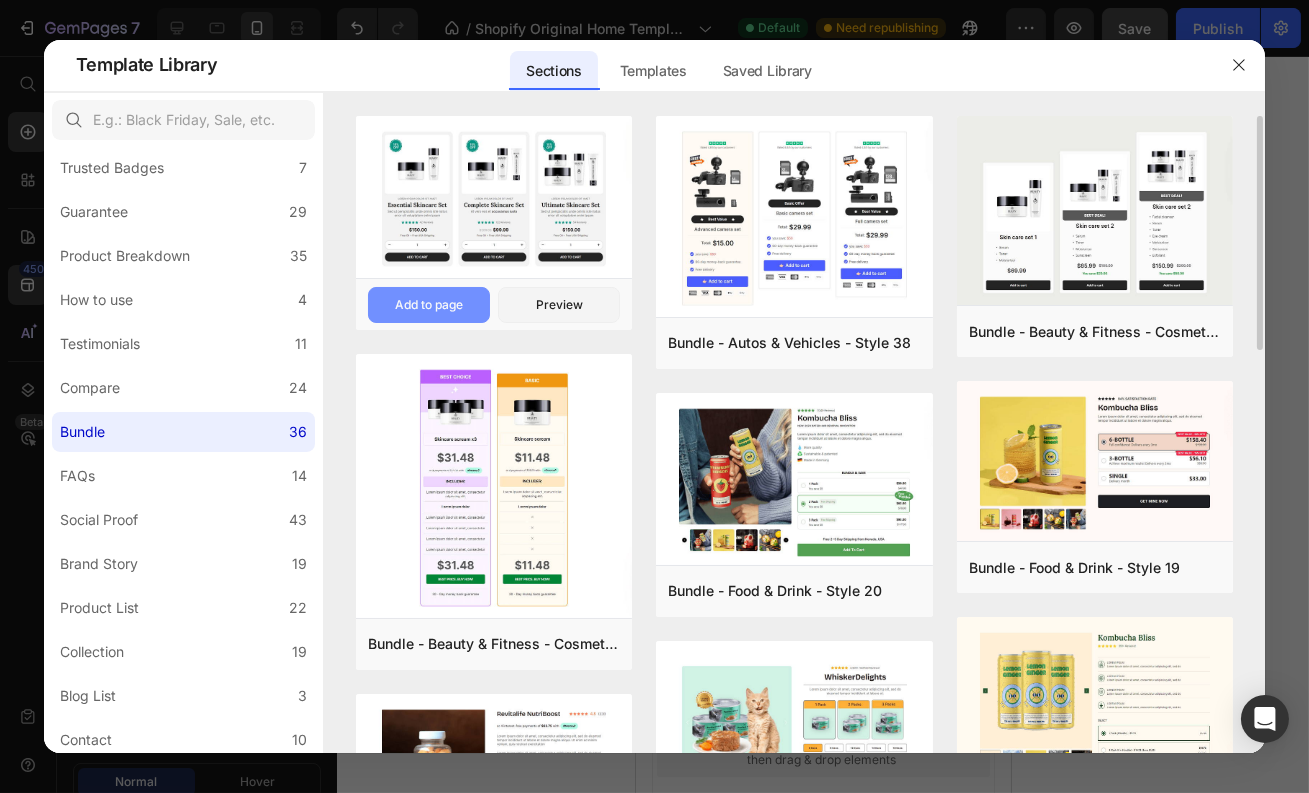 click on "Add to page" at bounding box center [429, 305] 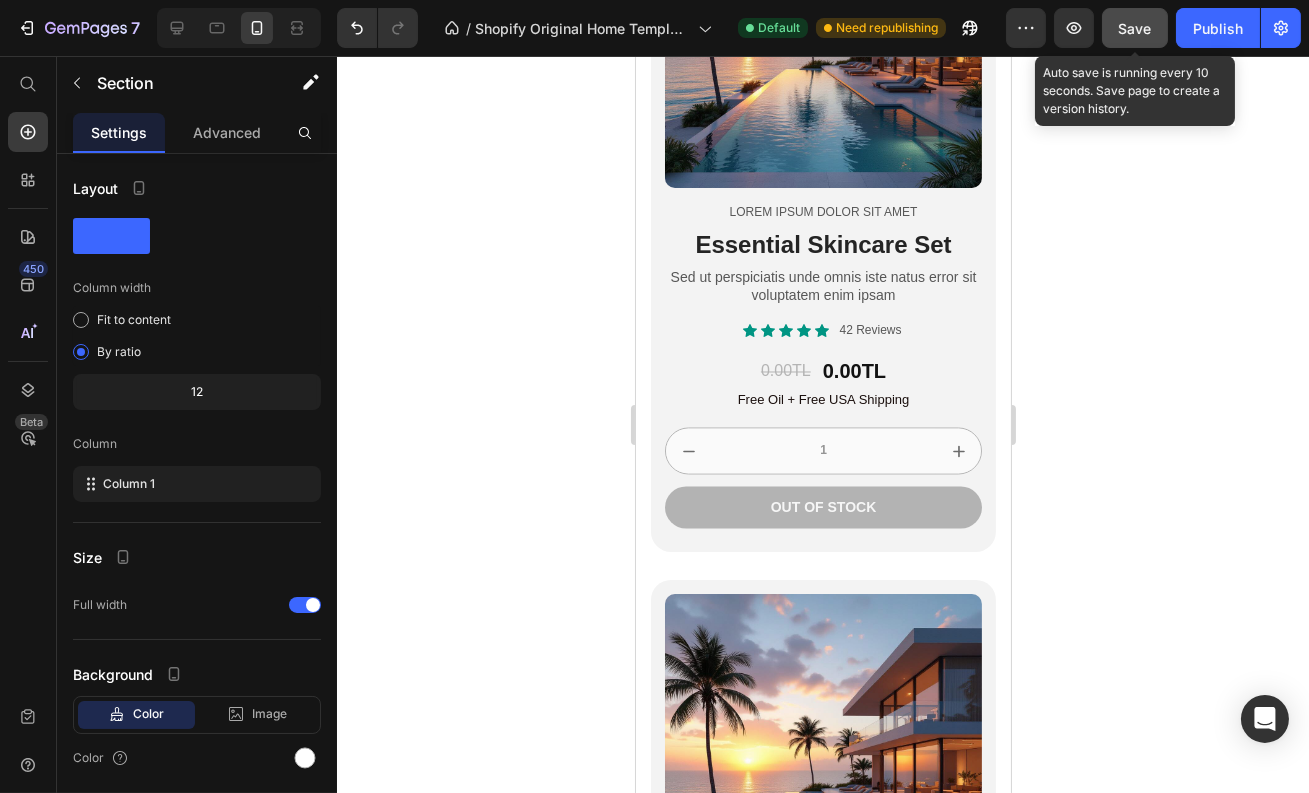 scroll, scrollTop: 7060, scrollLeft: 0, axis: vertical 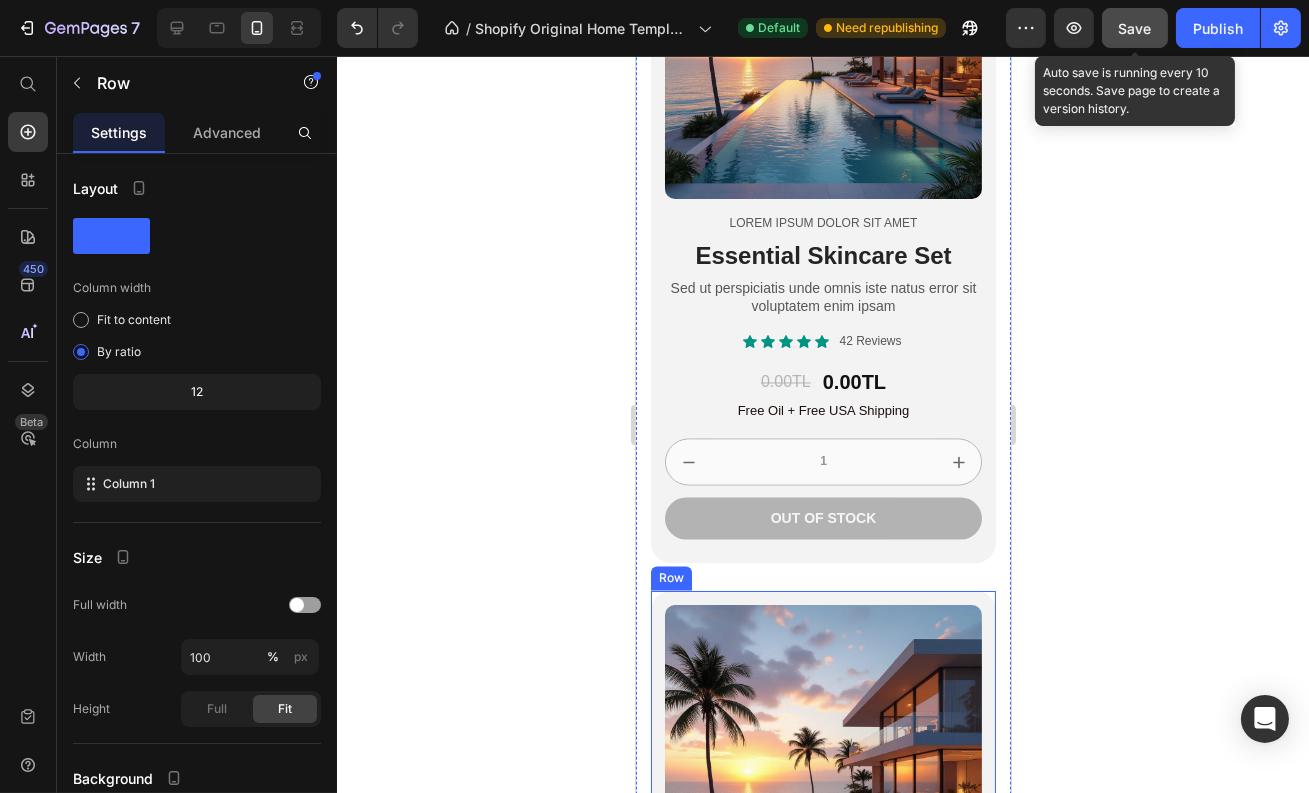click on "Product Images Lorem ipsum dolor sit amet Text Block Complete Skincare Set Heading At vero eos et accusamus iusto Text Block Icon Icon Icon Icon Icon Icon List 122 Reviews Text Block Row 0.00TL Product Price 0.00TL Product Price Row Free Oil + Free USA Shipping Text Block 1 Product Quantity Out of stock Add to Cart Row Product Row" at bounding box center [822, 941] 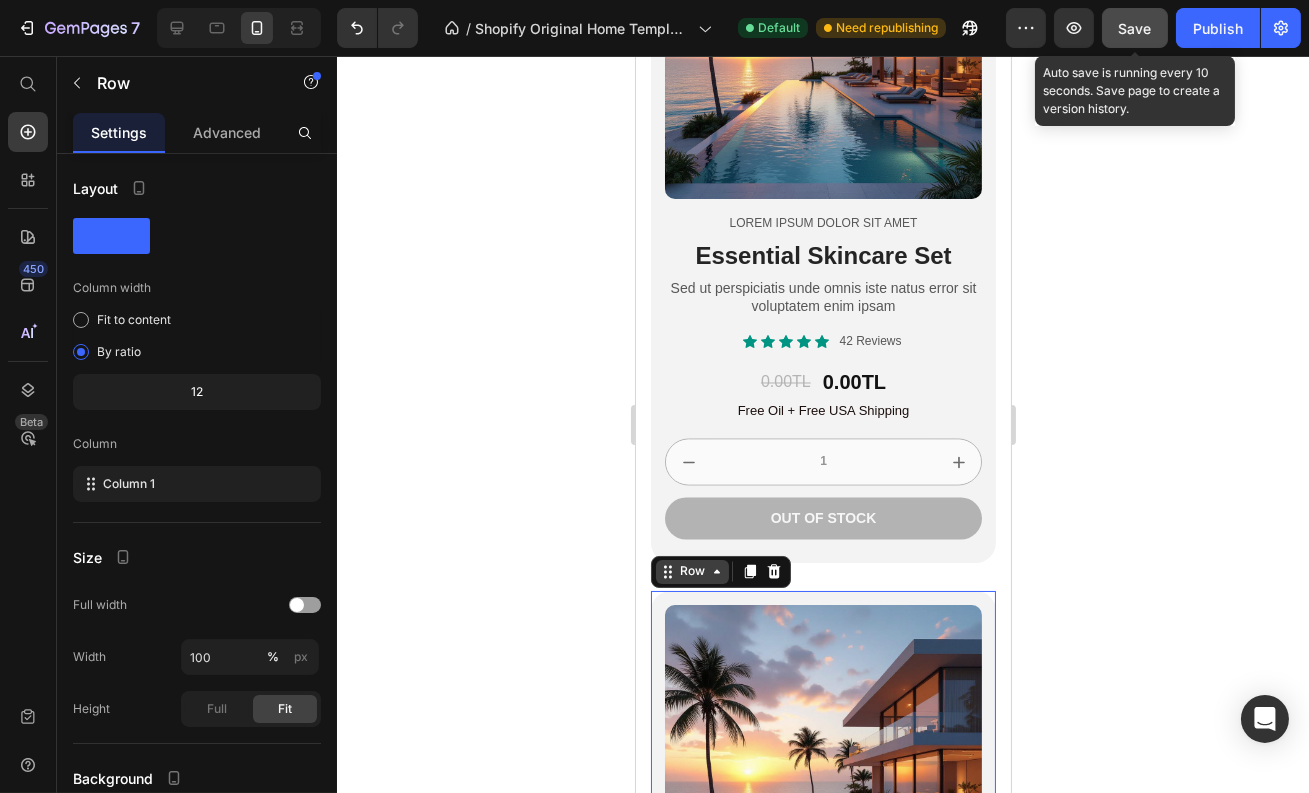 click on "Row" at bounding box center (691, 572) 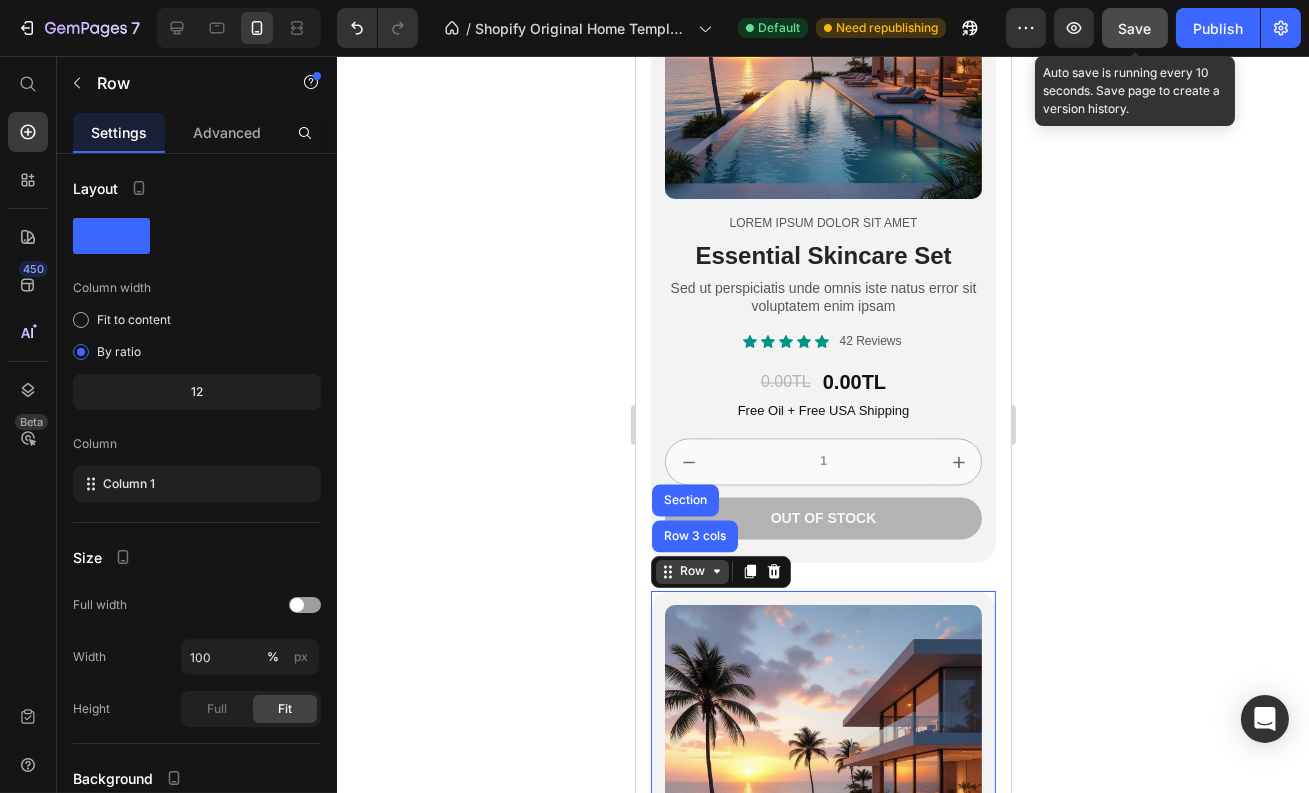 click on "Row" at bounding box center [691, 572] 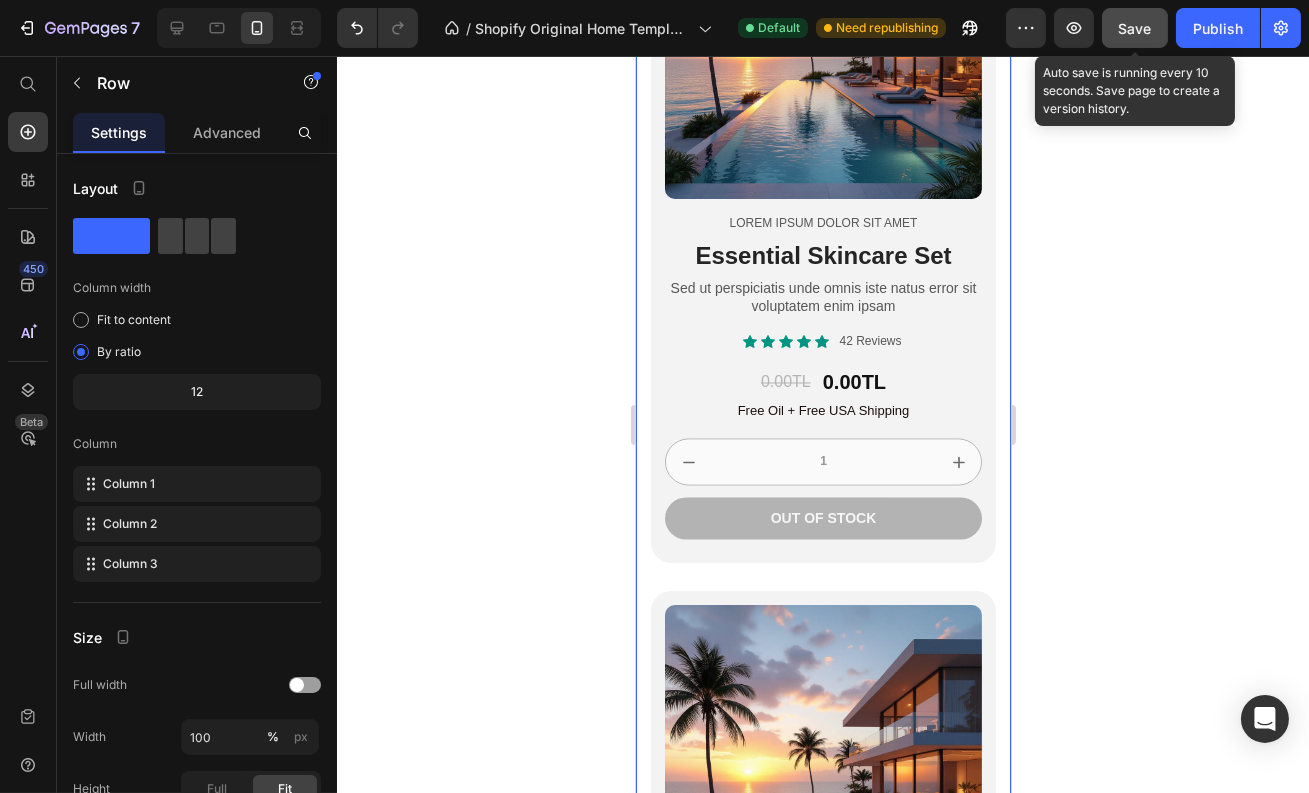 click on "Product Images Lorem ipsum dolor sit amet Text Block Essential Skincare Set Heading Sed ut perspiciatis unde omnis iste natus error sit voluptatem enim ipsam Text Block Icon Icon Icon Icon Icon Icon List 42 Reviews Text Block Row 0.00TL Product Price 0.00TL Product Price Row Free Oil + Free USA Shipping Text Block 1 Product Quantity Out of stock Add to Cart Row Product Row" at bounding box center [822, 229] 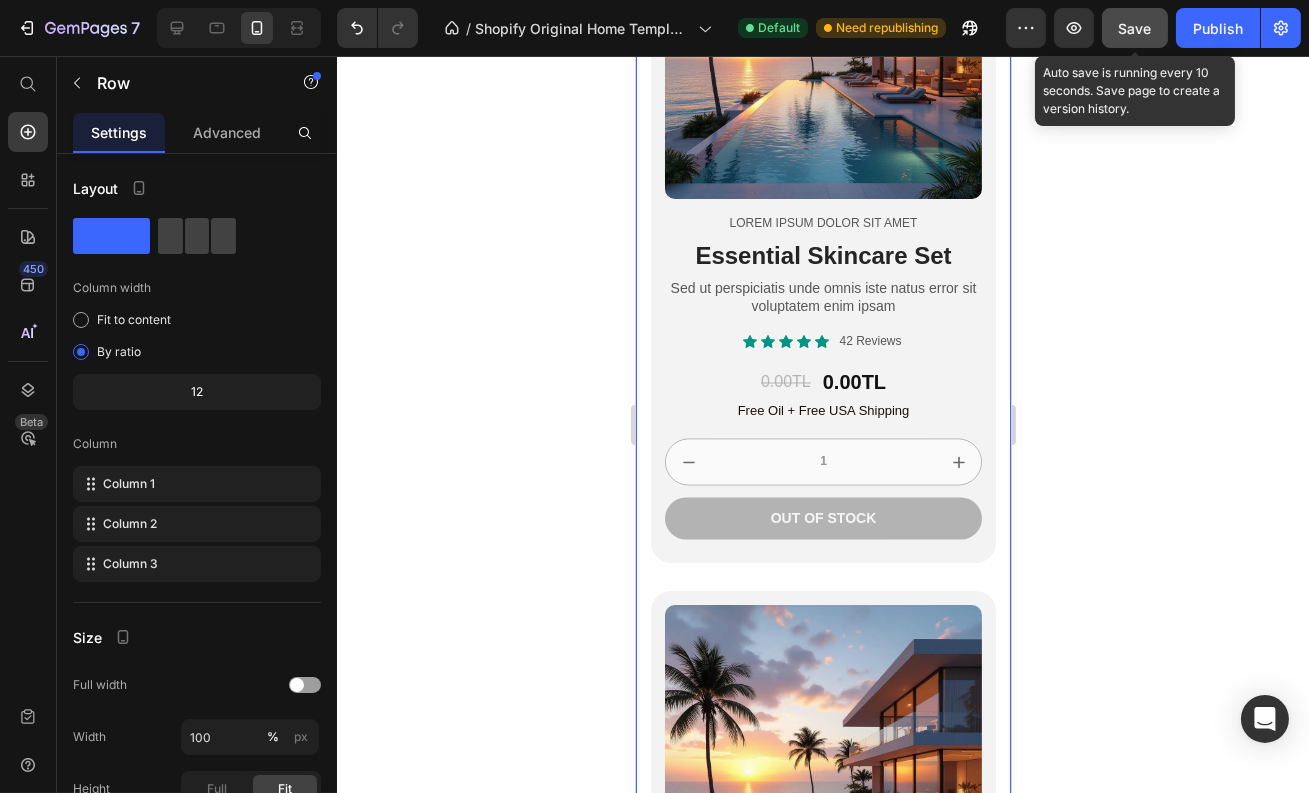 click on "Product Images Lorem ipsum dolor sit amet Text Block Essential Skincare Set Heading Sed ut perspiciatis unde omnis iste natus error sit voluptatem enim ipsam Text Block Icon Icon Icon Icon Icon Icon List 42 Reviews Text Block Row 0.00TL Product Price 0.00TL Product Price Row Free Oil + Free USA Shipping Text Block 1 Product Quantity Out of stock Add to Cart Row Product Row" at bounding box center (822, 229) 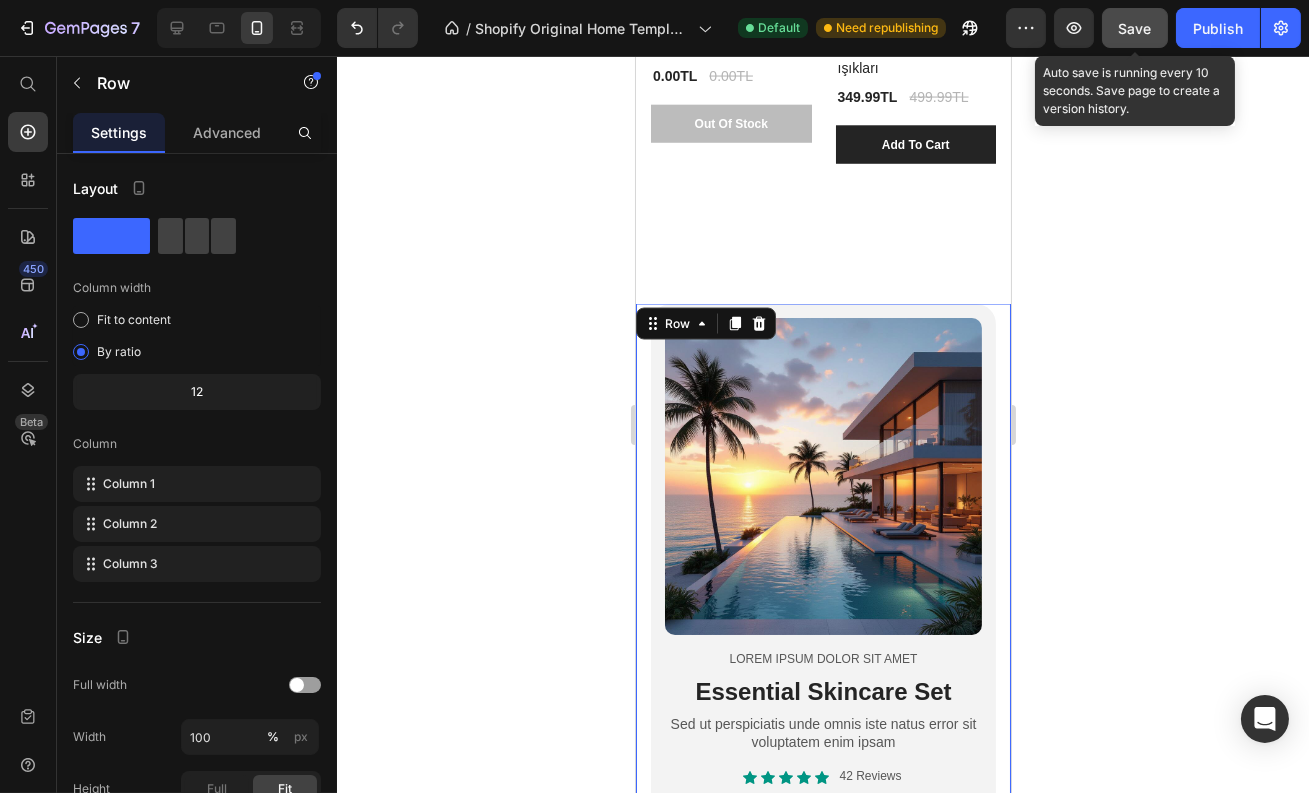 scroll, scrollTop: 6542, scrollLeft: 0, axis: vertical 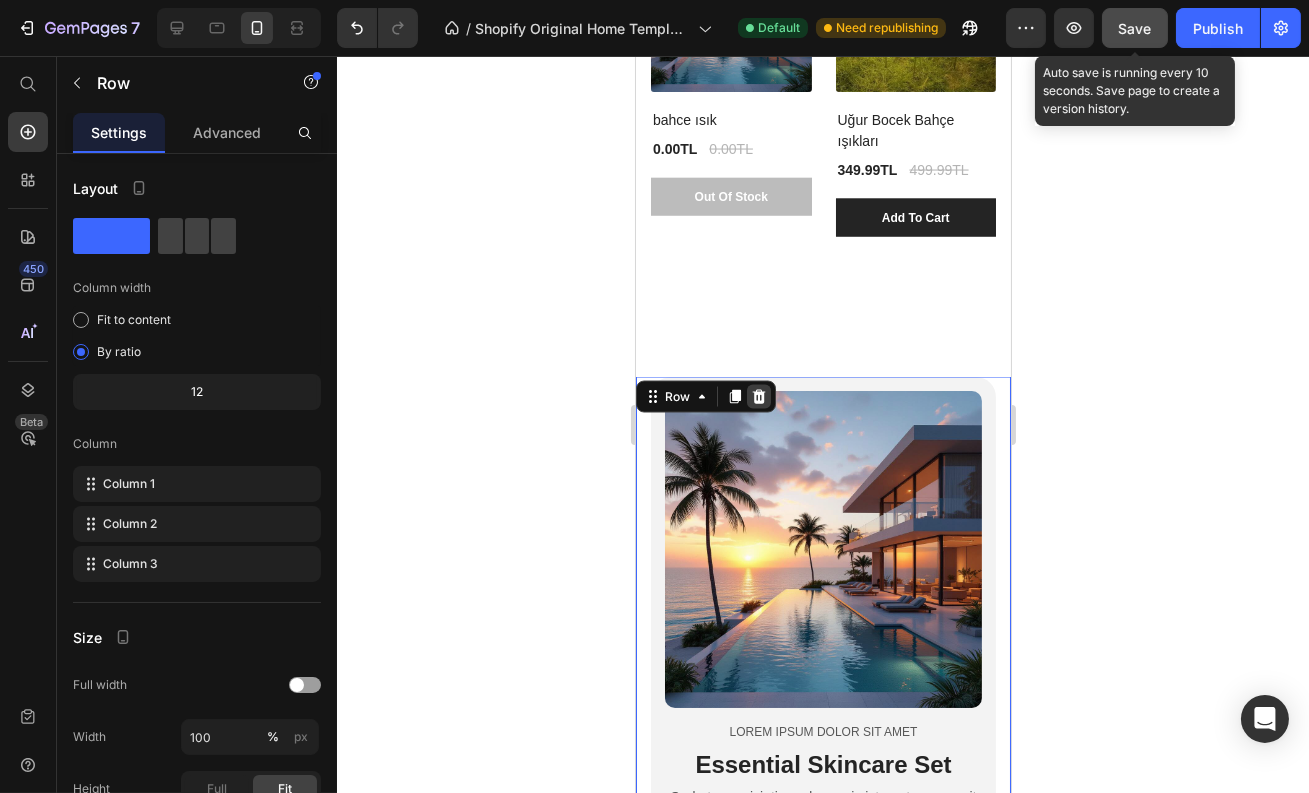 click 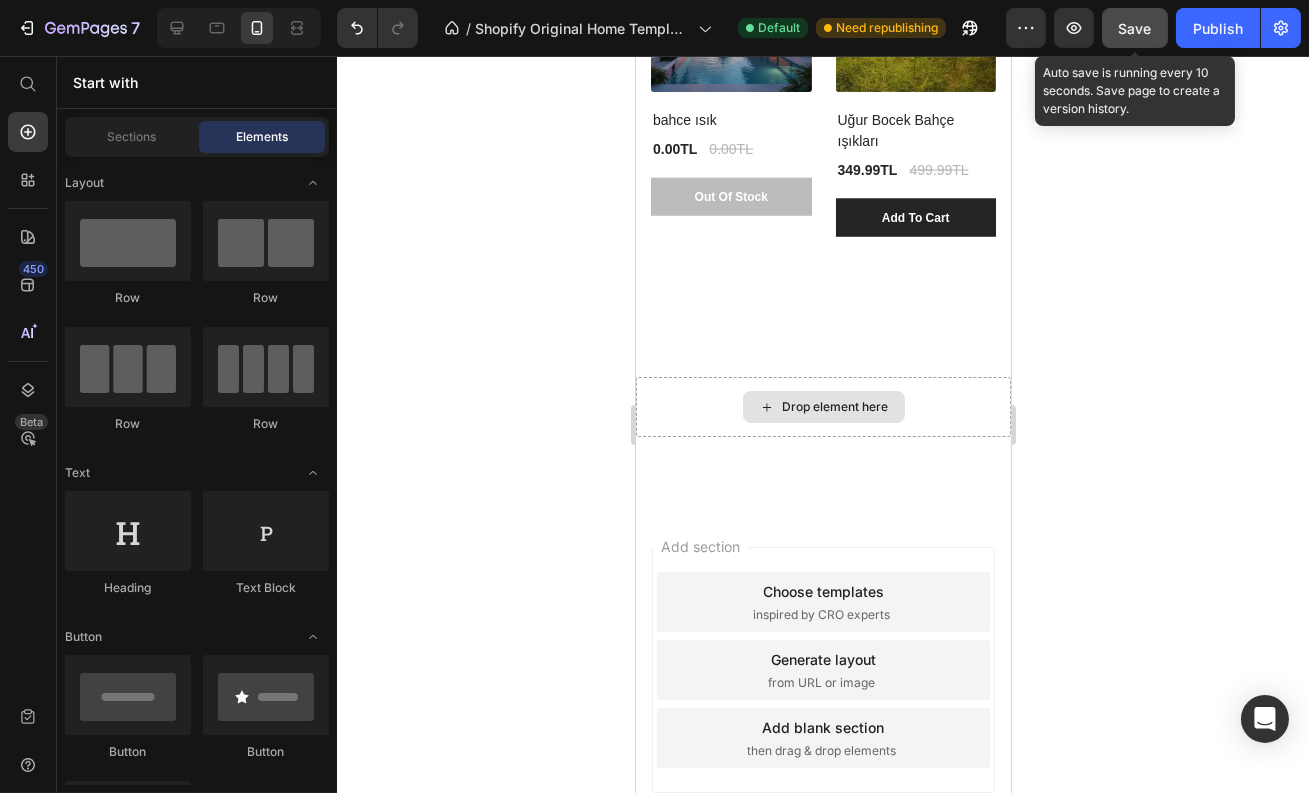 scroll, scrollTop: 6533, scrollLeft: 0, axis: vertical 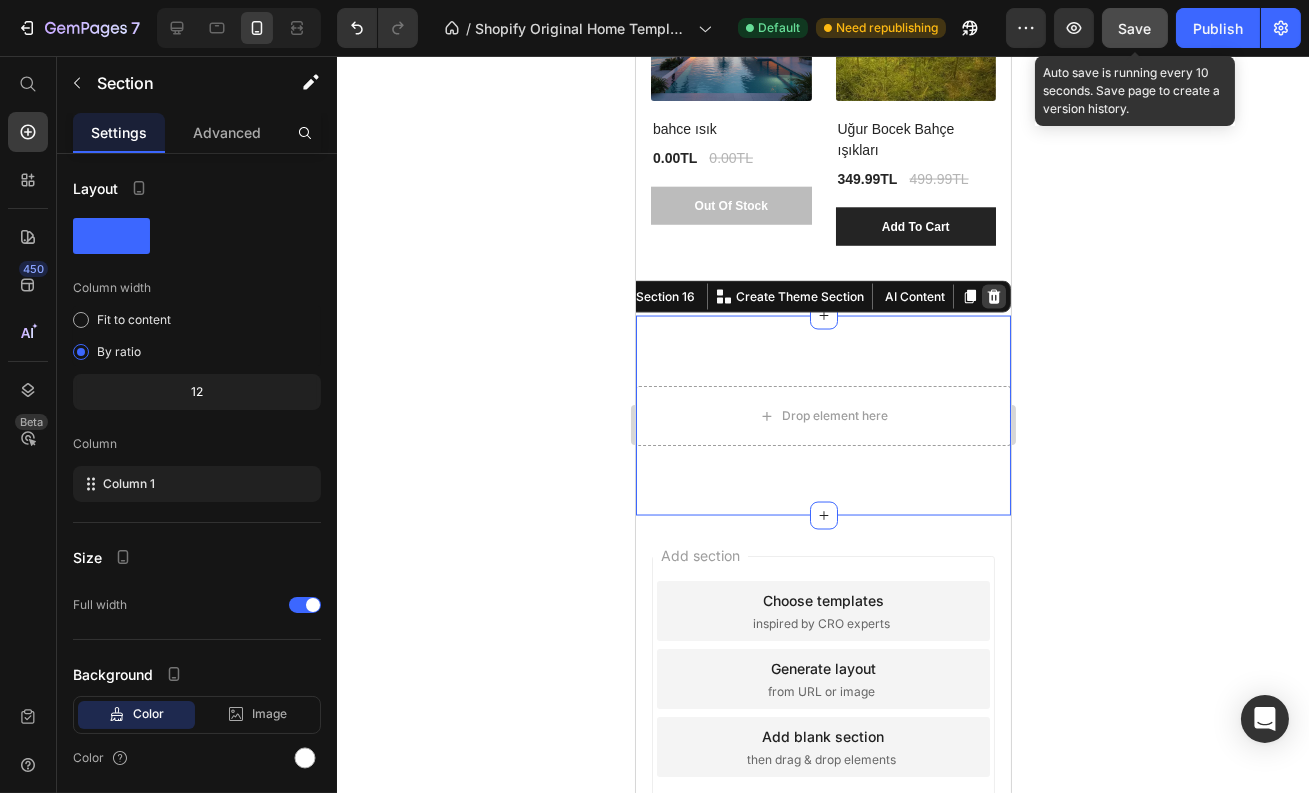 click 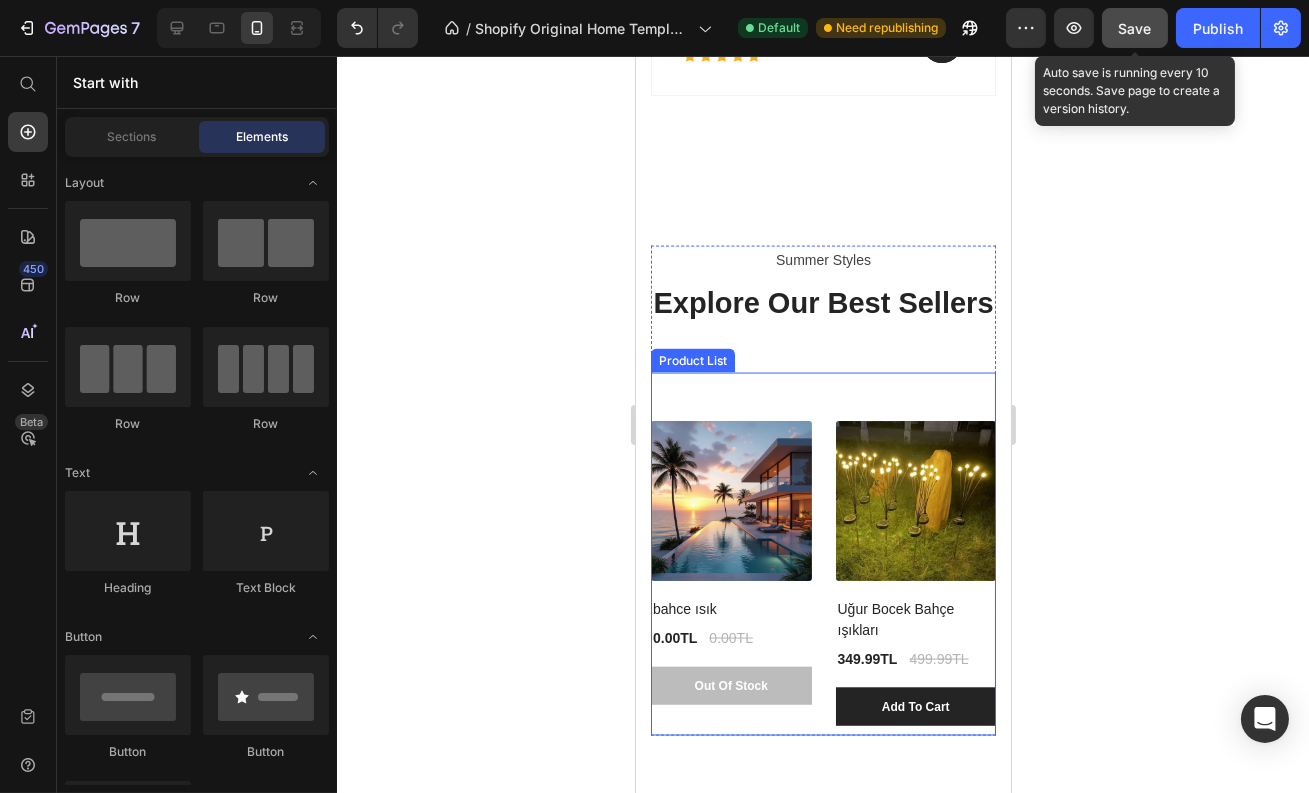 scroll, scrollTop: 6046, scrollLeft: 0, axis: vertical 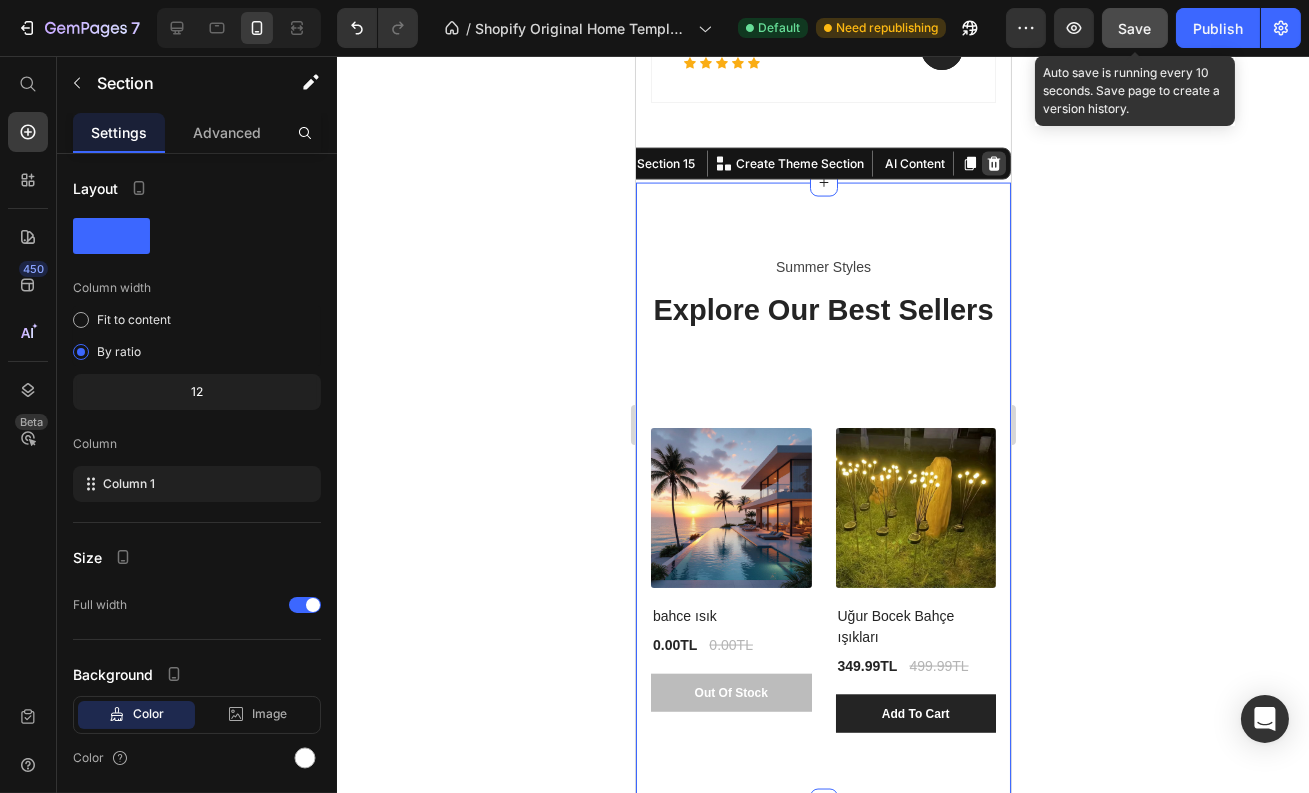 click 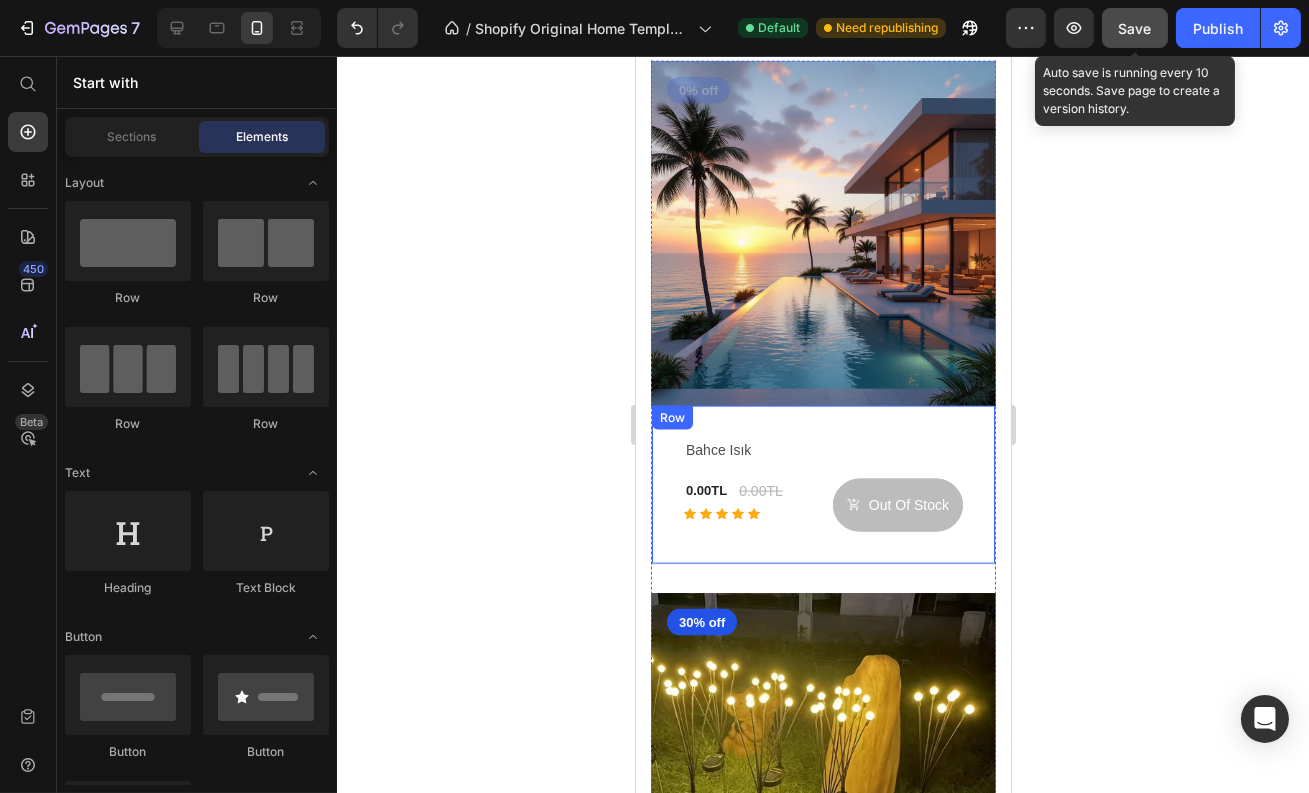 scroll, scrollTop: 4994, scrollLeft: 0, axis: vertical 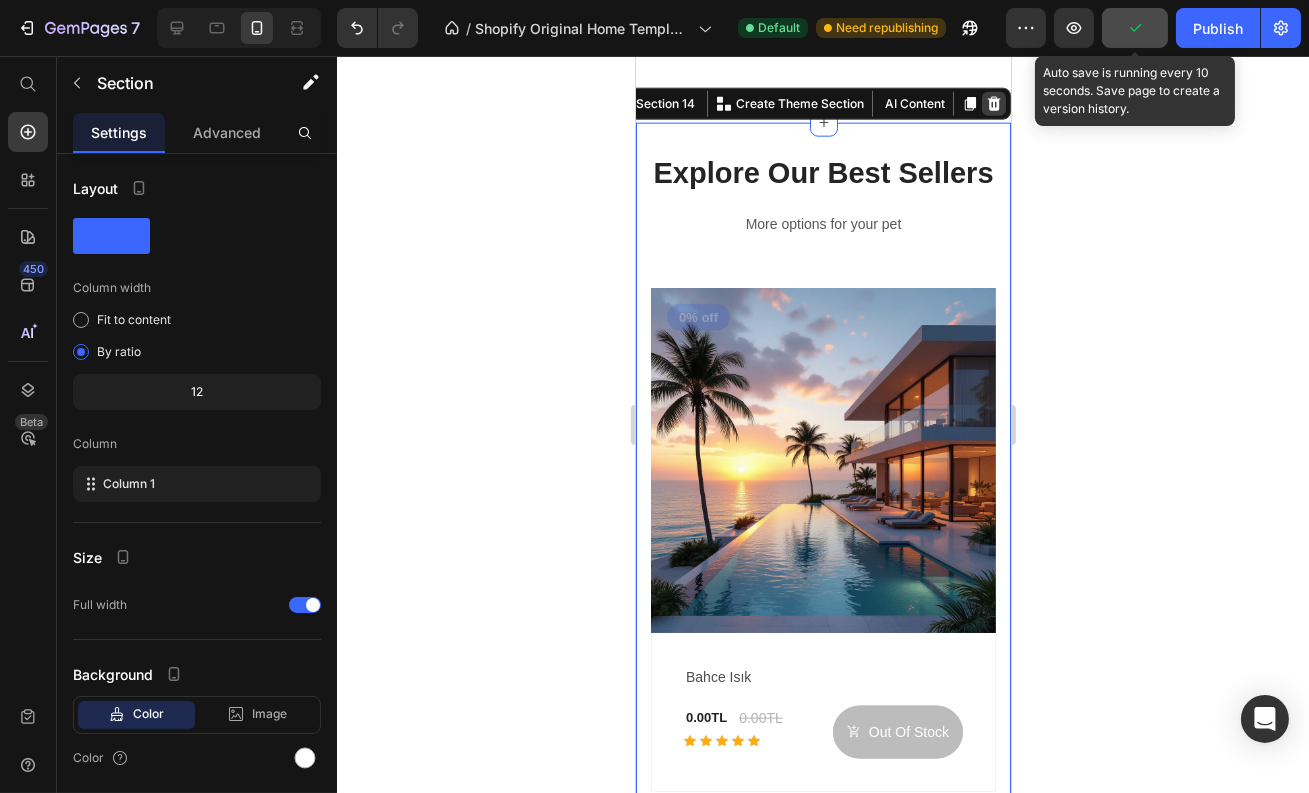 click 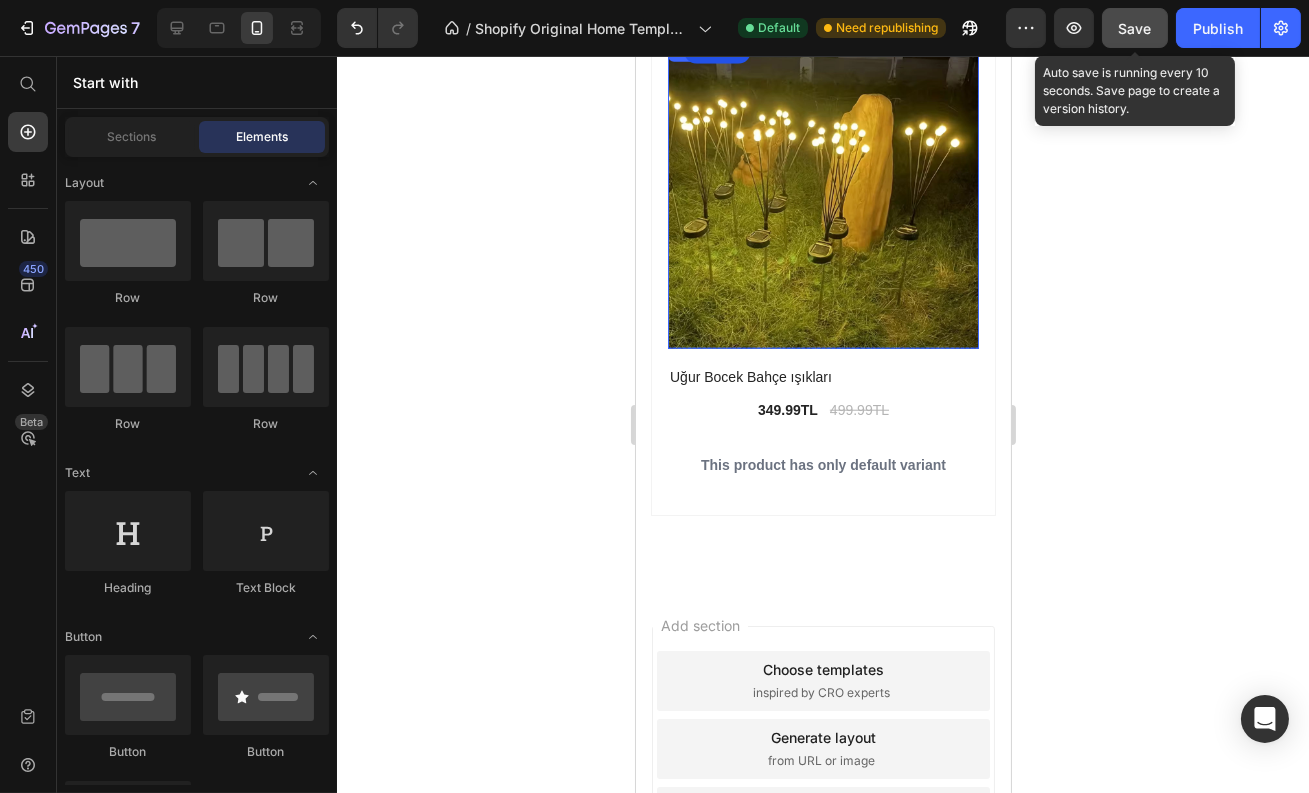 scroll, scrollTop: 3896, scrollLeft: 0, axis: vertical 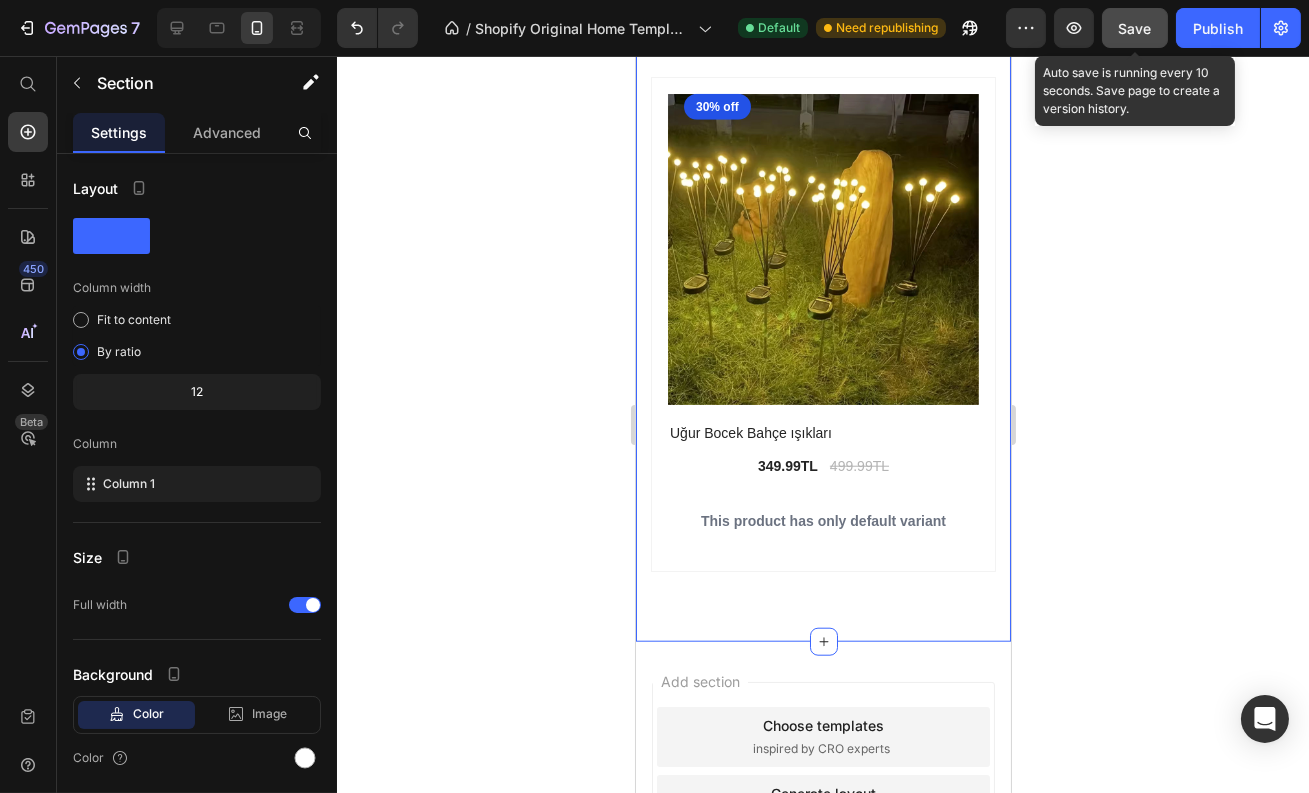 click 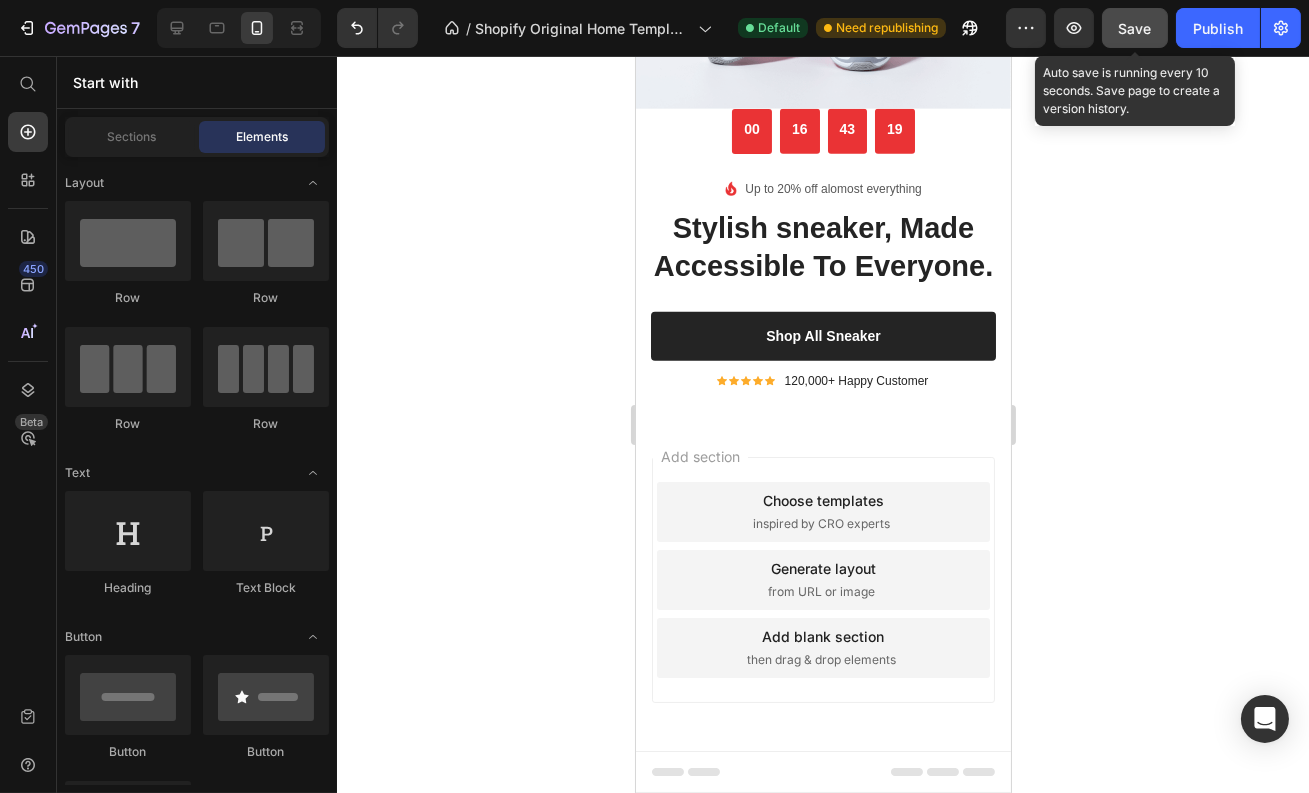 scroll, scrollTop: 3655, scrollLeft: 0, axis: vertical 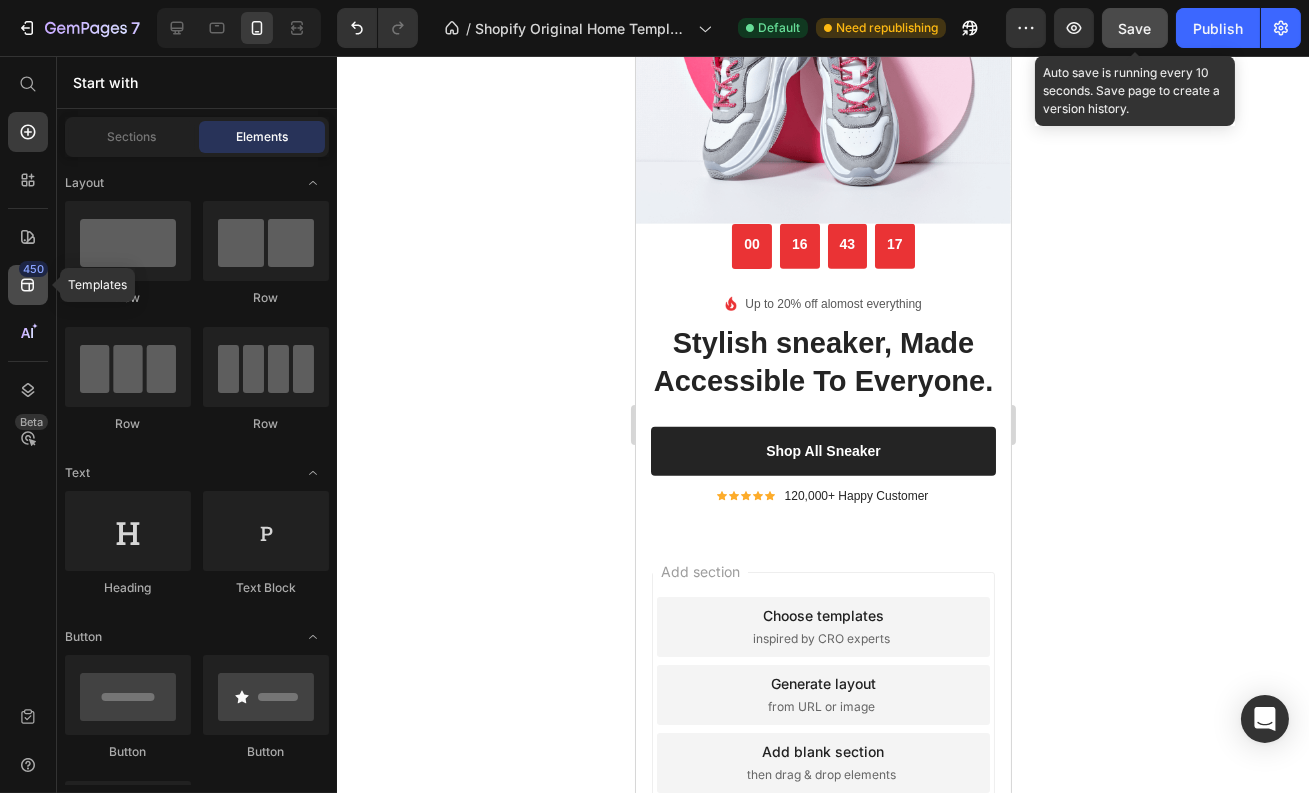 click on "450" 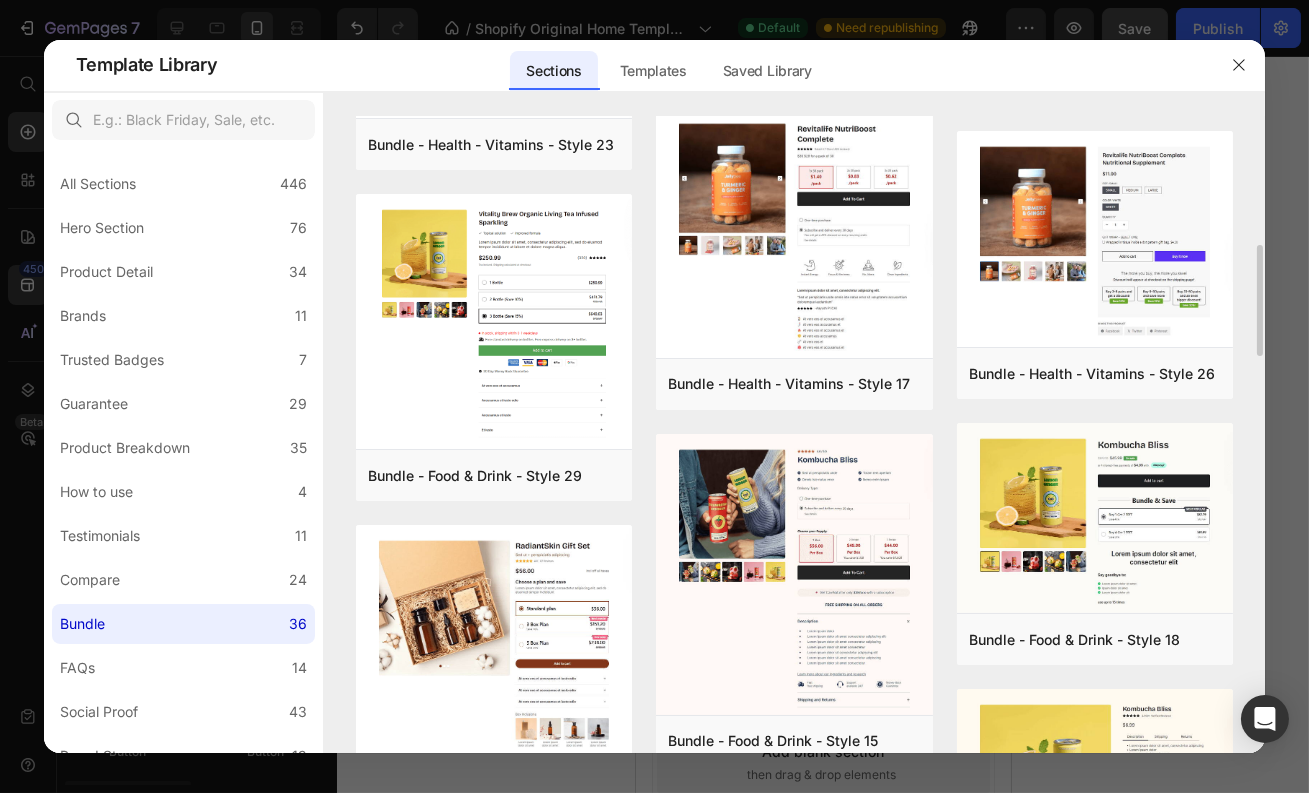 scroll, scrollTop: 1513, scrollLeft: 0, axis: vertical 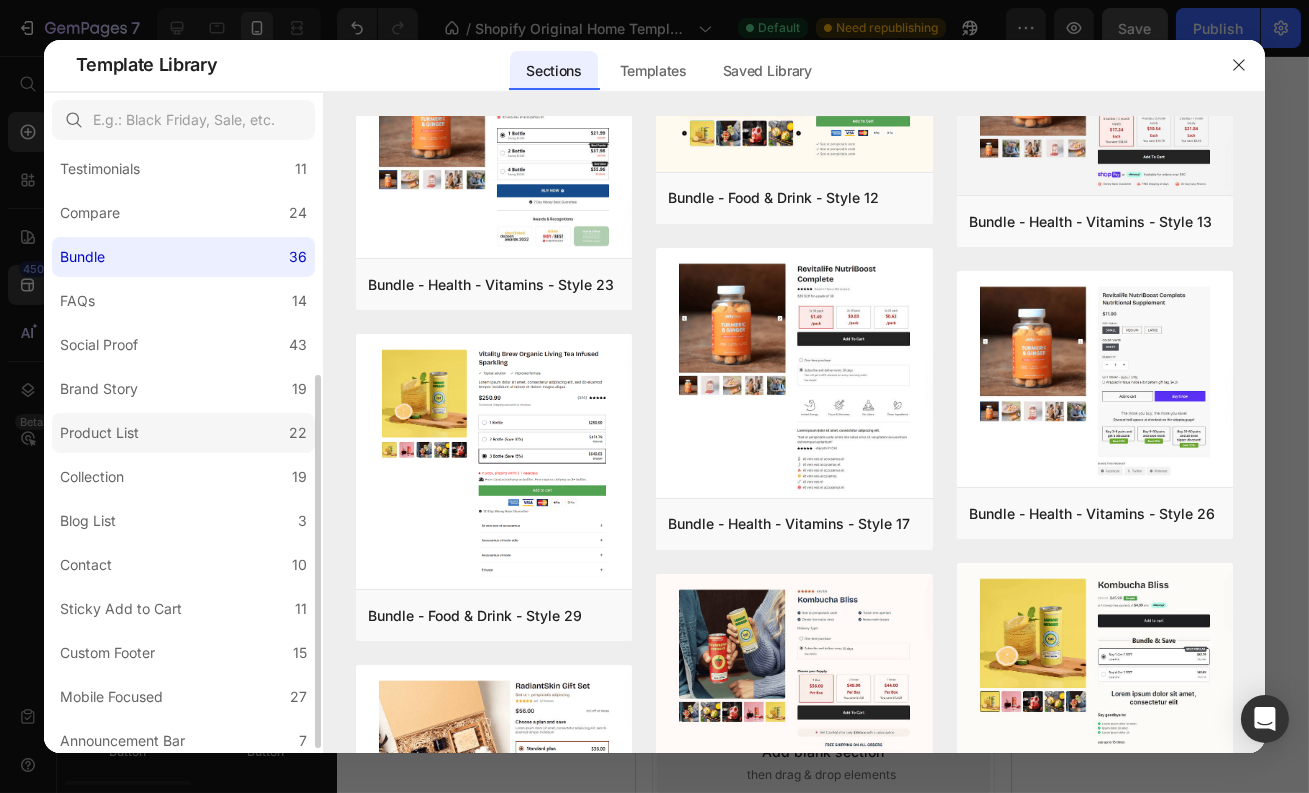 click on "Product List 22" 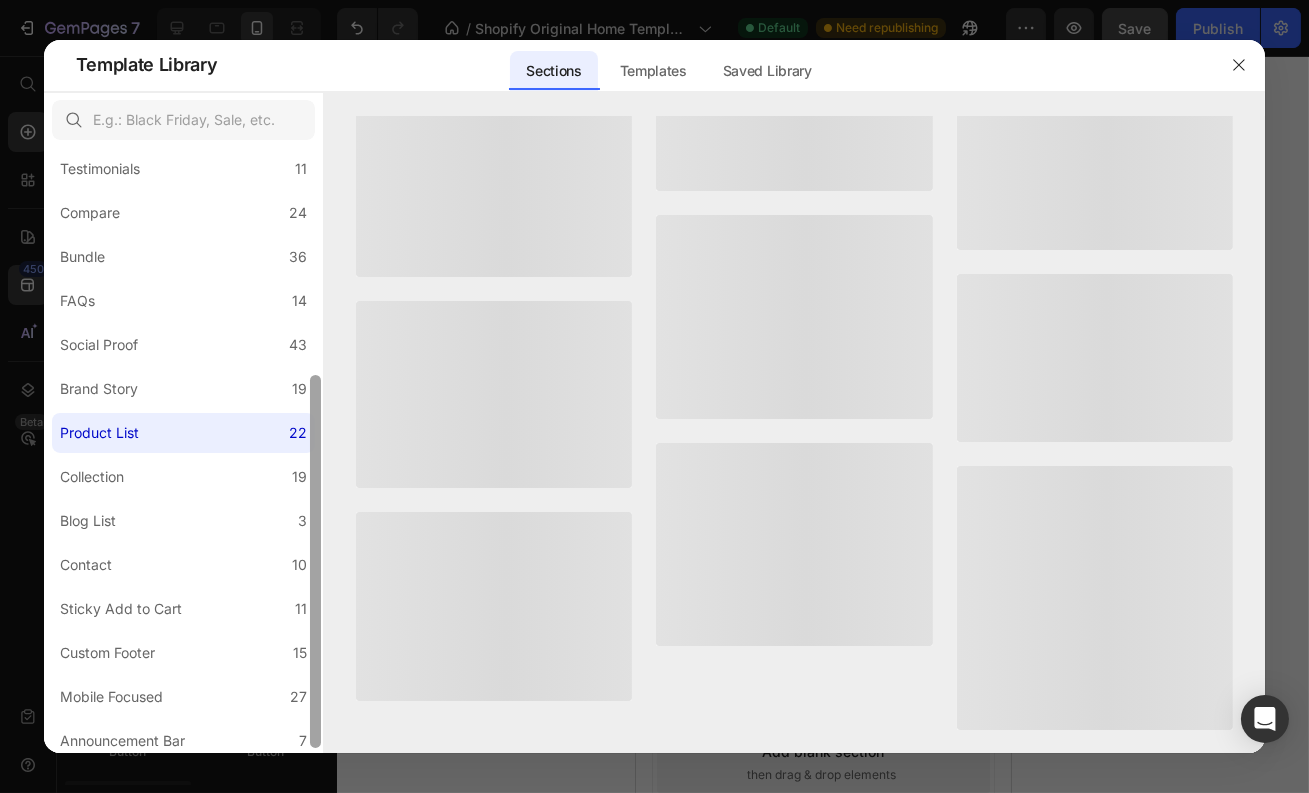 scroll, scrollTop: 0, scrollLeft: 0, axis: both 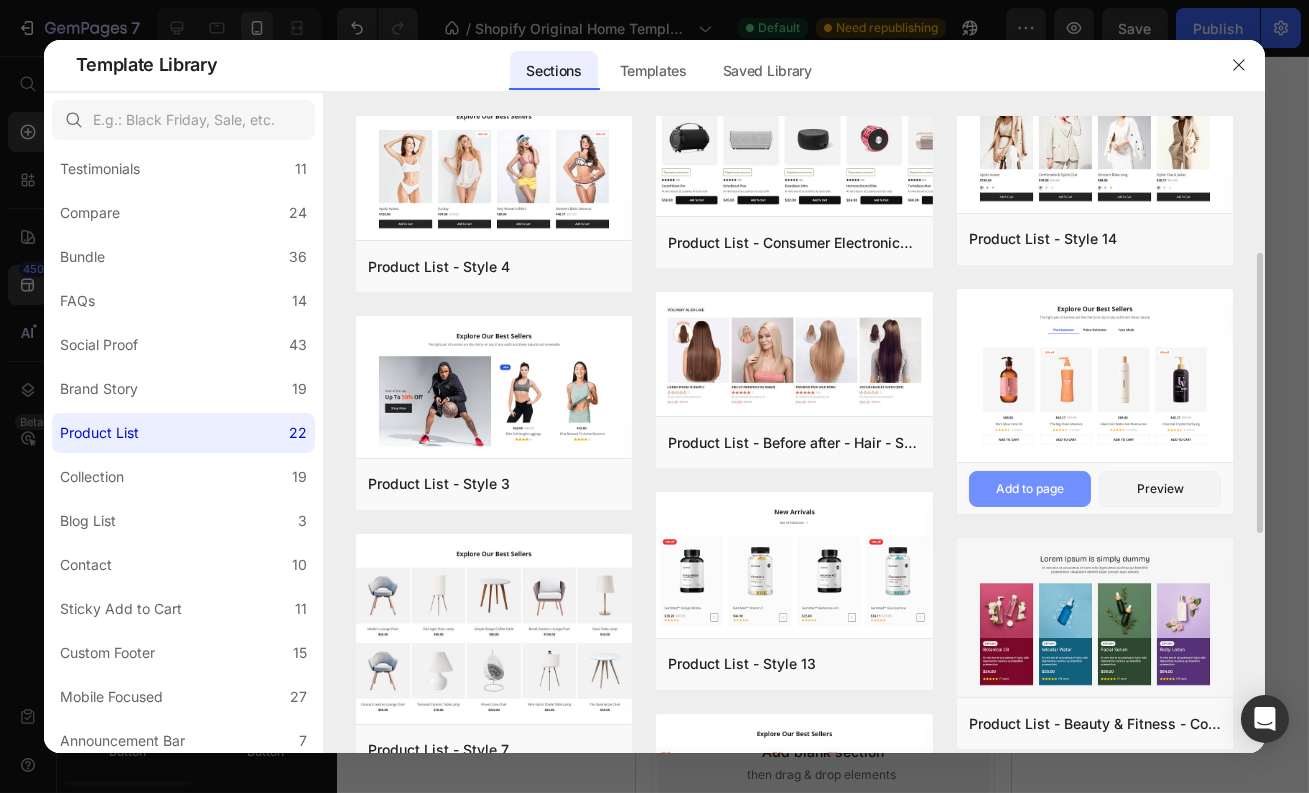 click on "Add to page" at bounding box center [1030, 489] 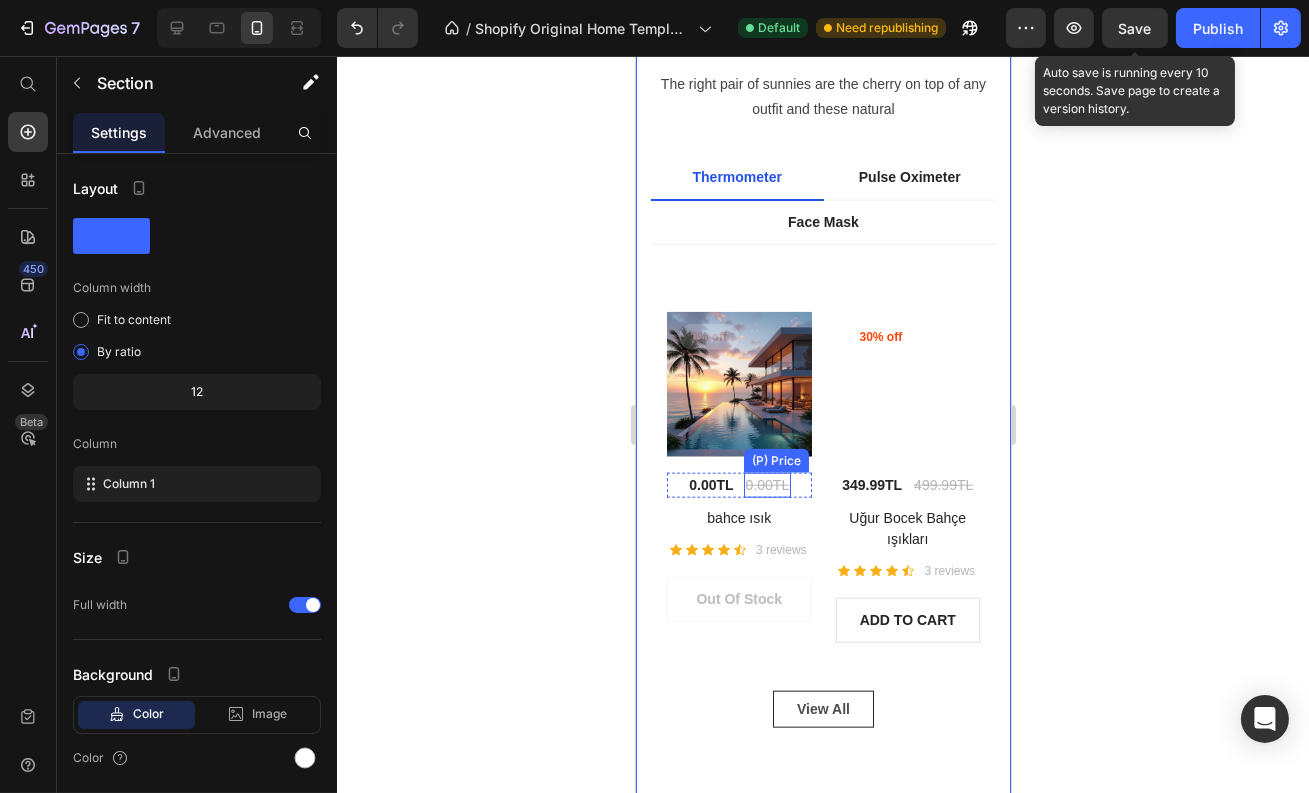 scroll, scrollTop: 4265, scrollLeft: 0, axis: vertical 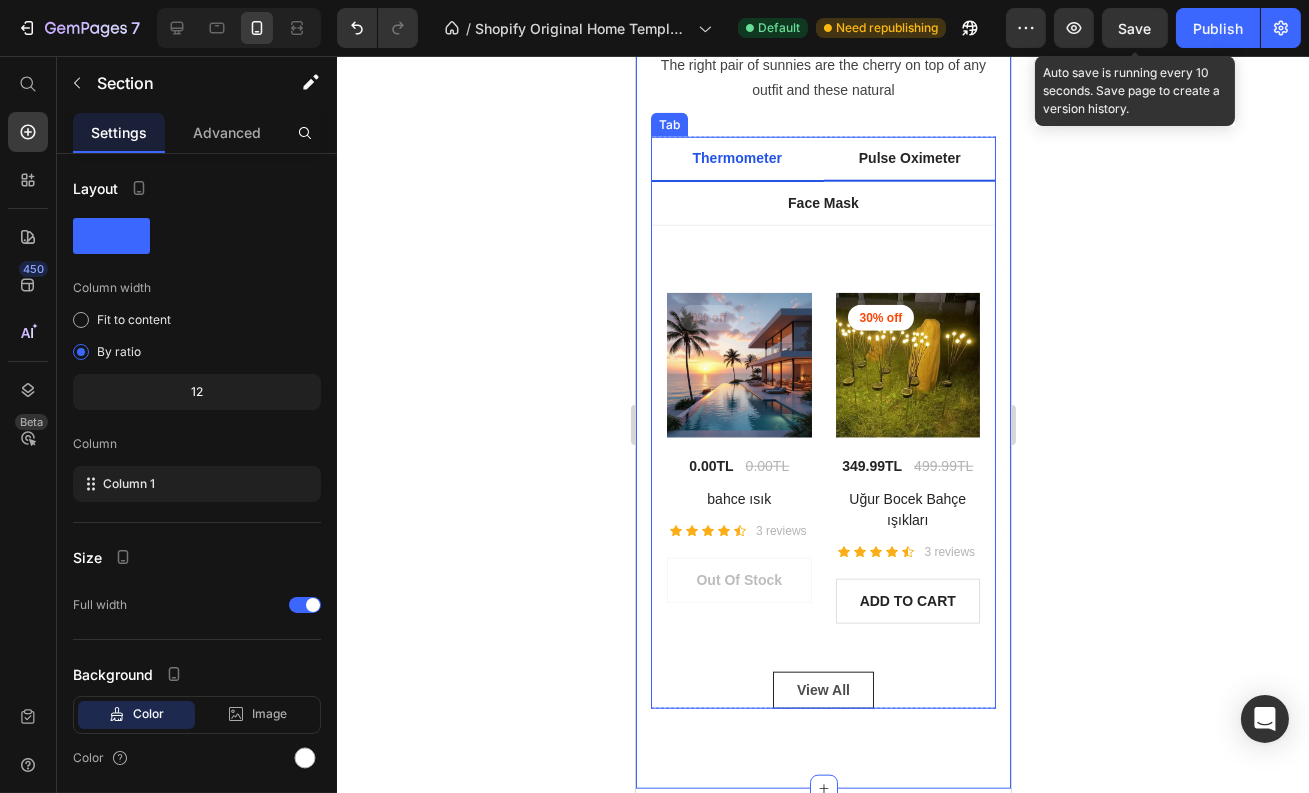click on "Pulse Oximeter" at bounding box center [909, 158] 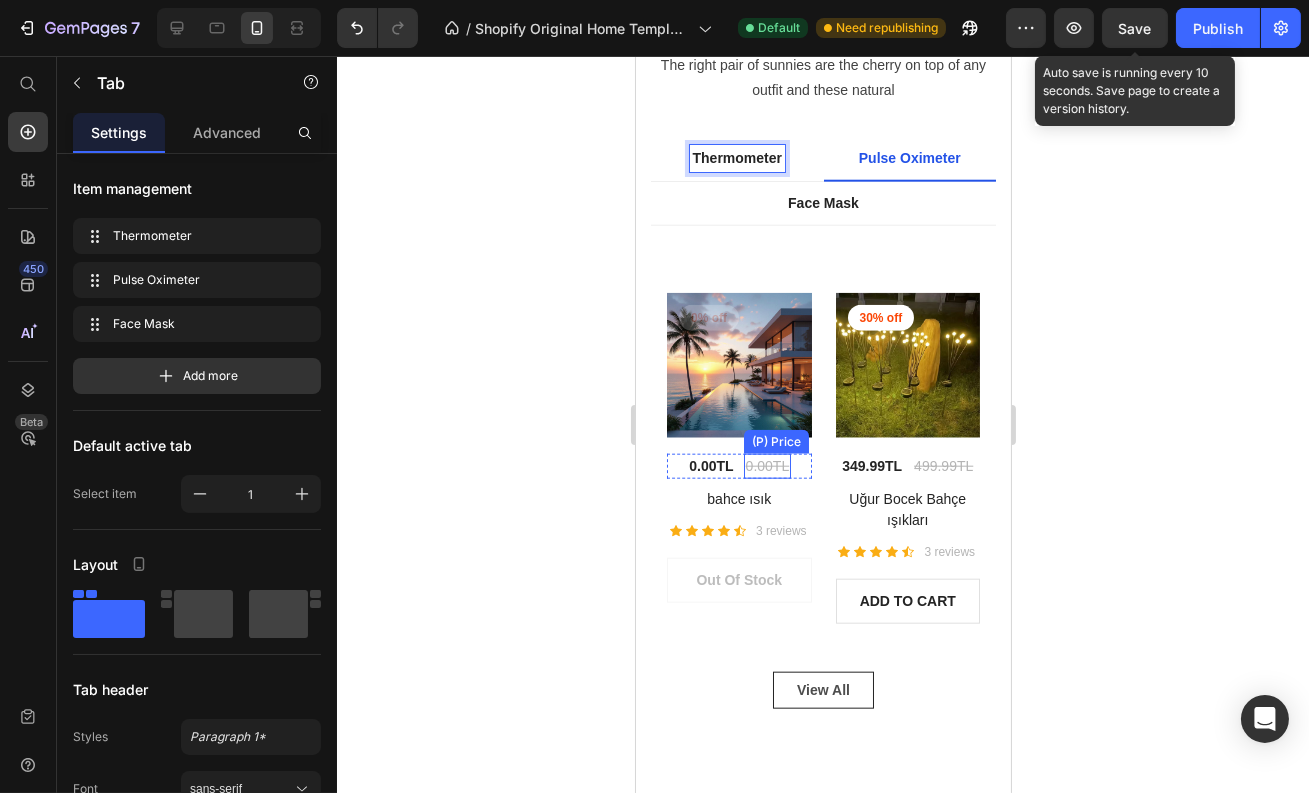 scroll, scrollTop: 4552, scrollLeft: 0, axis: vertical 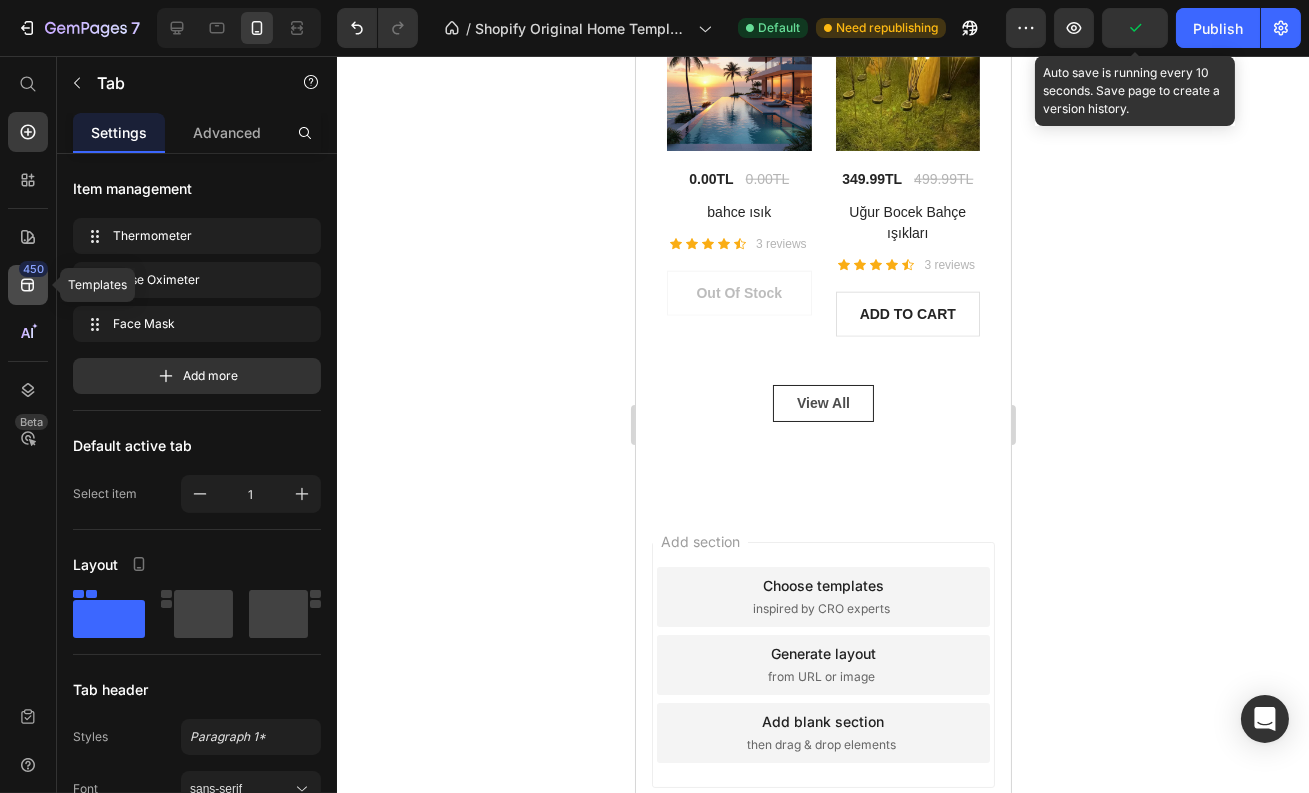 click on "450" at bounding box center (33, 269) 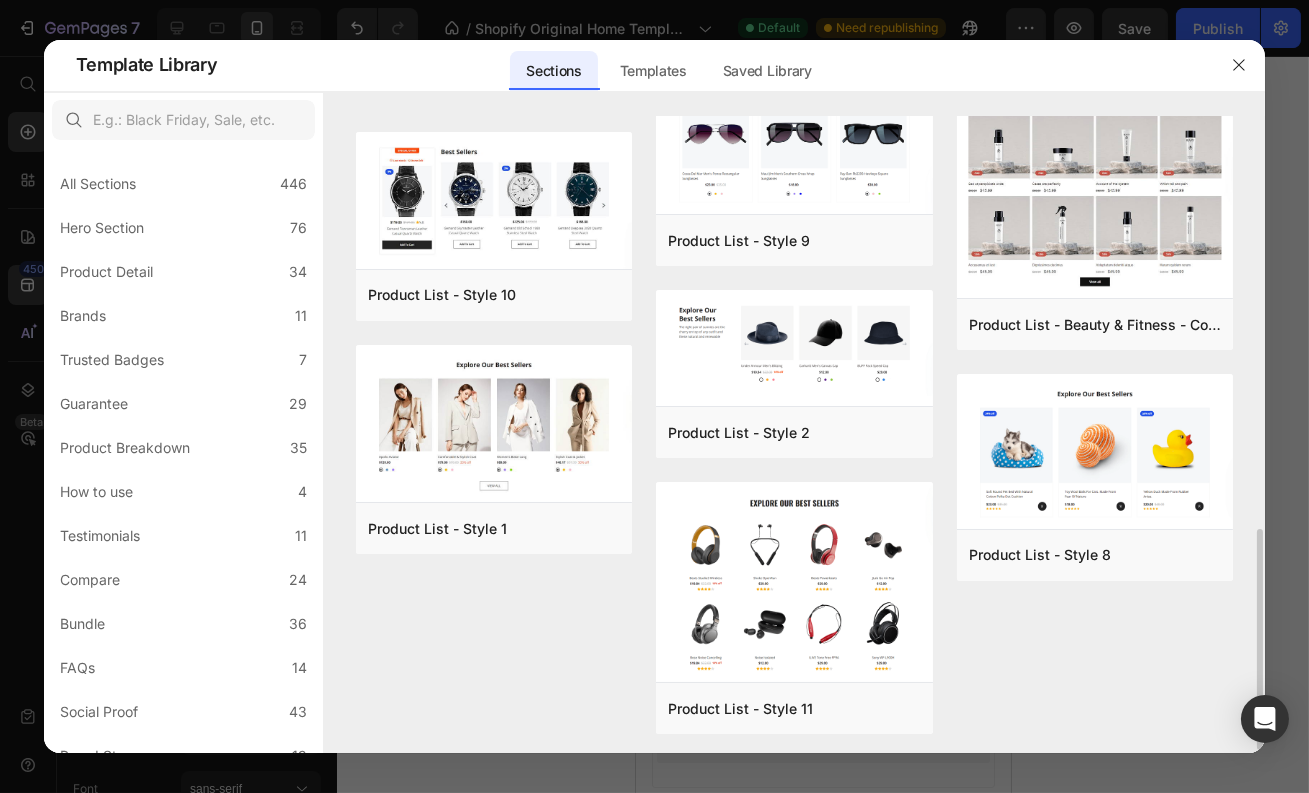 scroll, scrollTop: 1195, scrollLeft: 0, axis: vertical 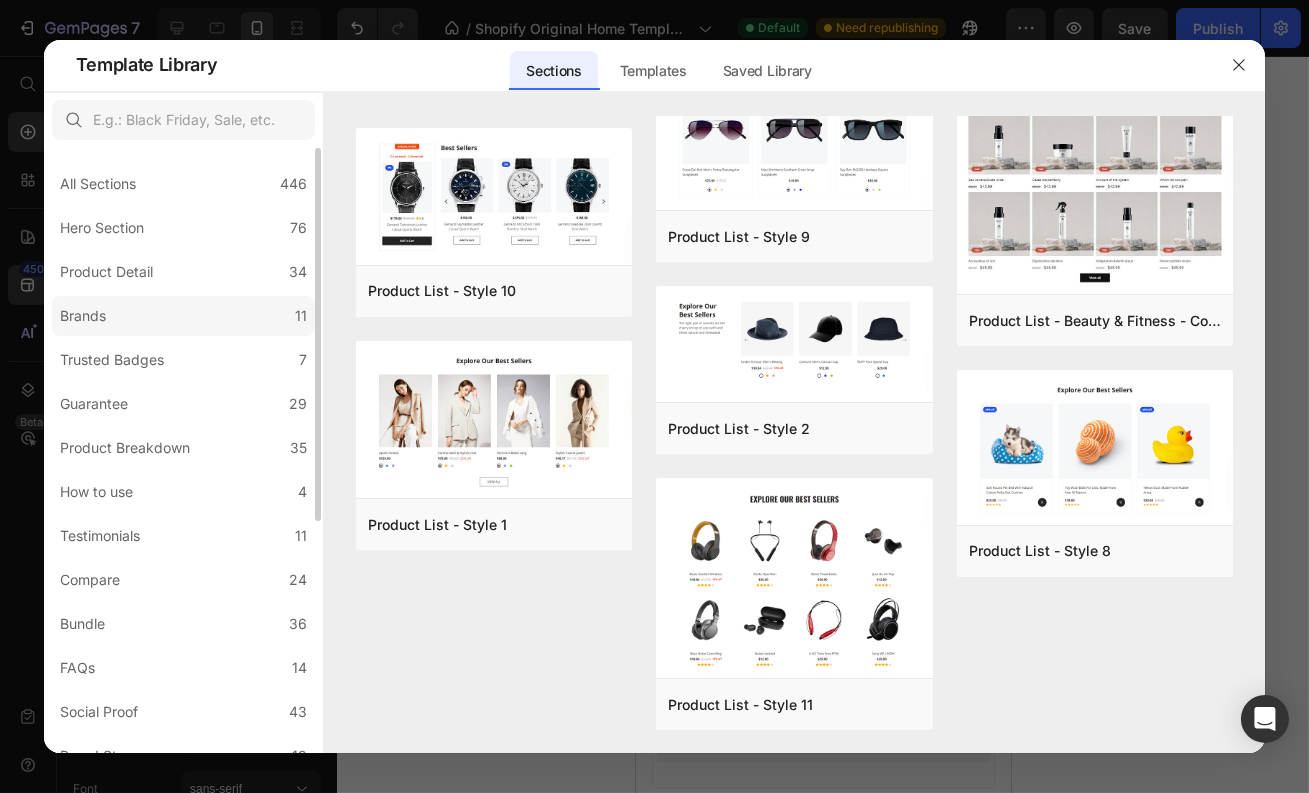 click on "Brands 11" 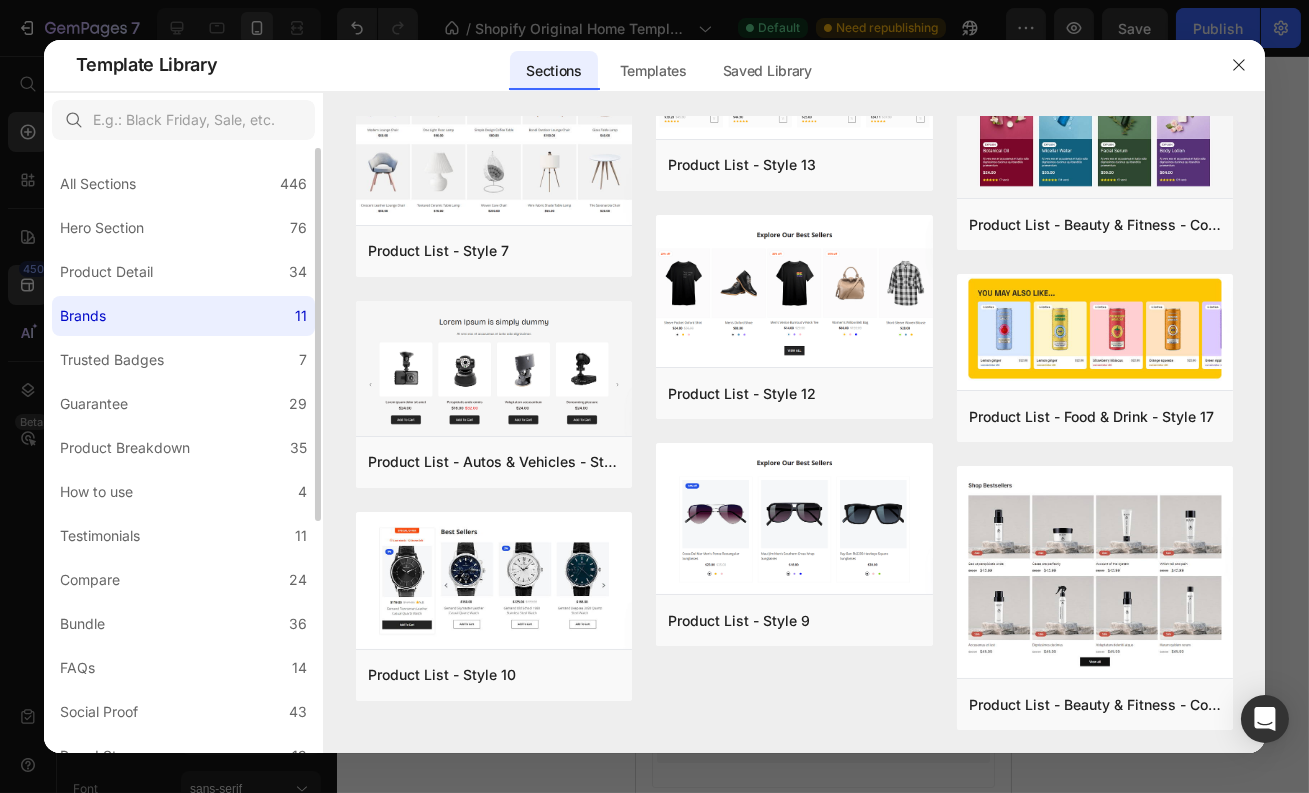 scroll, scrollTop: 0, scrollLeft: 0, axis: both 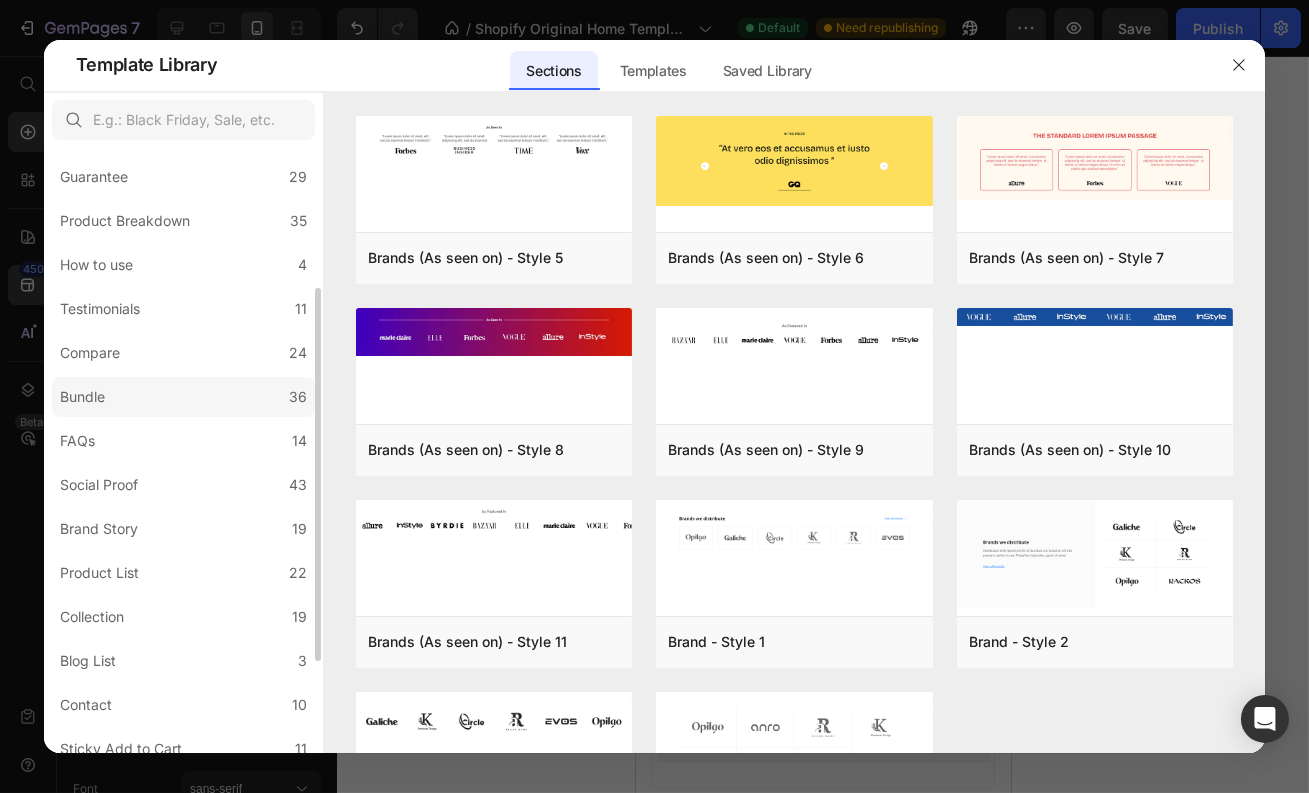 click on "Bundle 36" 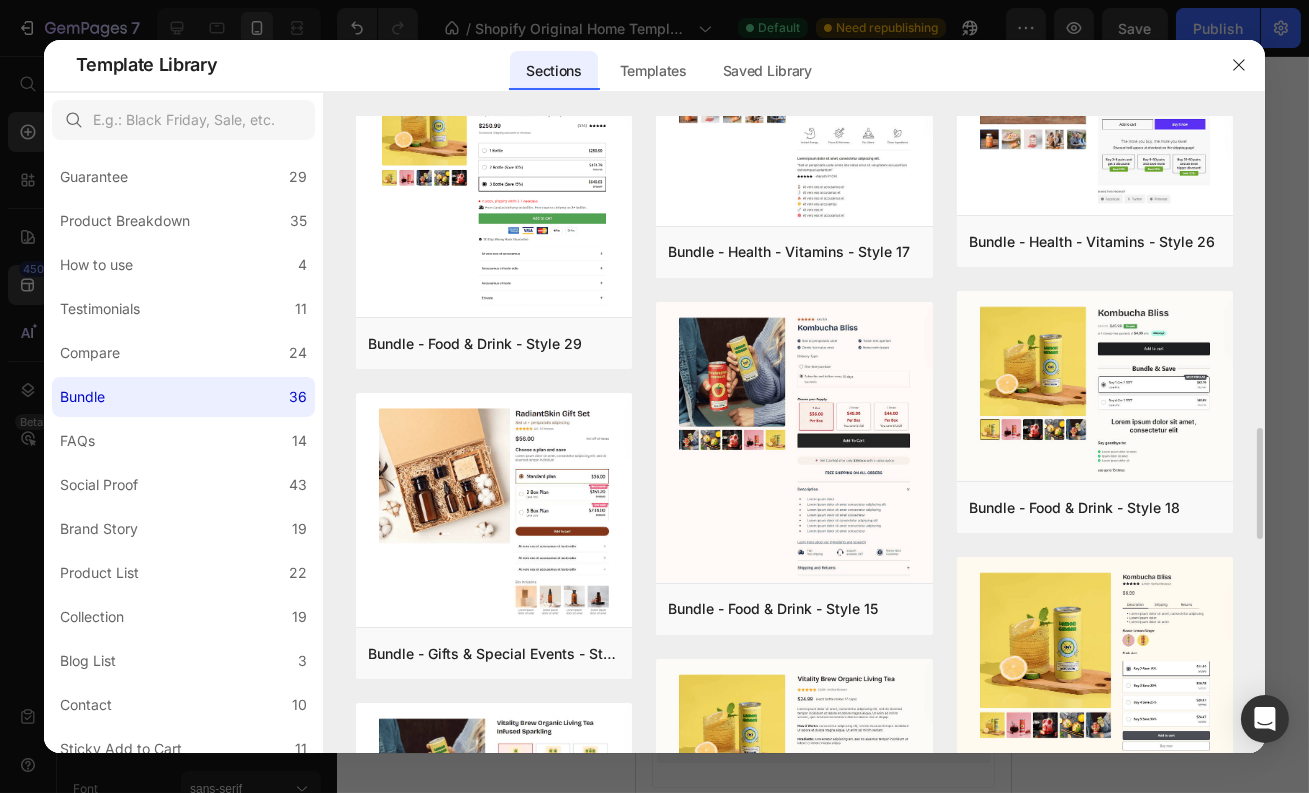 scroll, scrollTop: 1784, scrollLeft: 0, axis: vertical 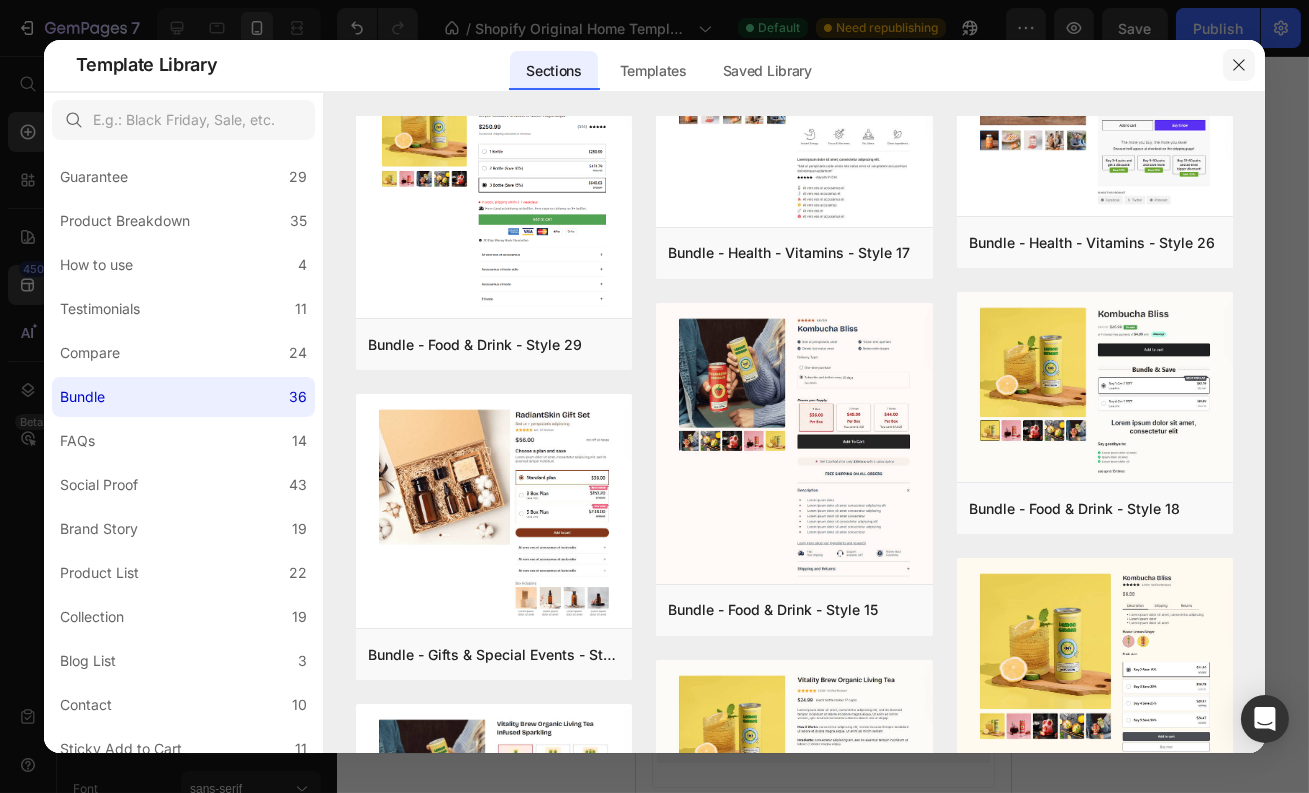 click 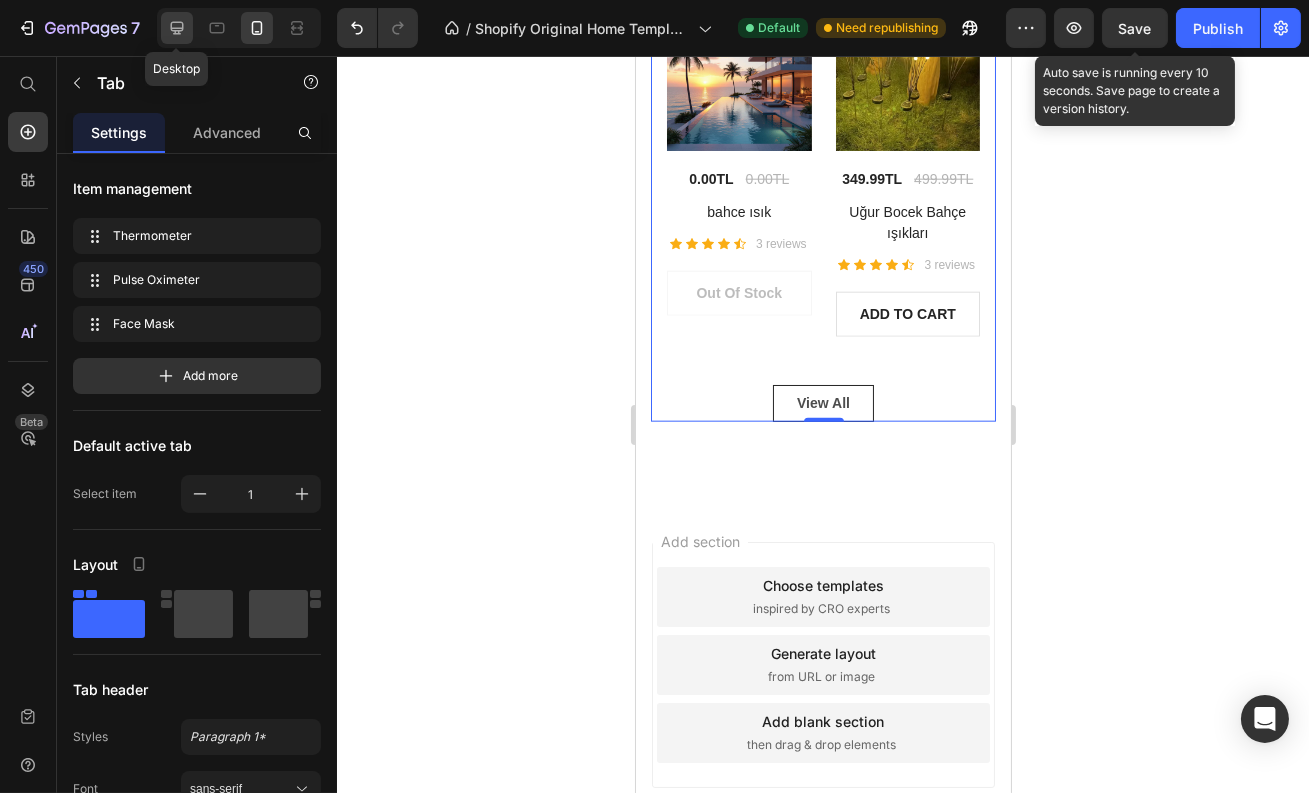 click 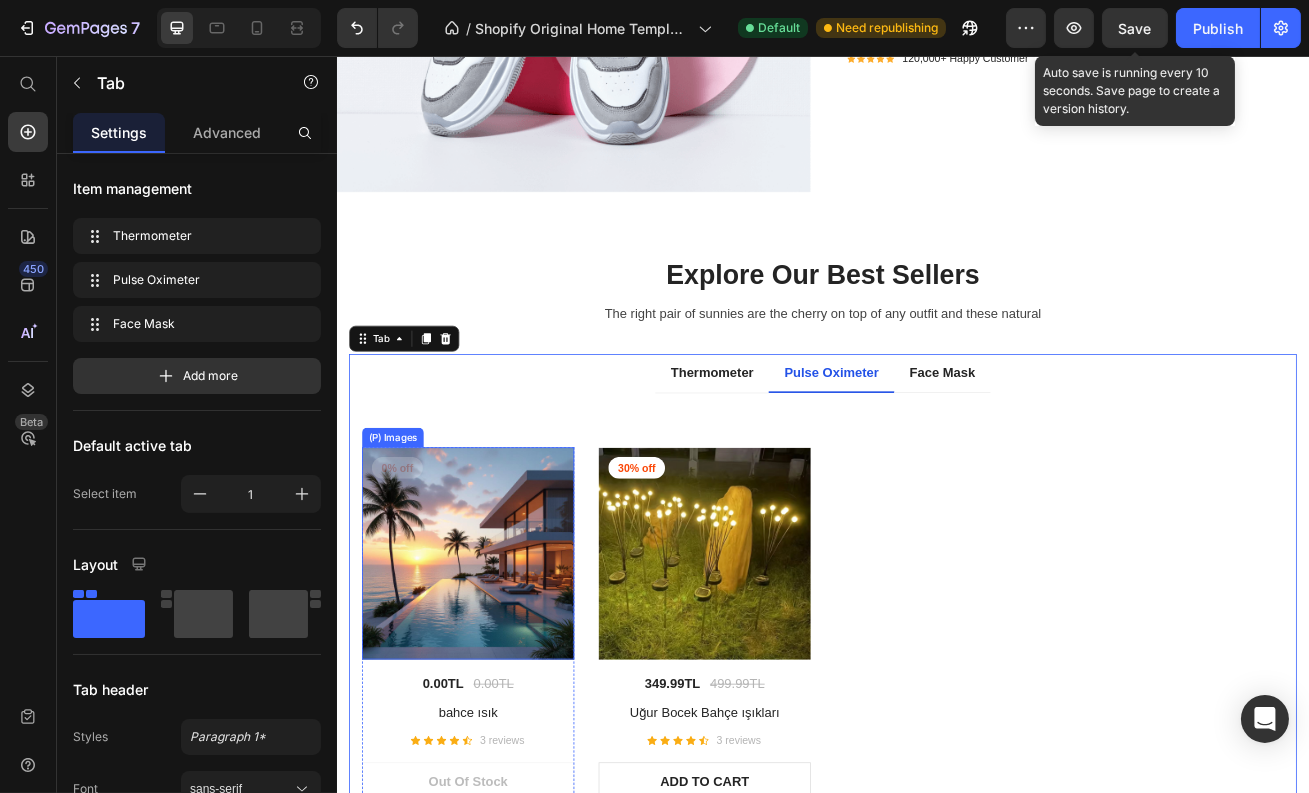 scroll, scrollTop: 4256, scrollLeft: 0, axis: vertical 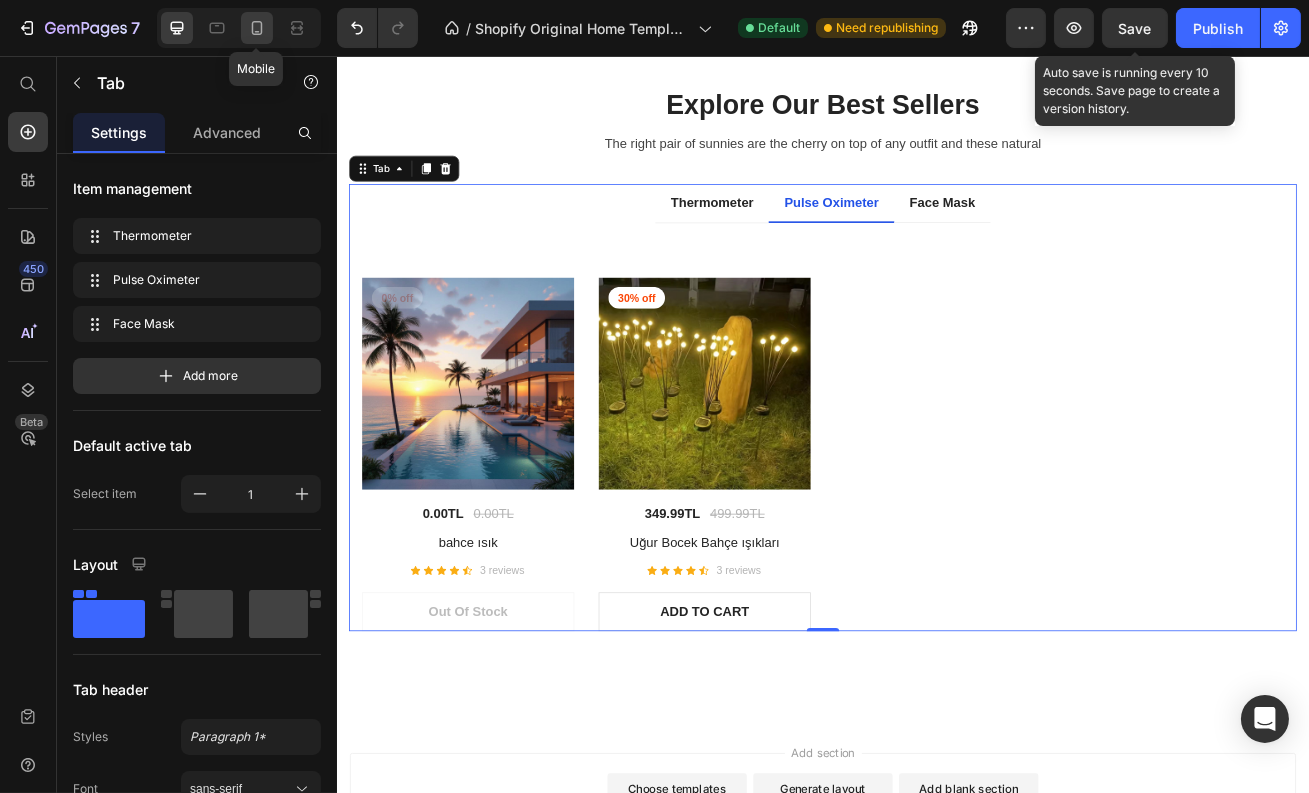 click 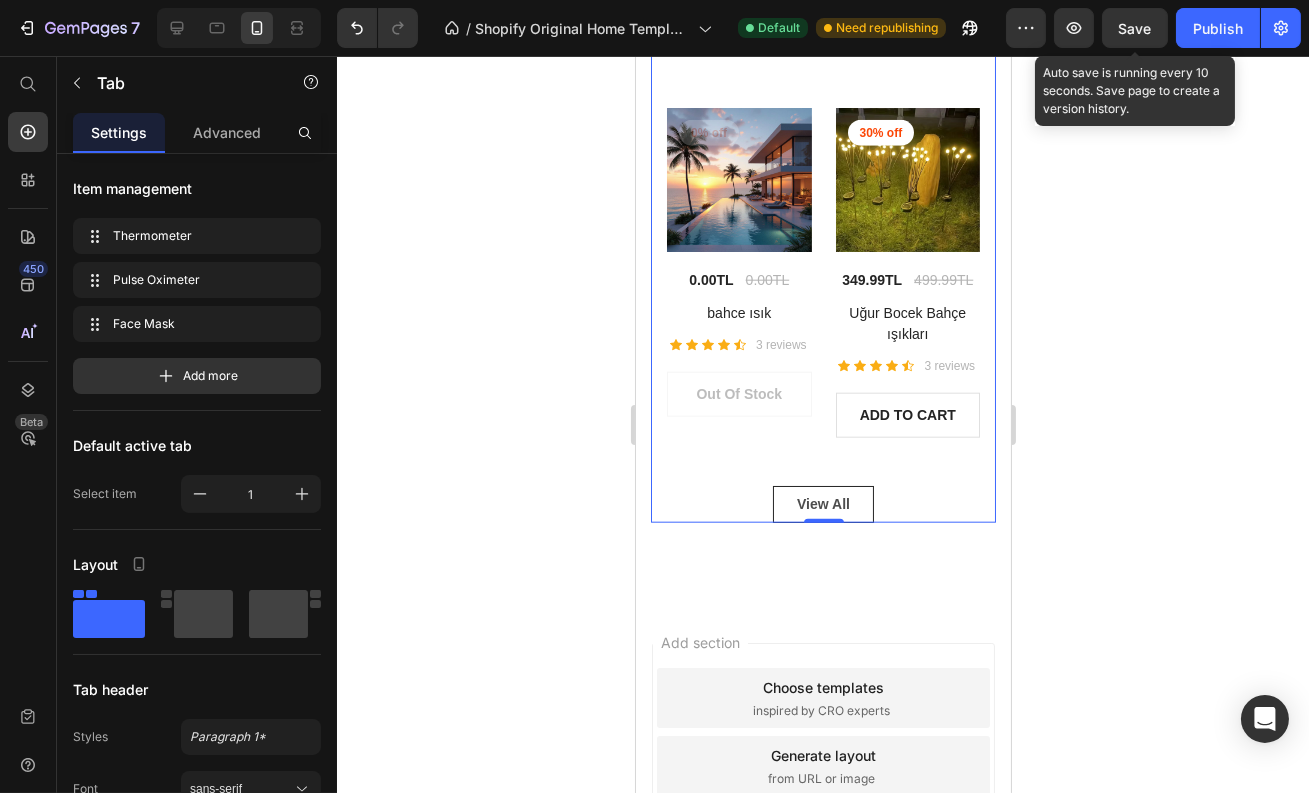 scroll, scrollTop: 4143, scrollLeft: 0, axis: vertical 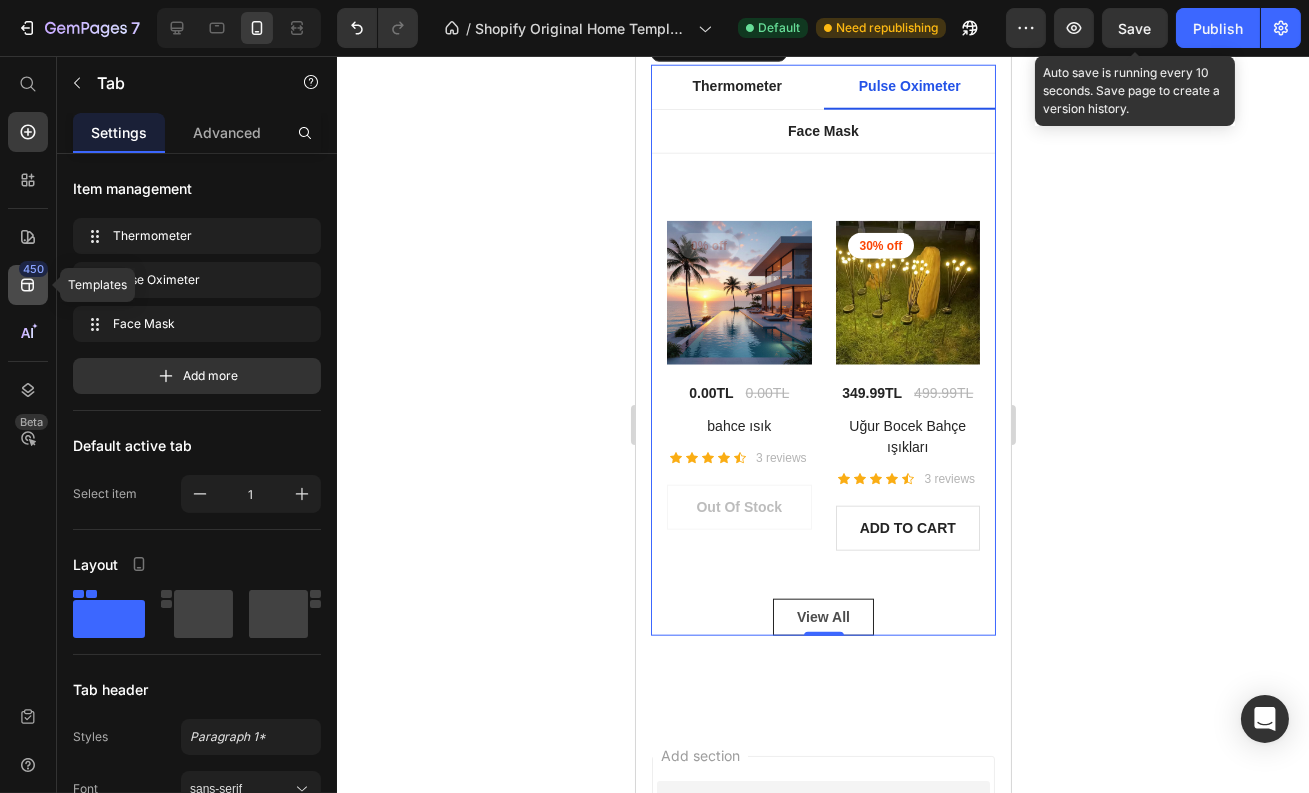 click 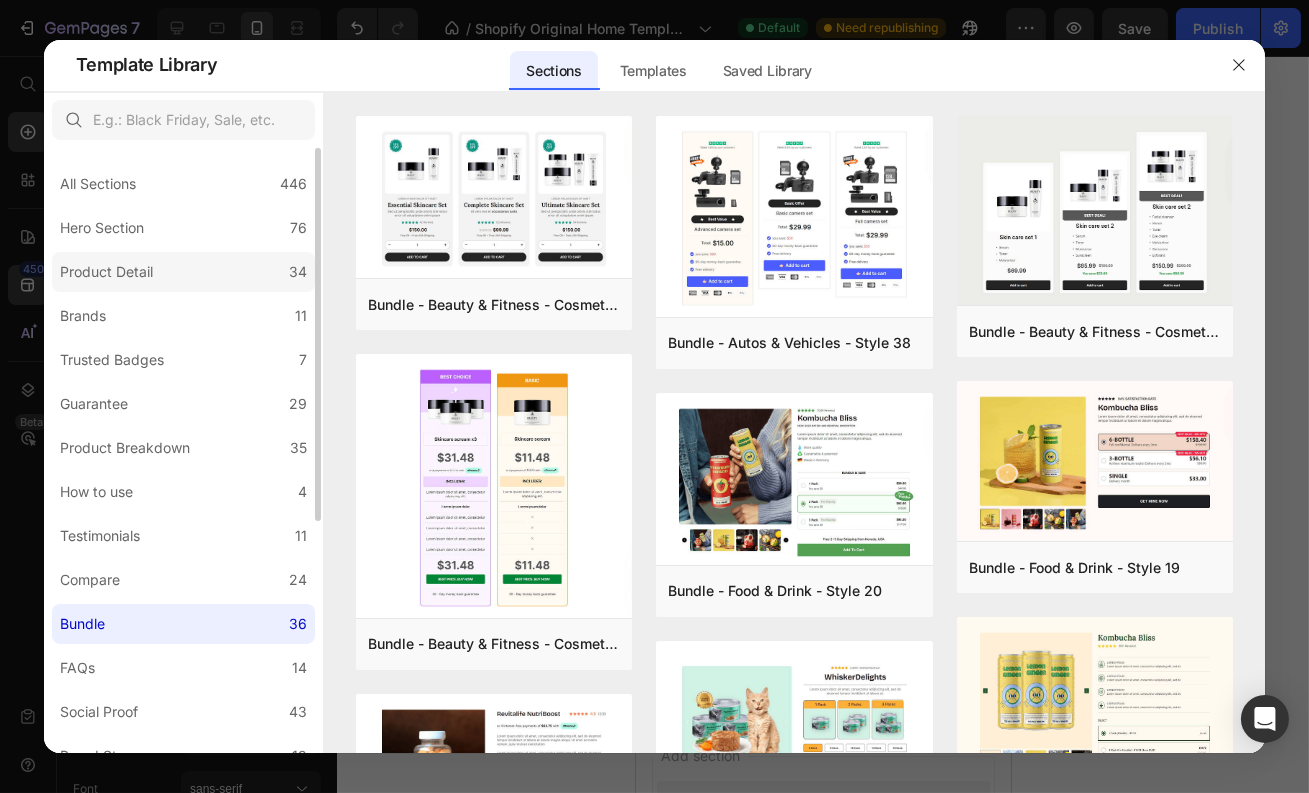 click on "Product Detail 34" 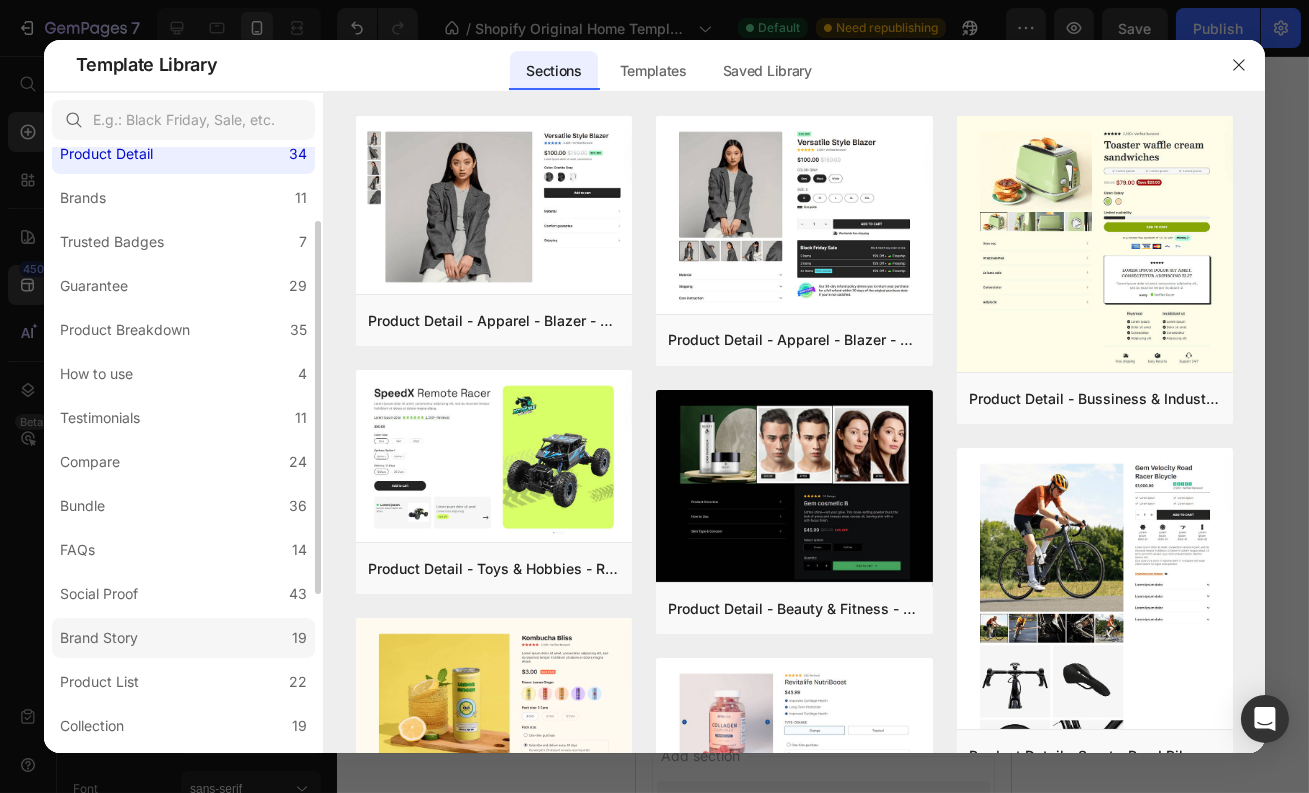 scroll, scrollTop: 258, scrollLeft: 0, axis: vertical 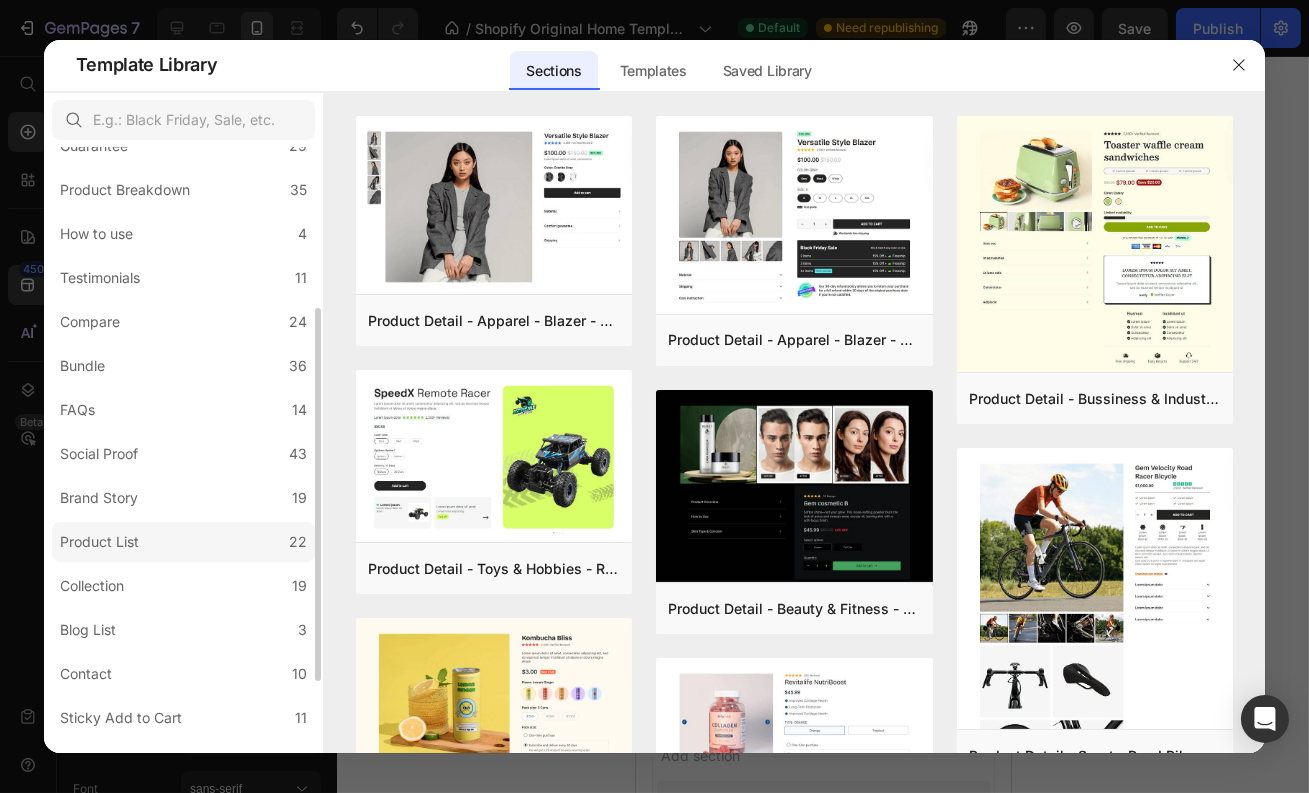 click on "Product List 22" 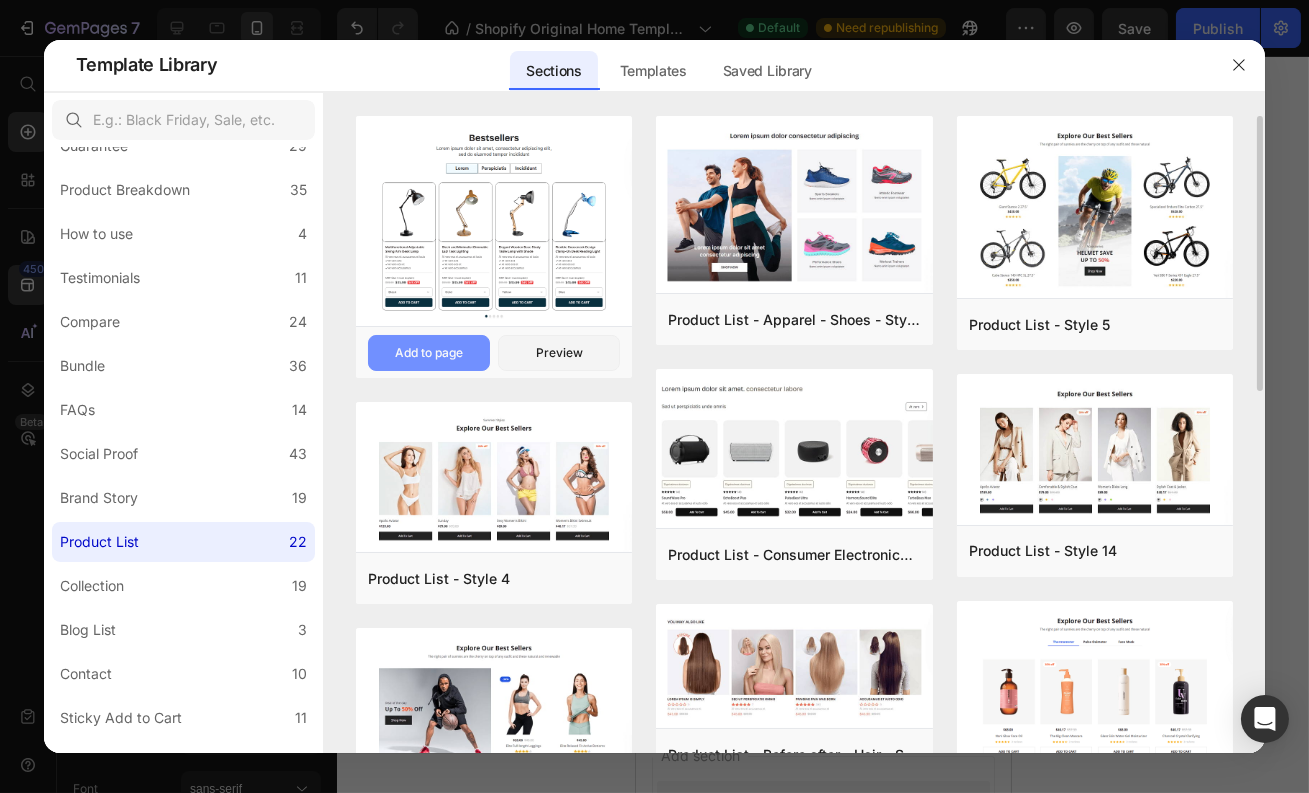 click on "Add to page" at bounding box center (429, 353) 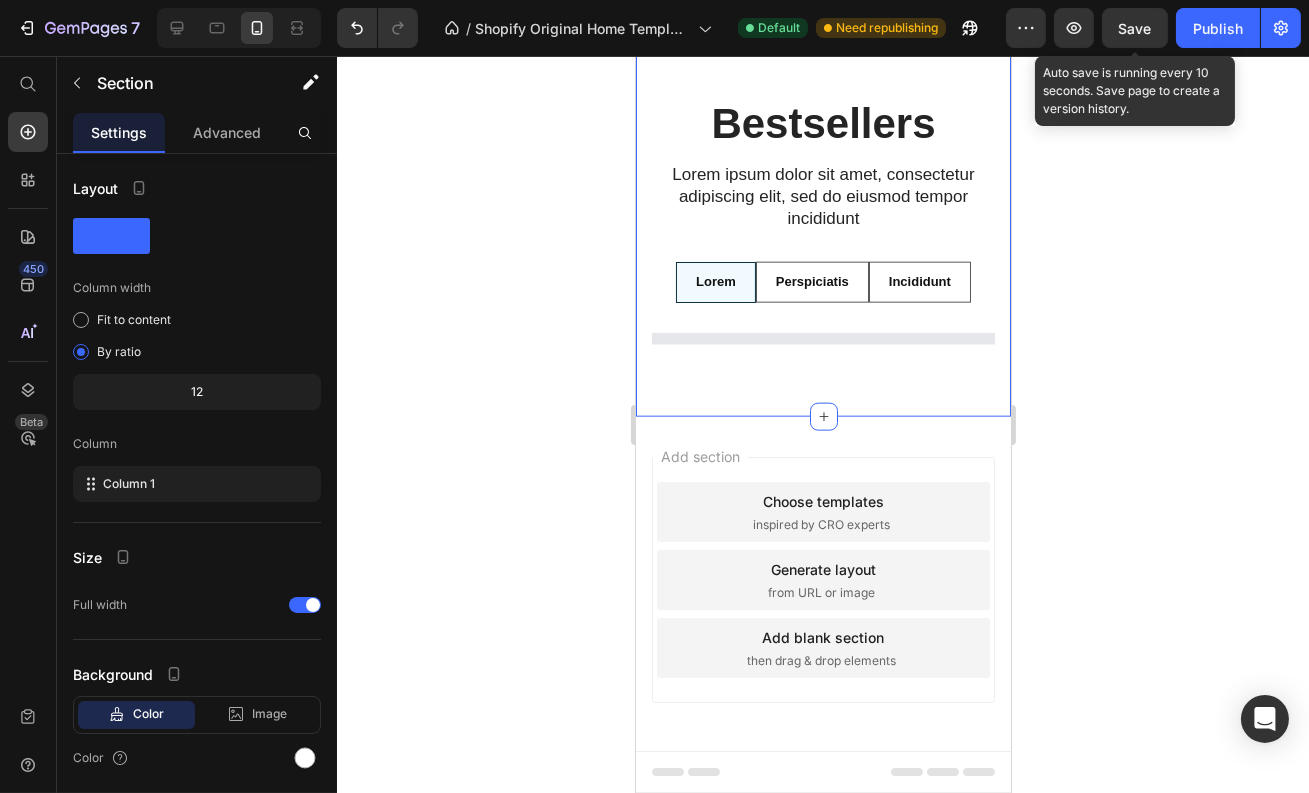 scroll, scrollTop: 4090, scrollLeft: 0, axis: vertical 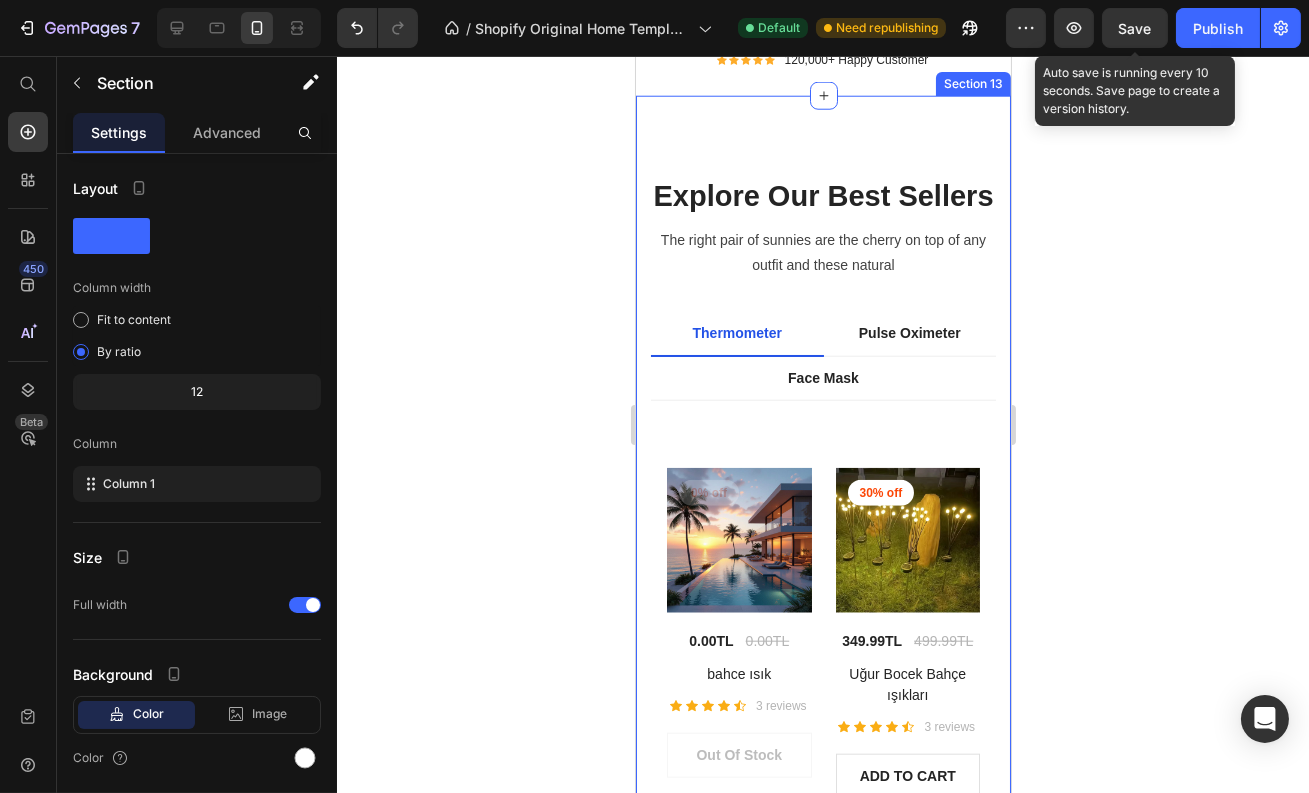click on "Explore Our Best Sellers Heading The right pair of sunnies are the cherry on top of any outfit and these natural Text block Row Thermometer Pulse Oximeter Face Mask                Title Line 0% off Product Badge (P) Images 0.00TL (P) Price 0.00TL (P) Price Row bahce ısık (P) Title                Icon                Icon                Icon                Icon
Icon Icon List Hoz 3 reviews Text block Row Out Of Stock (P) Cart Button Row 30% off Product Badge (P) Images 349.99TL (P) Price 499.99TL (P) Price Row Uğur Bocek Bahçe ışıkları (P) Title                Icon                Icon                Icon                Icon
Icon Icon List Hoz 3 reviews Text block Row ADD TO CART (P) Cart Button Row Product List View All Button                Title Line 0% off Product Badge (P) Images 0.00TL (P) Price 0.00TL (P) Price Row bahce ısık (P) Title                Icon                Icon                Icon                Icon
Icon Icon List Hoz 3 reviews Row" at bounding box center (822, 530) 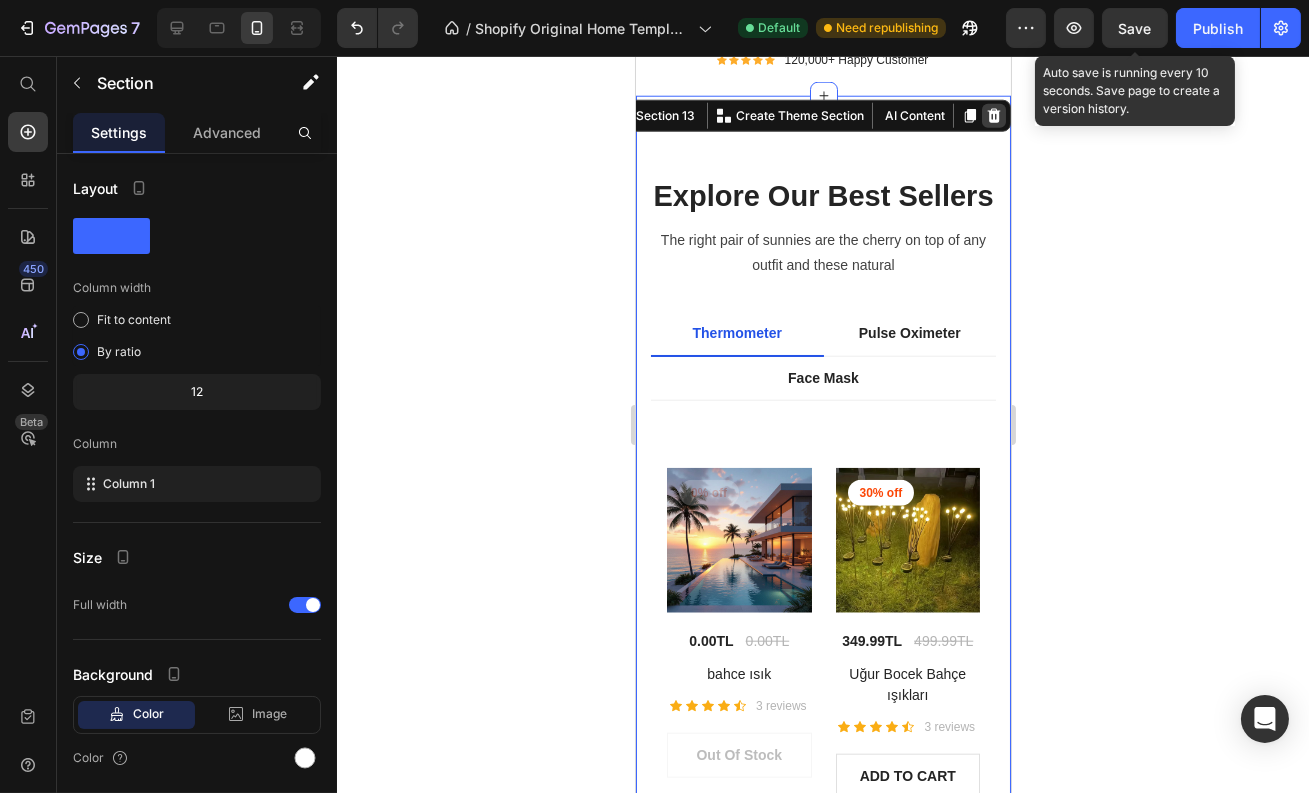 click 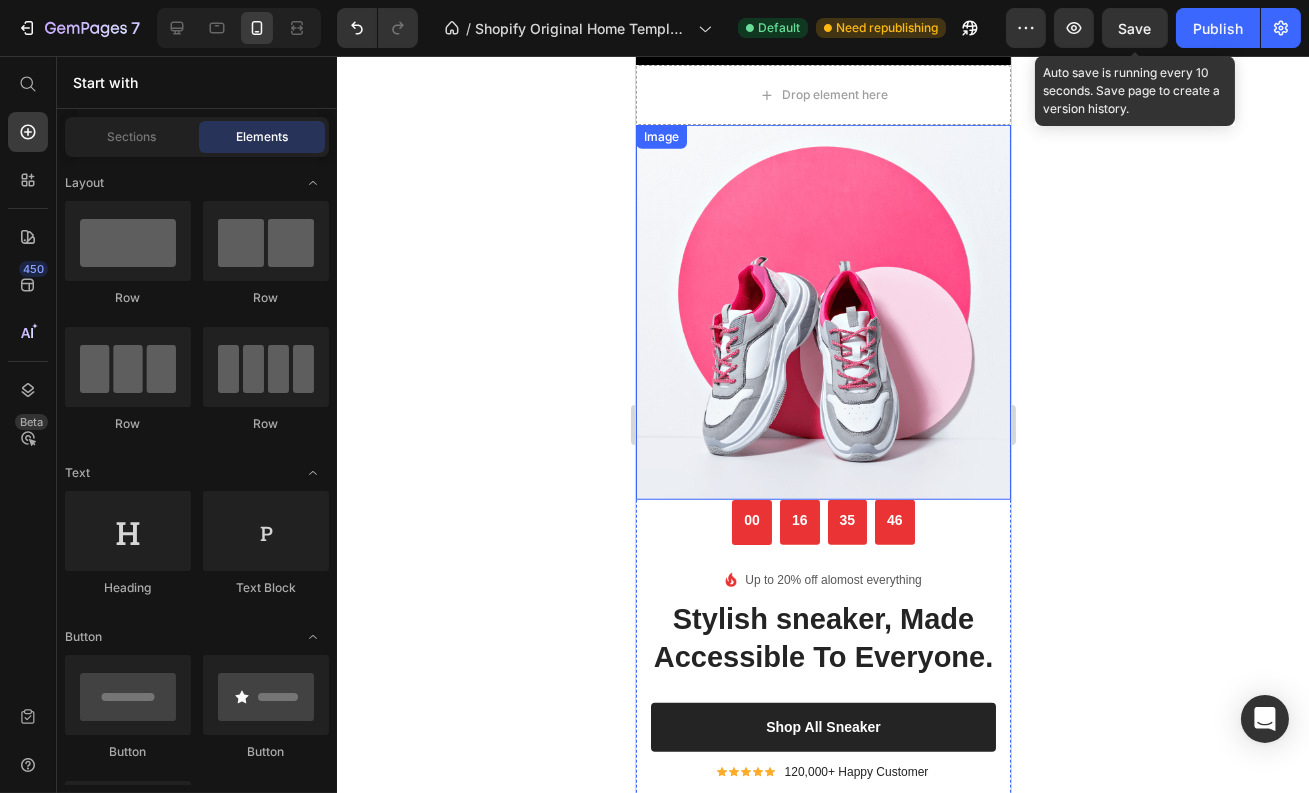 scroll, scrollTop: 3447, scrollLeft: 0, axis: vertical 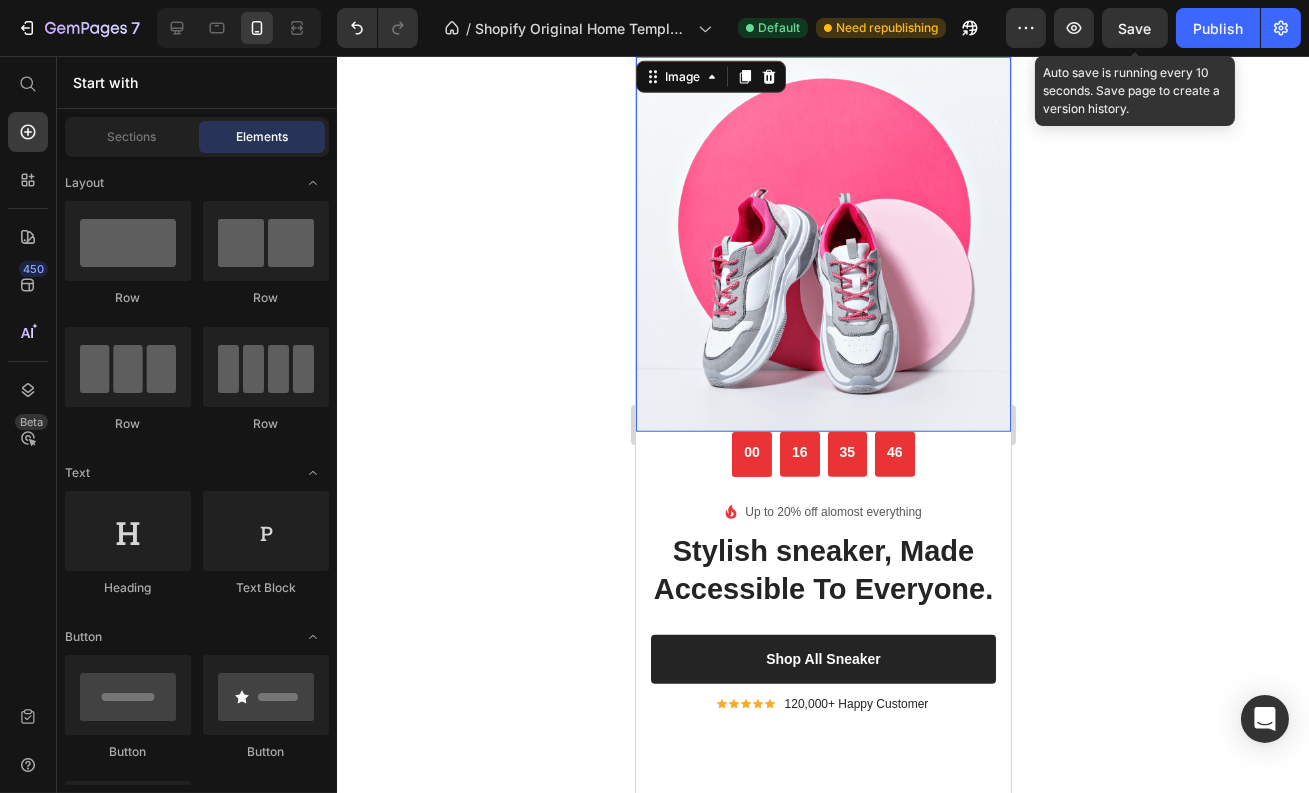 click at bounding box center [822, 244] 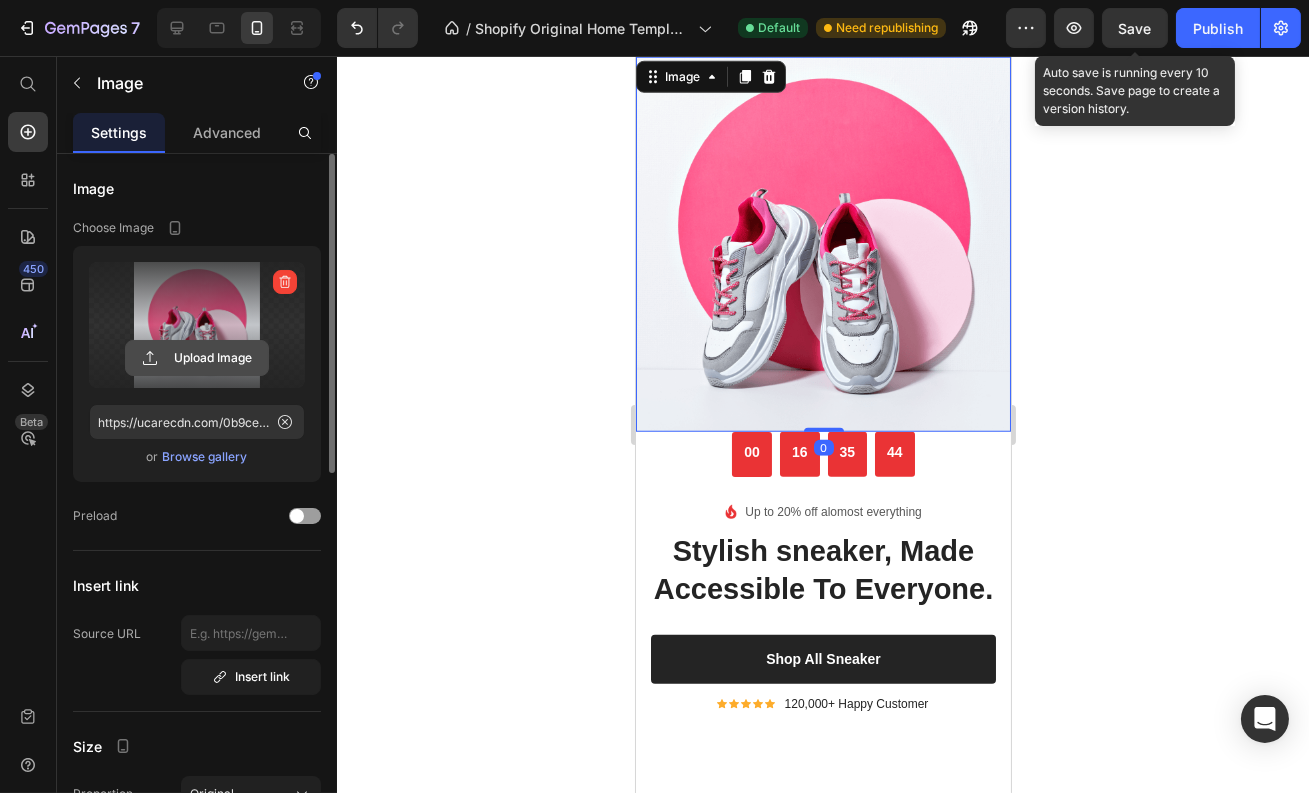 click 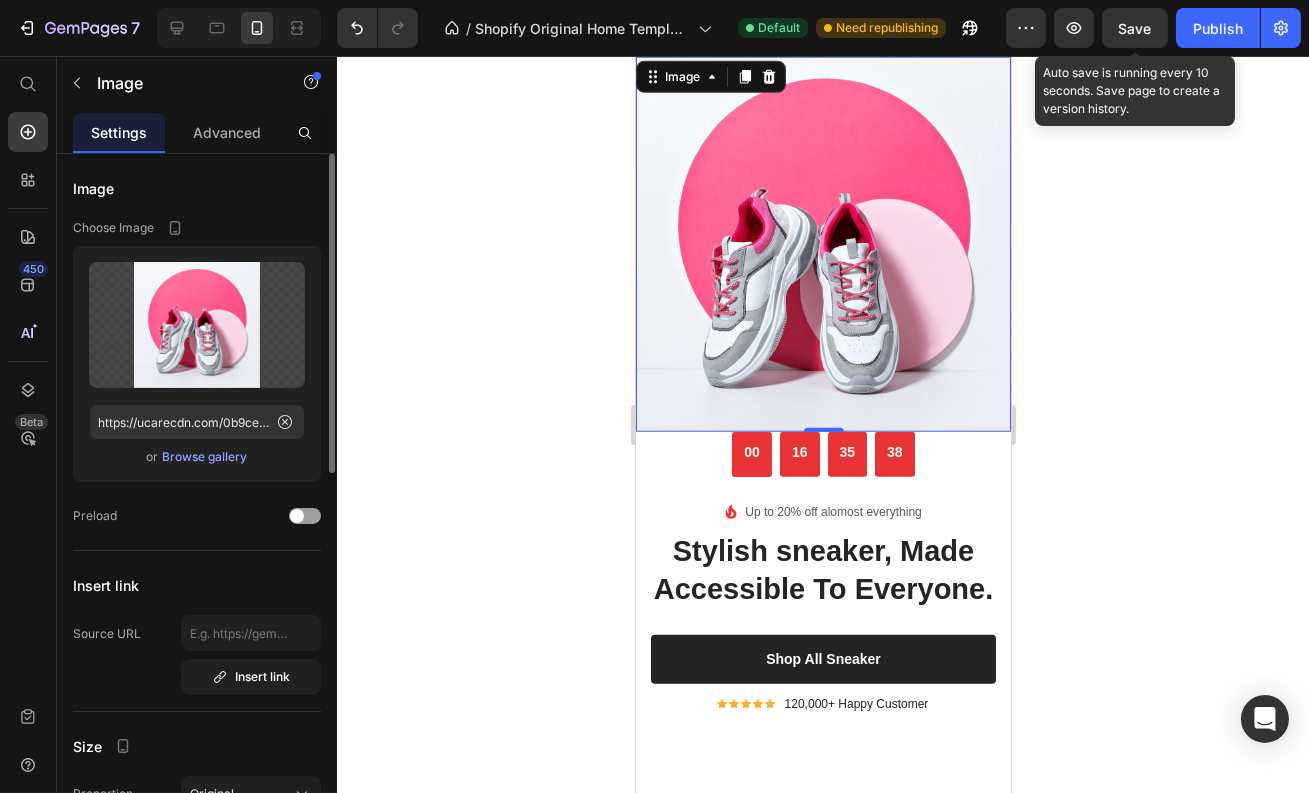 click on "Upload Image https://ucarecdn.com/0b9ce6d1-c999-4766-b58e-6c81434f28eb/-/format/auto/  or   Browse gallery" at bounding box center [197, 364] 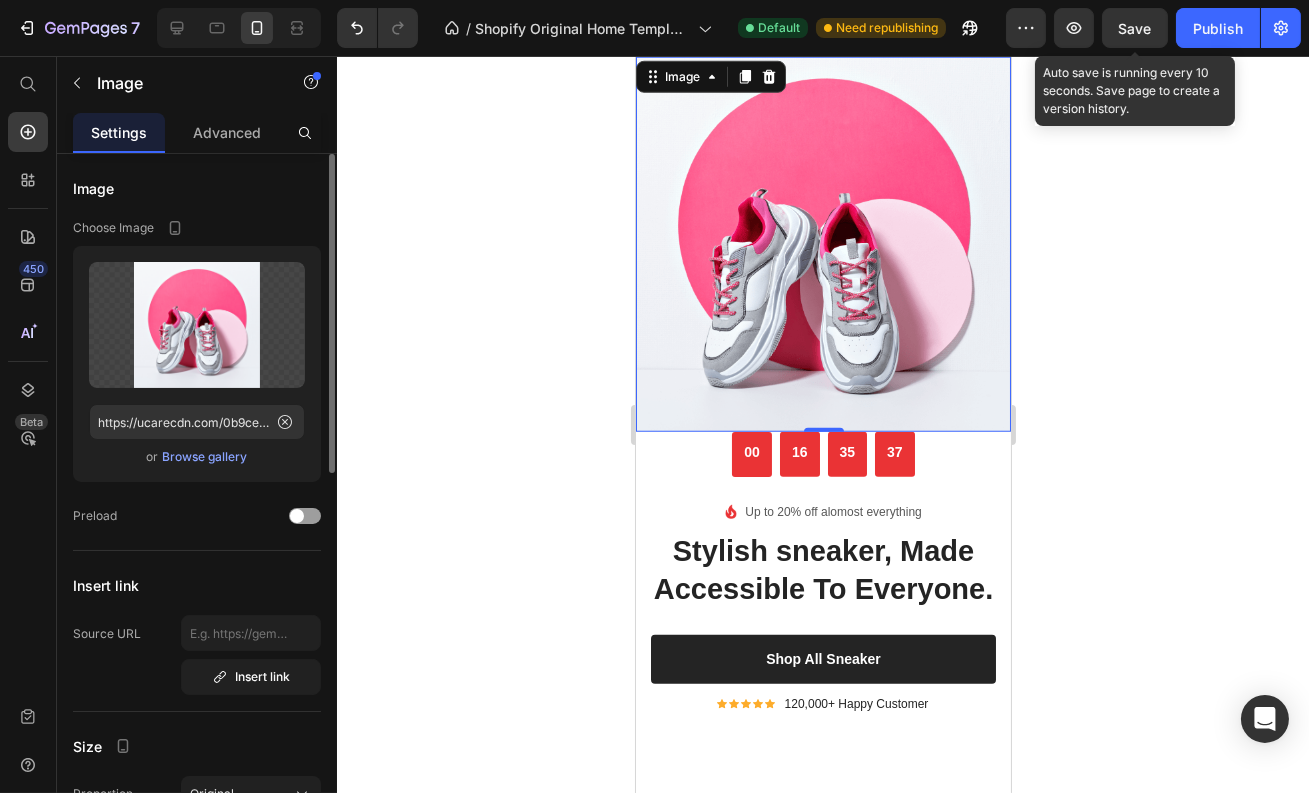 click on "Browse gallery" at bounding box center (205, 457) 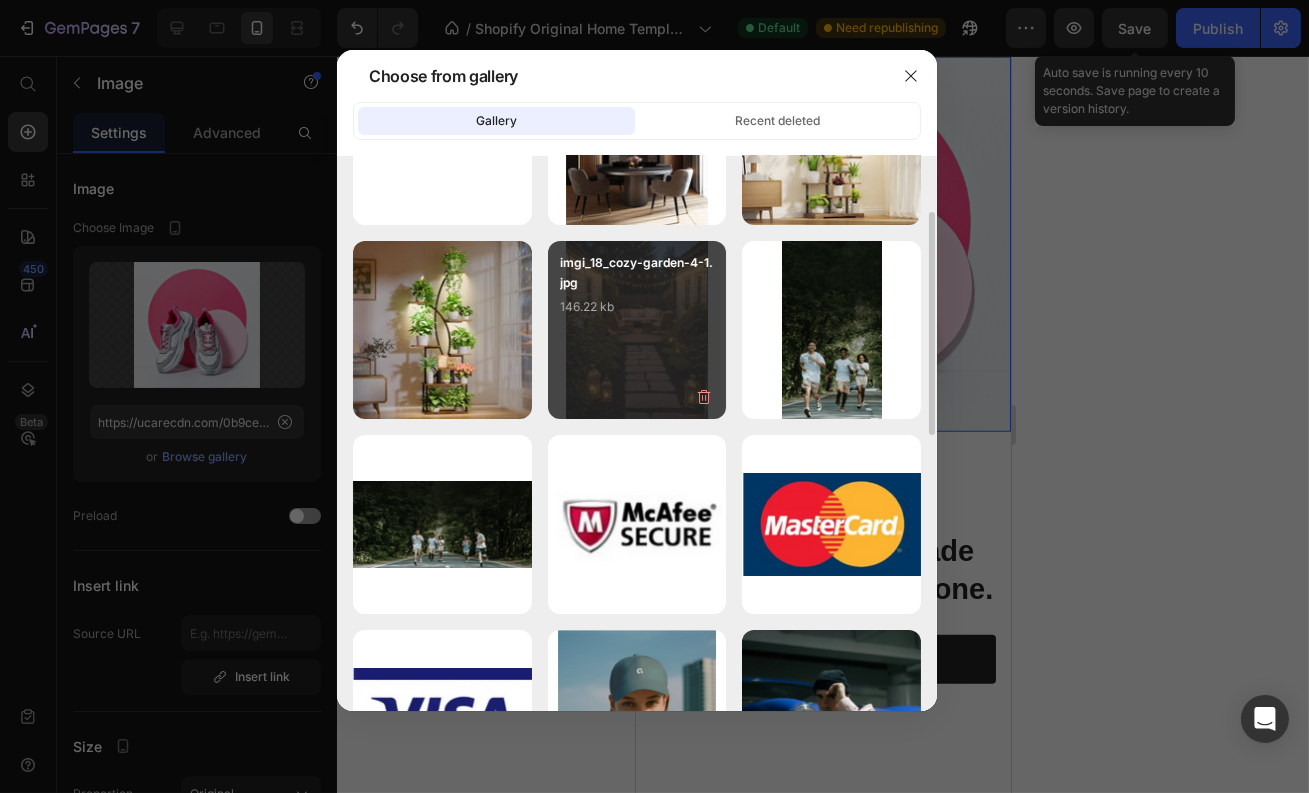 scroll, scrollTop: 125, scrollLeft: 0, axis: vertical 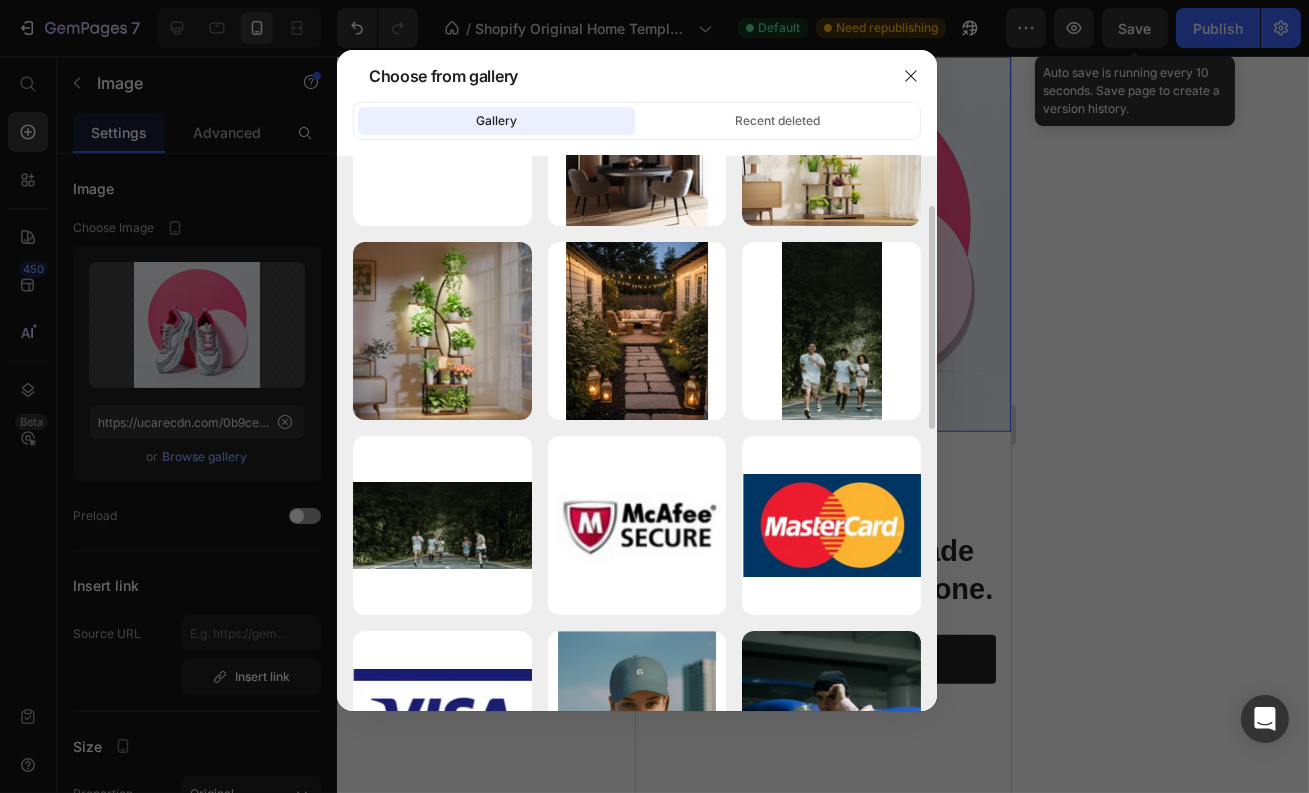 click at bounding box center (442, 136) 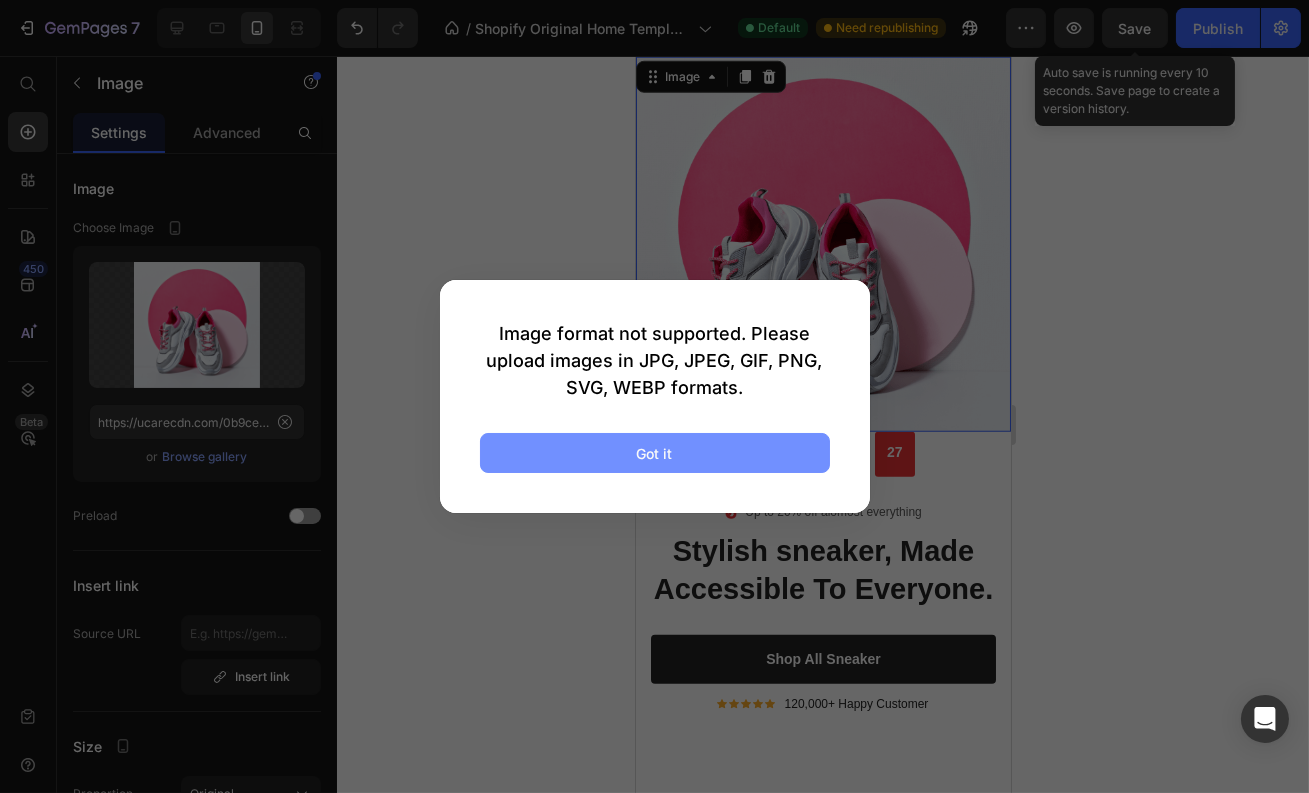 click on "Got it" at bounding box center [655, 453] 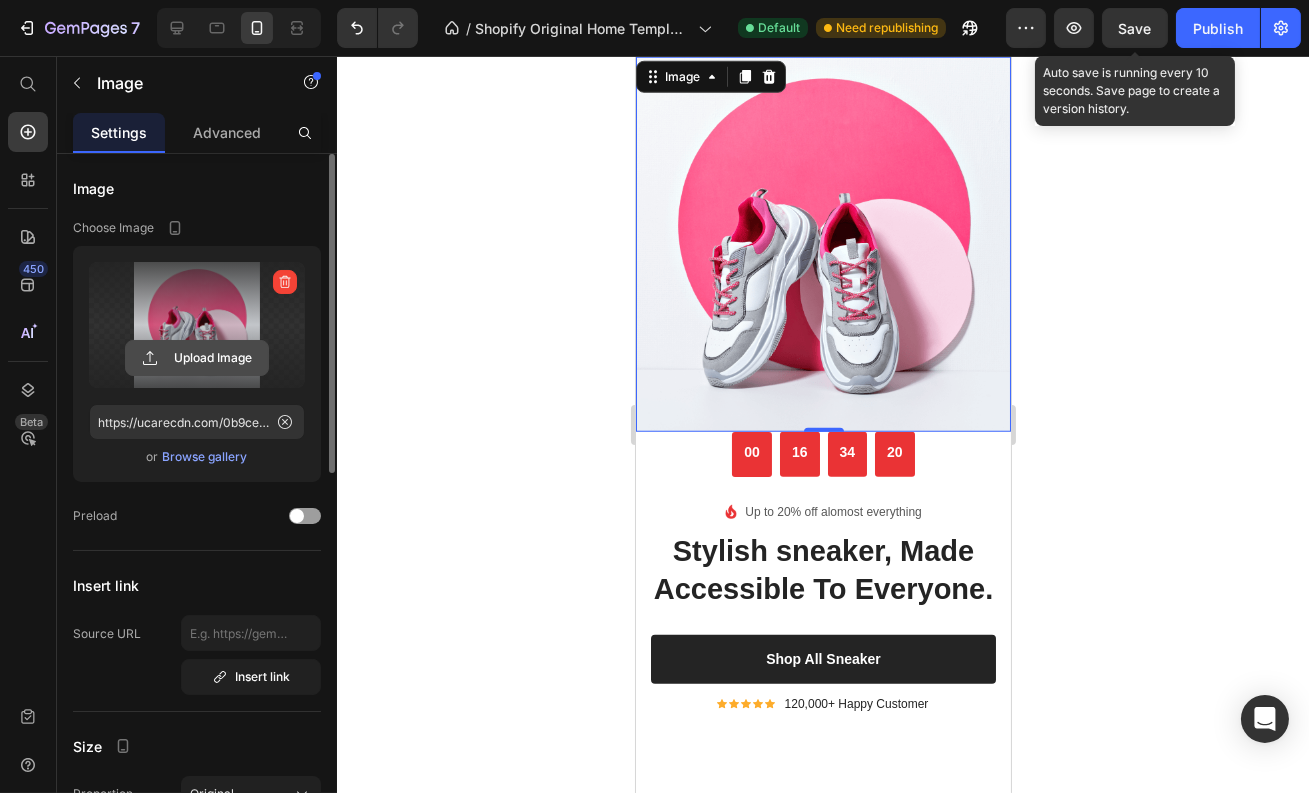 click 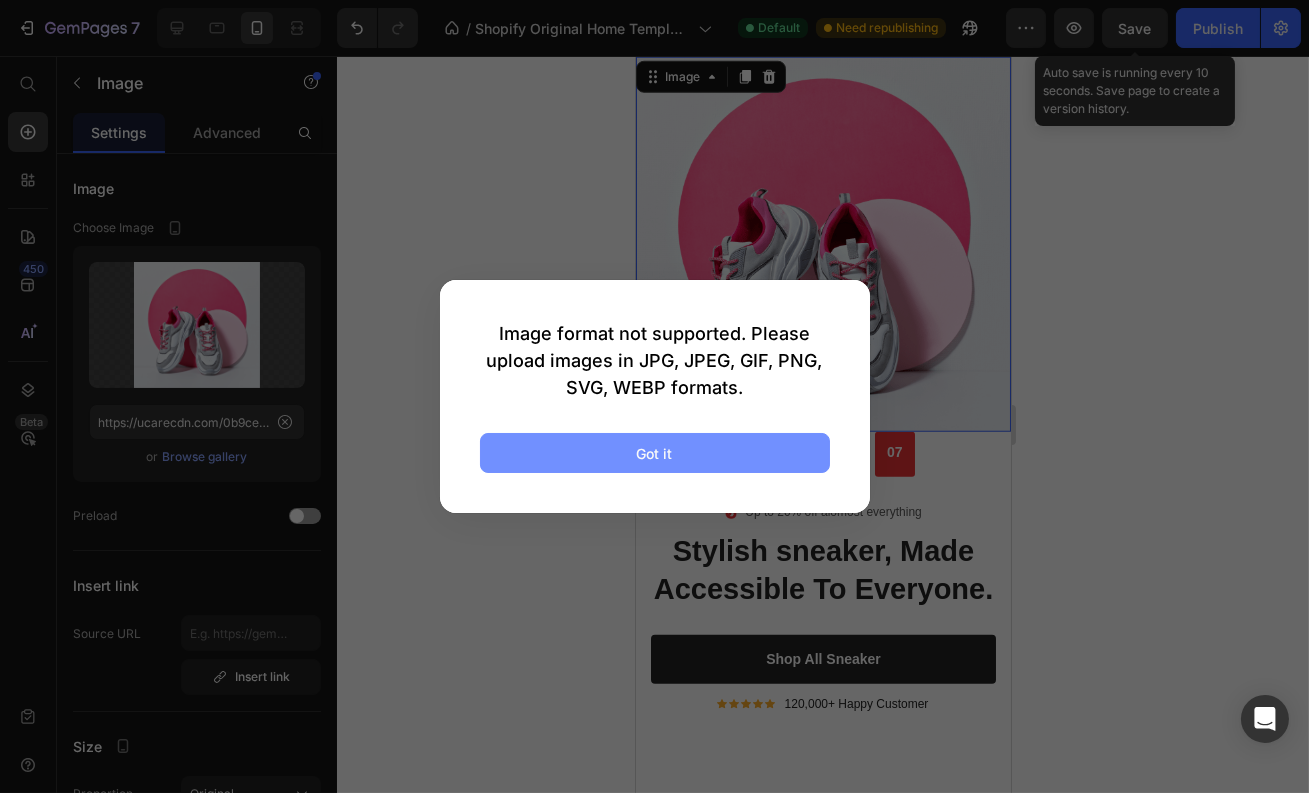 click on "Got it" at bounding box center [655, 453] 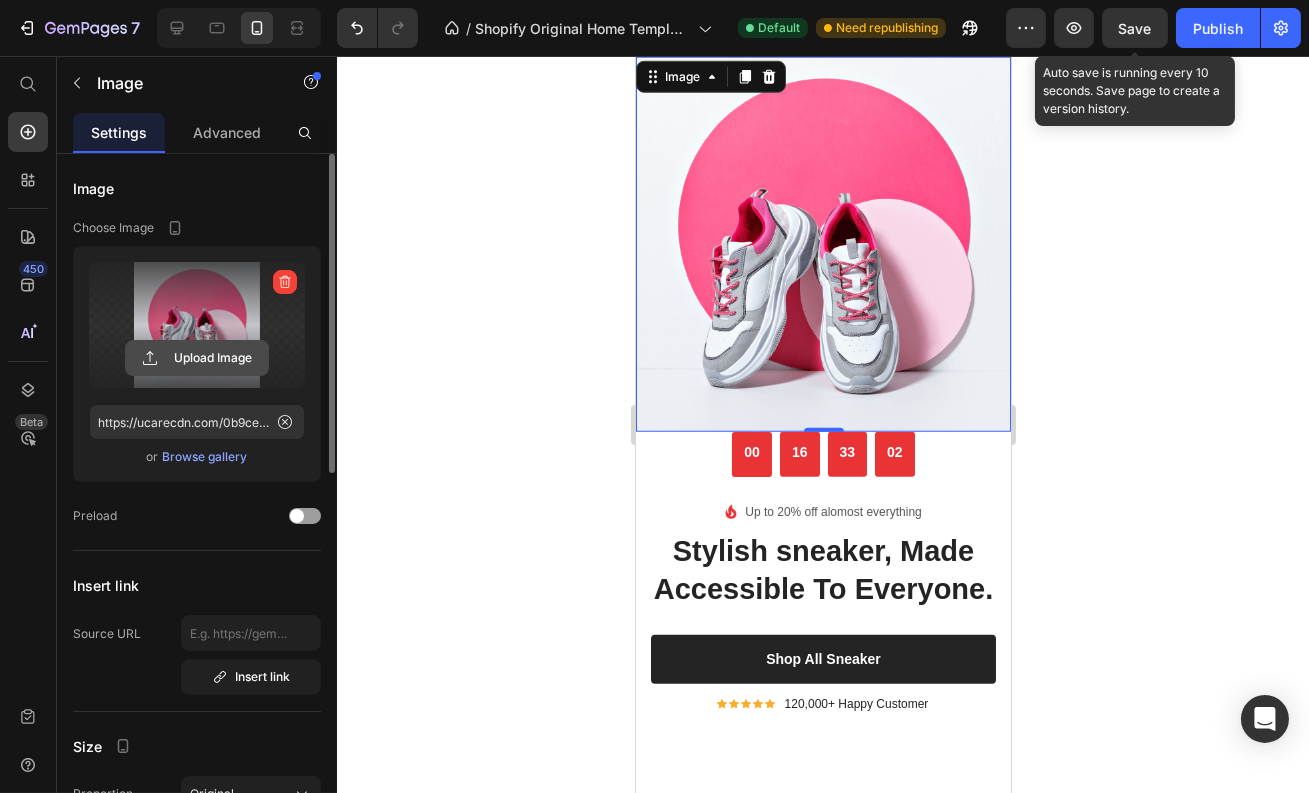 click 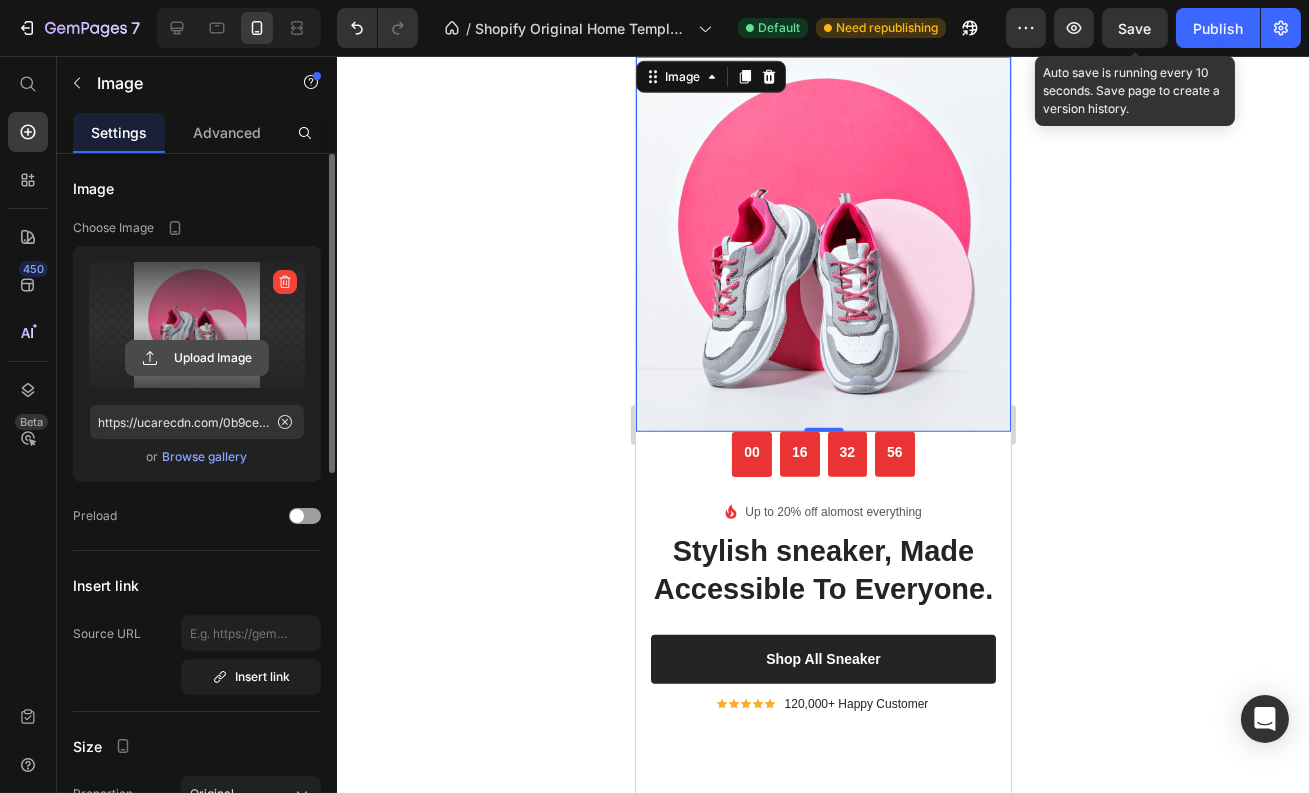 type on "C:\fakepath\S55f12b944ea34c74894db9a8f8ed46d8M.jpg_960x960q75.jpg_.avif" 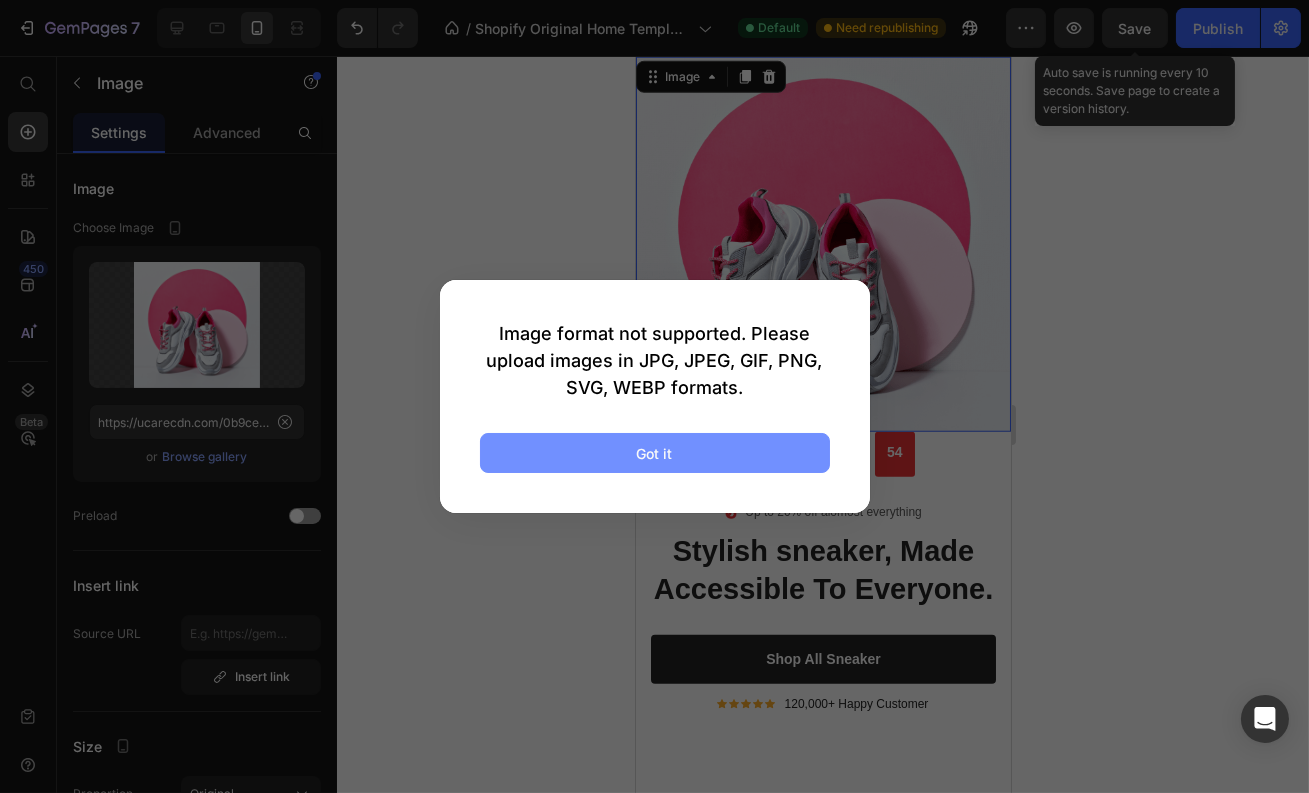 click on "Got it" at bounding box center [655, 453] 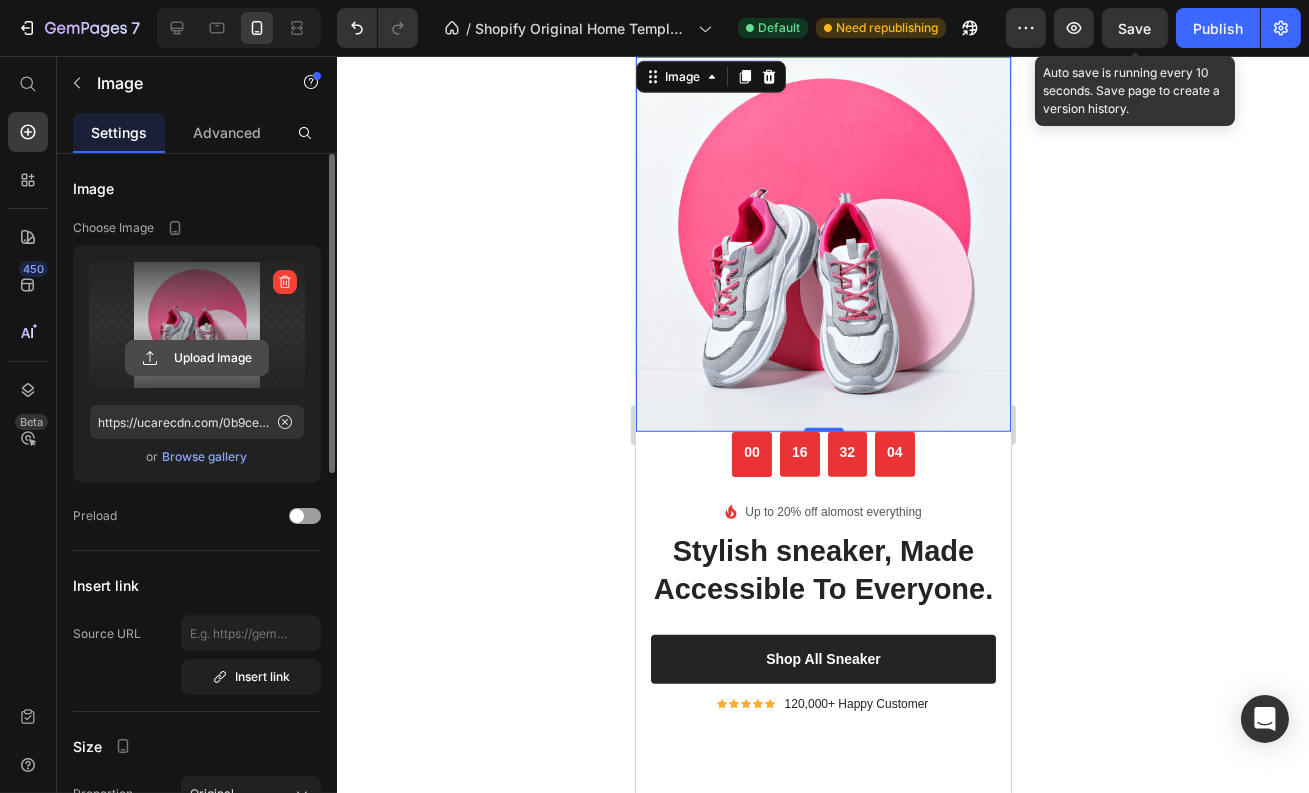 click 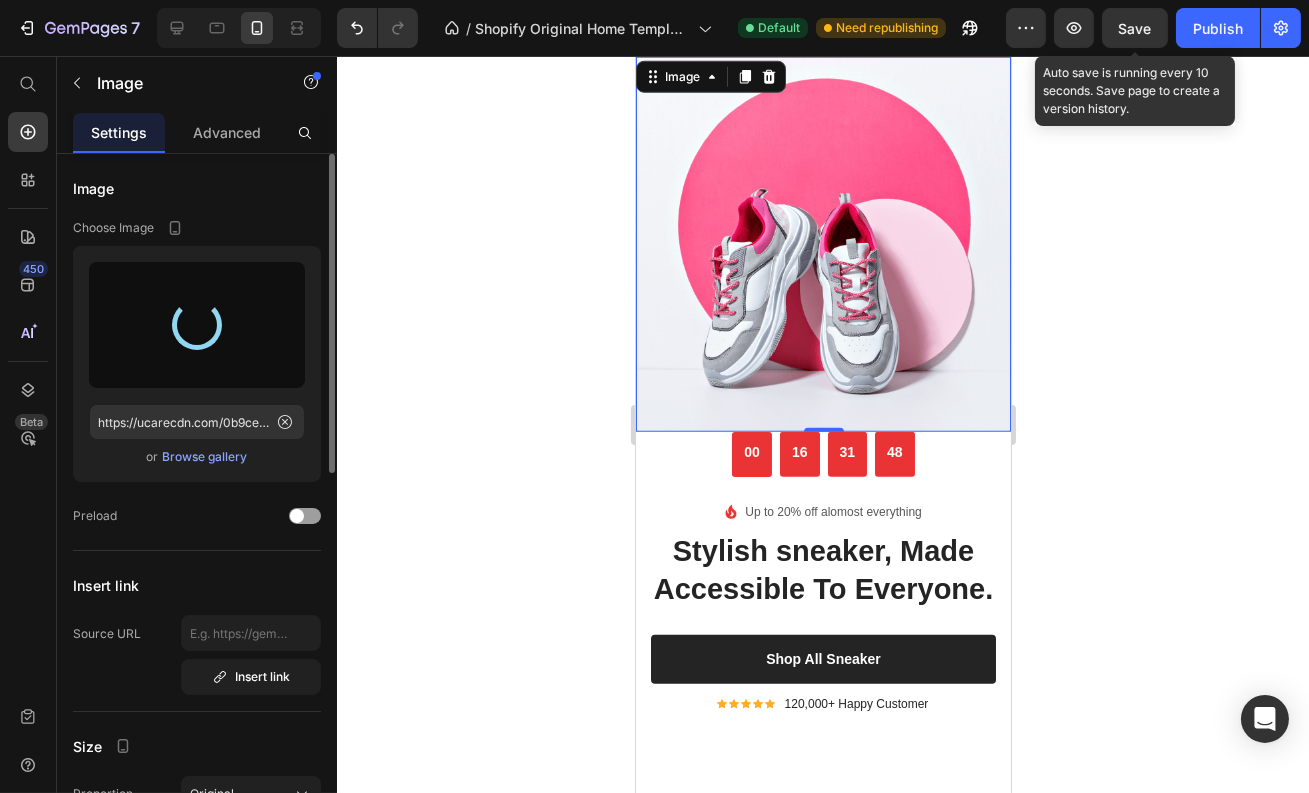 type on "https://cdn.shopify.com/s/files/1/0696/1037/3311/files/gempages_575090538248668389-b7ac4d14-36ab-4038-b554-fcd48da14591.jpg" 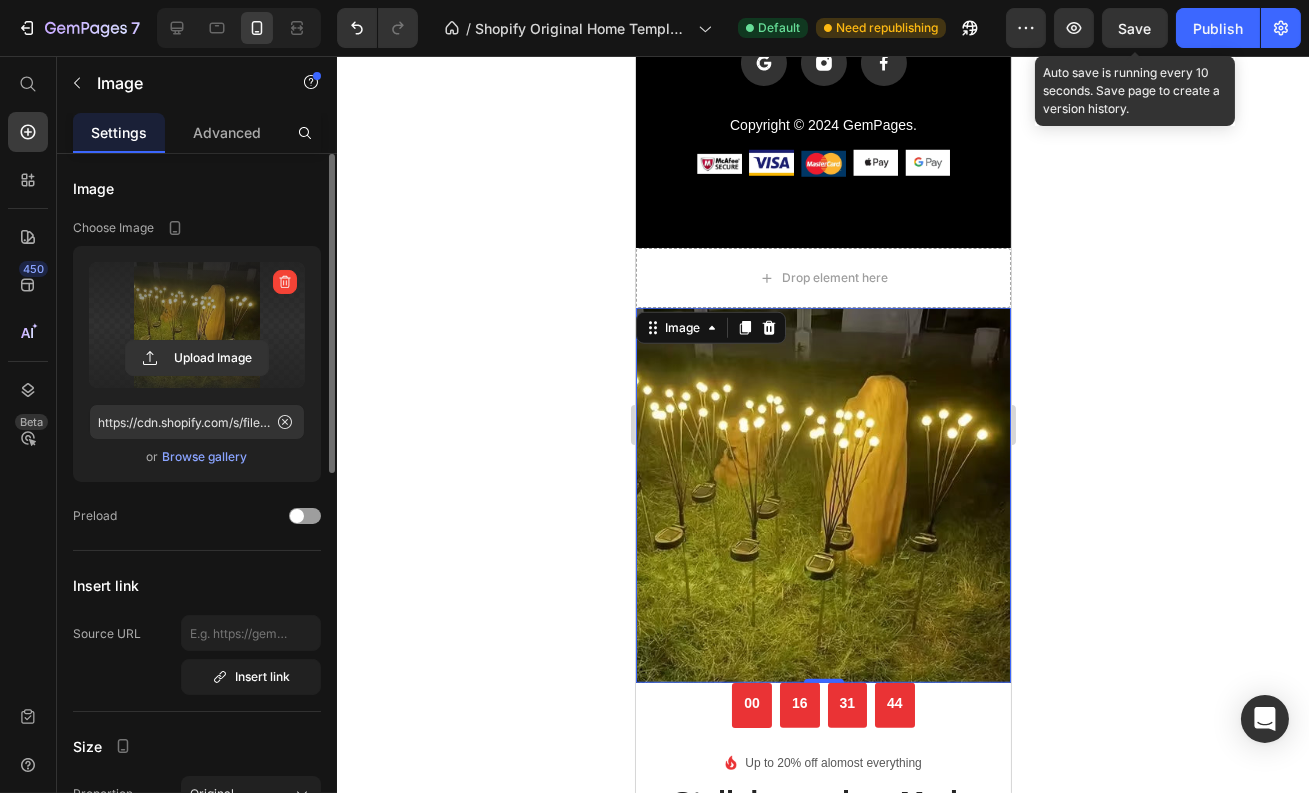 scroll, scrollTop: 3358, scrollLeft: 0, axis: vertical 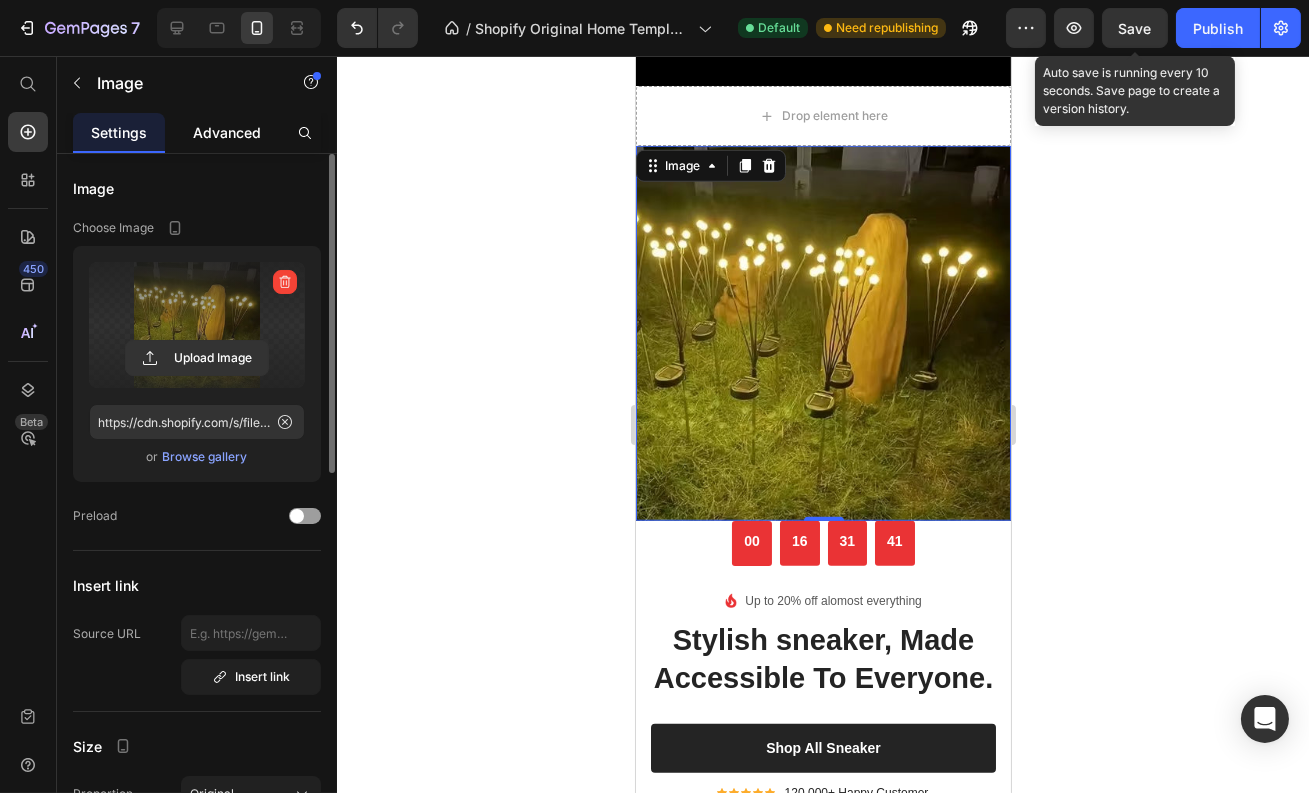 click on "Advanced" 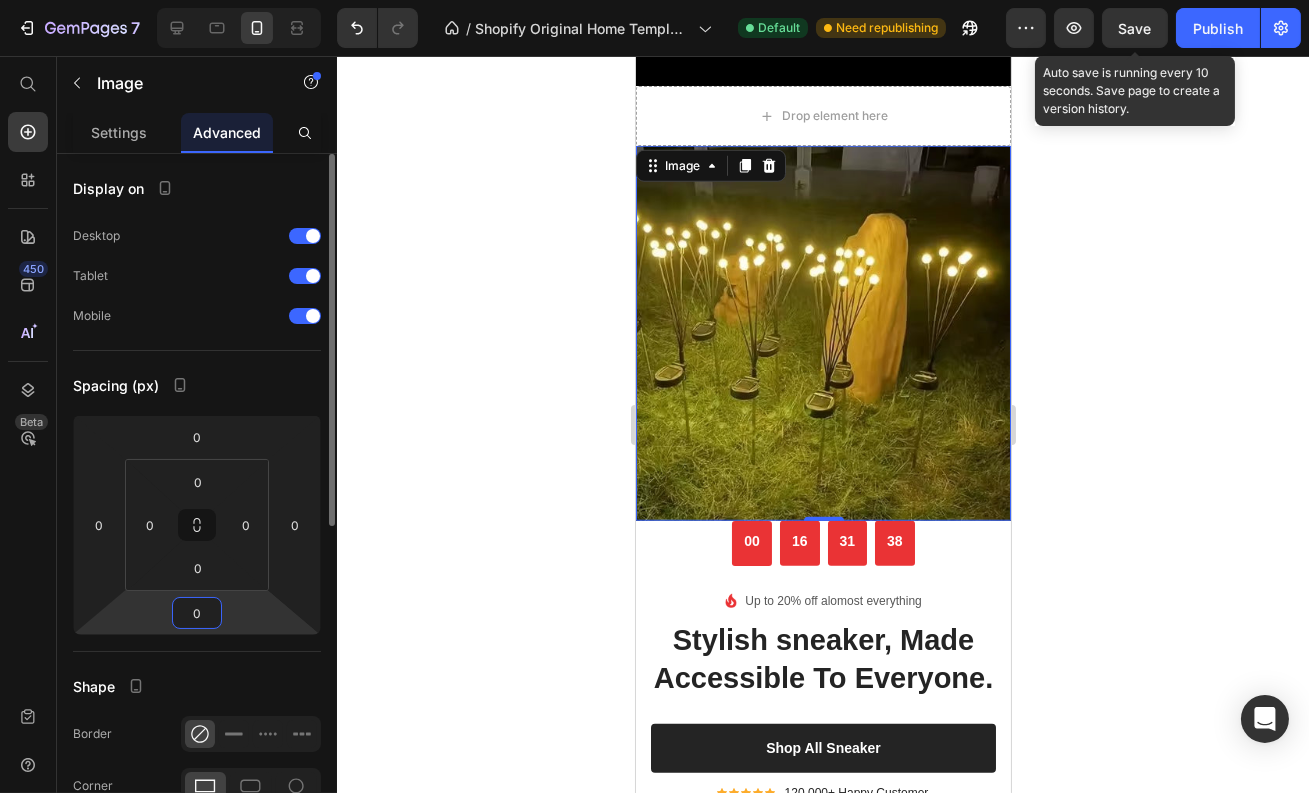 click on "0" at bounding box center [197, 613] 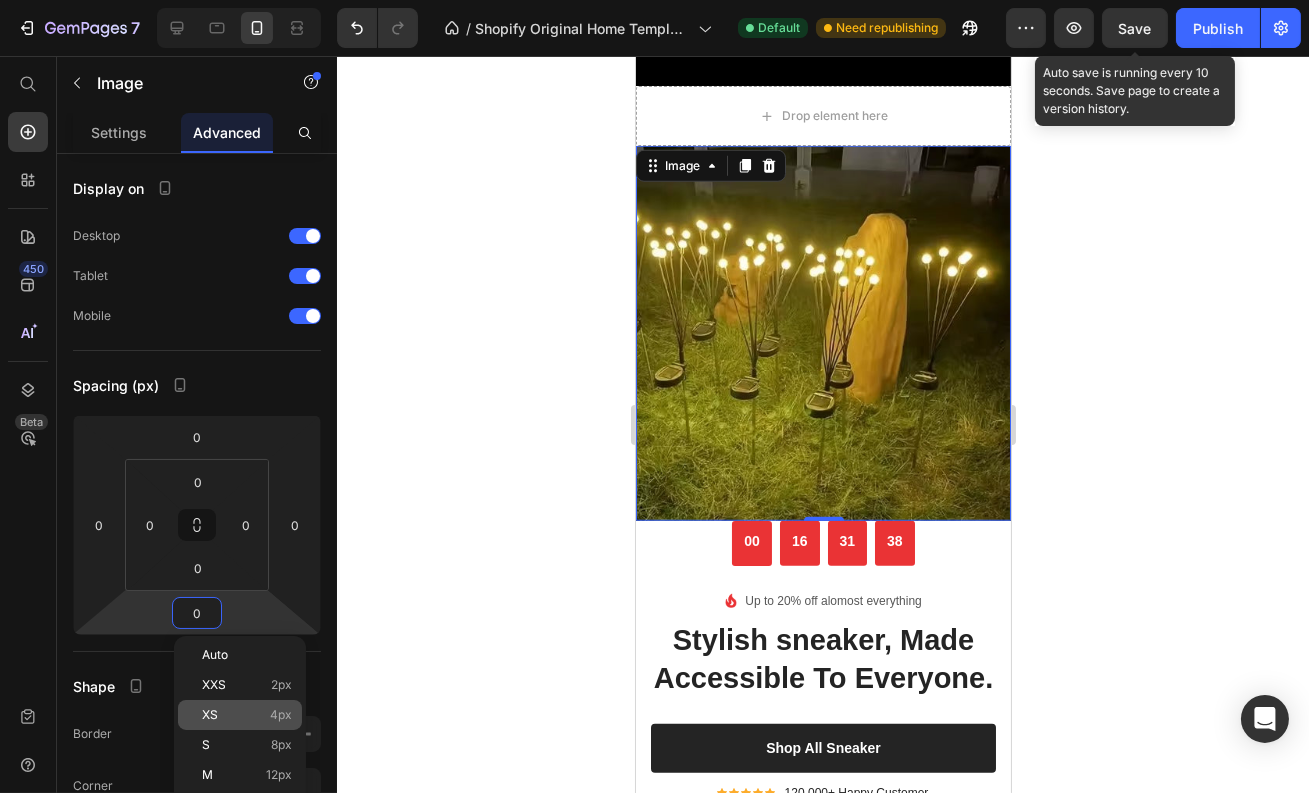 click on "XS 4px" 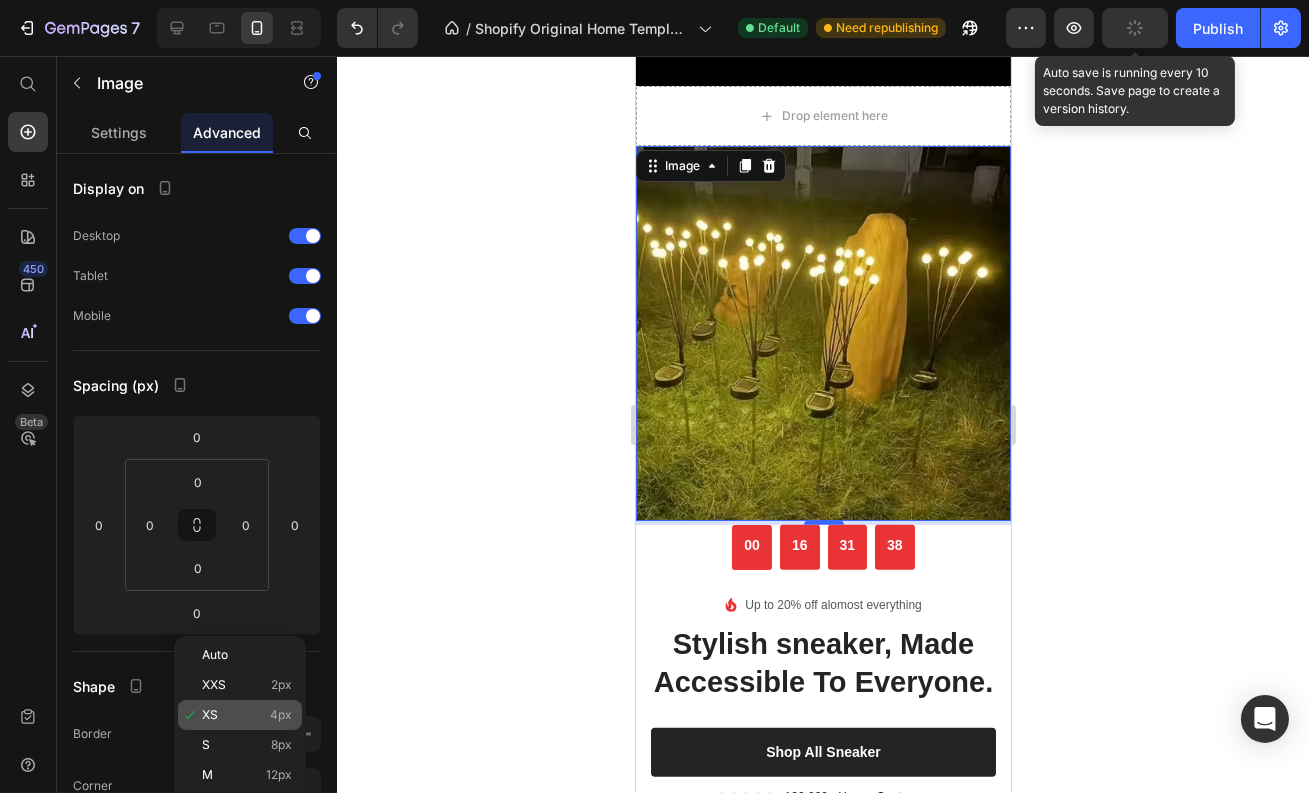 type on "4" 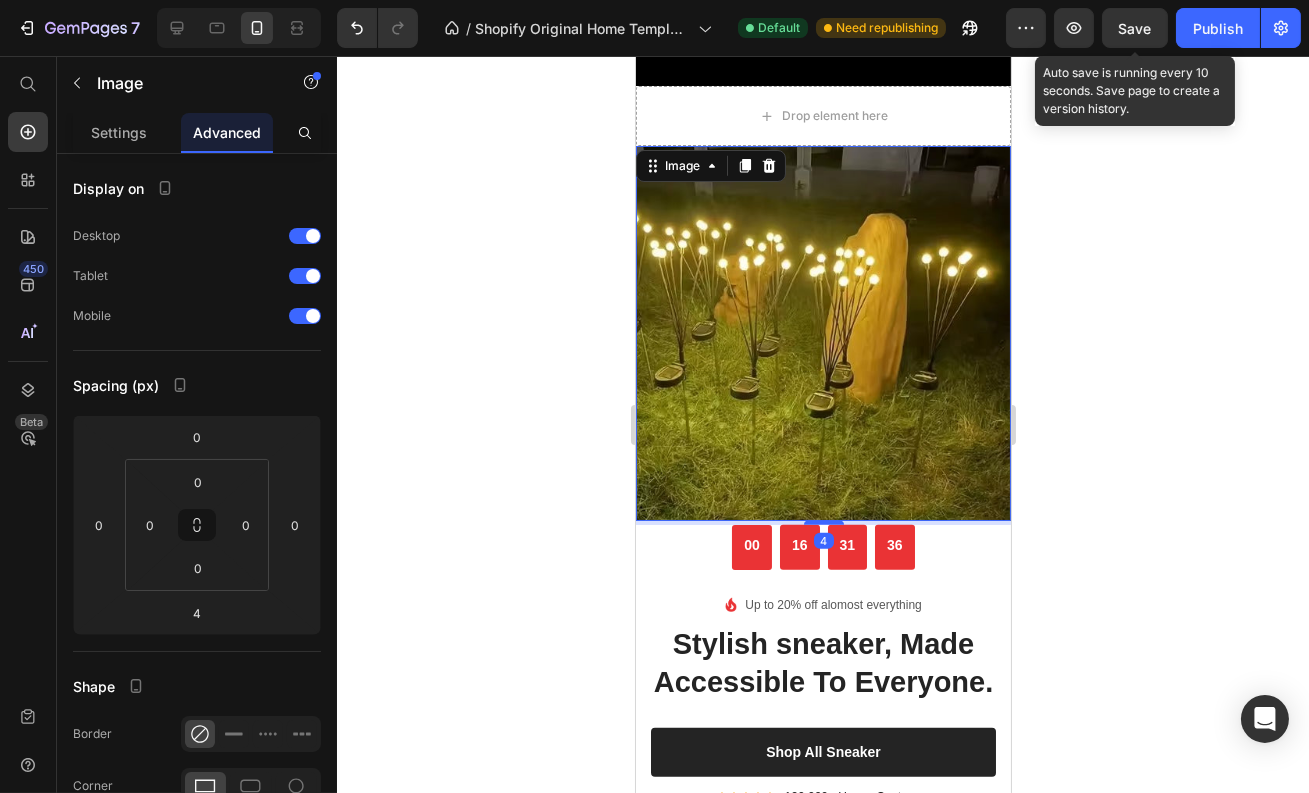 drag, startPoint x: 362, startPoint y: 329, endPoint x: 1204, endPoint y: 402, distance: 845.15857 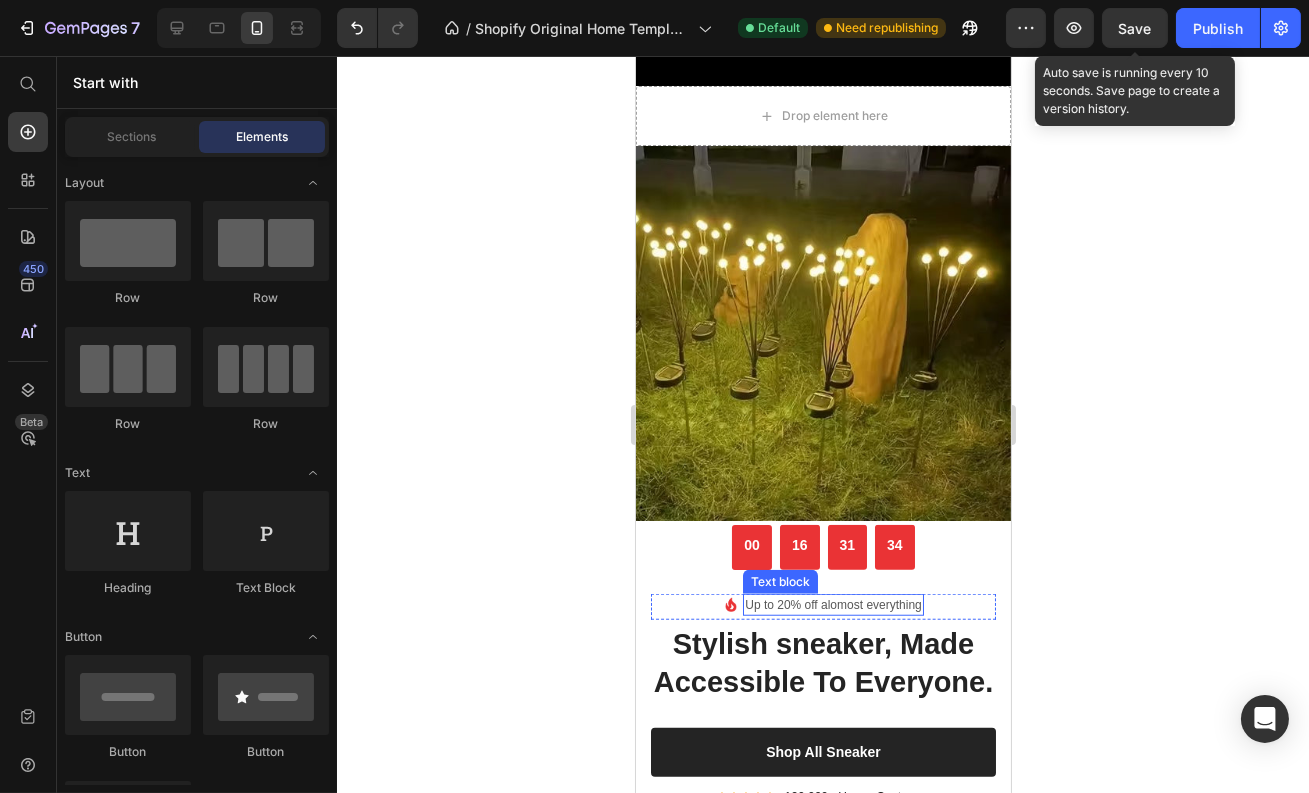 click on "Up to 20% off alomost everything" at bounding box center (832, 605) 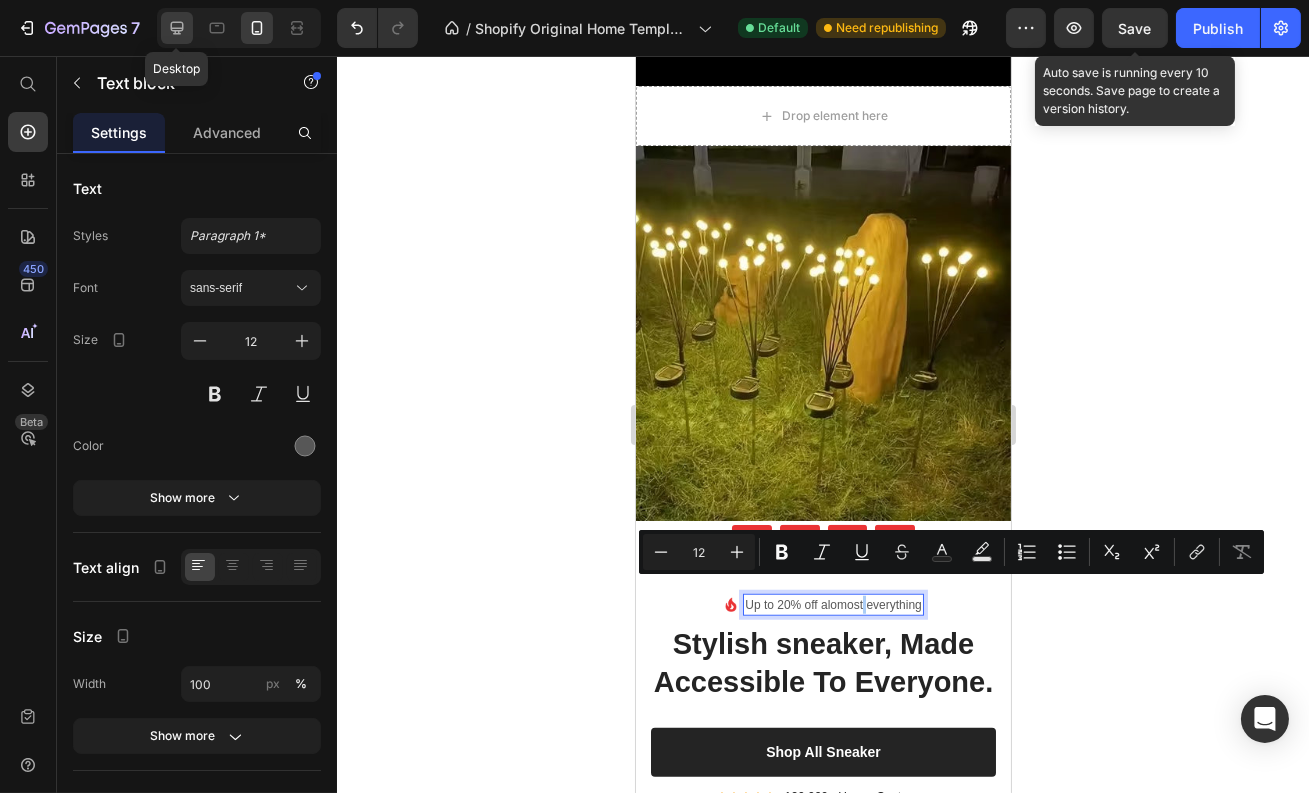 click 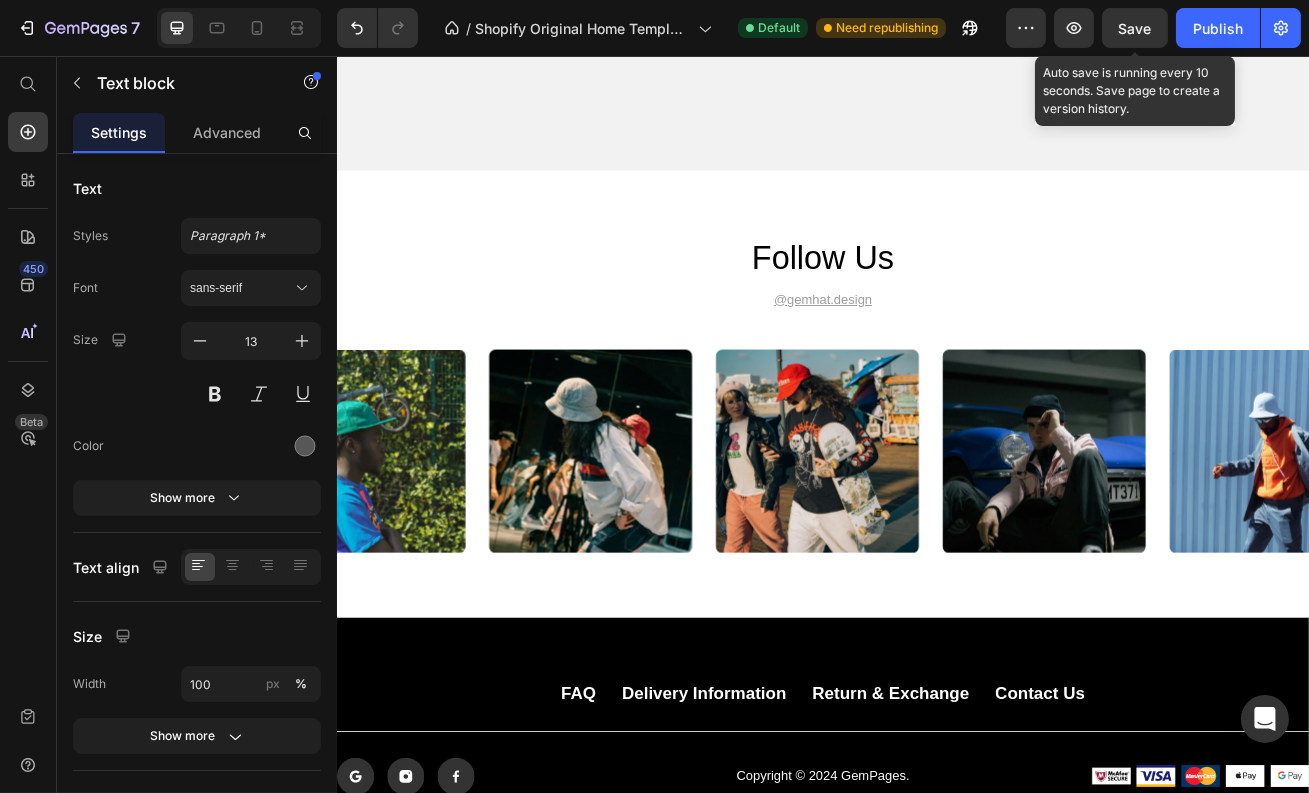scroll, scrollTop: 3633, scrollLeft: 0, axis: vertical 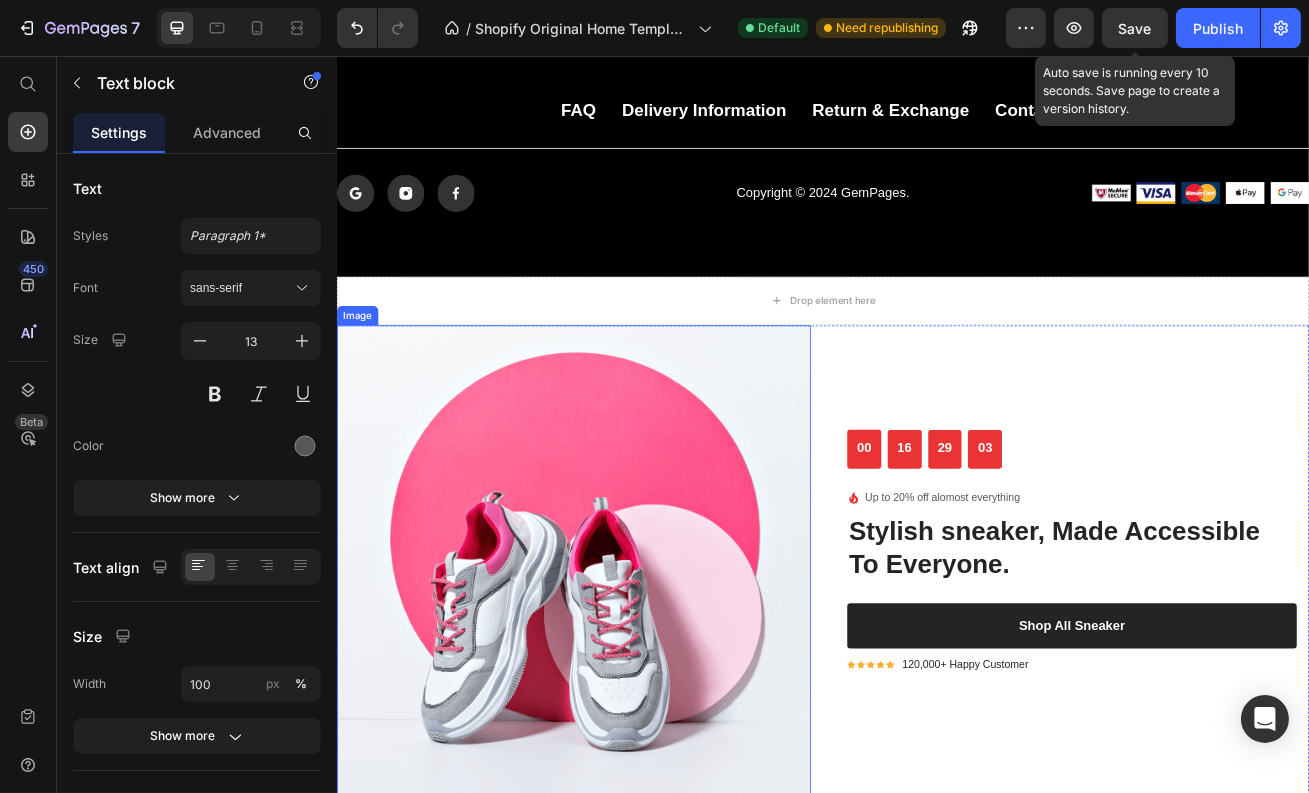click at bounding box center (628, 680) 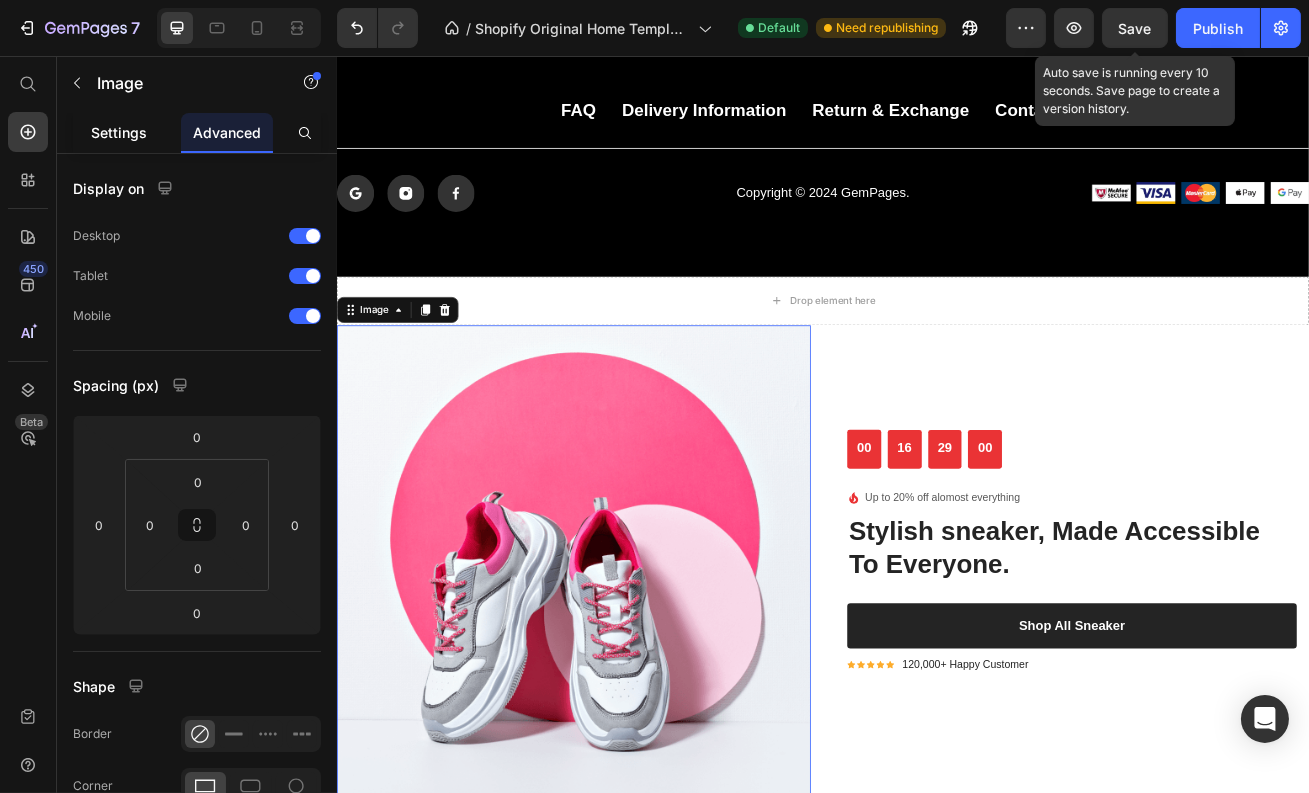 click on "Settings" at bounding box center [119, 132] 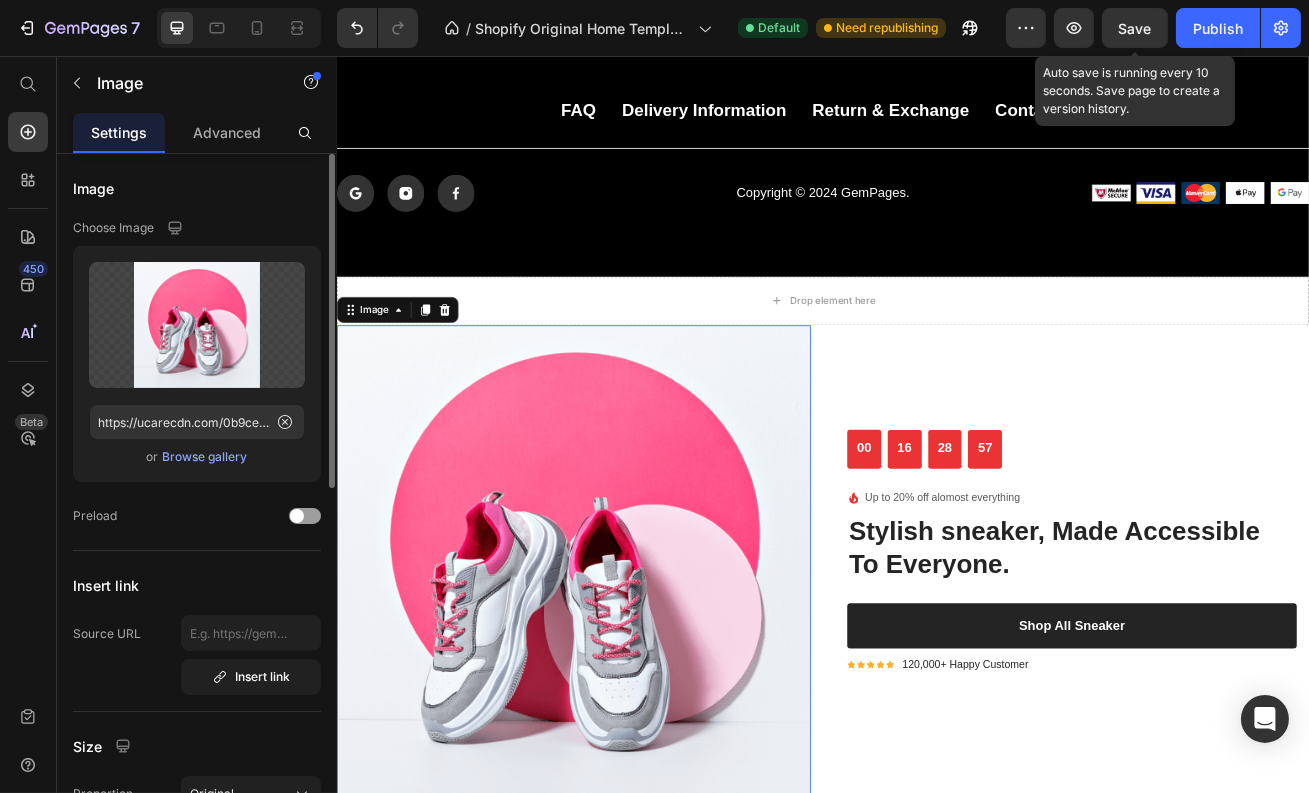 click on "Browse gallery" at bounding box center [205, 457] 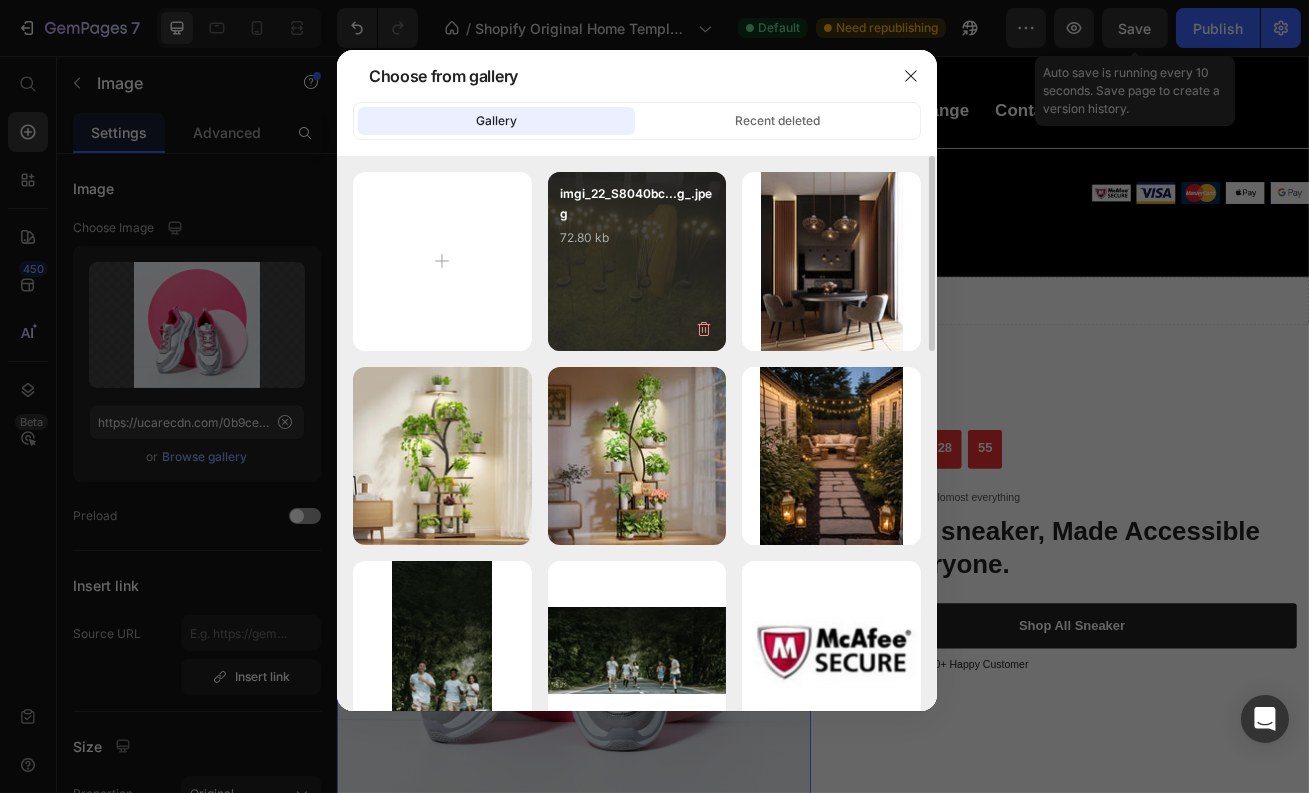 click on "imgi_22_S8040bc...g_.jpeg 72.80 kb" at bounding box center (637, 224) 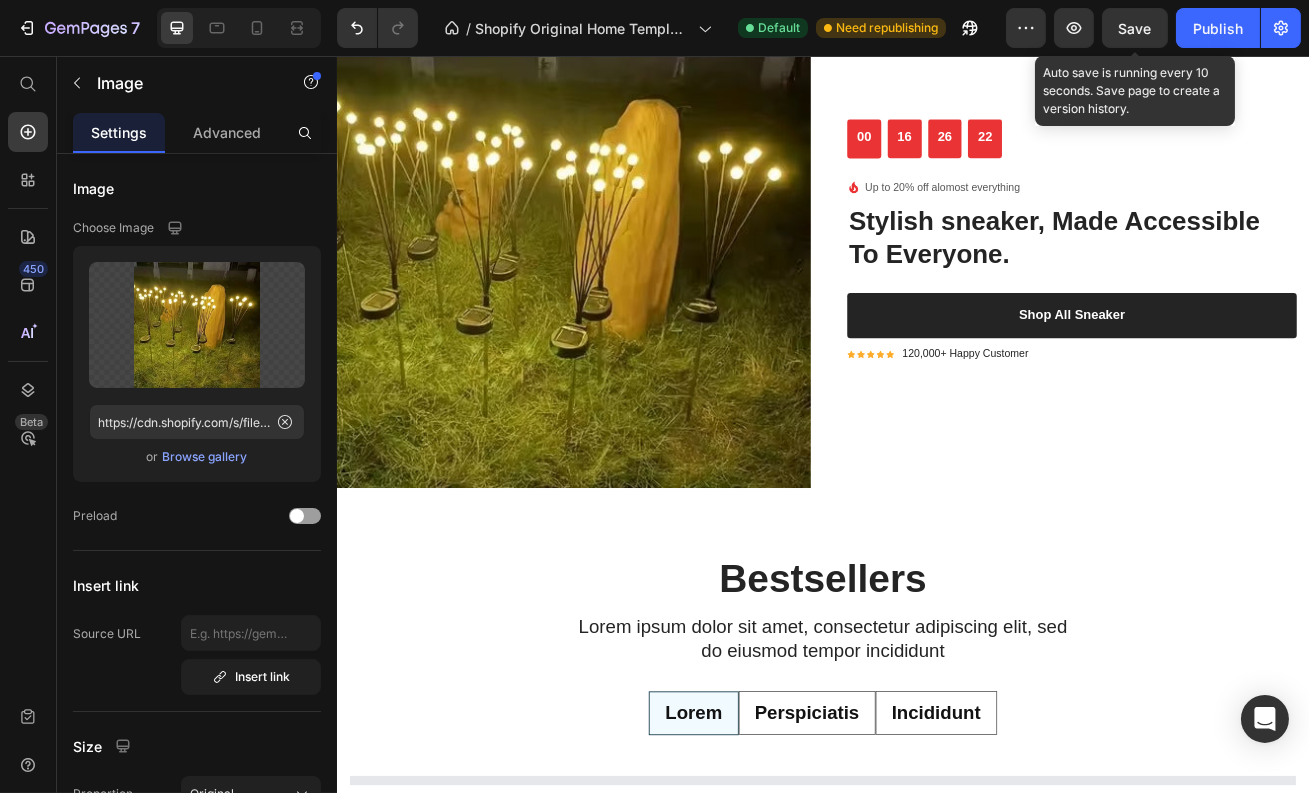 scroll, scrollTop: 4293, scrollLeft: 0, axis: vertical 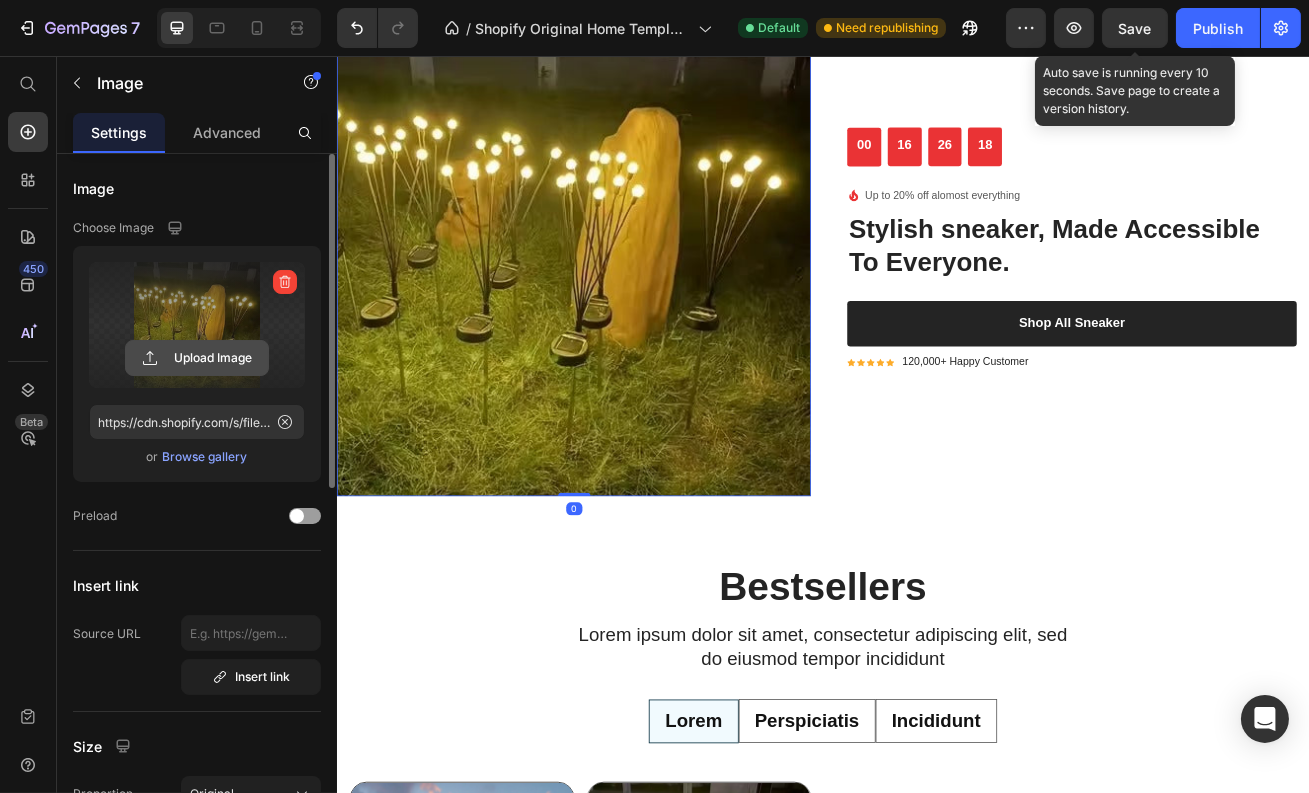 click 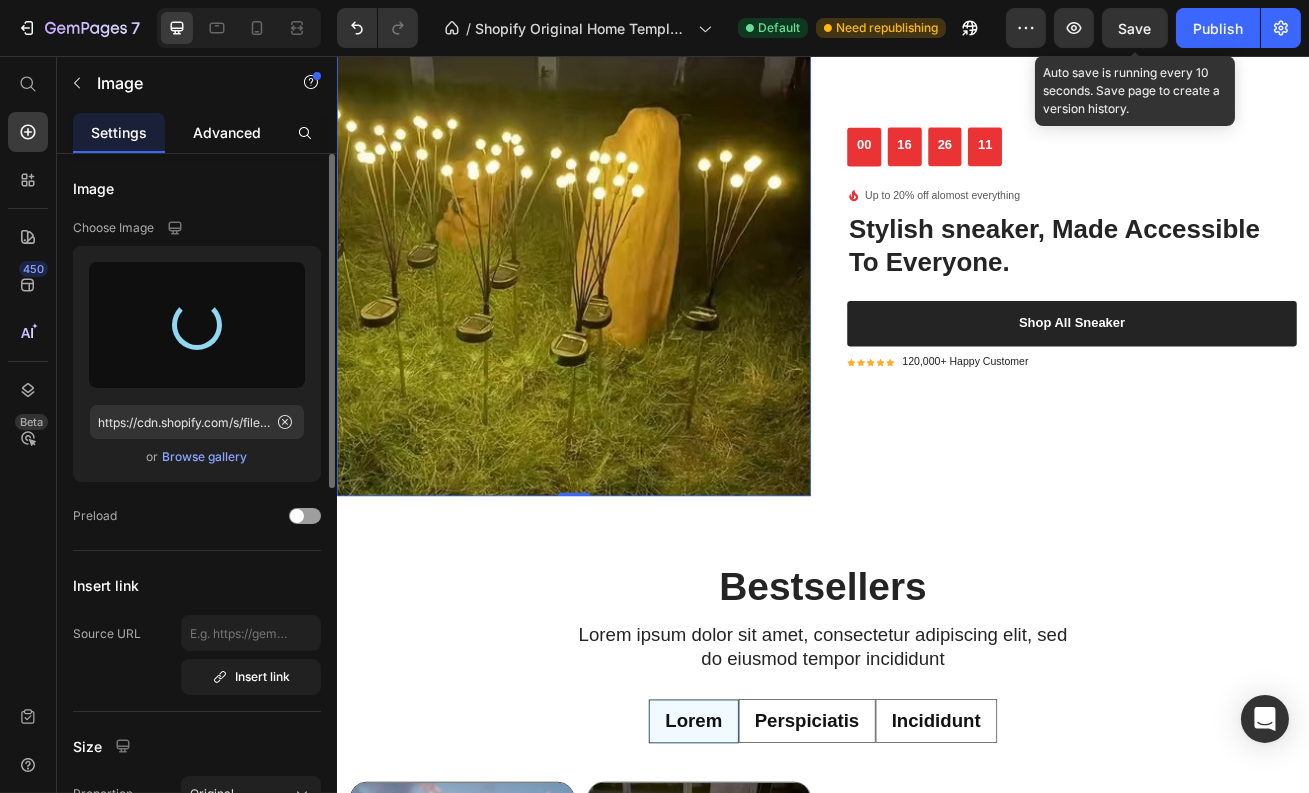 click on "Advanced" at bounding box center [227, 132] 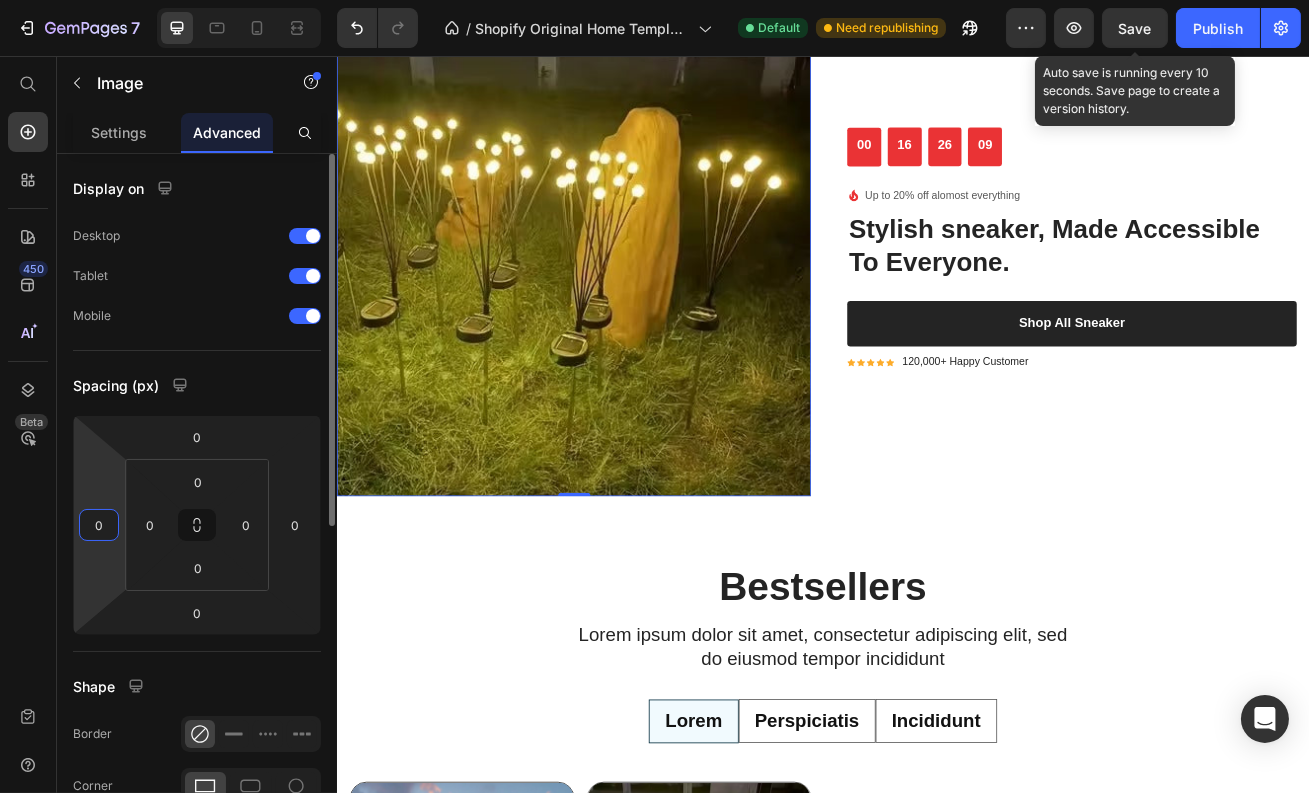 click on "0" at bounding box center (99, 525) 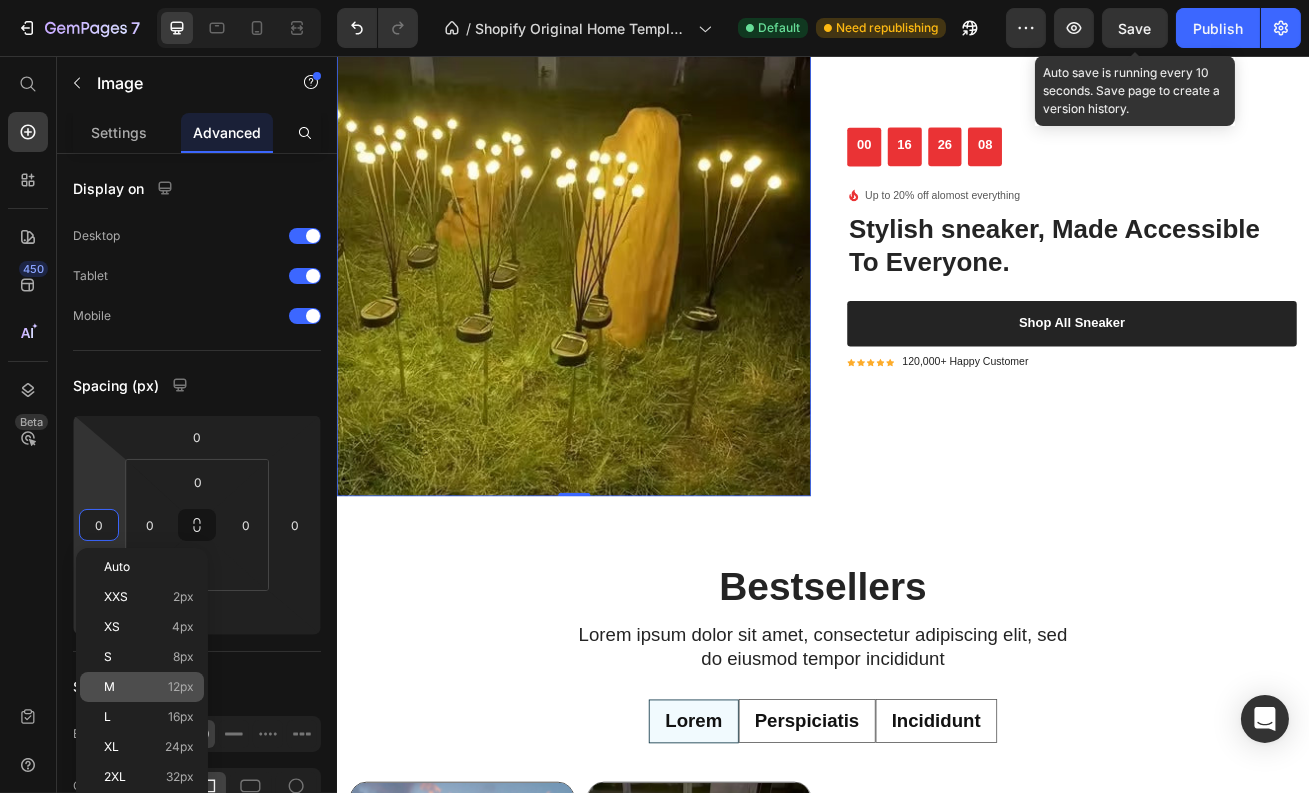 click on "M 12px" 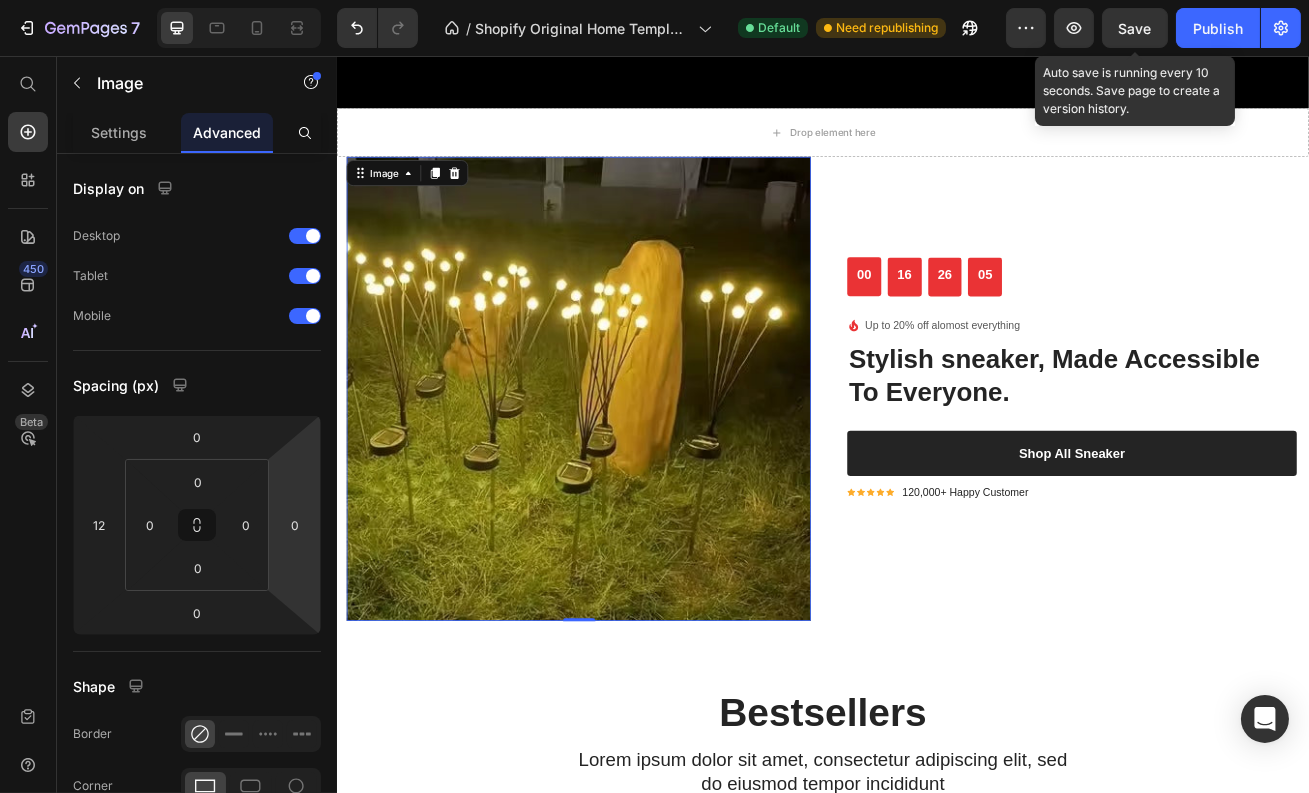 scroll, scrollTop: 4047, scrollLeft: 0, axis: vertical 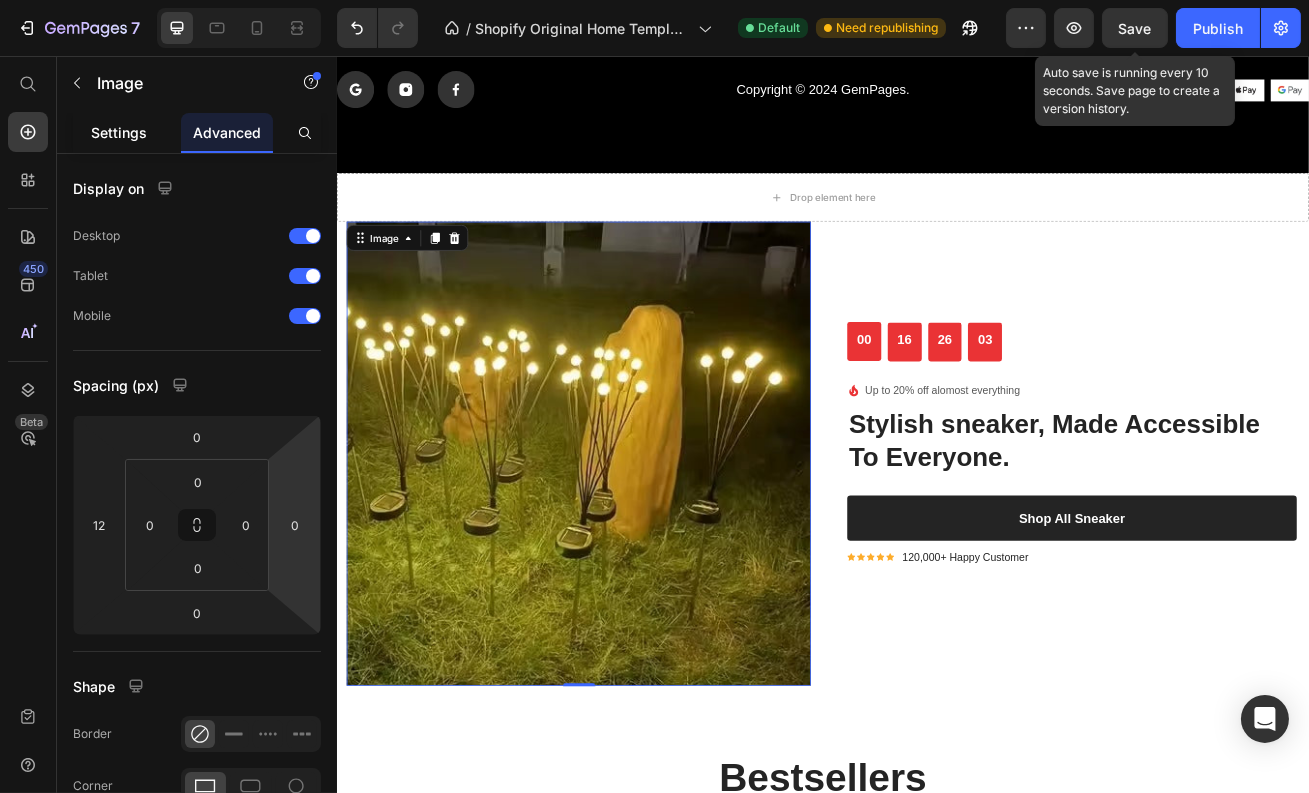 click on "Settings" 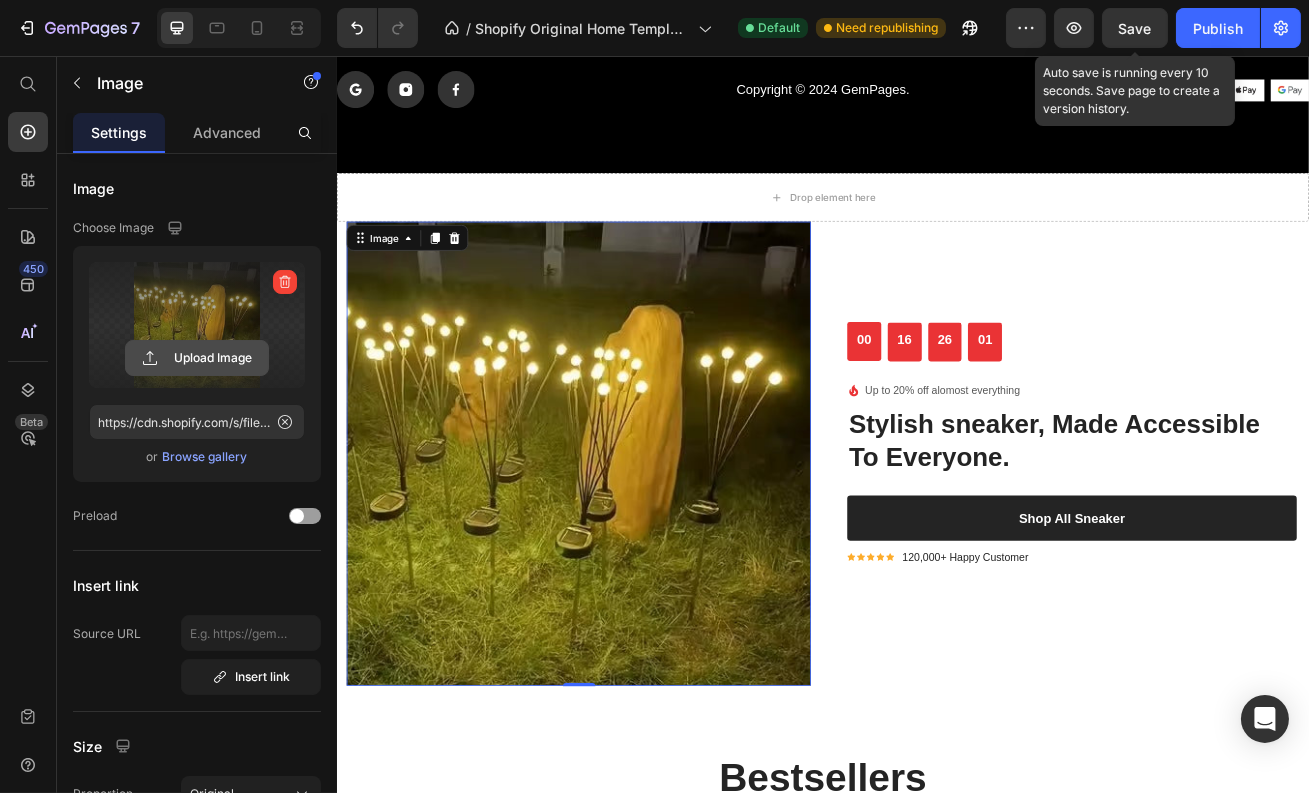click 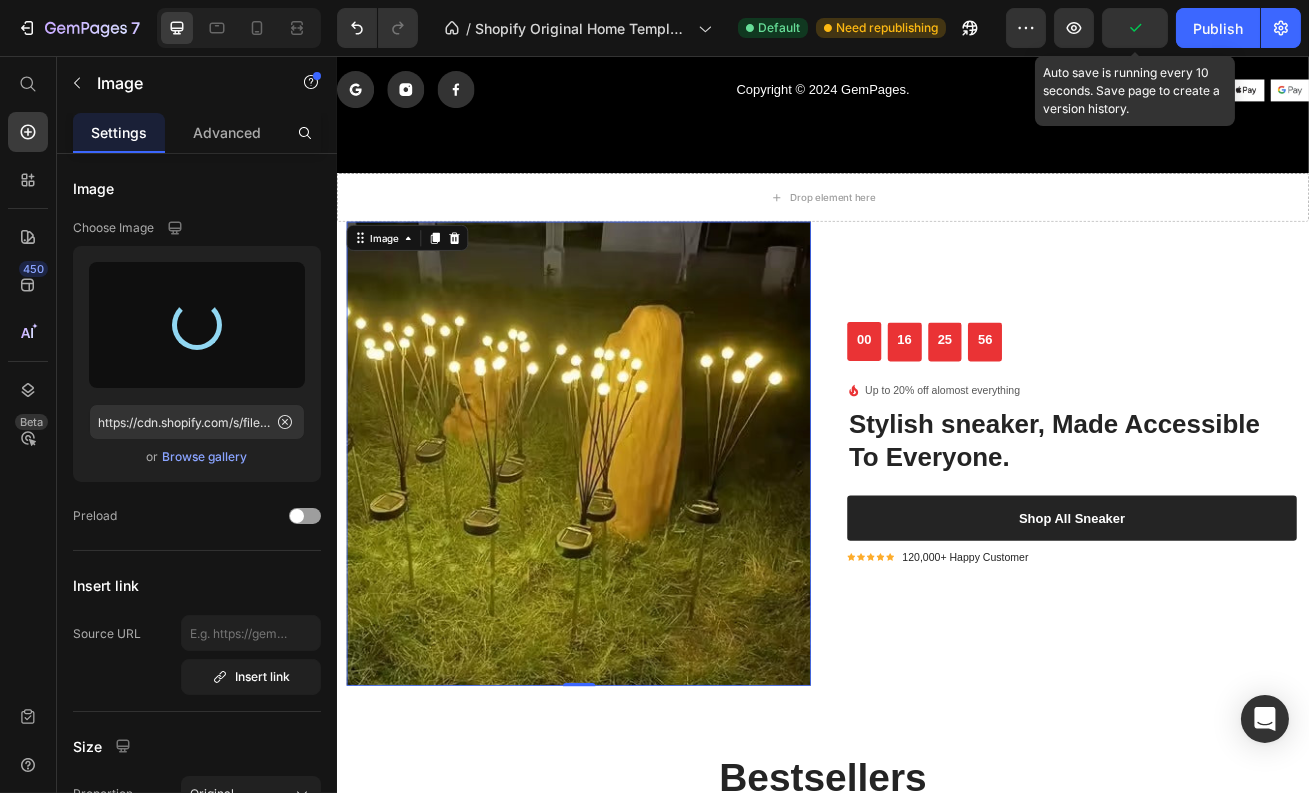 type on "https://cdn.shopify.com/s/files/1/0696/1037/3311/files/gempages_575090538248668389-0ba461b4-1da3-4207-8bfe-89907e927b07.jpg" 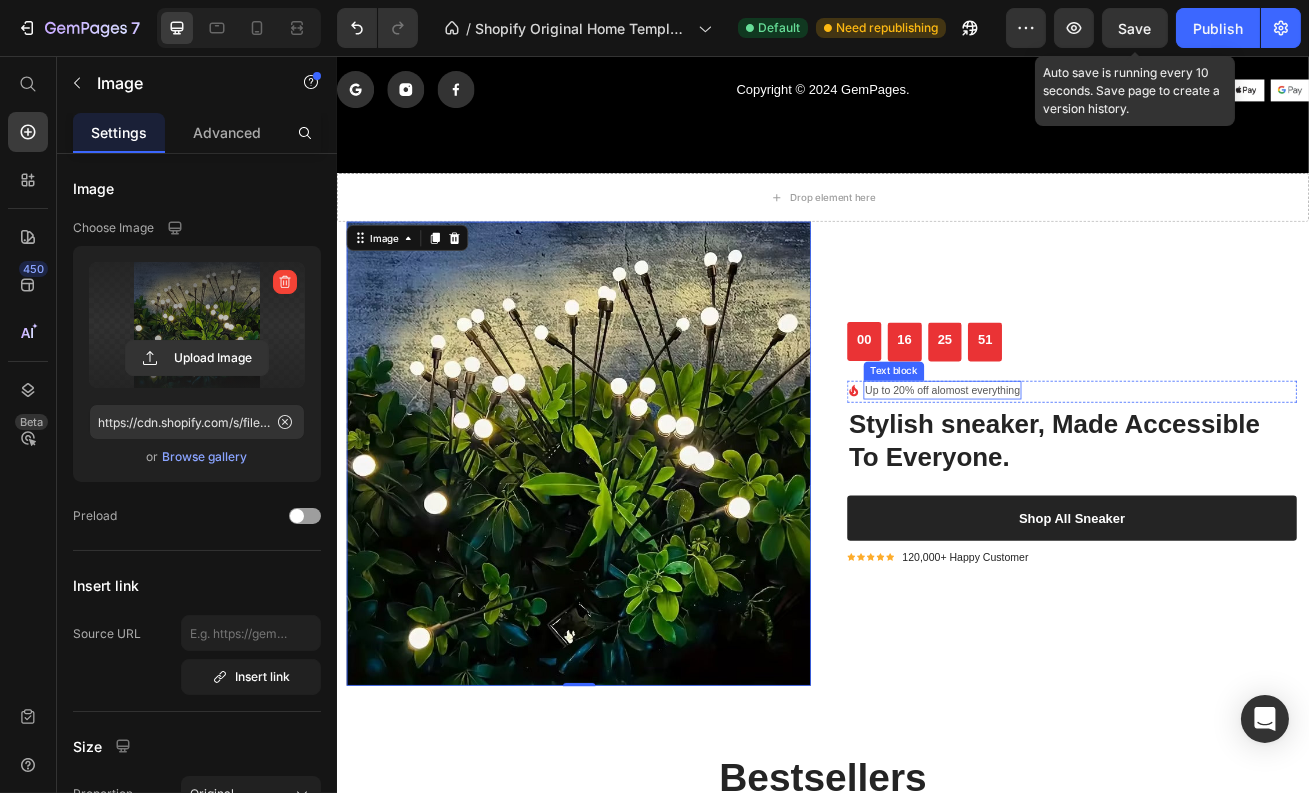 click on "Up to 20% off alomost everything" at bounding box center (1083, 468) 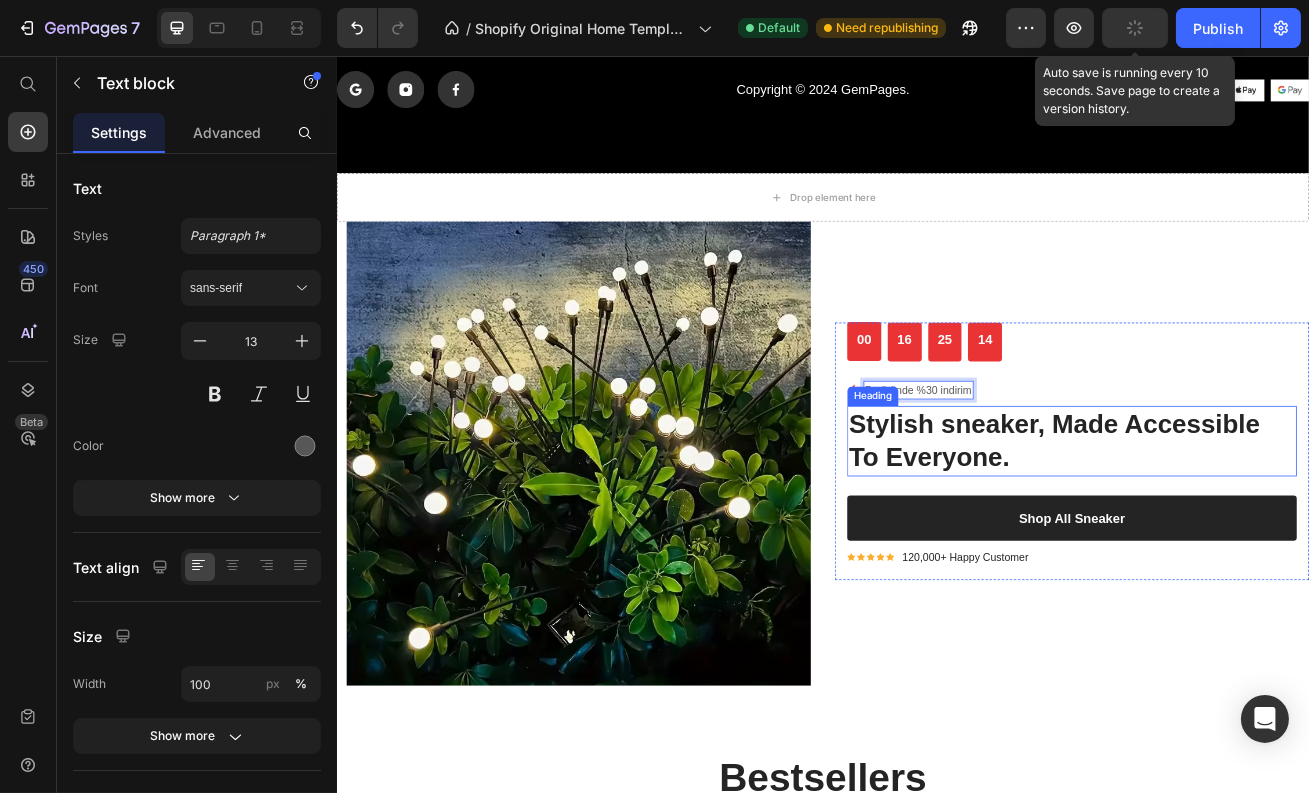 click on "Stylish sneaker, Made Accessible To Everyone." at bounding box center [1243, 530] 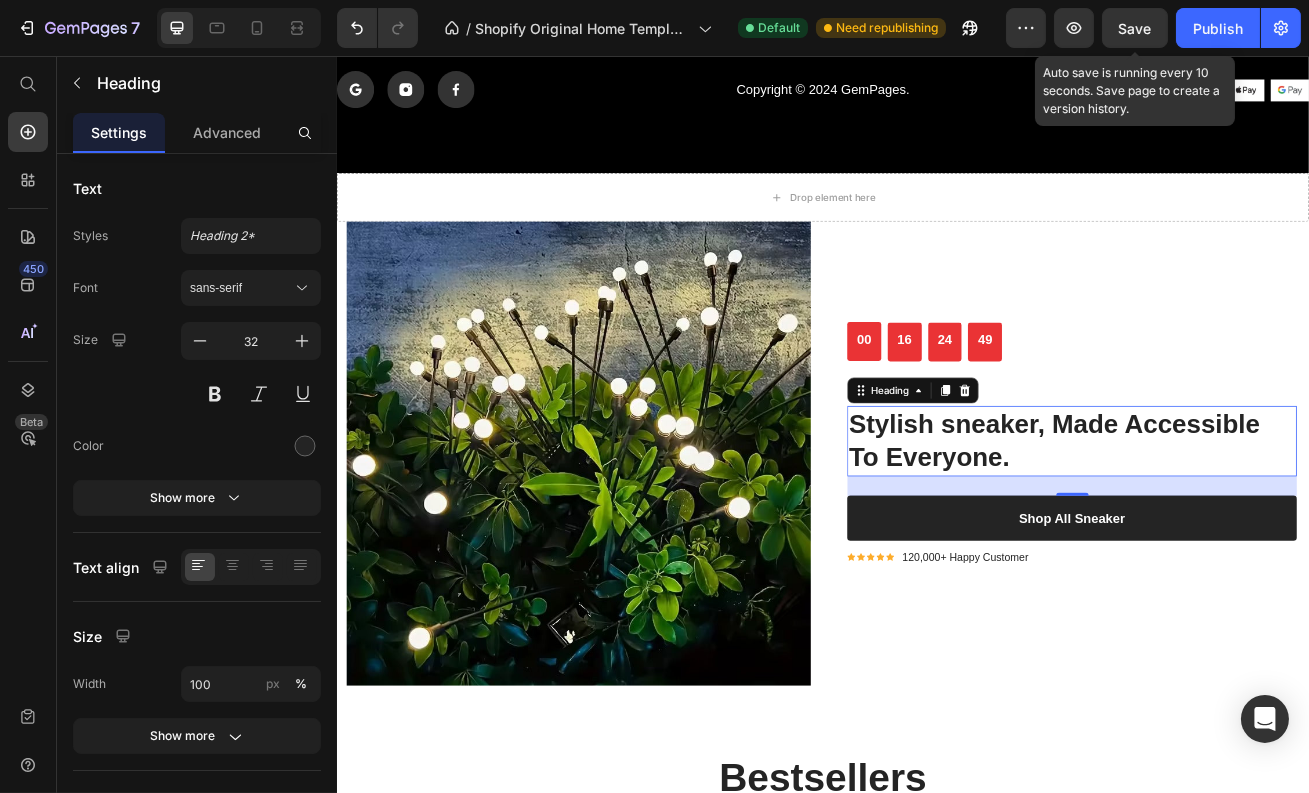 click on "Stylish sneaker, Made Accessible To Everyone." at bounding box center [1243, 530] 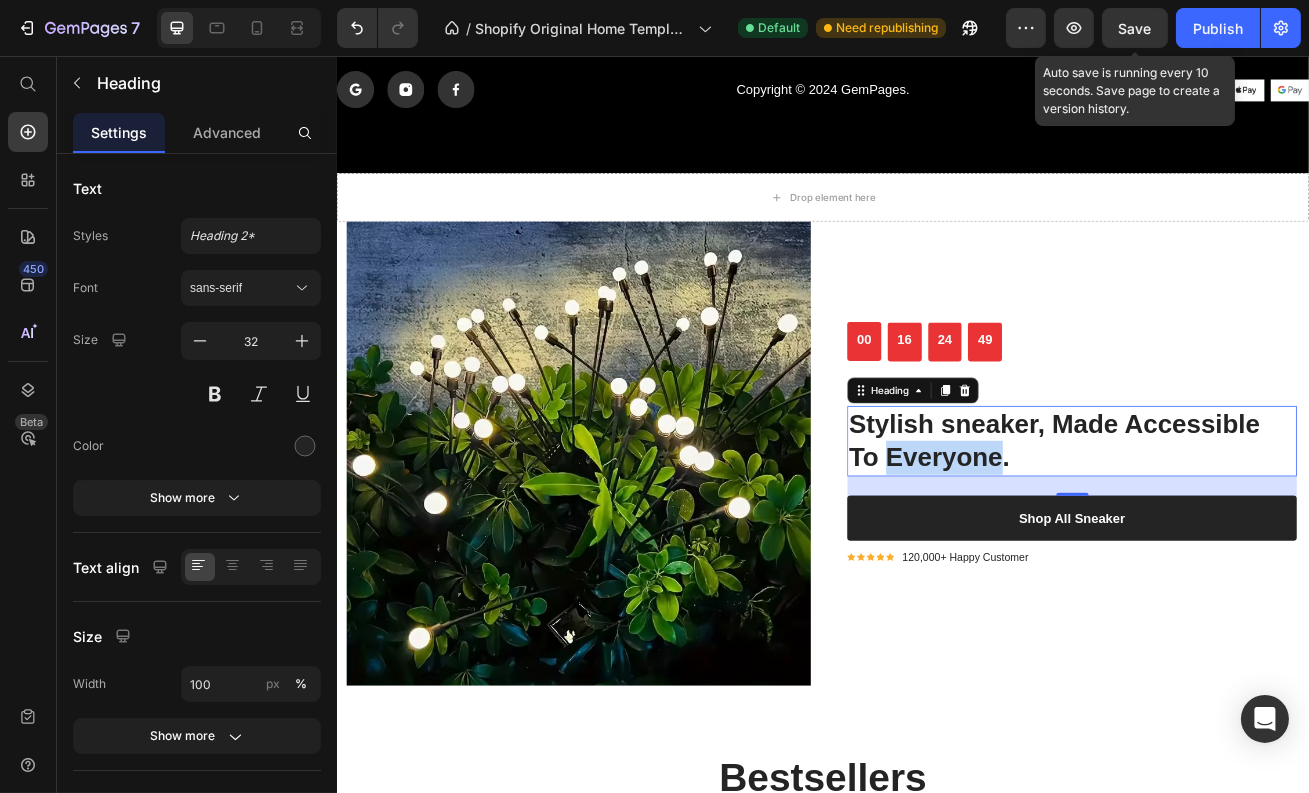 click on "Stylish sneaker, Made Accessible To Everyone." at bounding box center (1243, 530) 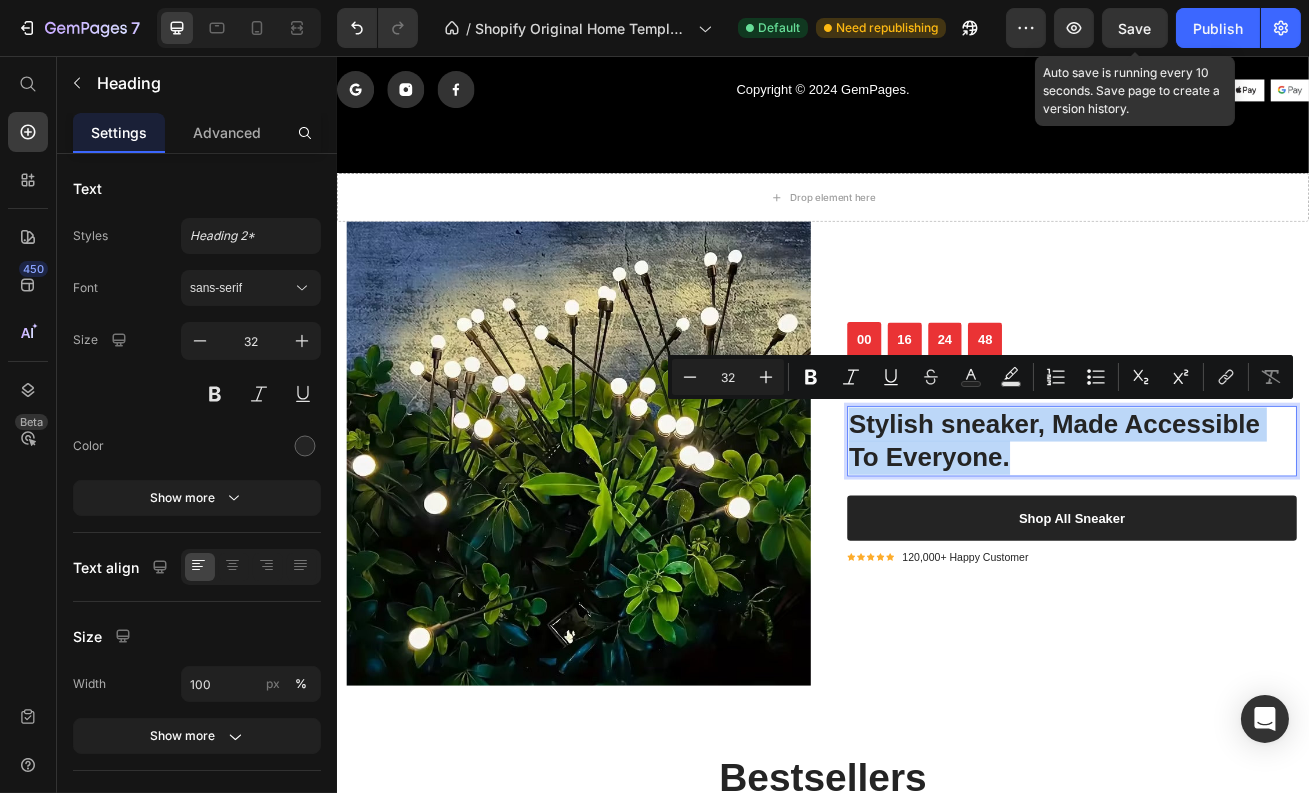 scroll, scrollTop: 4067, scrollLeft: 0, axis: vertical 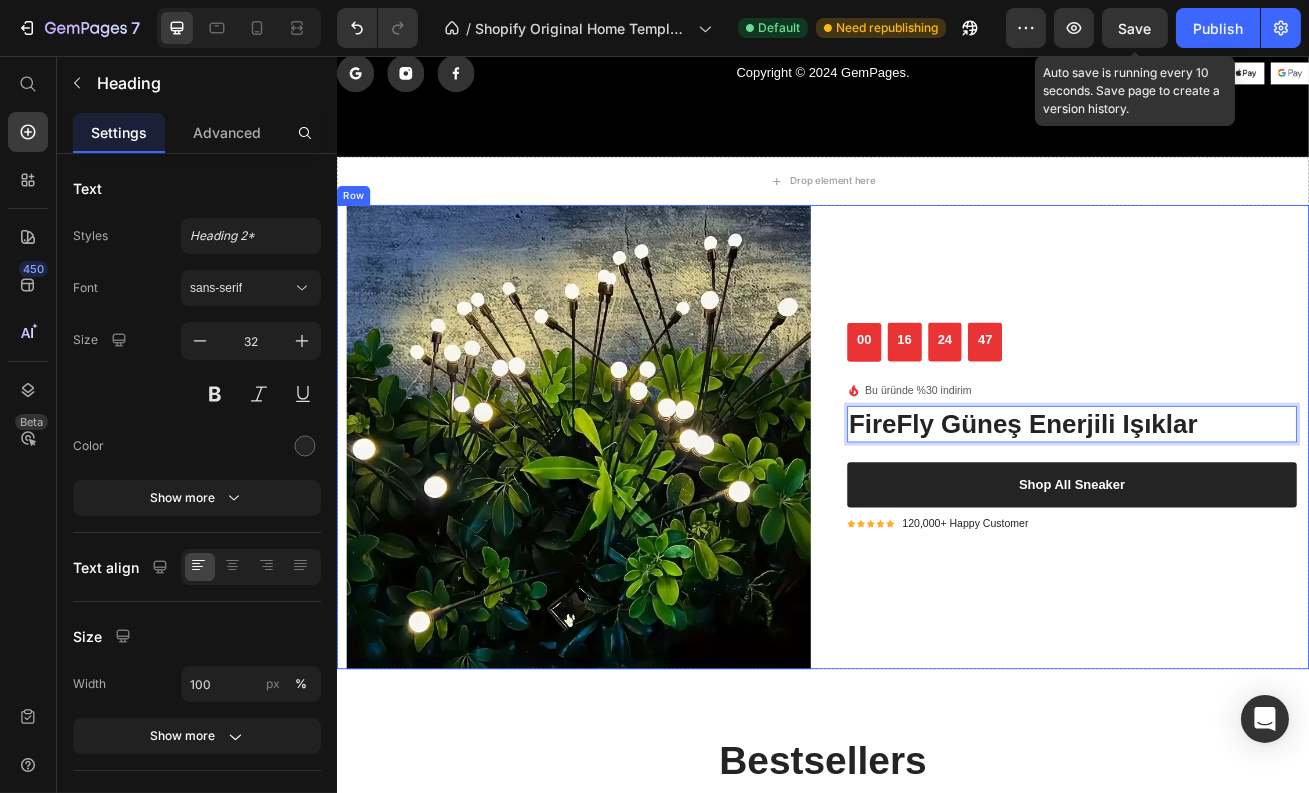 click on "00 16 24 47 CountDown Timer Image Bu üründe %30 indirim Text block Icon List FireFly Güneş Enerjili Işıklar Heading   24 Shop All Sneaker Button                Icon                Icon                Icon                Icon                Icon Icon List Hoz 120,000+ Happy Customer Text block Icon List Row" at bounding box center (1243, 526) 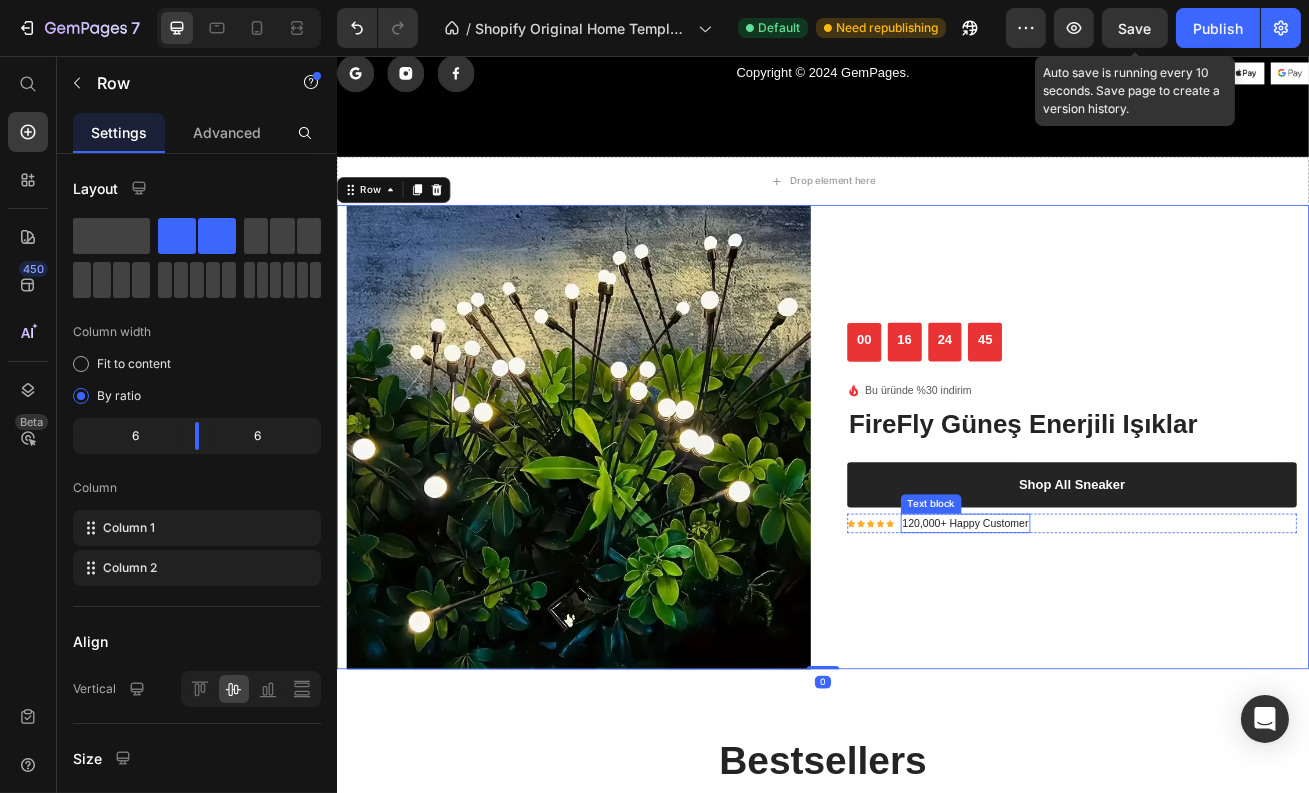 click on "120,000+ Happy Customer" at bounding box center (1112, 633) 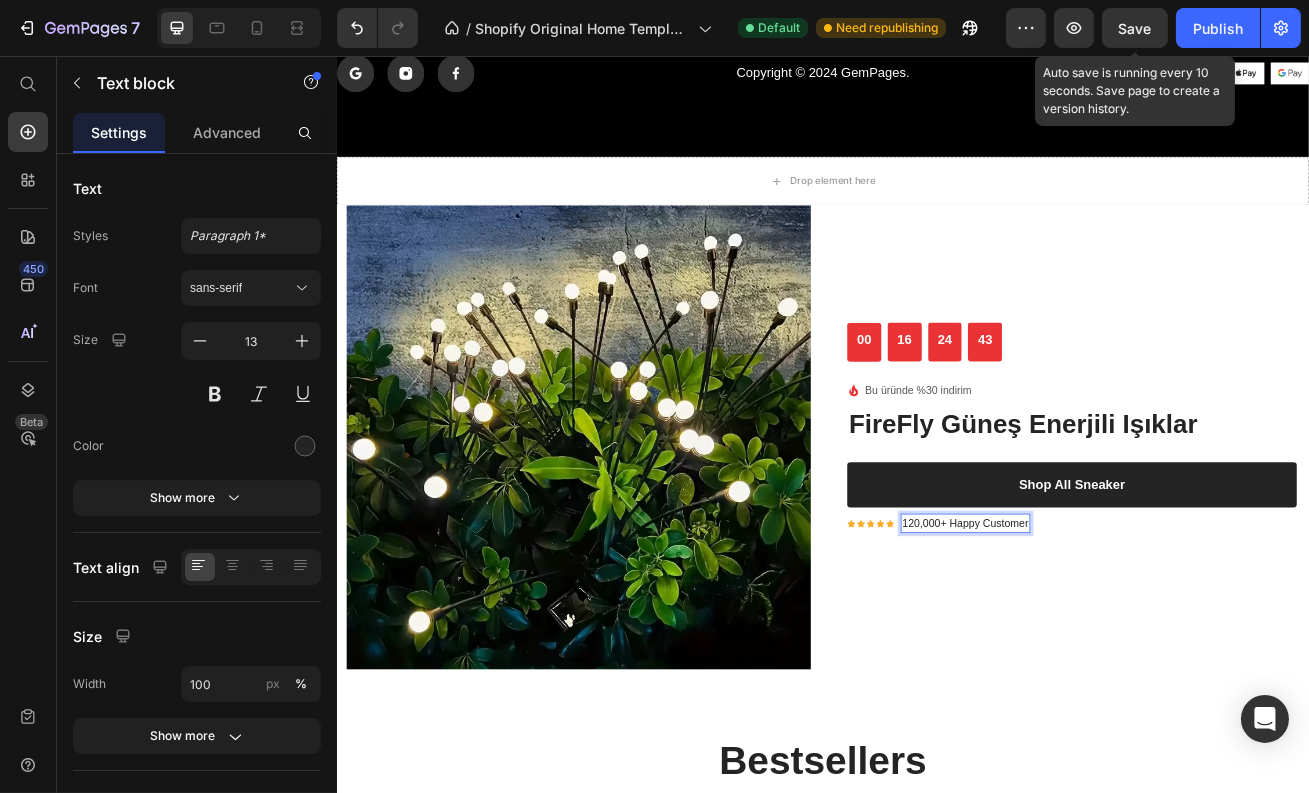 click on "120,000+ Happy Customer" at bounding box center [1112, 633] 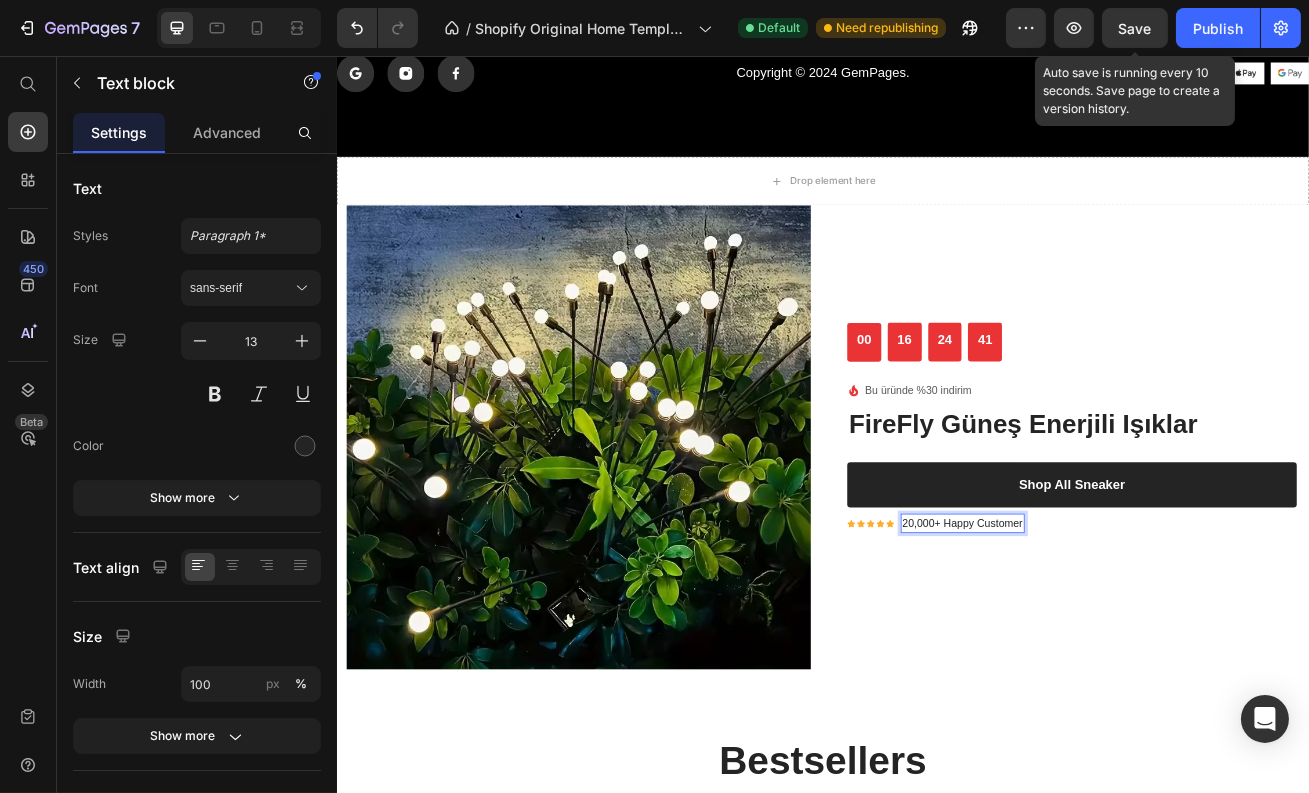 click on "20,000+ Happy Customer" at bounding box center [1108, 633] 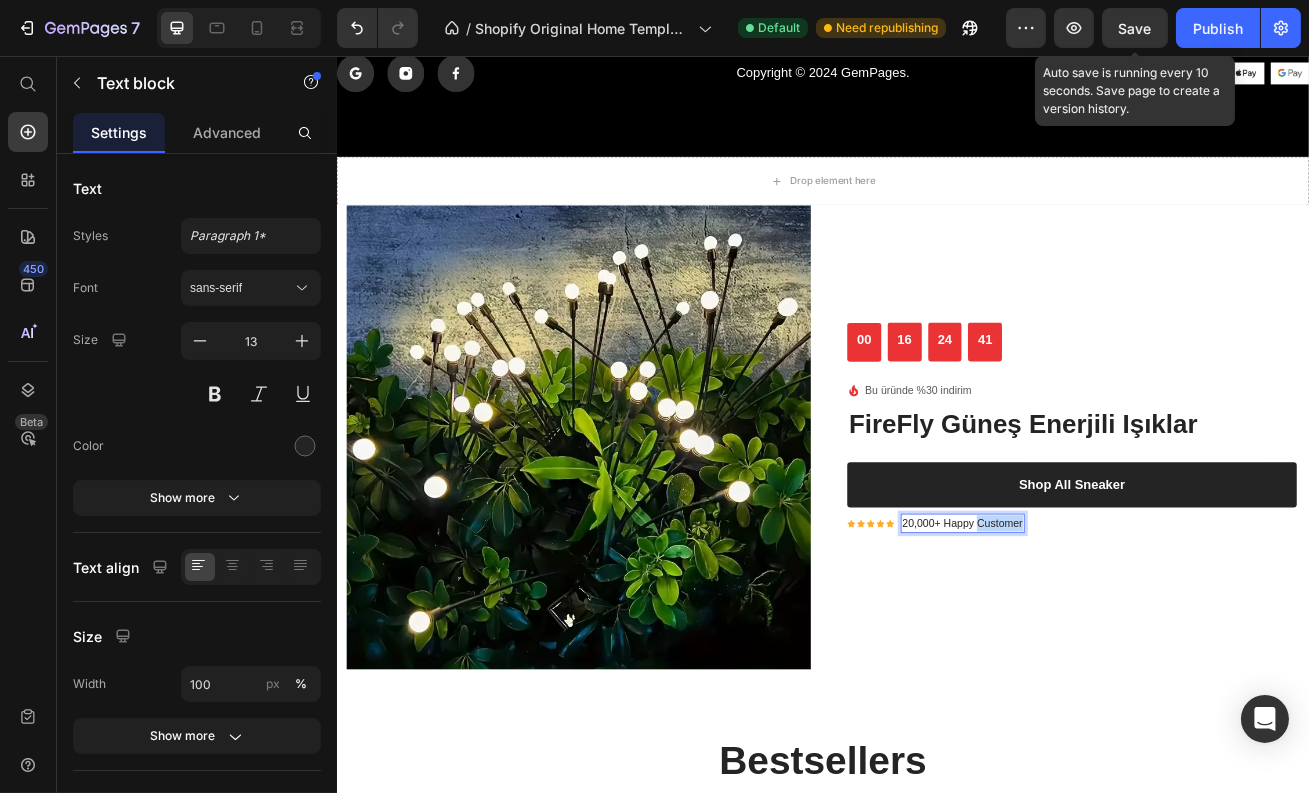 click on "20,000+ Happy Customer" at bounding box center [1108, 633] 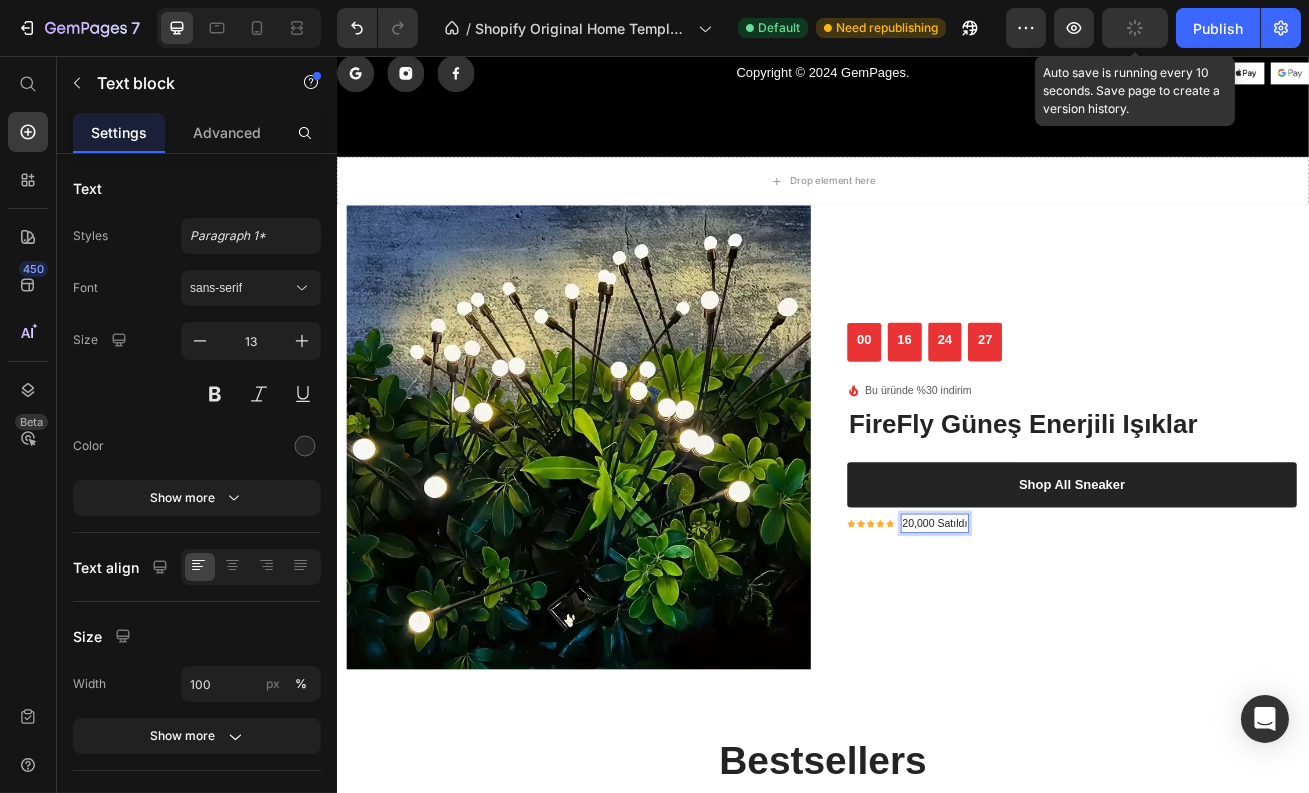 click on "20,000 Satıldı" at bounding box center [1074, 633] 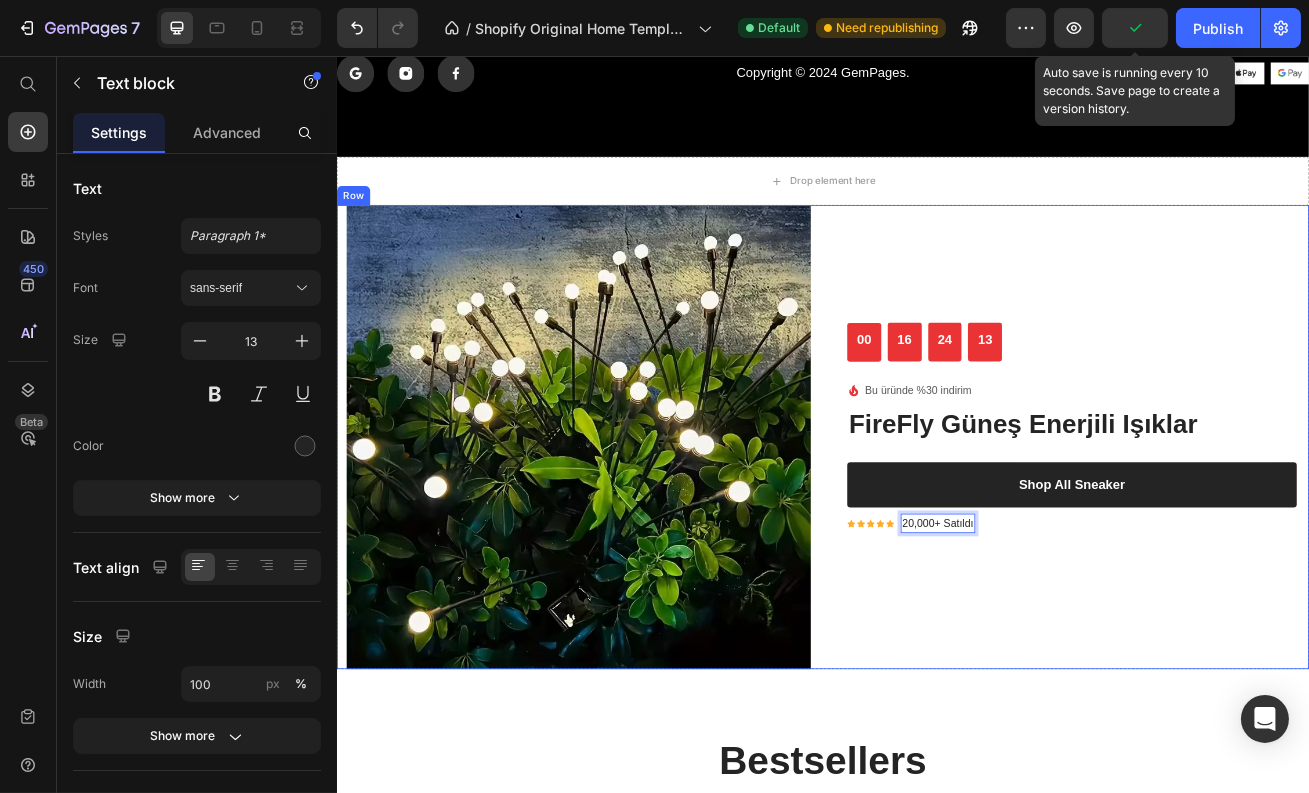 click on "00 16 24 13 CountDown Timer Image Bu üründe %30 indirim Text block Icon List FireFly Güneş Enerjili Işıklar Heading Shop All Sneaker Button                Icon                Icon                Icon                Icon                Icon Icon List Hoz 20,000+ Satıldı Text block   0 Icon List Row" at bounding box center (1243, 526) 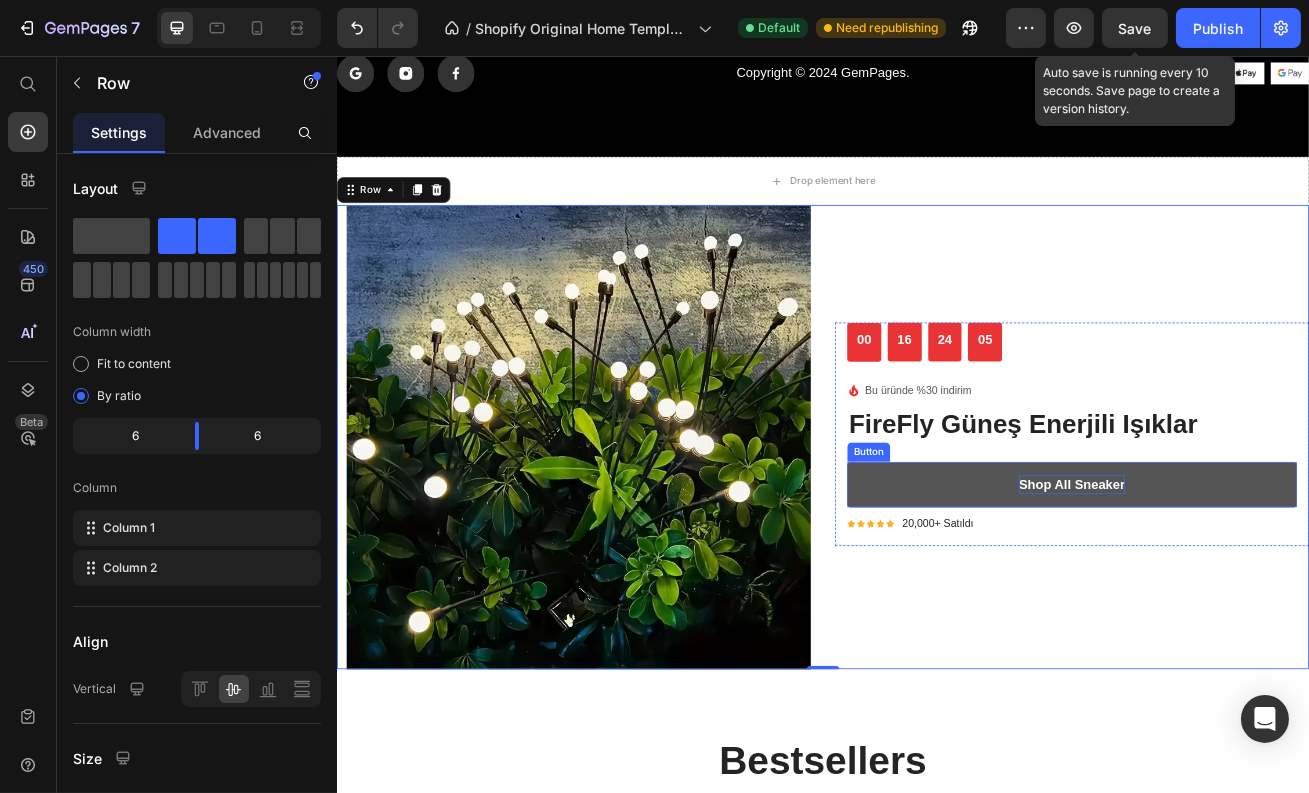 click on "Shop All Sneaker" at bounding box center (1243, 585) 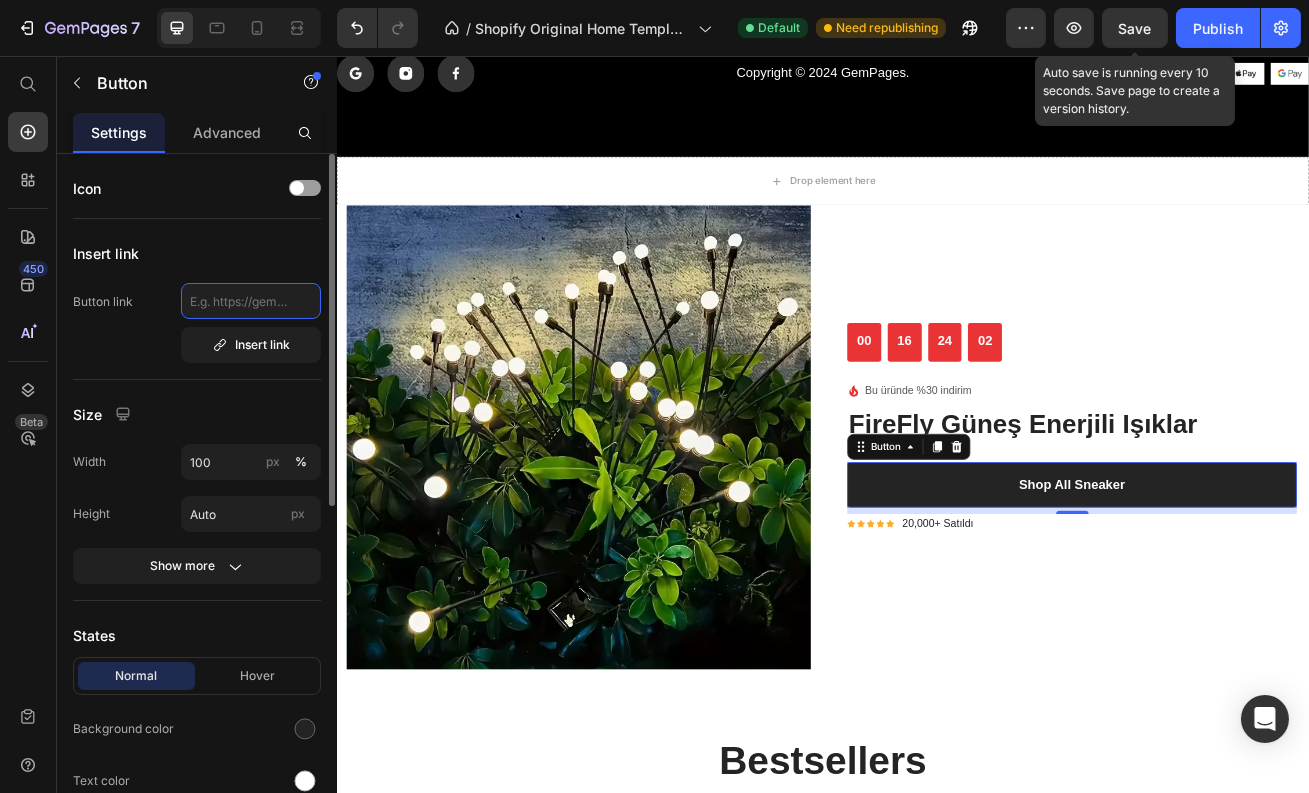 click 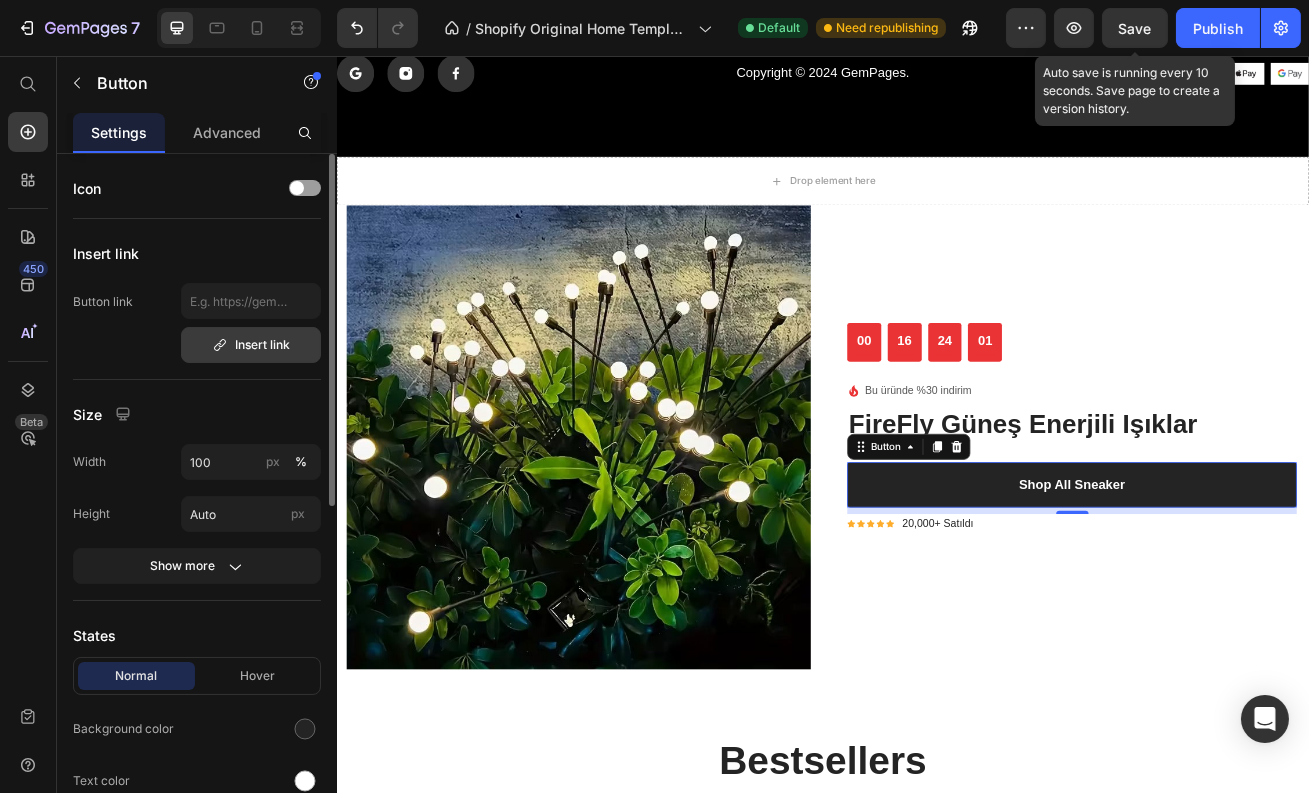 click on "Insert link" at bounding box center (251, 345) 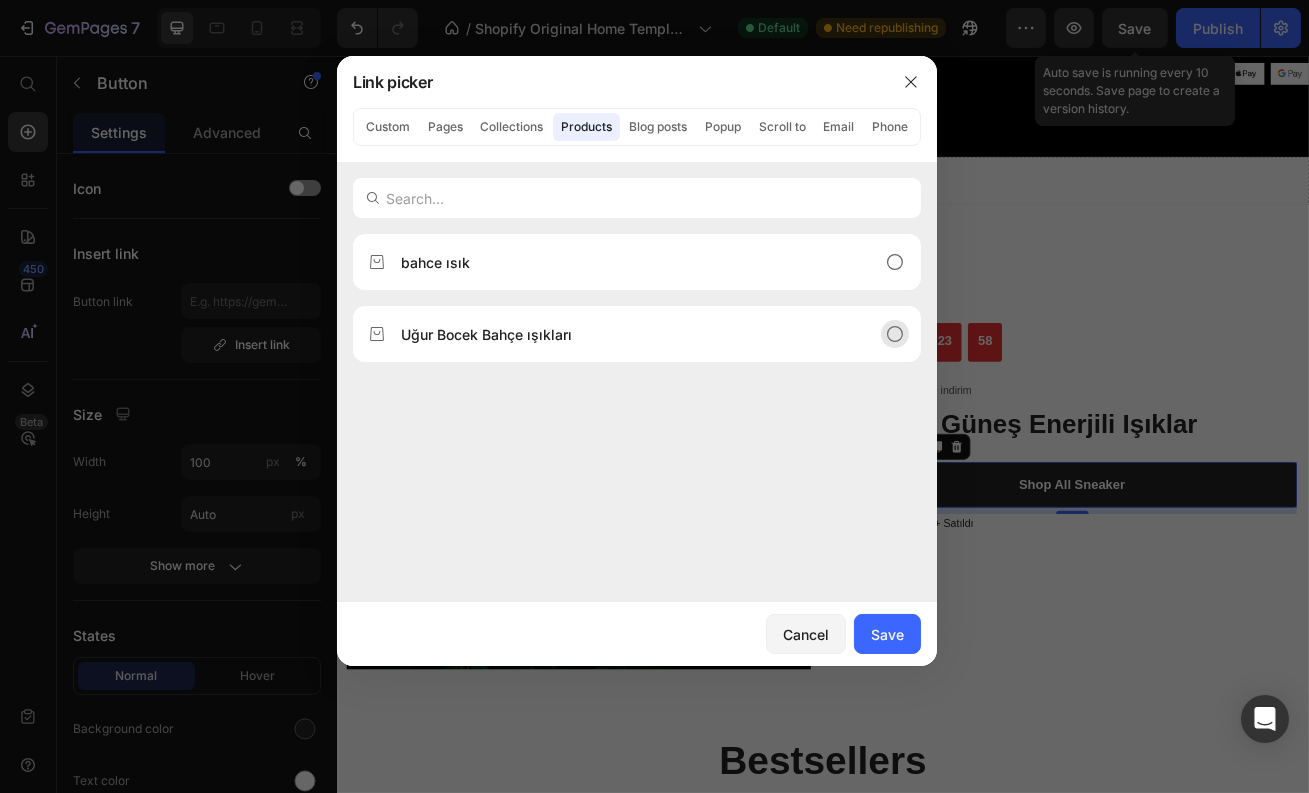 click on "Uğur Bocek Bahçe ışıkları" 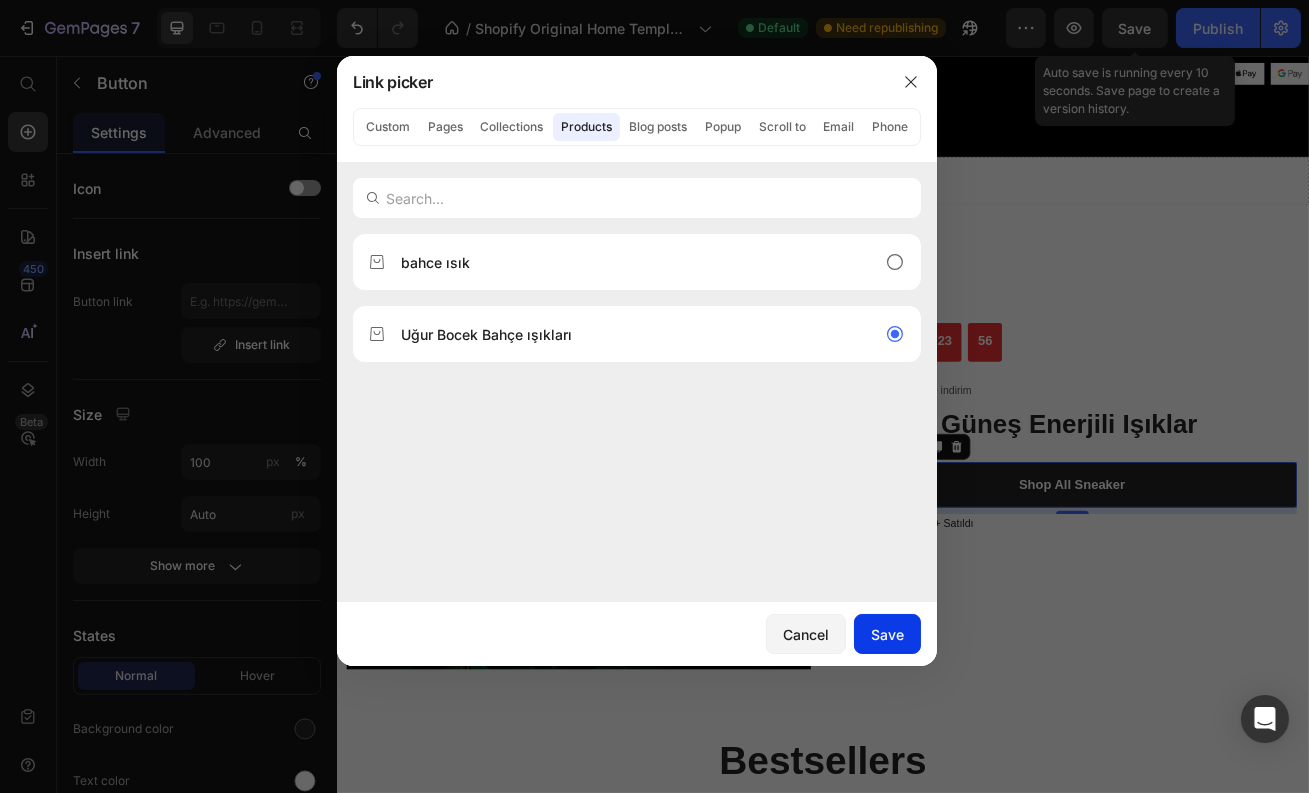 click on "Save" at bounding box center [887, 634] 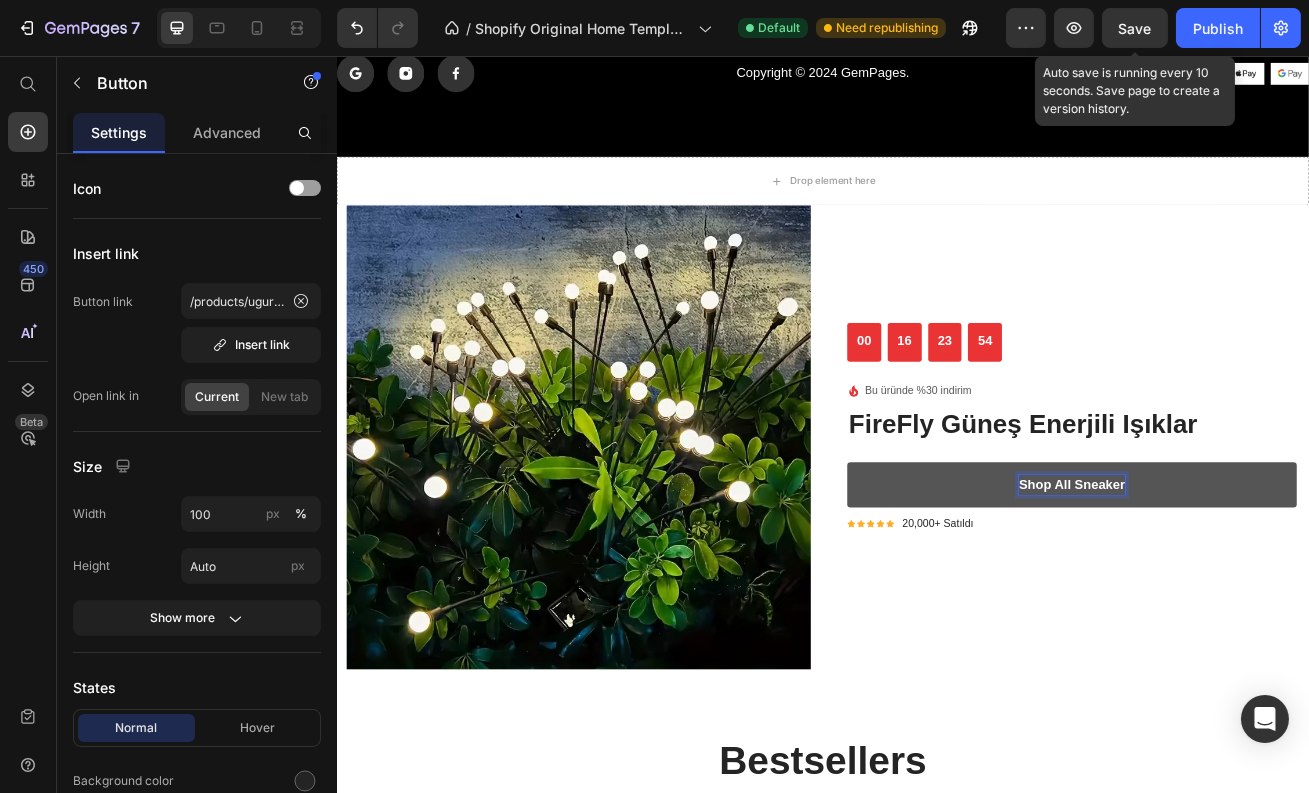 click on "Shop All Sneaker" at bounding box center (1243, 585) 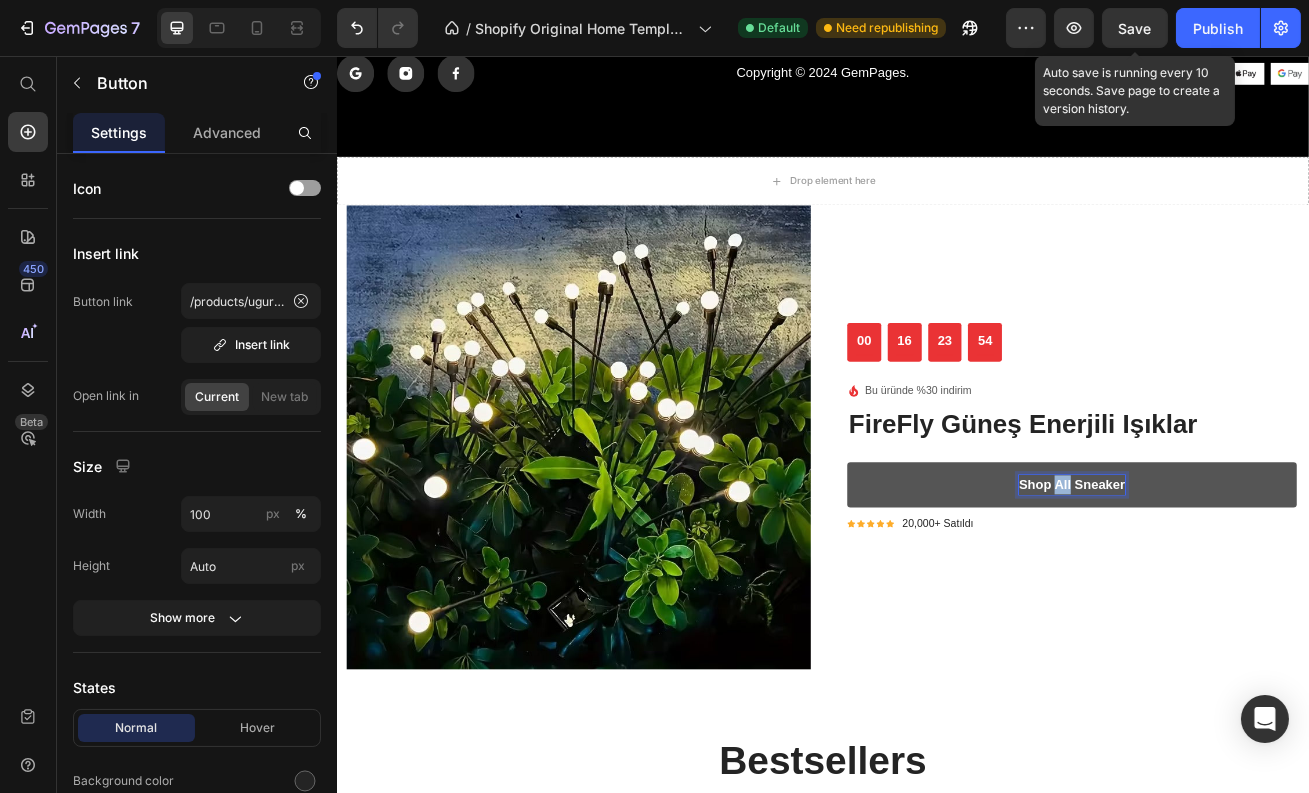 click on "Shop All Sneaker" at bounding box center (1243, 585) 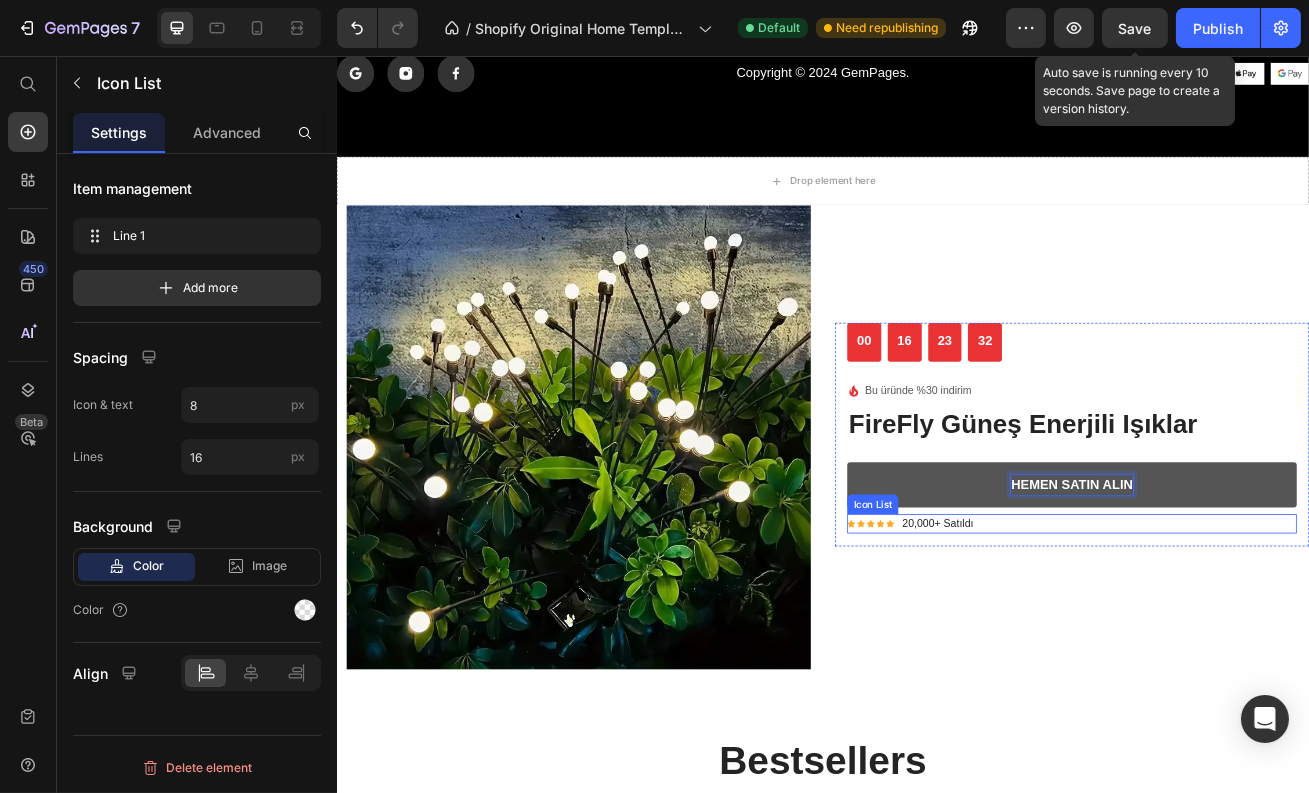 click on "Icon                Icon                Icon                Icon                Icon Icon List Hoz 20,000+ Satıldı Text block" at bounding box center [1243, 633] 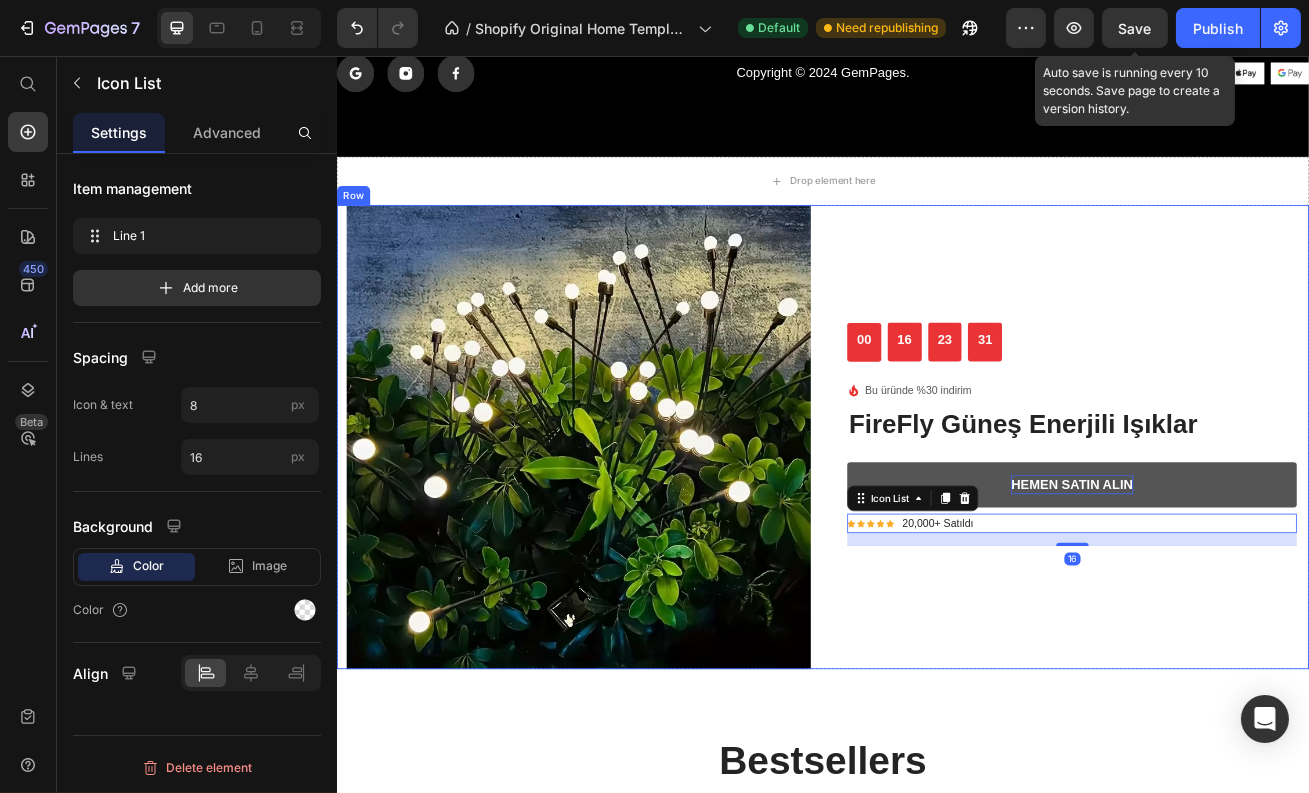 click on "00 16 23 31 CountDown Timer Image Bu üründe %30 indirim Text block Icon List FireFly Güneş Enerjili Işıklar Heading HEMEN SATIN ALIN Button                Icon                Icon                Icon                Icon                Icon Icon List Hoz 20,000+ Satıldı Text block Icon List   16 Row" at bounding box center [1243, 526] 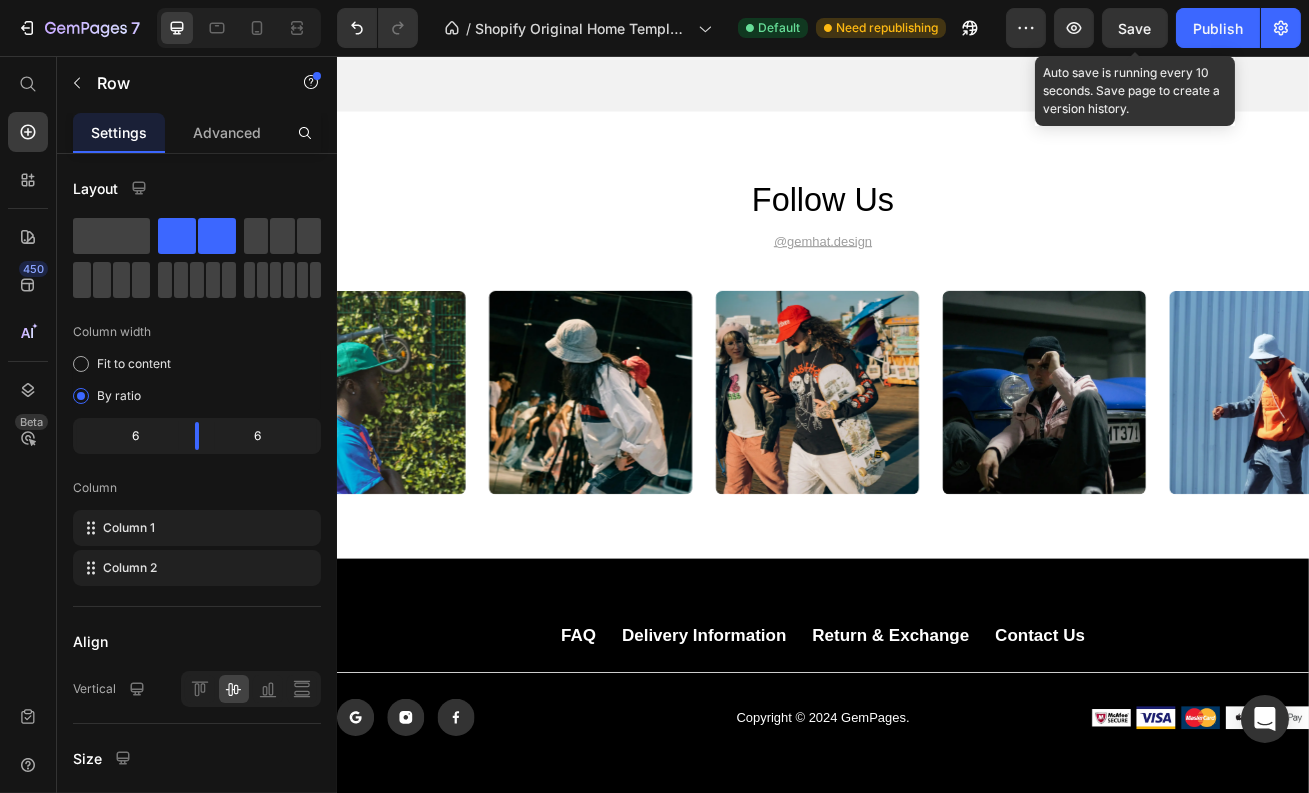 scroll, scrollTop: 3335, scrollLeft: 0, axis: vertical 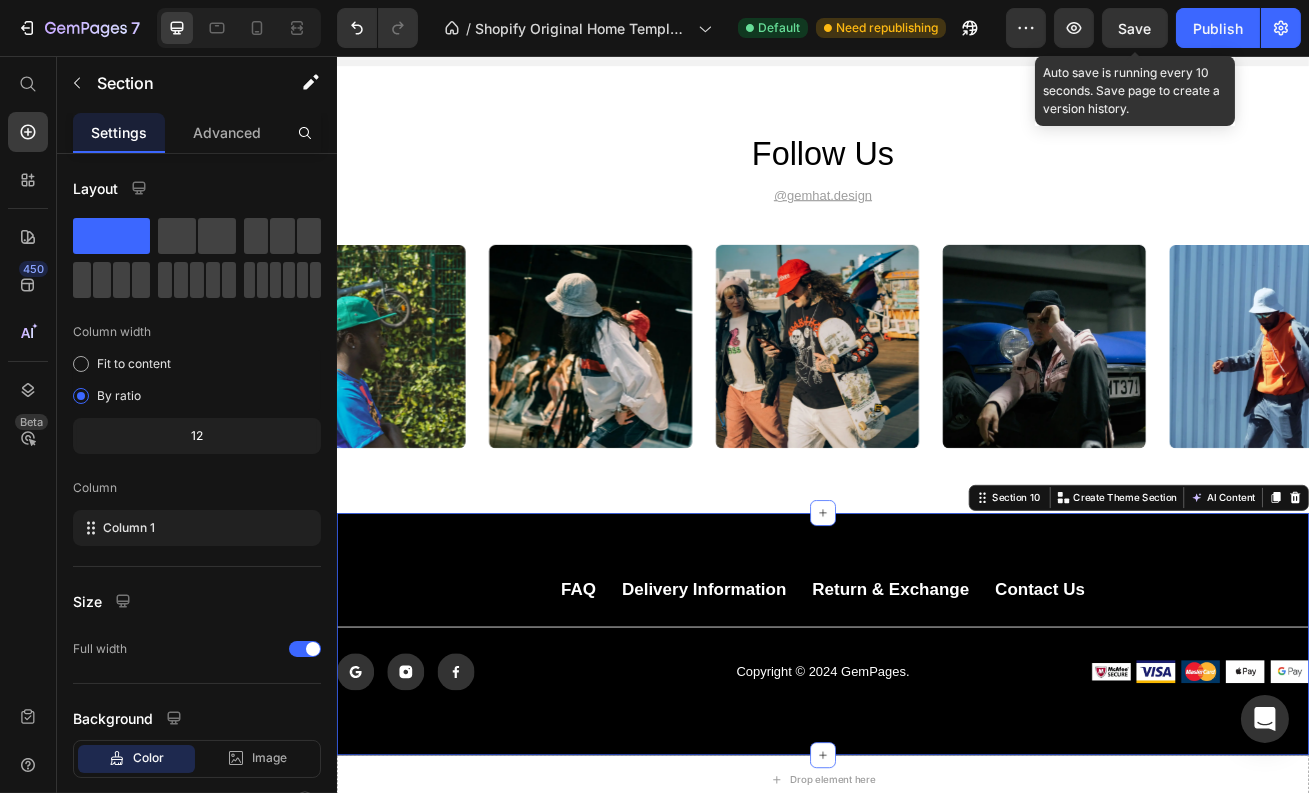 click on "FAQ Button delivery information Button return & exchange   Button contact us Button Row                Title Line
Icon
Icon
Icon Row Copyright © 2024 GemPages.  Text Block Image Image Image Image Image Row Row Section 10   You can create reusable sections Create Theme Section AI Content Write with GemAI What would you like to describe here? Tone and Voice Persuasive Product Show more Generate" at bounding box center [936, 769] 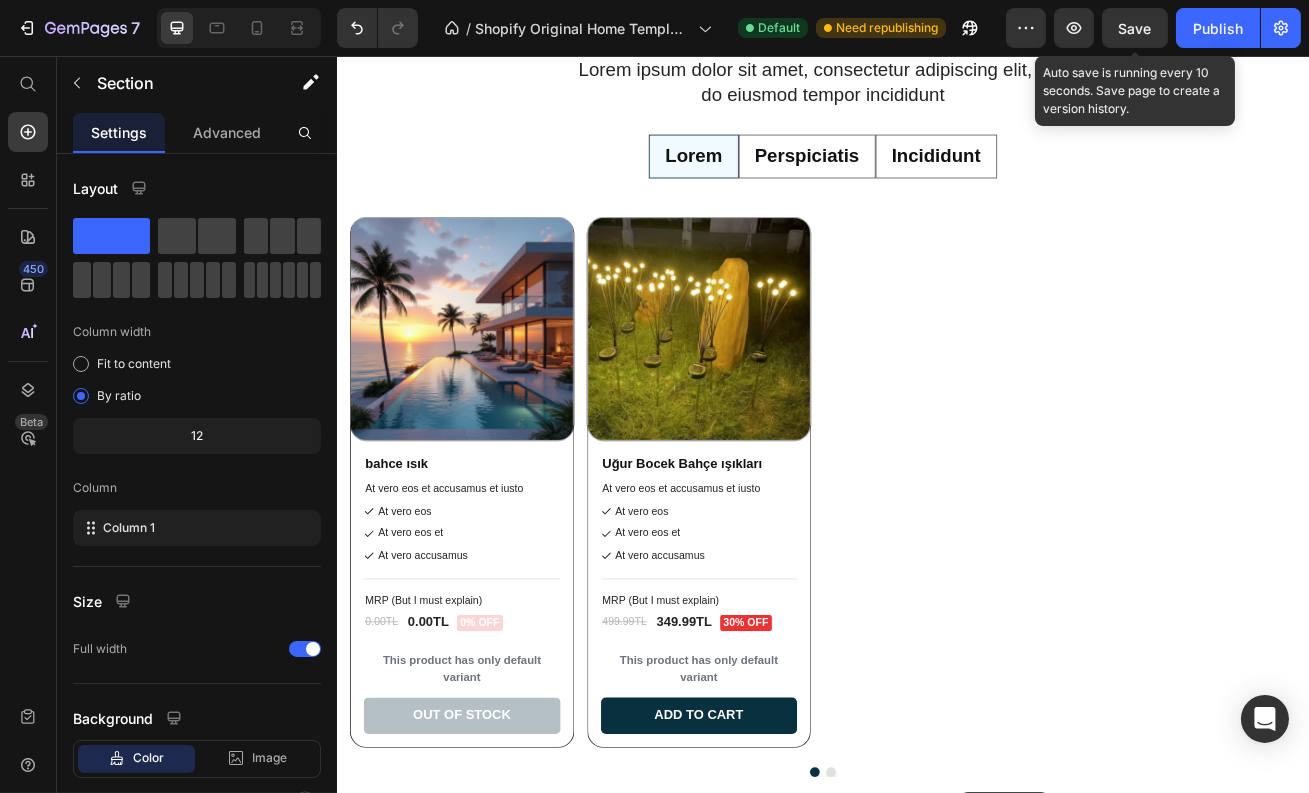 scroll, scrollTop: 5247, scrollLeft: 0, axis: vertical 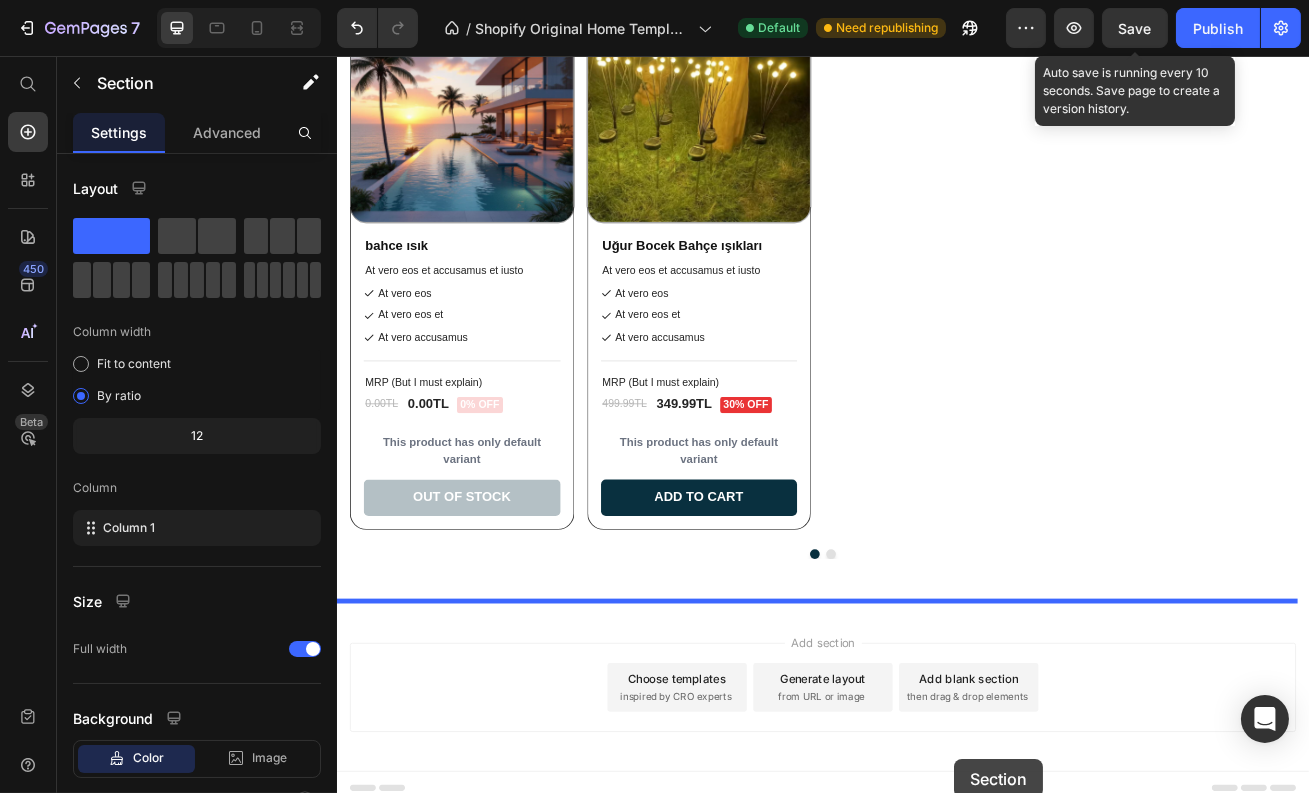 drag, startPoint x: 1109, startPoint y: 594, endPoint x: 1098, endPoint y: 924, distance: 330.1833 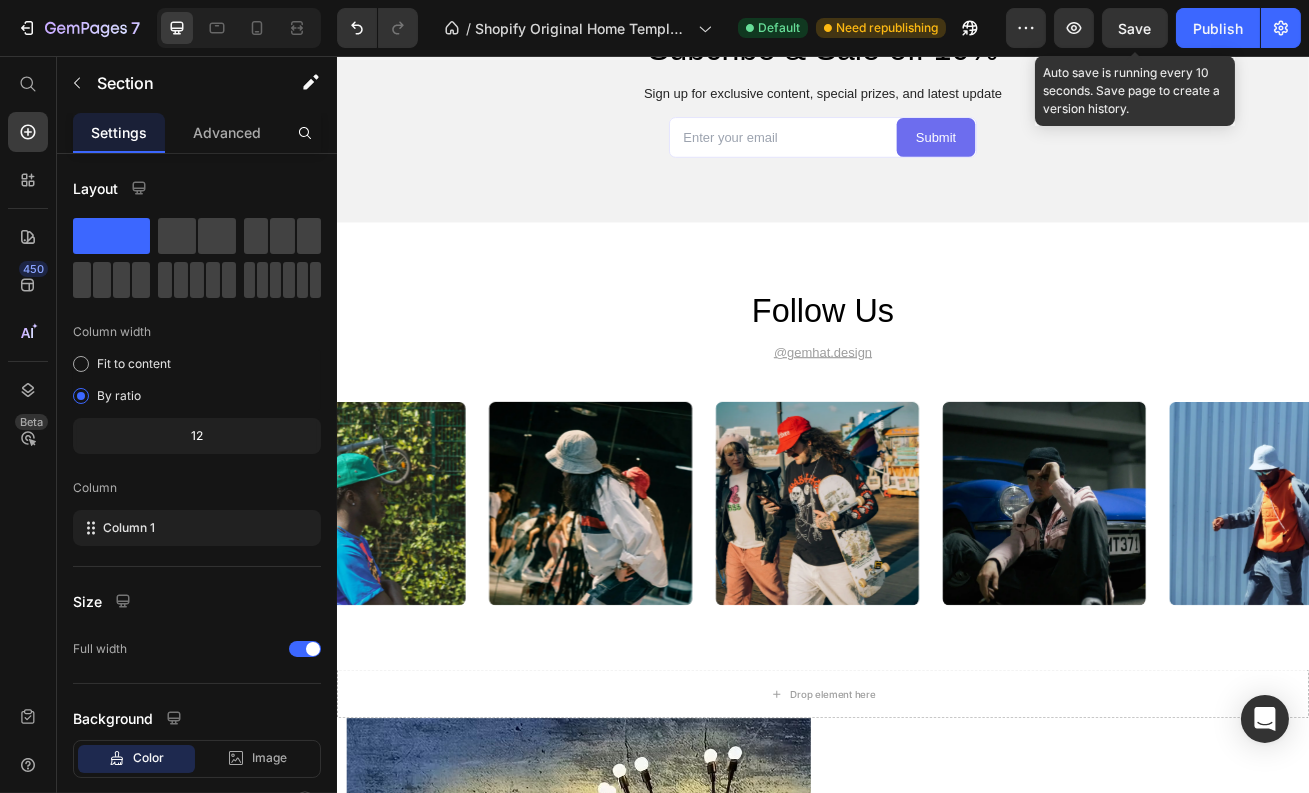 scroll, scrollTop: 2759, scrollLeft: 0, axis: vertical 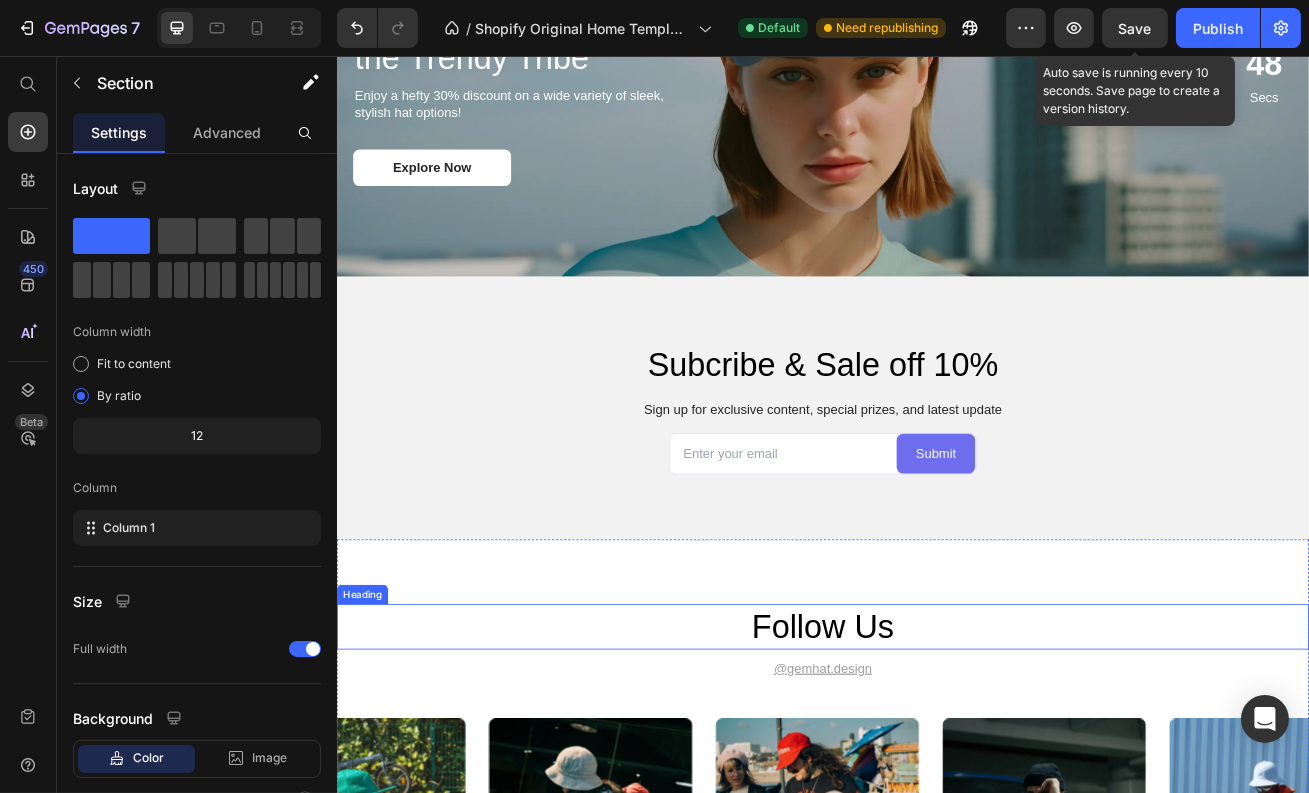 click on "Follow Us" at bounding box center (936, 760) 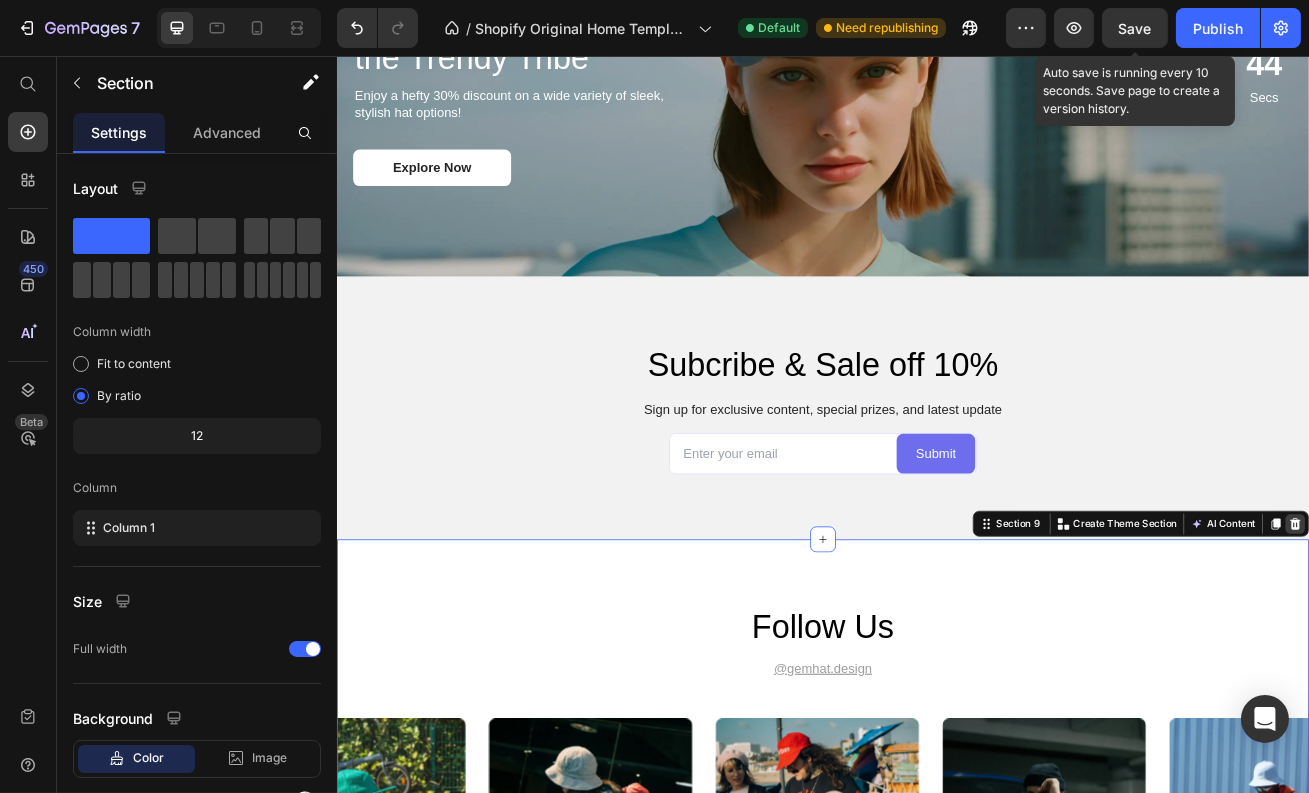 click 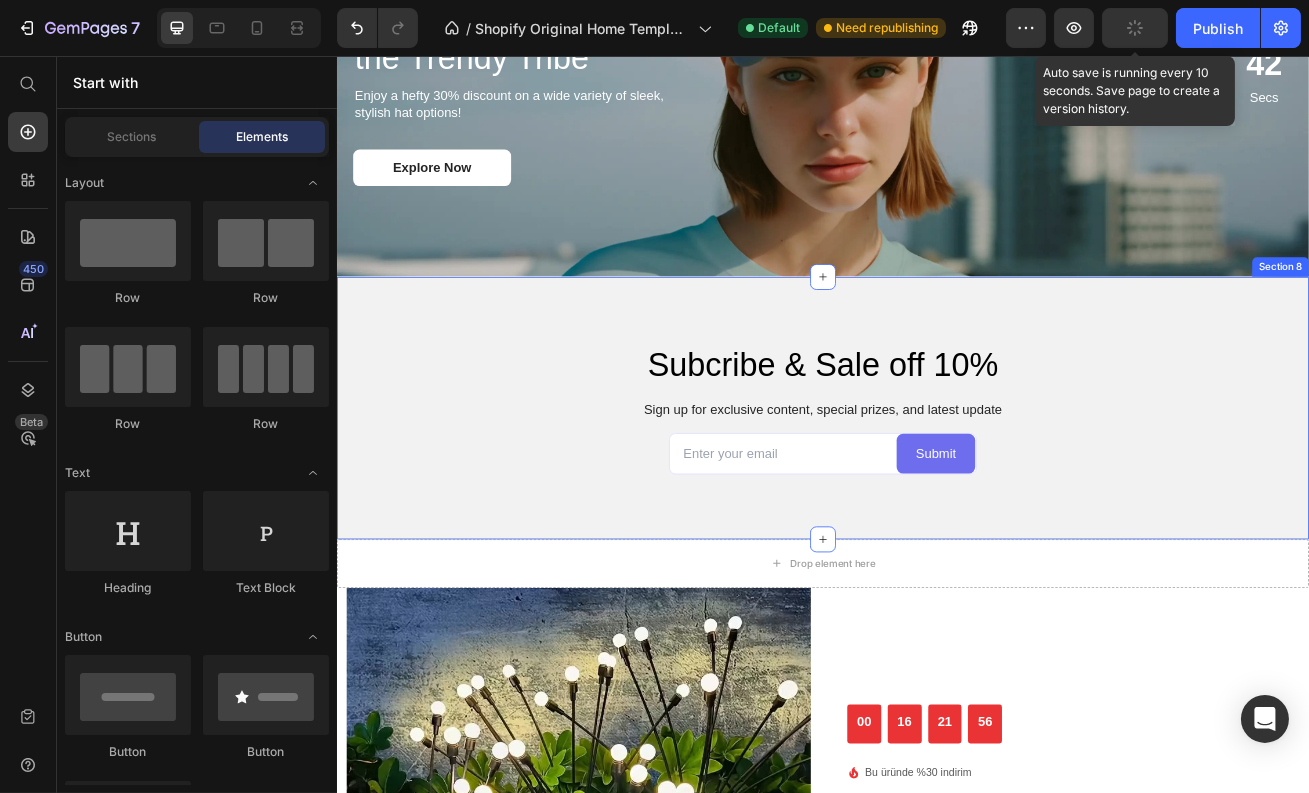 scroll, scrollTop: 2386, scrollLeft: 0, axis: vertical 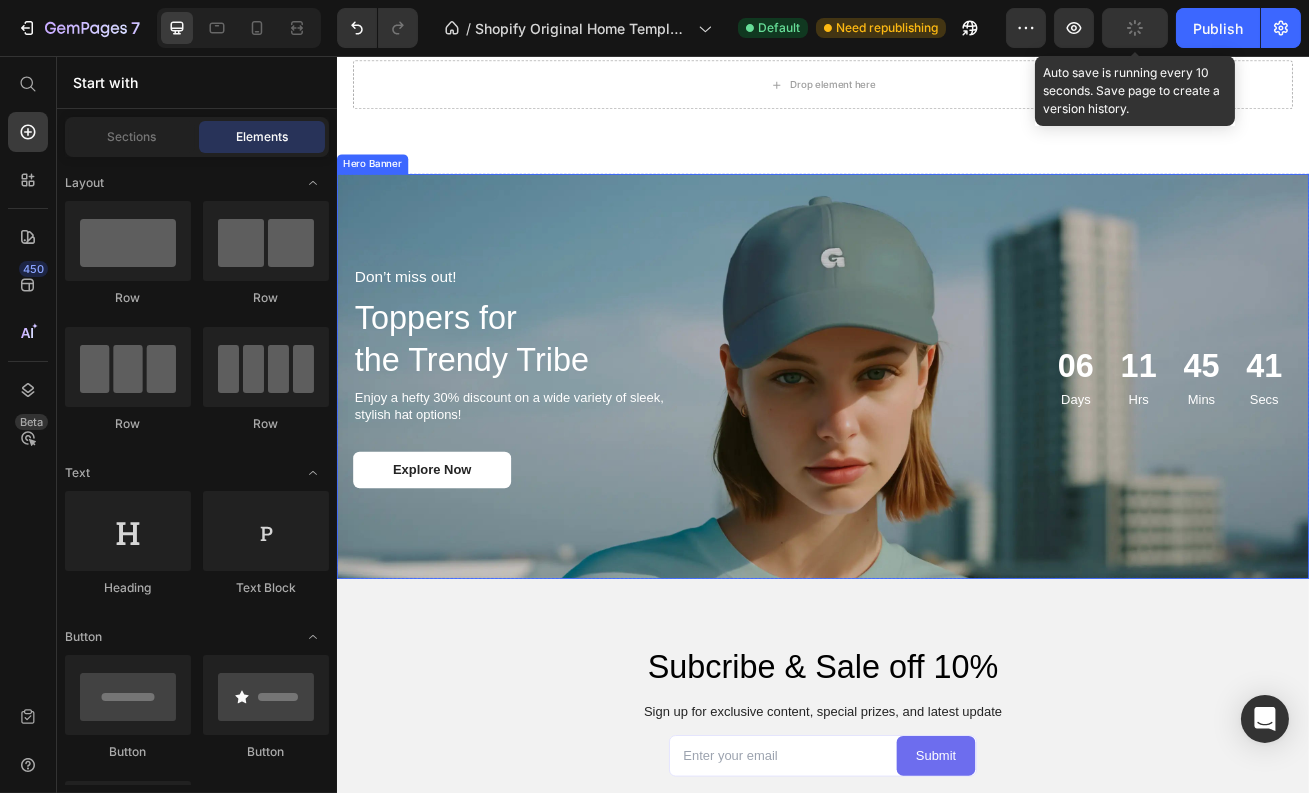 click on "Don’t miss out! Text Block Toppers for  the Trendy Tribe Heading Enjoy a hefty 30% discount on a wide variety of sleek, stylish hat options! Text Block Explore Now Button 06 Days 11 Hrs 45 Mins 41 Secs Countdown Timer Row" at bounding box center [936, 451] 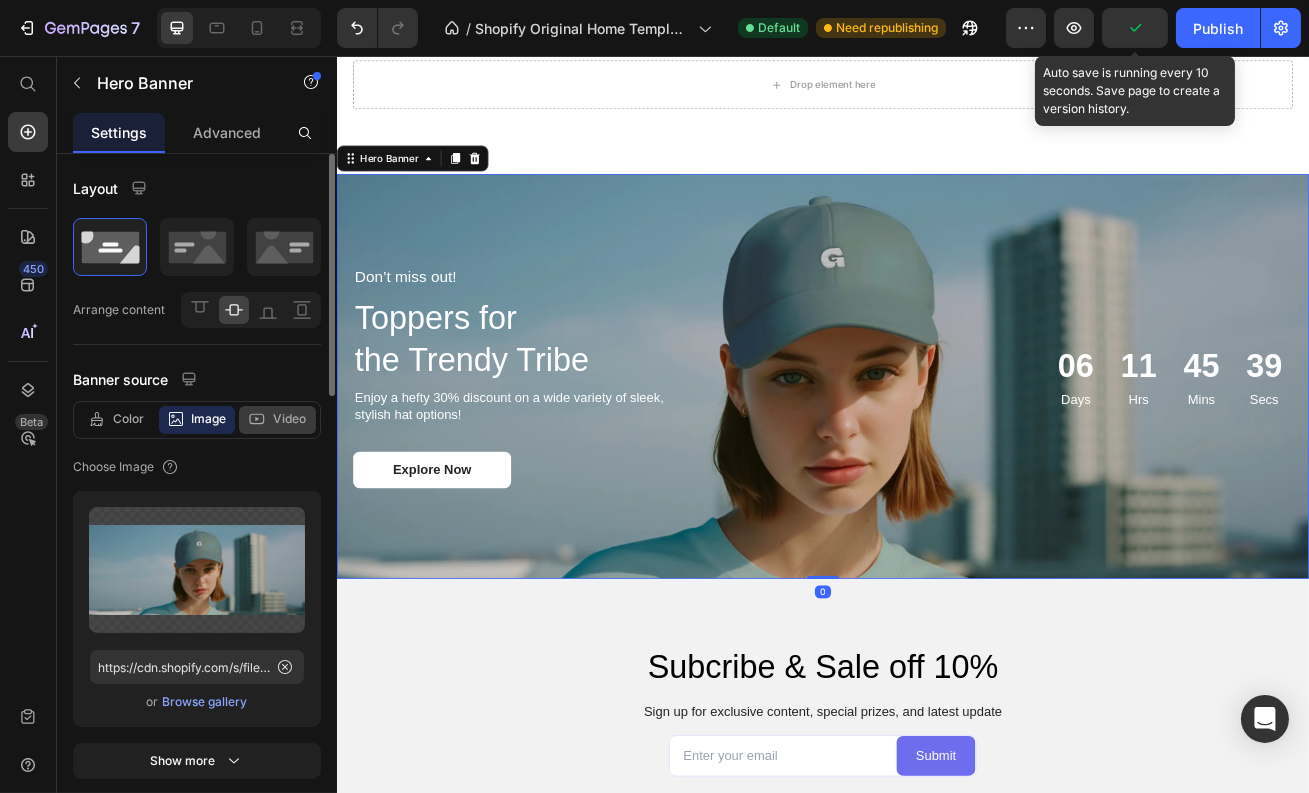 click on "Video" 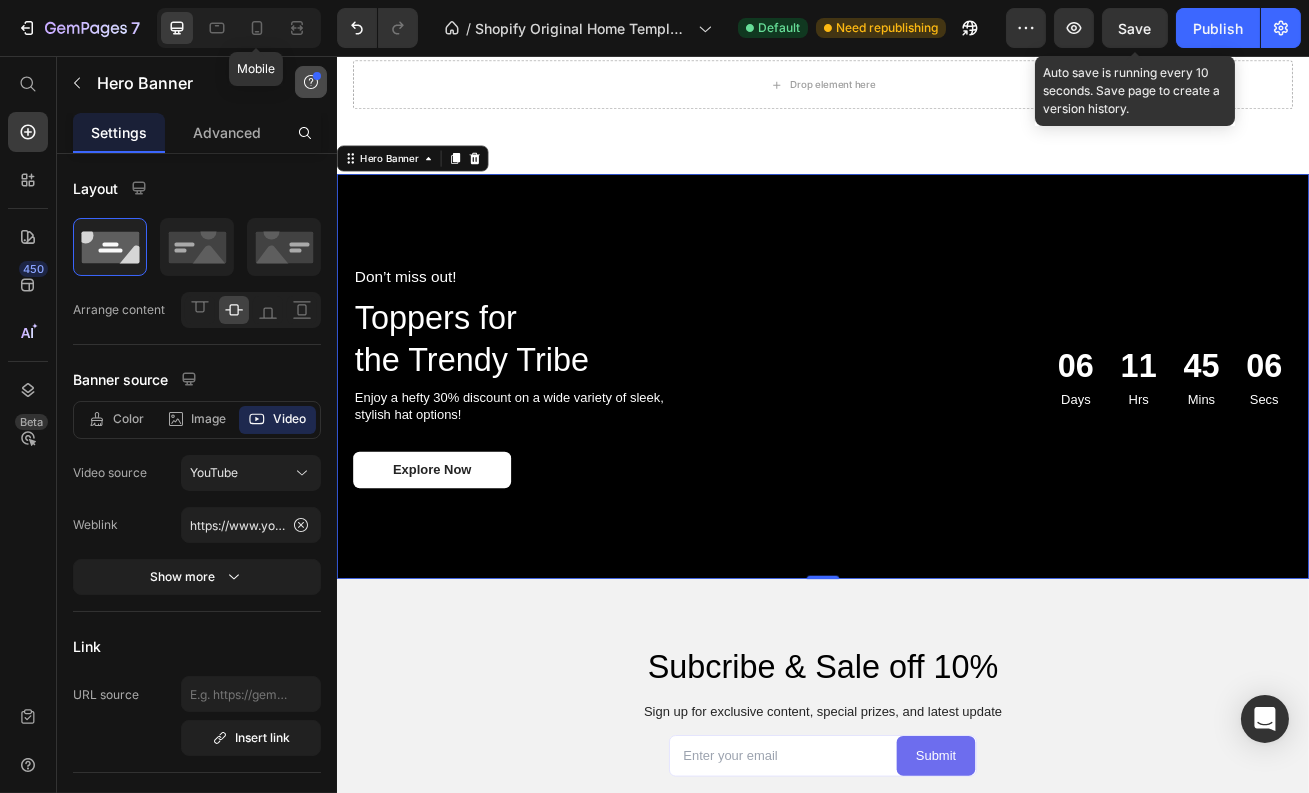 drag, startPoint x: 256, startPoint y: 37, endPoint x: 310, endPoint y: 92, distance: 77.07788 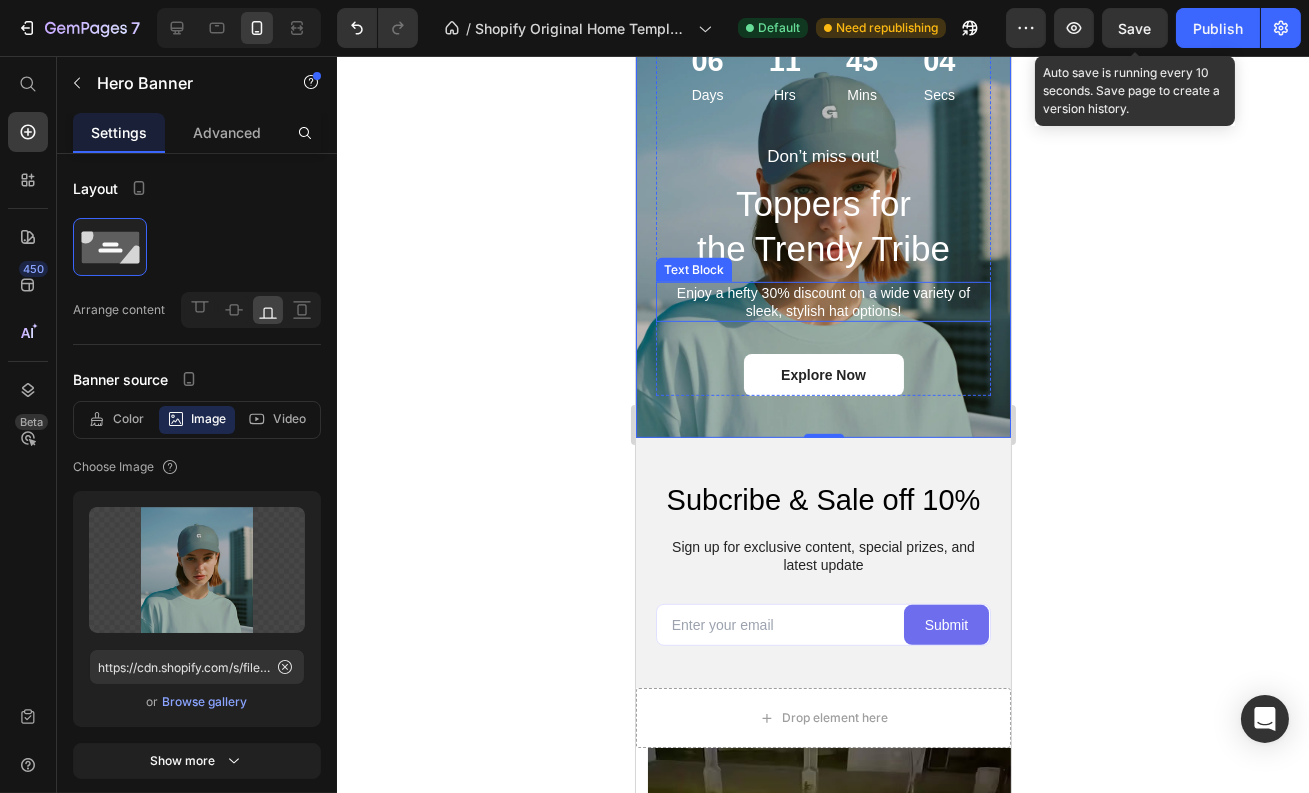 scroll, scrollTop: 1987, scrollLeft: 0, axis: vertical 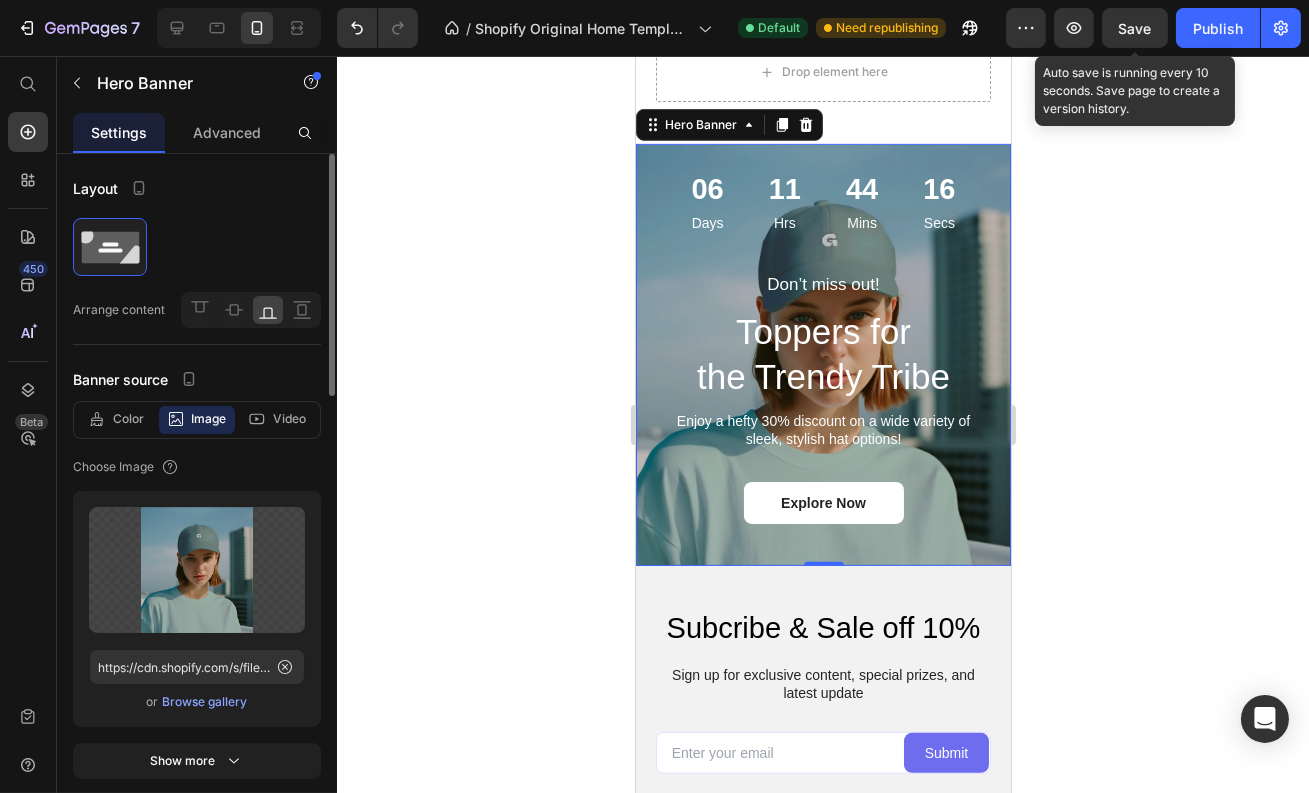 drag, startPoint x: 255, startPoint y: 416, endPoint x: 269, endPoint y: 442, distance: 29.529646 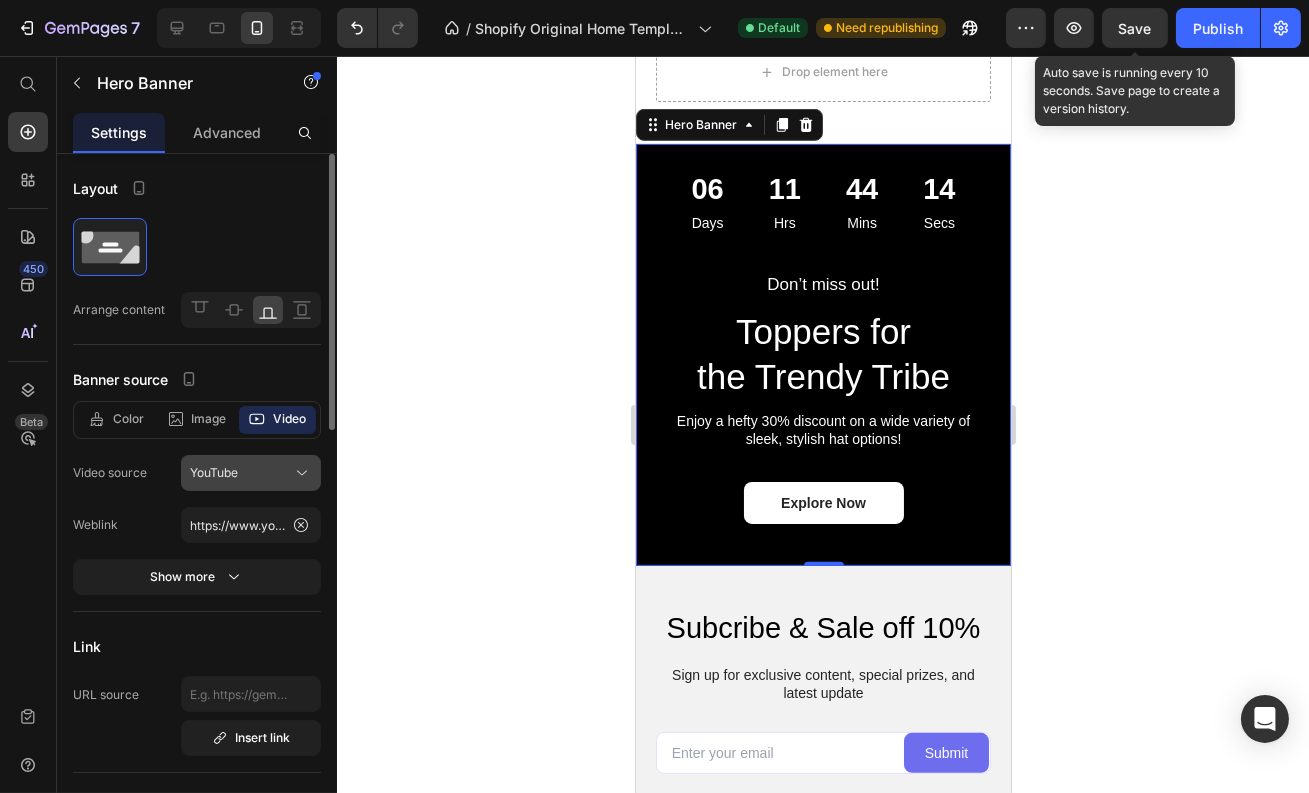 click on "YouTube" at bounding box center [251, 473] 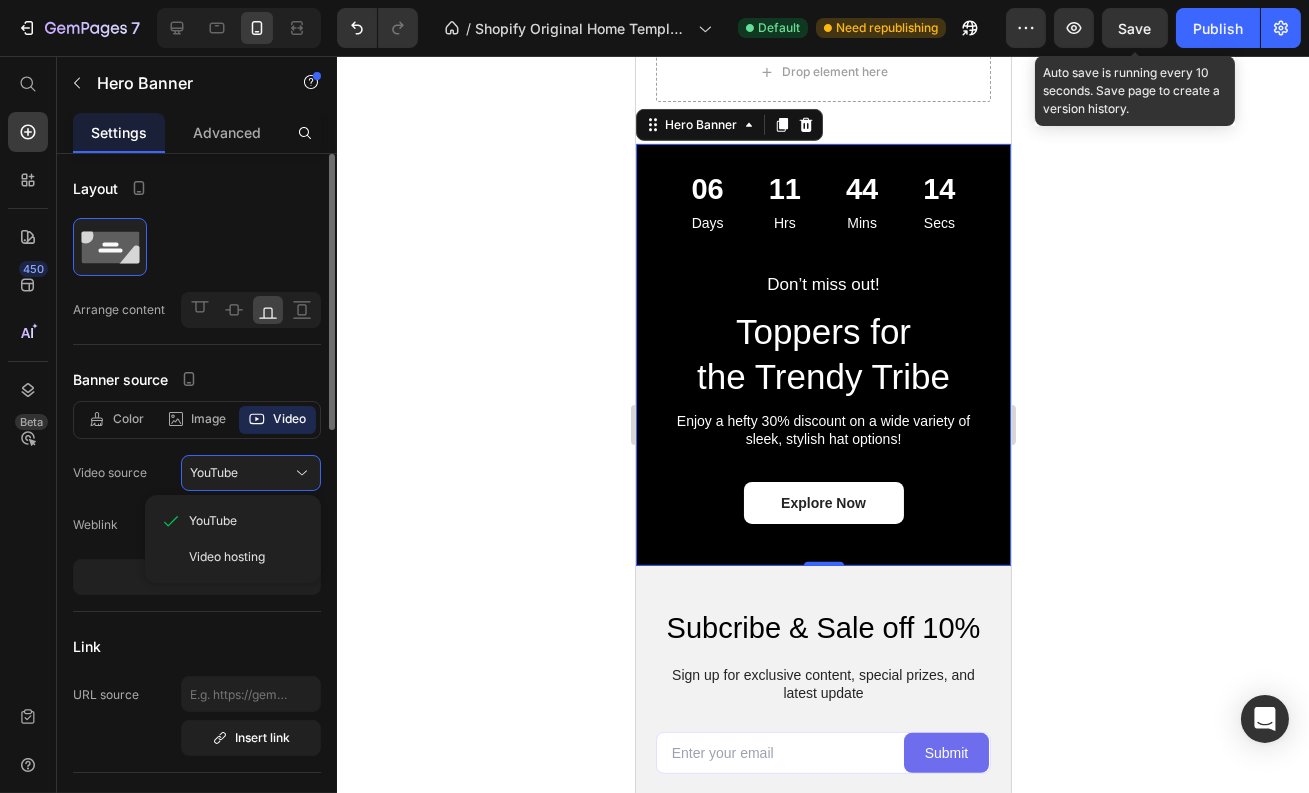 click on "Video hosting" at bounding box center [227, 557] 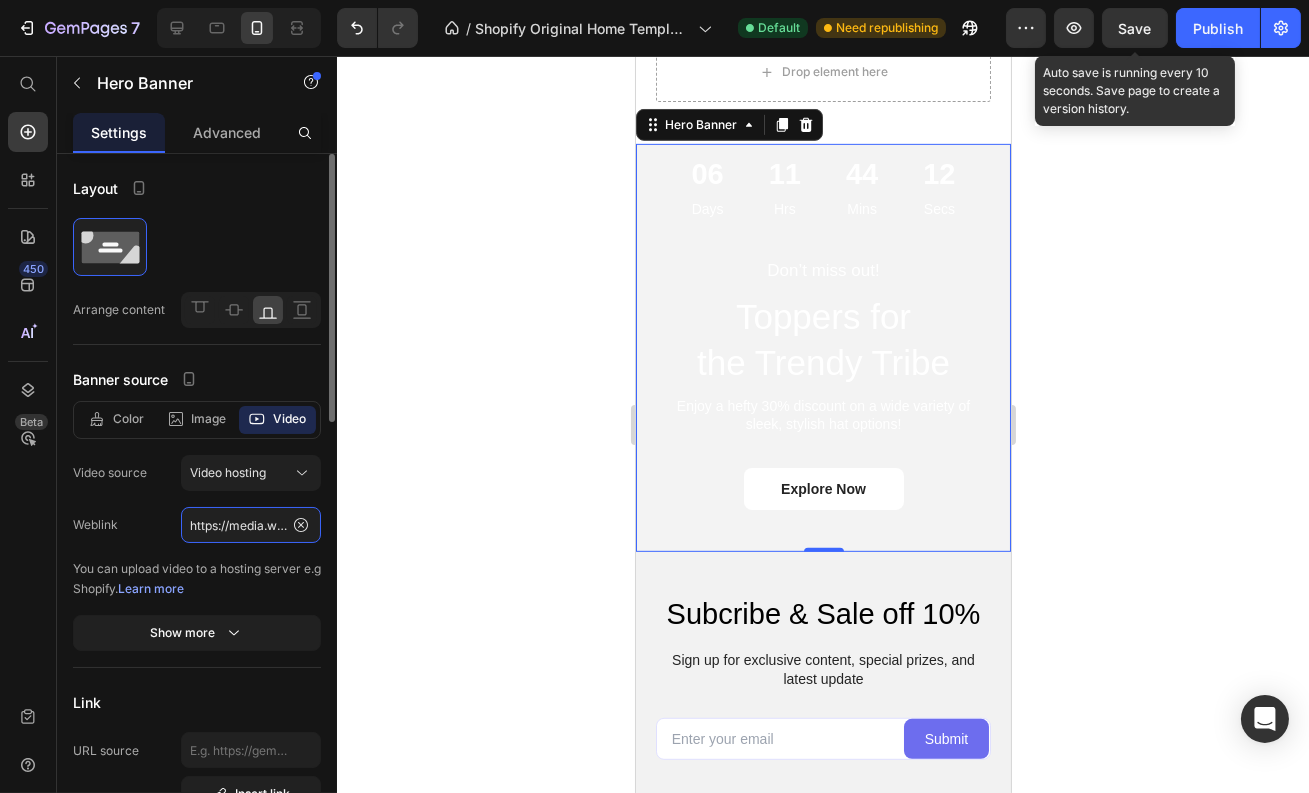 click on "https://media.w3.org/2010/05/sintel/trailer.mp4" 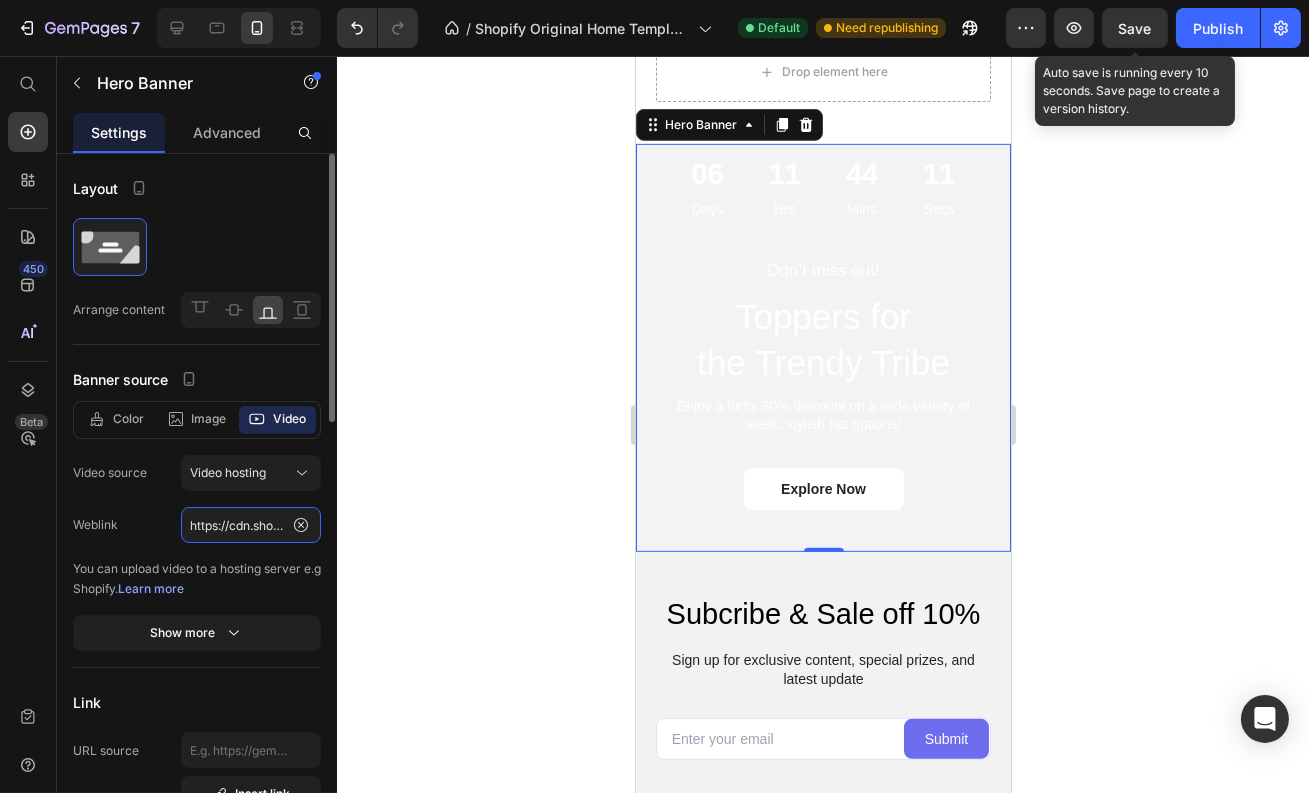 scroll, scrollTop: 0, scrollLeft: 364, axis: horizontal 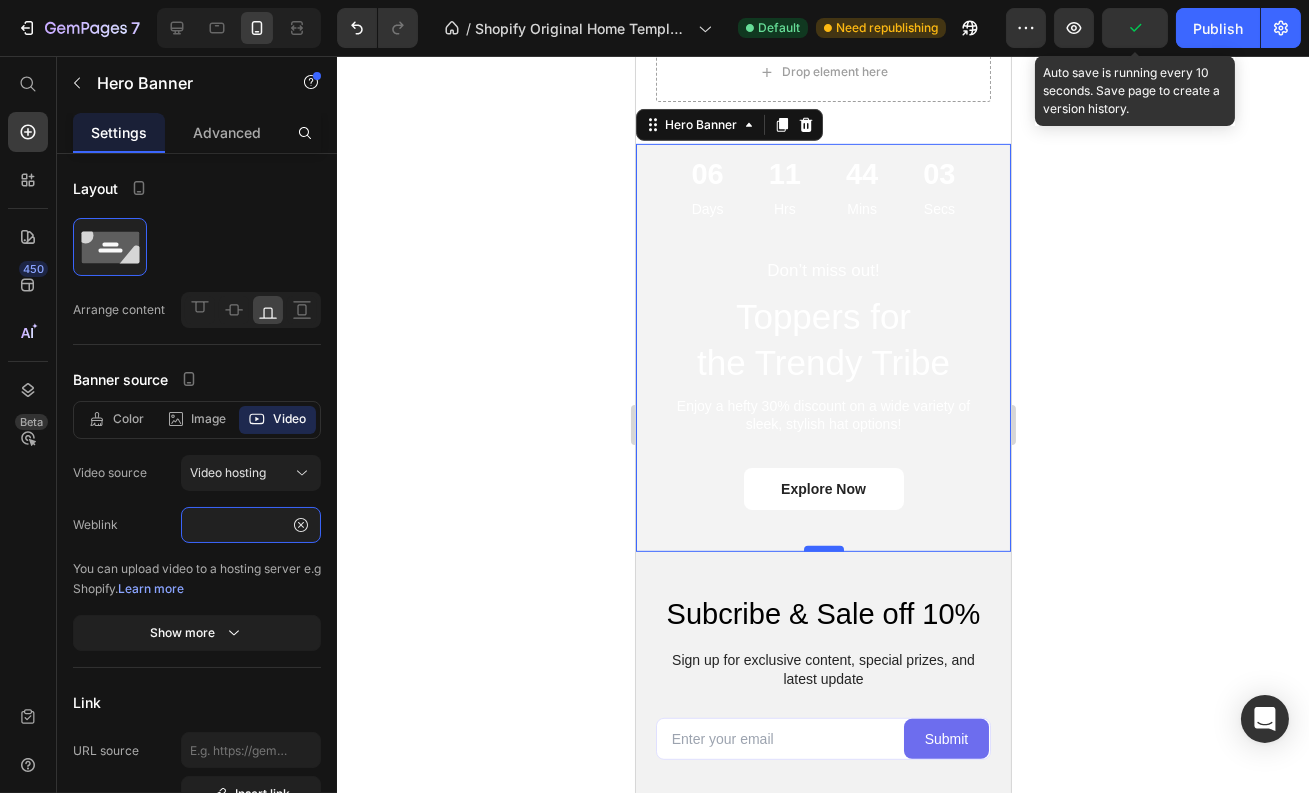 type on "https://cdn.shopify.com/videos/c/o/v/6f21d45aa62e44ce9839e8e6641361af.mp4" 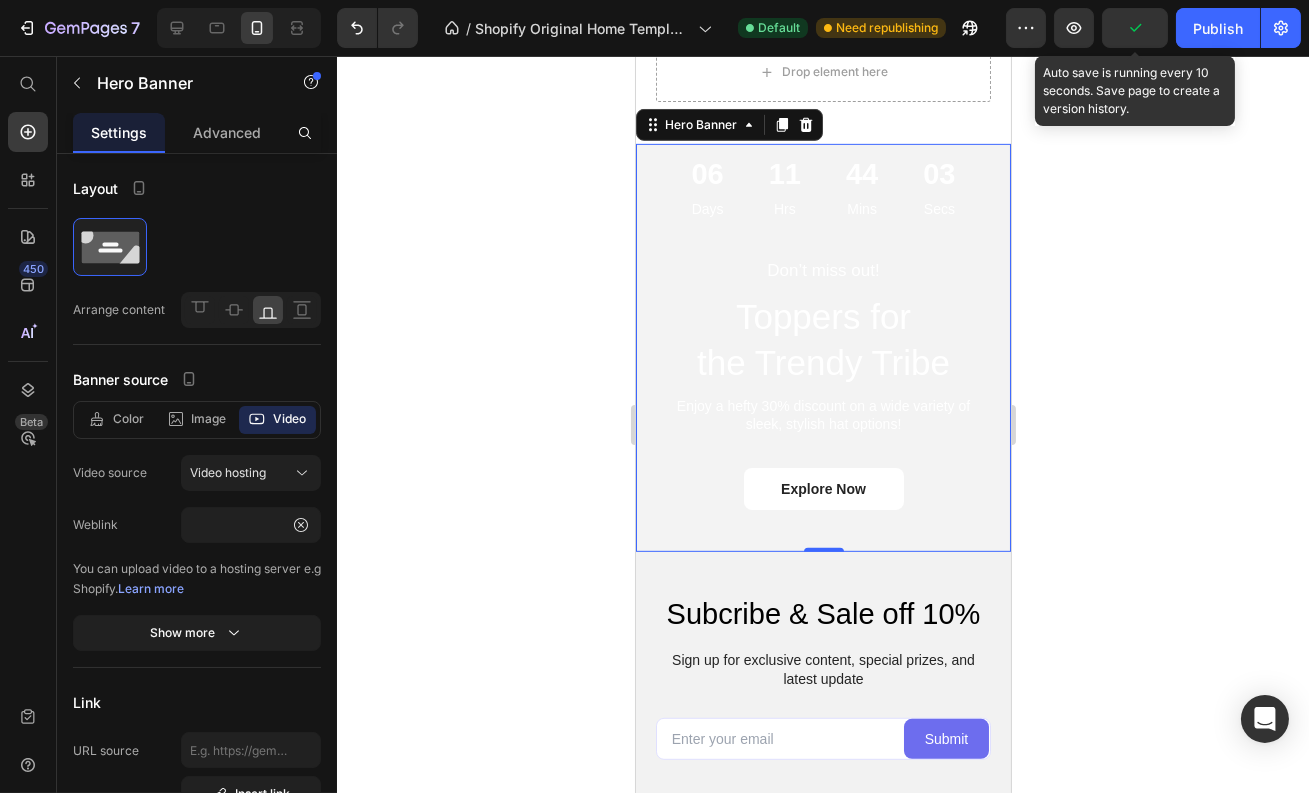 scroll, scrollTop: 0, scrollLeft: 0, axis: both 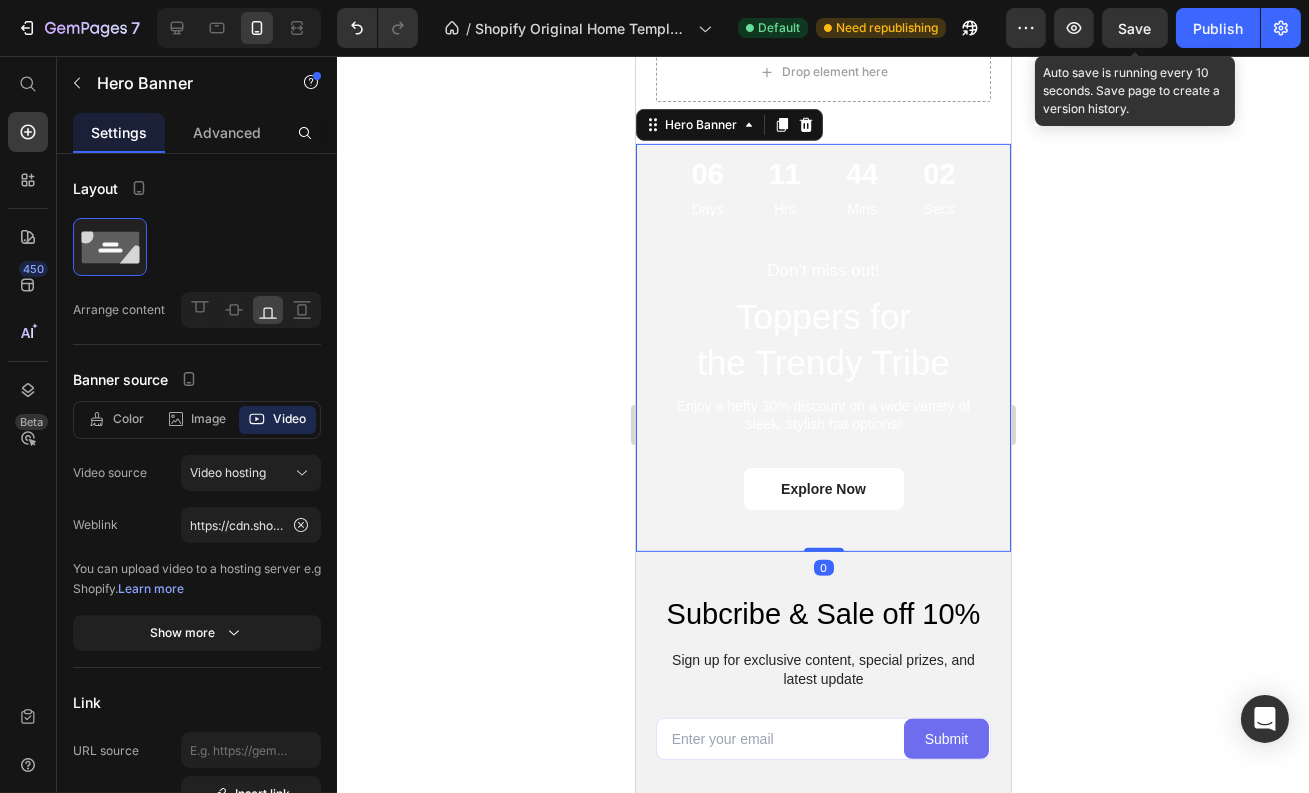 drag, startPoint x: 822, startPoint y: 529, endPoint x: 819, endPoint y: 336, distance: 193.02332 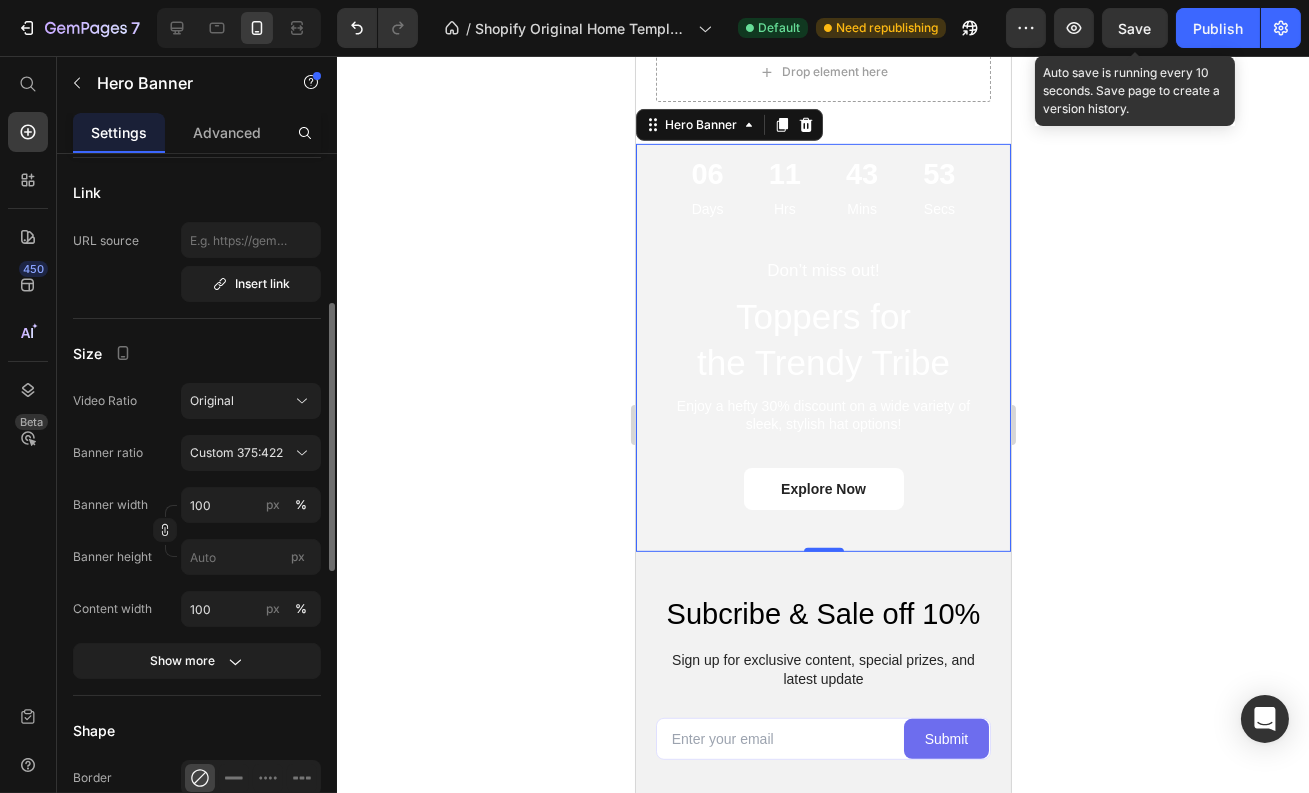 scroll, scrollTop: 477, scrollLeft: 0, axis: vertical 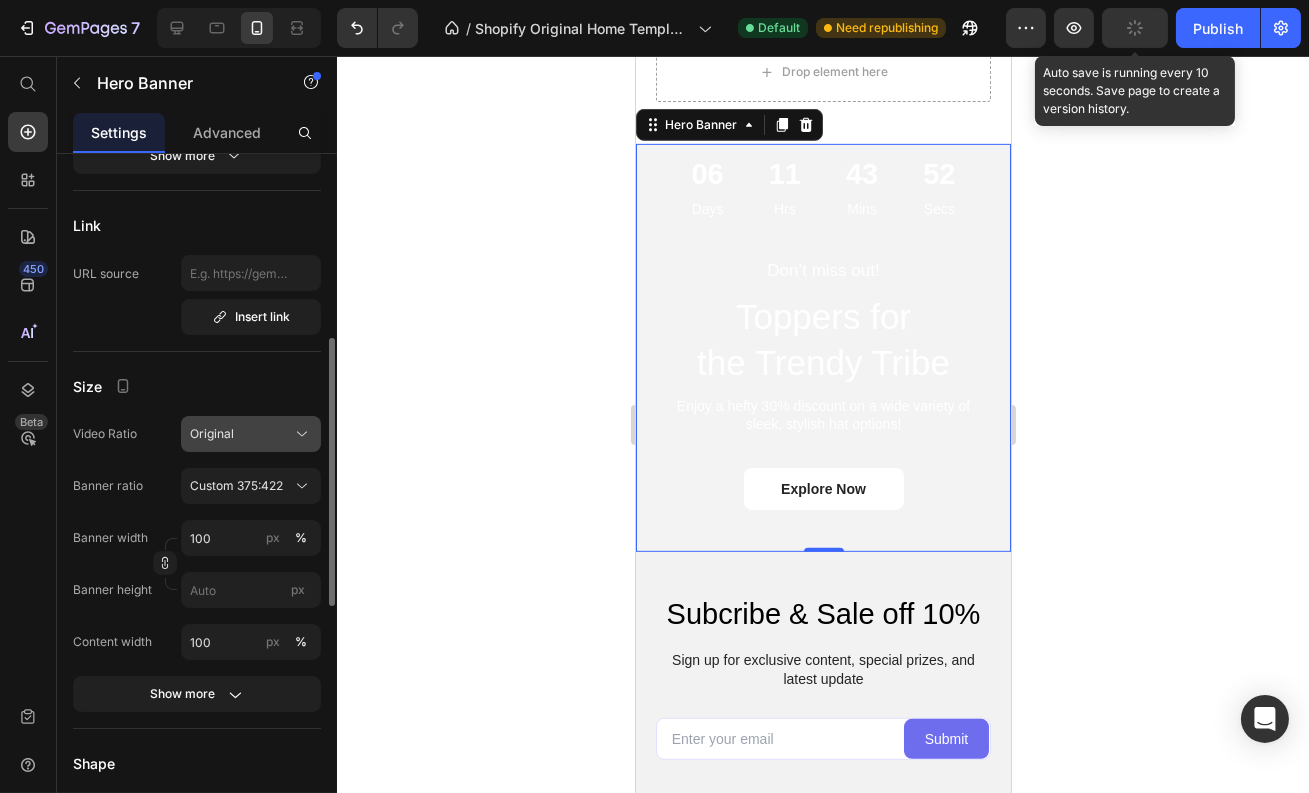 click on "Original" 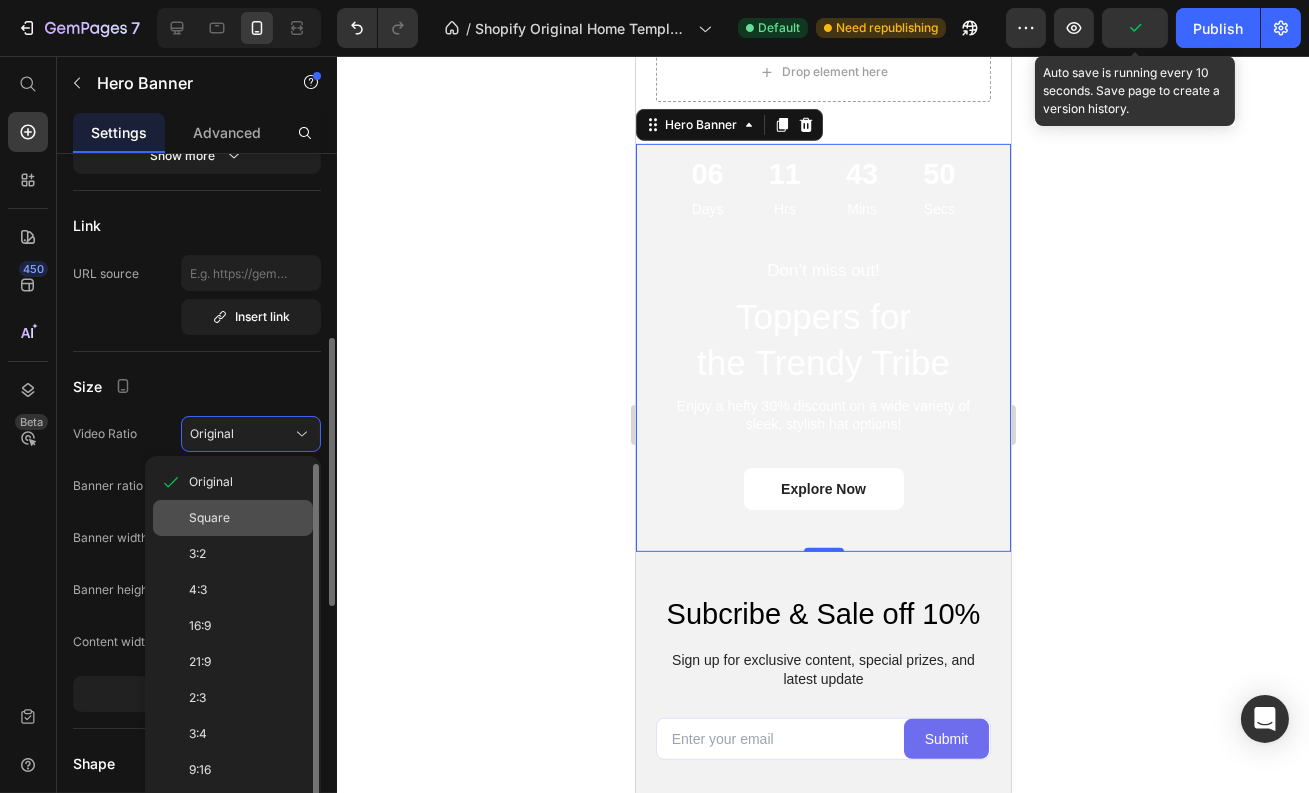 click on "Square" at bounding box center [247, 518] 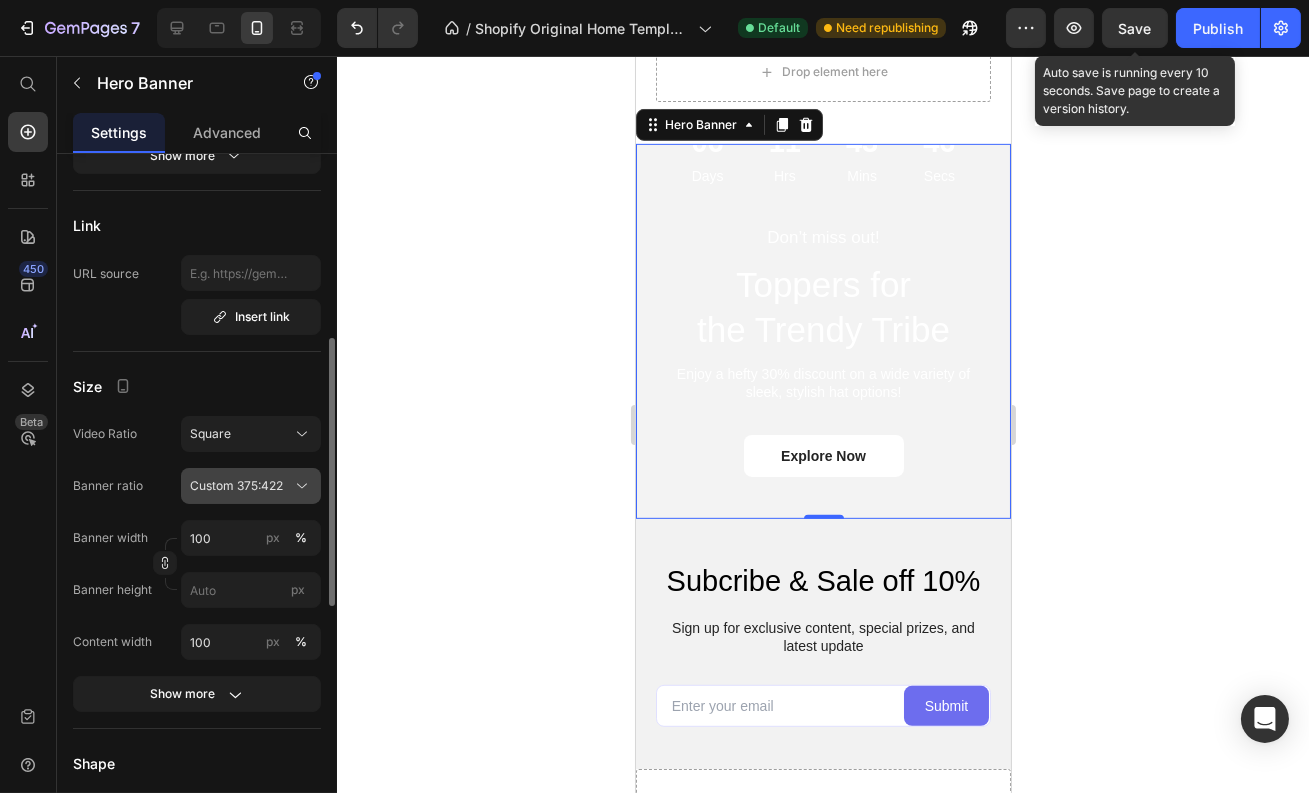 click 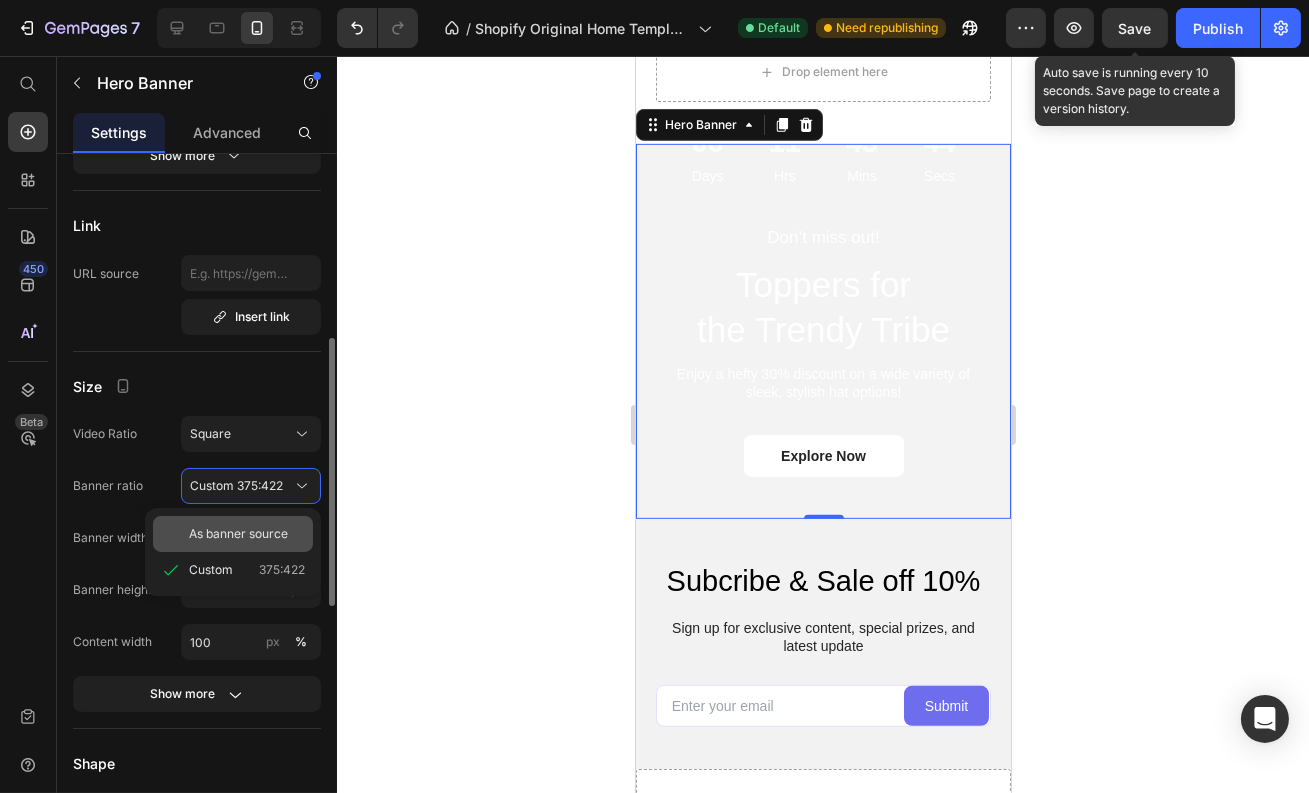 click on "As banner source" at bounding box center [238, 534] 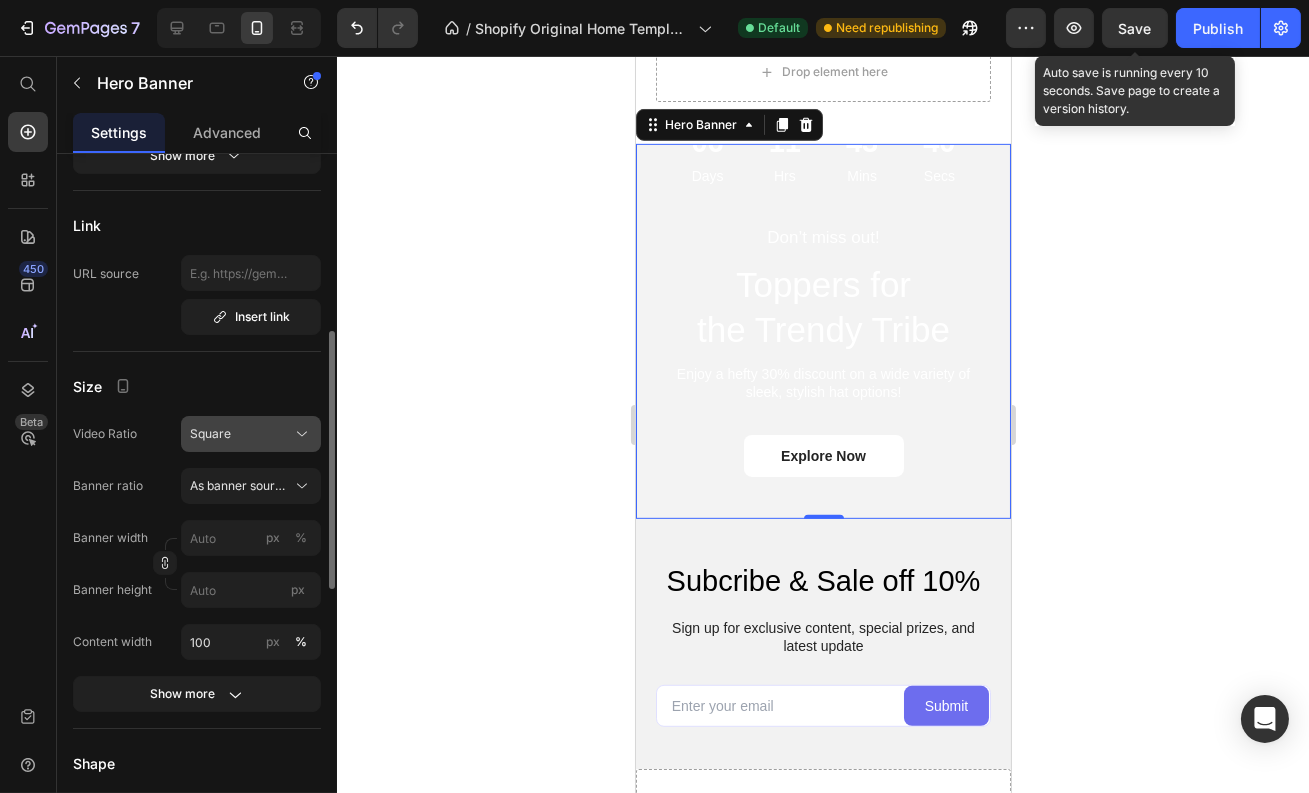 click 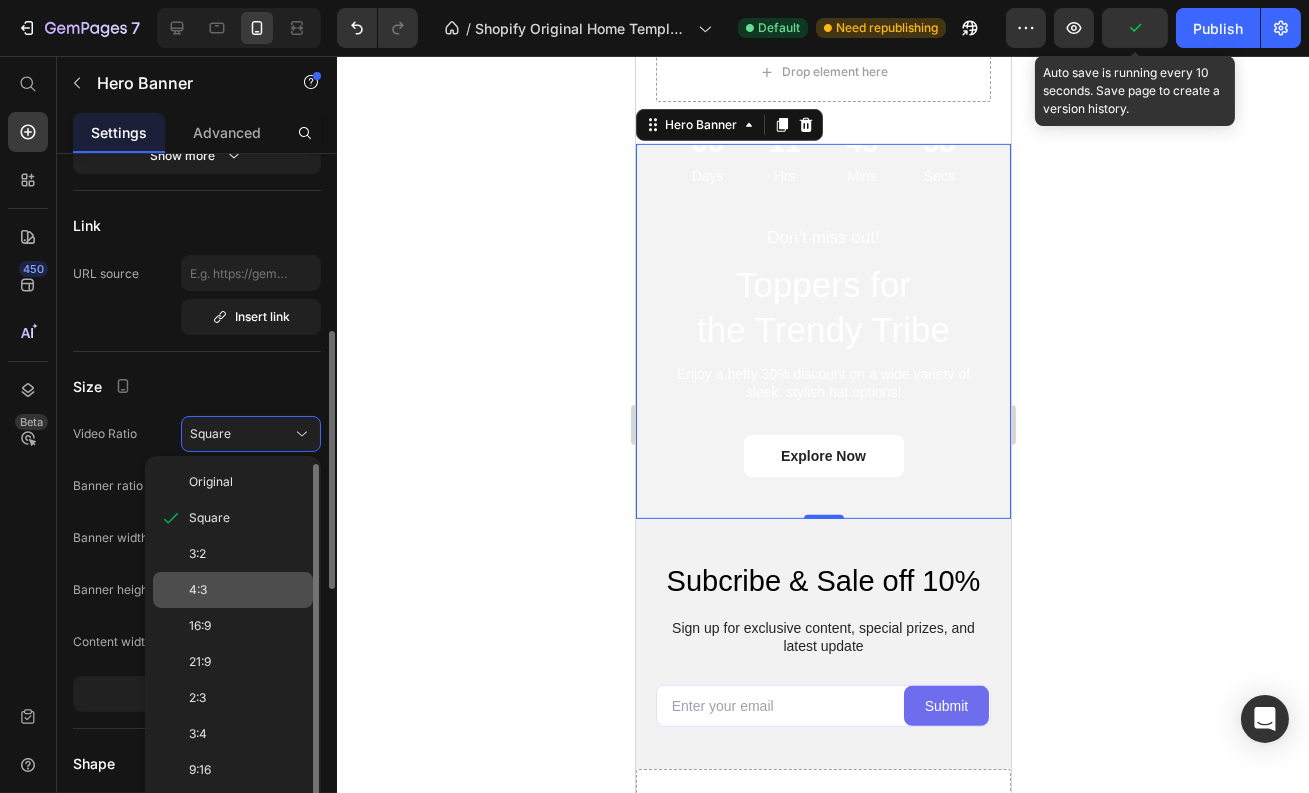 click on "4:3" 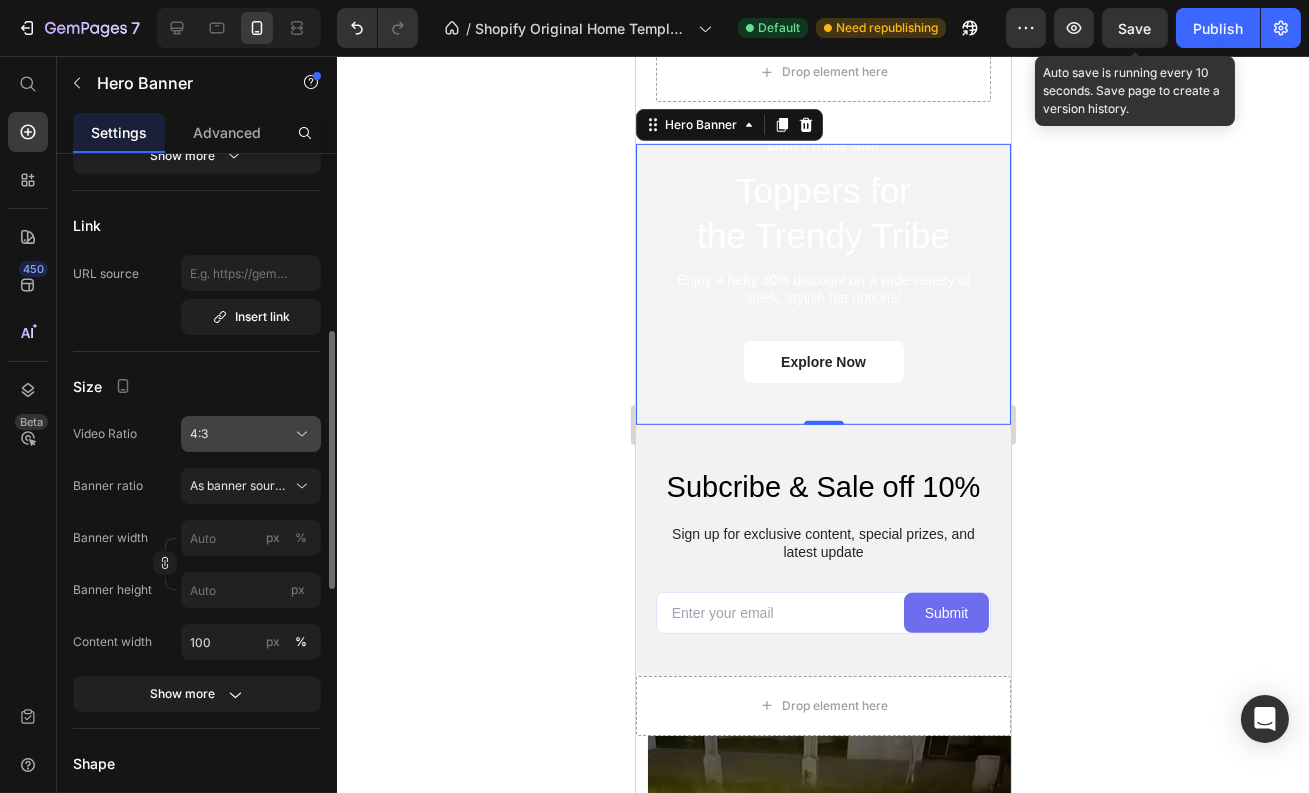 click on "4:3" at bounding box center (251, 434) 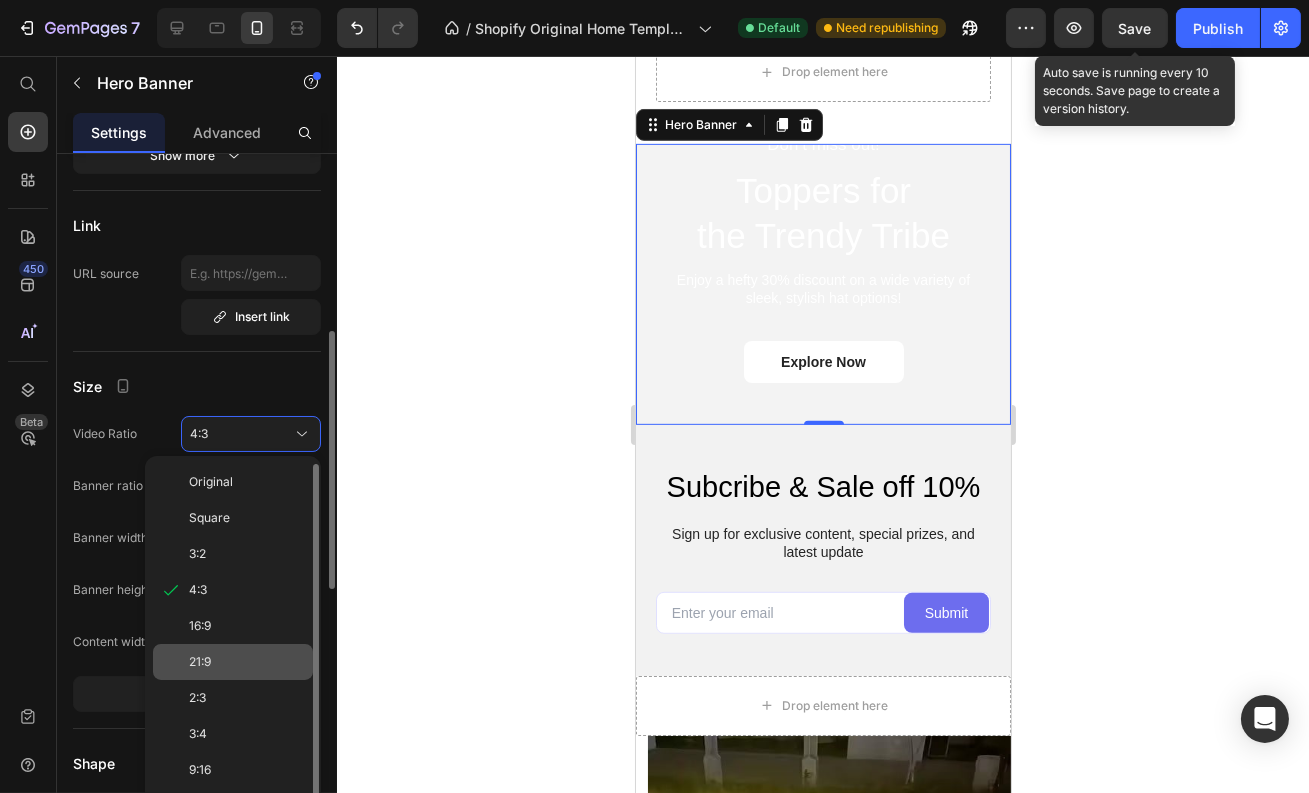 click on "21:9" at bounding box center (247, 662) 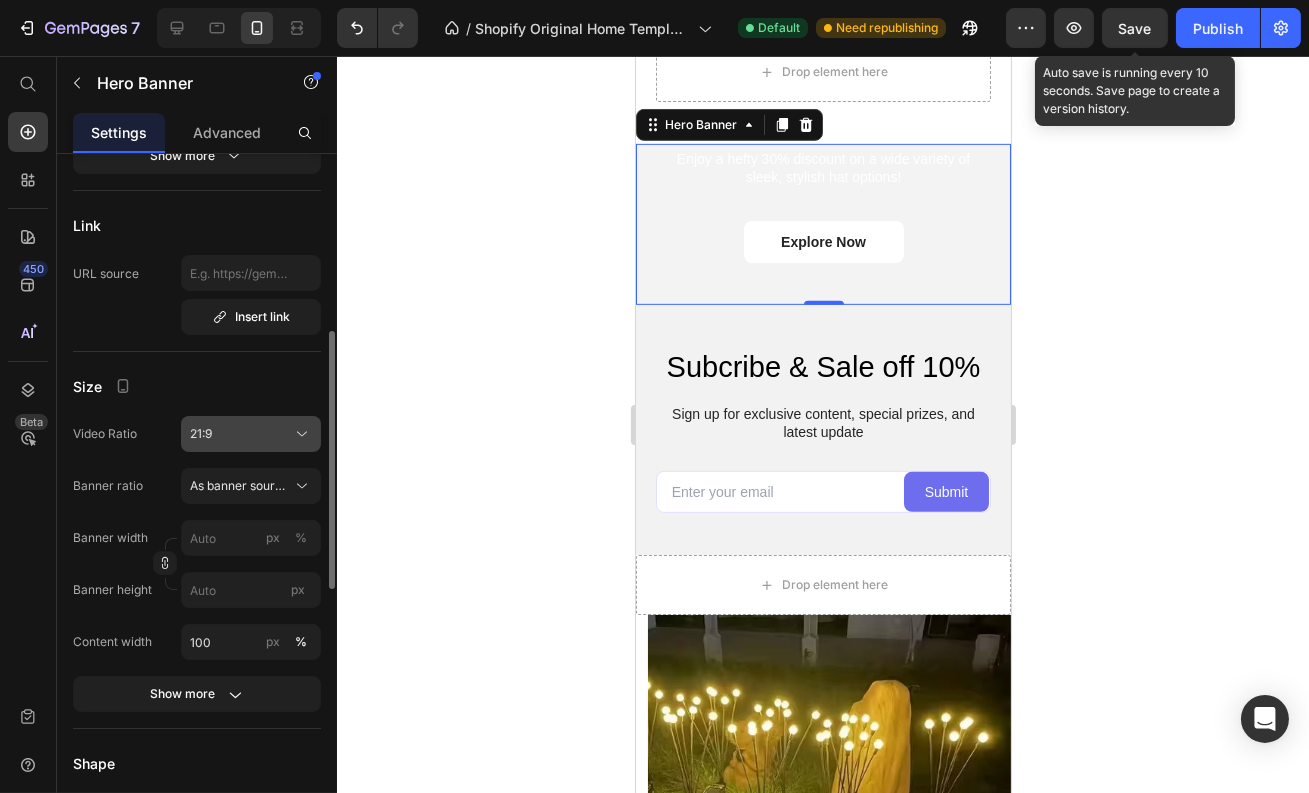 click on "21:9" at bounding box center [251, 434] 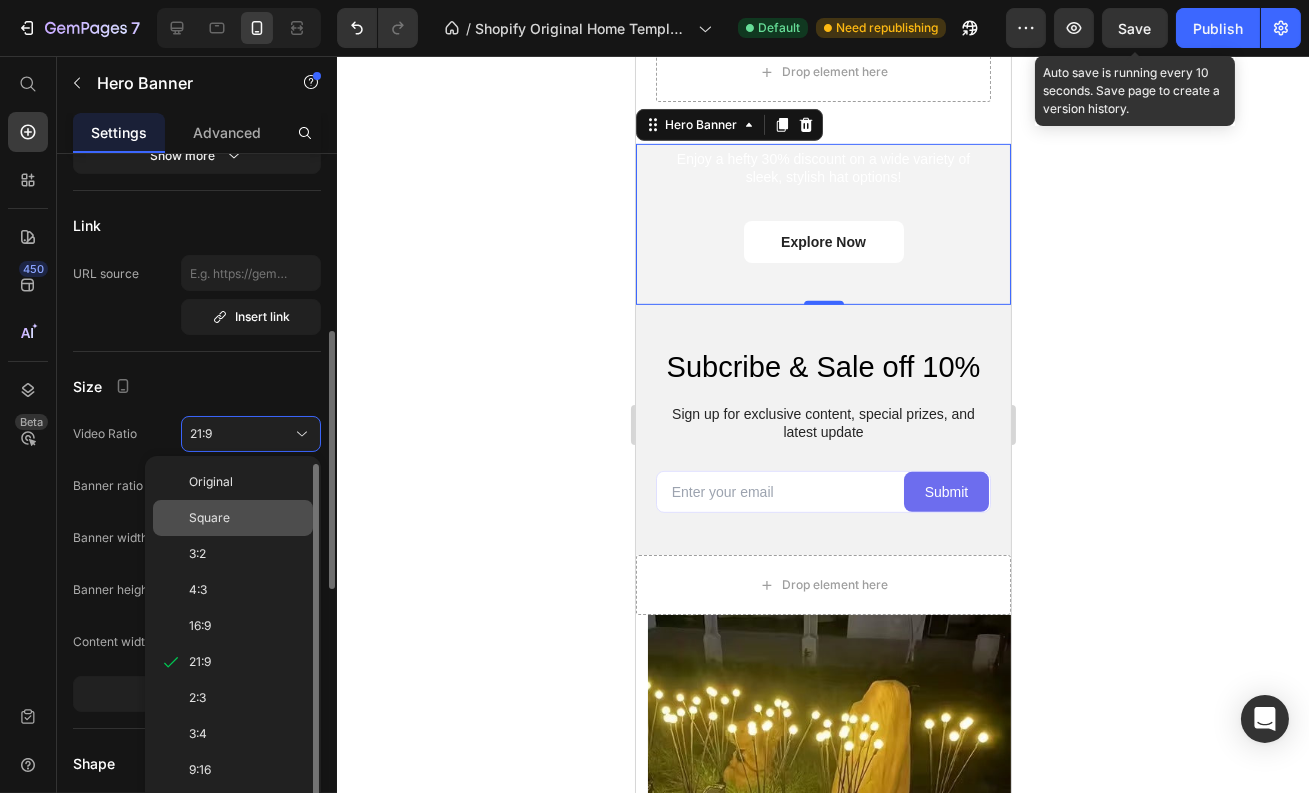click on "Square" at bounding box center [247, 518] 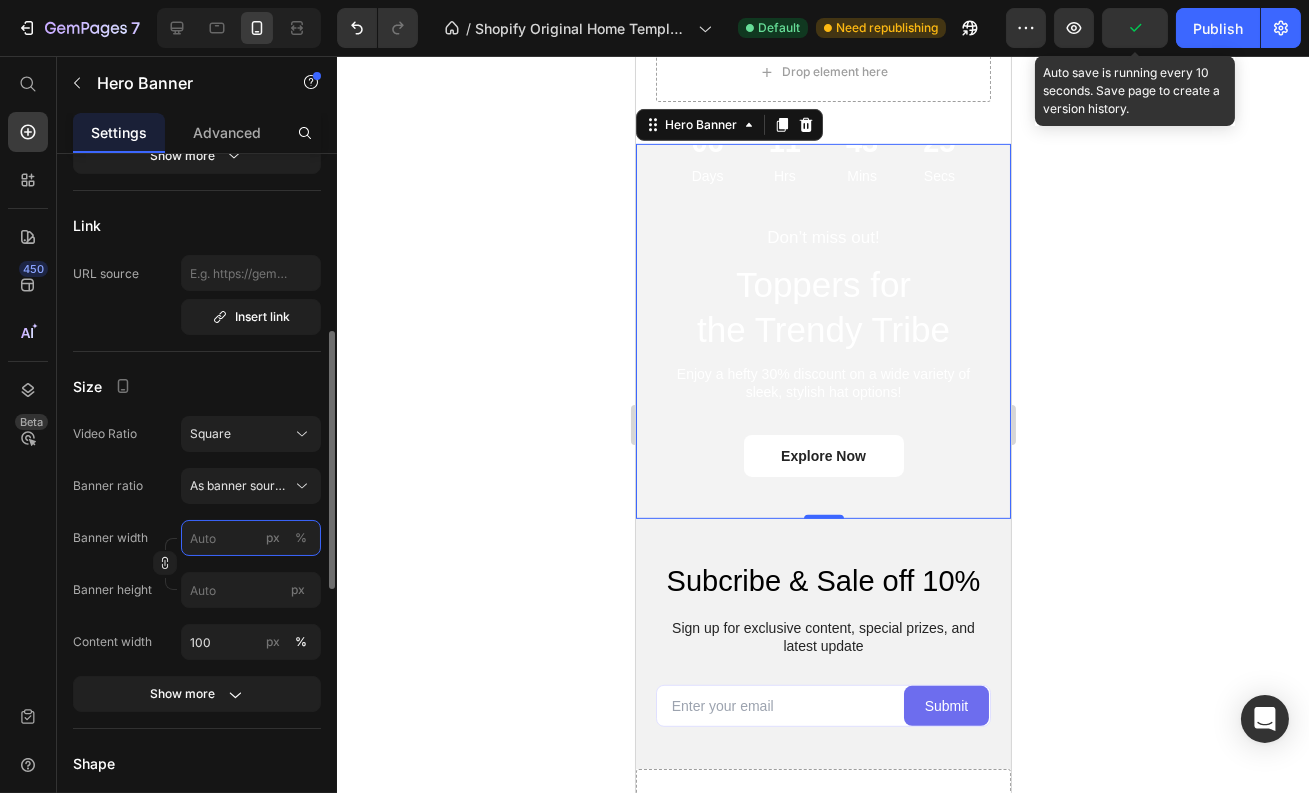 click on "px %" at bounding box center [251, 538] 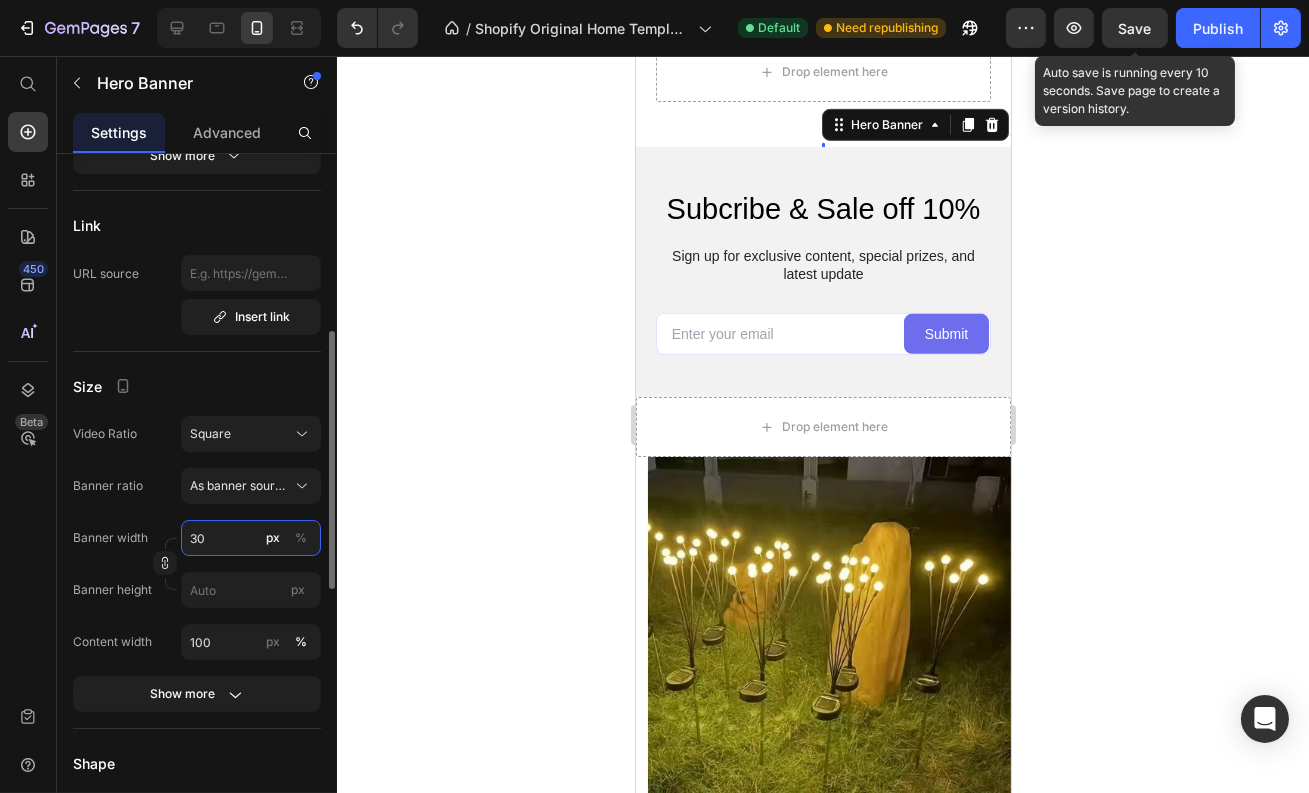type on "3" 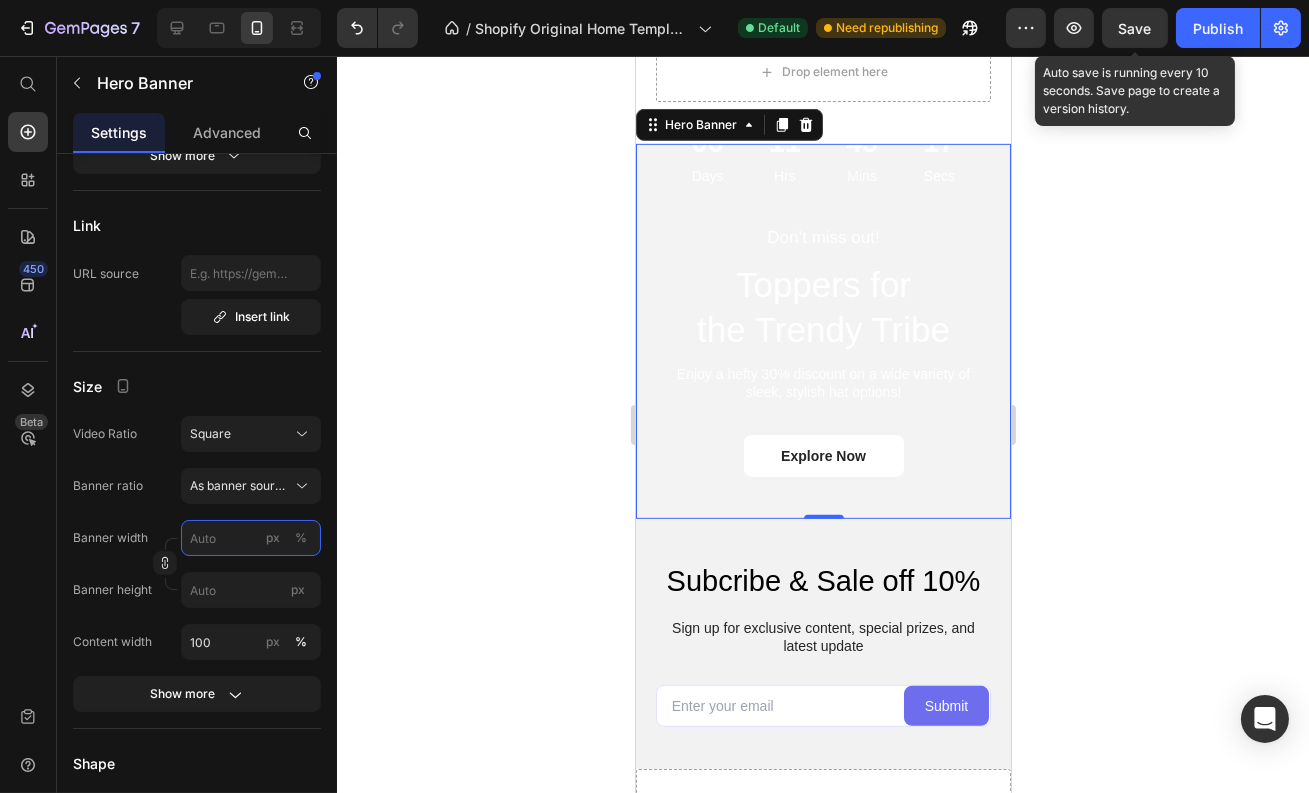type on "3" 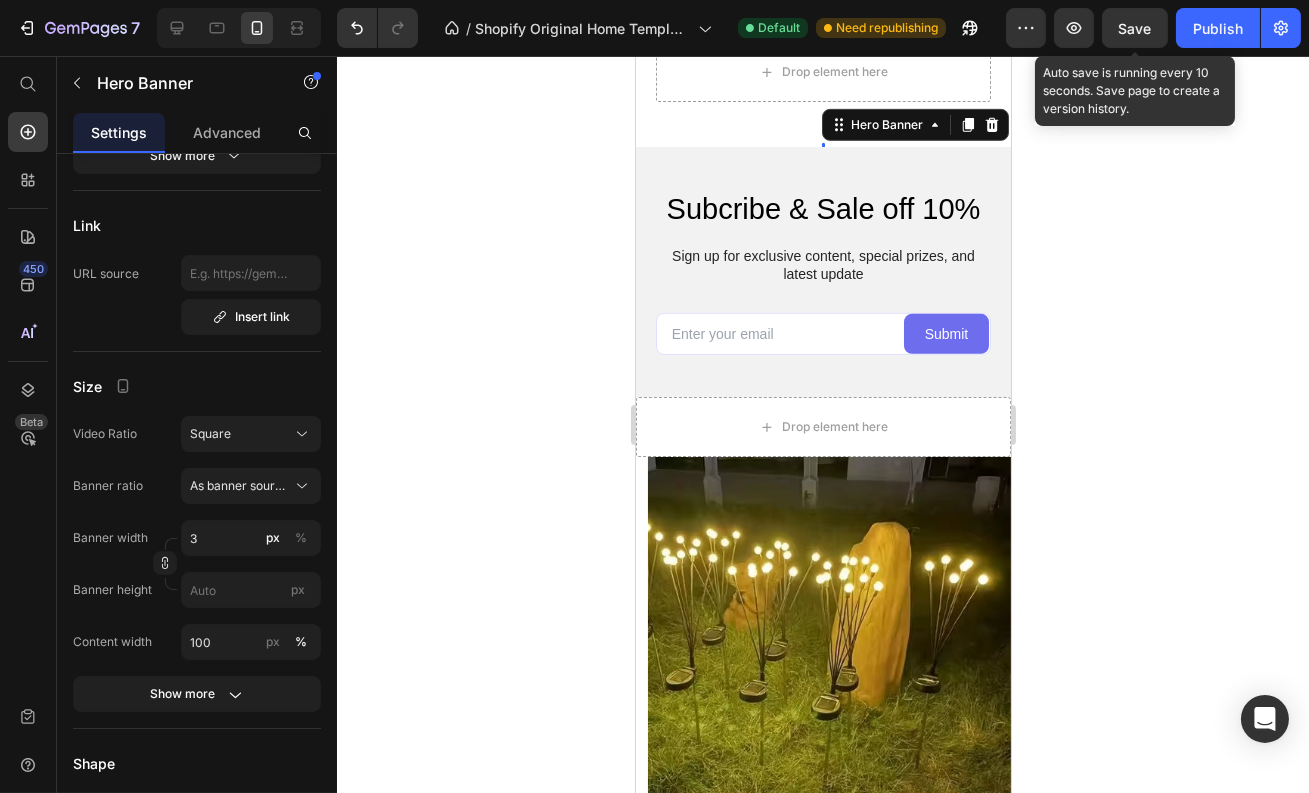 click 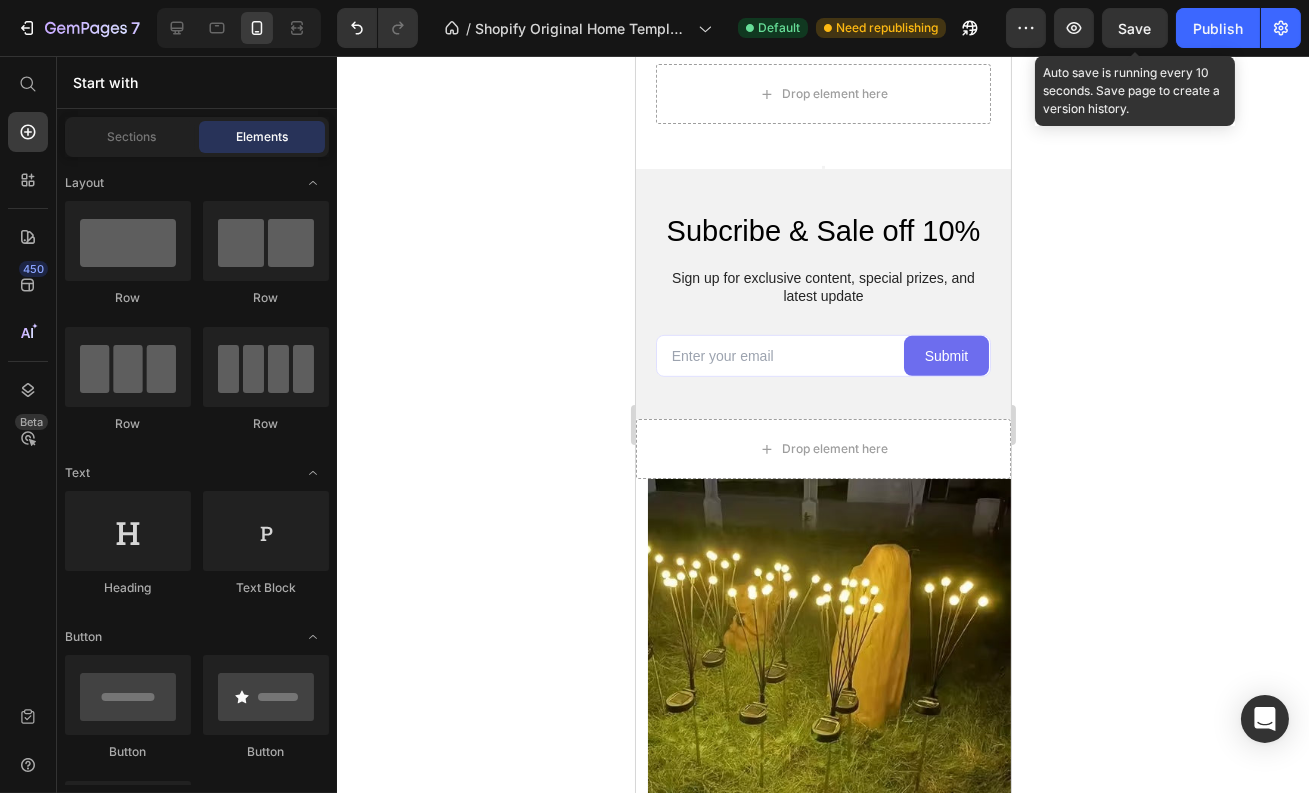 scroll, scrollTop: 1506, scrollLeft: 0, axis: vertical 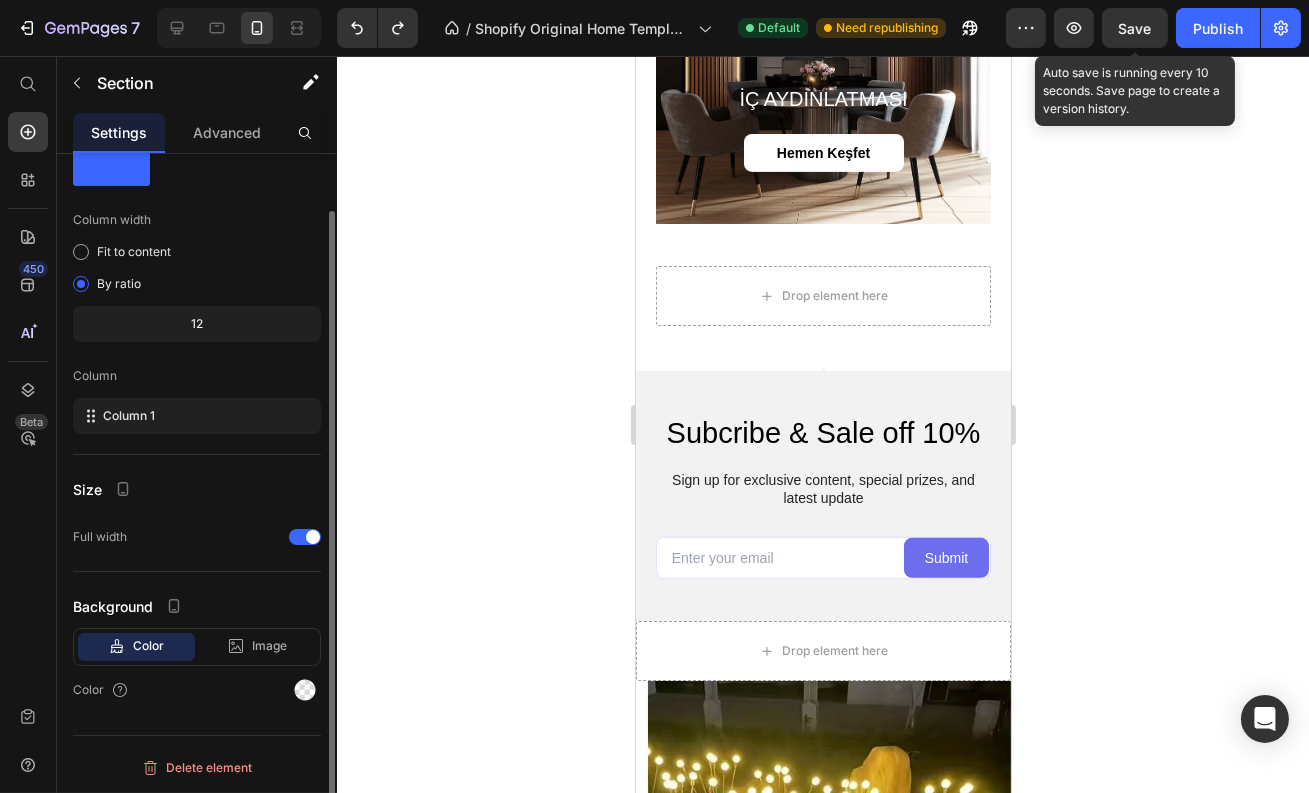 click on "Drop element here Section 6" at bounding box center [822, 296] 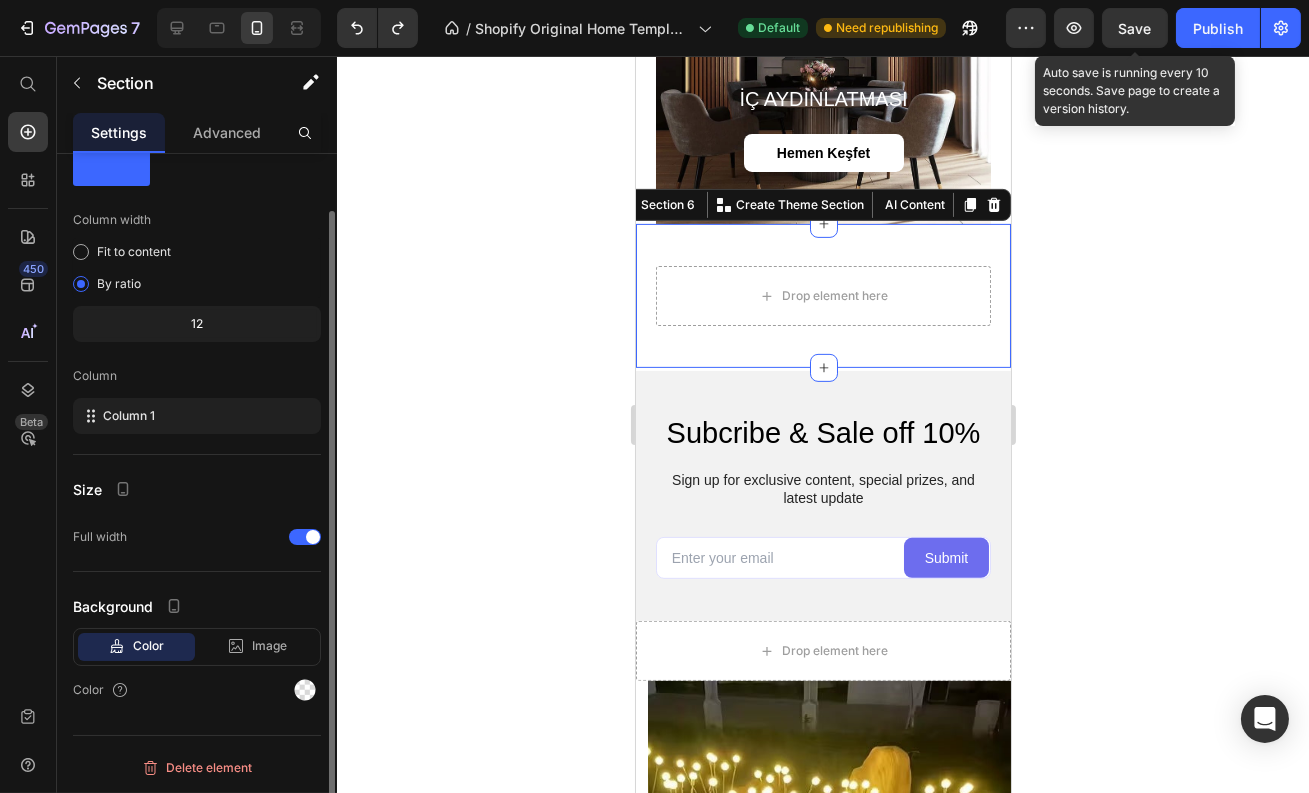 scroll, scrollTop: 0, scrollLeft: 0, axis: both 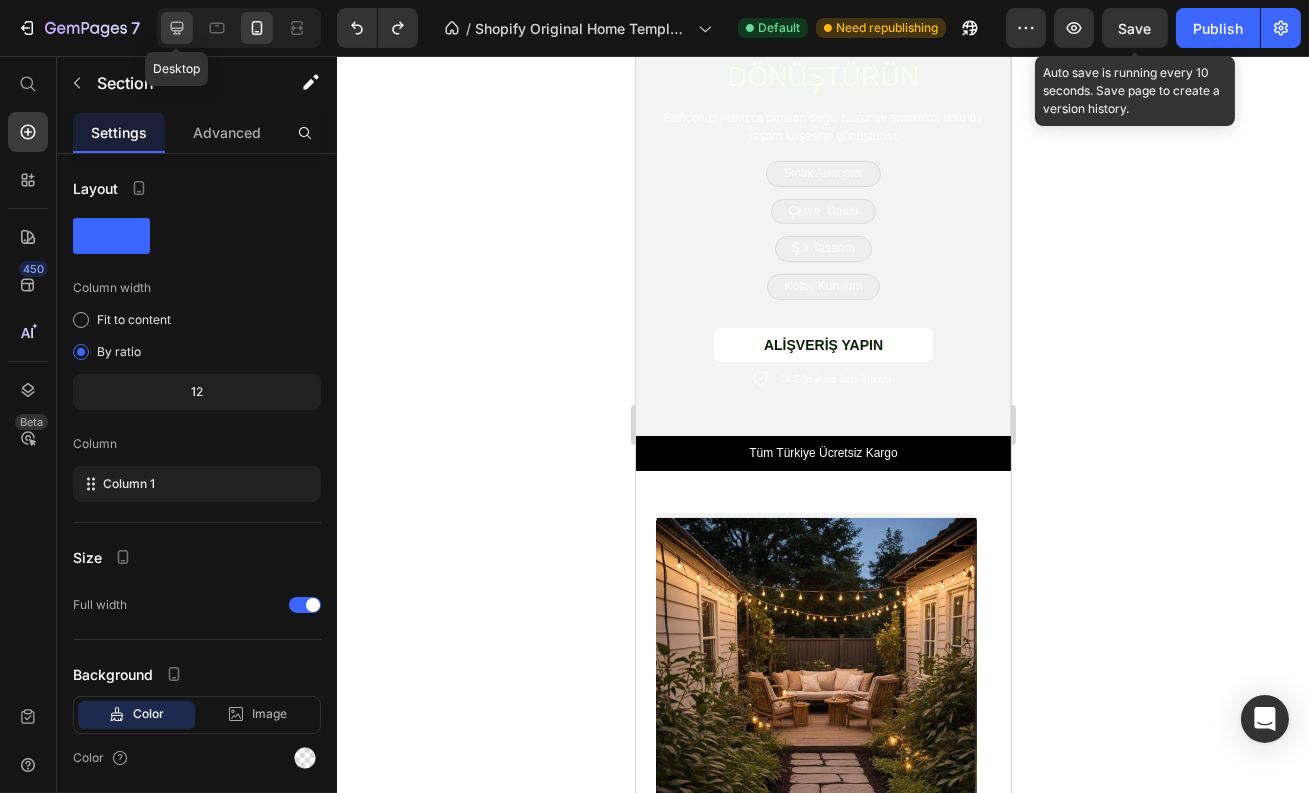 click 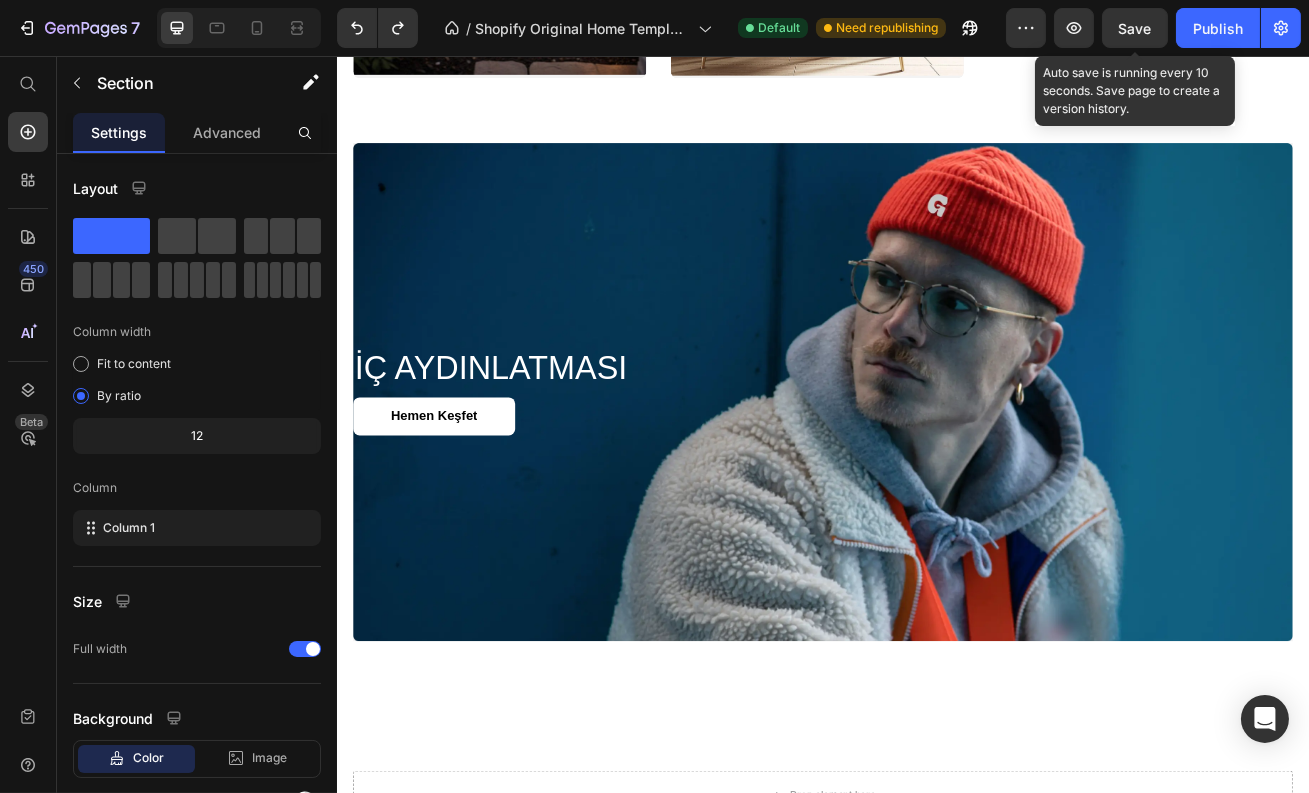 scroll, scrollTop: 2400, scrollLeft: 0, axis: vertical 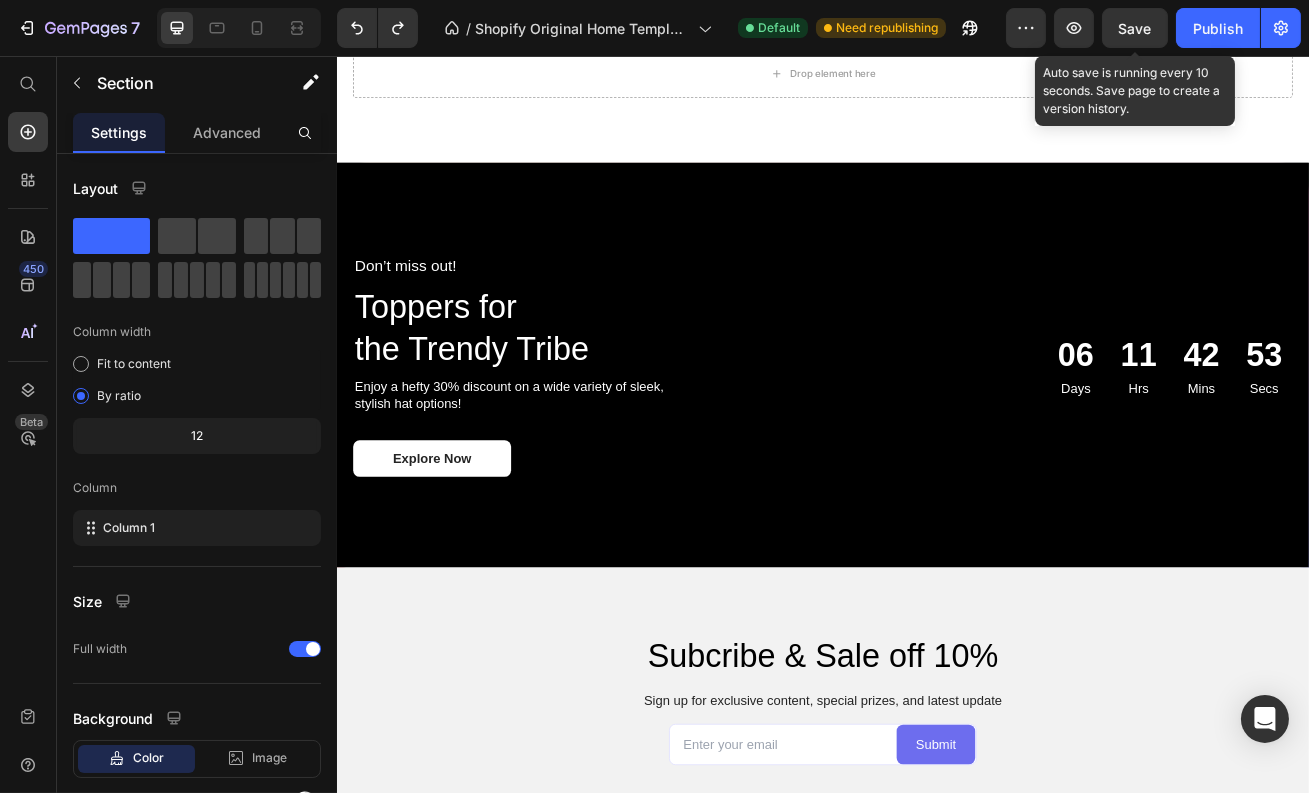 click on "Subcribe & Sale off 10% Heading Sign up for exclusive content, special prizes, and latest update Text Block Email Field submit Submit Button Row Contact Form Section 8" at bounding box center [936, 849] 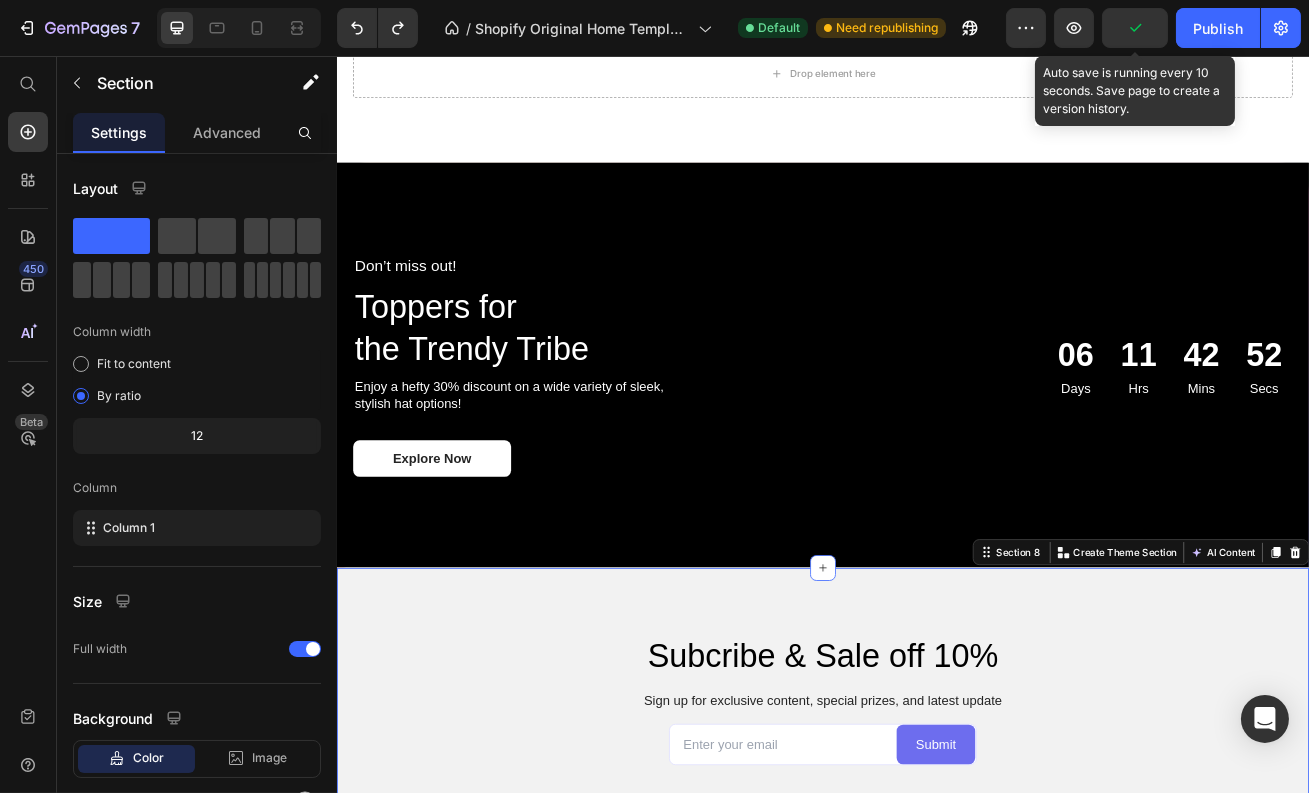 scroll, scrollTop: 2492, scrollLeft: 0, axis: vertical 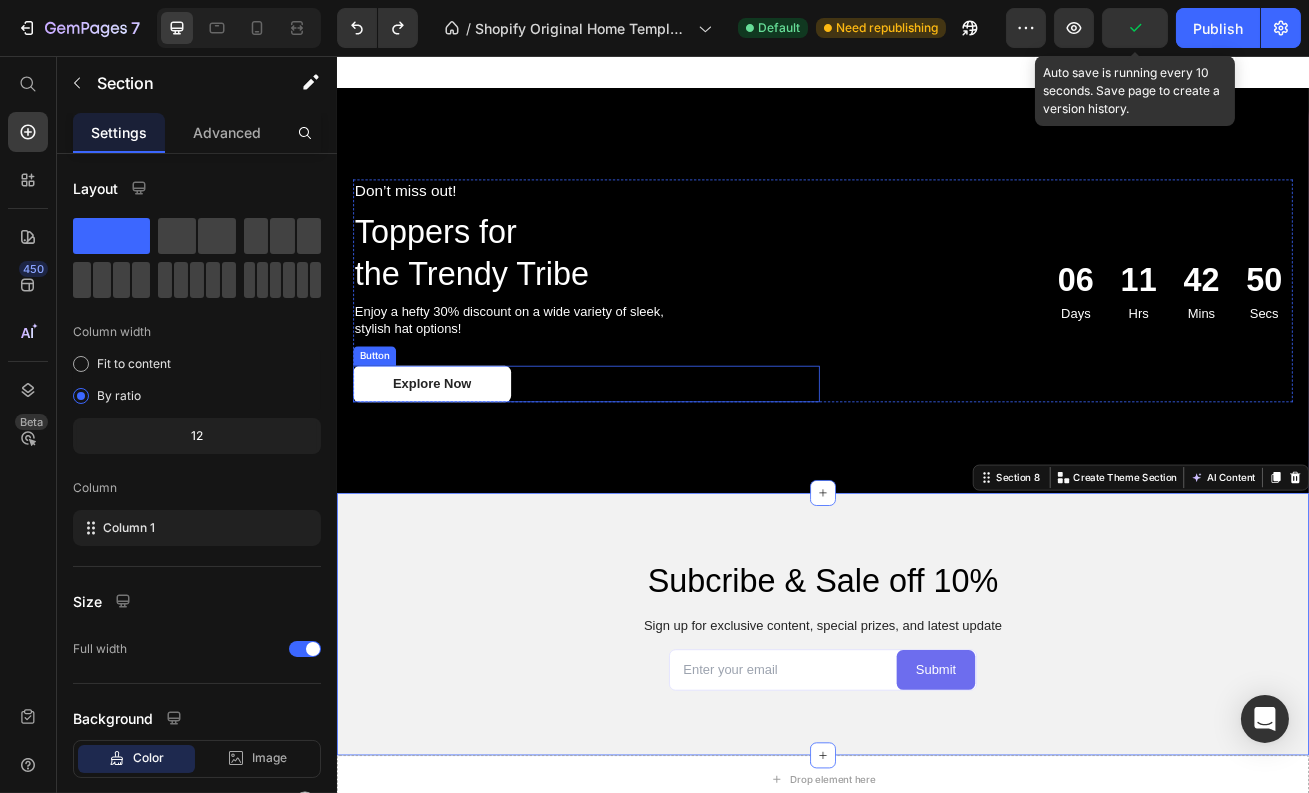 click on "Explore Now Button" at bounding box center [644, 460] 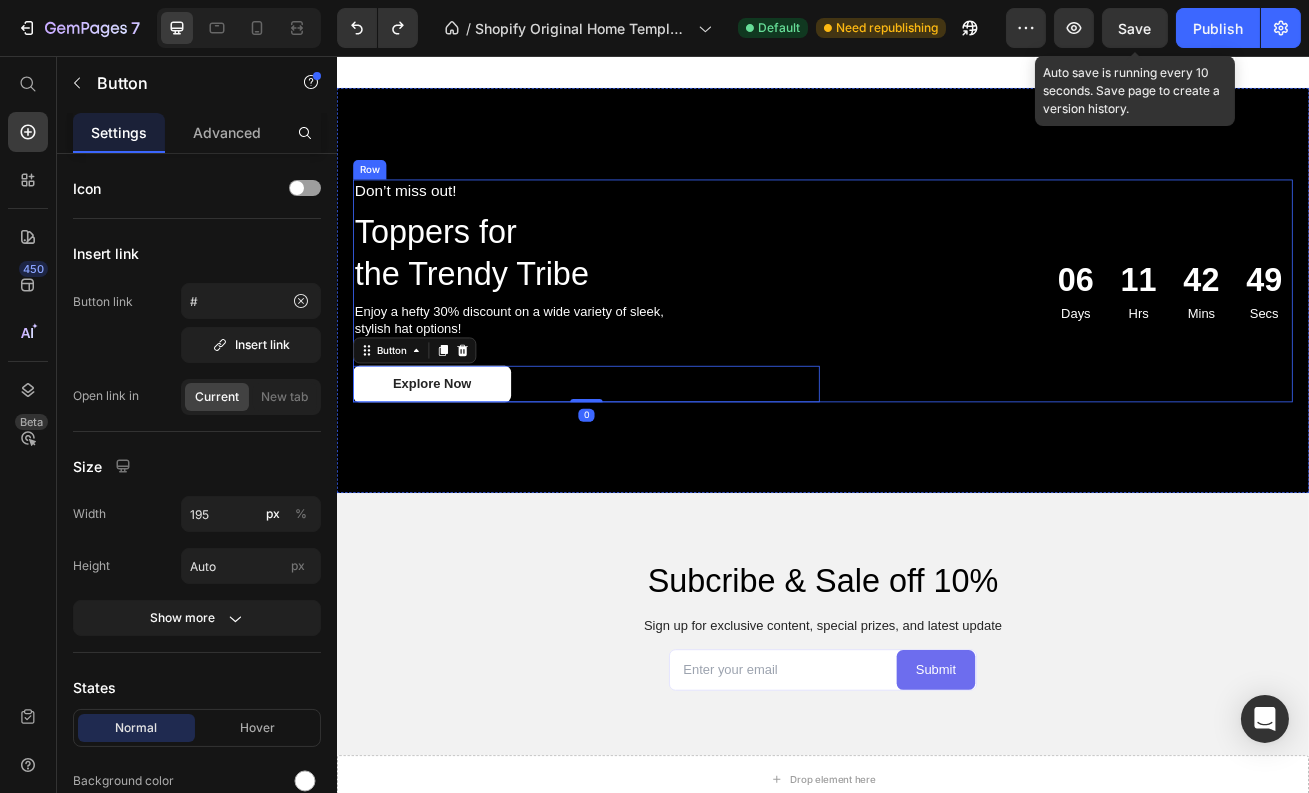 click on "Don’t miss out! Text Block Toppers for  the Trendy Tribe Heading Enjoy a hefty 30% discount on a wide variety of sleek, stylish hat options! Text Block Explore Now Button   0" at bounding box center (644, 345) 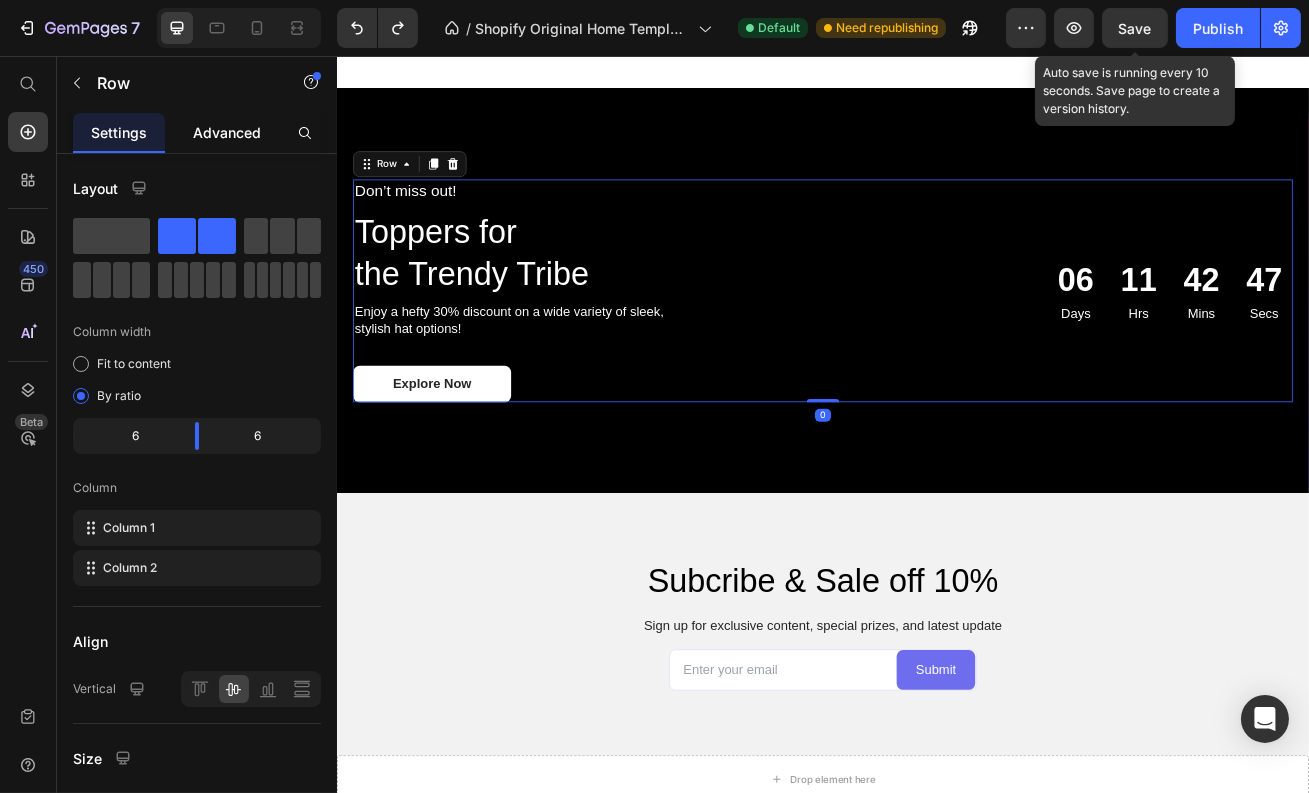 click on "Advanced" 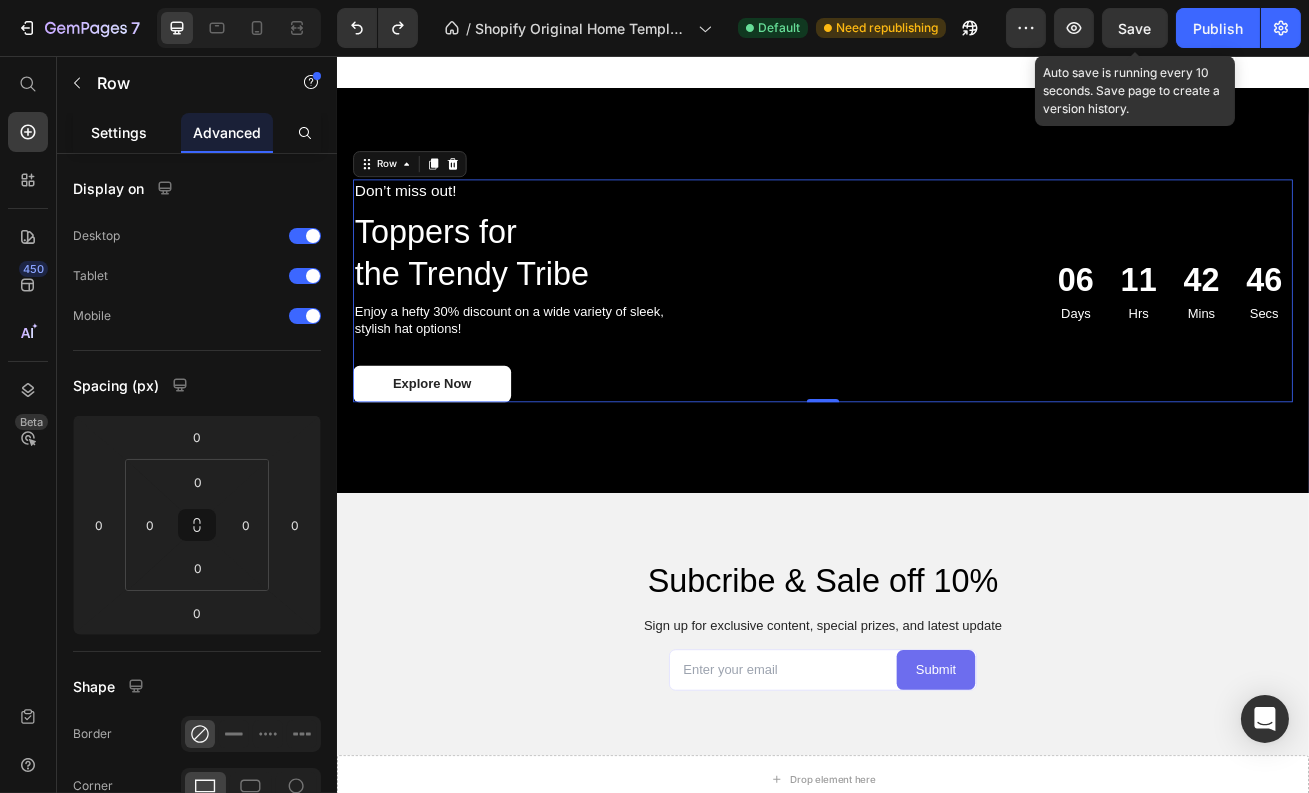 click on "Settings" 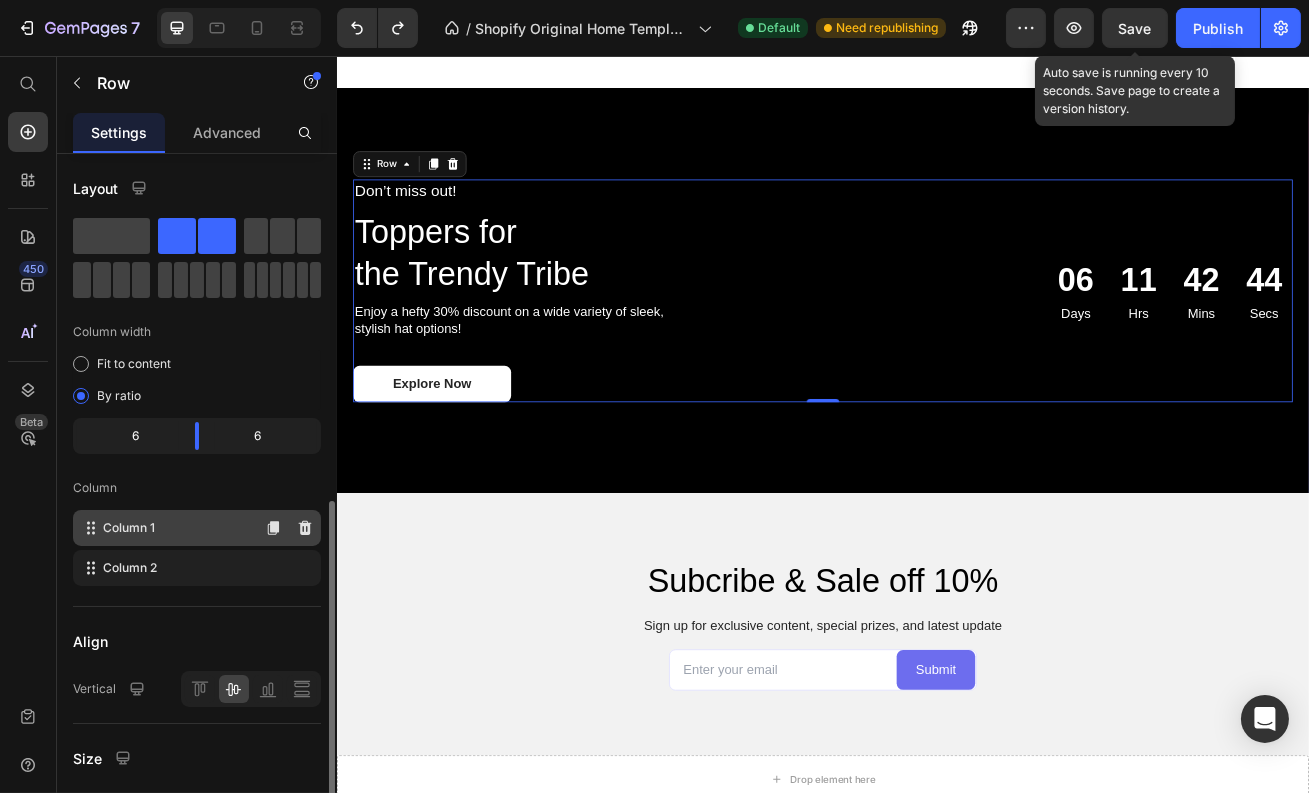 scroll, scrollTop: 369, scrollLeft: 0, axis: vertical 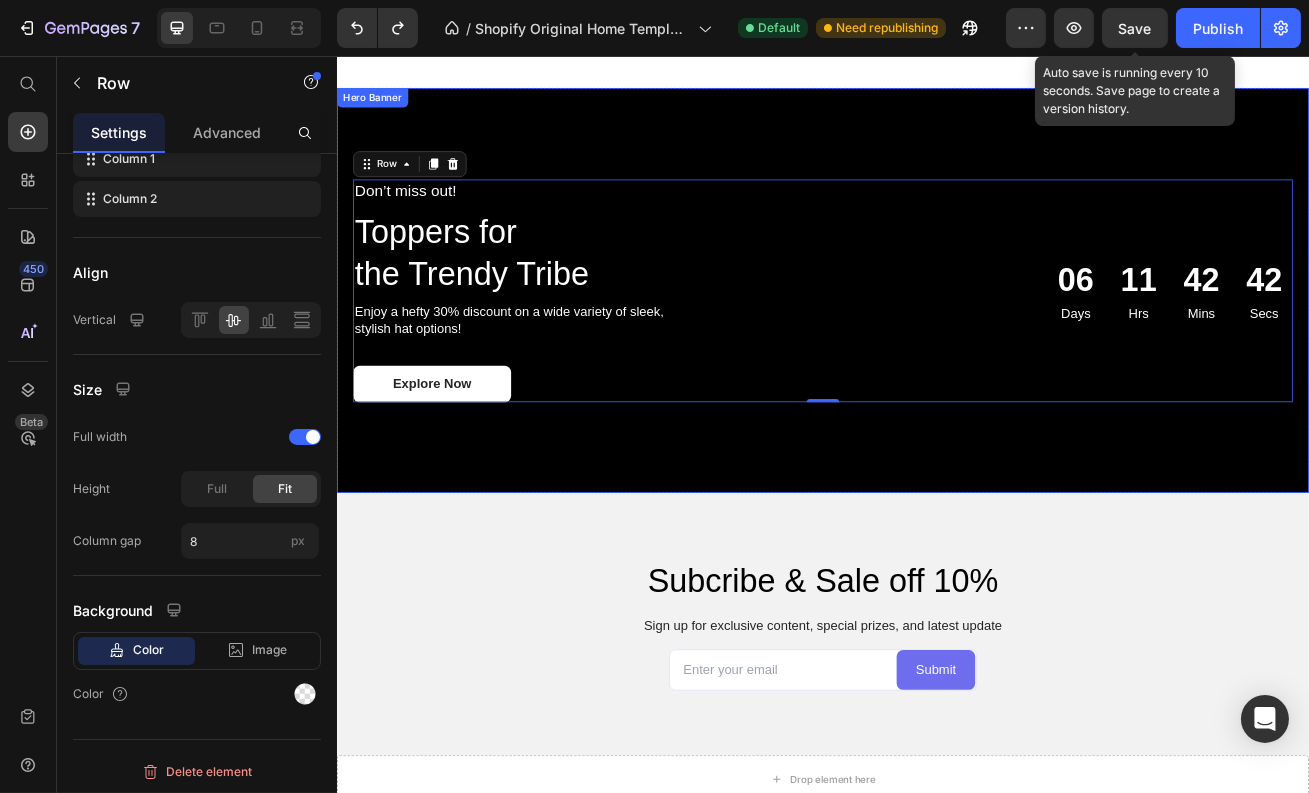 click at bounding box center [936, 345] 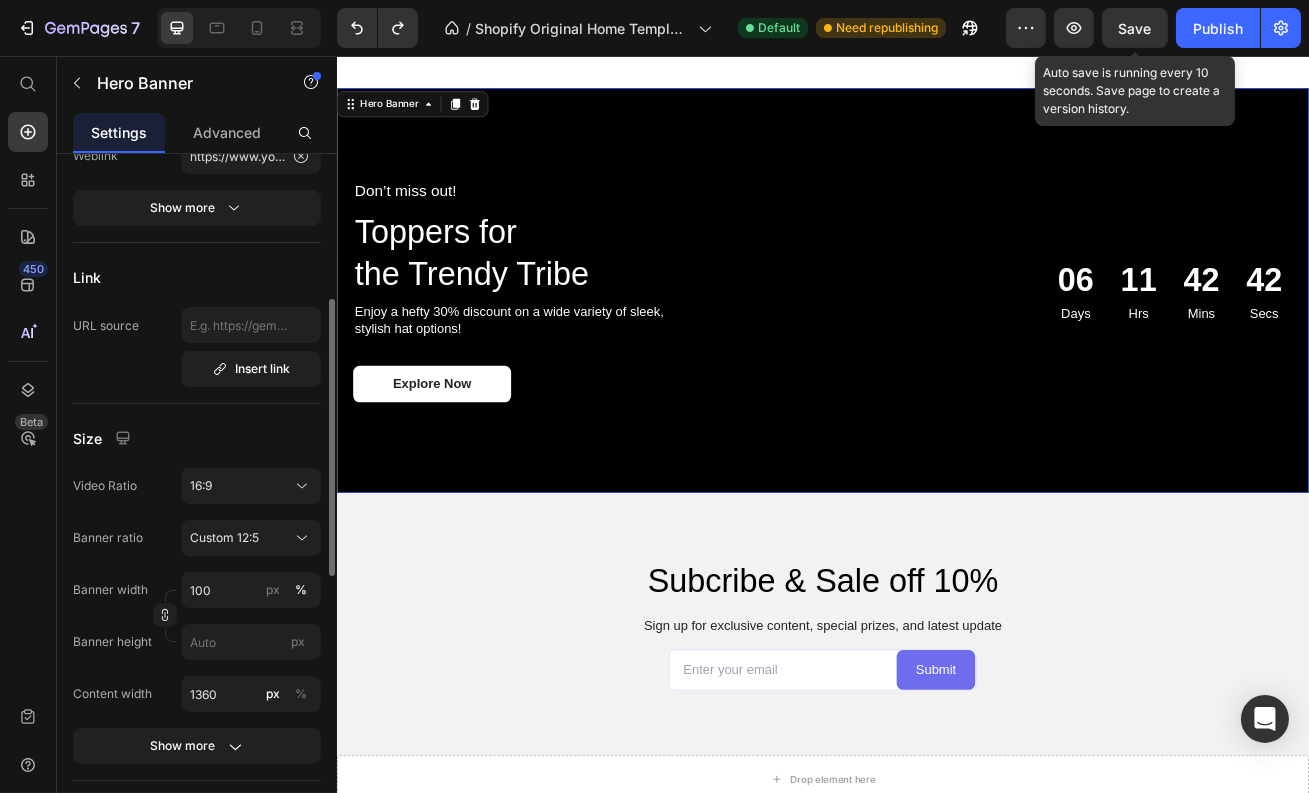 scroll, scrollTop: 0, scrollLeft: 0, axis: both 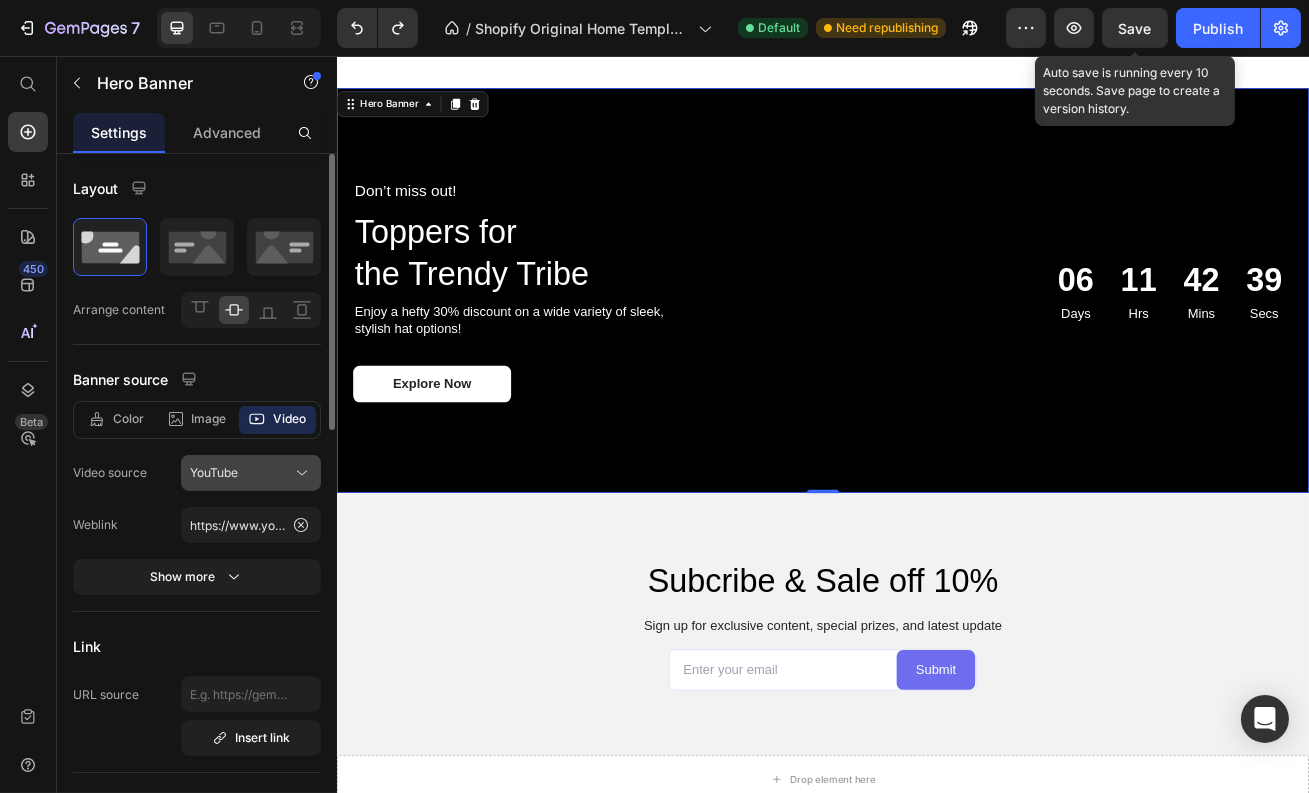 click 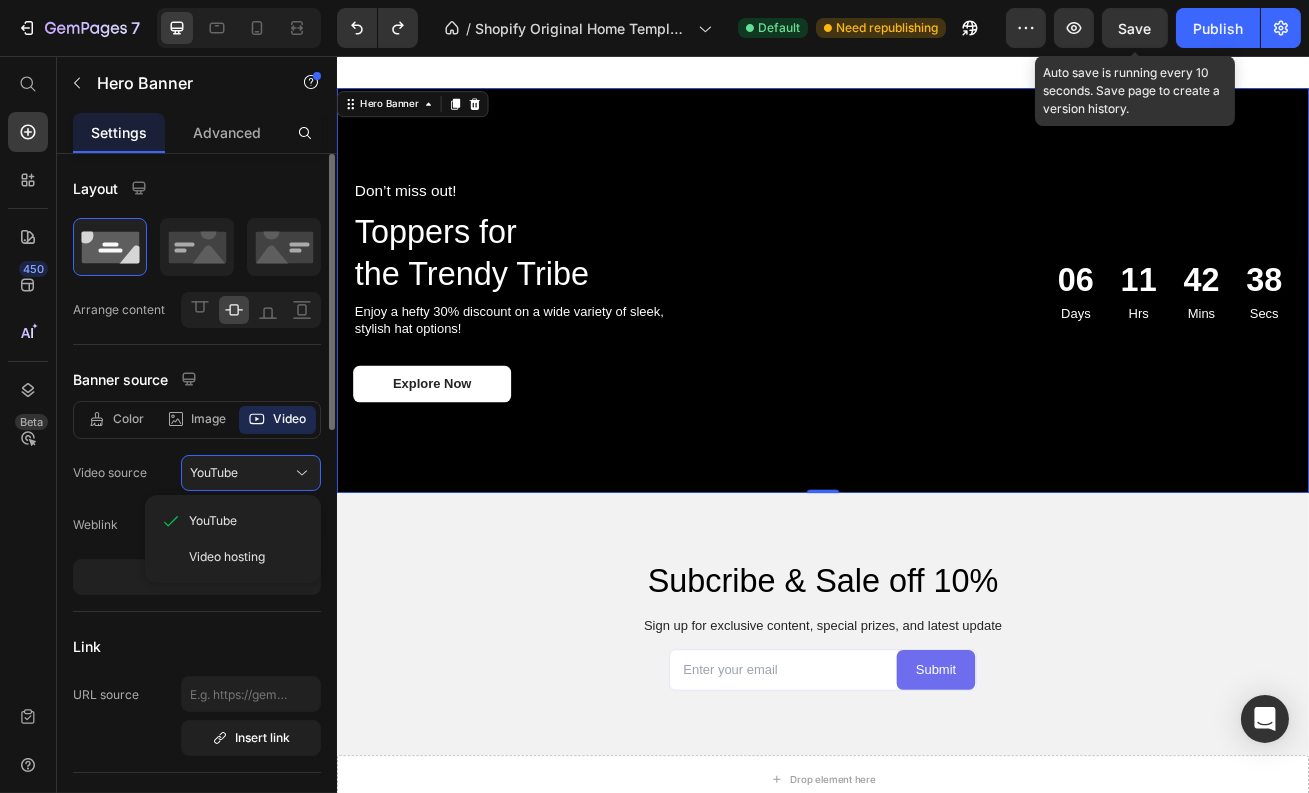 drag, startPoint x: 250, startPoint y: 549, endPoint x: 238, endPoint y: 526, distance: 25.942244 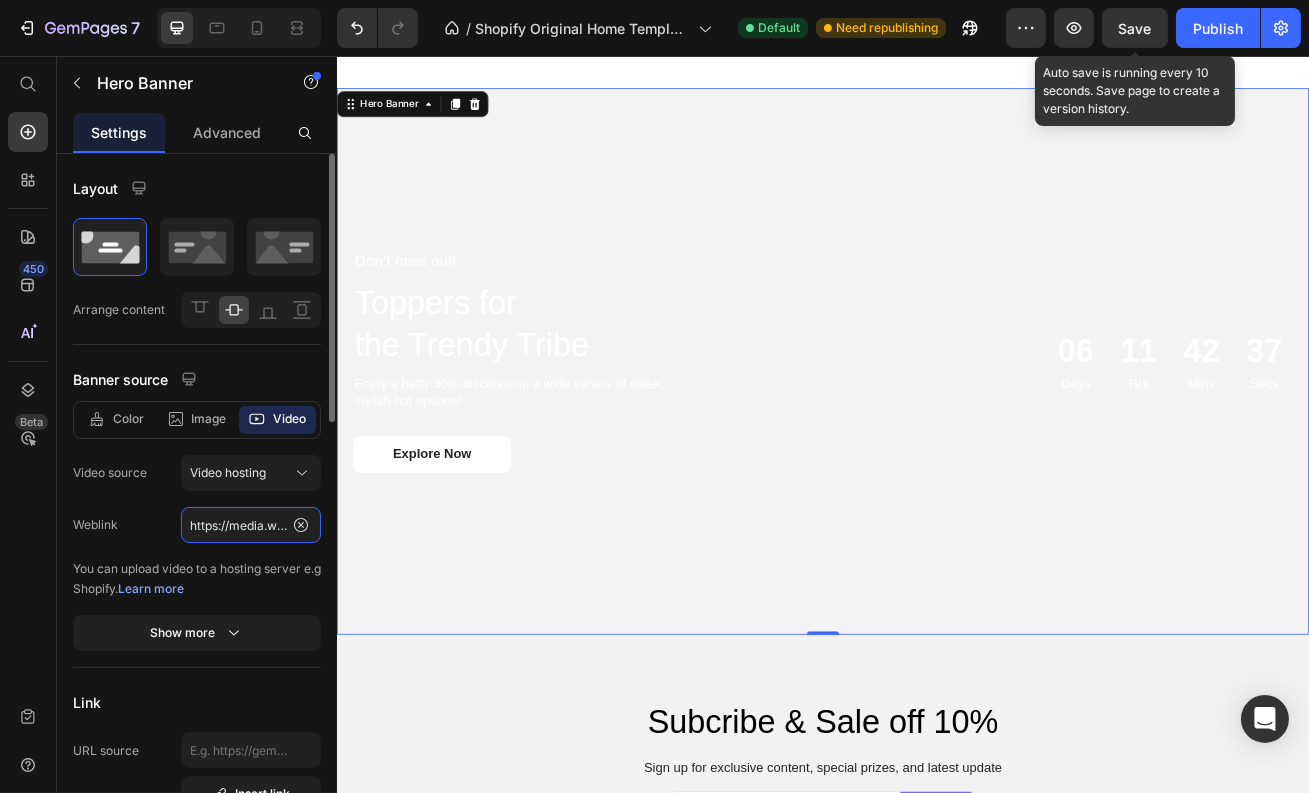 click on "https://media.w3.org/2010/05/sintel/trailer.mp4" 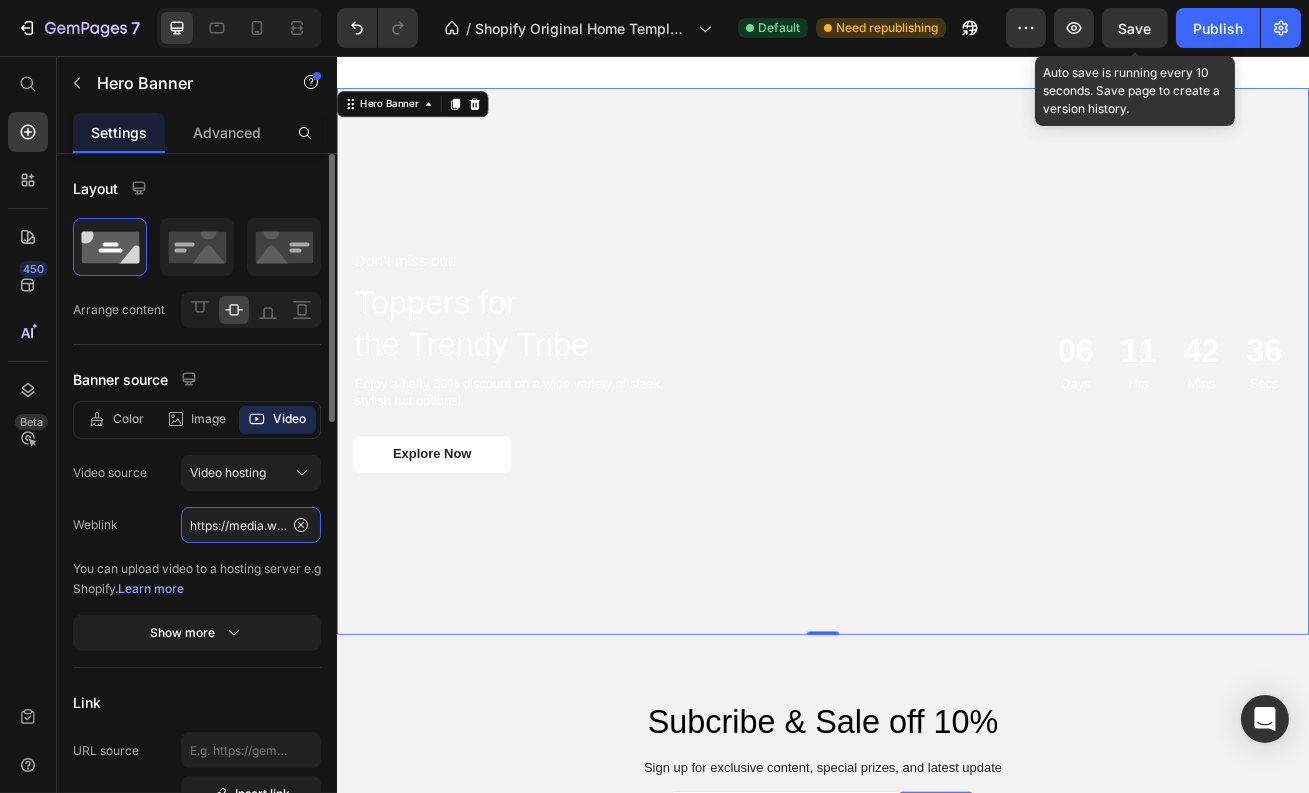 paste on "cdn.shopify.com/videos/c/o/v/6f21d45aa62e44ce9839e8e6641361af" 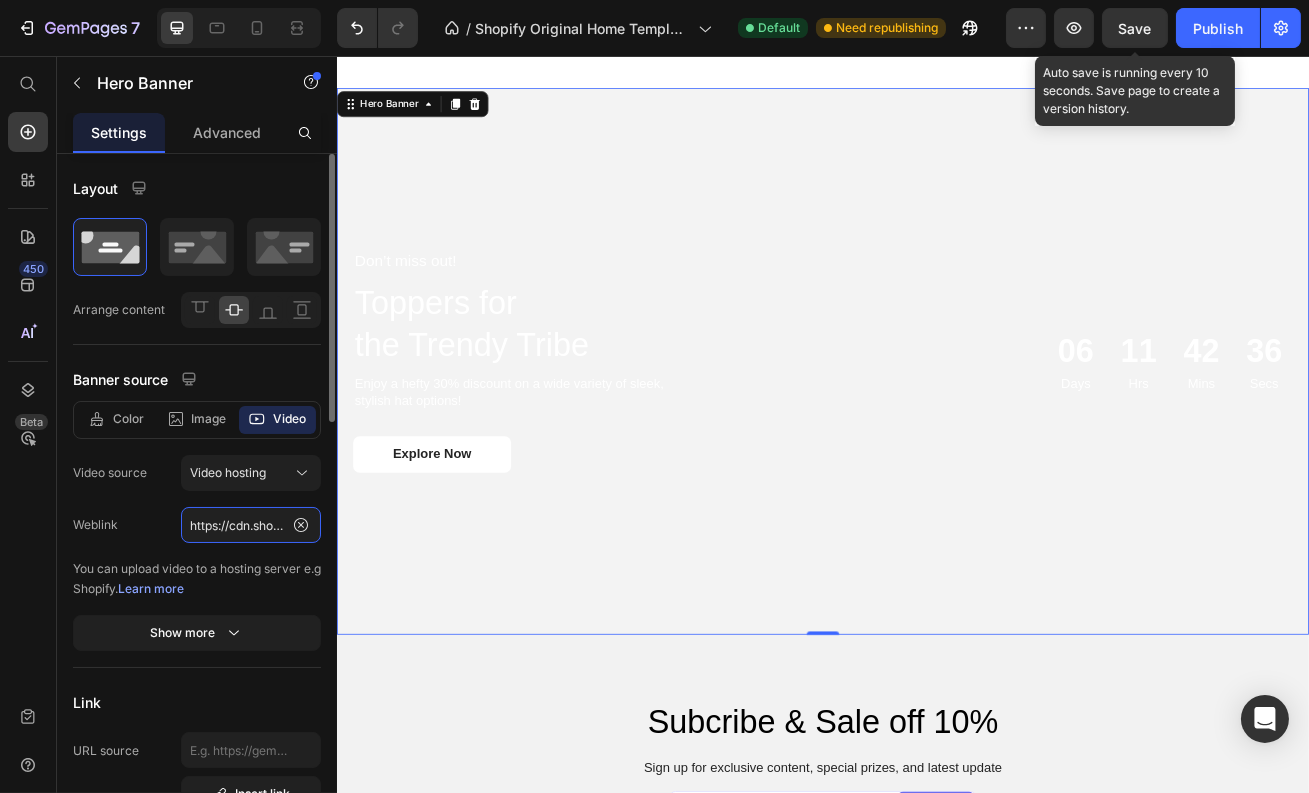 scroll, scrollTop: 0, scrollLeft: 364, axis: horizontal 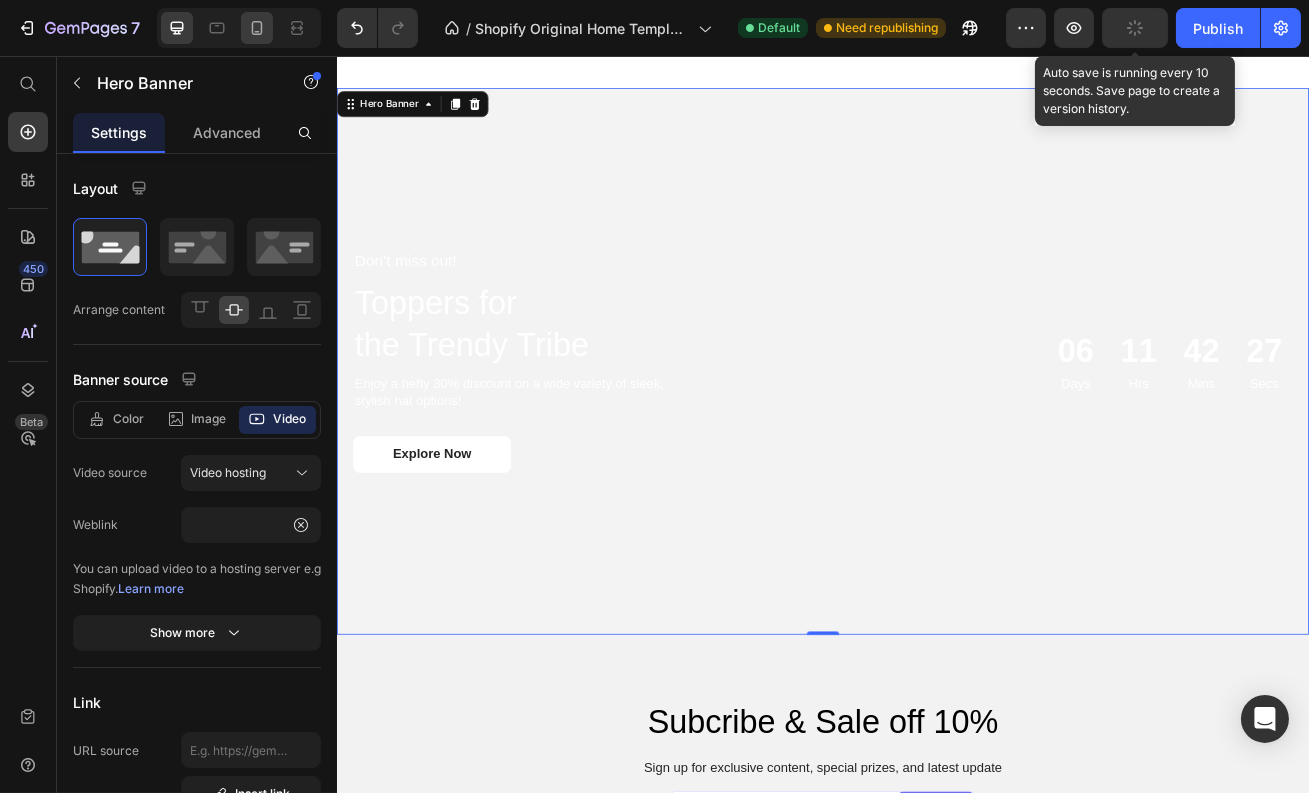 click 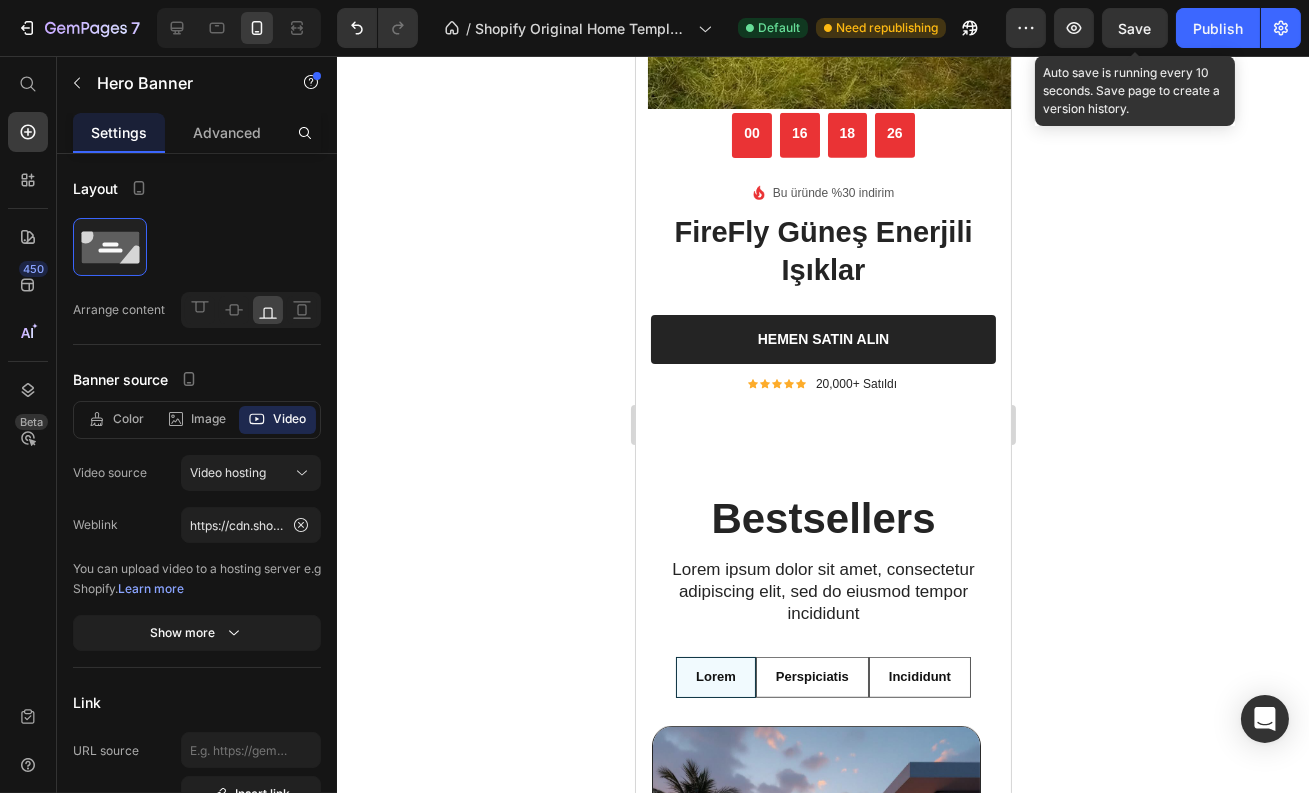 scroll, scrollTop: 2412, scrollLeft: 0, axis: vertical 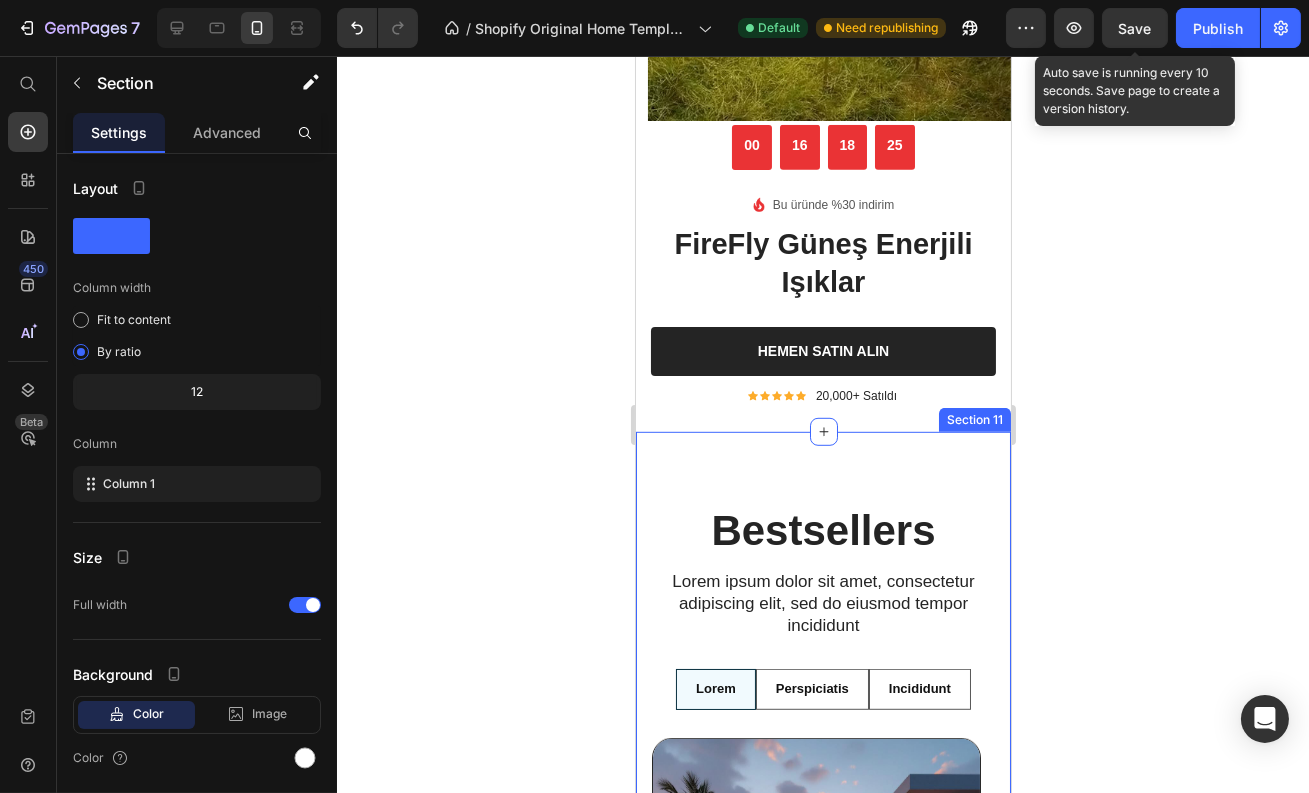 click on "Bestsellers Heading Lorem ipsum dolor sit amet, consectetur adipiscing elit, sed do eiusmod tempor incididunt Text Block Row Lorem Perspiciatis Incididunt Product Images bahce ısık Product Title At vero eos et accusamus et iusto Text Block
At vero eos
At vero eos et
At vero accusamus Item List                Title Line MRP (But I must explain) Text Block 0.00TL Product Price 0.00TL Product Price 0% off Product Badge Row This product has only default variant Product Variants & Swatches Out of stock Add to Cart Row Row Product Images Uğur Bocek Bahçe ışıkları Product Title At vero eos et accusamus et iusto Text Block
At vero eos
At vero eos et
At vero accusamus Item List                Title Line MRP (But I must explain) Text Block 499.99TL Product Price 349.99TL Product Price 30% off Product Badge Row This product has only default variant Product Variants & Swatches Add to cart Add to Cart Row Row Text Block" at bounding box center (822, 980) 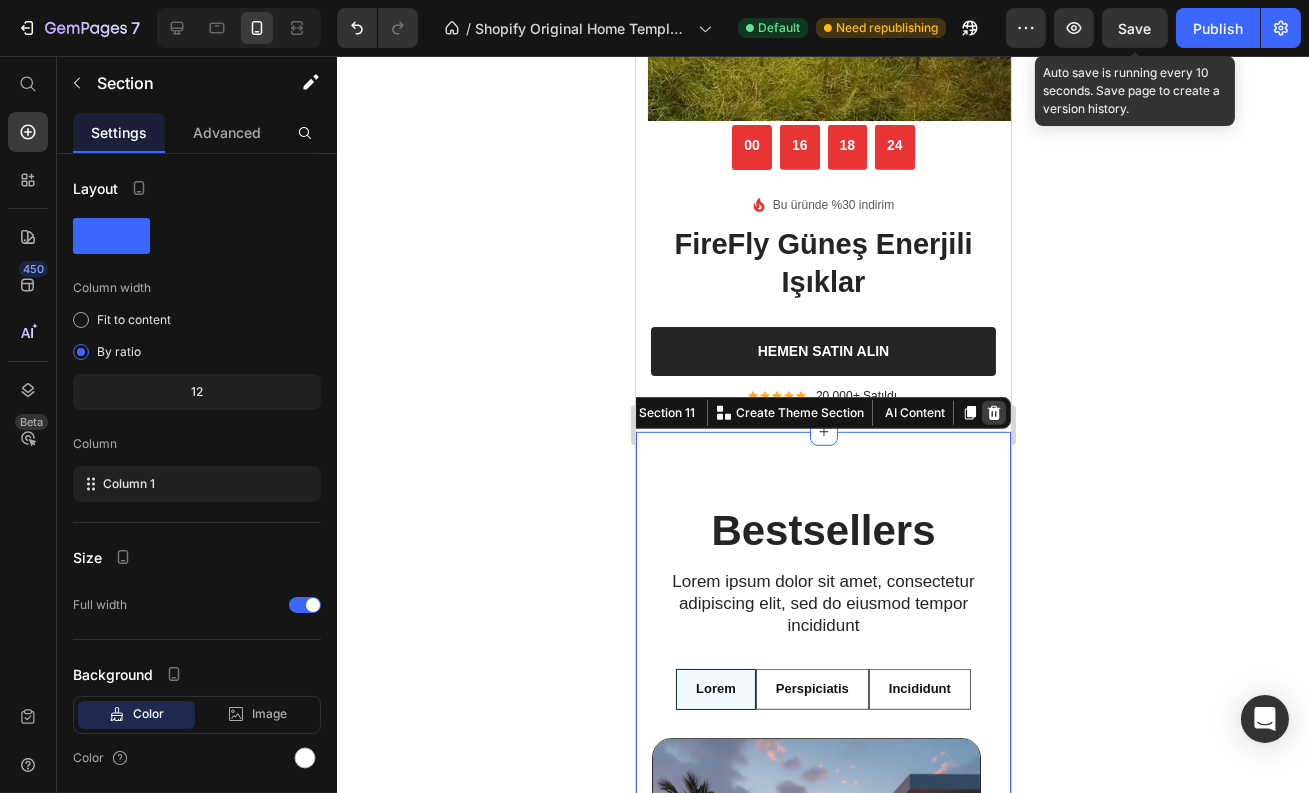 click at bounding box center [993, 413] 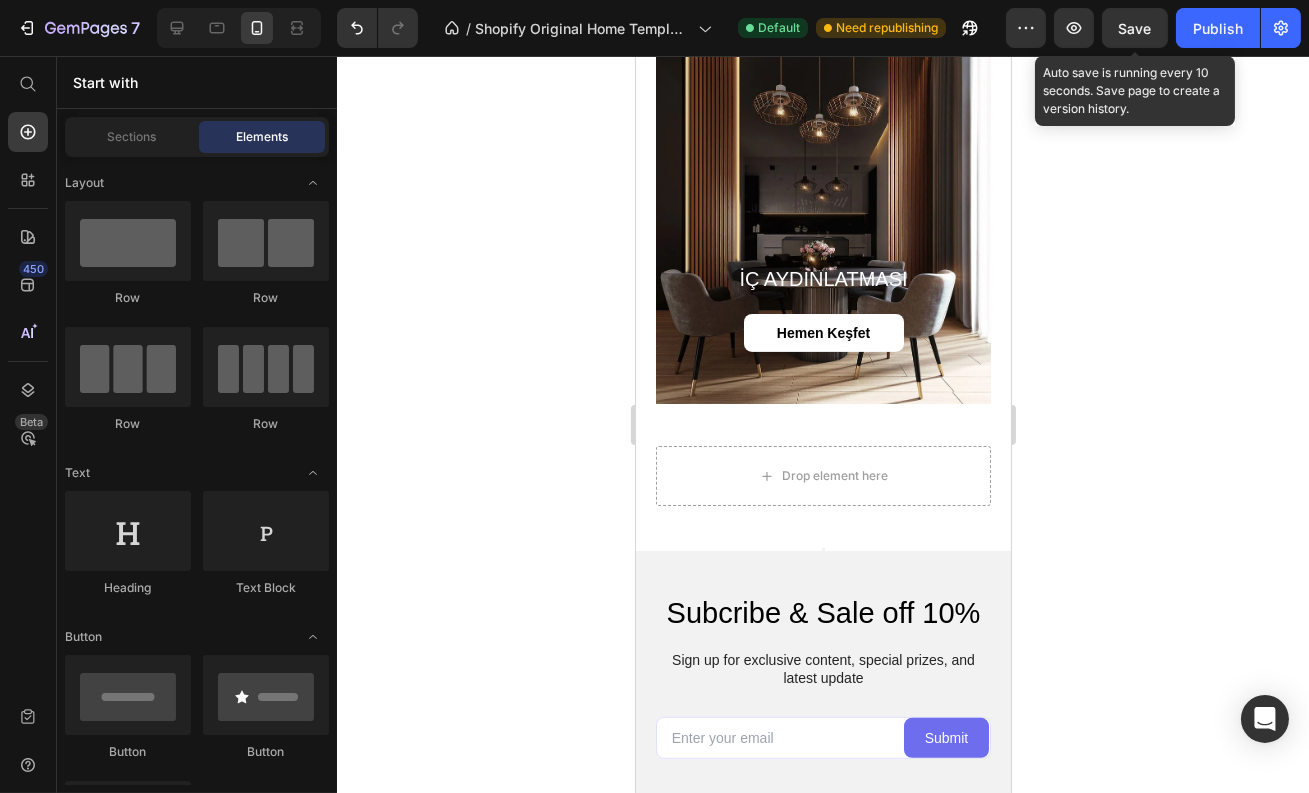 scroll, scrollTop: 1258, scrollLeft: 0, axis: vertical 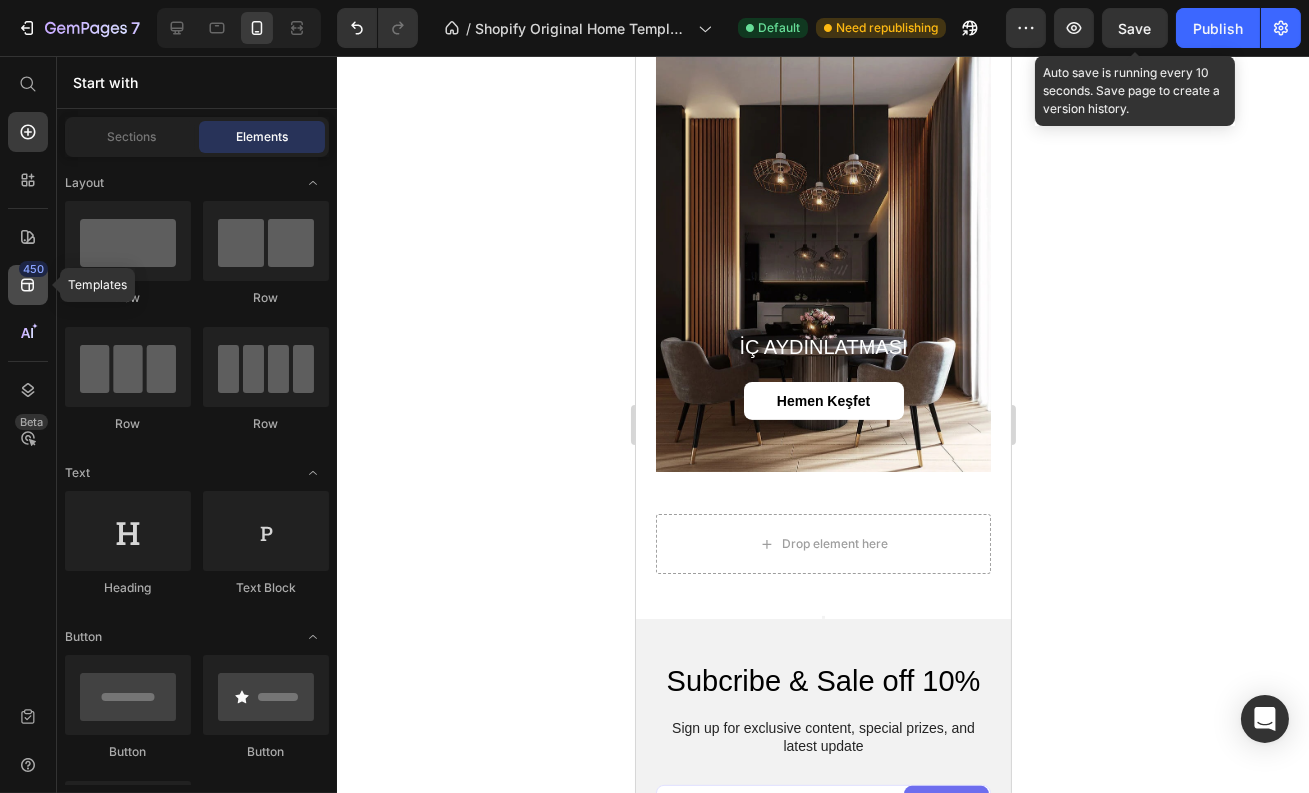click 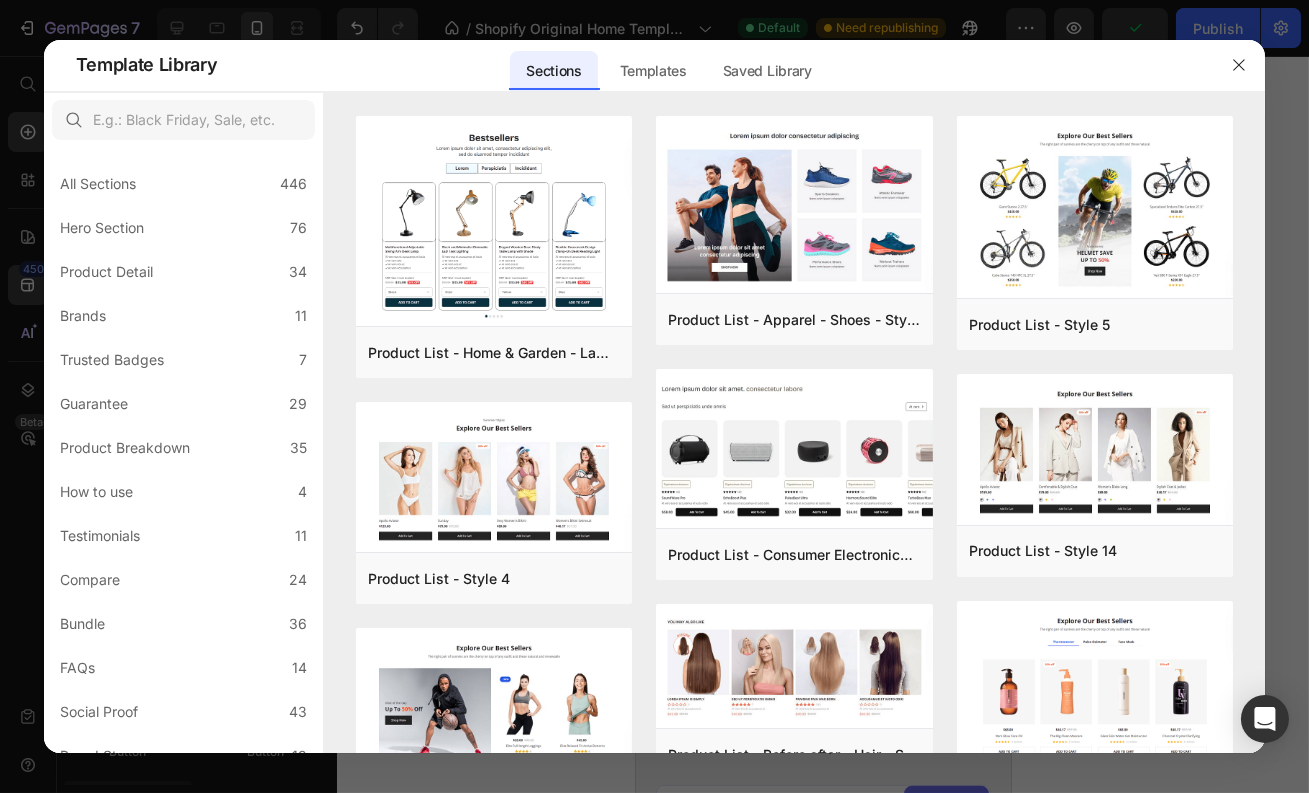 click at bounding box center [654, 396] 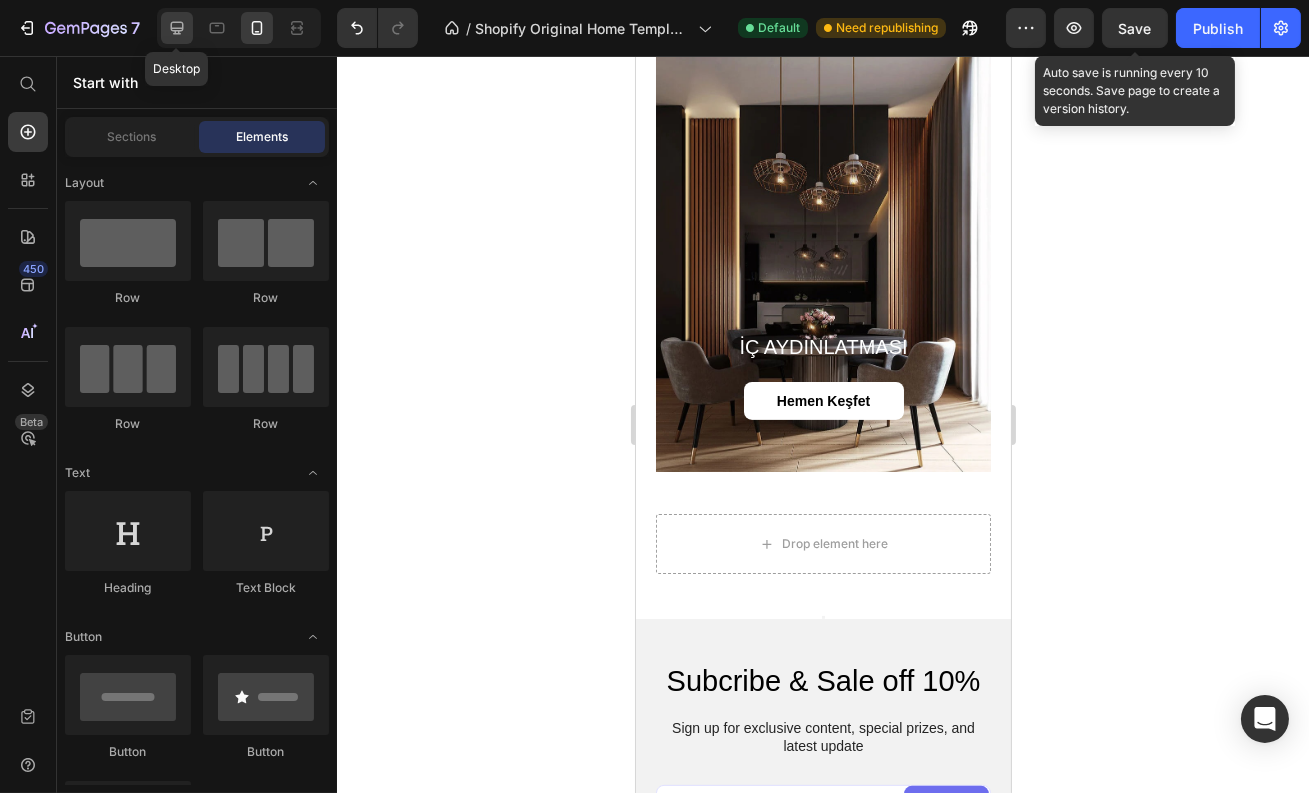 click 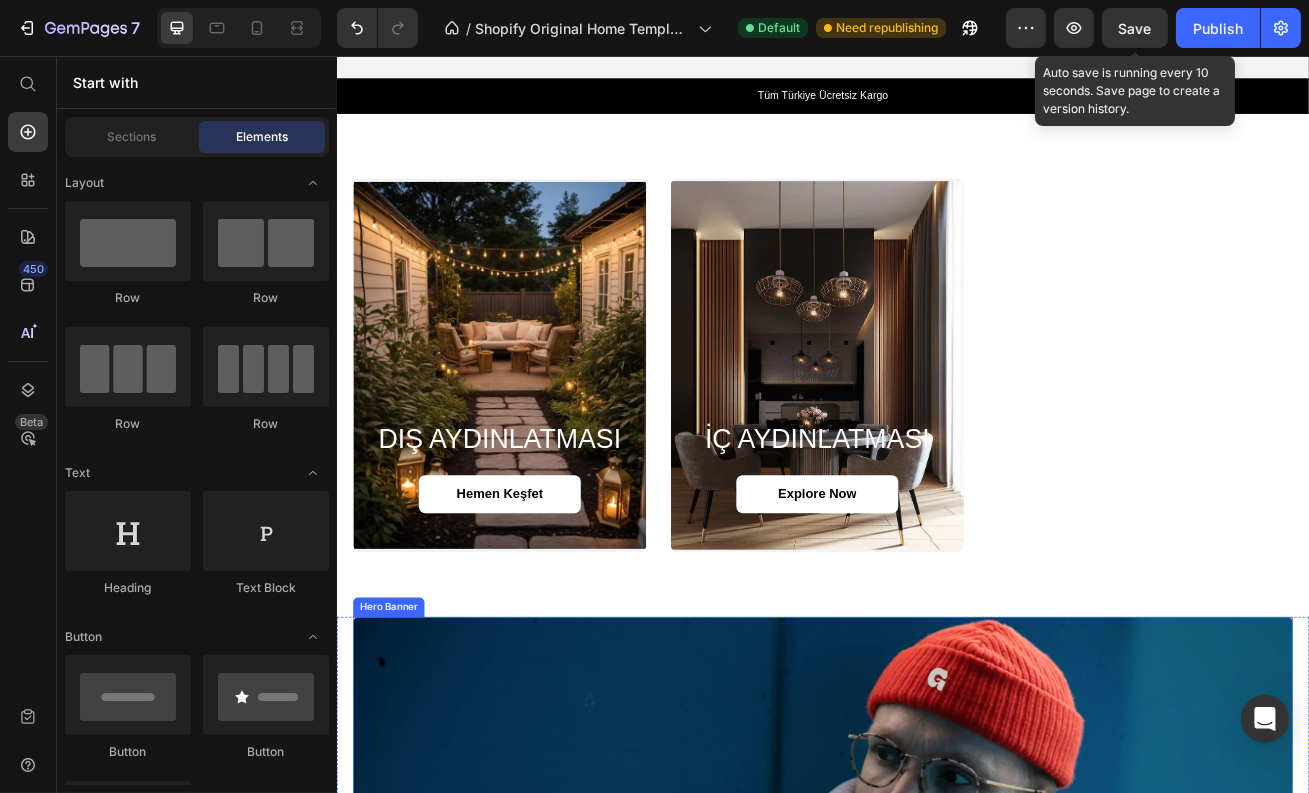 scroll, scrollTop: 1180, scrollLeft: 0, axis: vertical 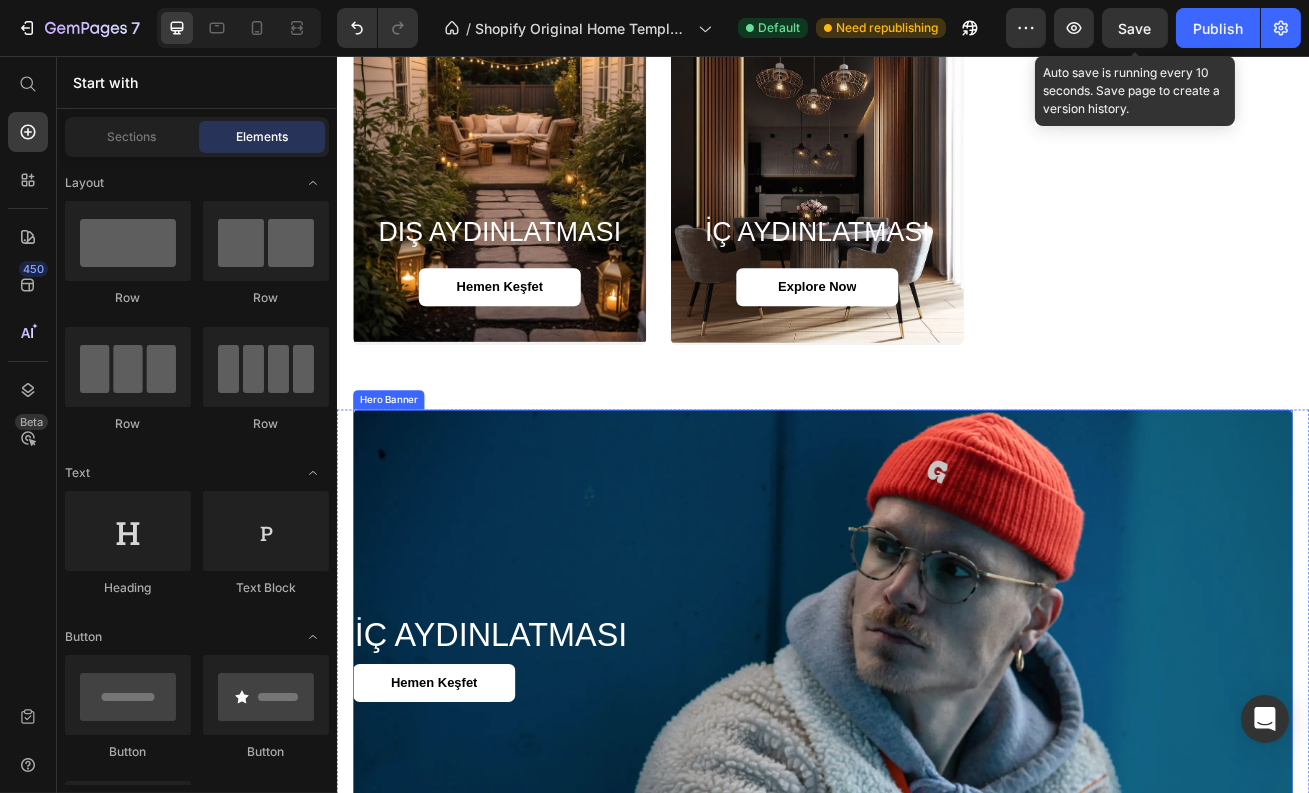click at bounding box center [936, 799] 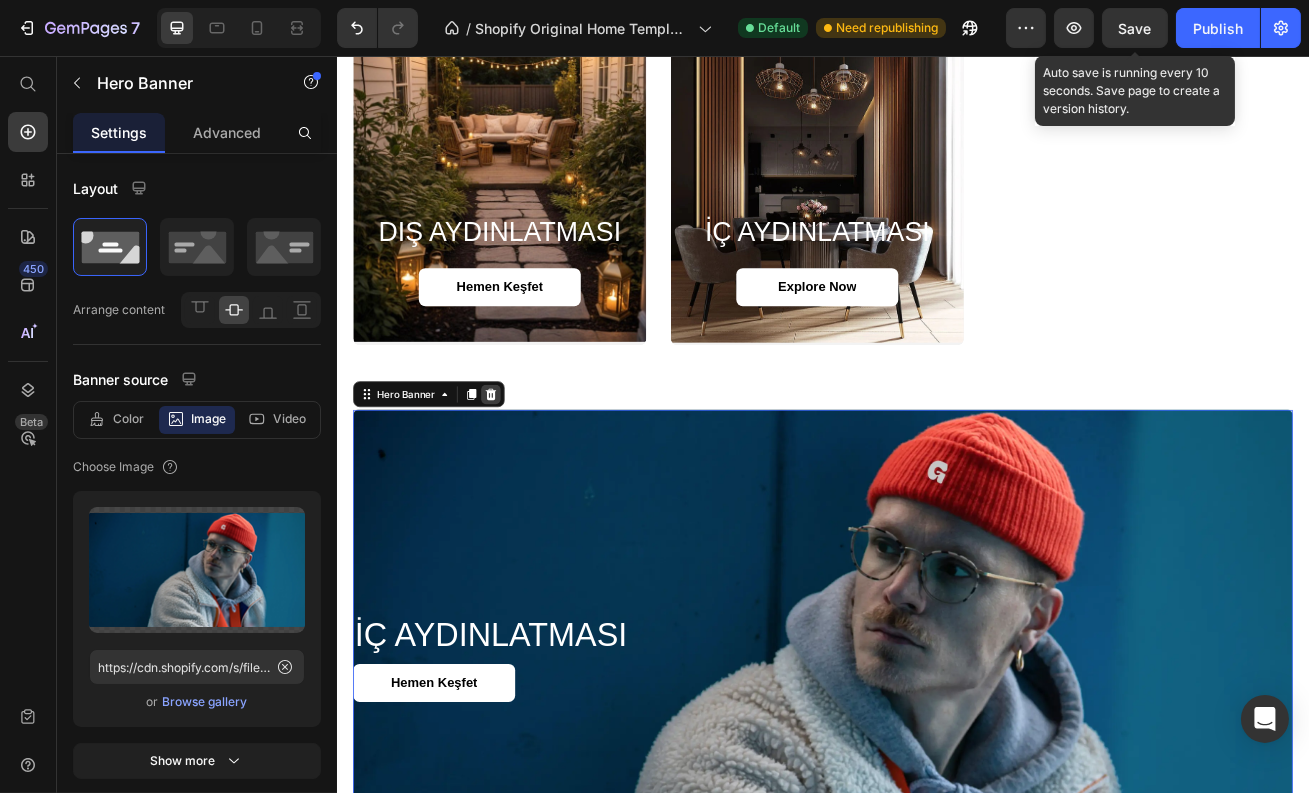 click 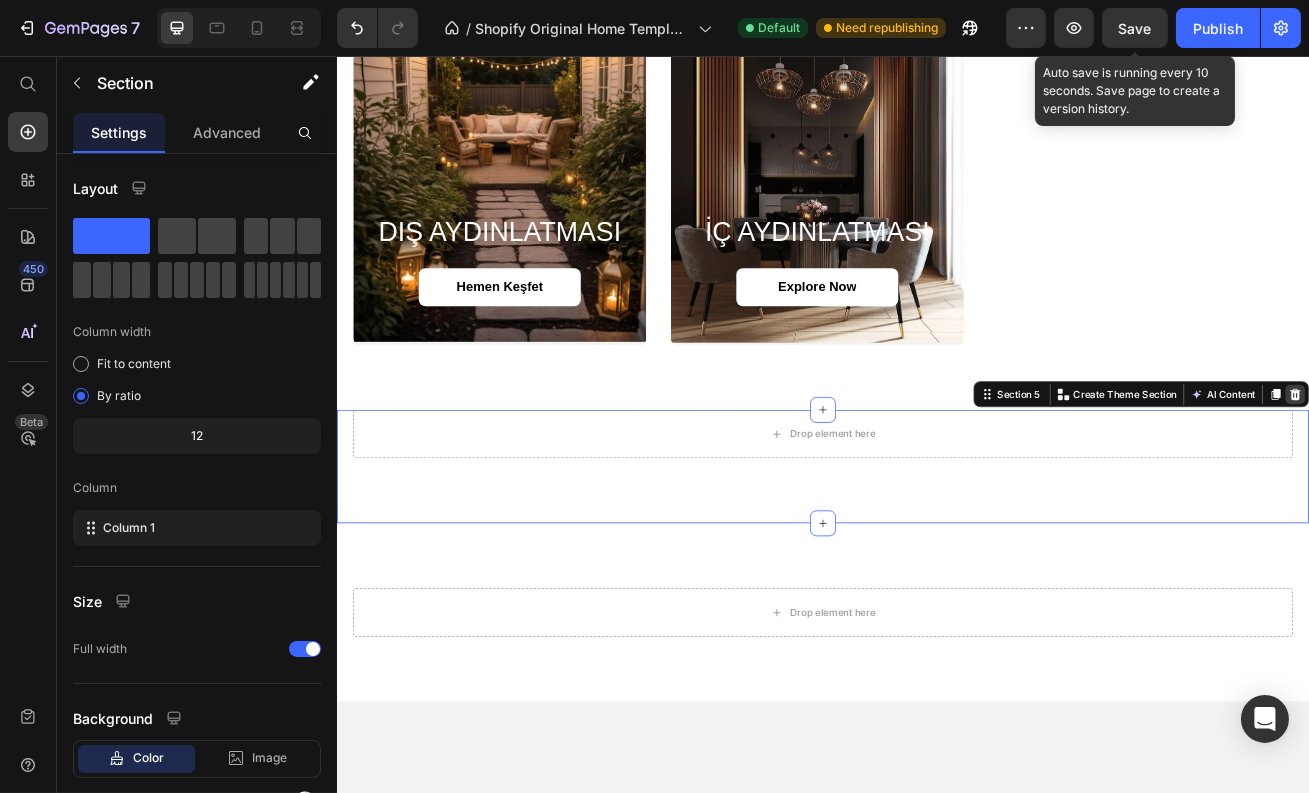 click 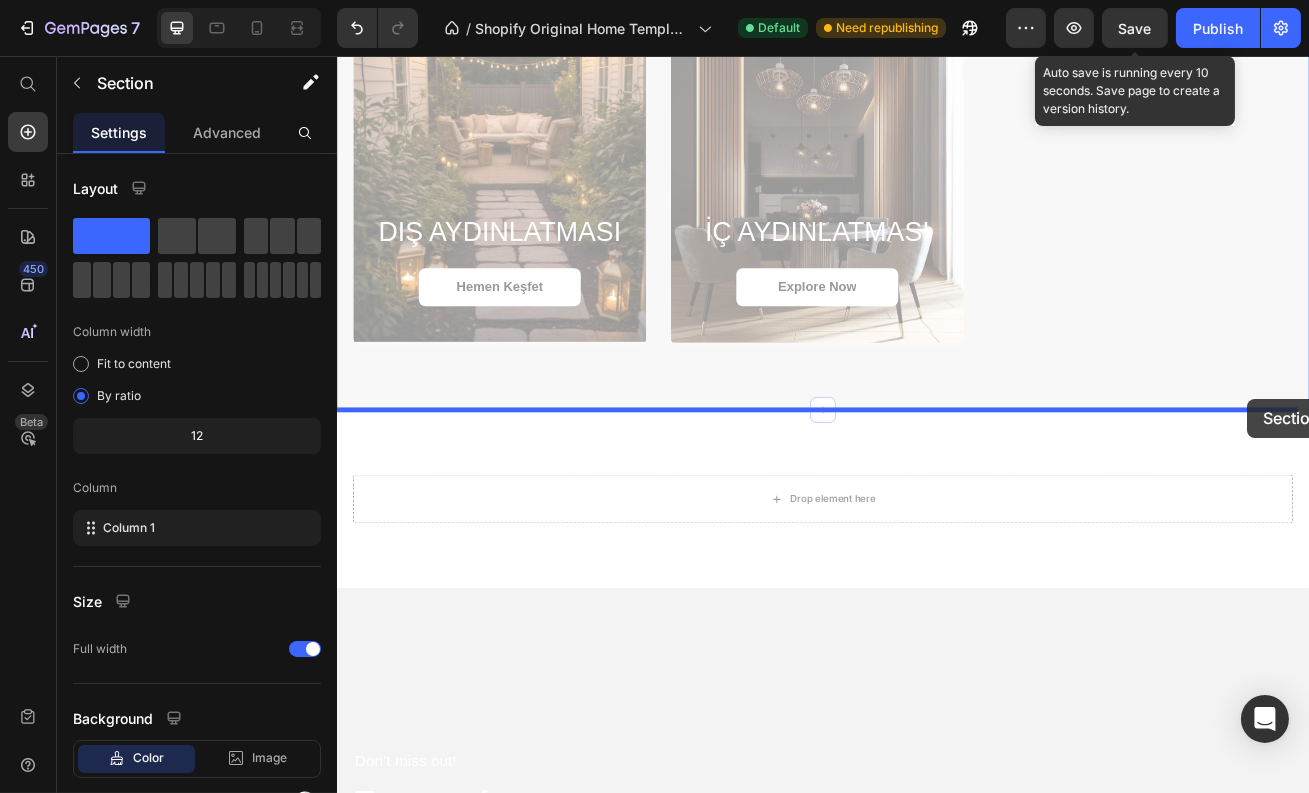 drag, startPoint x: 1513, startPoint y: 488, endPoint x: 1444, endPoint y: 524, distance: 77.82673 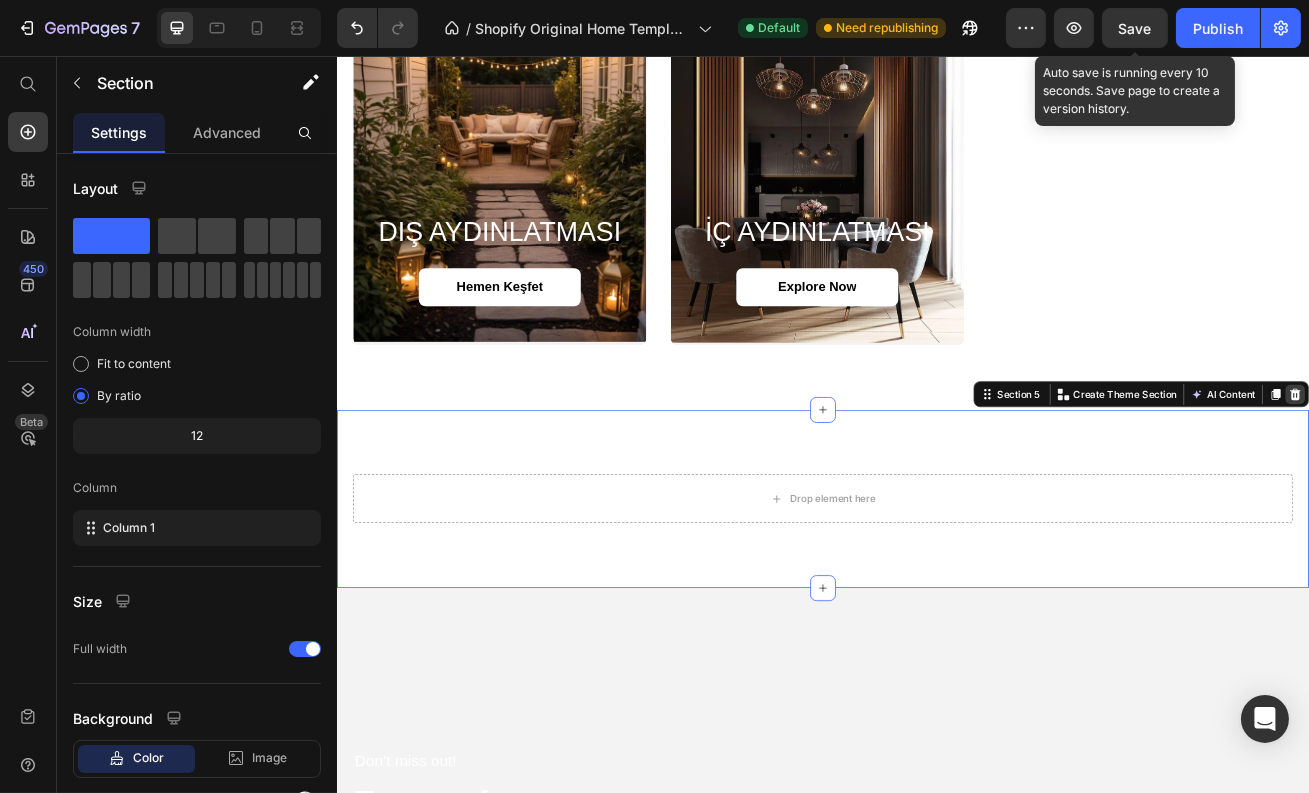 click at bounding box center (1519, 473) 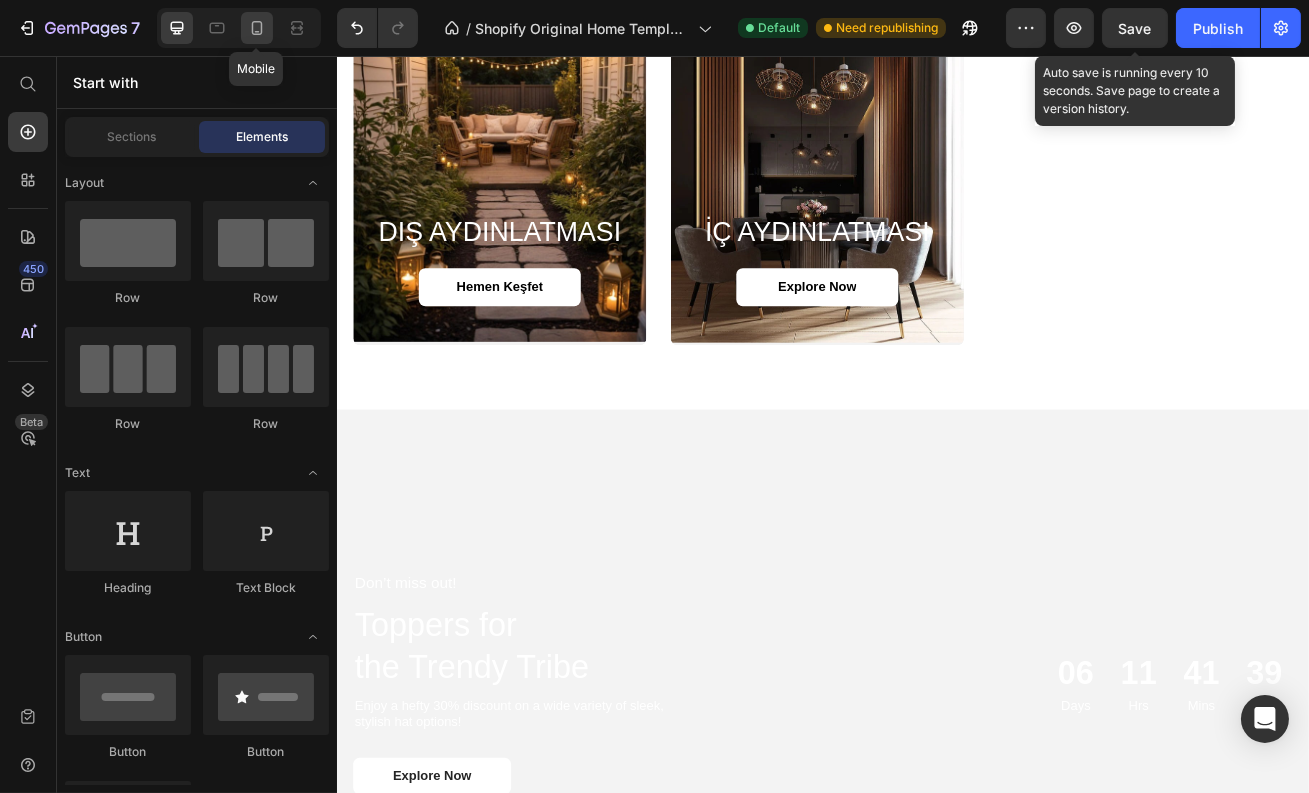 click 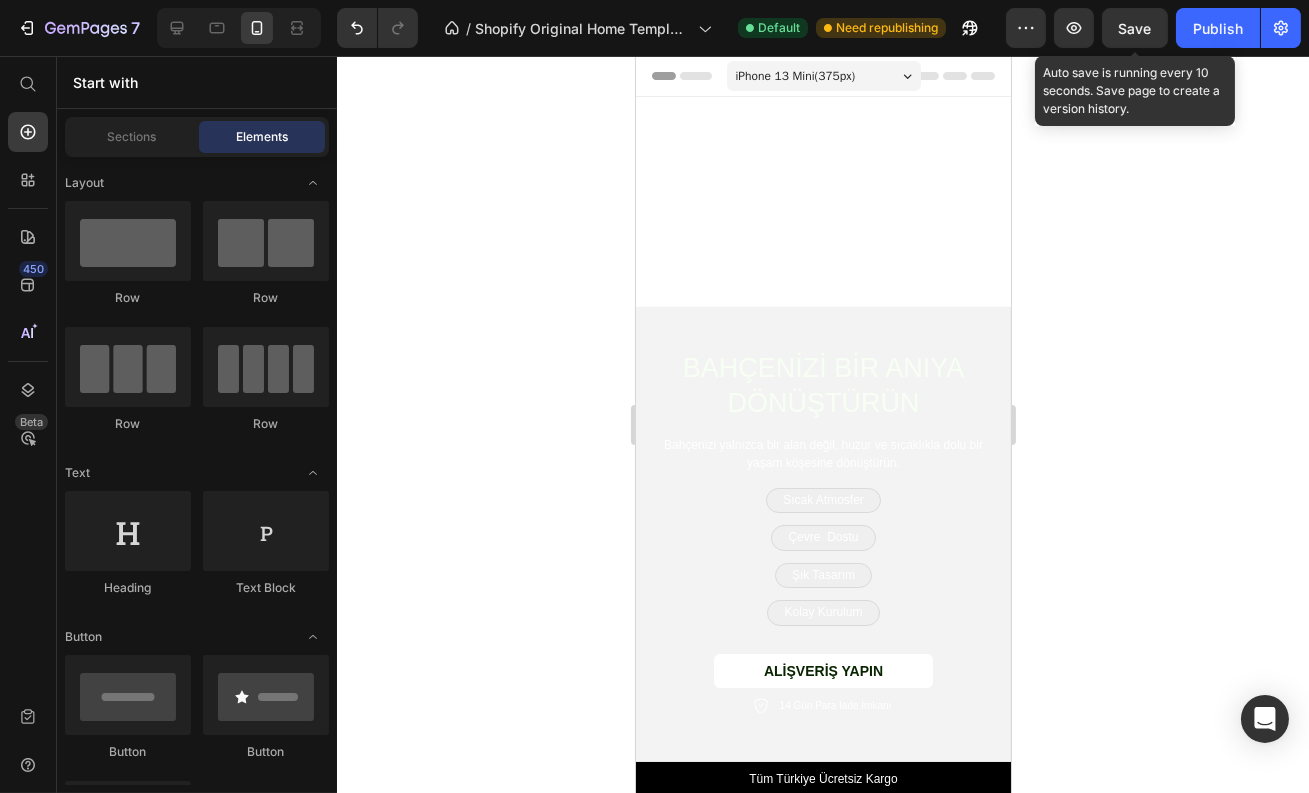 scroll, scrollTop: 821, scrollLeft: 0, axis: vertical 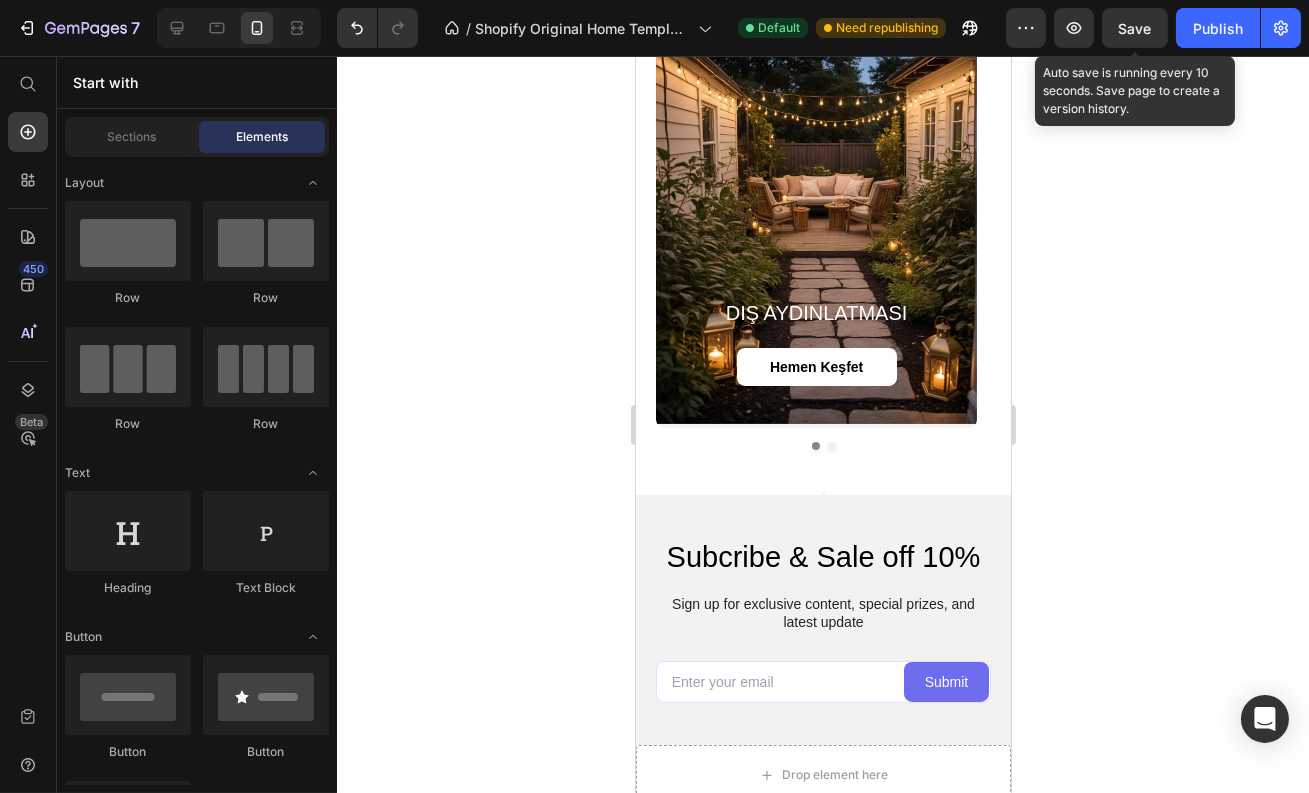 click at bounding box center (239, 28) 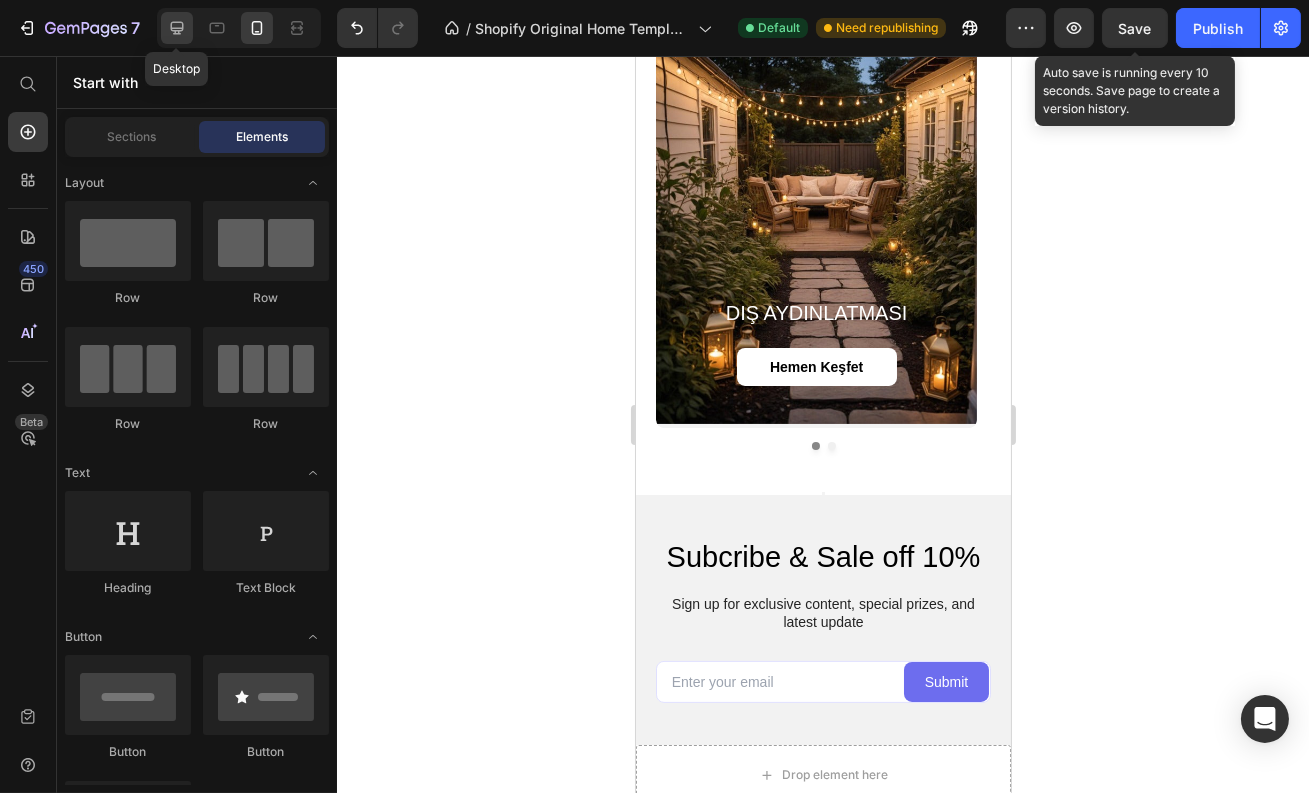 click 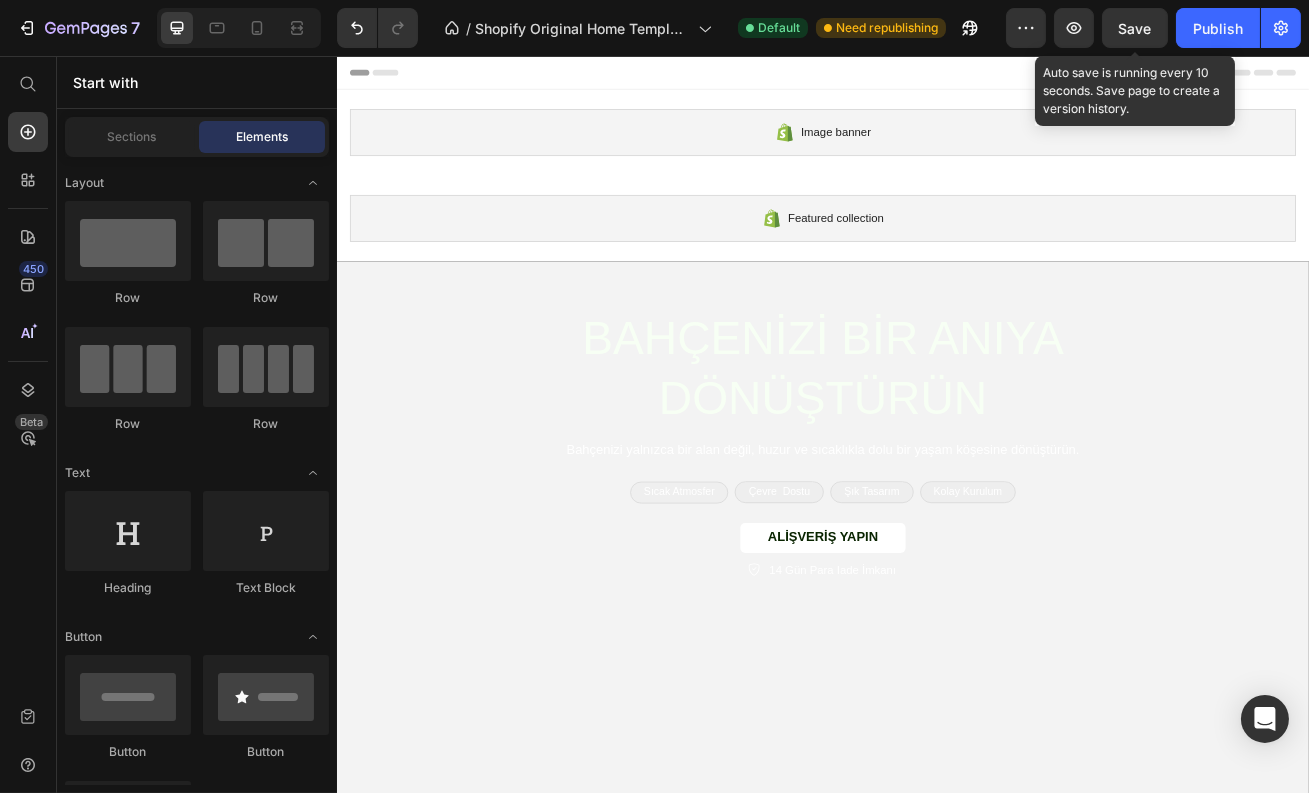 scroll, scrollTop: 307, scrollLeft: 0, axis: vertical 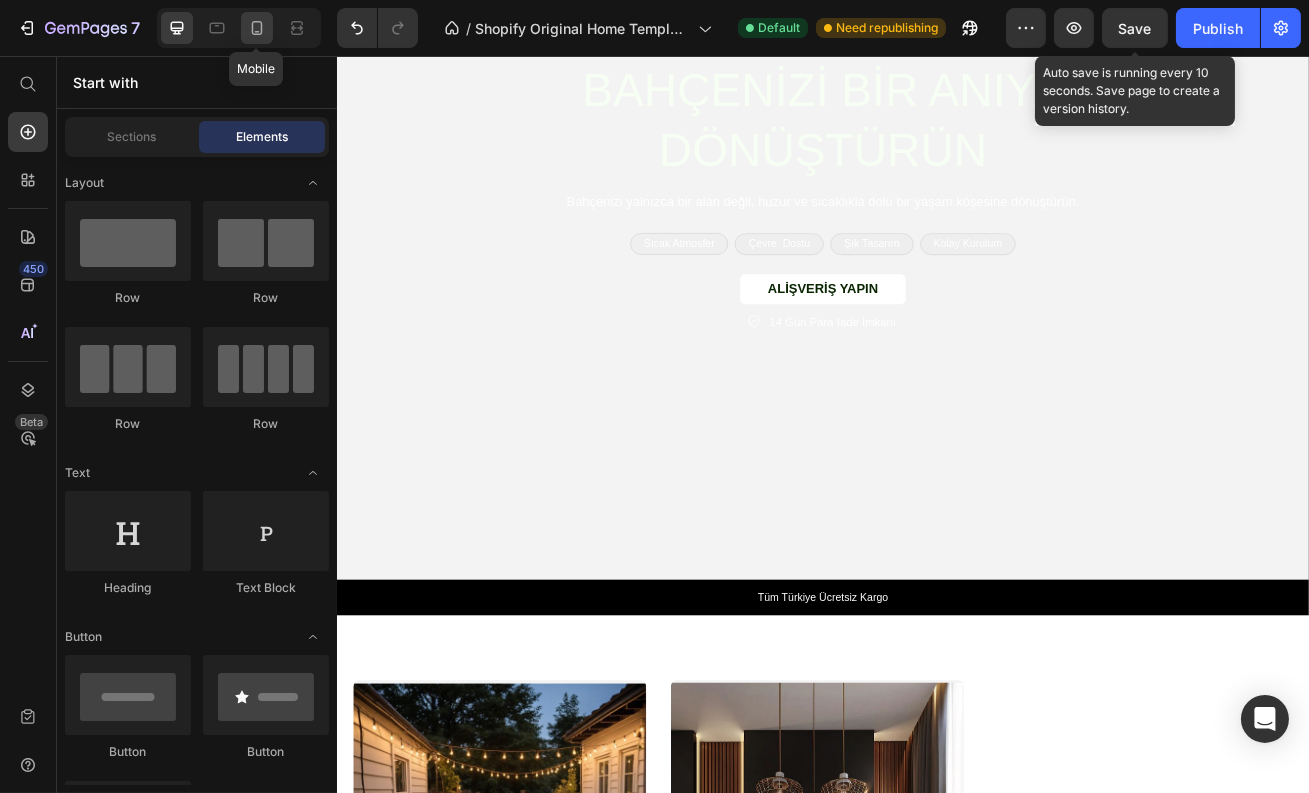 click 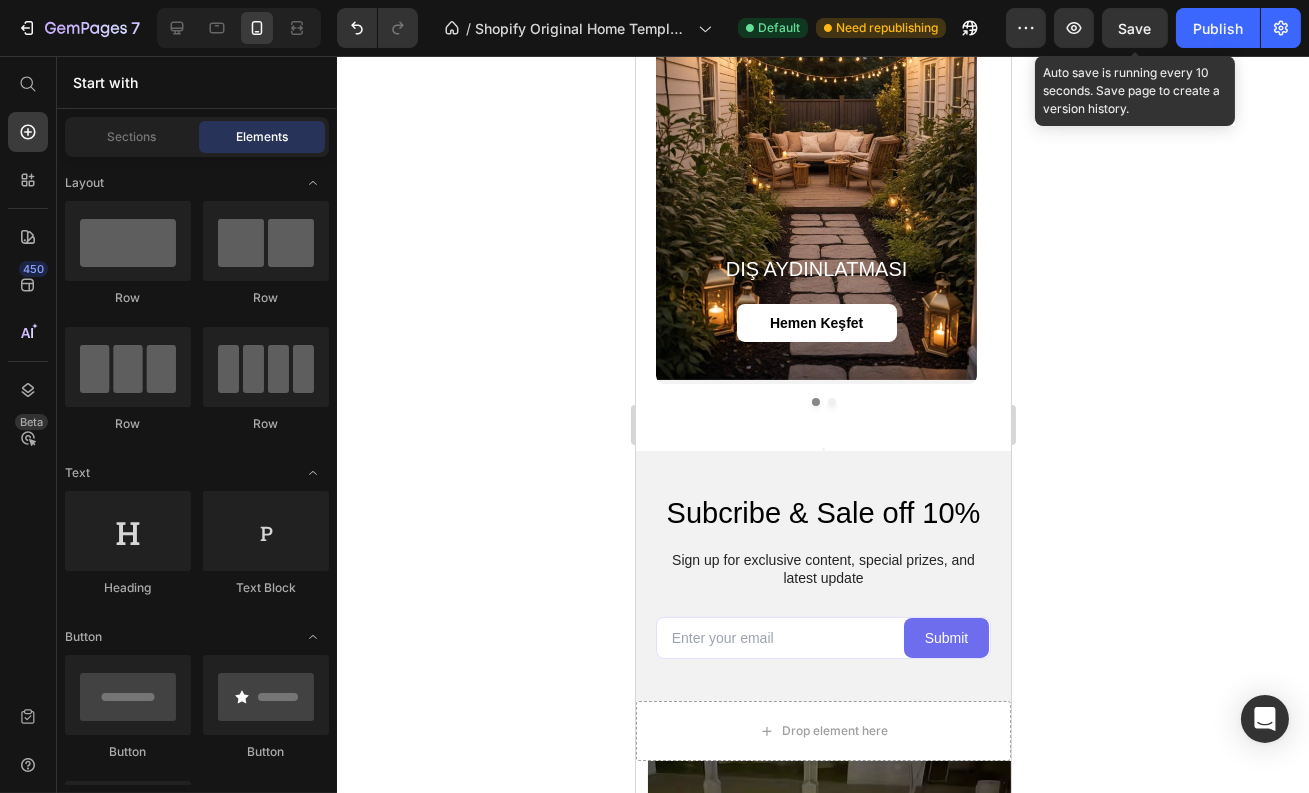 scroll, scrollTop: 859, scrollLeft: 0, axis: vertical 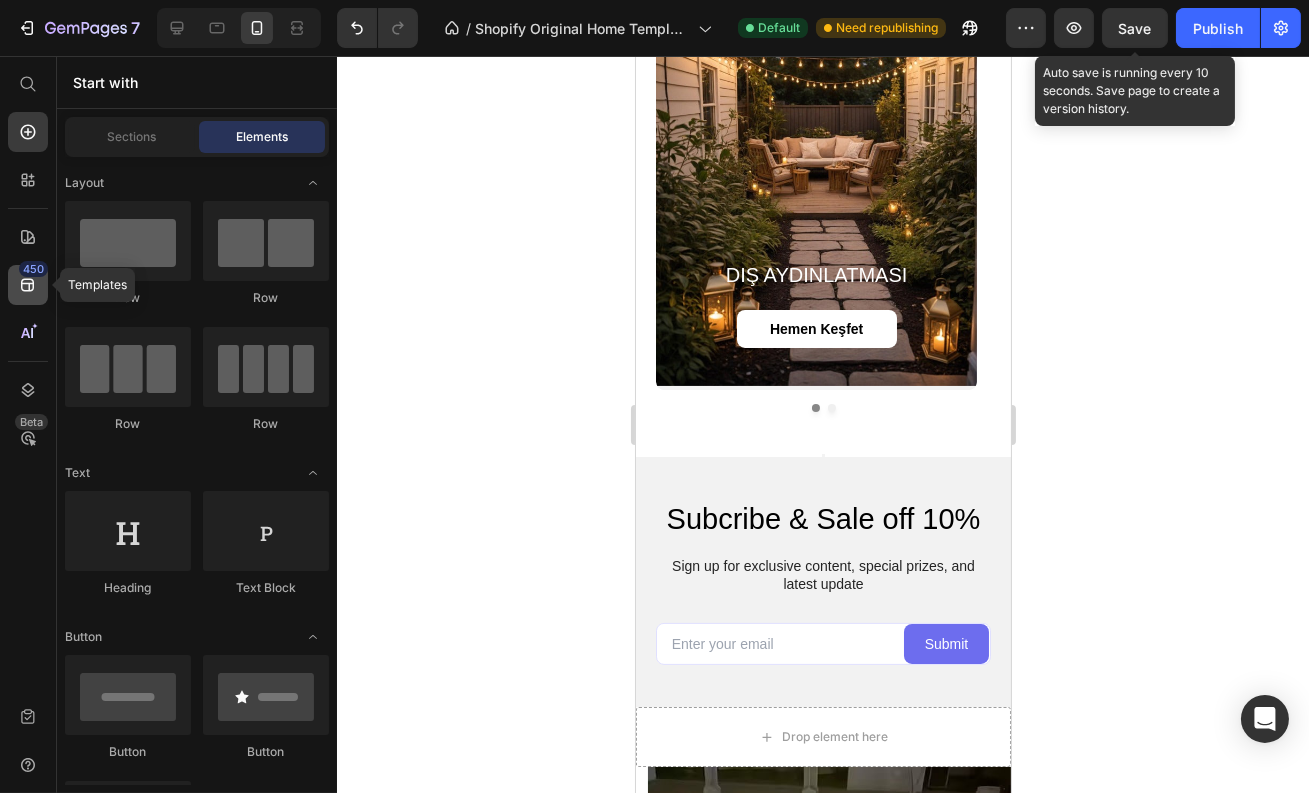 click on "450" at bounding box center [33, 269] 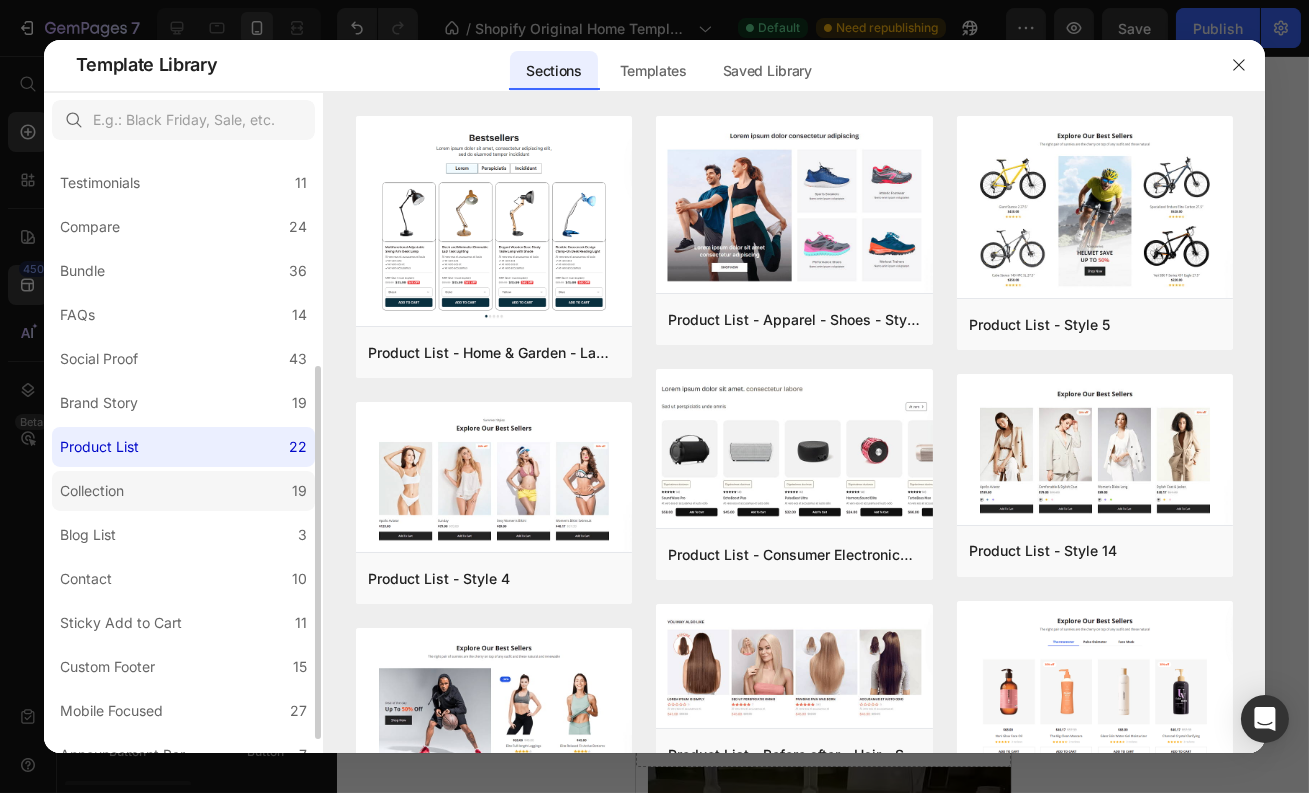 scroll, scrollTop: 373, scrollLeft: 0, axis: vertical 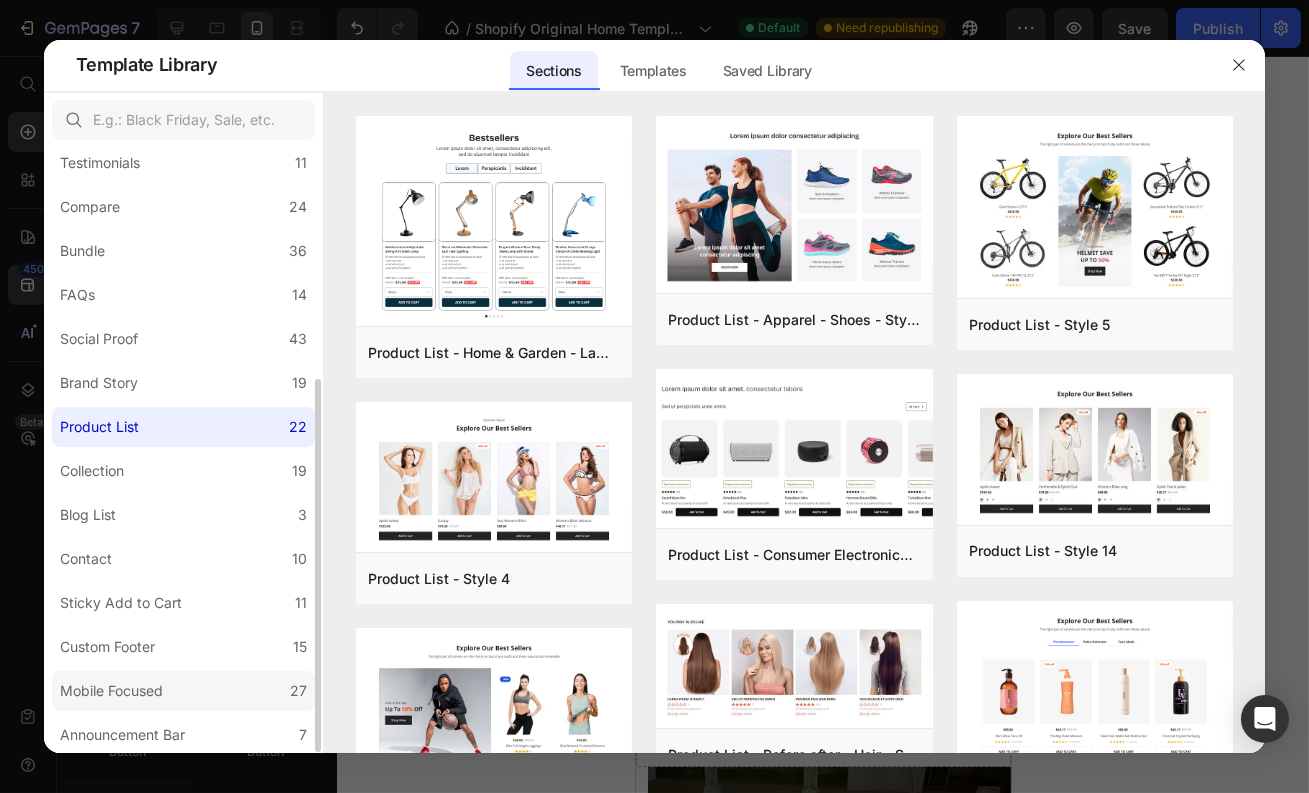 click on "Mobile Focused 27" 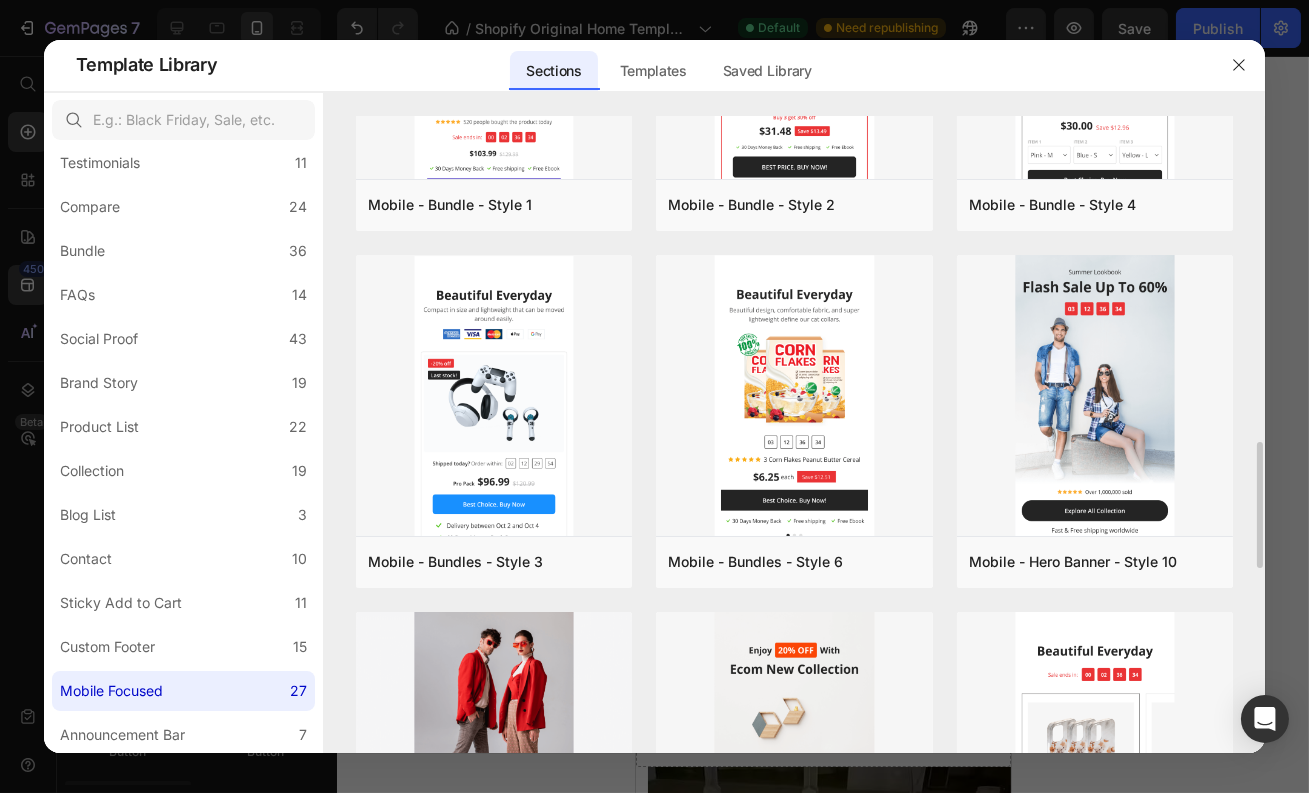 scroll, scrollTop: 1645, scrollLeft: 0, axis: vertical 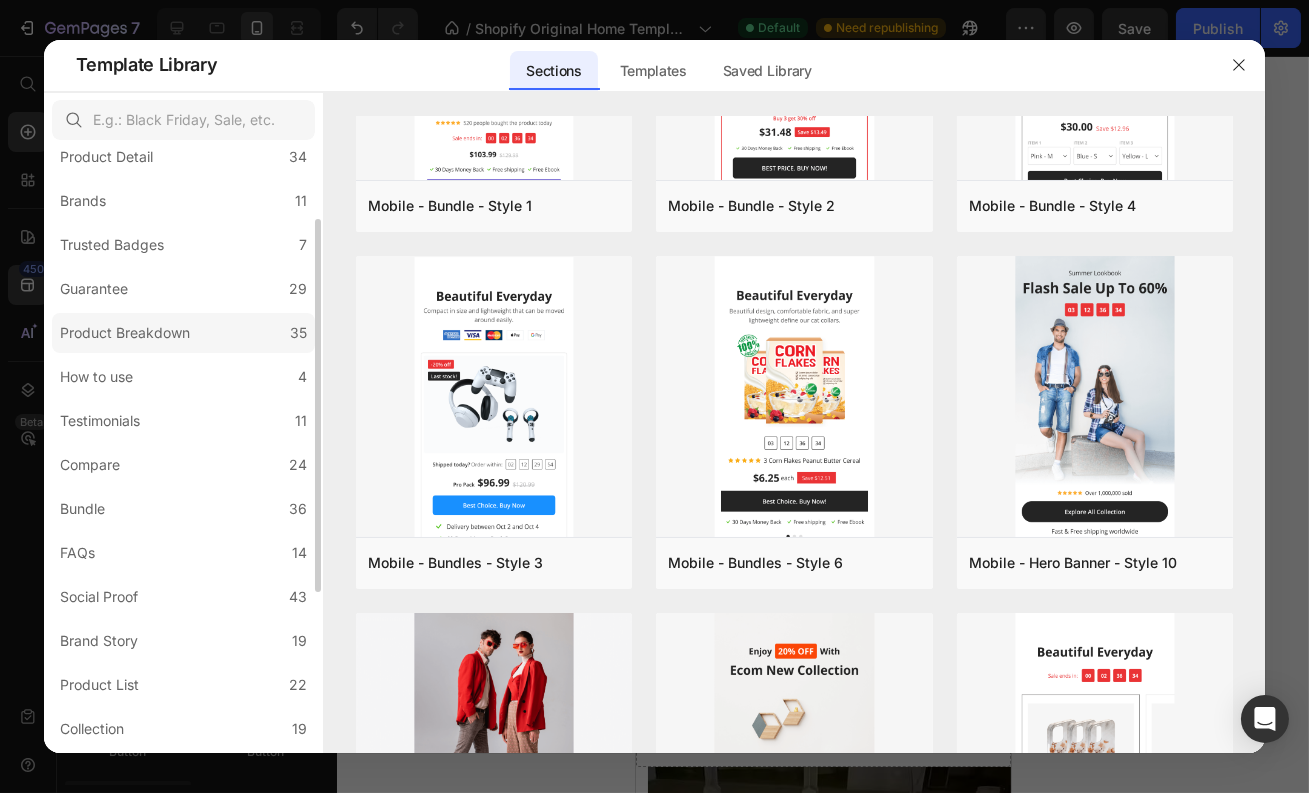 click on "Product Breakdown" at bounding box center [125, 333] 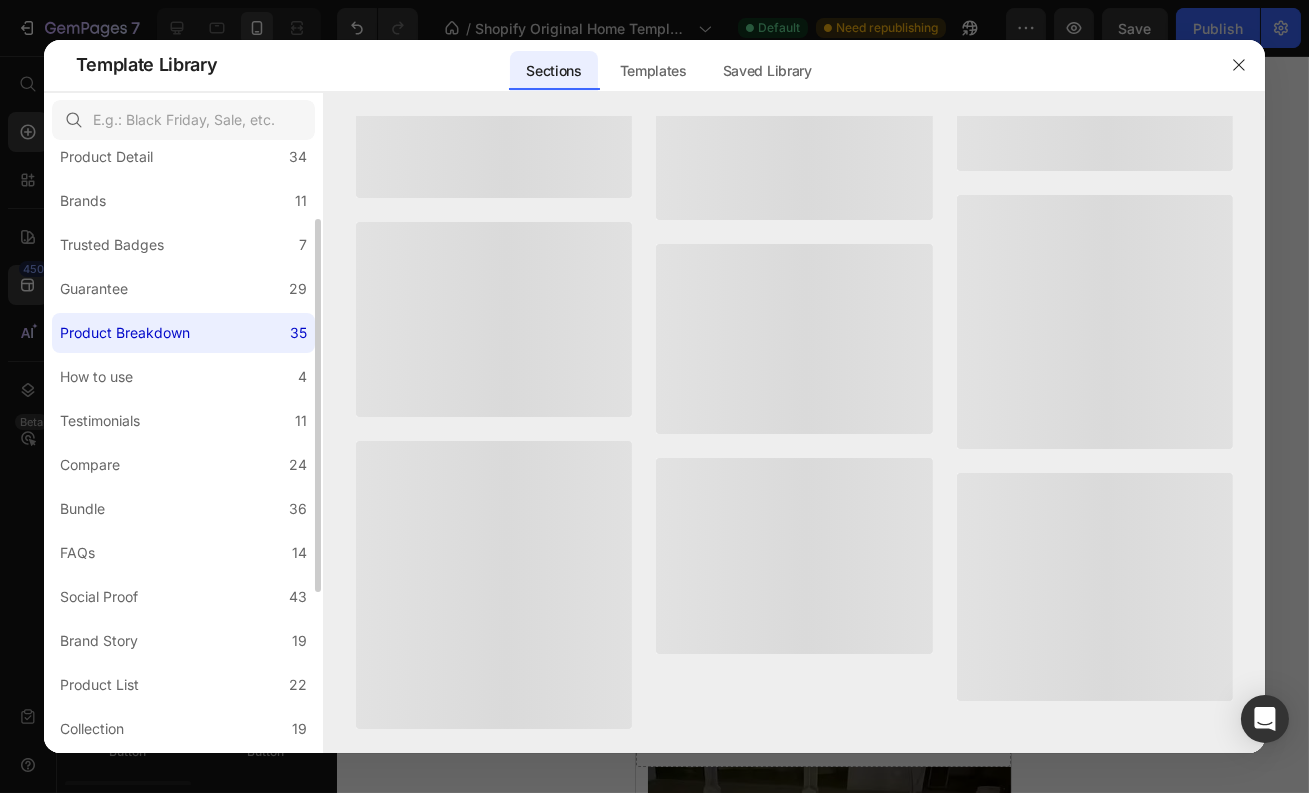 scroll, scrollTop: 0, scrollLeft: 0, axis: both 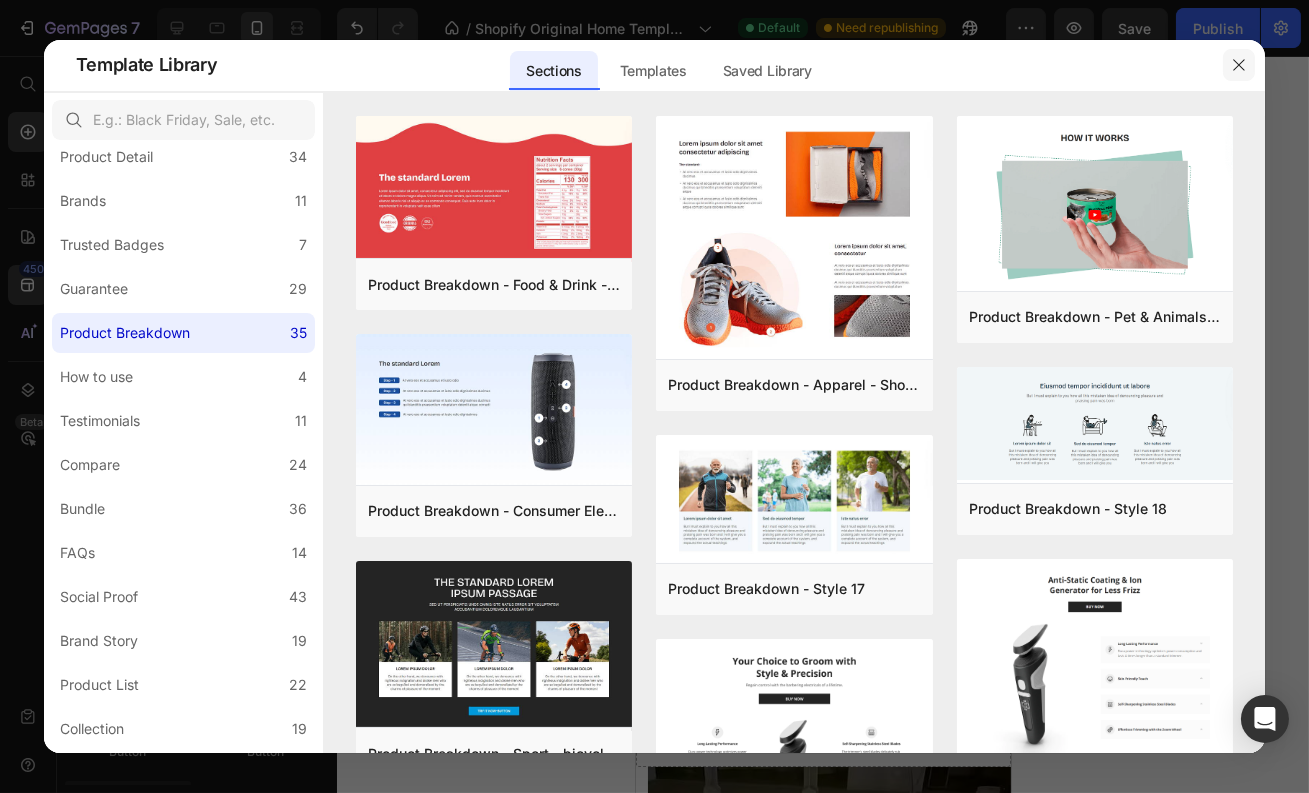 click at bounding box center (1239, 65) 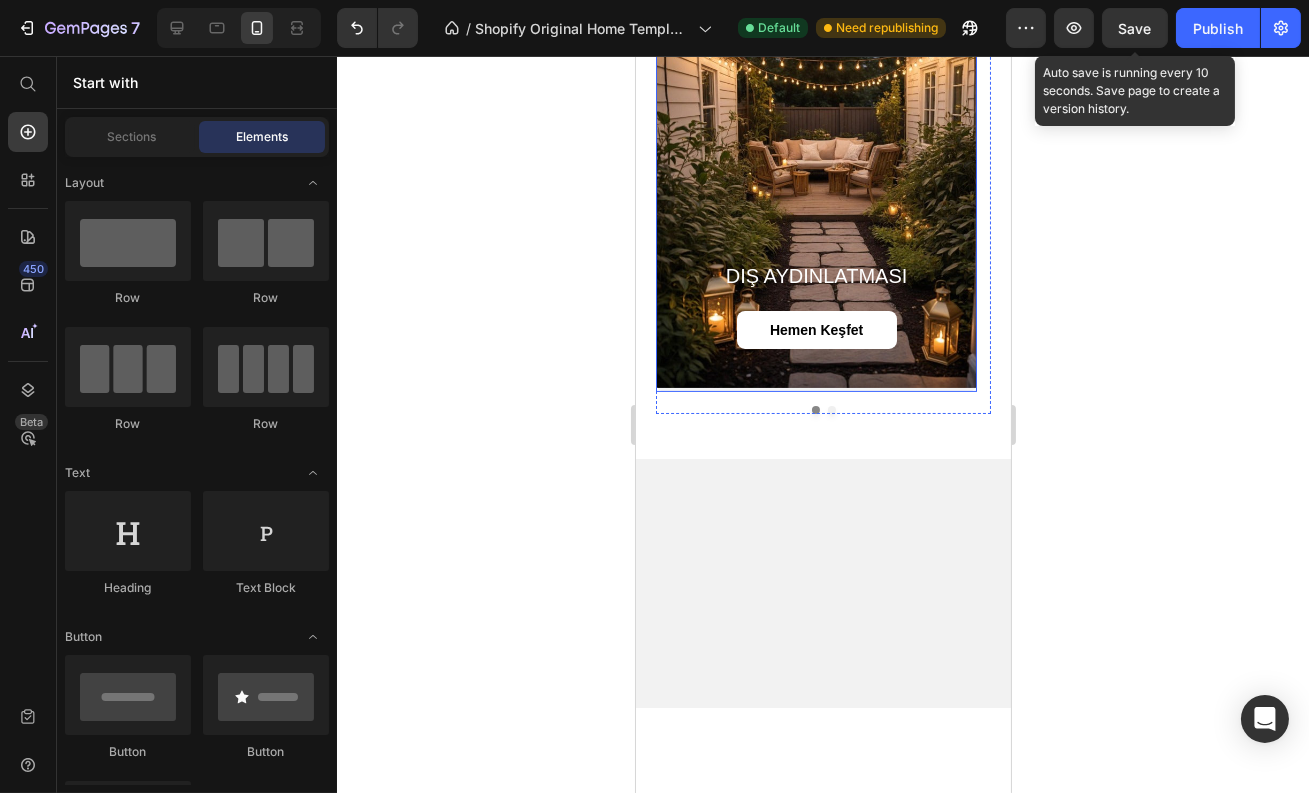 scroll, scrollTop: 0, scrollLeft: 0, axis: both 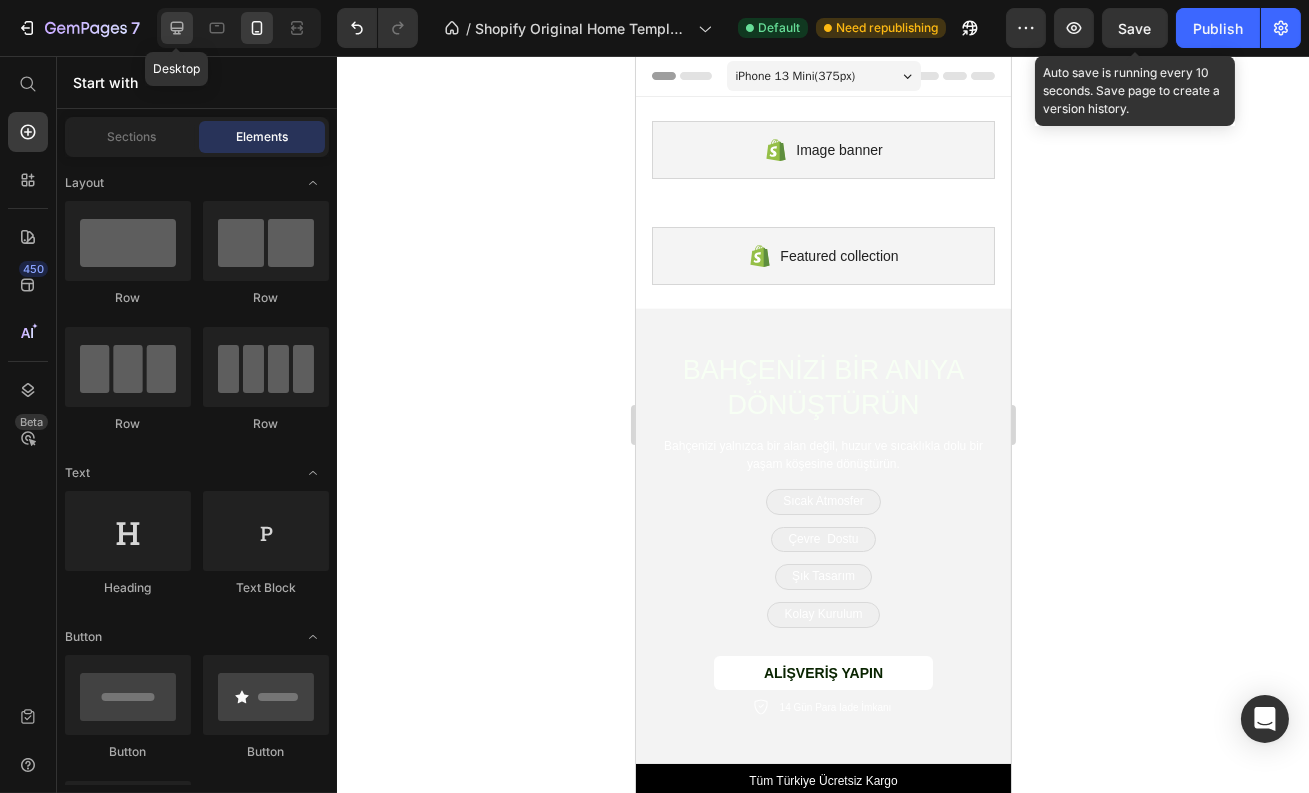 click 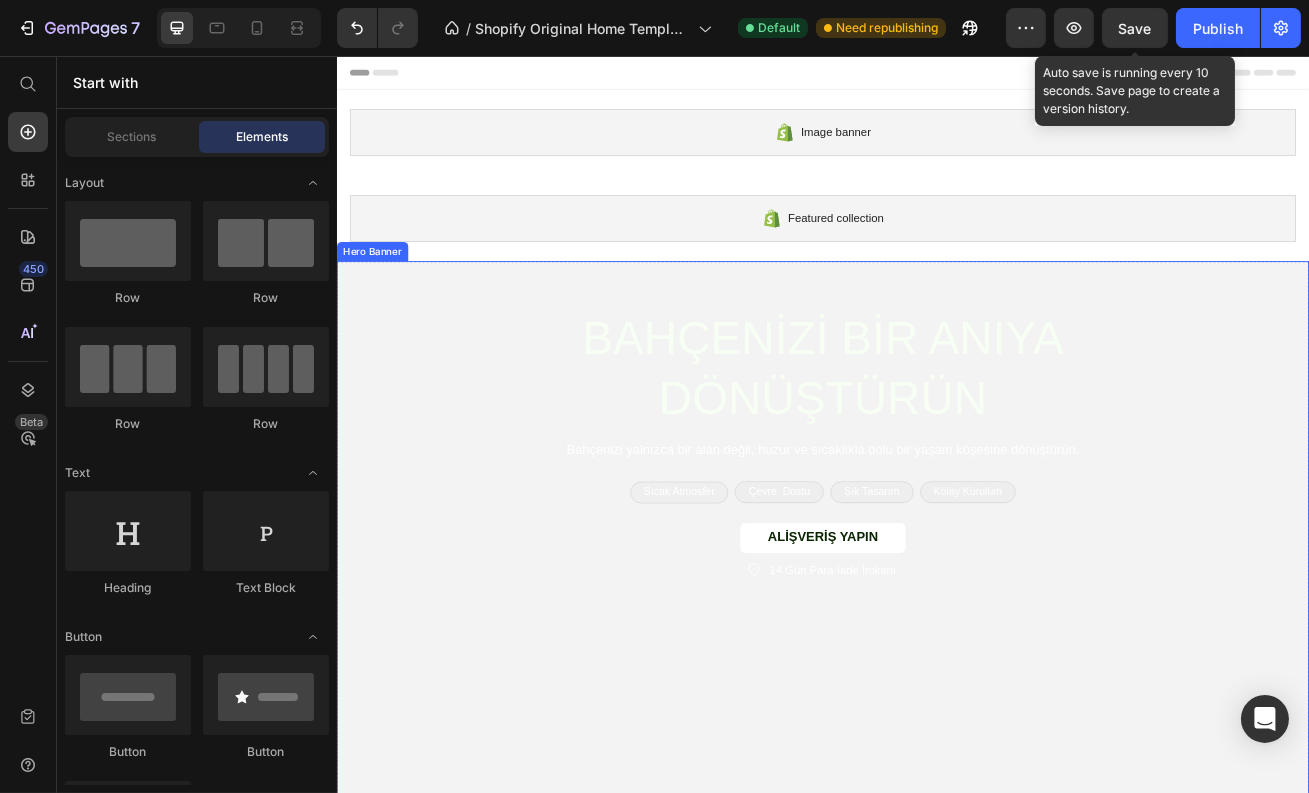 click on "BAHÇENİZİ BİR ANIYA DÖNÜŞTÜRÜN Heading Bahçenizi yalnızca bir alan değil, huzur ve sıcaklıkla dolu bir yaşam köşesine dönüştürün. Text Block Sıcak Atmosfer Text Block Row Çevre  Dostu  Text Block Row Şık Tasarım    Text Block Row Kolay Kurulum Text Block Row Row ALİŞVERİŞ YAPIN Button
14 Gün Para Iade İmkanı  Item List Row" at bounding box center [936, 534] 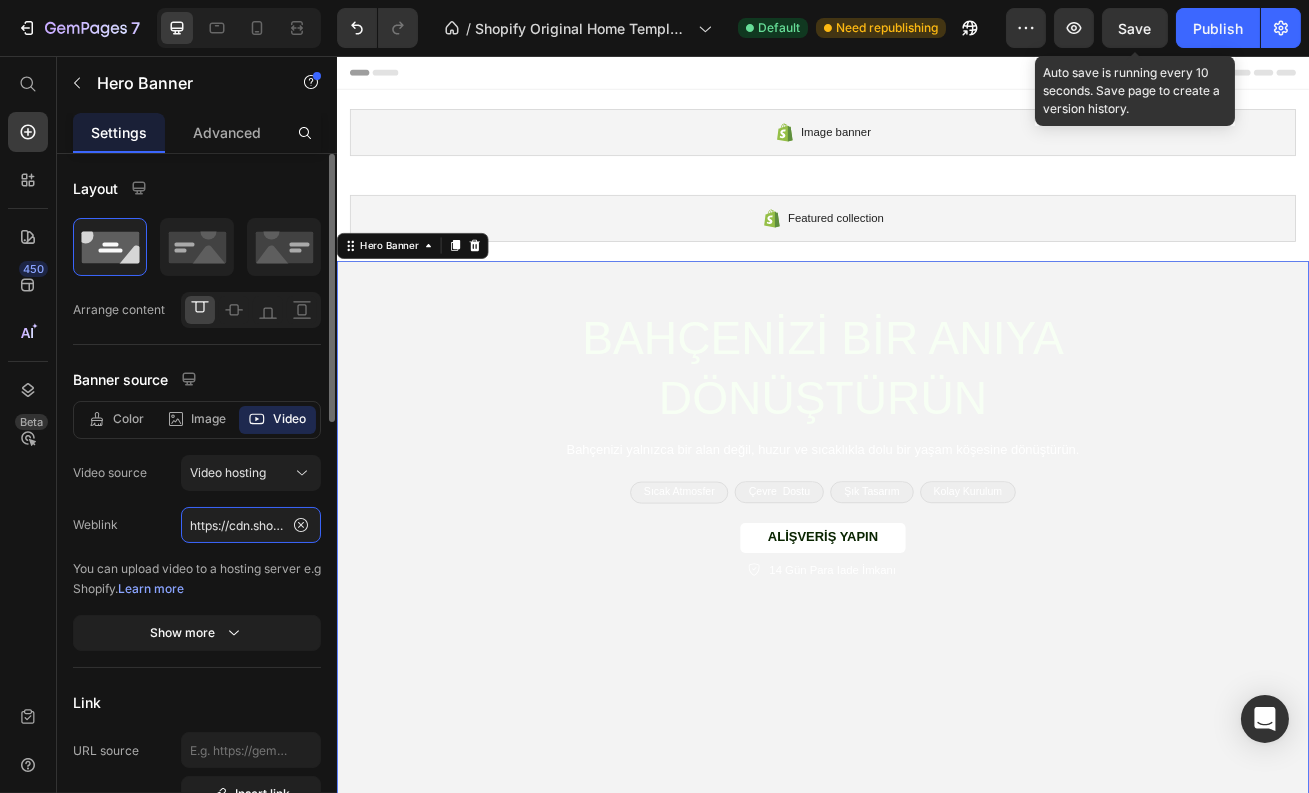 click on "https://cdn.shopify.com/videos/c/o/v/6f21d45aa62e44ce9839e8e6641361af.mp4" 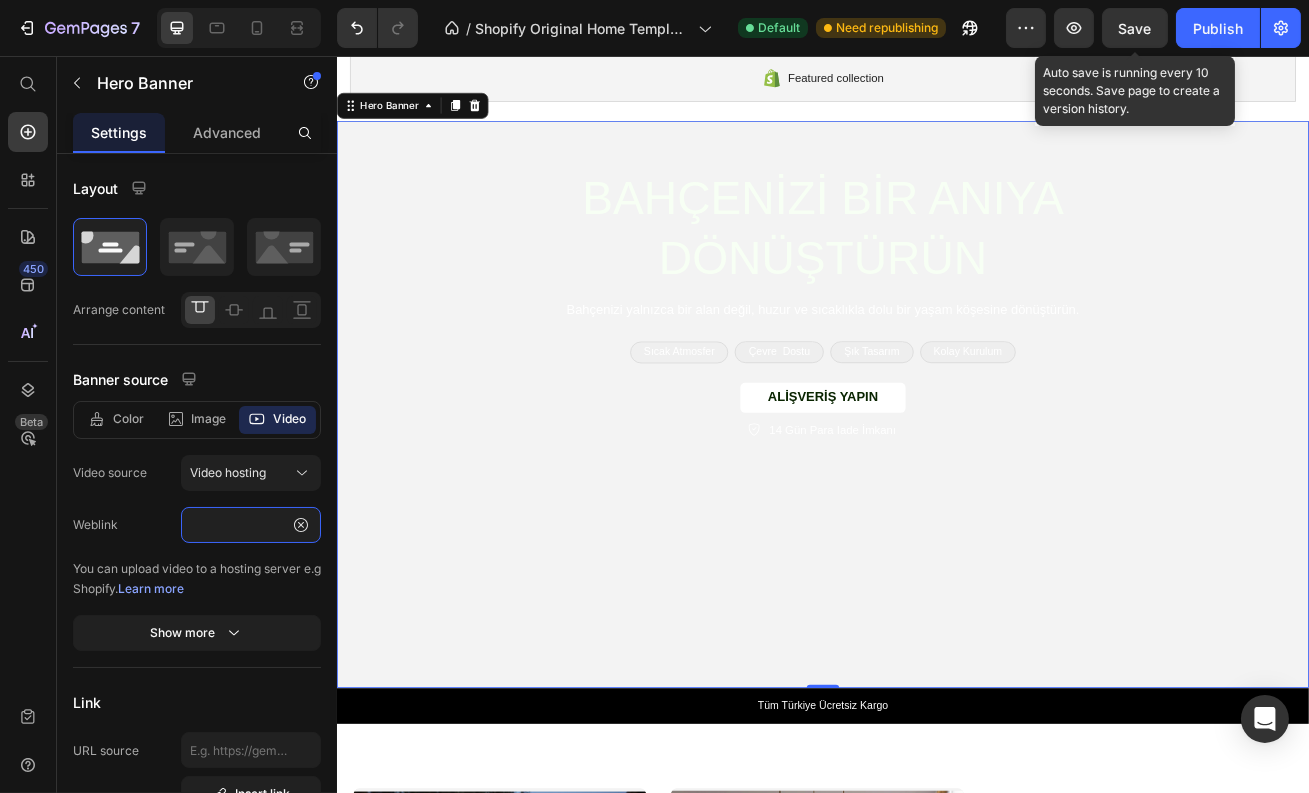 scroll, scrollTop: 241, scrollLeft: 0, axis: vertical 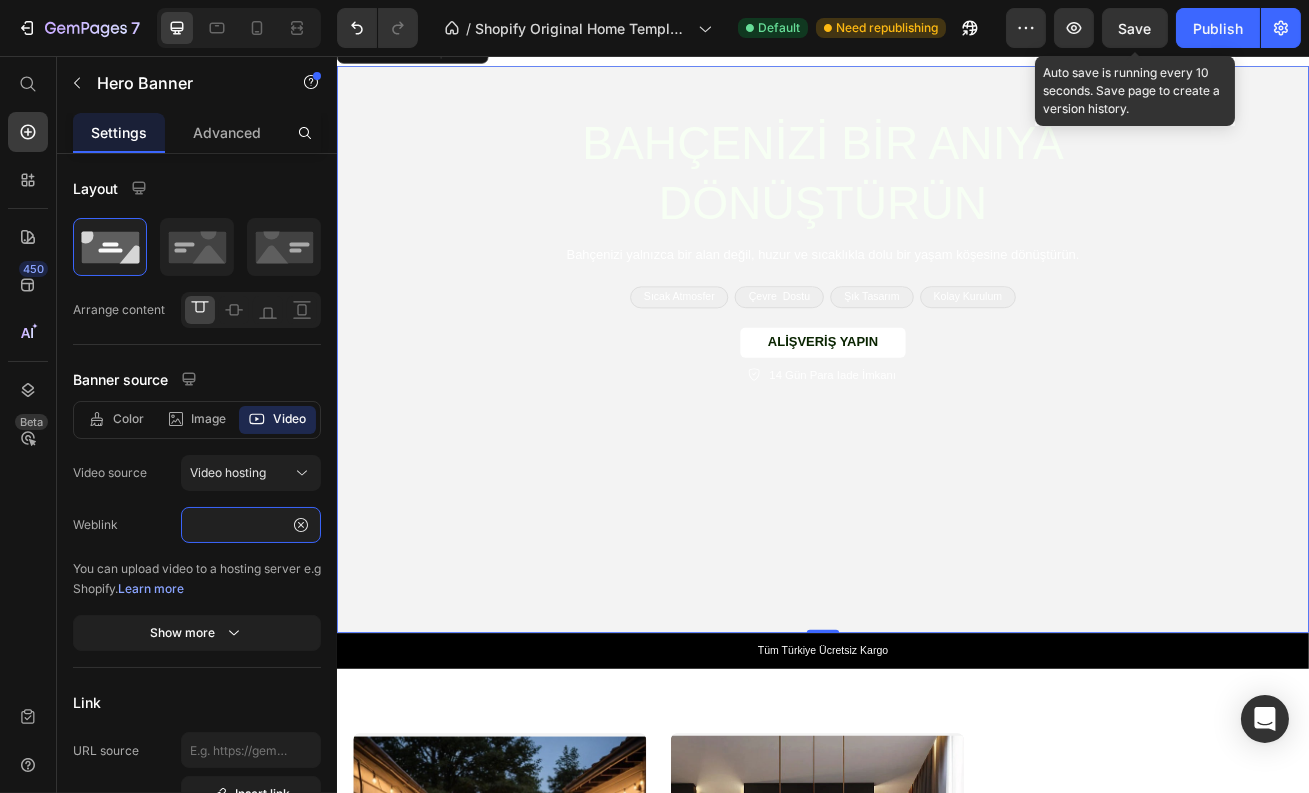 type on "https://cdn.shopify.com/videos/c/o/v/3c1758afc6ba49fe8801b00b09ad148f.mp4" 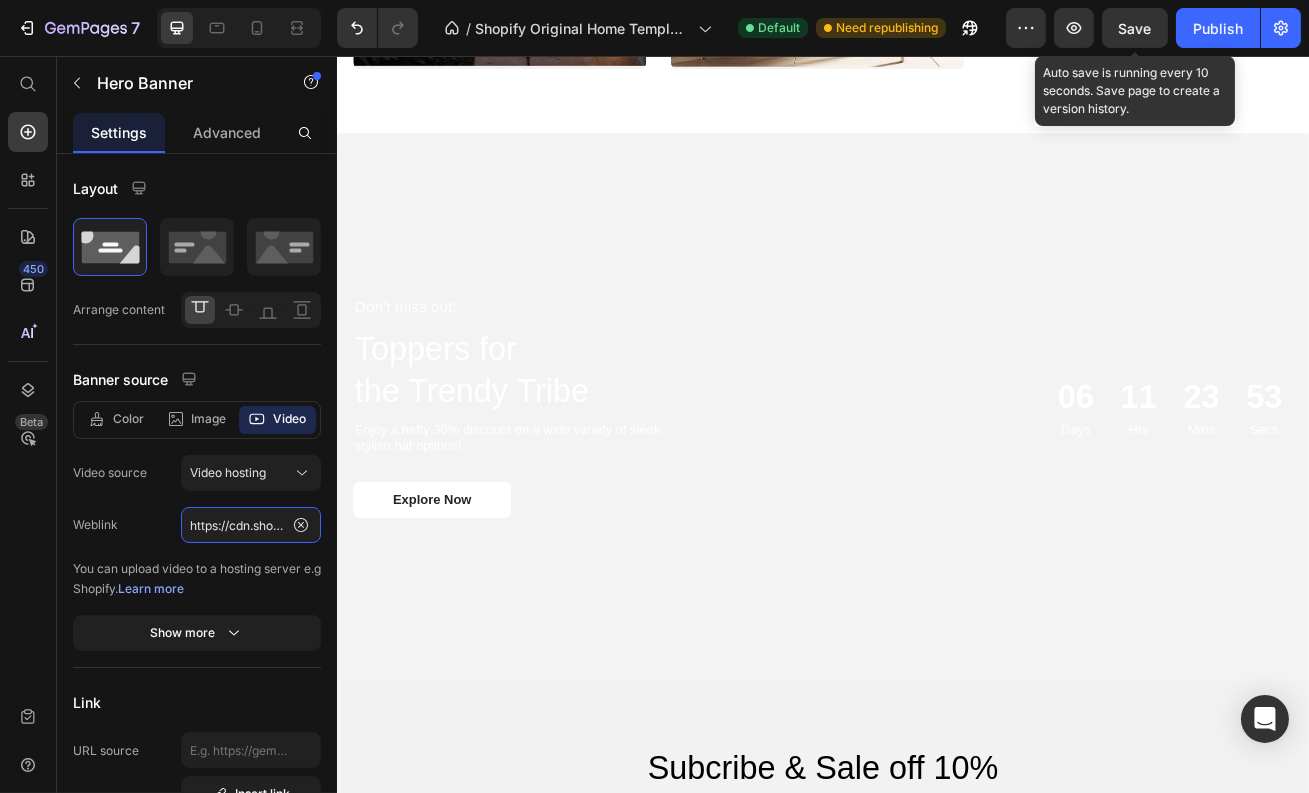 scroll, scrollTop: 1521, scrollLeft: 0, axis: vertical 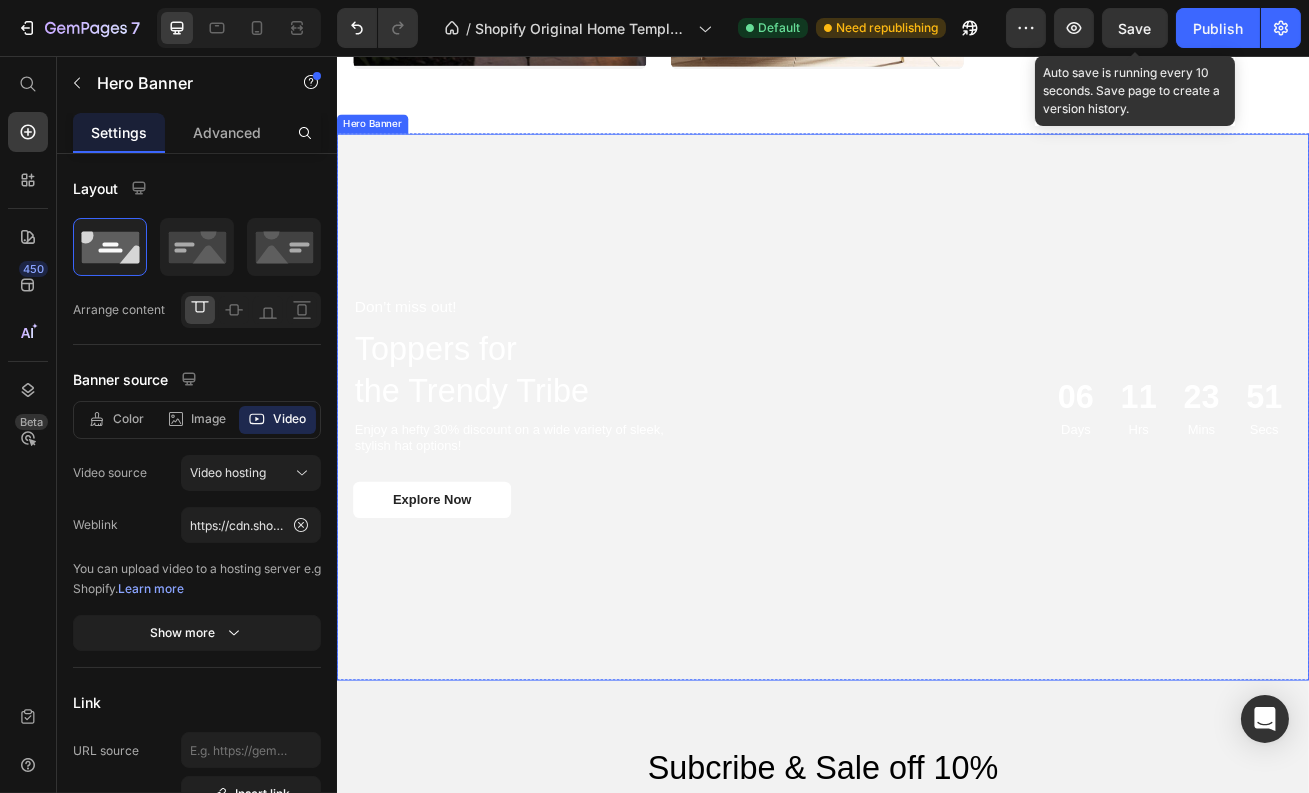 click at bounding box center (936, 488) 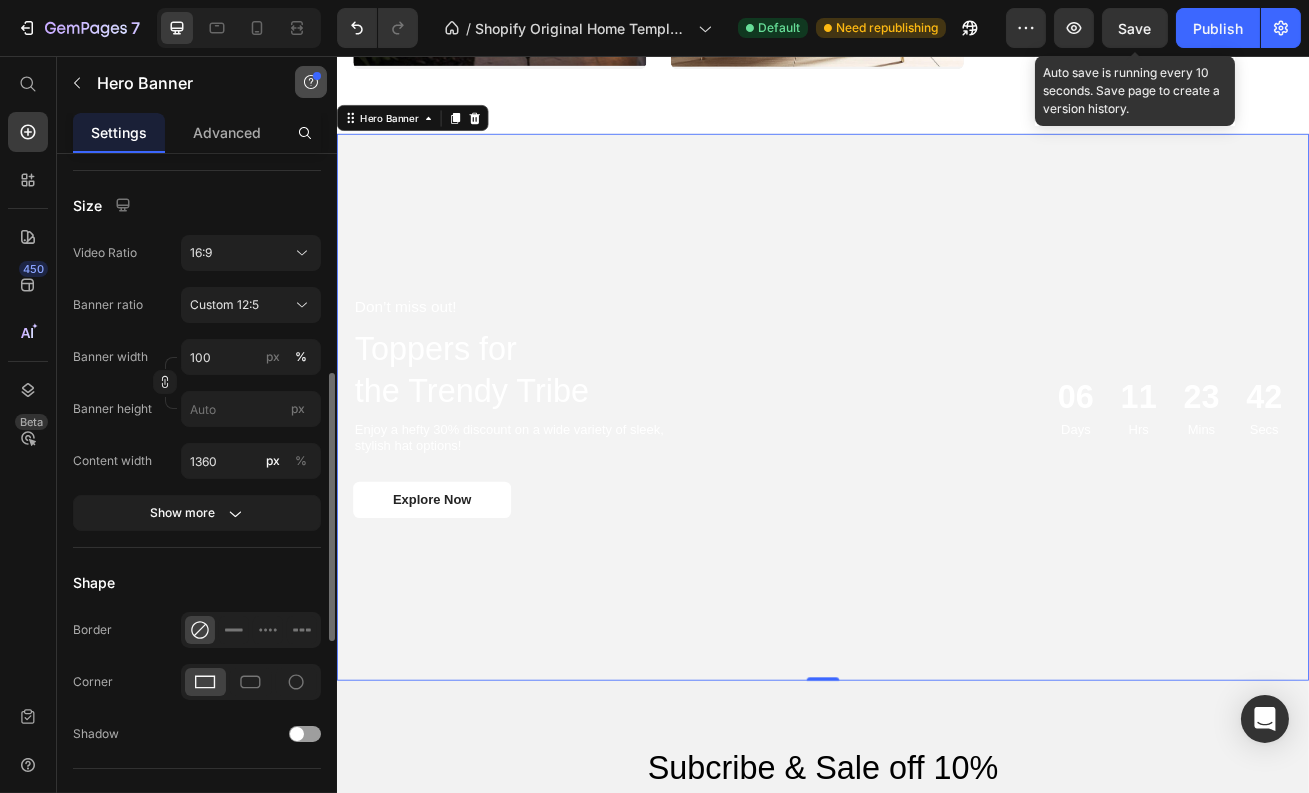 scroll, scrollTop: 633, scrollLeft: 0, axis: vertical 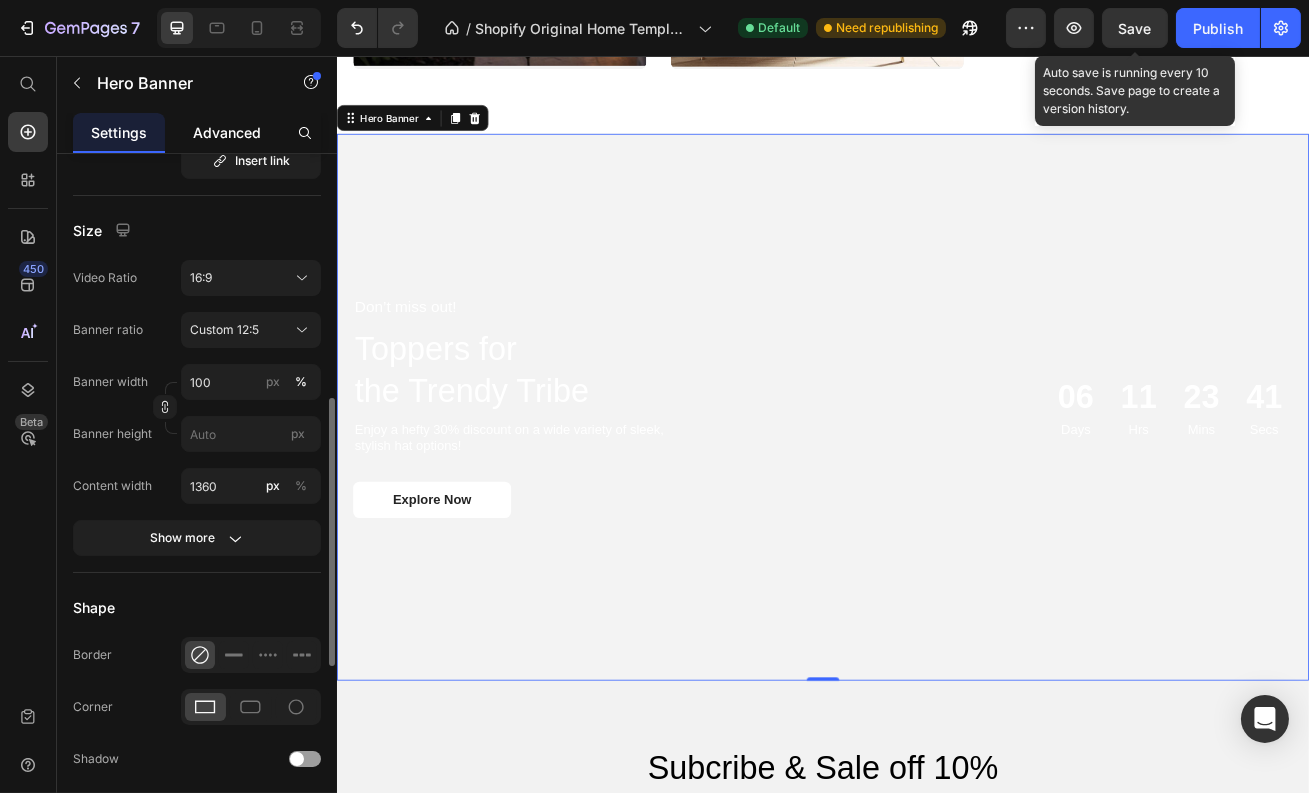click on "Advanced" at bounding box center (227, 132) 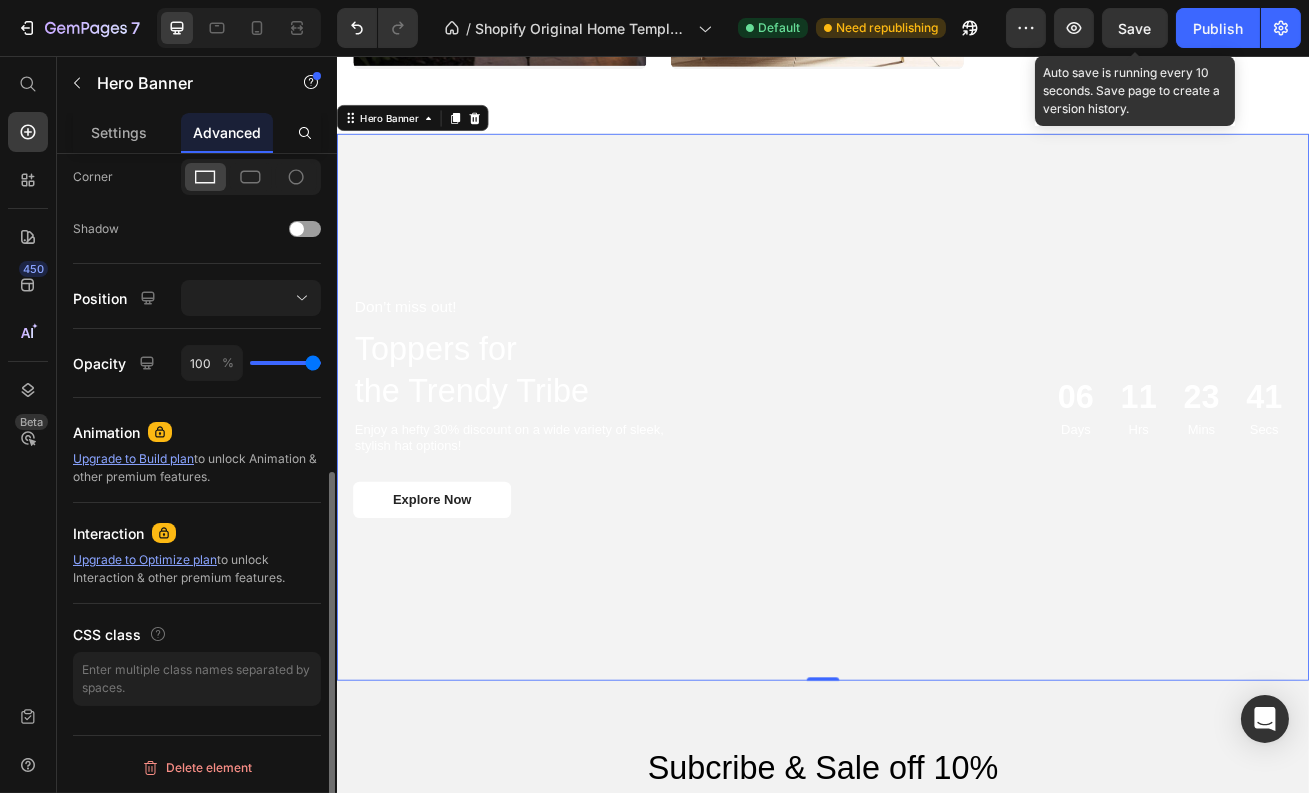 scroll, scrollTop: 0, scrollLeft: 0, axis: both 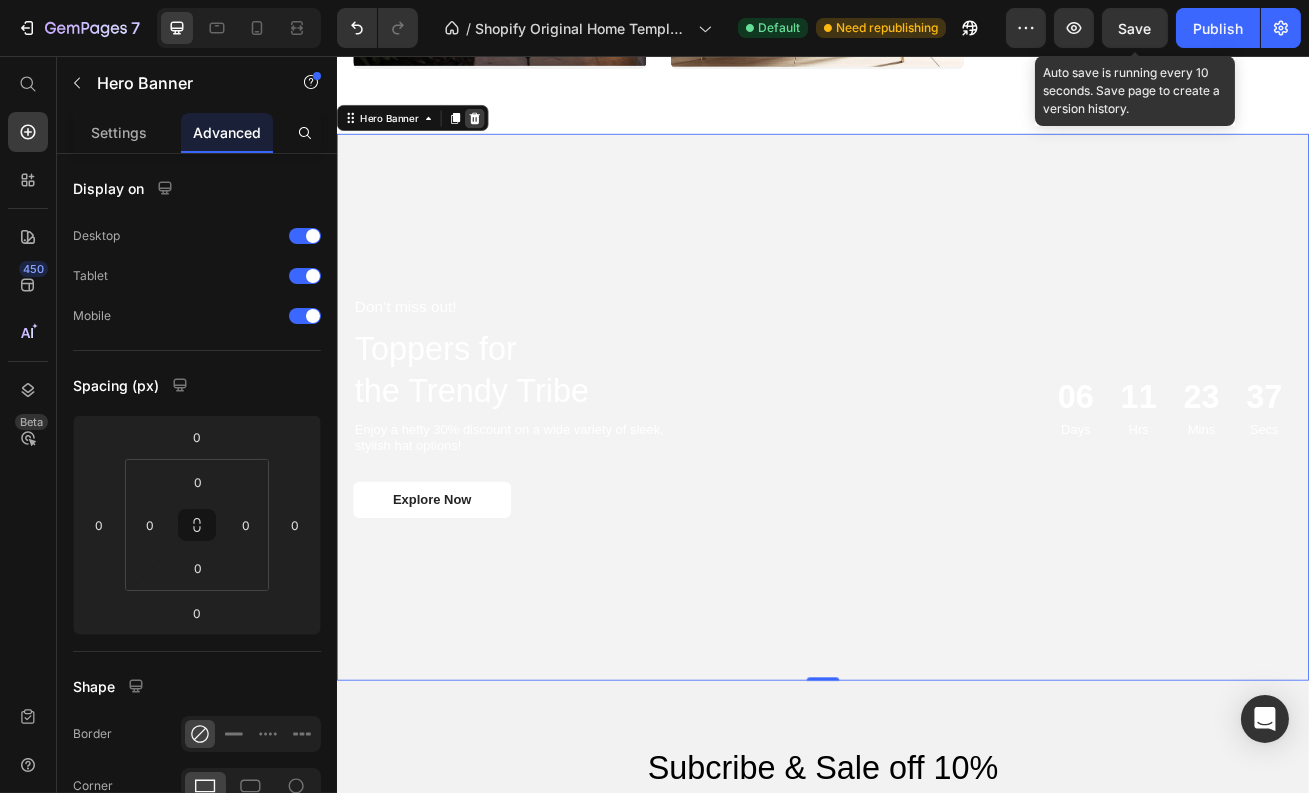 click 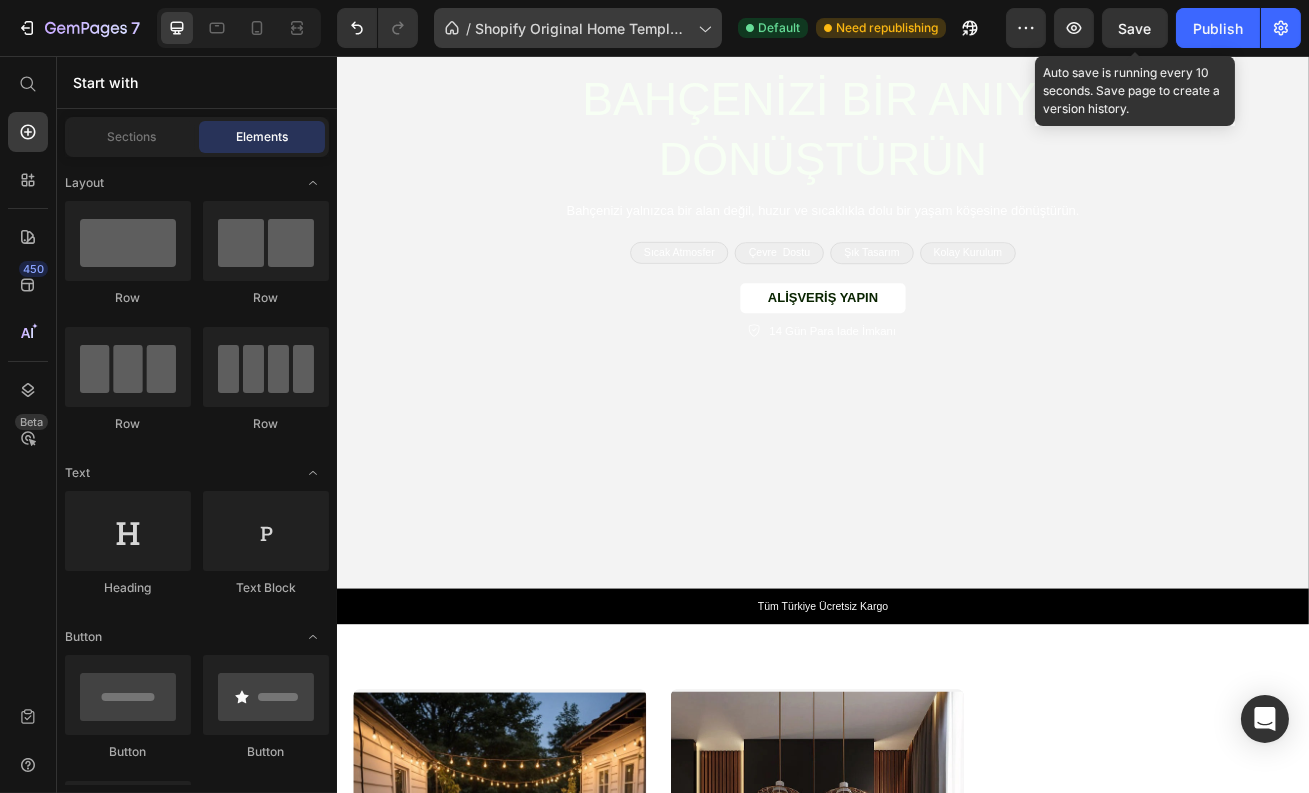 scroll, scrollTop: 24, scrollLeft: 0, axis: vertical 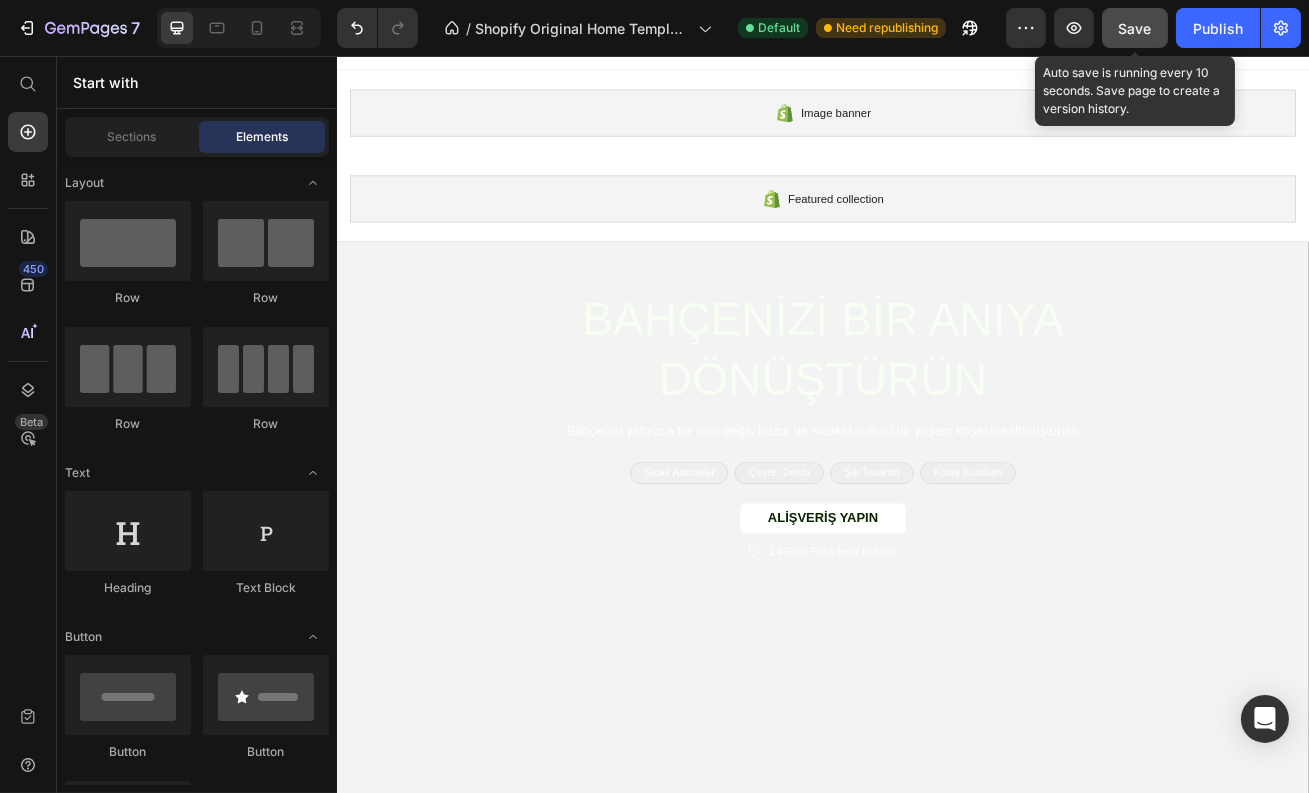 click on "Save" at bounding box center (1135, 28) 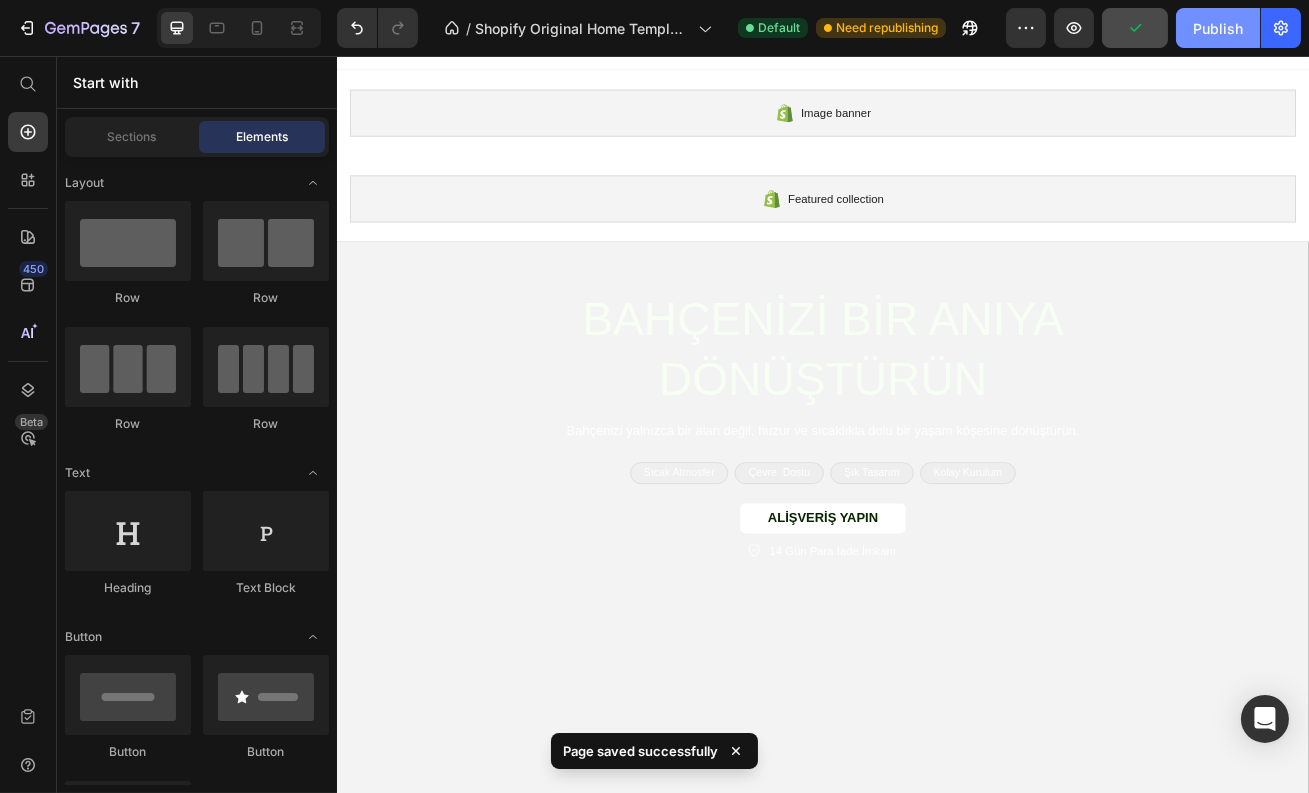 click on "Publish" 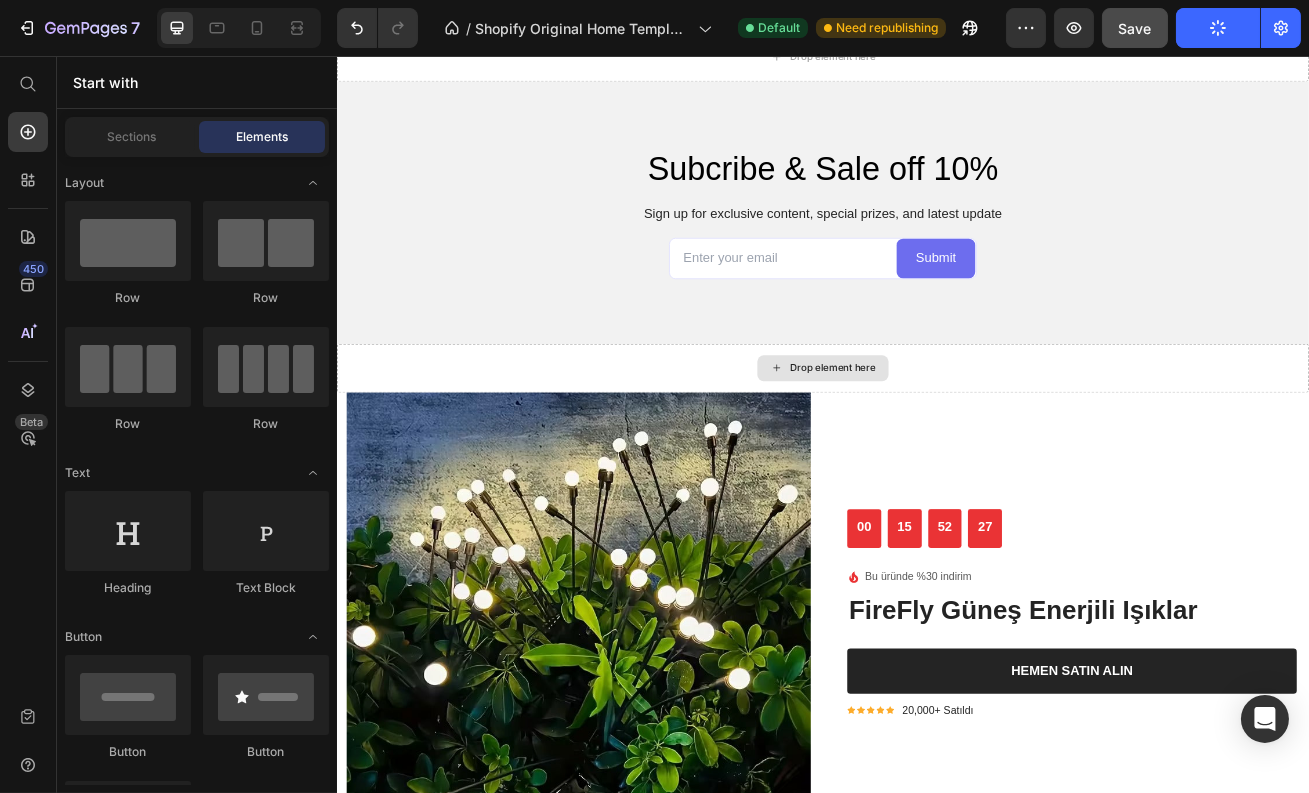 scroll, scrollTop: 1683, scrollLeft: 0, axis: vertical 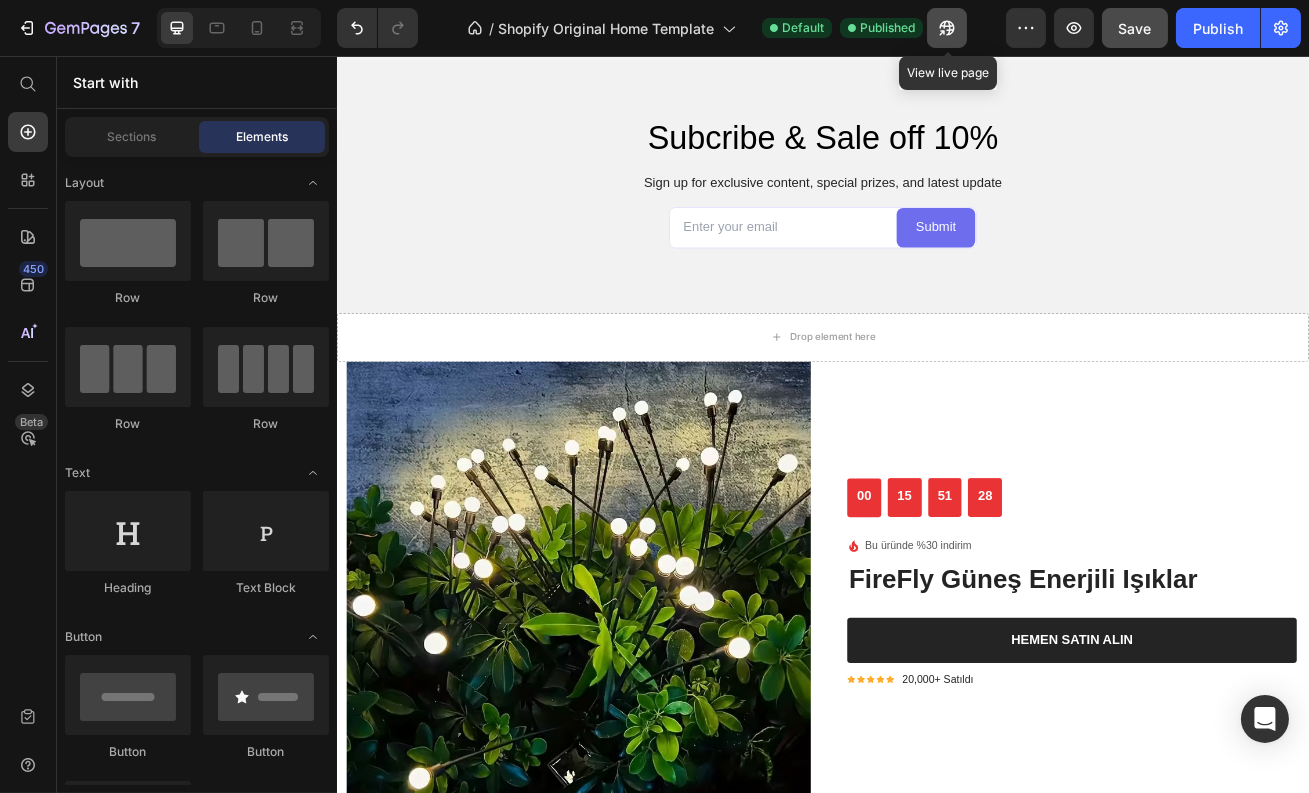 click 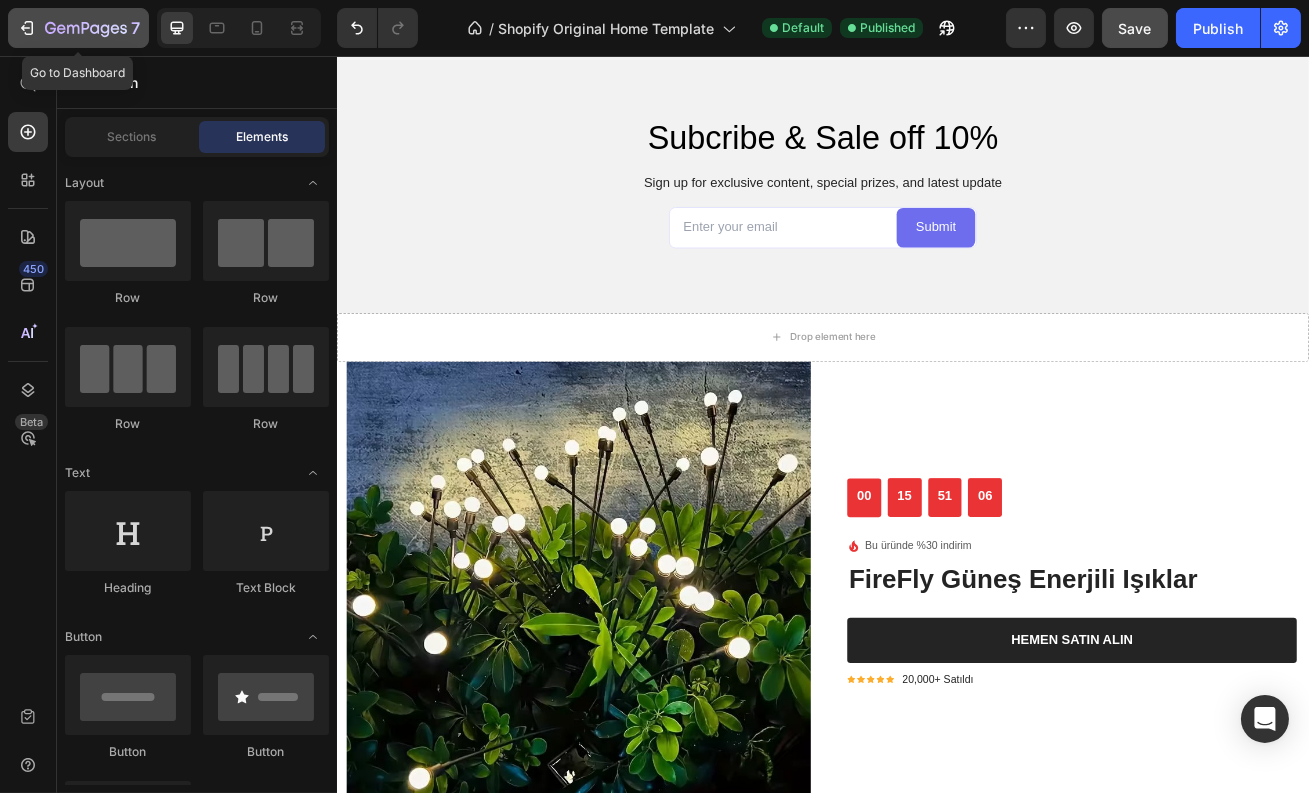 click 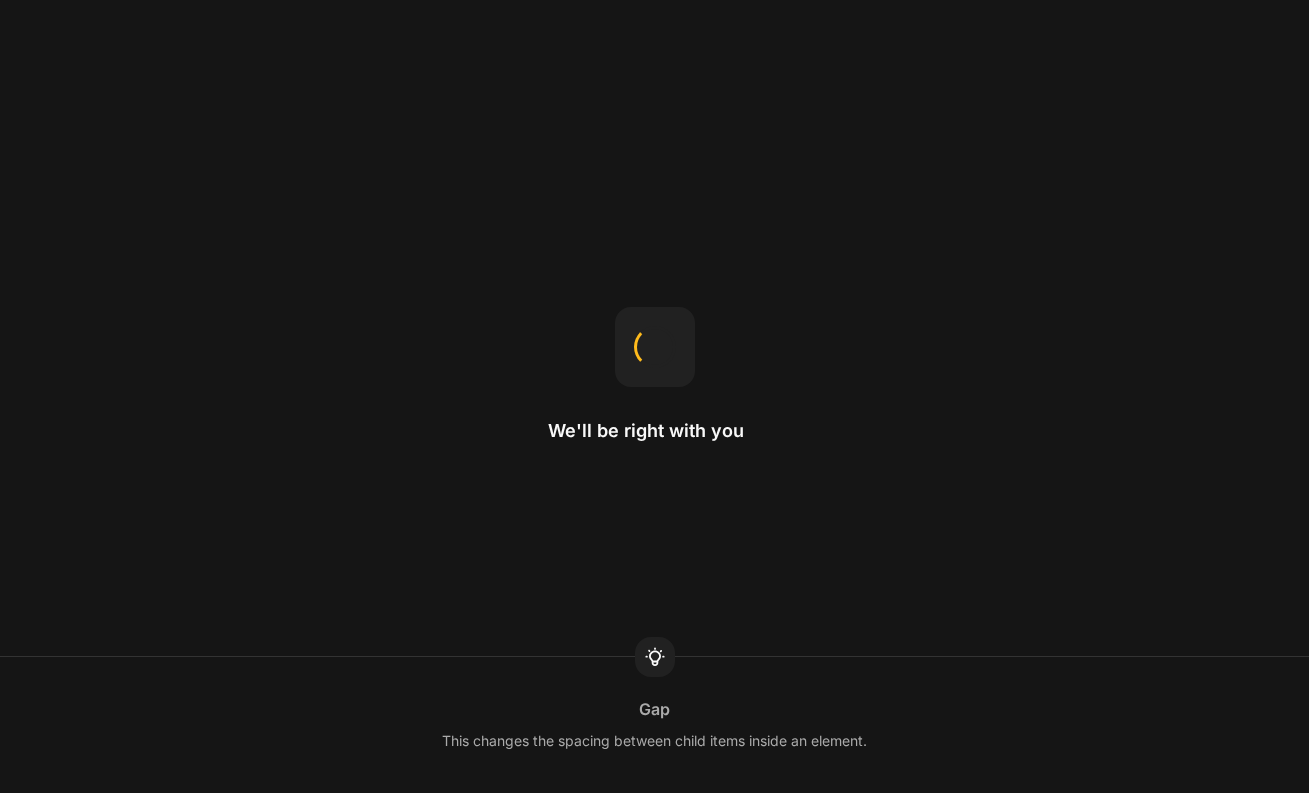 scroll, scrollTop: 0, scrollLeft: 0, axis: both 